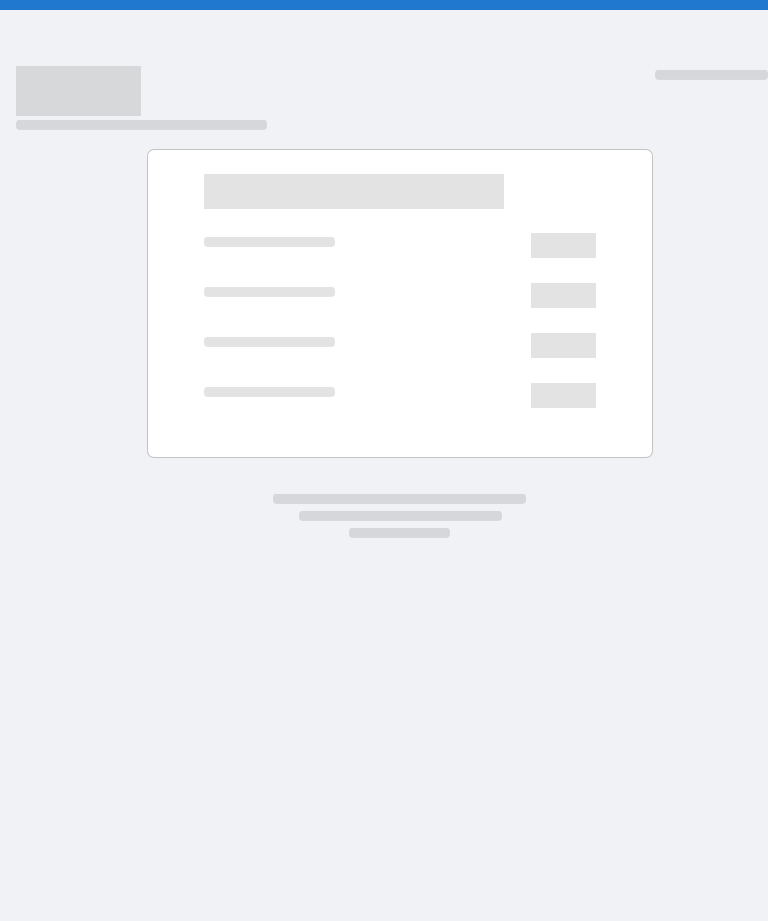 scroll, scrollTop: 0, scrollLeft: 0, axis: both 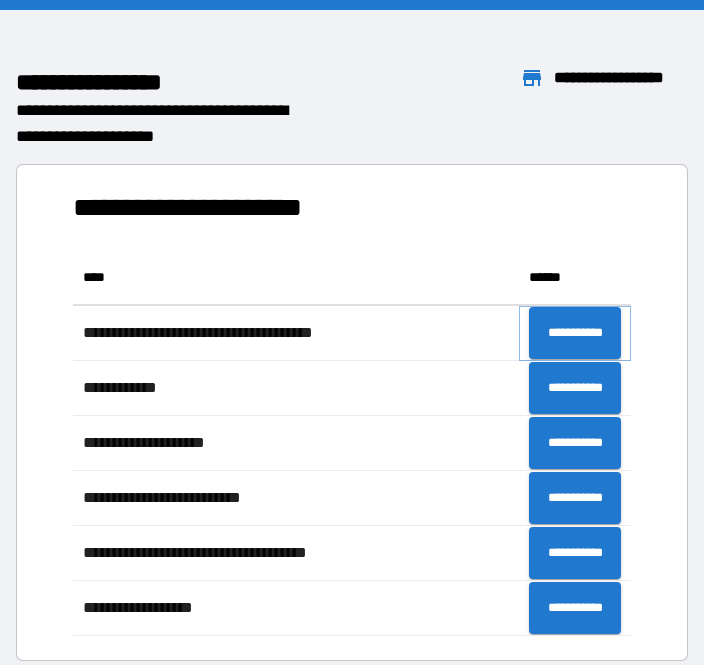 click on "**********" at bounding box center (575, 333) 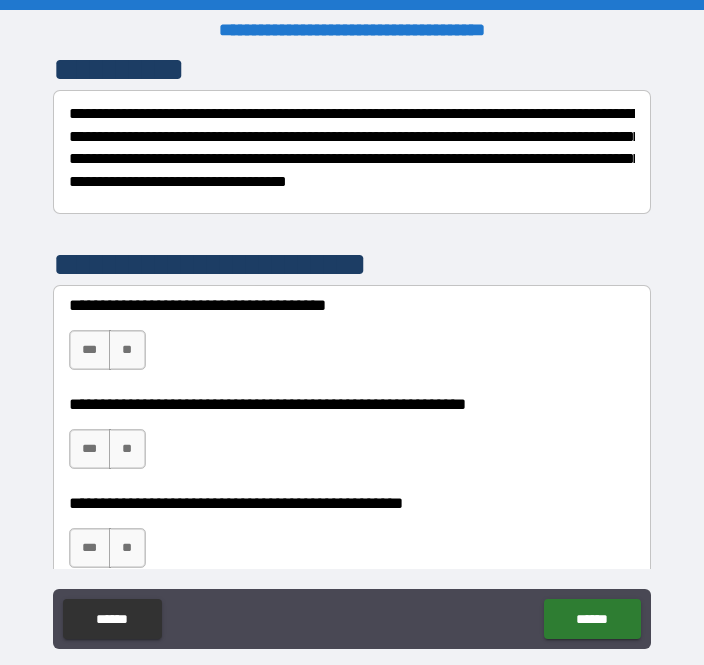scroll, scrollTop: 310, scrollLeft: 0, axis: vertical 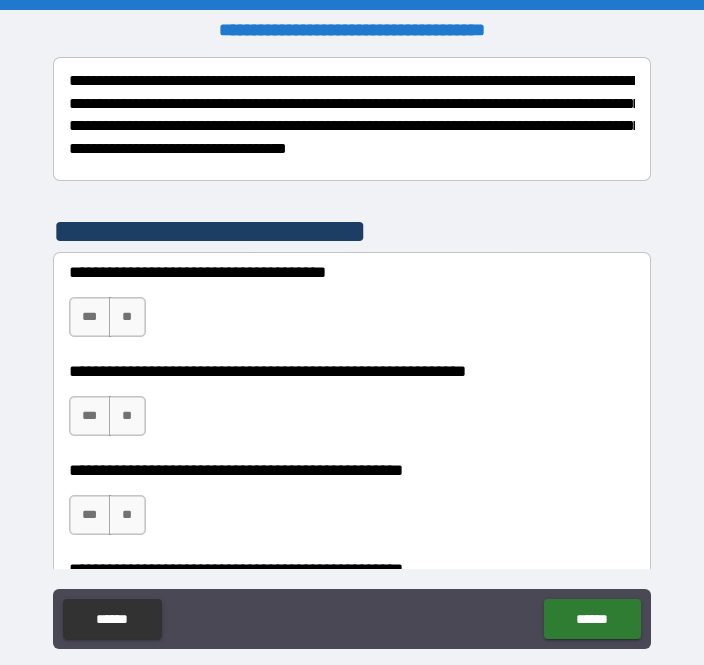 click on "**" at bounding box center (127, 416) 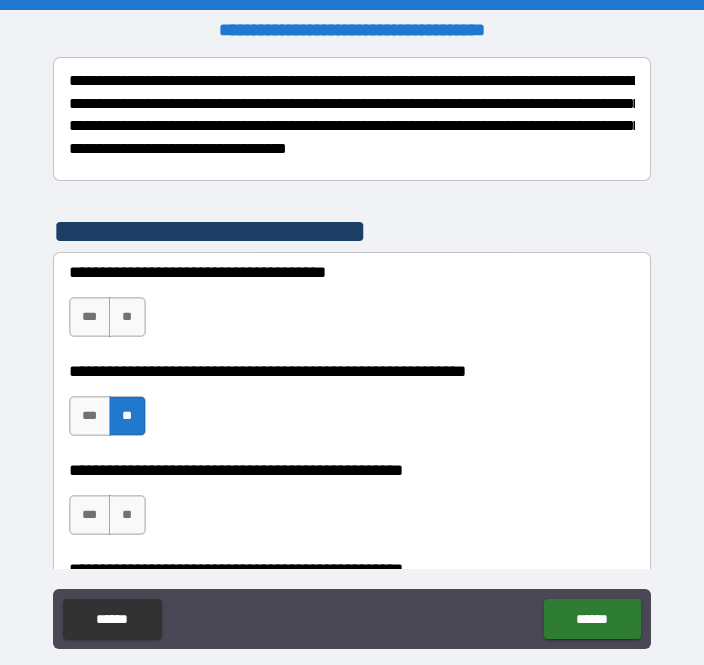 click on "**" at bounding box center [127, 317] 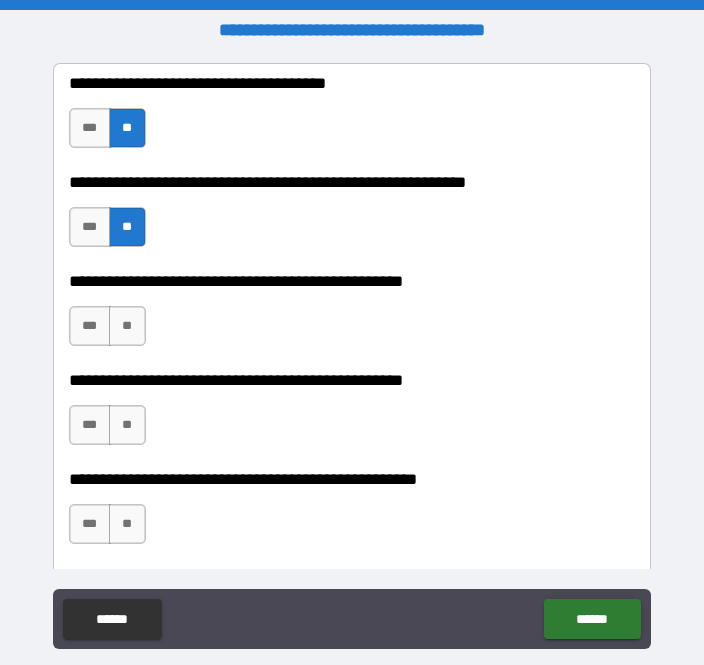 scroll, scrollTop: 505, scrollLeft: 0, axis: vertical 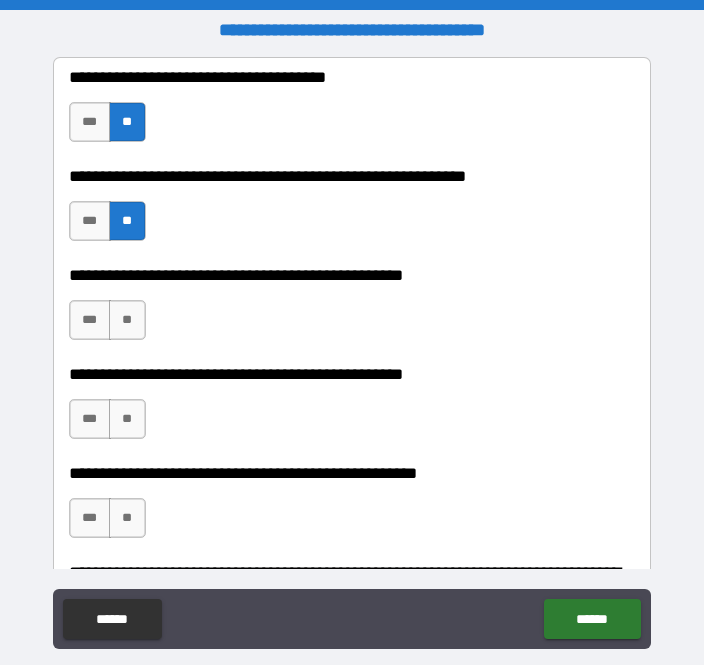 click on "**" at bounding box center [127, 320] 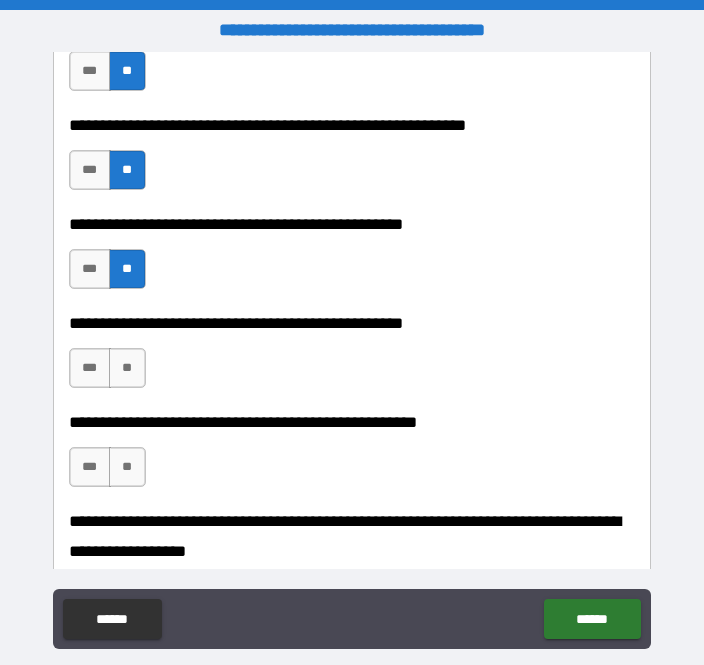 scroll, scrollTop: 557, scrollLeft: 0, axis: vertical 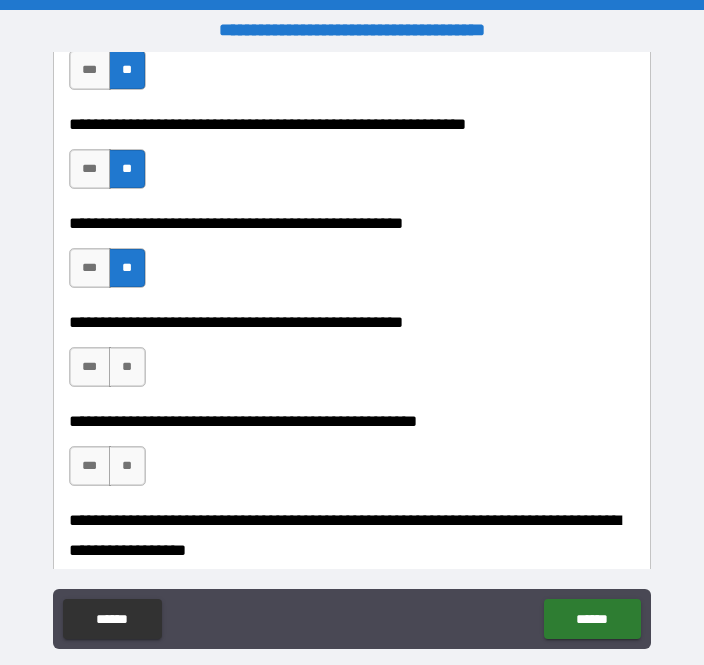 click on "**" at bounding box center [127, 367] 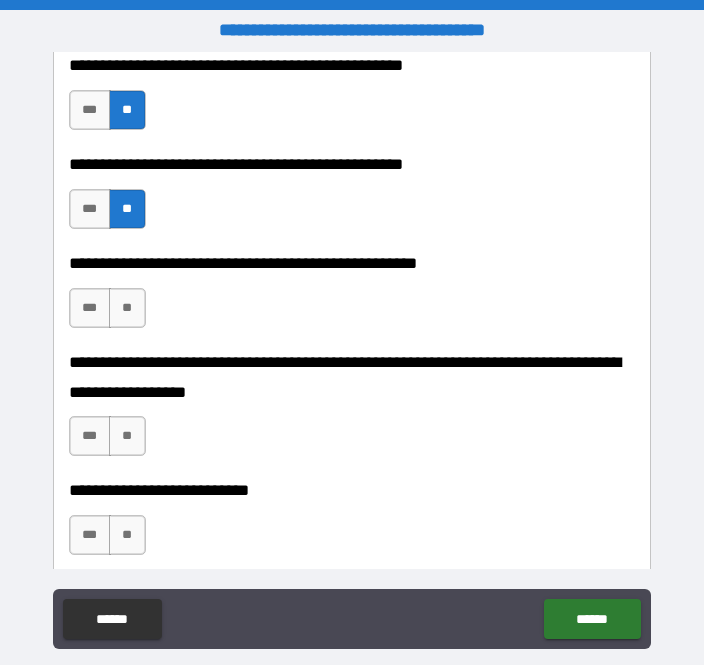 scroll, scrollTop: 716, scrollLeft: 0, axis: vertical 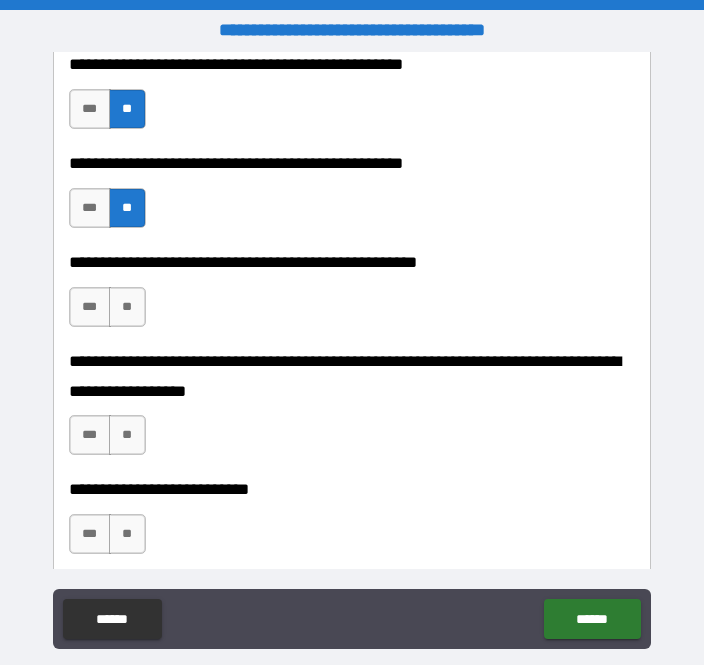 click on "**" at bounding box center (127, 307) 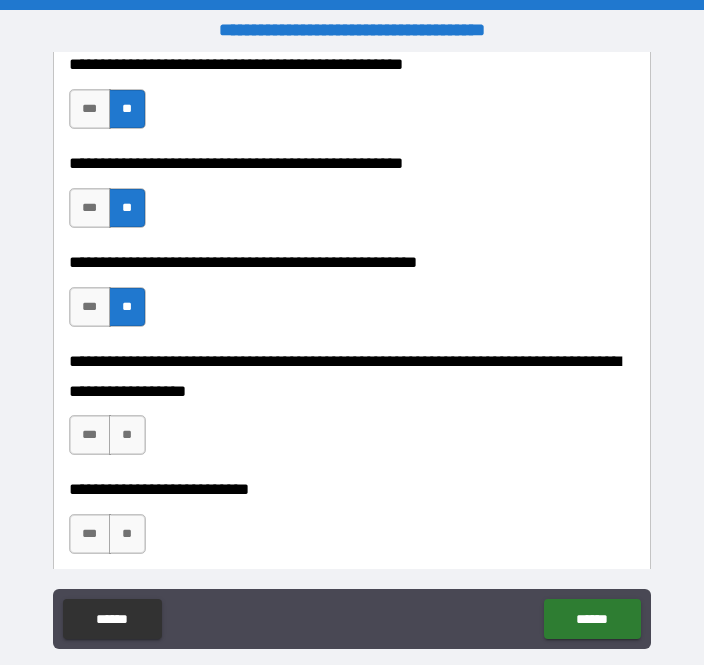 click on "**" at bounding box center [127, 435] 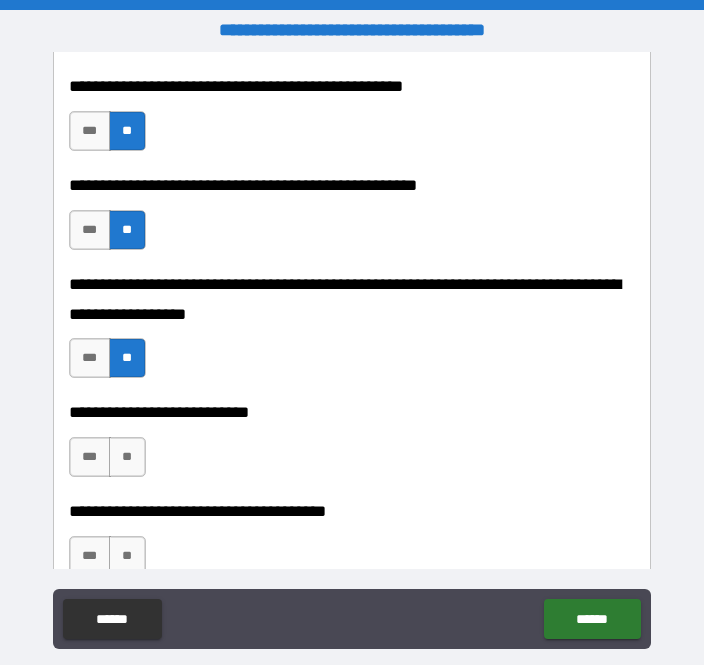 scroll, scrollTop: 794, scrollLeft: 0, axis: vertical 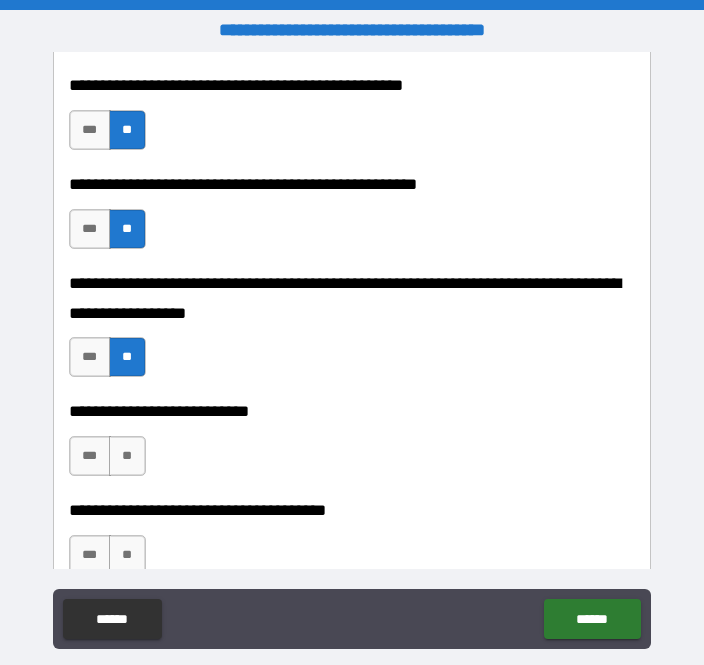 click on "**" at bounding box center [127, 456] 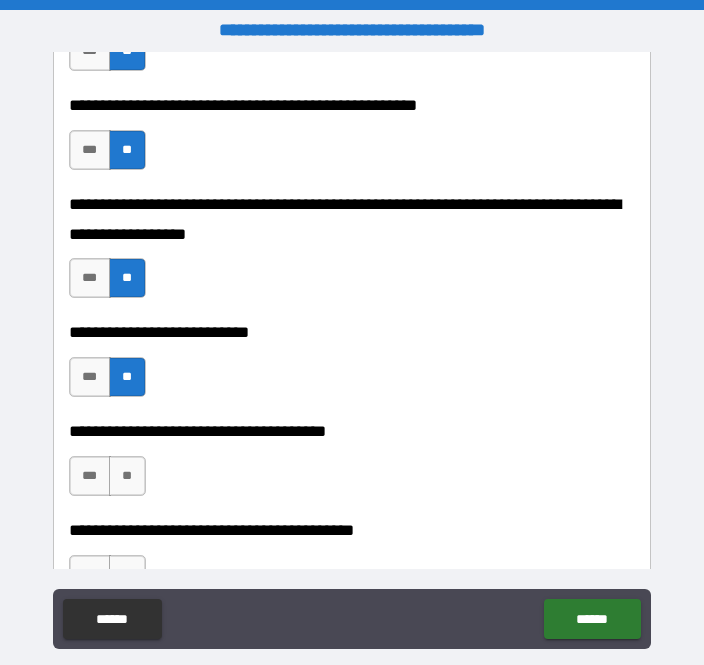 scroll, scrollTop: 875, scrollLeft: 0, axis: vertical 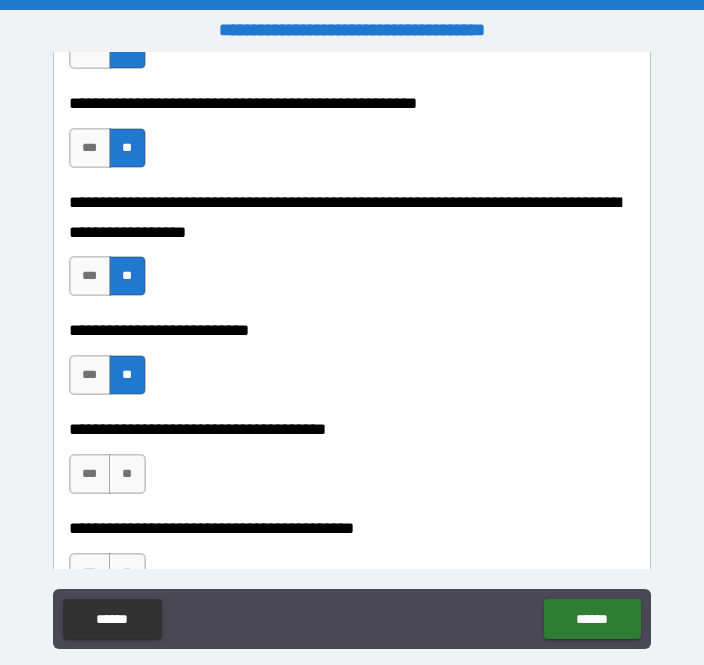 click on "**" at bounding box center (127, 474) 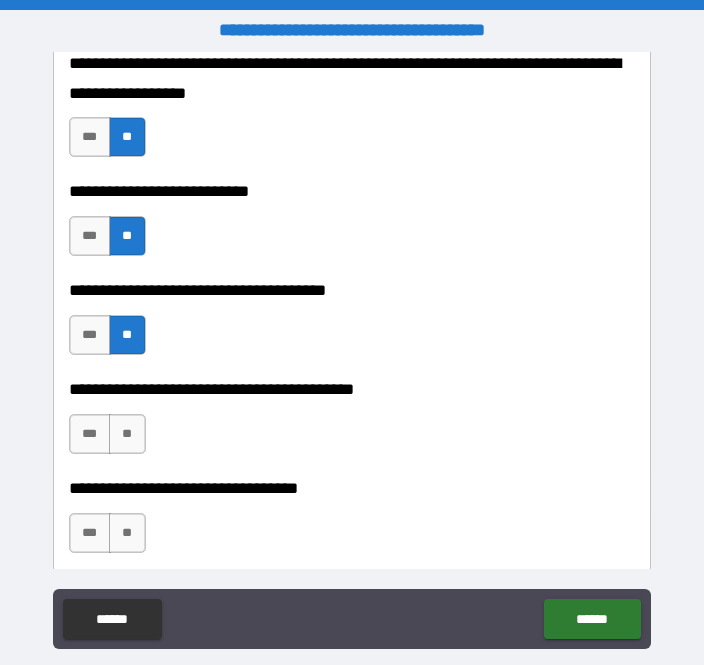 scroll, scrollTop: 1016, scrollLeft: 0, axis: vertical 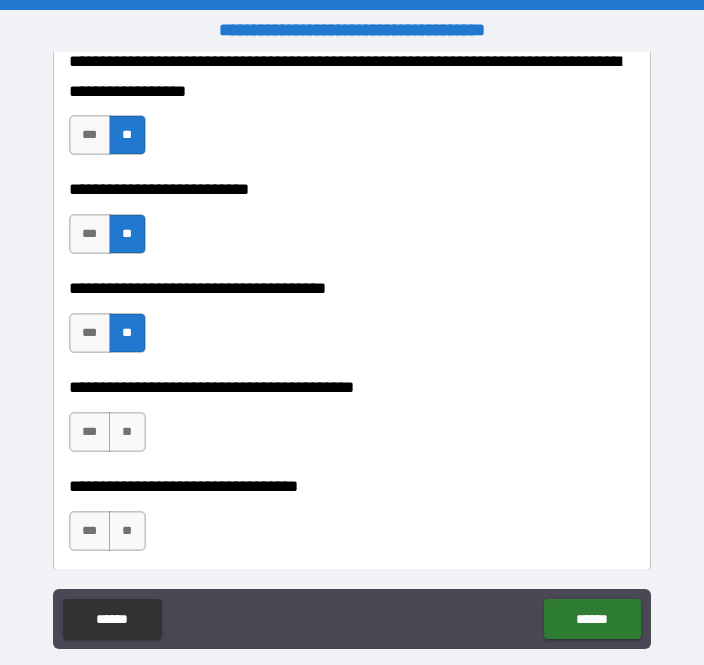 click on "***" at bounding box center [90, 432] 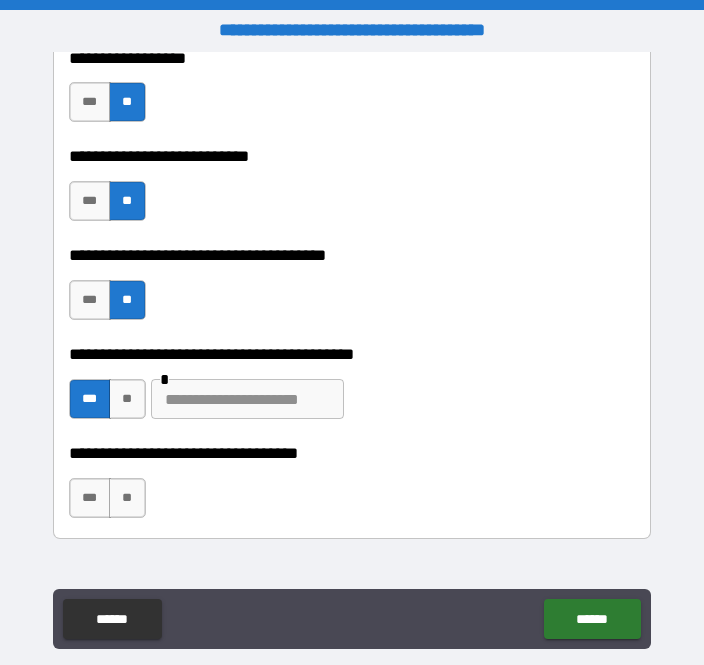 scroll, scrollTop: 1074, scrollLeft: 0, axis: vertical 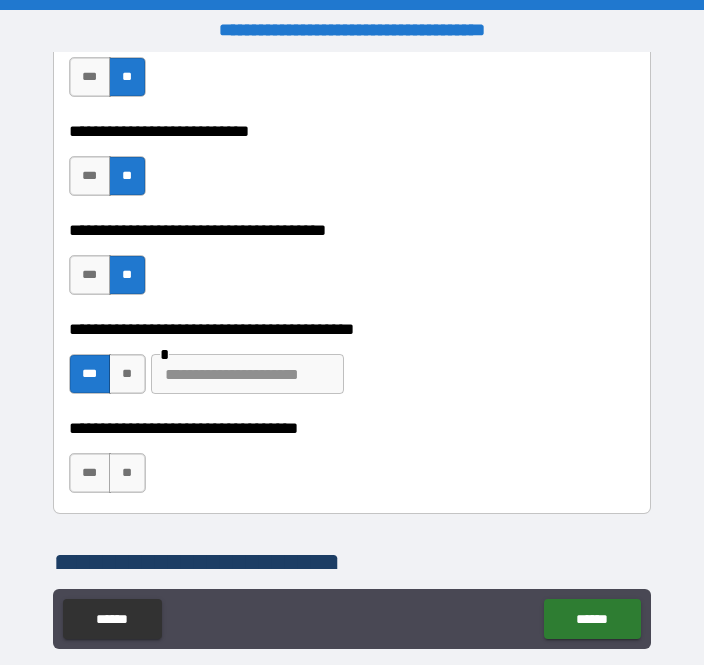 click at bounding box center (247, 374) 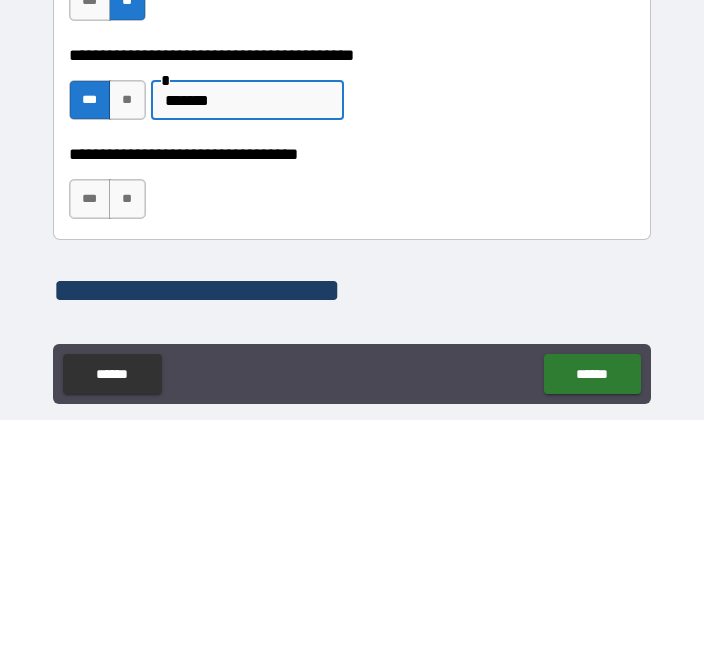 scroll, scrollTop: 1111, scrollLeft: 0, axis: vertical 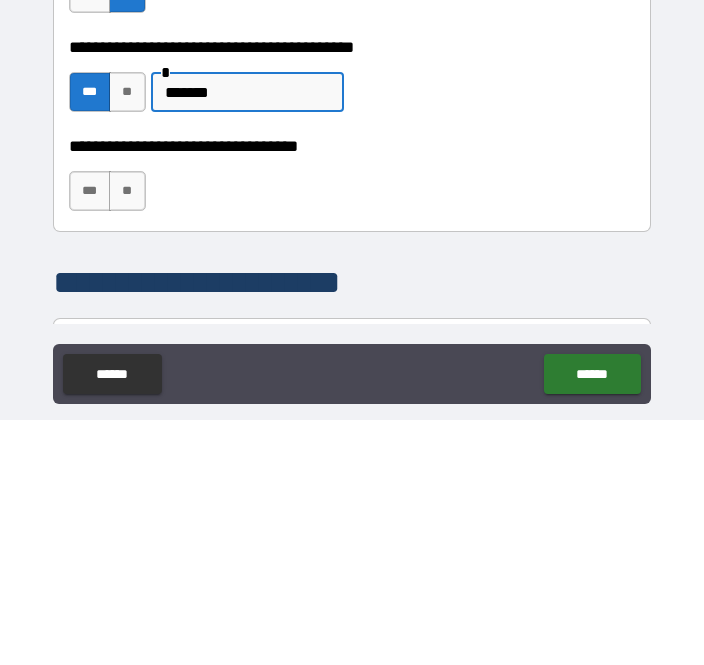 type on "*******" 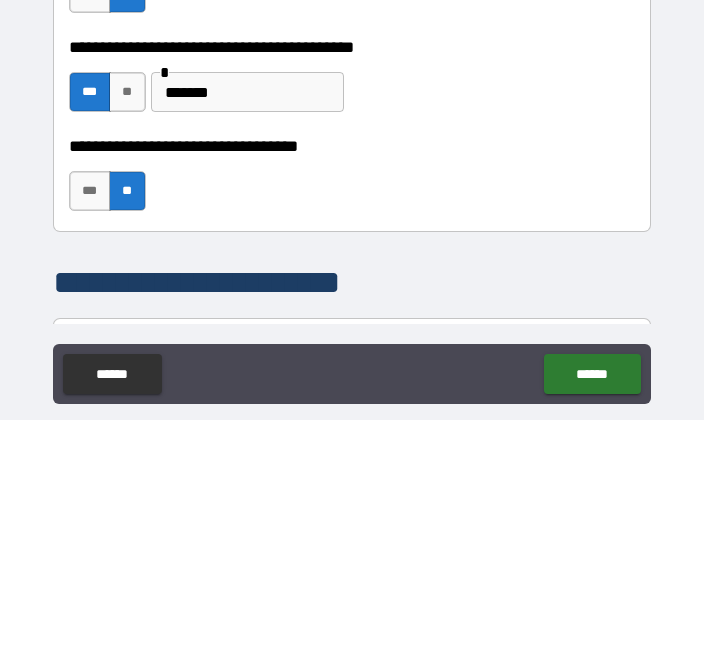scroll, scrollTop: 64, scrollLeft: 0, axis: vertical 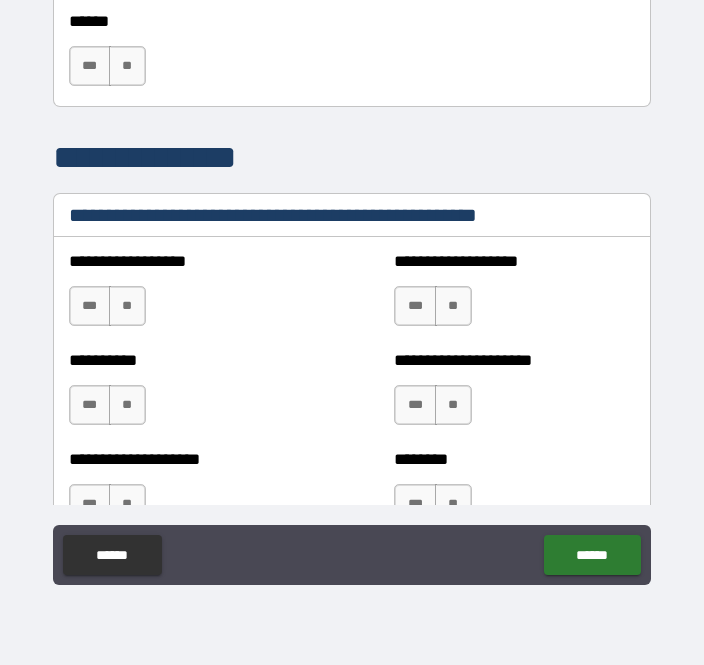 click on "**********" at bounding box center [514, 395] 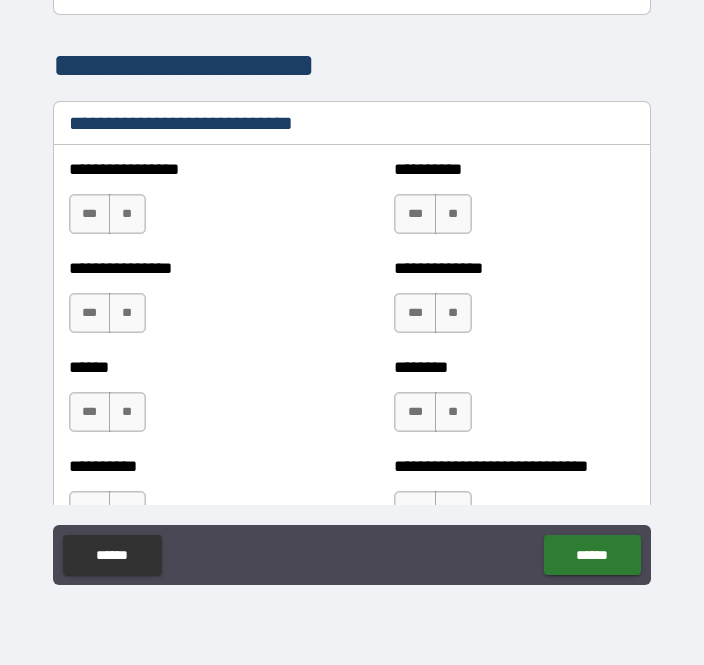 scroll, scrollTop: 6722, scrollLeft: 0, axis: vertical 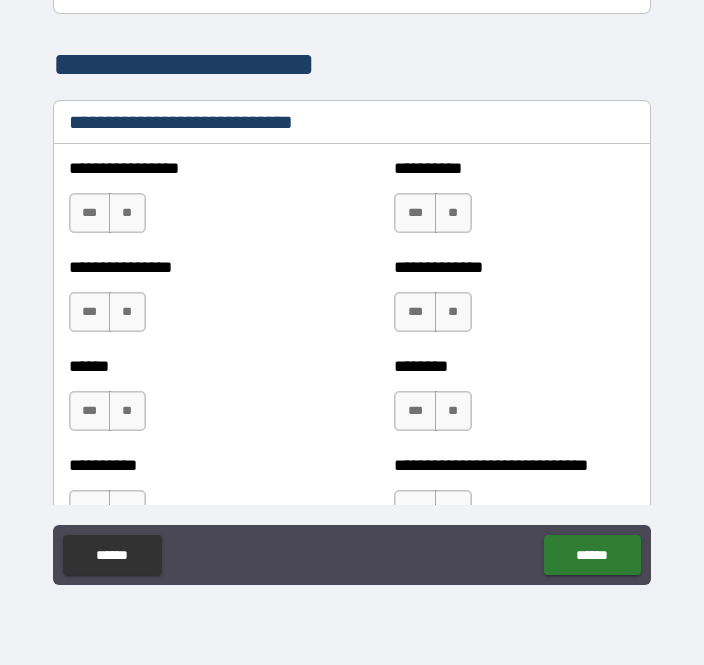 click on "******" at bounding box center (592, 555) 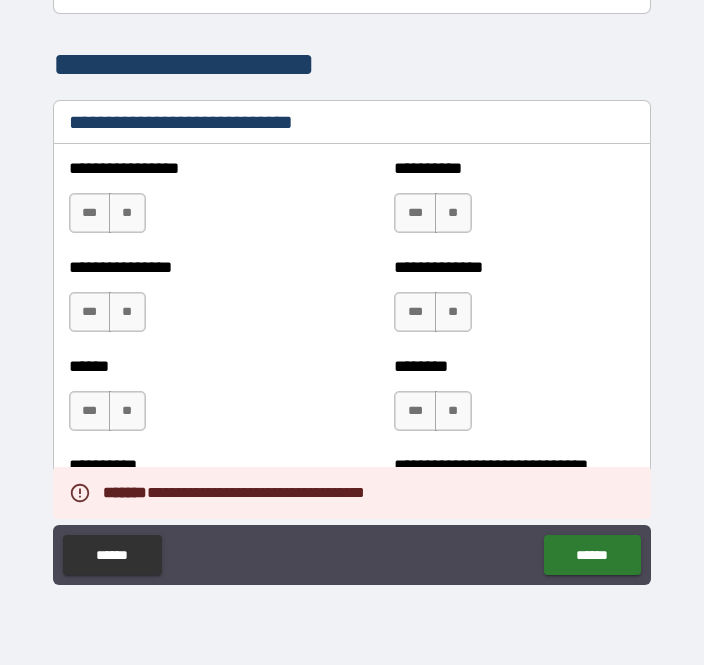 click on "***" at bounding box center [415, 510] 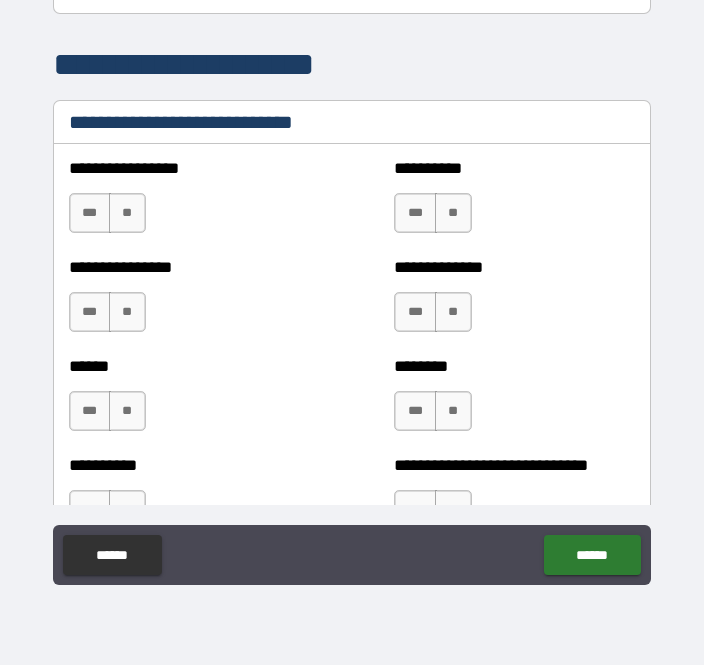 click on "******" at bounding box center [592, 555] 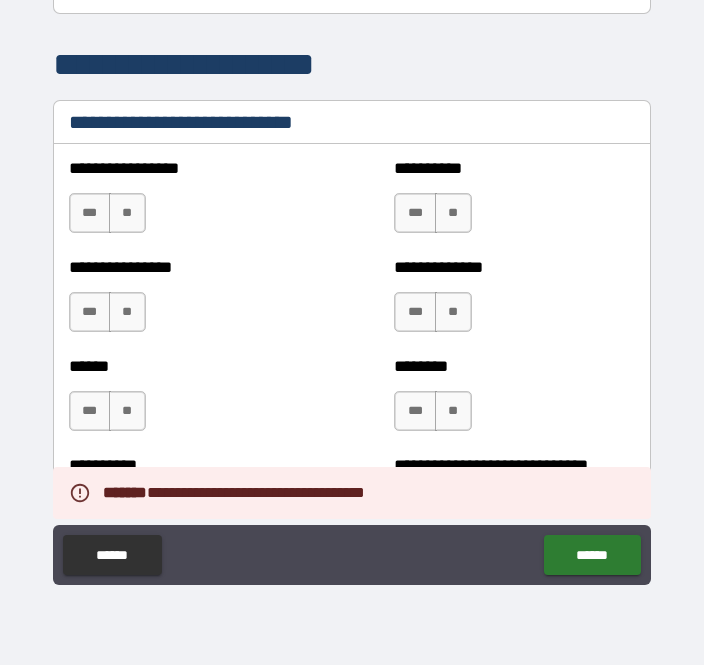 click on "**********" at bounding box center (514, 302) 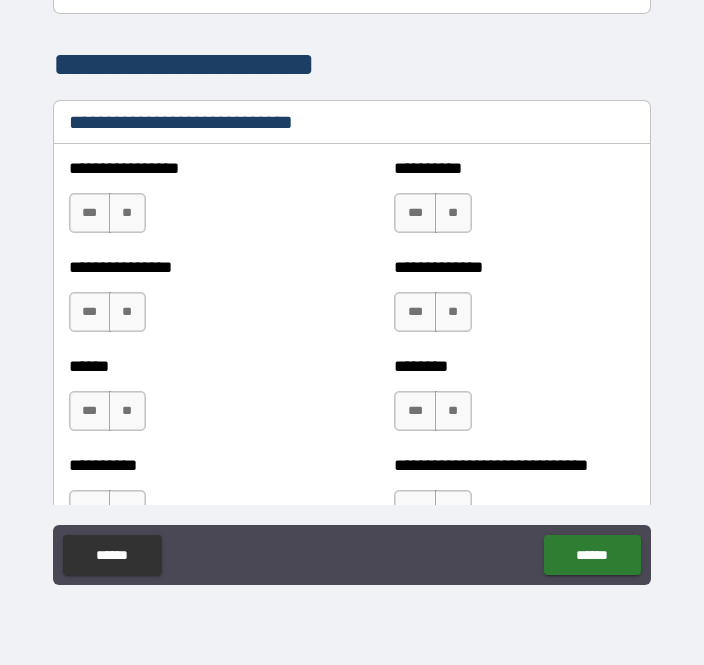 click on "**********" at bounding box center [514, 302] 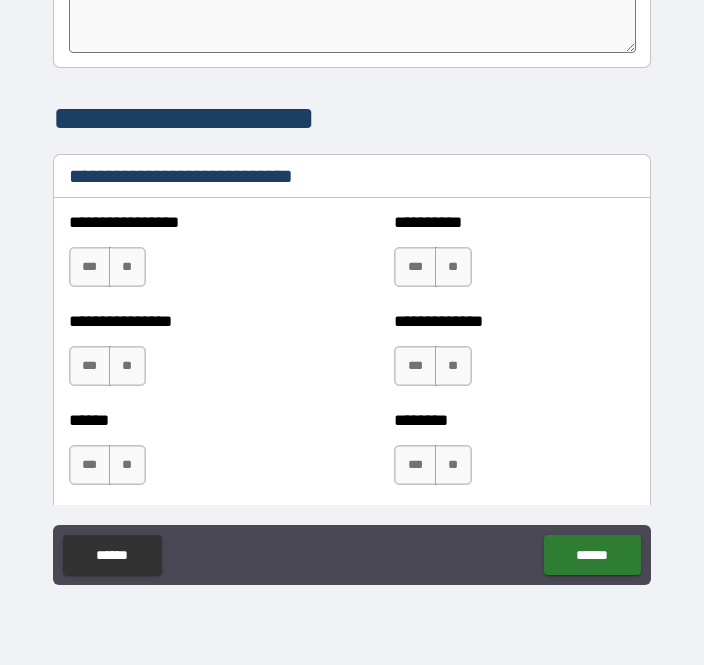 scroll, scrollTop: 6669, scrollLeft: 0, axis: vertical 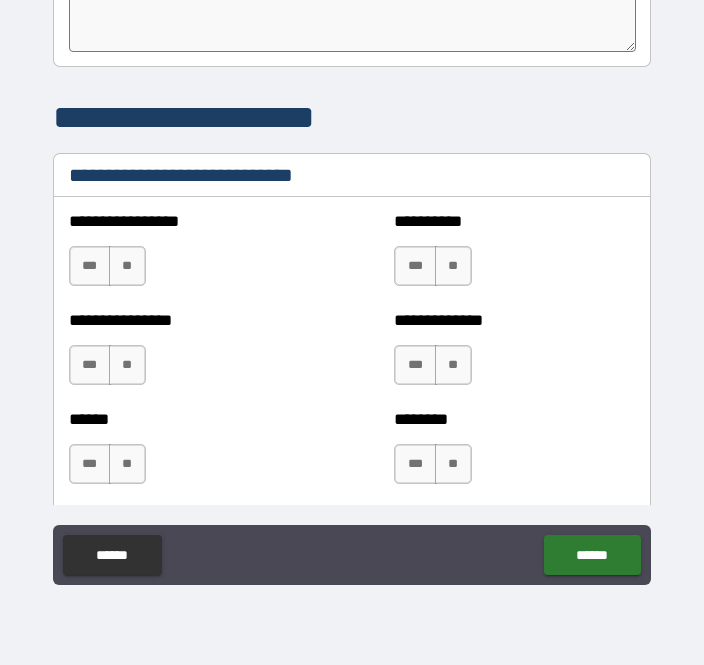 click on "***" at bounding box center (90, 266) 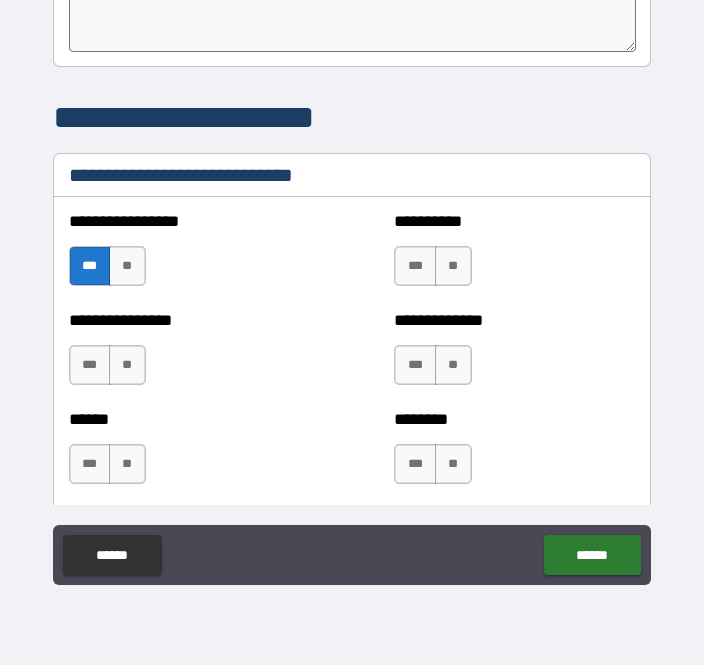 click on "***" at bounding box center (90, 464) 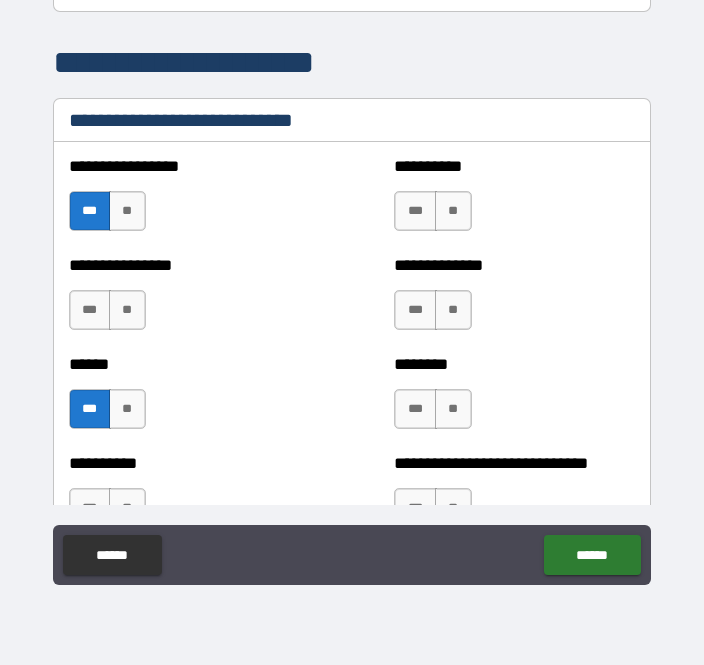 scroll, scrollTop: 6726, scrollLeft: 0, axis: vertical 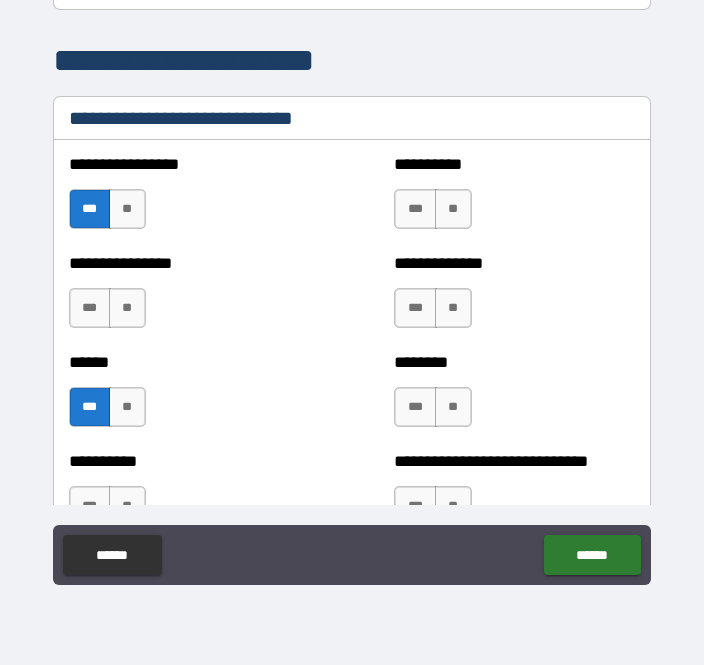 click on "******** *** **" at bounding box center [514, 397] 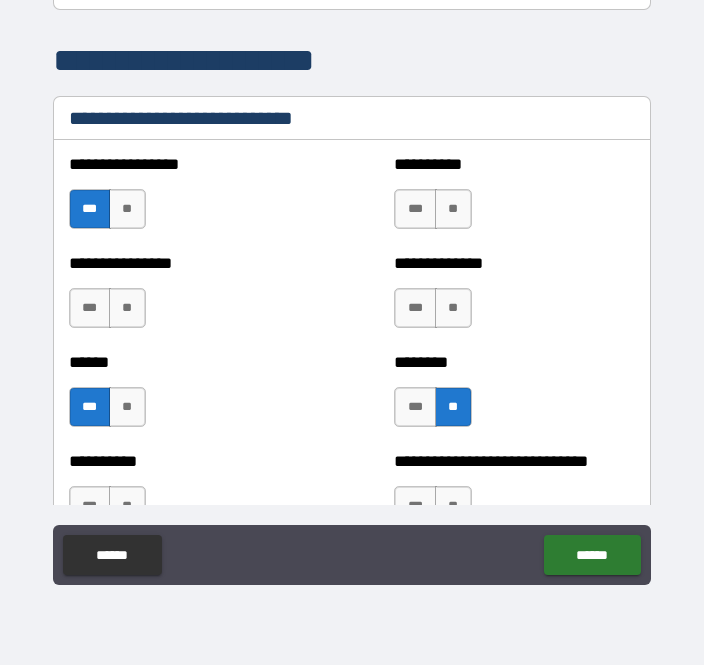click on "***" at bounding box center (415, 209) 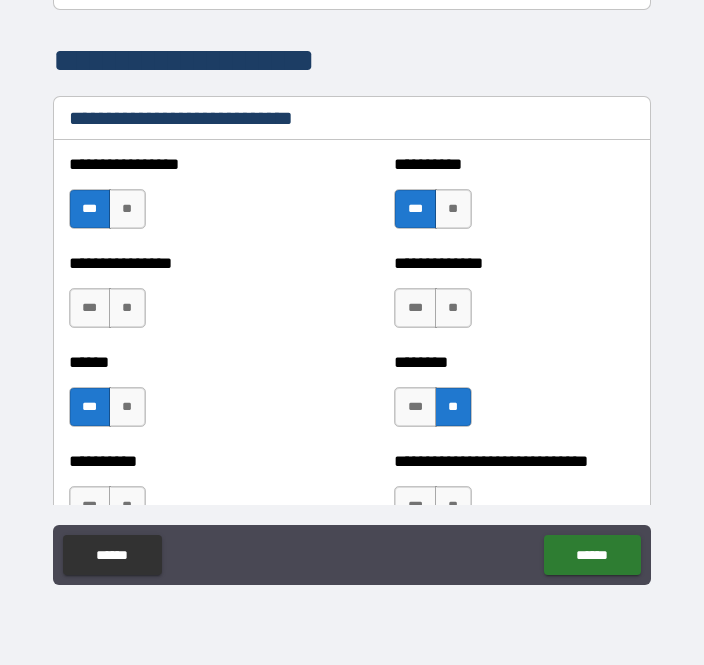click on "**" at bounding box center (453, 308) 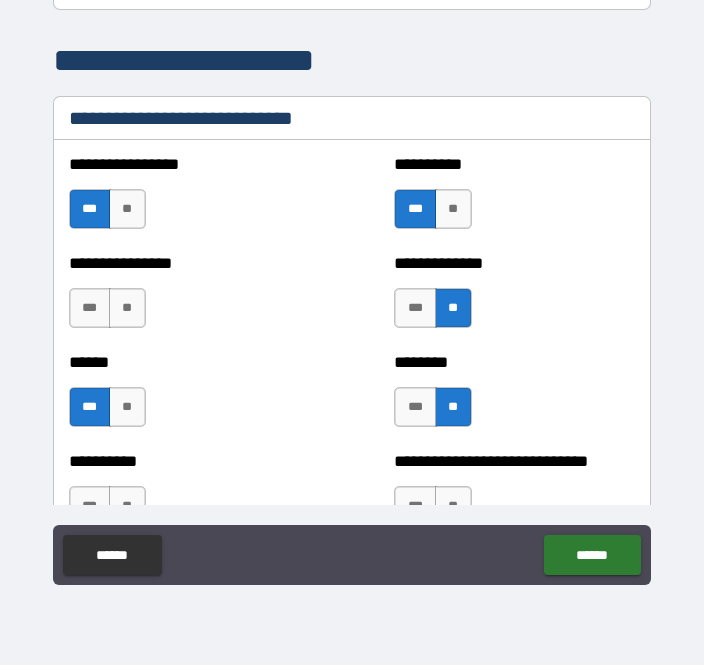click on "**" at bounding box center [127, 308] 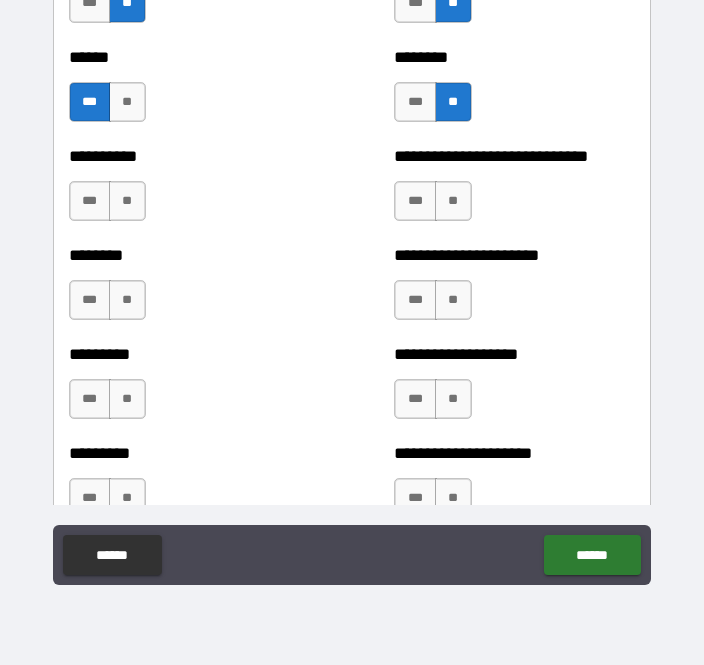 scroll, scrollTop: 7027, scrollLeft: 0, axis: vertical 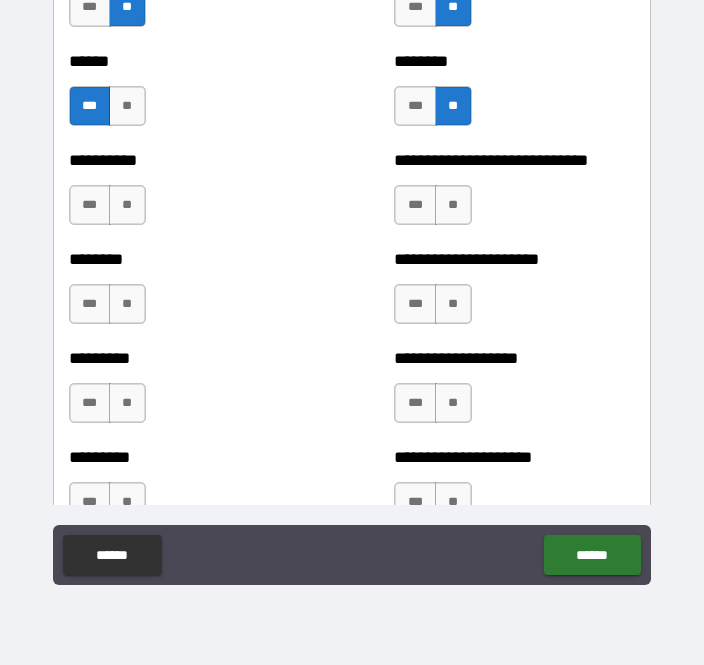 click on "***" at bounding box center (415, 205) 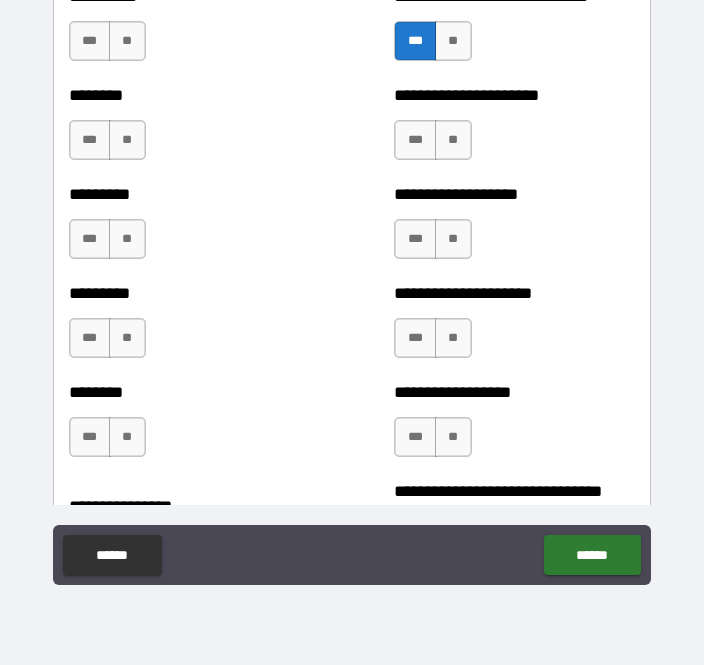 scroll, scrollTop: 7201, scrollLeft: 0, axis: vertical 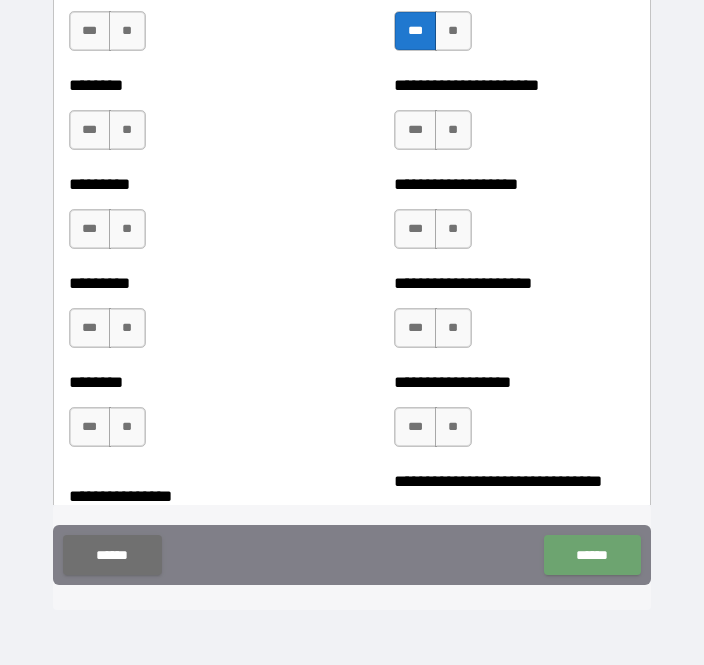 click on "******" at bounding box center [592, 555] 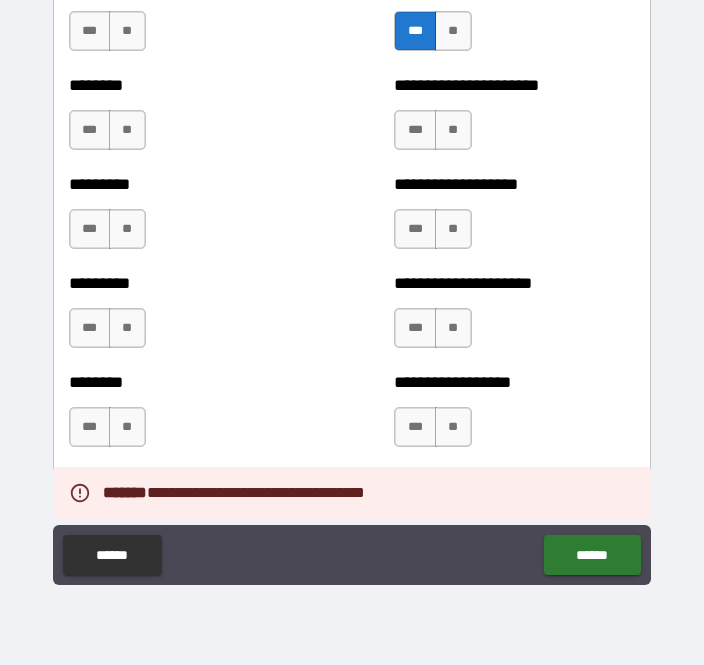 click on "**********" at bounding box center [514, 496] 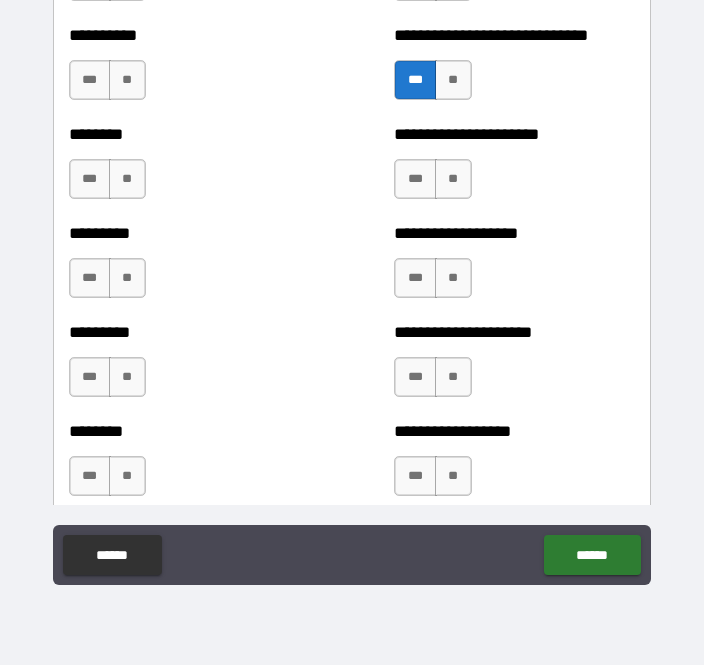 scroll, scrollTop: 7150, scrollLeft: 0, axis: vertical 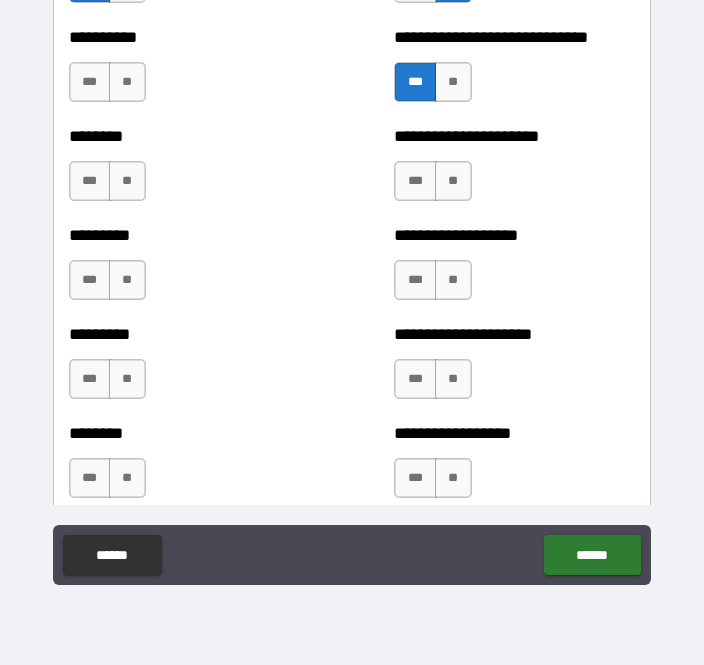 click on "**" at bounding box center (127, 82) 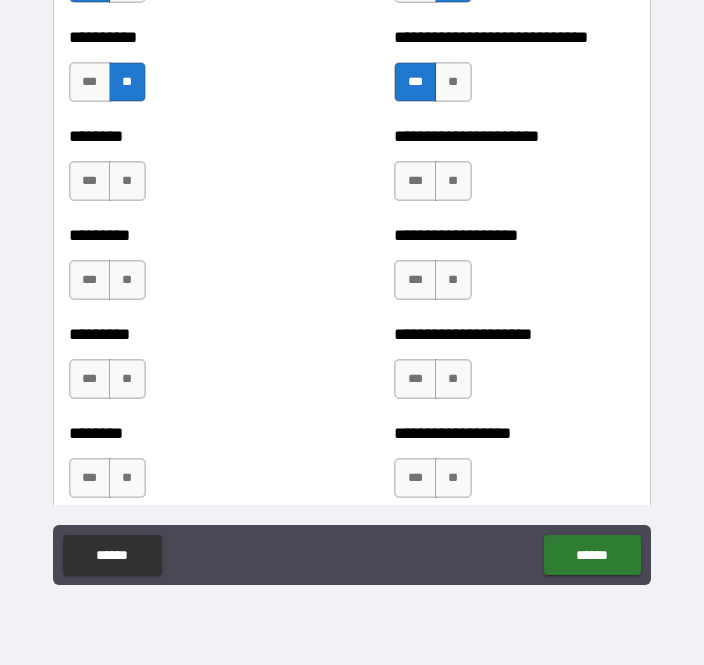 click on "***" at bounding box center [90, 181] 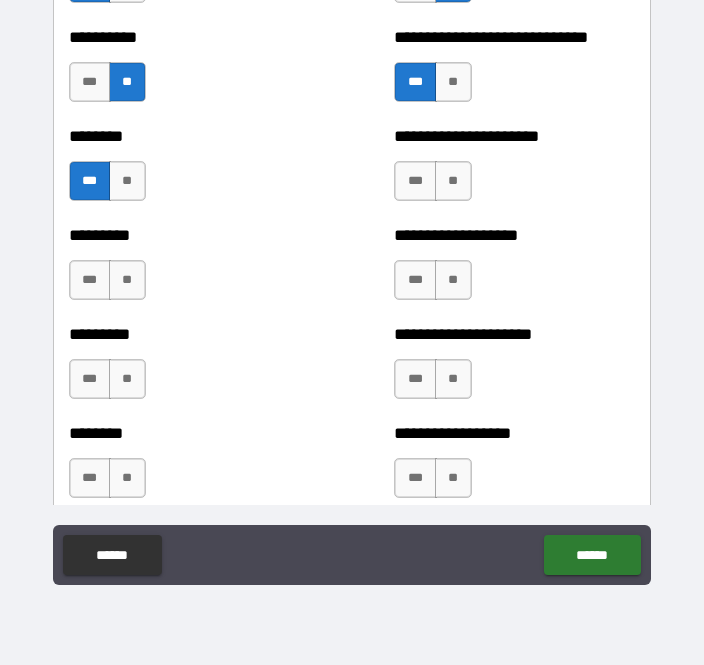 click on "***" at bounding box center (90, 181) 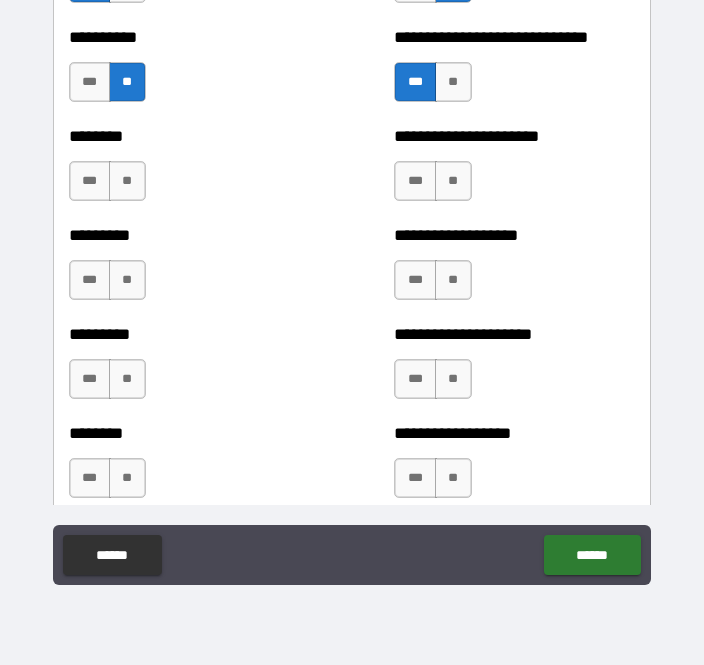 click on "***" at bounding box center (90, 181) 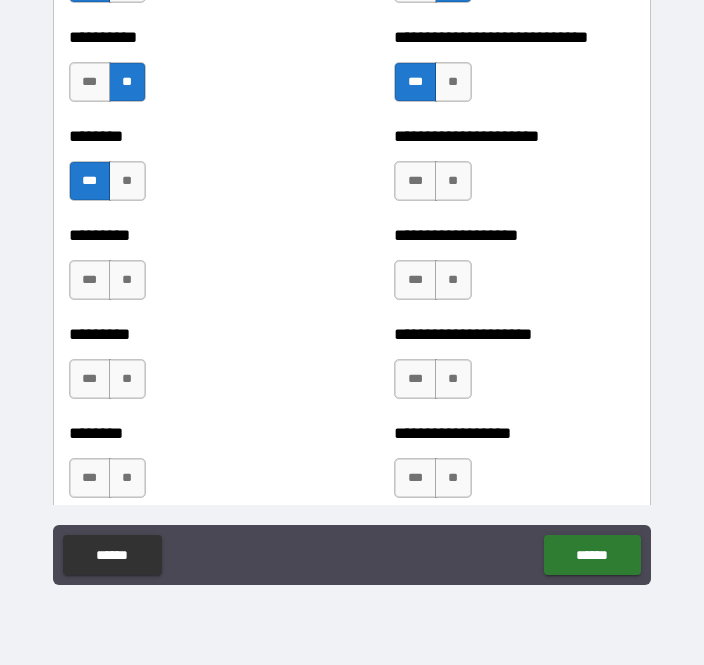 click on "***" at bounding box center [90, 280] 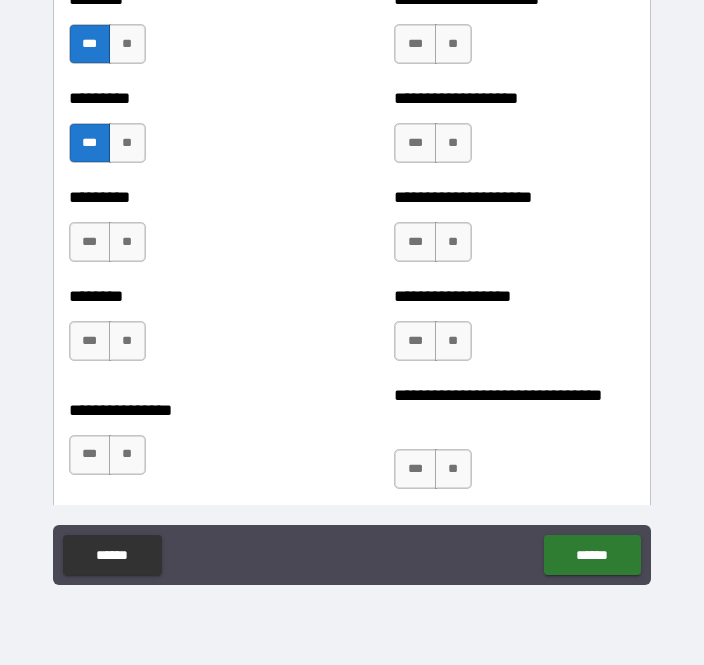 scroll, scrollTop: 7298, scrollLeft: 0, axis: vertical 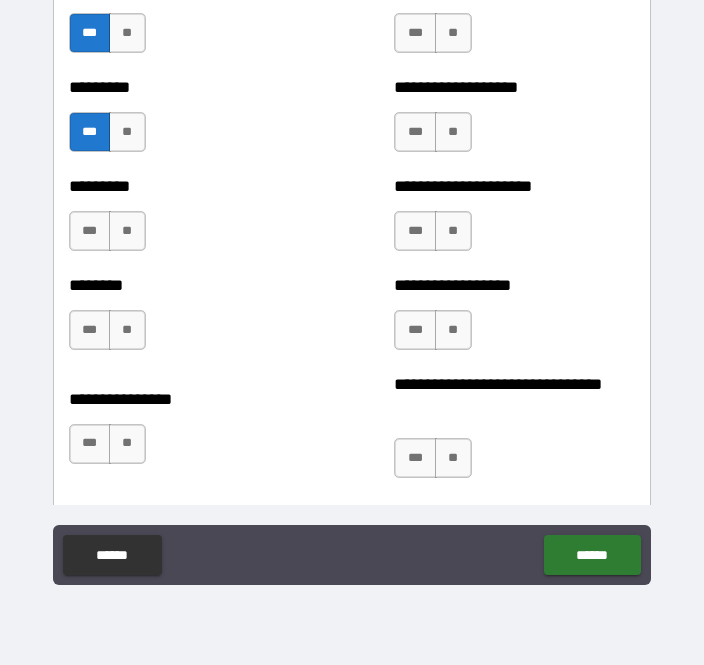 click on "***" at bounding box center [90, 231] 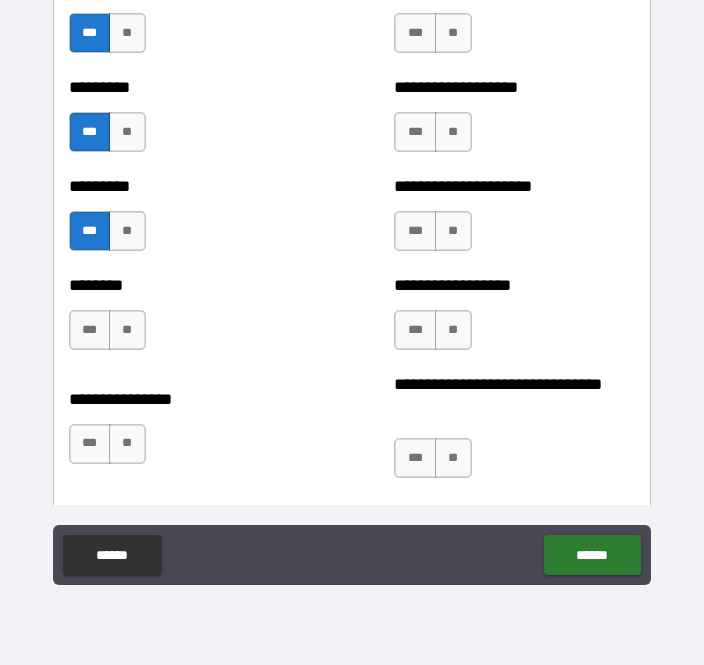click on "**" at bounding box center (127, 330) 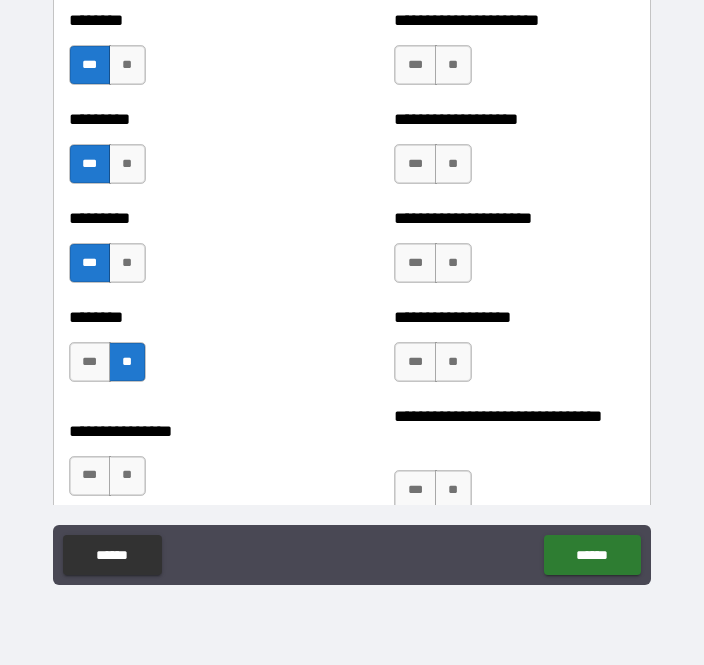 scroll, scrollTop: 7271, scrollLeft: 0, axis: vertical 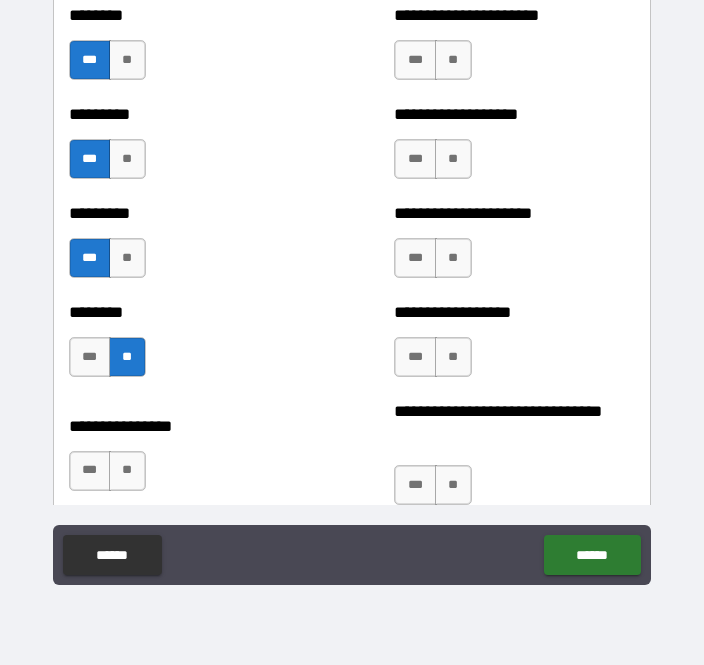 click on "**" at bounding box center [453, 60] 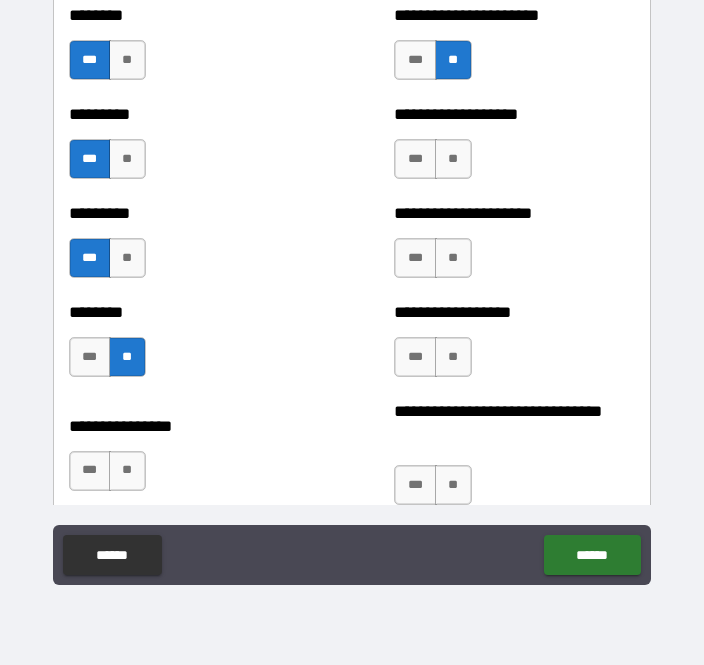 click on "**" at bounding box center (453, 159) 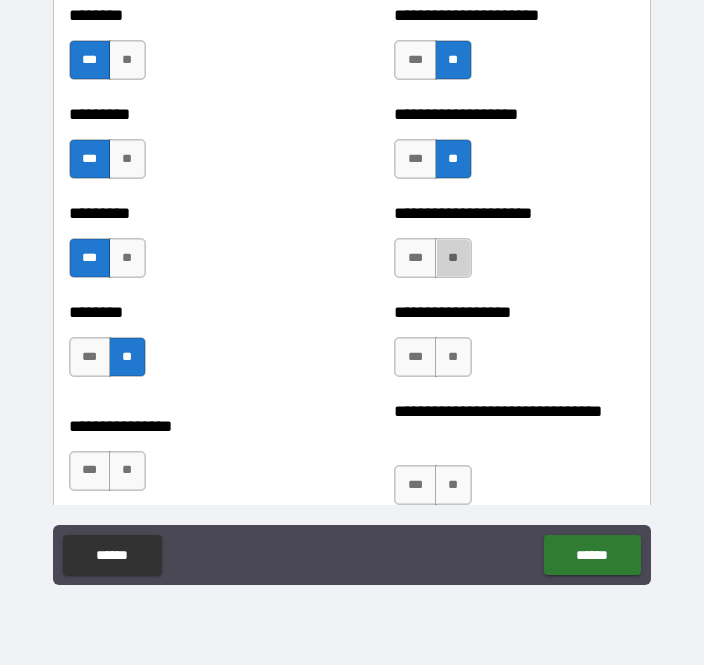 click on "**" at bounding box center [453, 258] 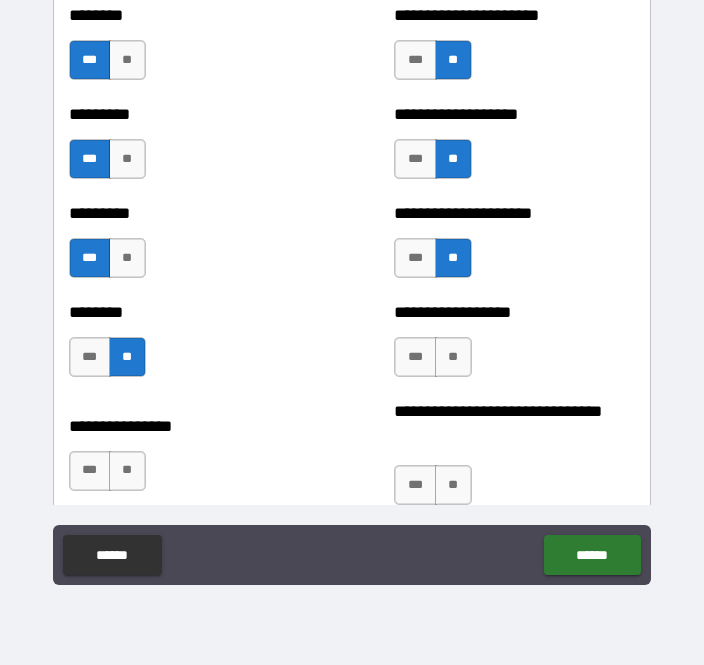 click on "**" at bounding box center [453, 357] 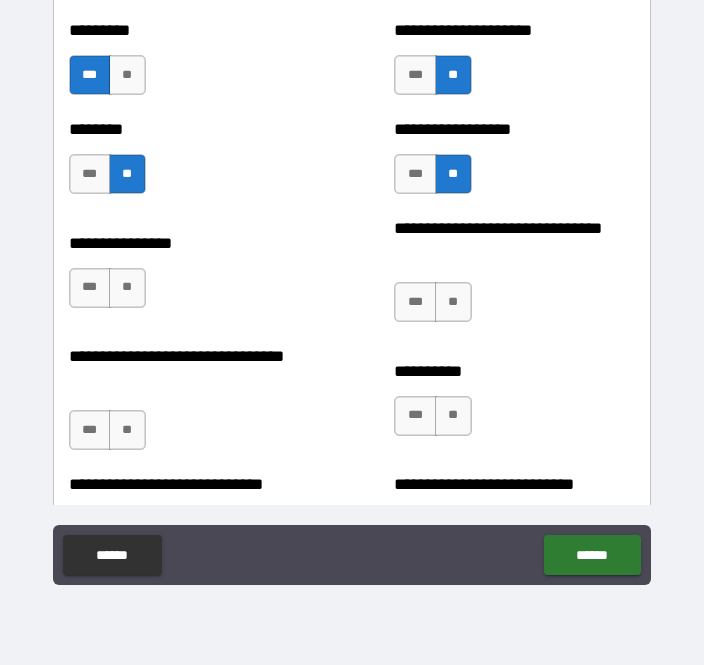 scroll, scrollTop: 7455, scrollLeft: 0, axis: vertical 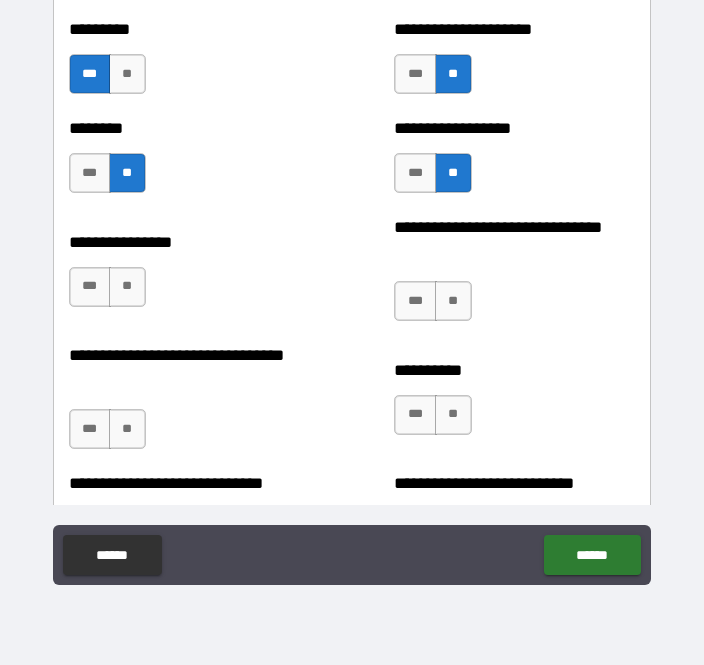 click on "**" at bounding box center [453, 301] 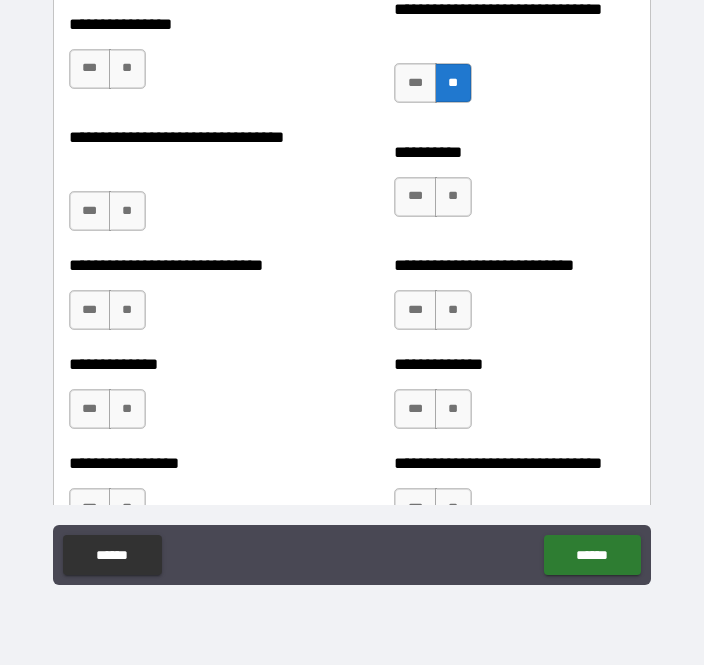 scroll, scrollTop: 7664, scrollLeft: 0, axis: vertical 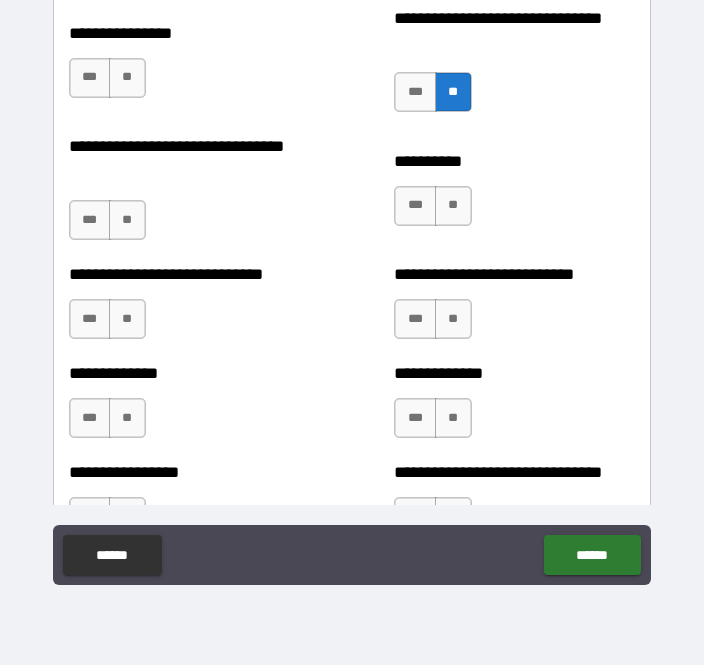 click on "***" at bounding box center [90, 220] 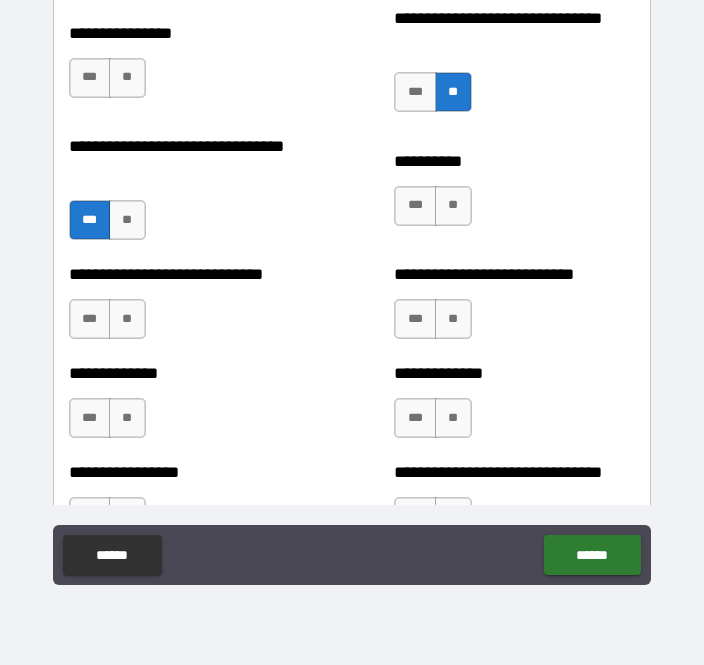 click on "**" at bounding box center (127, 319) 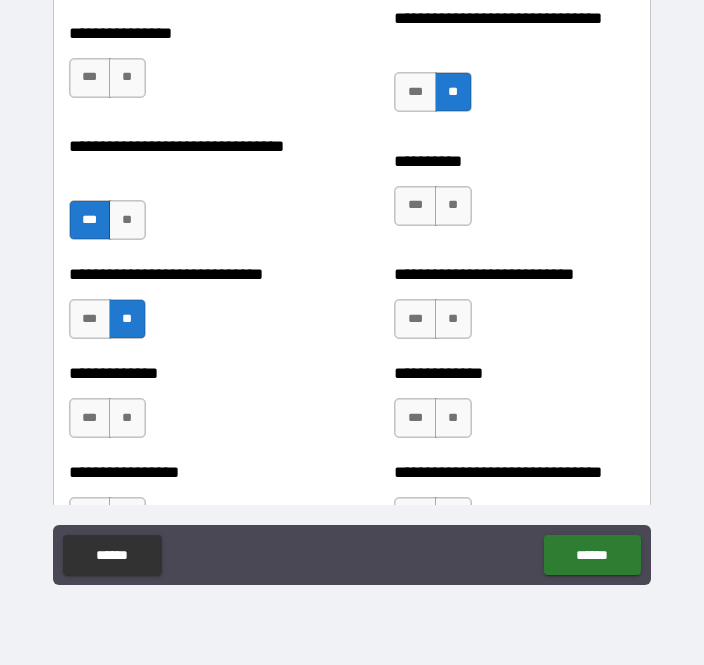 click on "**" at bounding box center (127, 418) 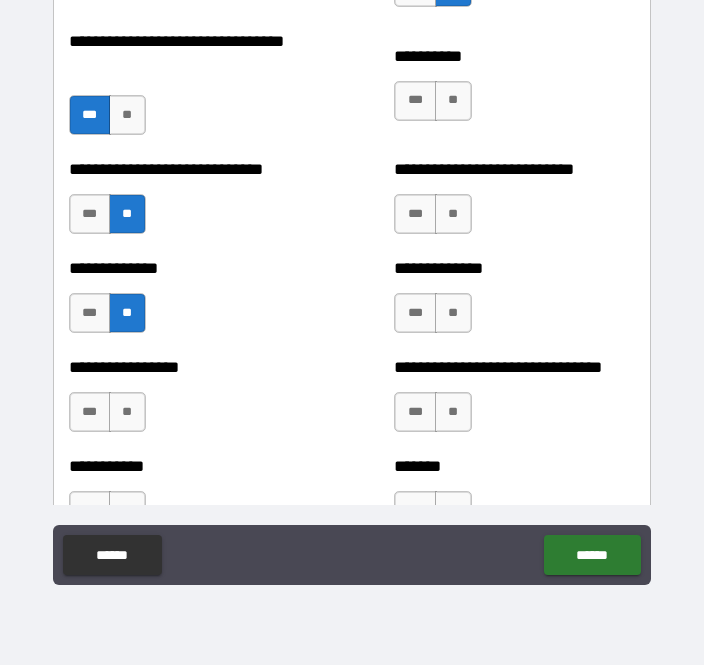 scroll, scrollTop: 7769, scrollLeft: 0, axis: vertical 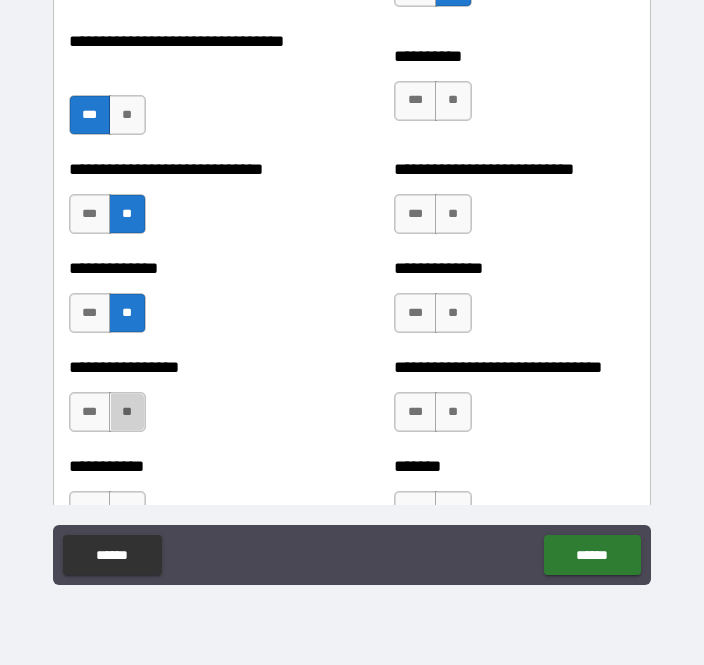 click on "**" at bounding box center (127, 412) 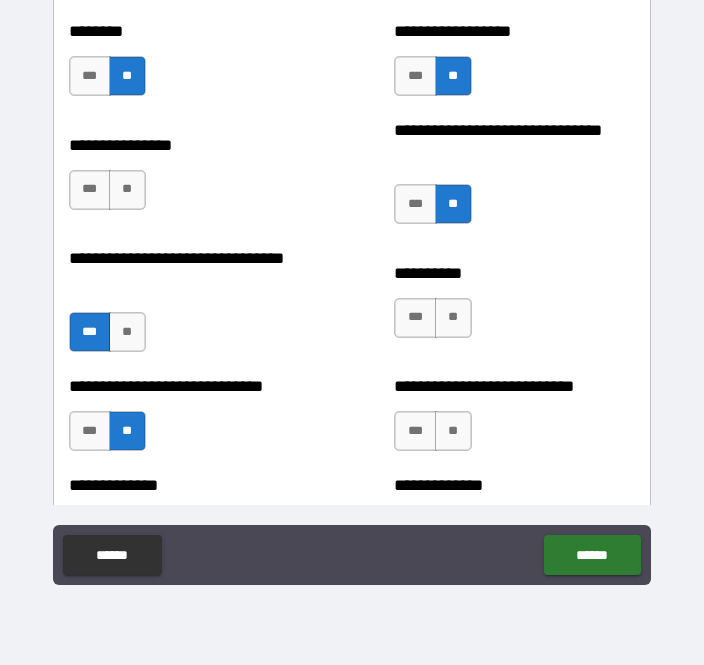scroll, scrollTop: 7554, scrollLeft: 0, axis: vertical 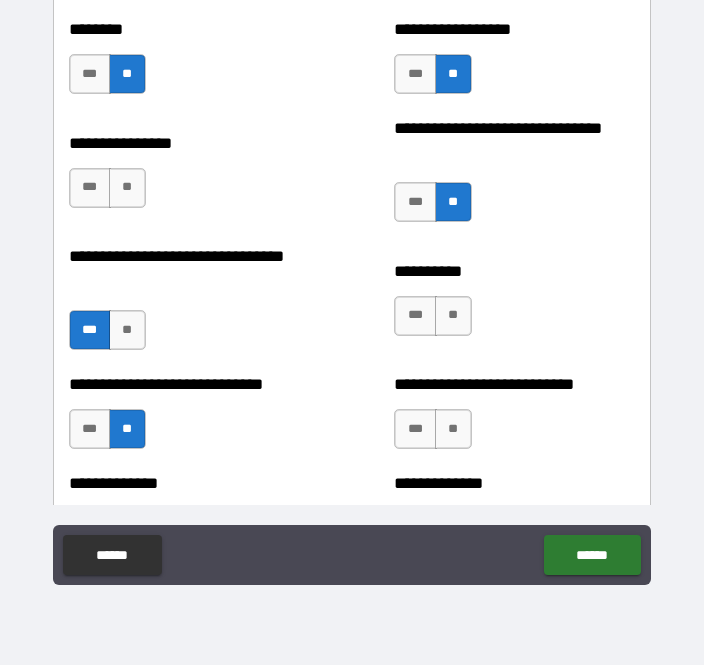 click on "***" at bounding box center (90, 188) 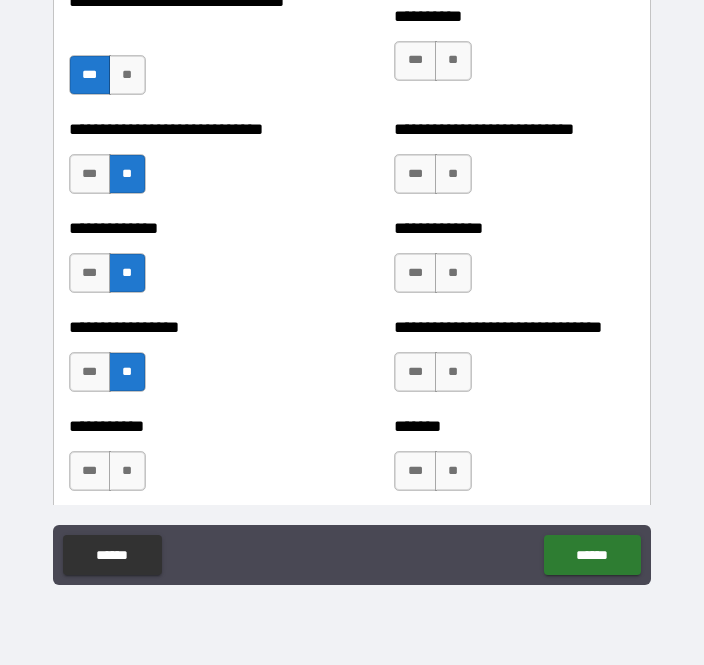 scroll, scrollTop: 7812, scrollLeft: 0, axis: vertical 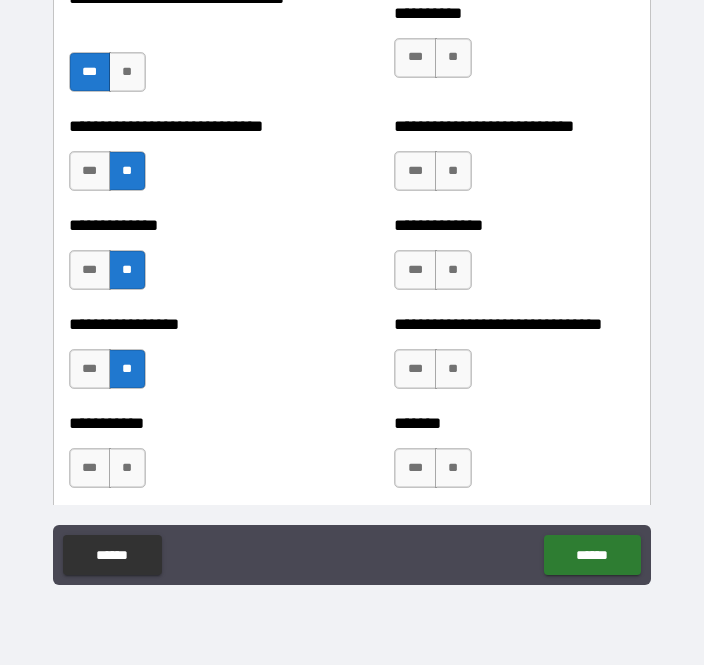 click on "***" at bounding box center (415, 58) 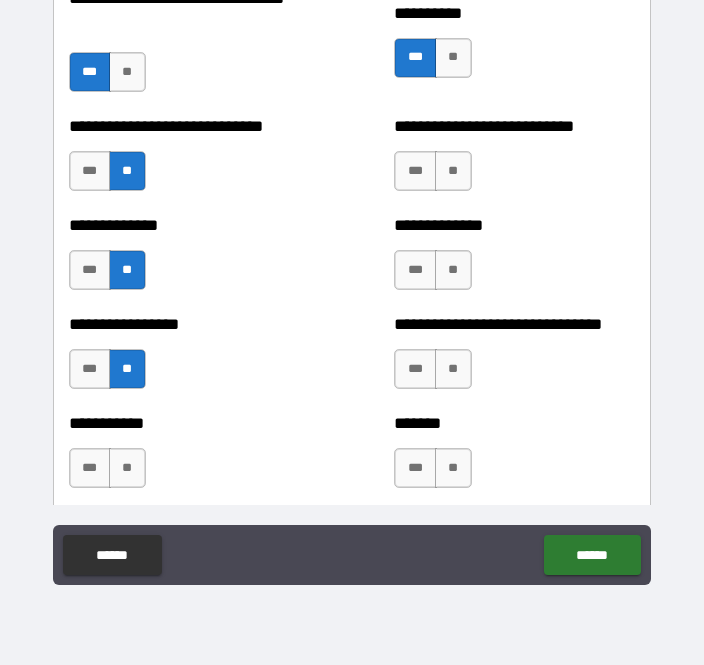 click on "**" at bounding box center [453, 171] 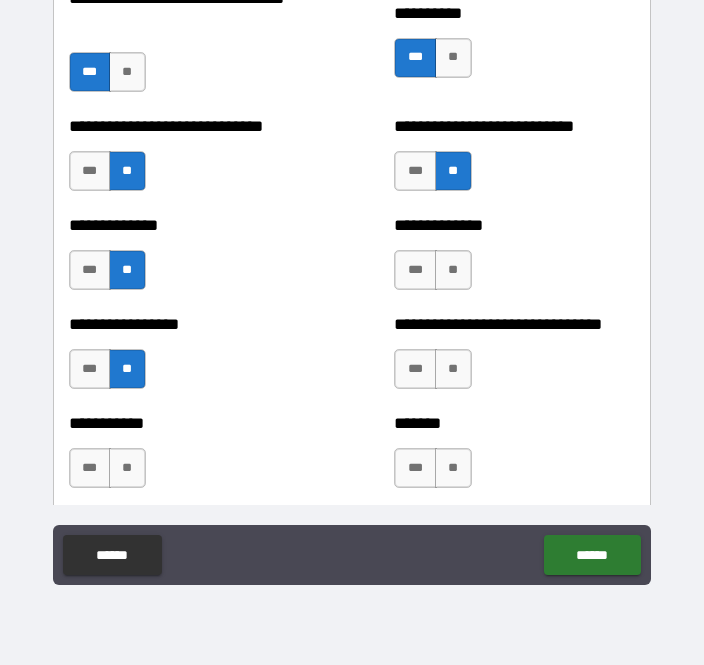 click on "**" at bounding box center (453, 270) 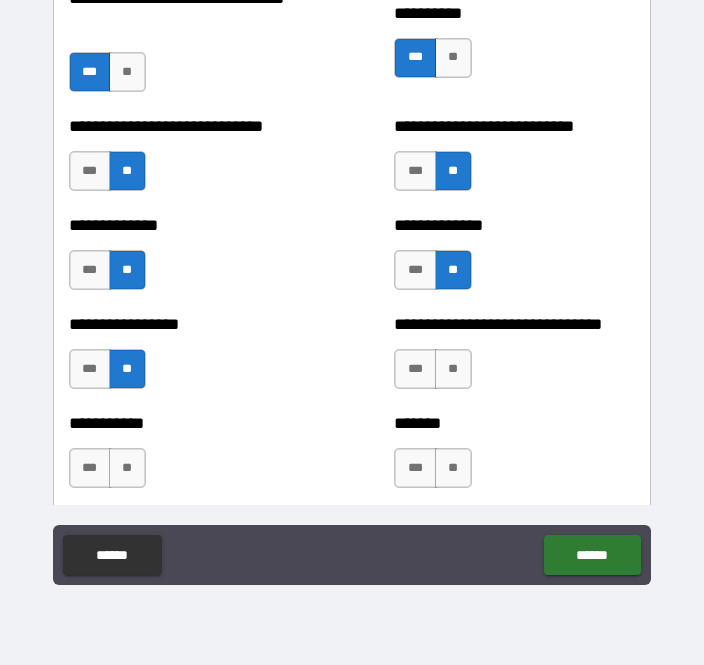 click on "**" at bounding box center (453, 369) 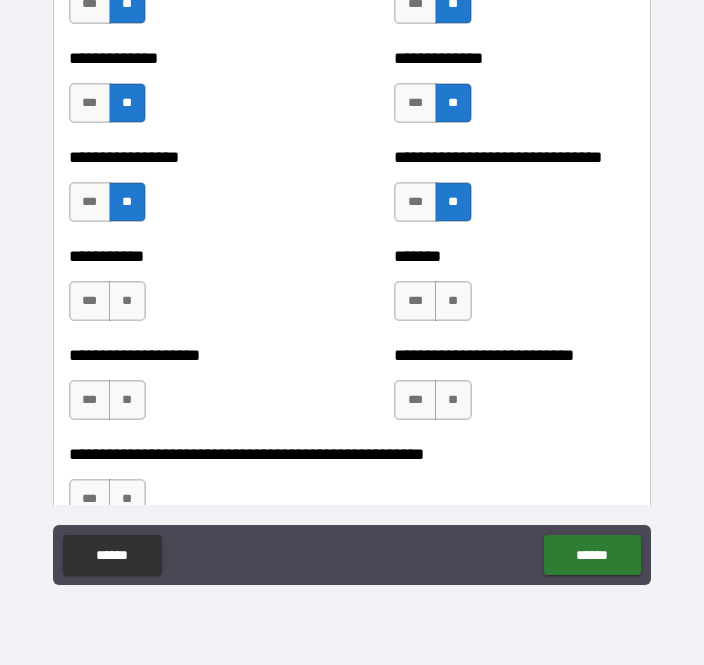 scroll, scrollTop: 7990, scrollLeft: 0, axis: vertical 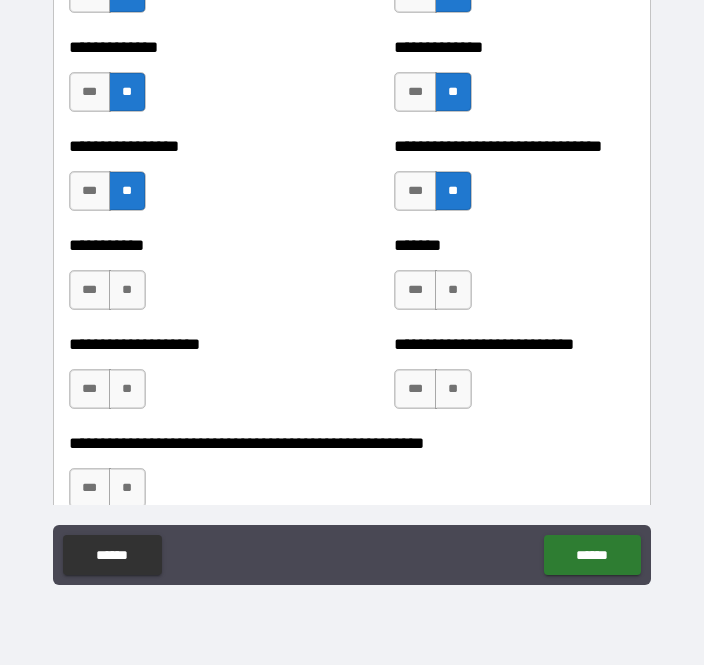 click on "***" at bounding box center (415, 290) 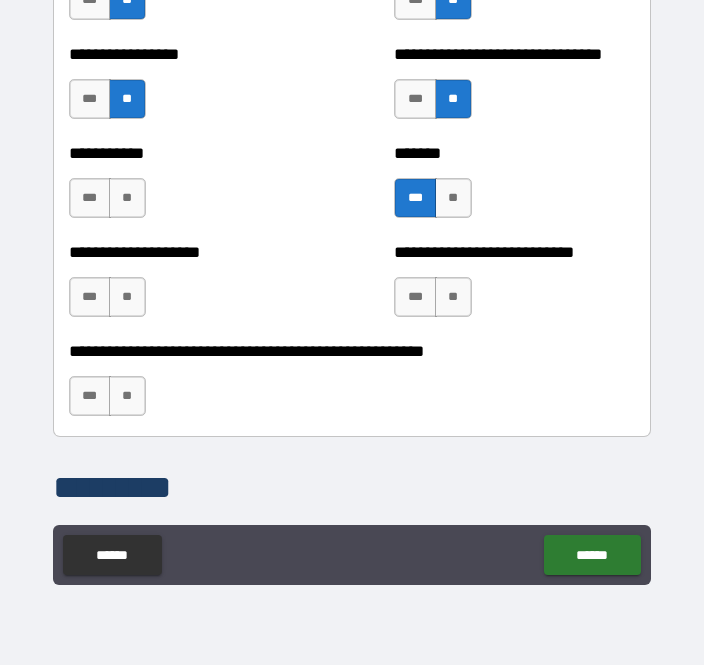 scroll, scrollTop: 8083, scrollLeft: 0, axis: vertical 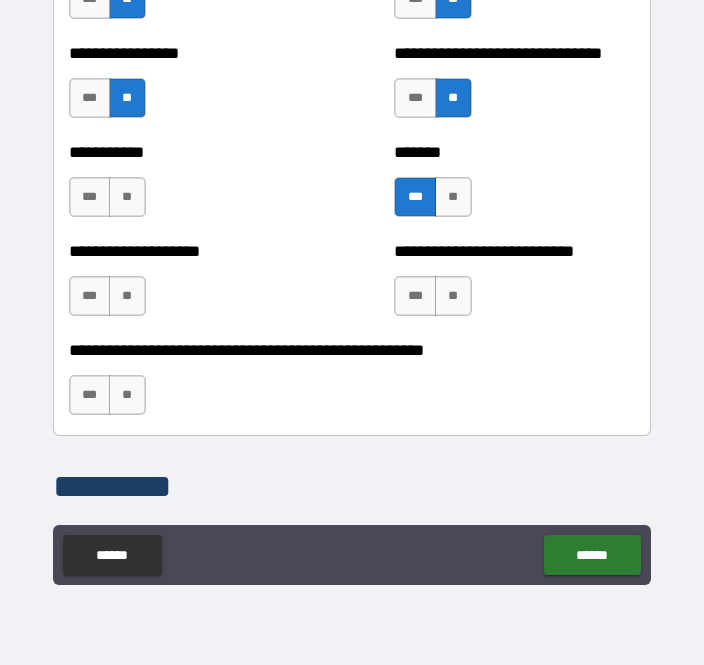 click on "**" at bounding box center (127, 395) 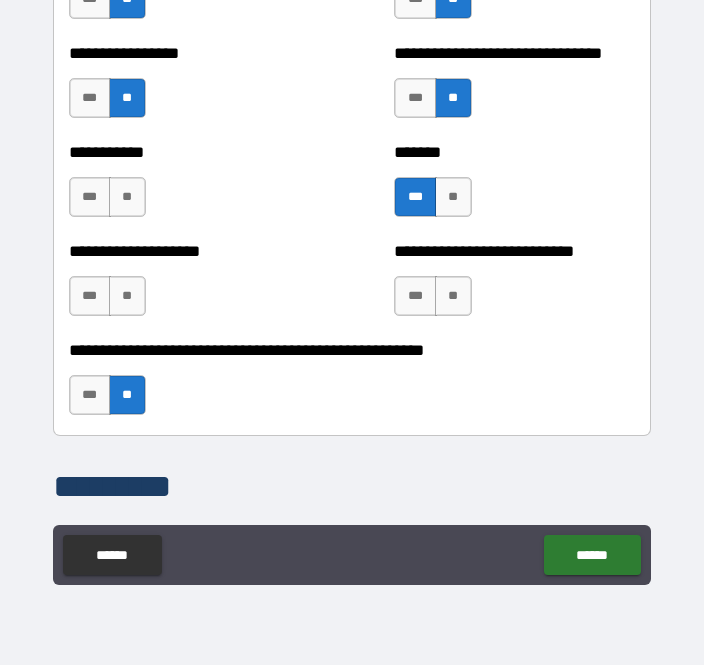 click on "**" at bounding box center (127, 296) 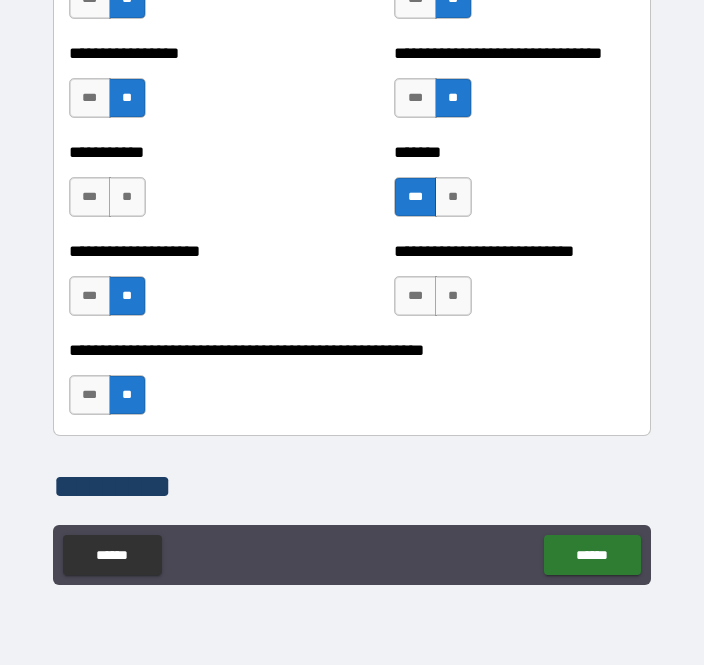 click on "***" at bounding box center (90, 296) 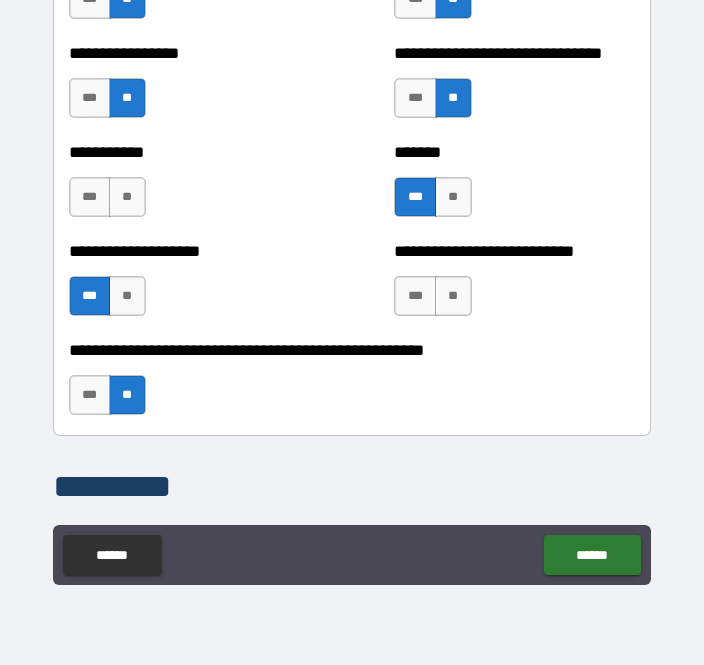 click on "**********" at bounding box center [189, 286] 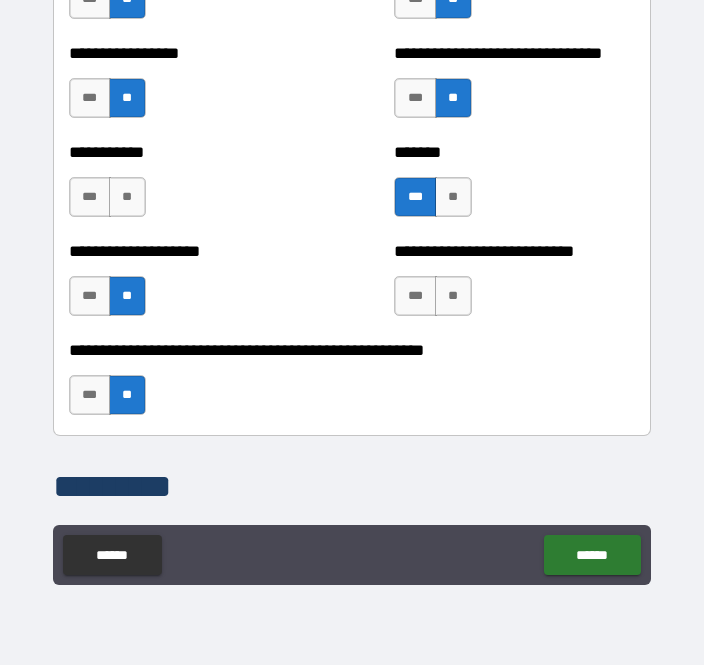click on "**" at bounding box center (127, 197) 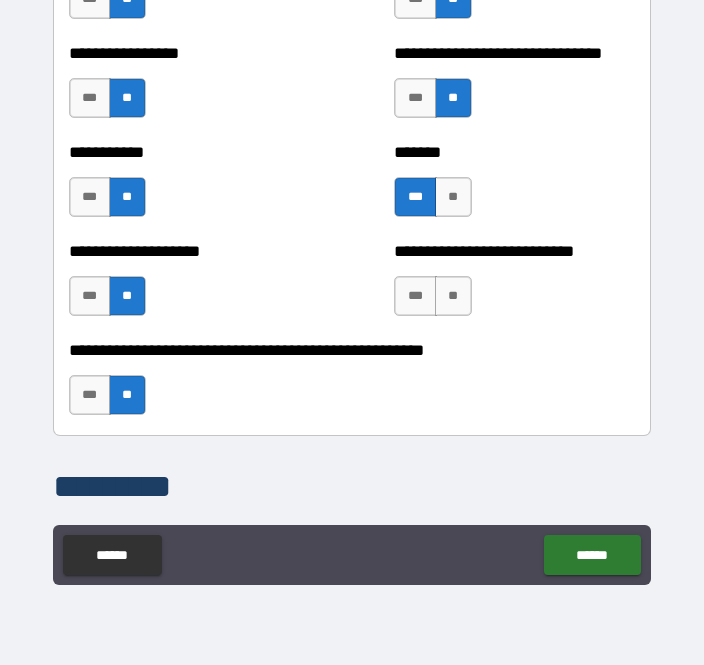 click on "***" at bounding box center [415, 296] 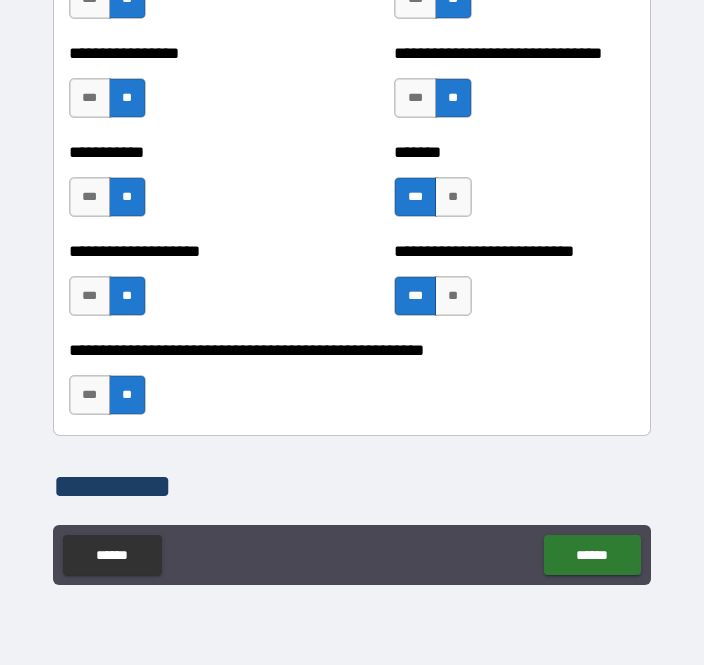 click on "******" at bounding box center [592, 555] 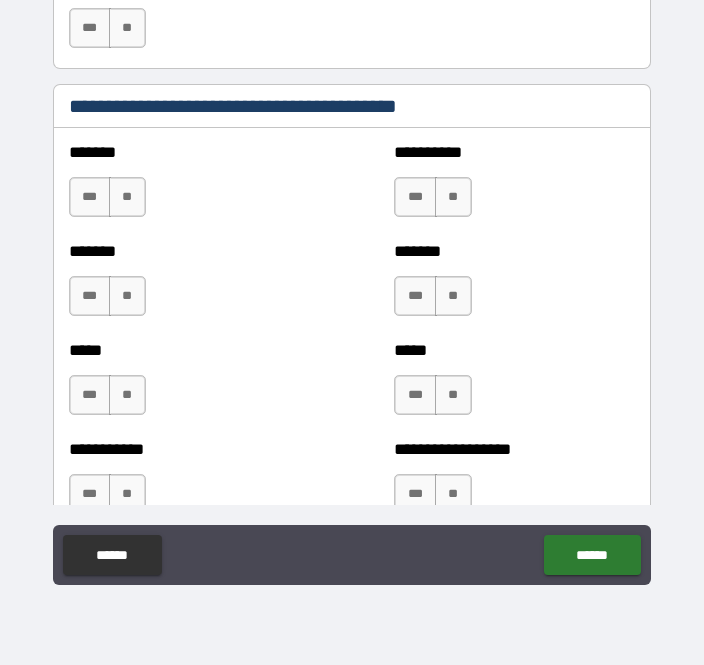 scroll, scrollTop: 1825, scrollLeft: 0, axis: vertical 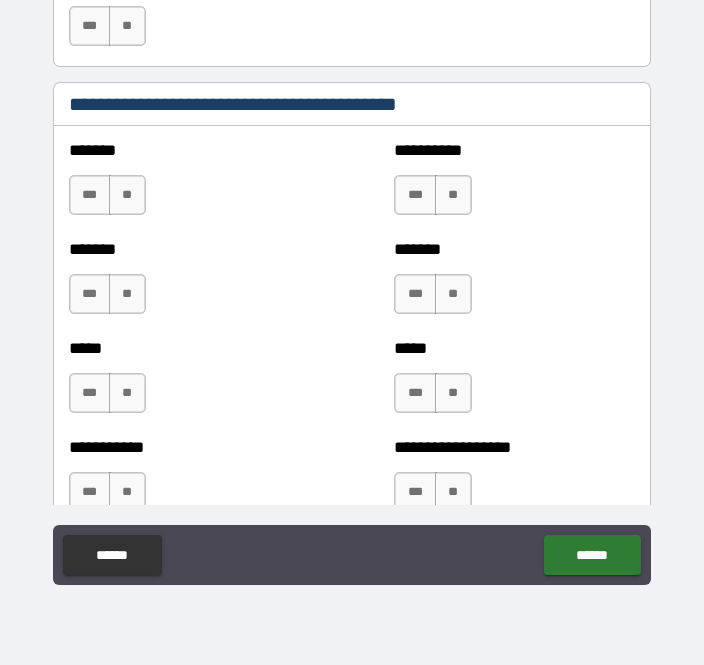 click on "**" at bounding box center (127, 195) 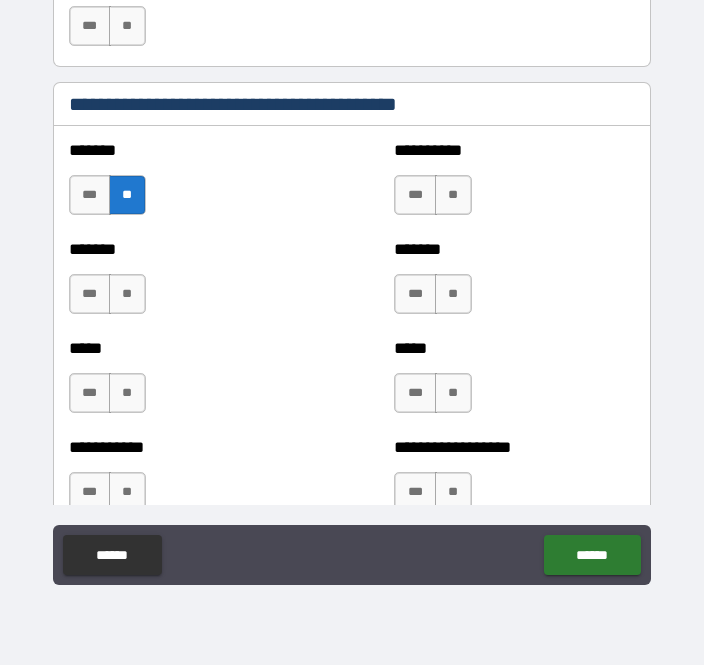 click on "**" at bounding box center [127, 294] 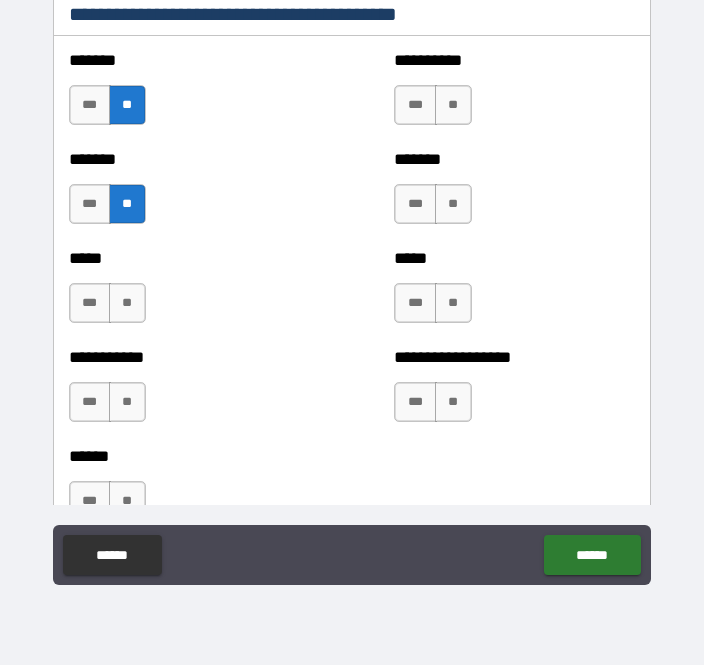 scroll, scrollTop: 1916, scrollLeft: 0, axis: vertical 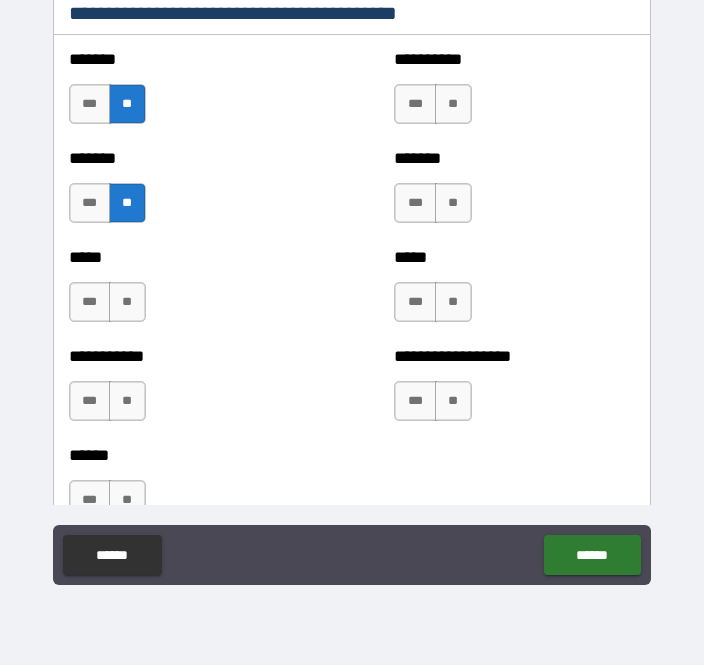 click on "**" at bounding box center [127, 302] 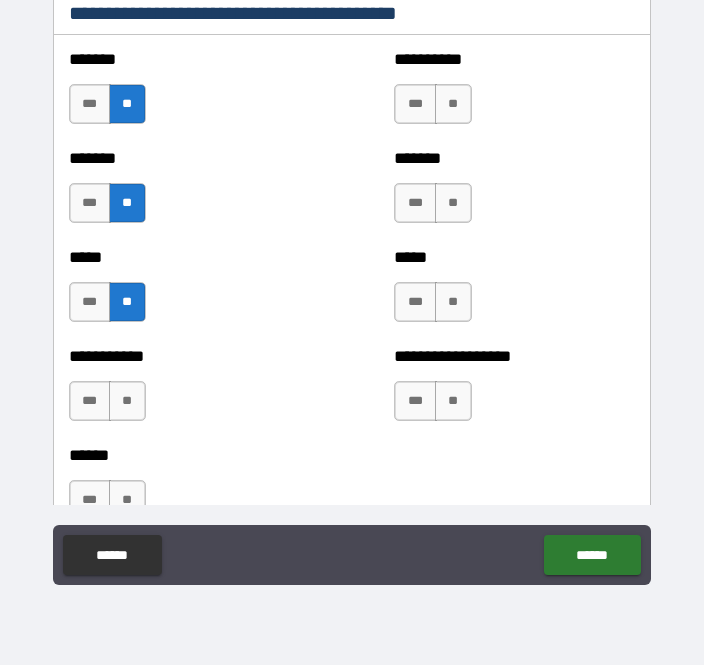 click on "**" at bounding box center (127, 401) 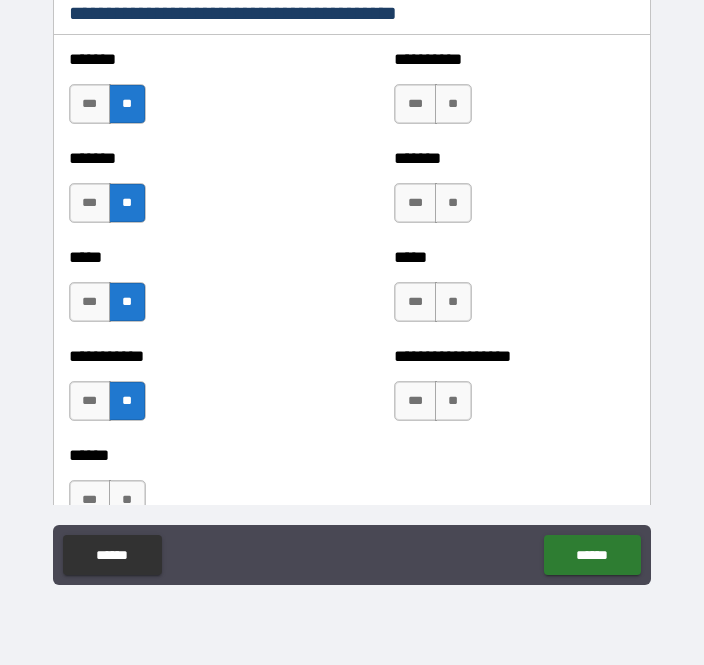 click on "**" at bounding box center (453, 104) 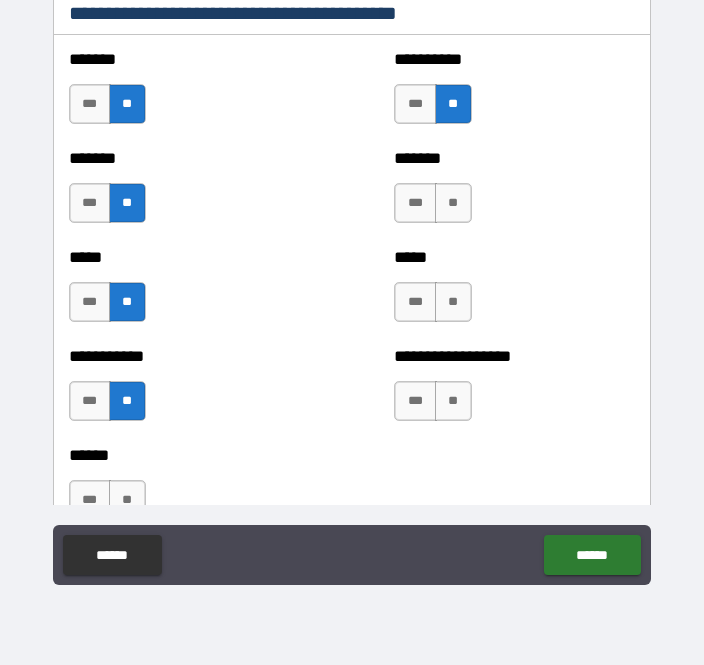 click on "**" at bounding box center [453, 203] 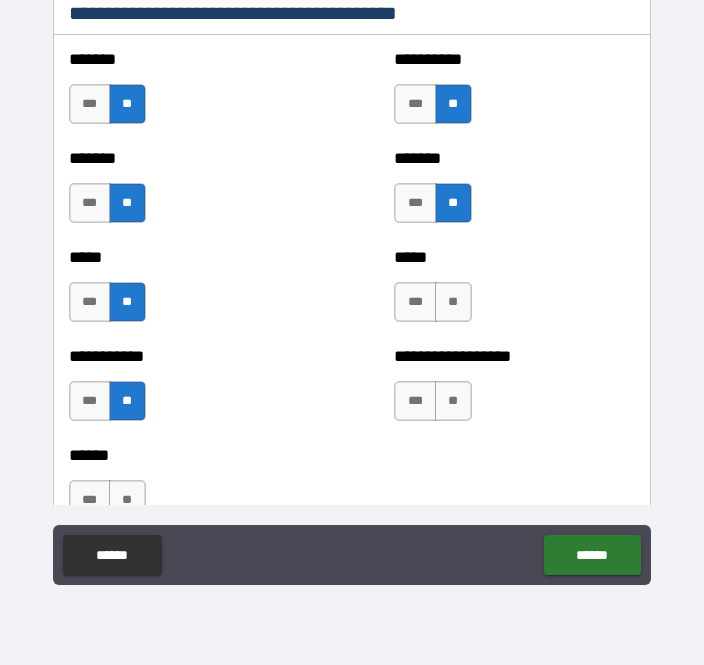 click on "**" at bounding box center [453, 302] 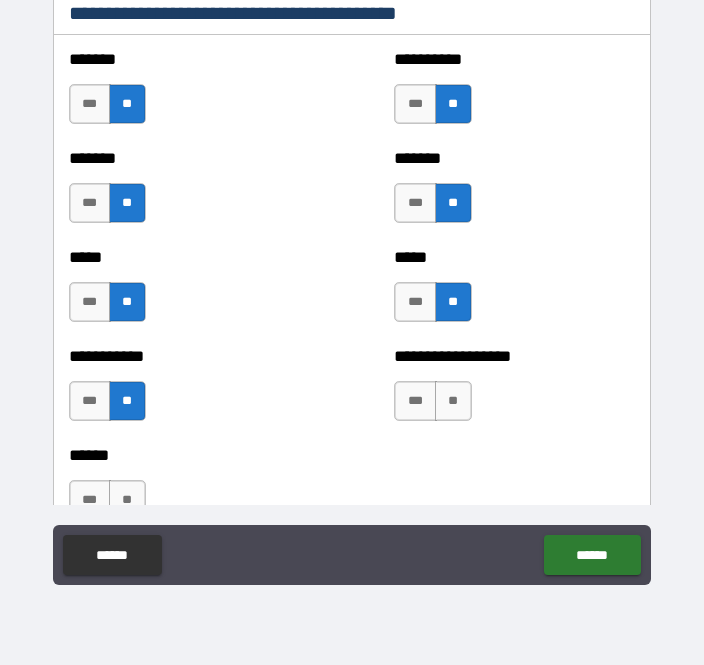 click on "**" at bounding box center [453, 401] 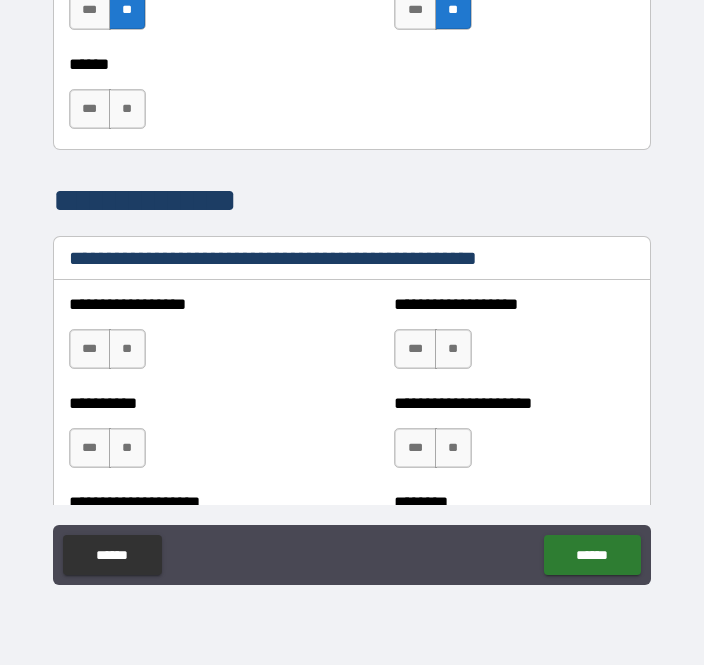 scroll, scrollTop: 2290, scrollLeft: 0, axis: vertical 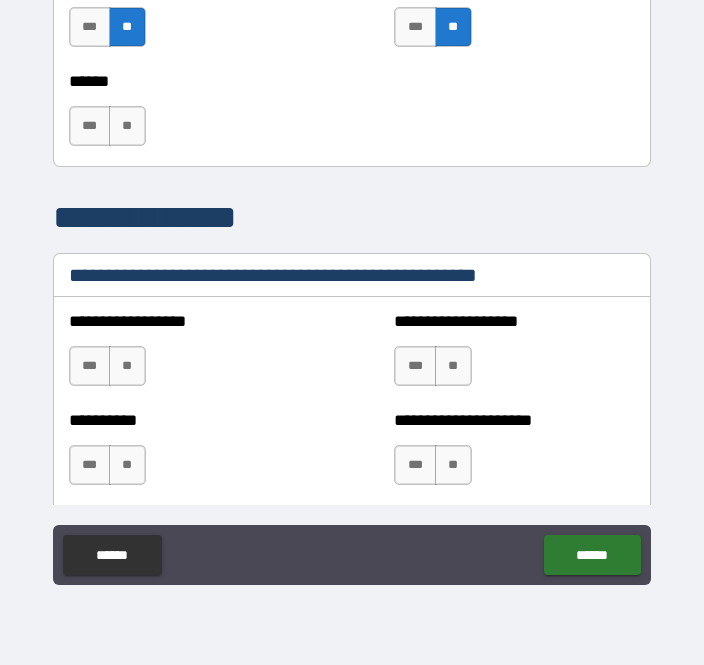 click on "**" at bounding box center (127, 126) 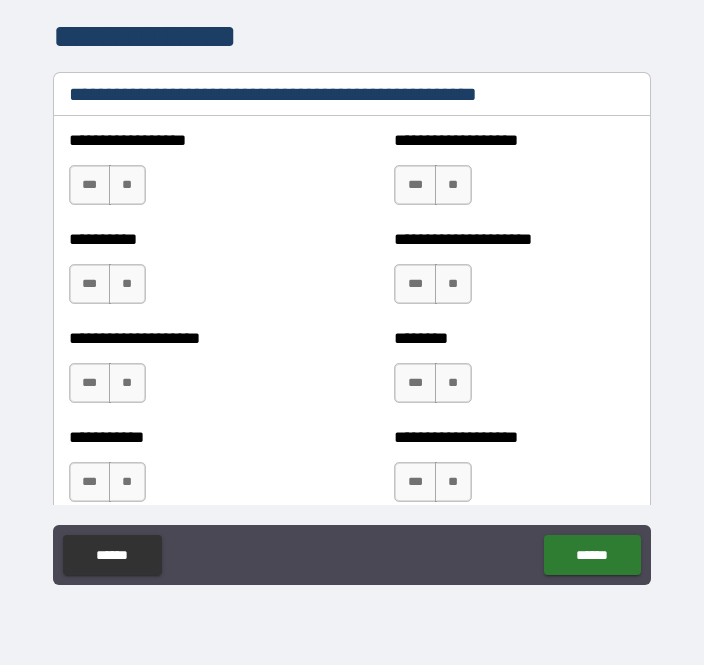 scroll, scrollTop: 2471, scrollLeft: 0, axis: vertical 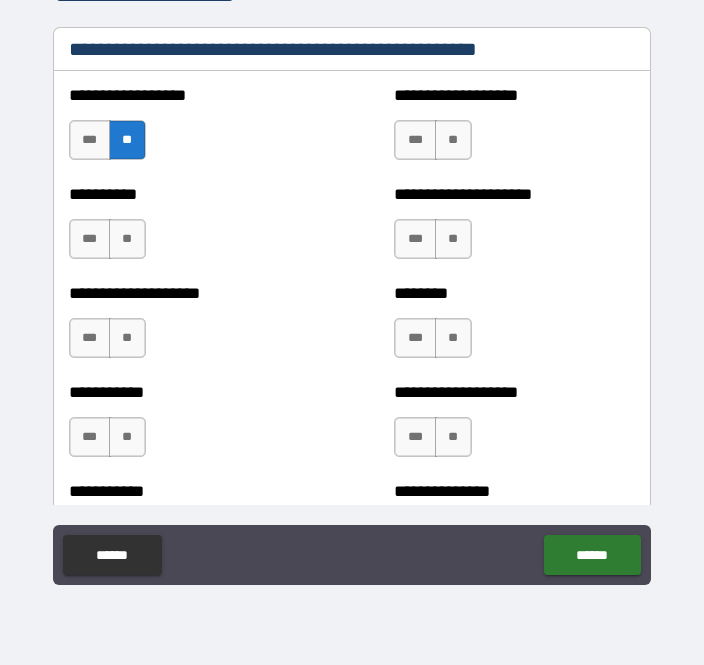 click on "**" at bounding box center (453, 140) 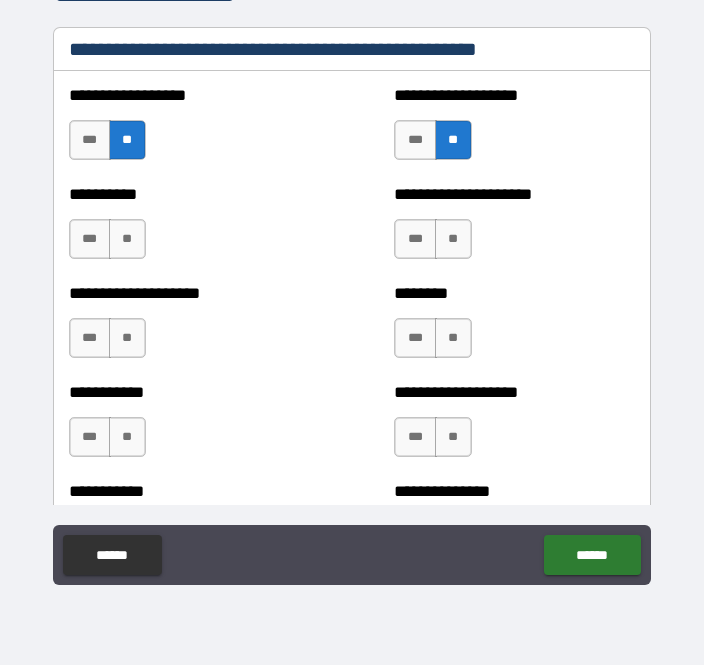 click on "**" at bounding box center [453, 239] 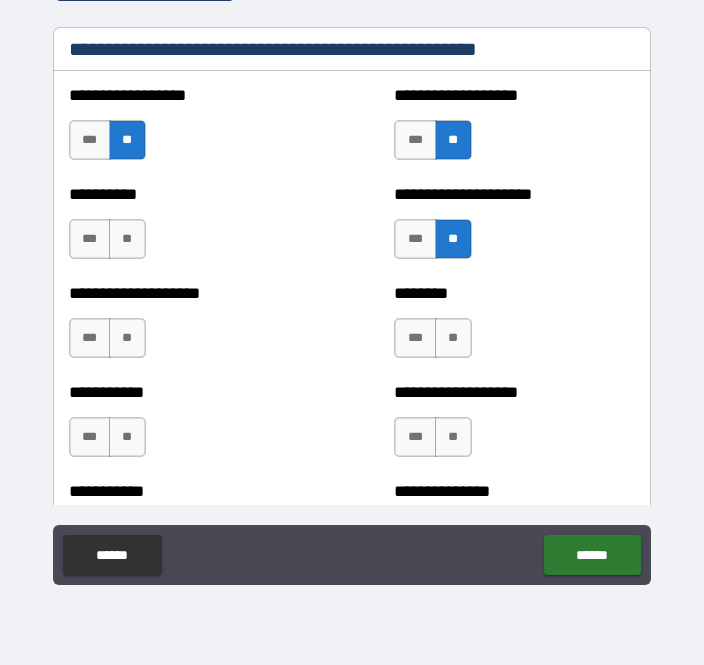 click on "**" at bounding box center [453, 338] 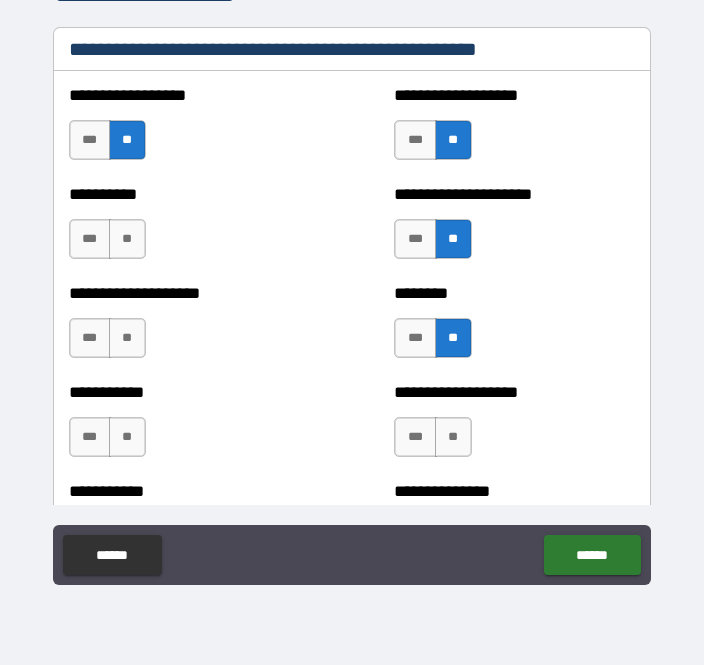 click on "**" at bounding box center [127, 338] 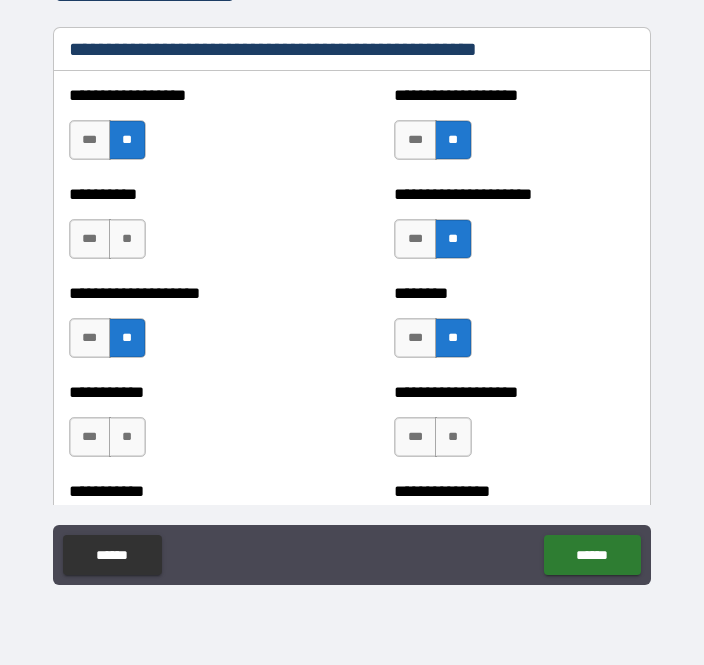 click on "**" at bounding box center [127, 239] 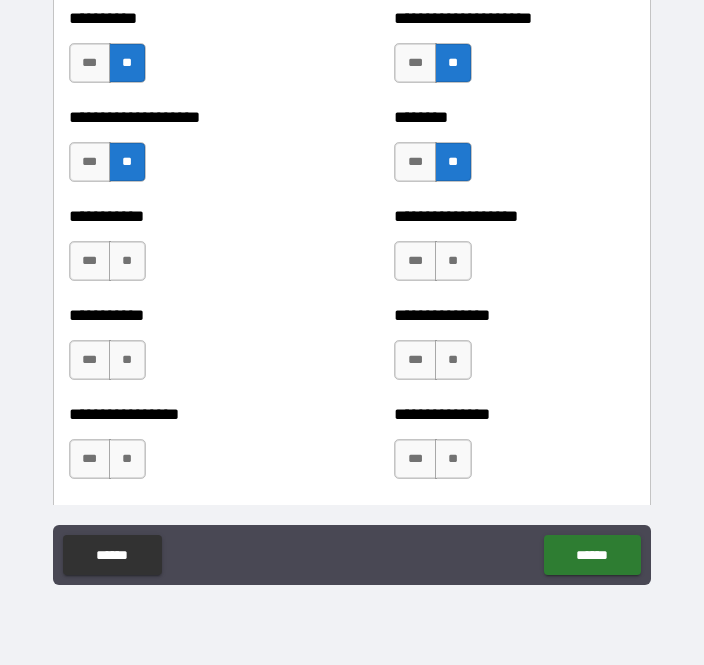 scroll, scrollTop: 2695, scrollLeft: 0, axis: vertical 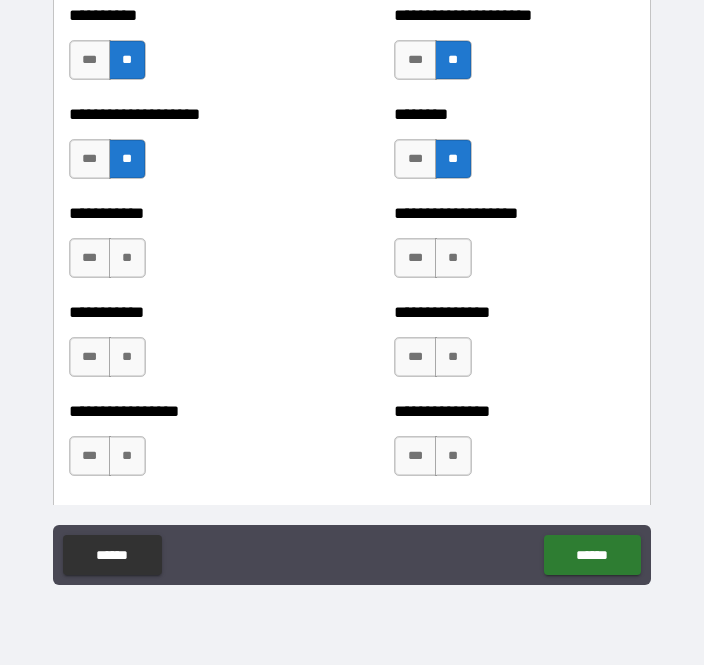 click on "**" at bounding box center (127, 258) 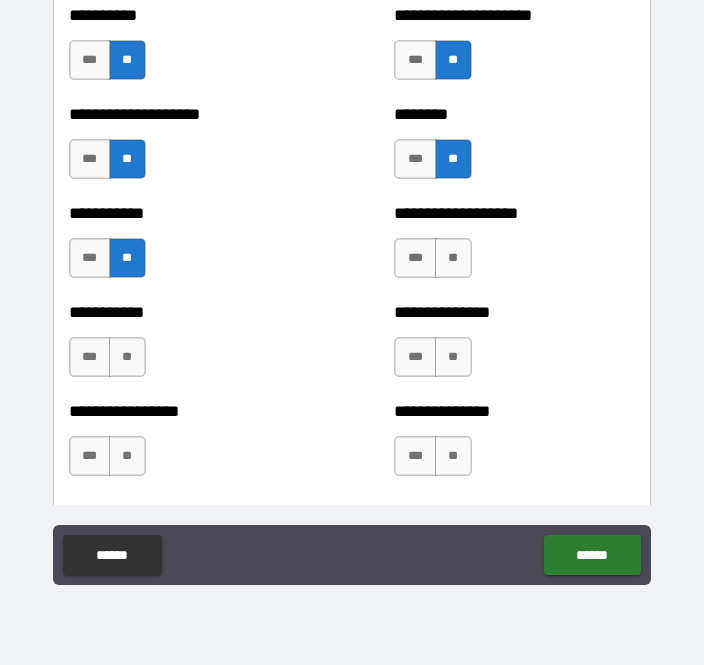 click on "**" at bounding box center (127, 357) 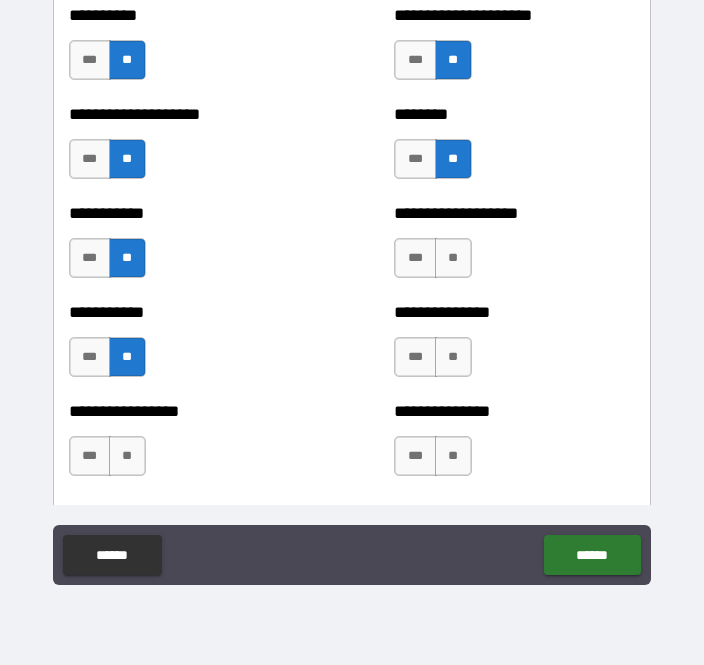 click on "**" at bounding box center (127, 456) 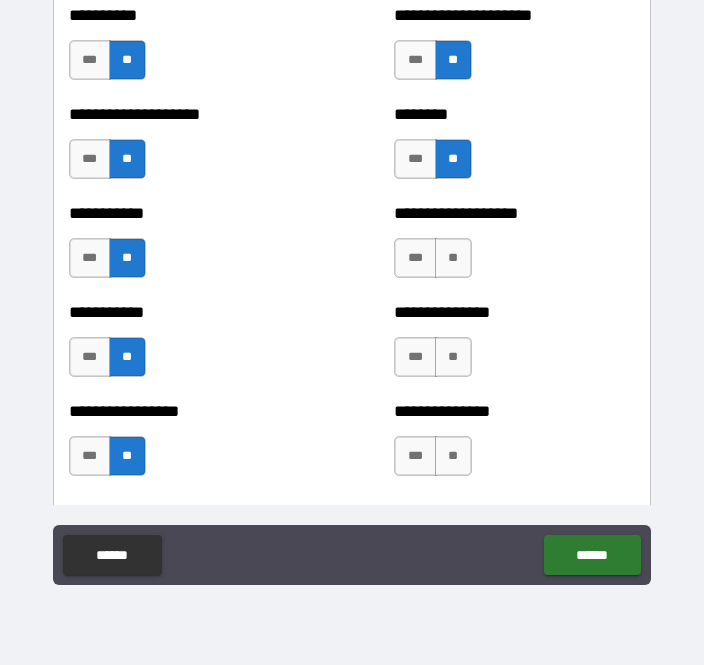 click on "**" at bounding box center [453, 258] 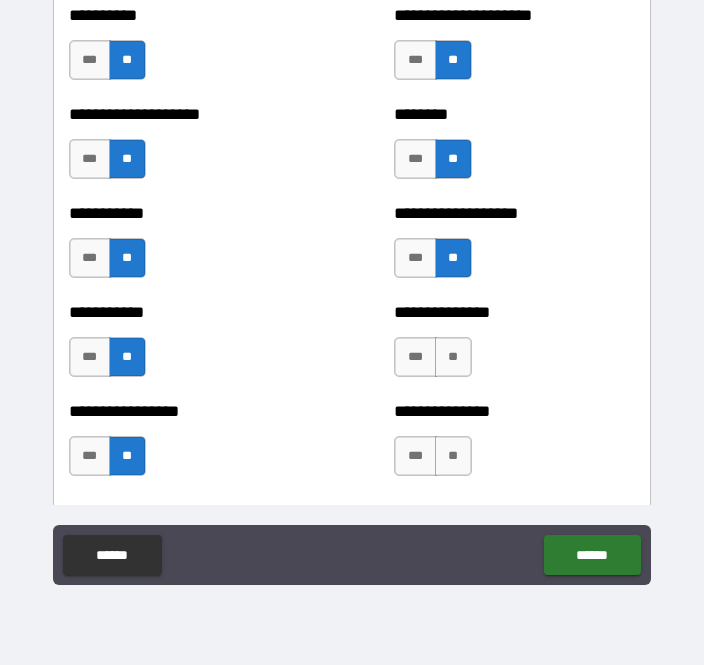 click on "**" at bounding box center (453, 357) 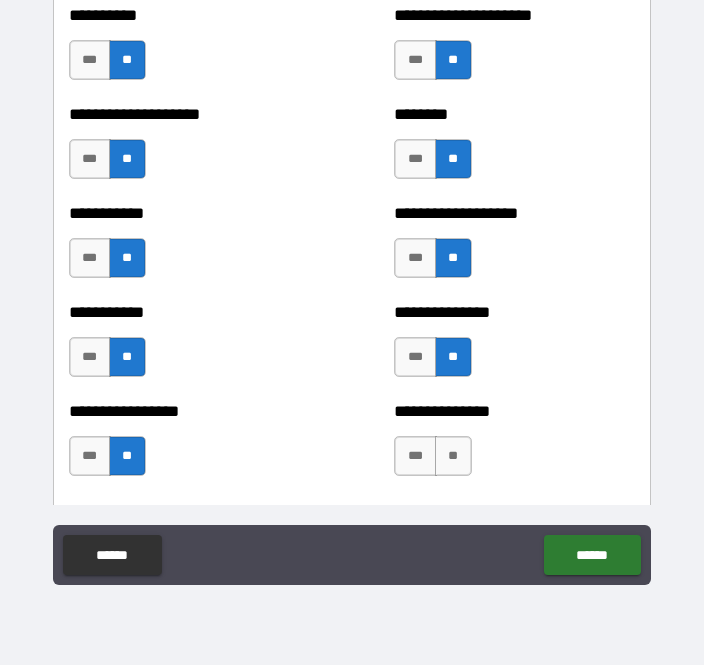 click on "**" at bounding box center [453, 456] 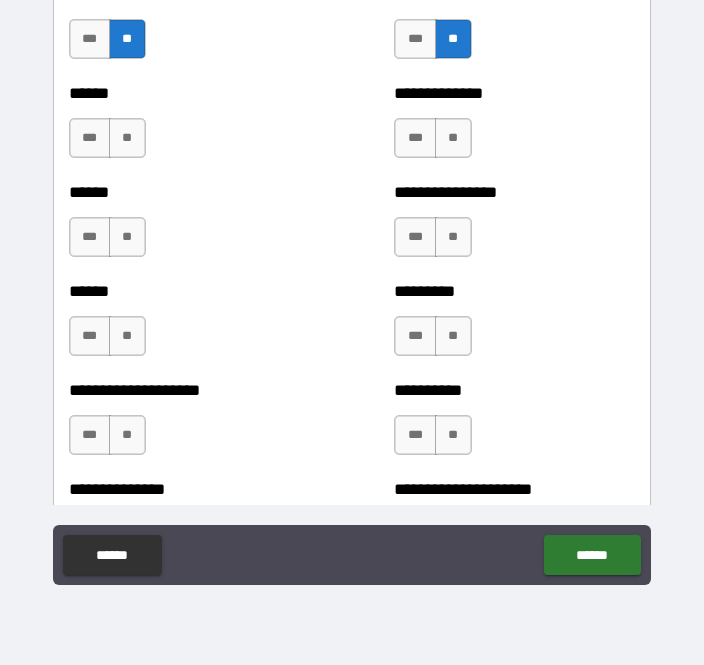 scroll, scrollTop: 3117, scrollLeft: 0, axis: vertical 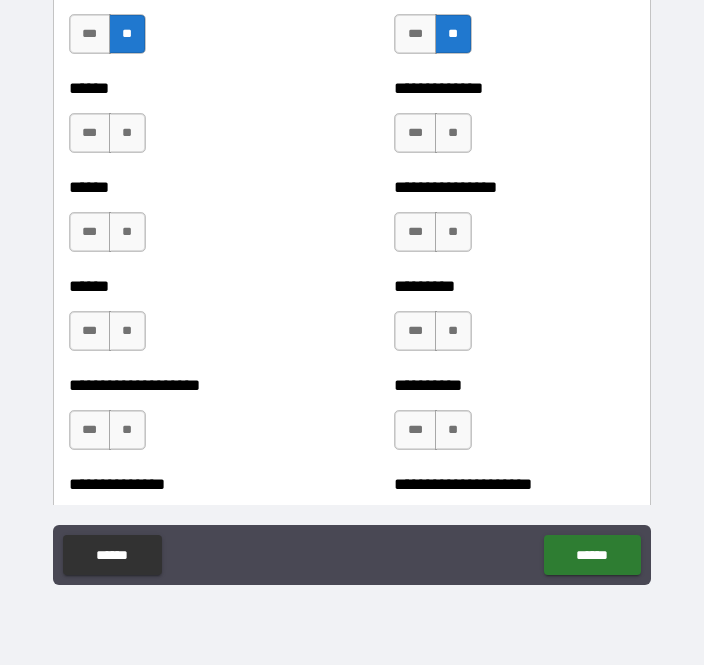 click on "**" at bounding box center (127, 133) 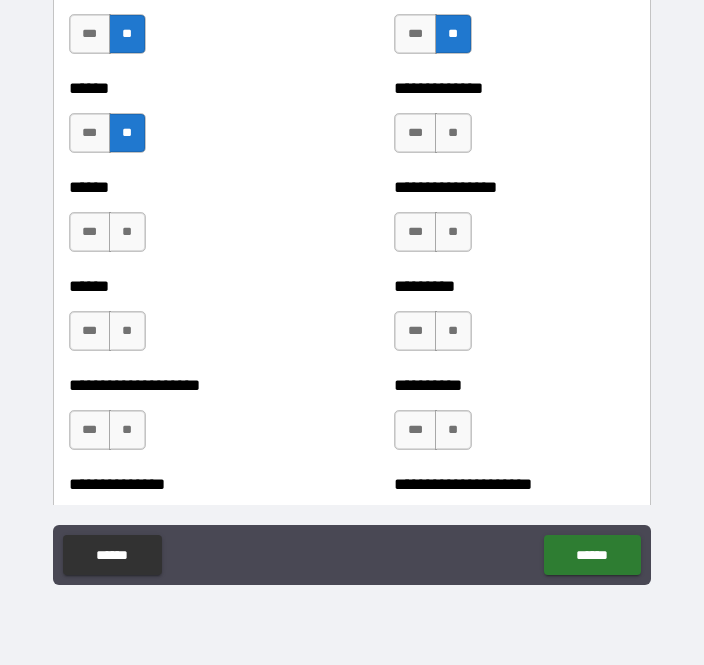 click on "**" at bounding box center [127, 232] 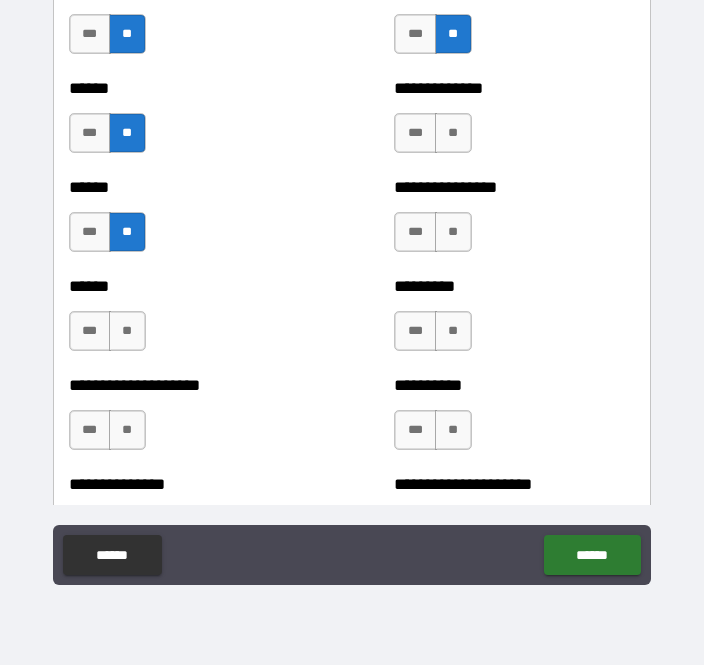 click on "**" at bounding box center (127, 331) 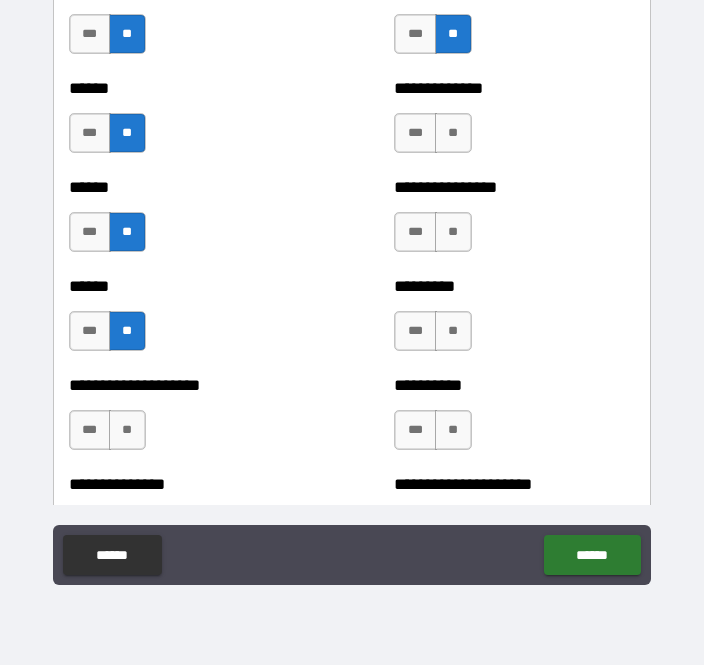 click on "**" at bounding box center [127, 430] 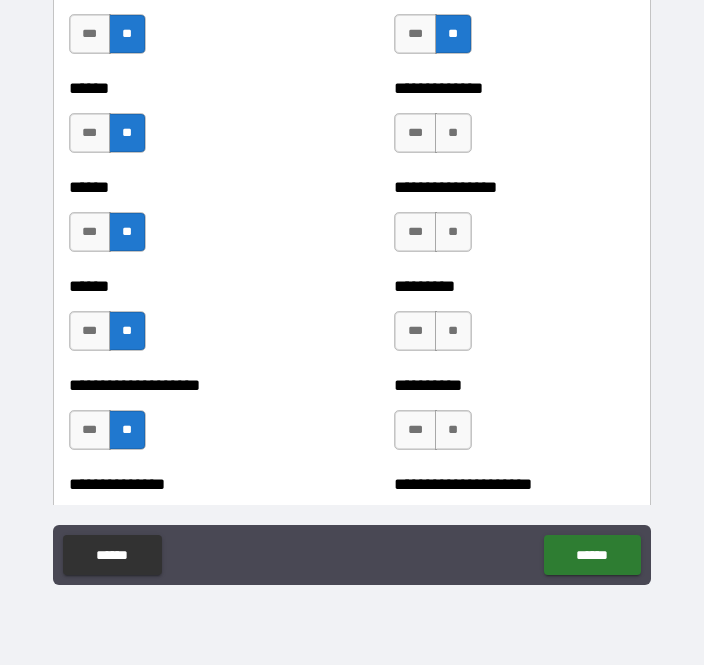 click on "**" at bounding box center [453, 133] 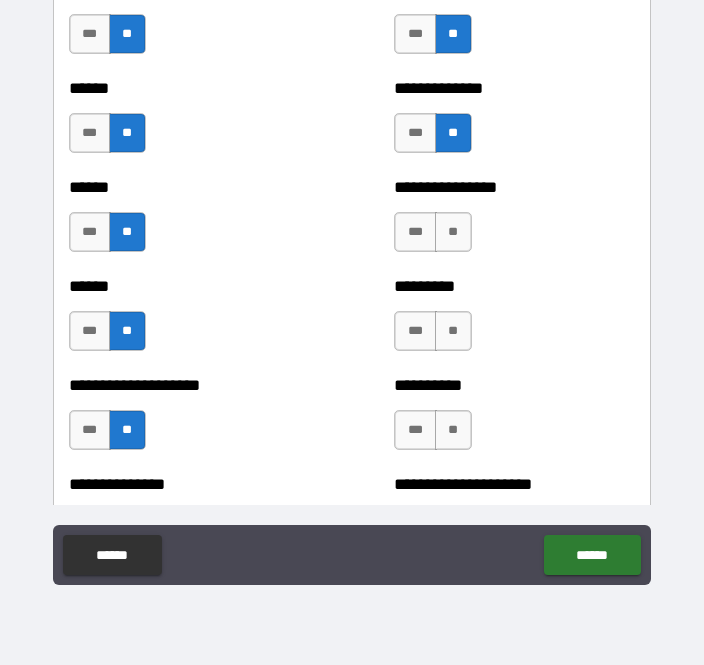 click on "**" at bounding box center [453, 232] 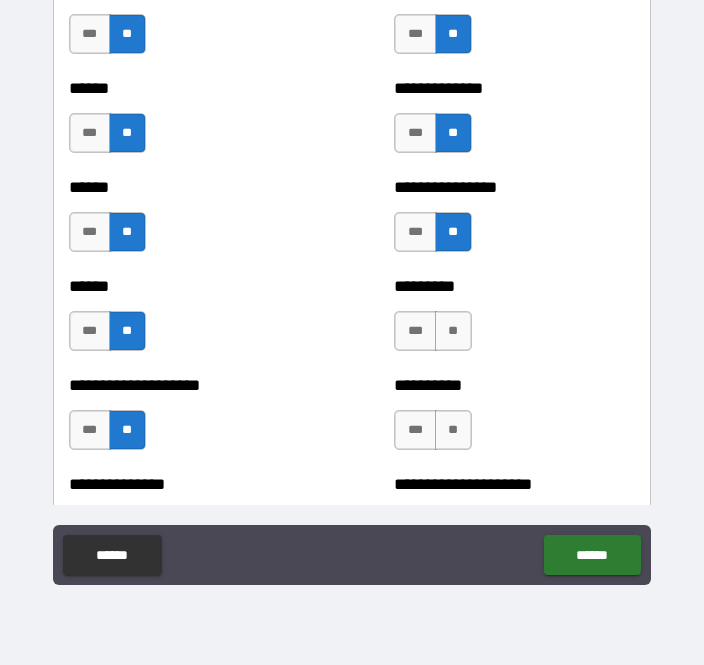 click on "**" at bounding box center (453, 331) 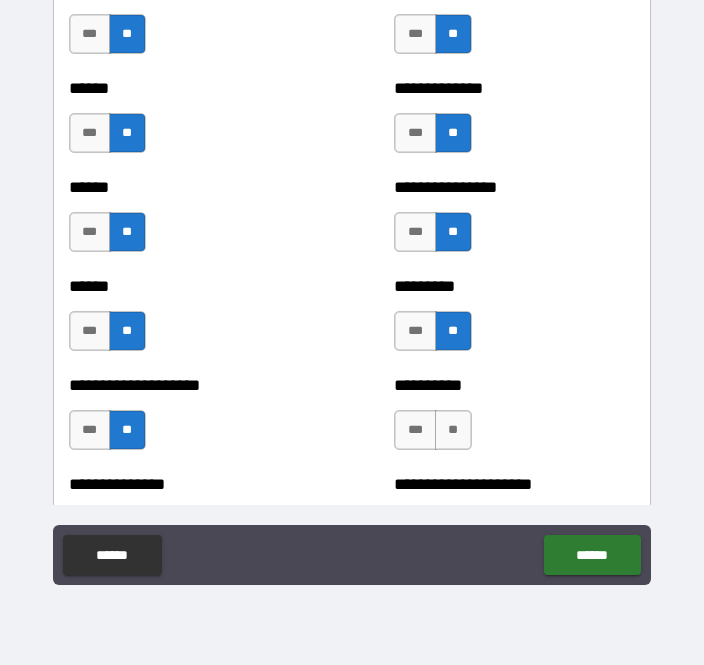 click on "**" at bounding box center (453, 430) 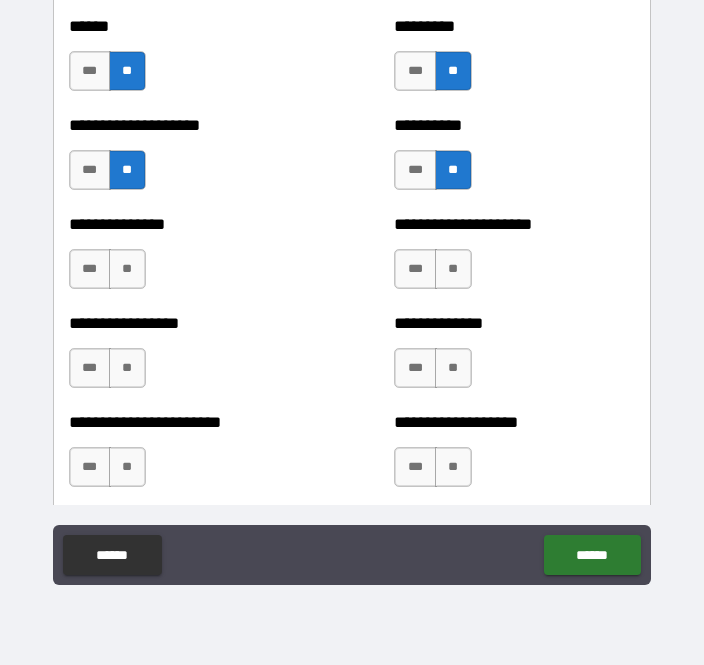 scroll, scrollTop: 3392, scrollLeft: 0, axis: vertical 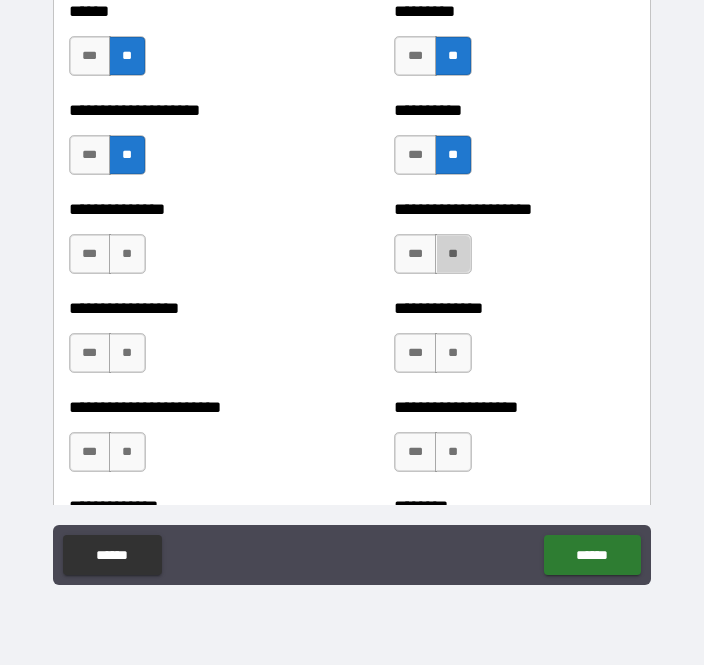 click on "**" at bounding box center [453, 254] 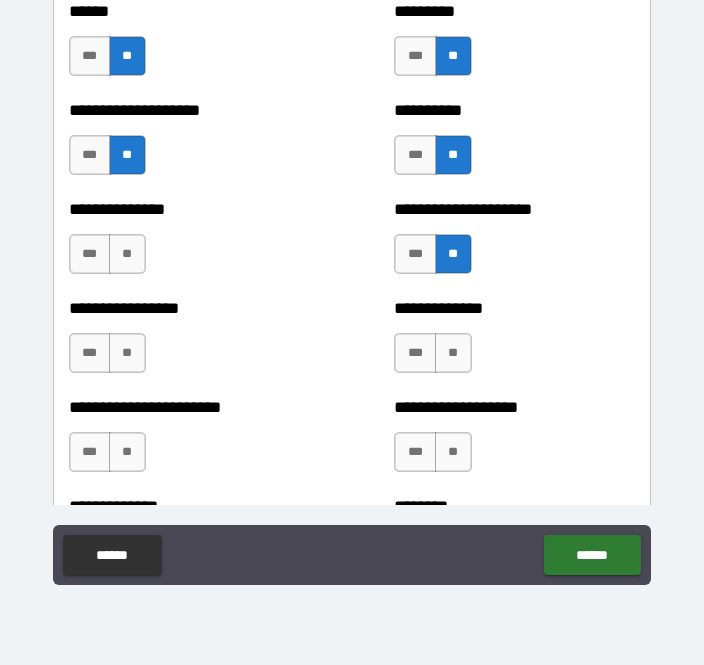 click on "**" at bounding box center (453, 353) 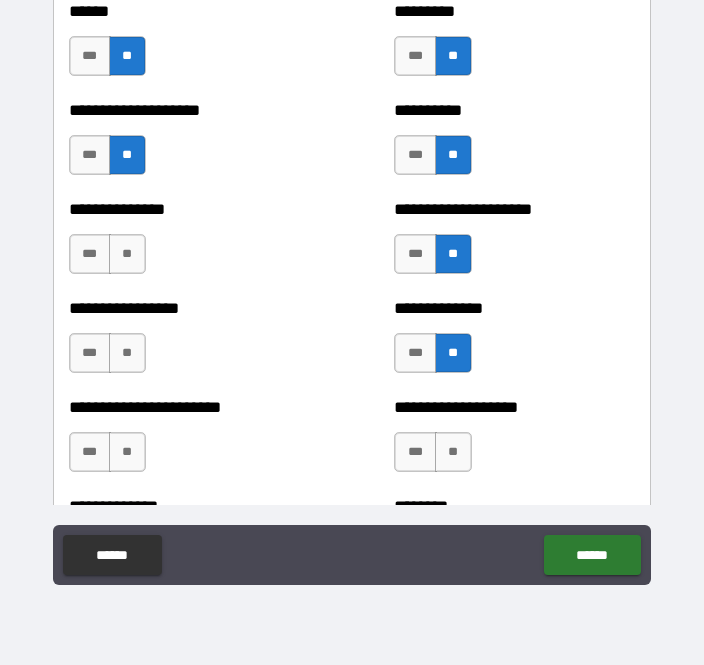 click on "**" at bounding box center [453, 452] 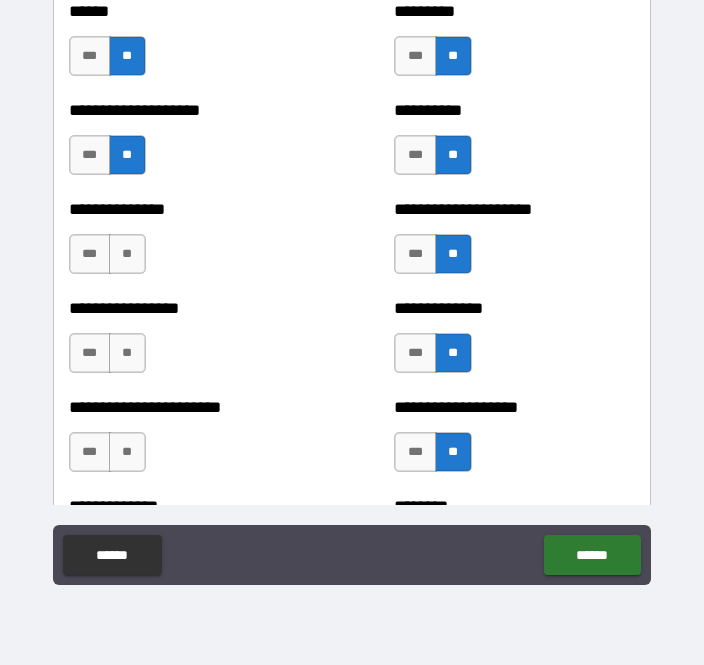 click on "**" at bounding box center (127, 254) 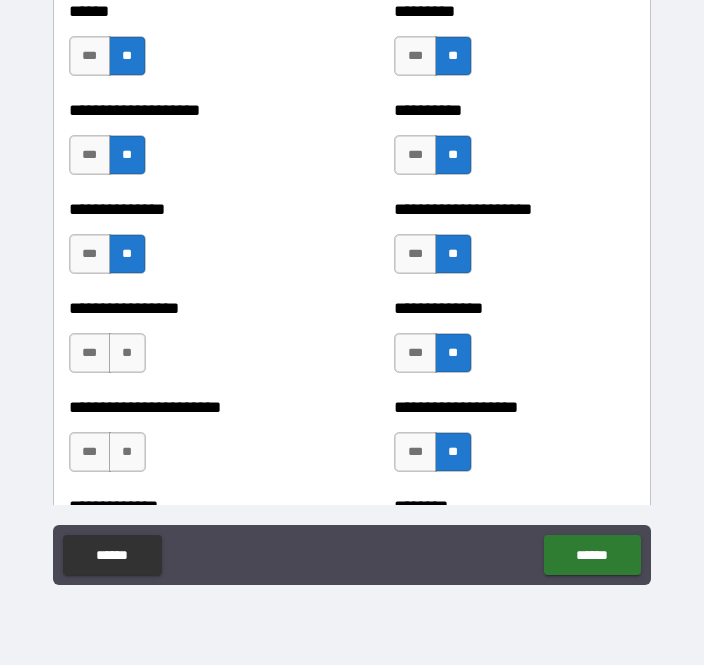 click on "**" at bounding box center [127, 353] 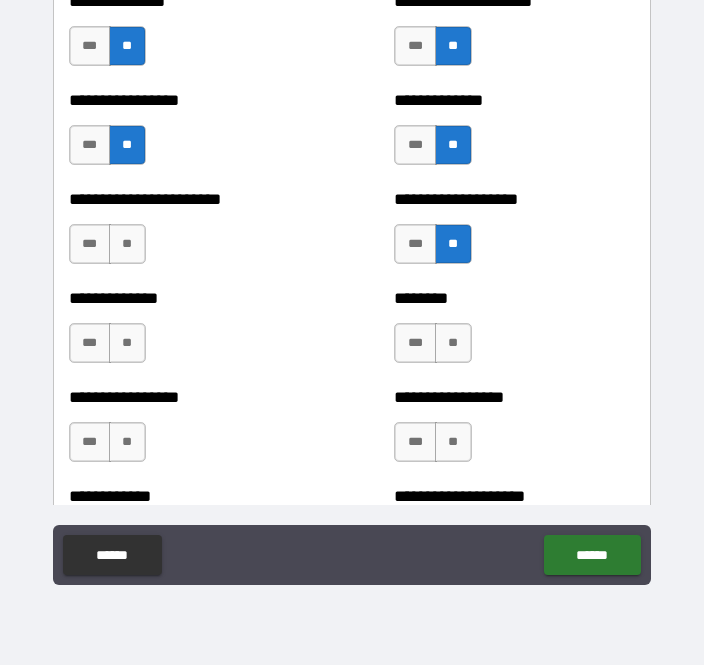 scroll, scrollTop: 3606, scrollLeft: 0, axis: vertical 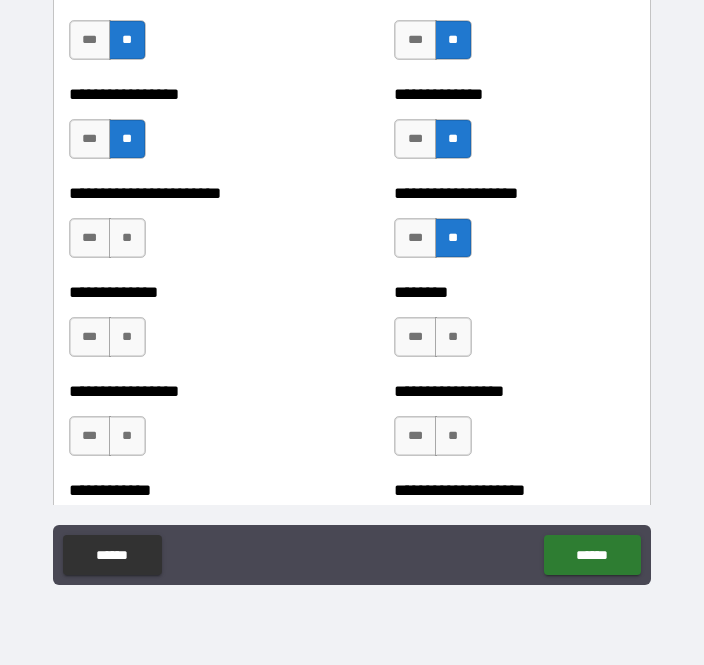 click on "**" at bounding box center (127, 238) 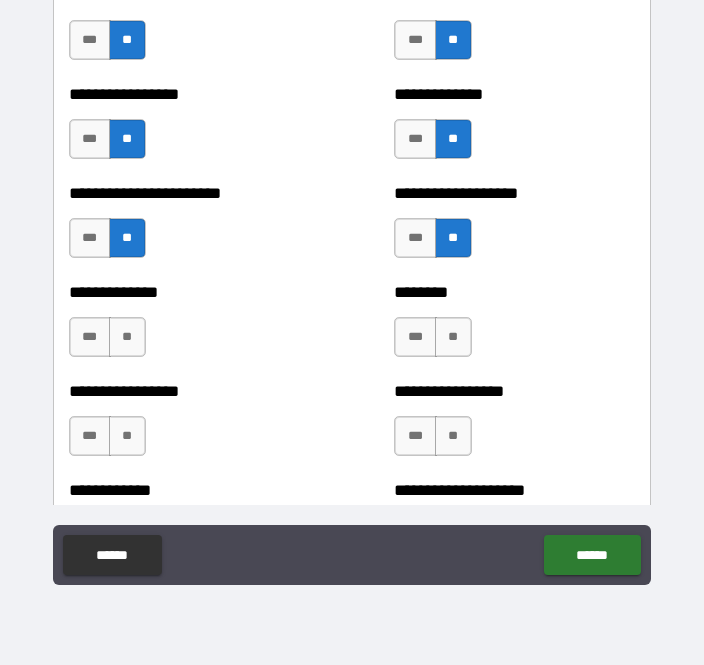 click on "**" at bounding box center [127, 337] 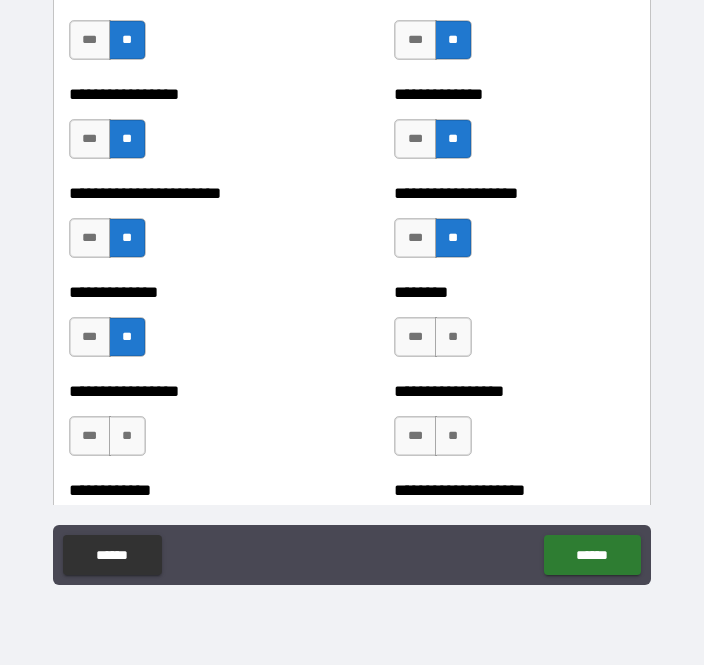 click on "**" at bounding box center [453, 337] 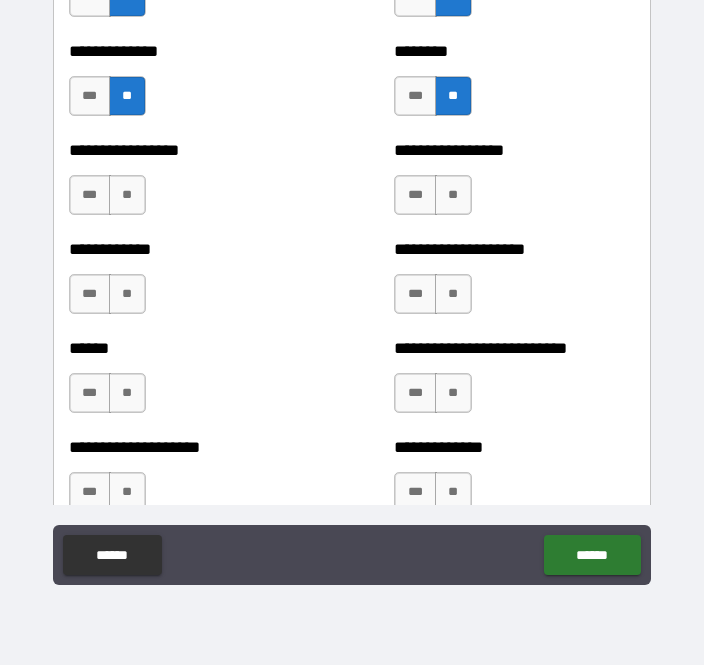 scroll, scrollTop: 3853, scrollLeft: 0, axis: vertical 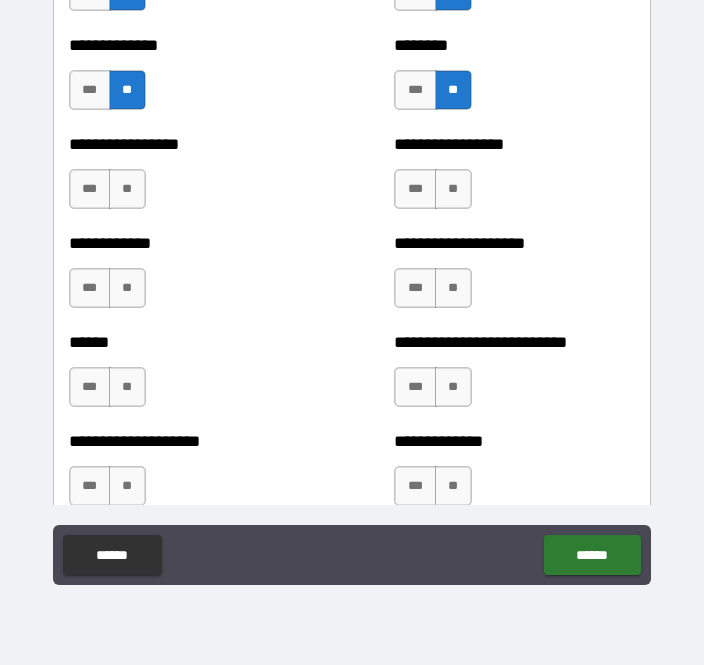 click on "**" at bounding box center (453, 189) 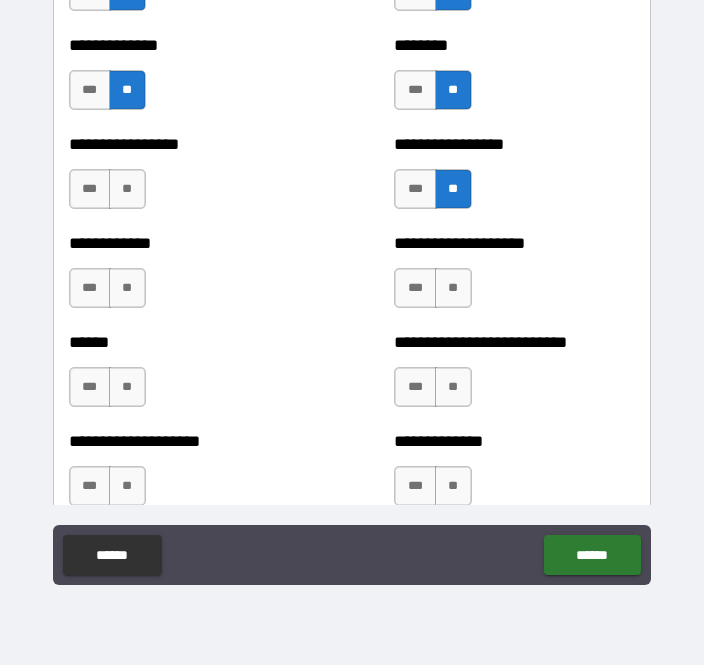 click on "**" at bounding box center [453, 288] 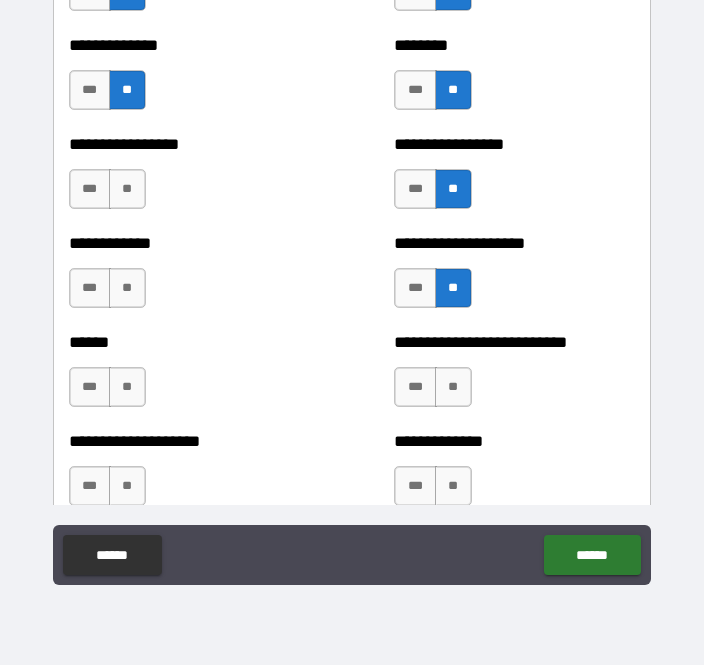 click on "**" at bounding box center (453, 387) 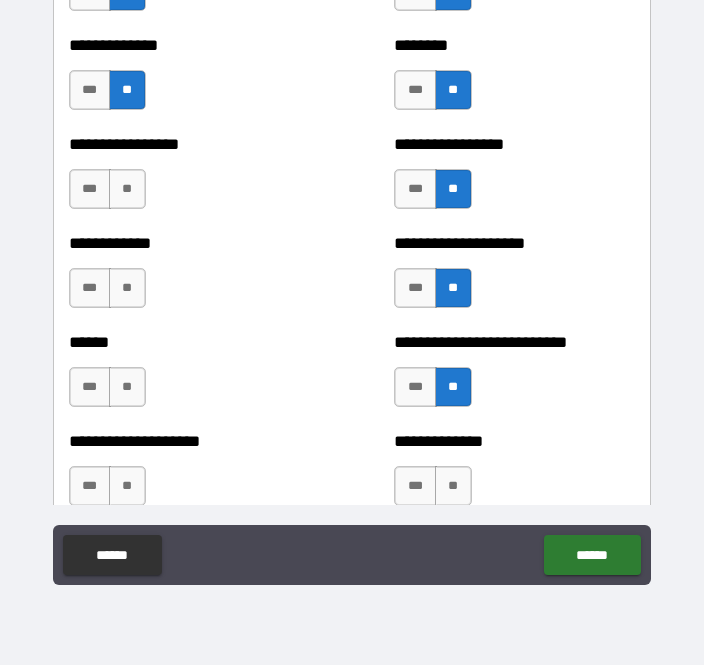 click on "**" at bounding box center (127, 189) 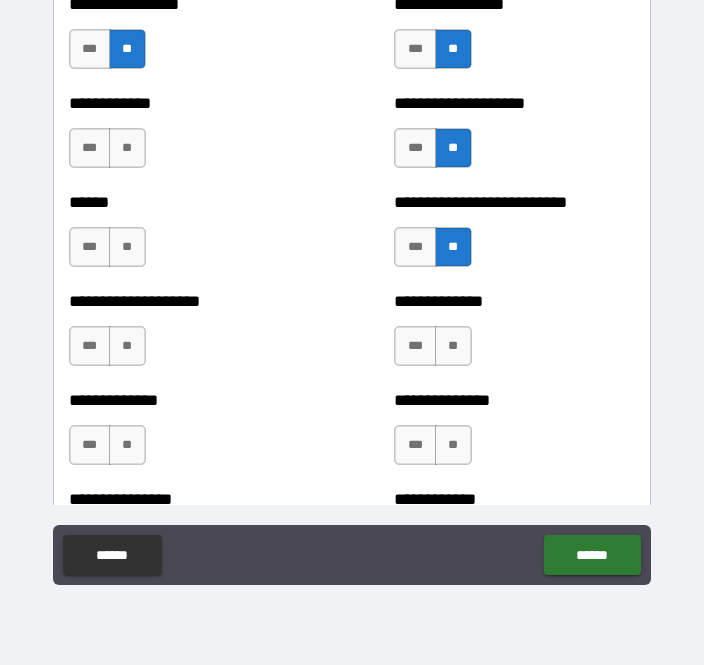 scroll, scrollTop: 3995, scrollLeft: 0, axis: vertical 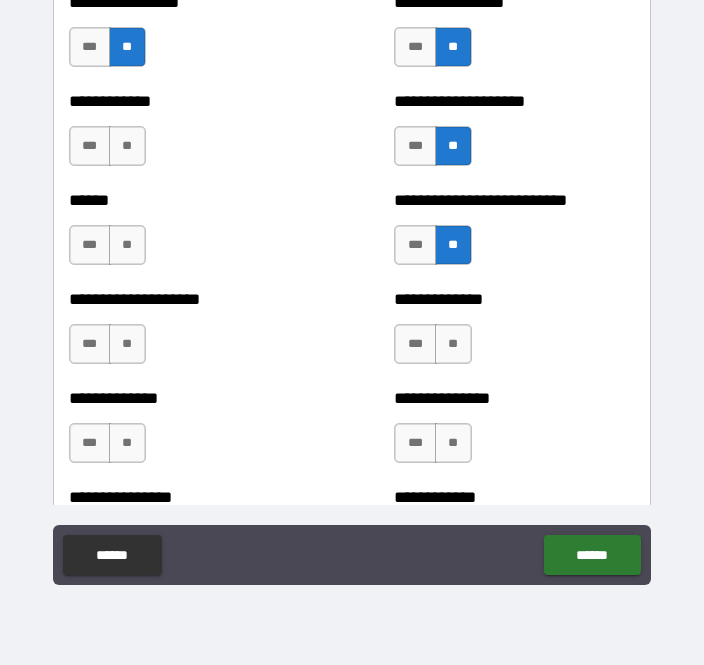 click on "**" at bounding box center (127, 146) 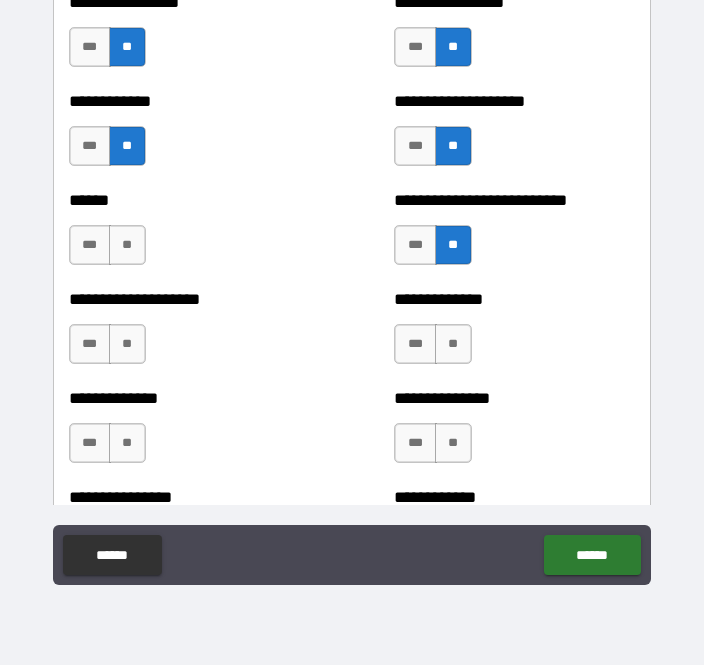 click on "**" at bounding box center [127, 245] 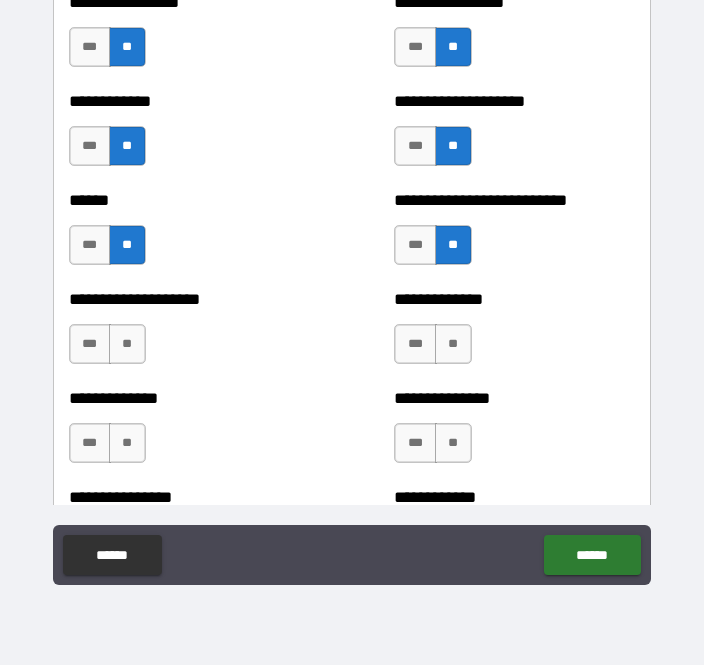 click on "**" at bounding box center (127, 344) 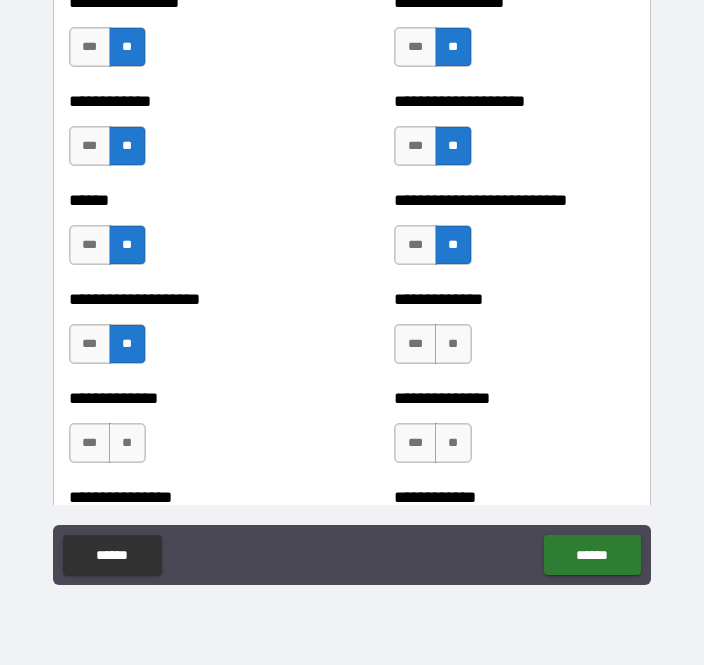 click on "**" at bounding box center (127, 443) 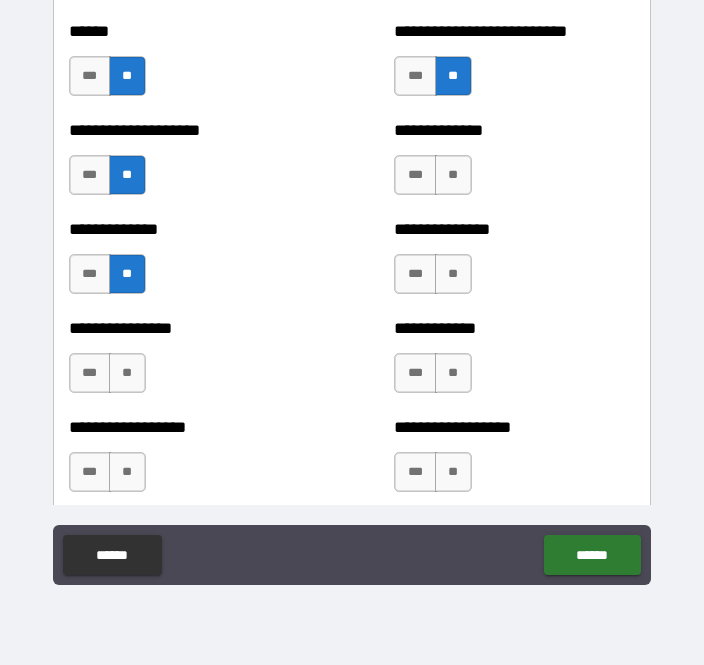 scroll, scrollTop: 4182, scrollLeft: 0, axis: vertical 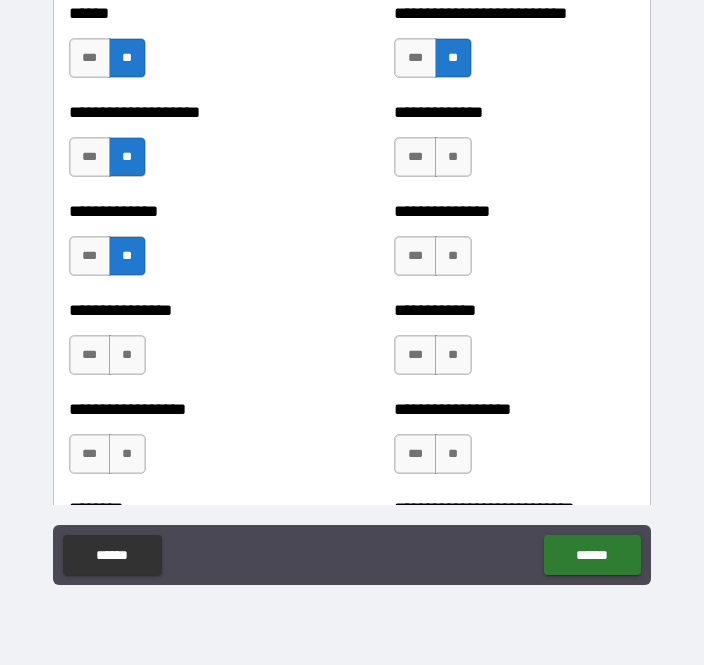 click on "**" at bounding box center [127, 355] 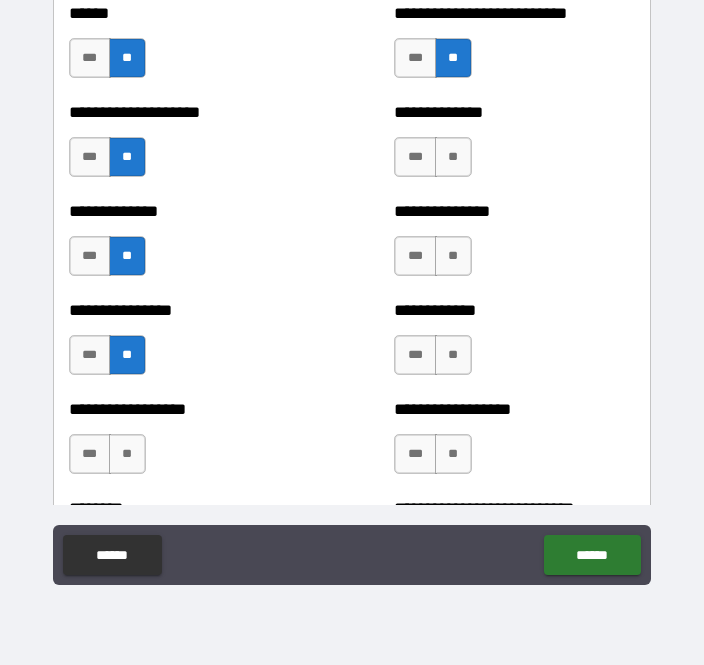 click on "**" at bounding box center [127, 454] 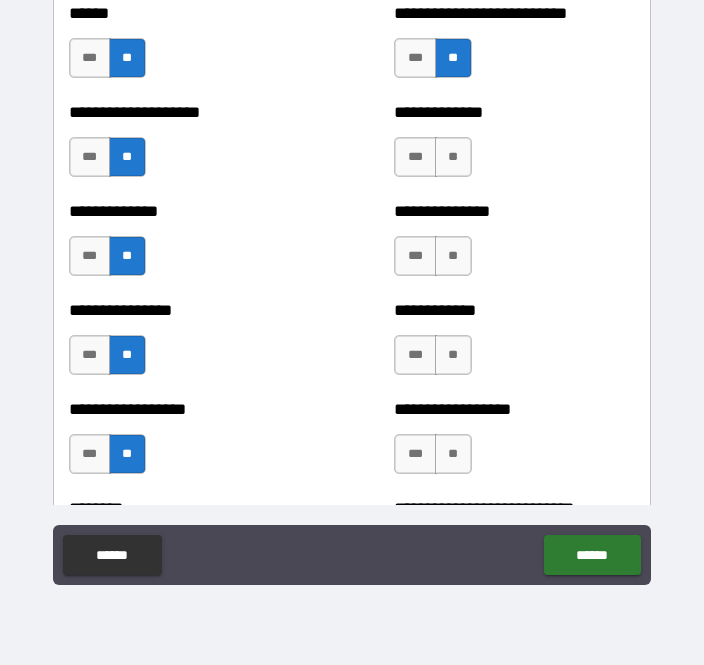 click on "**" at bounding box center [453, 256] 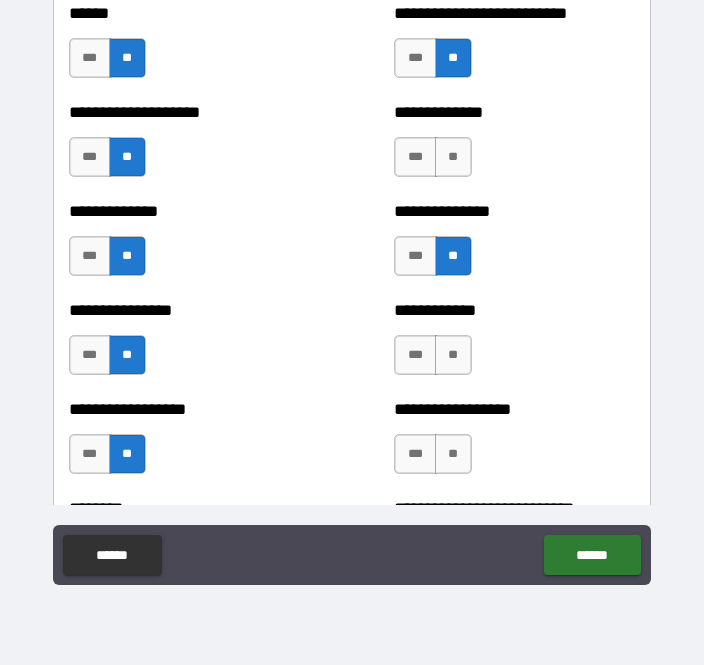 click on "**" at bounding box center (453, 355) 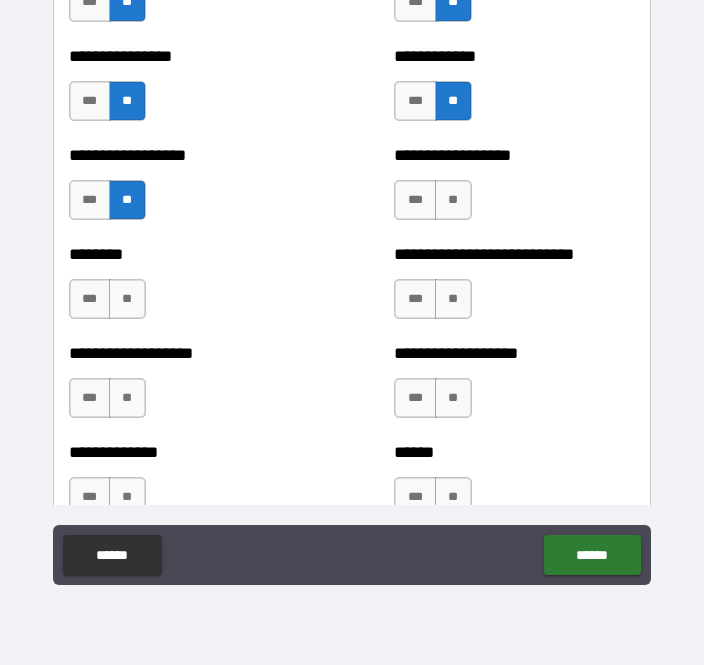 scroll, scrollTop: 4437, scrollLeft: 0, axis: vertical 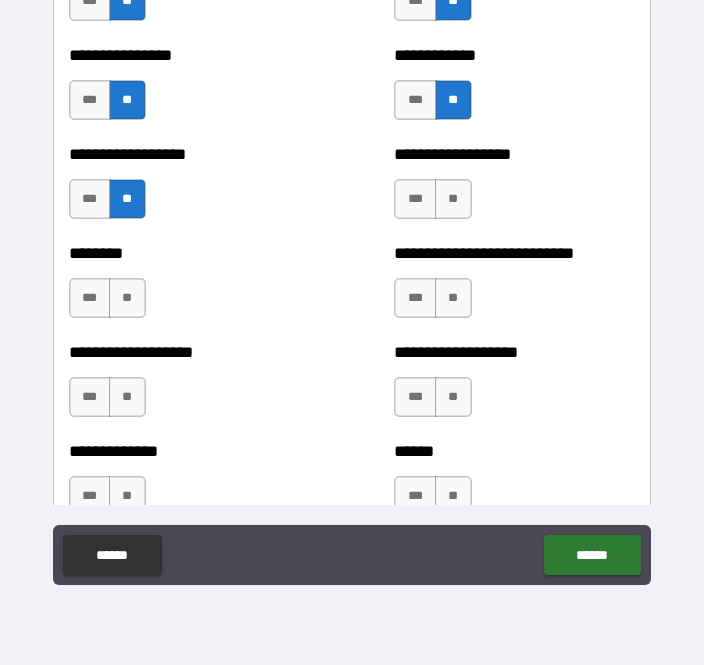 click on "**" at bounding box center [127, 298] 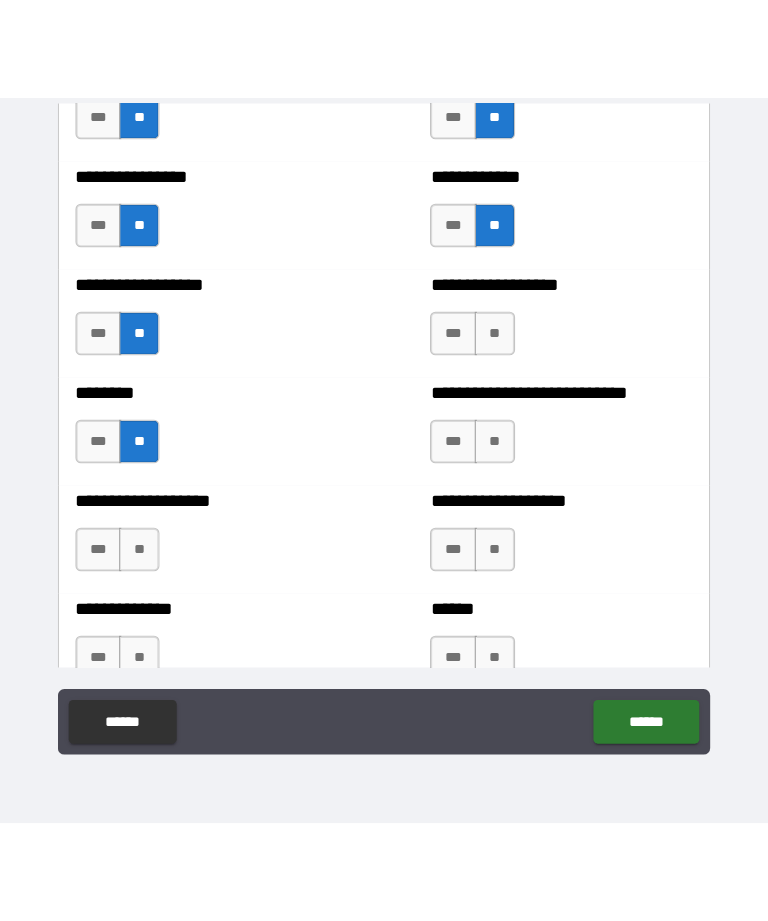 scroll, scrollTop: 0, scrollLeft: 0, axis: both 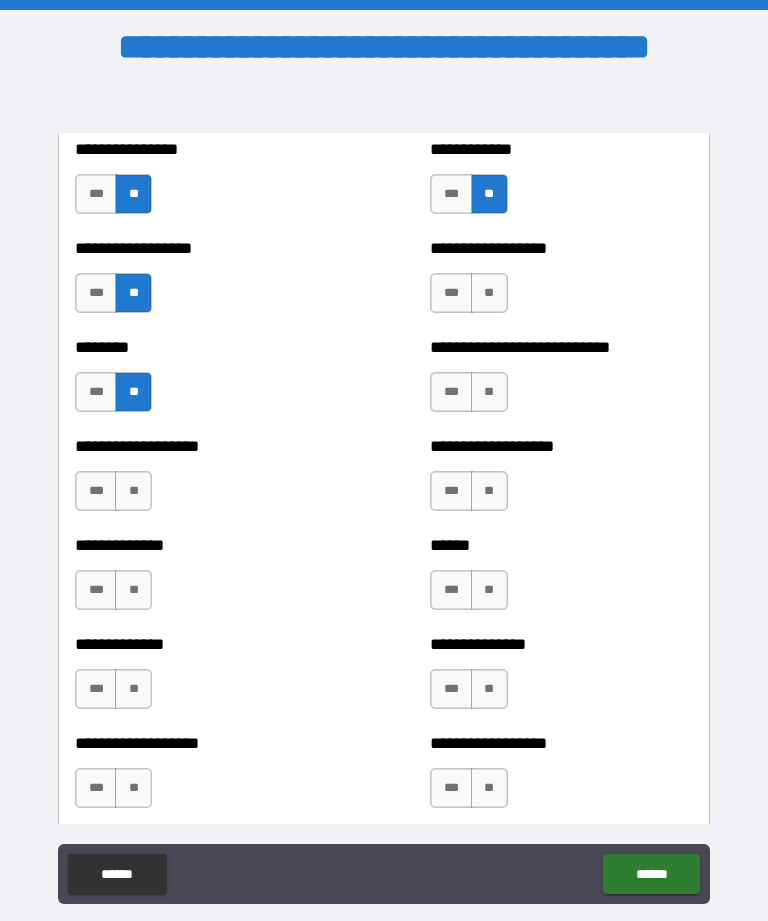 click on "**" at bounding box center [489, 392] 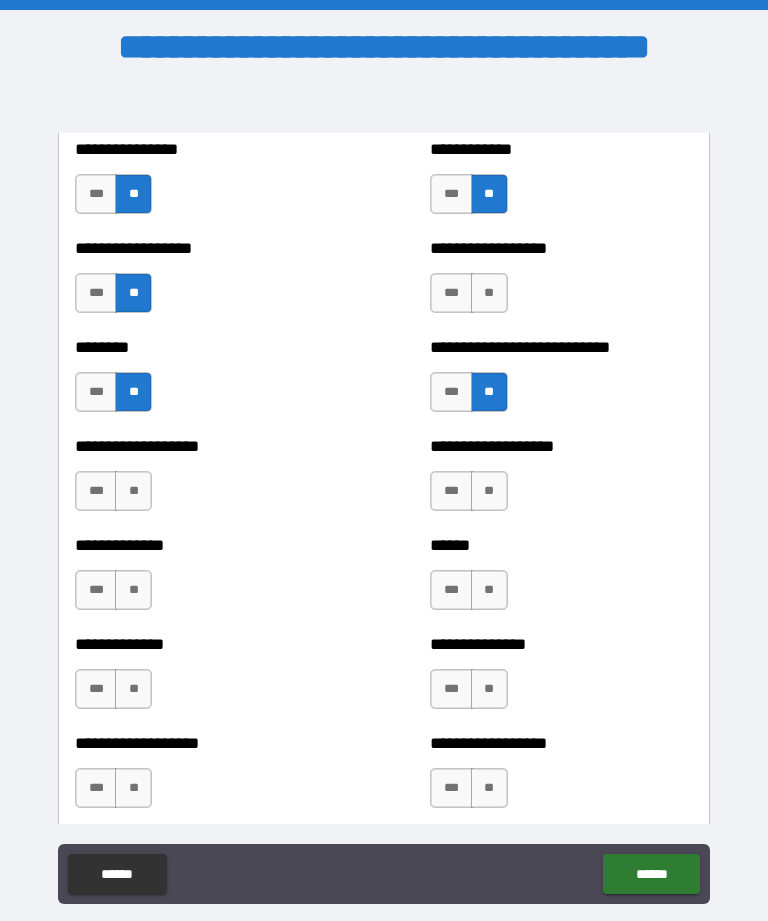 click on "***" at bounding box center (451, 491) 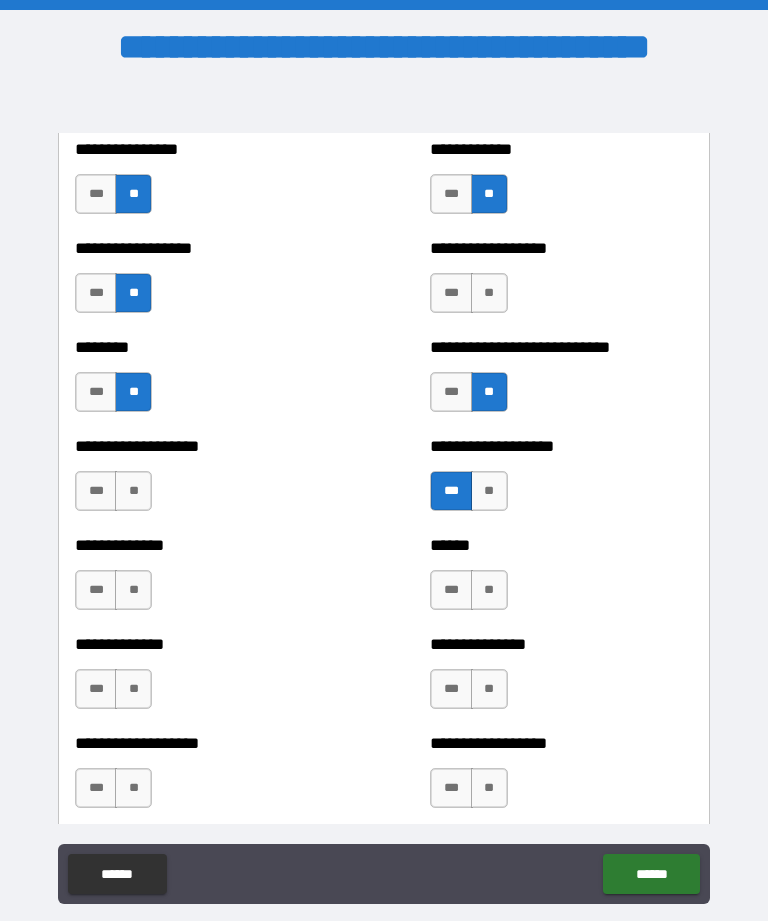 click on "**" at bounding box center [133, 491] 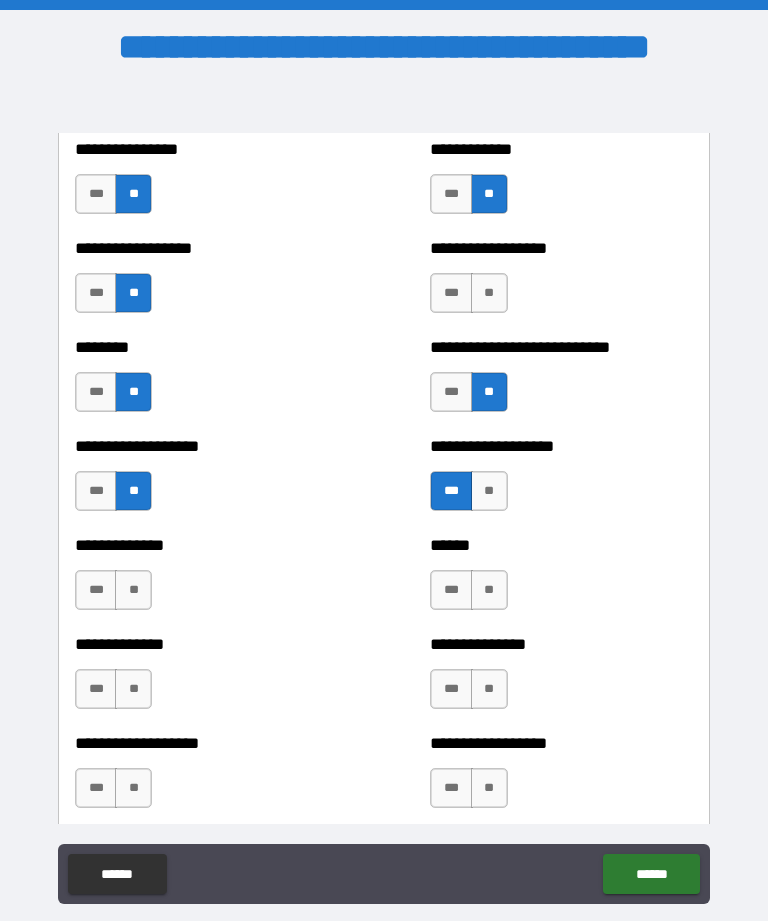 click on "**" at bounding box center [133, 491] 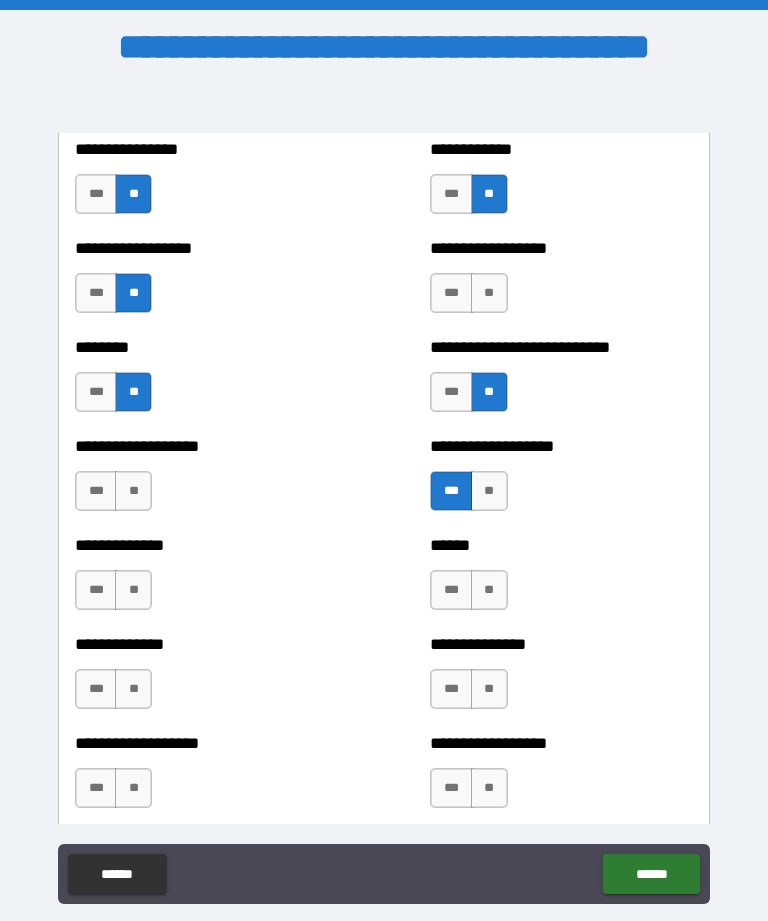 click on "**" at bounding box center (133, 491) 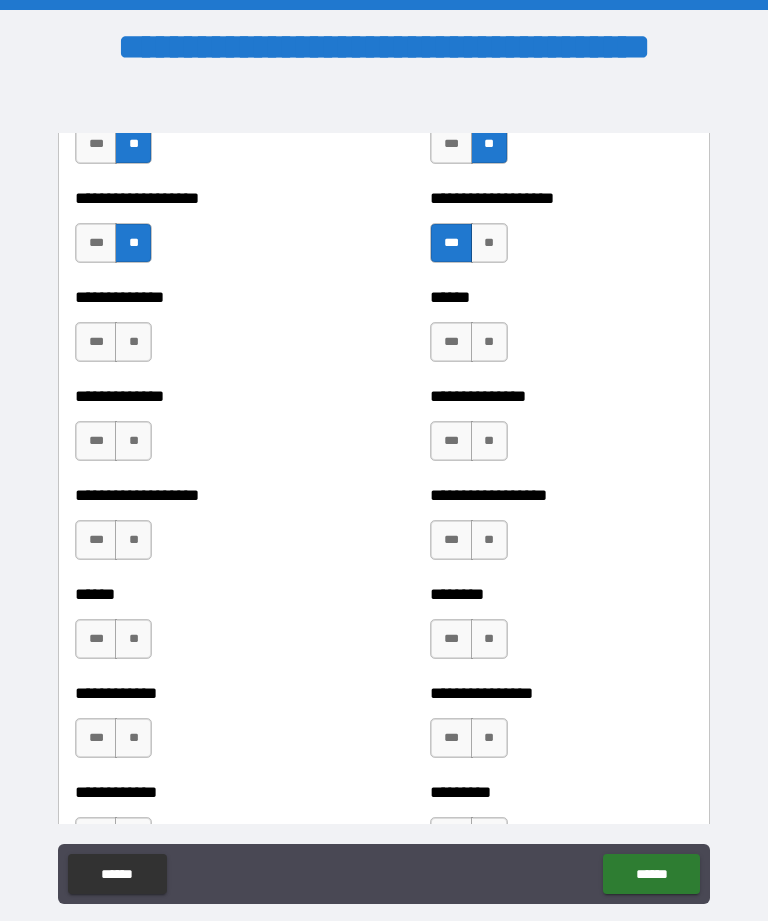 scroll, scrollTop: 4684, scrollLeft: 0, axis: vertical 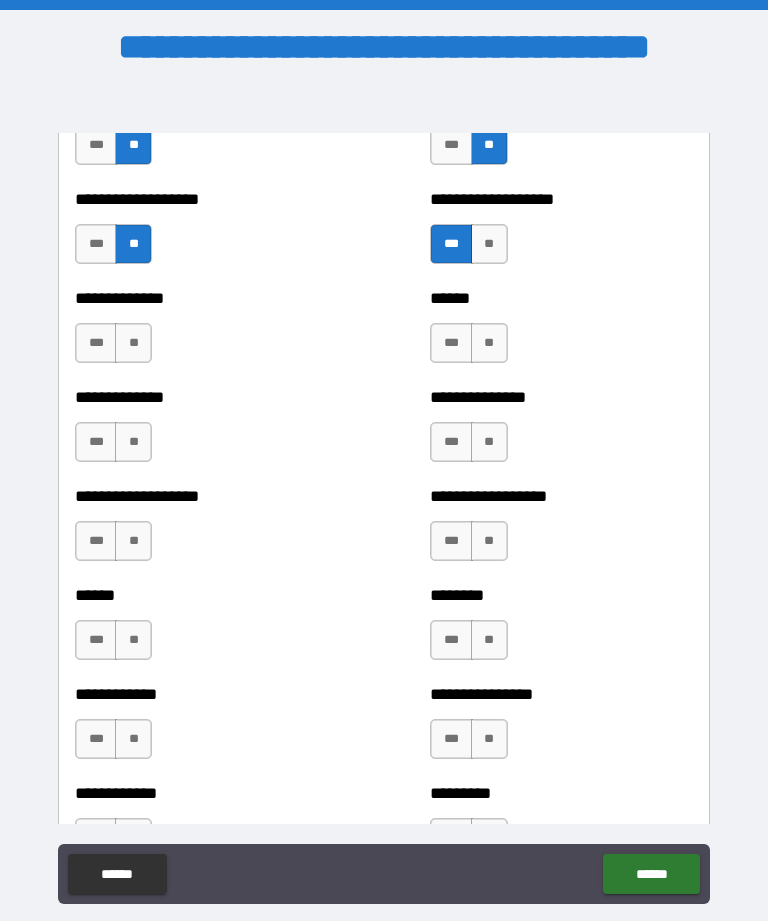 click on "******" at bounding box center [651, 874] 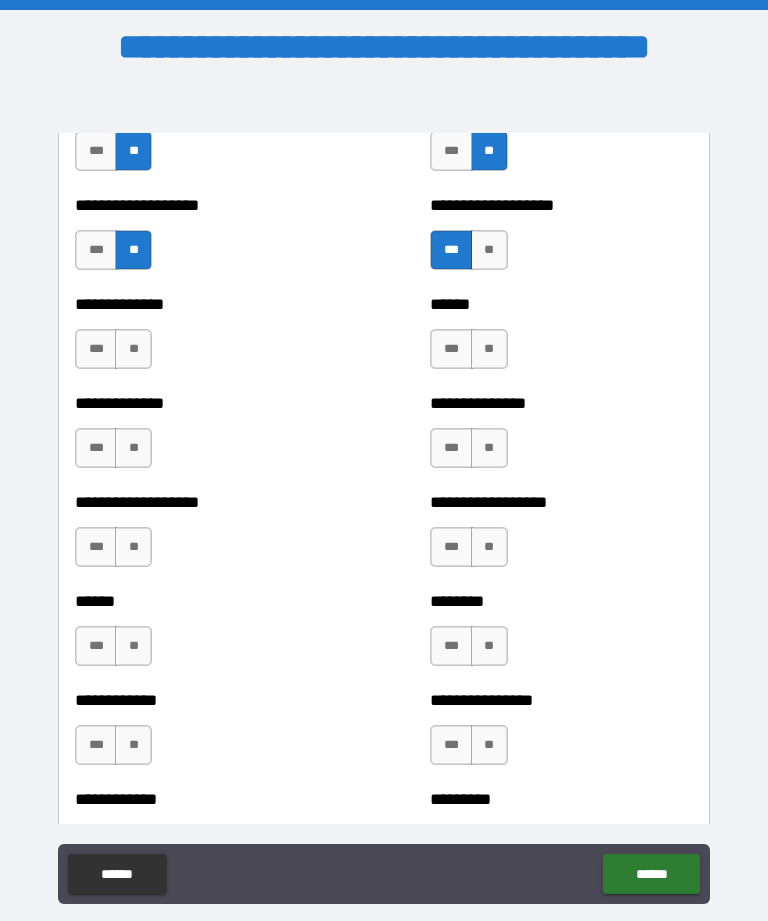 scroll, scrollTop: 4683, scrollLeft: 0, axis: vertical 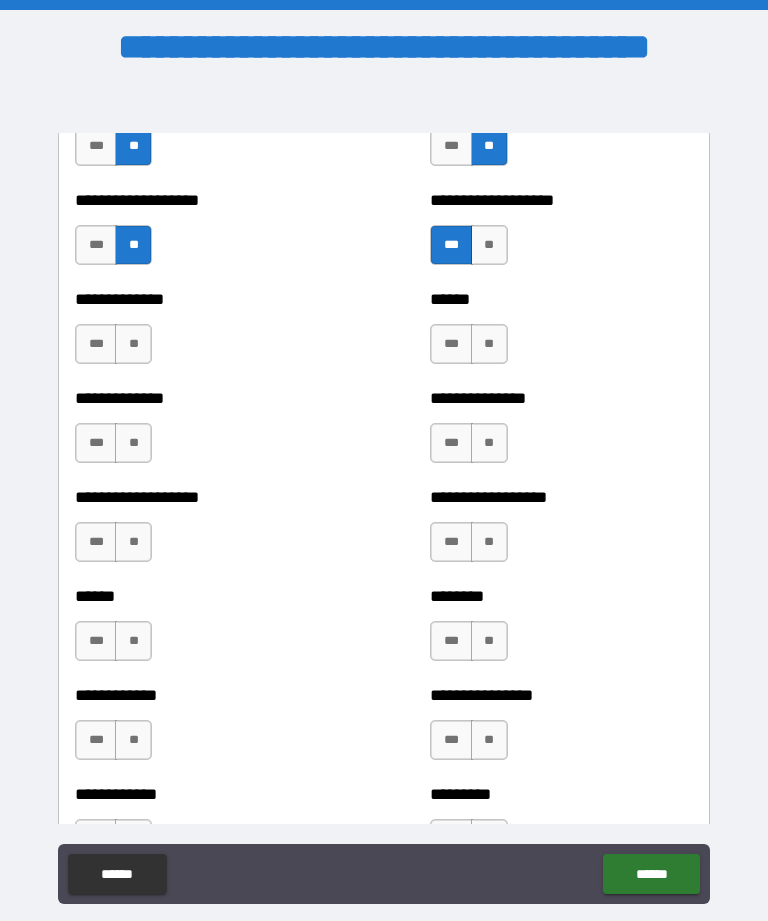 click on "**" at bounding box center (133, 344) 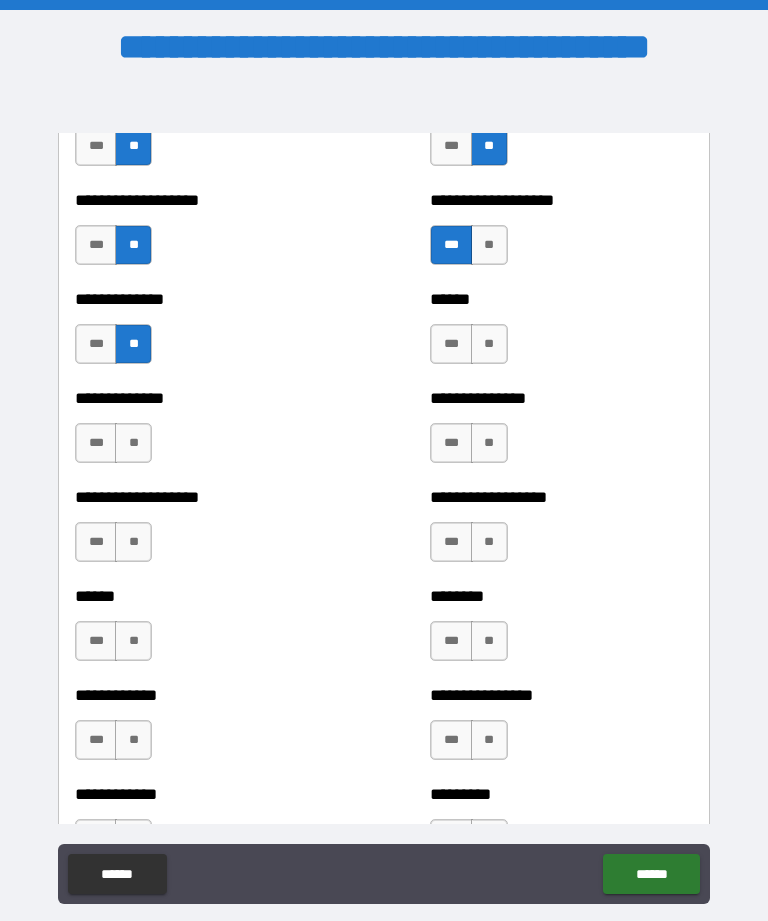 click on "**" at bounding box center [133, 443] 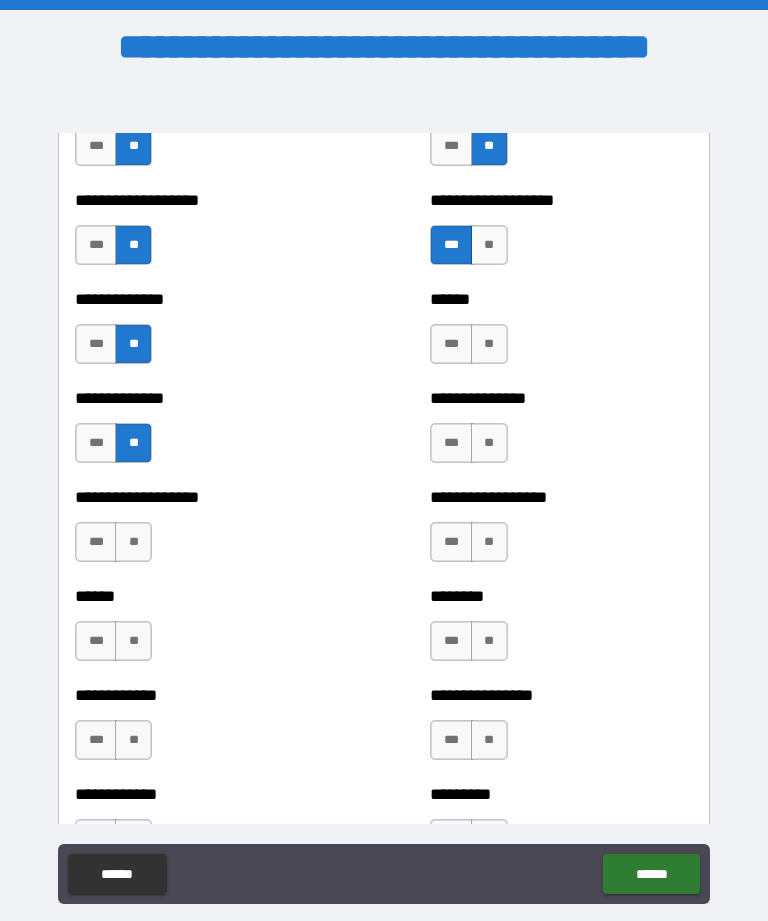 click on "**" at bounding box center (133, 542) 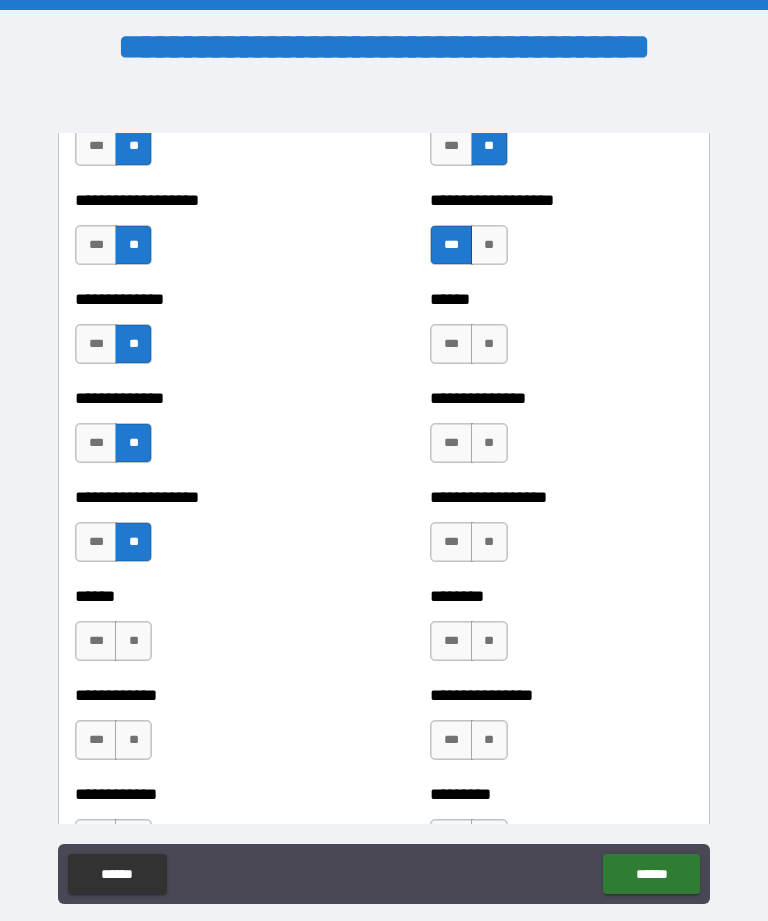 scroll, scrollTop: 4772, scrollLeft: 0, axis: vertical 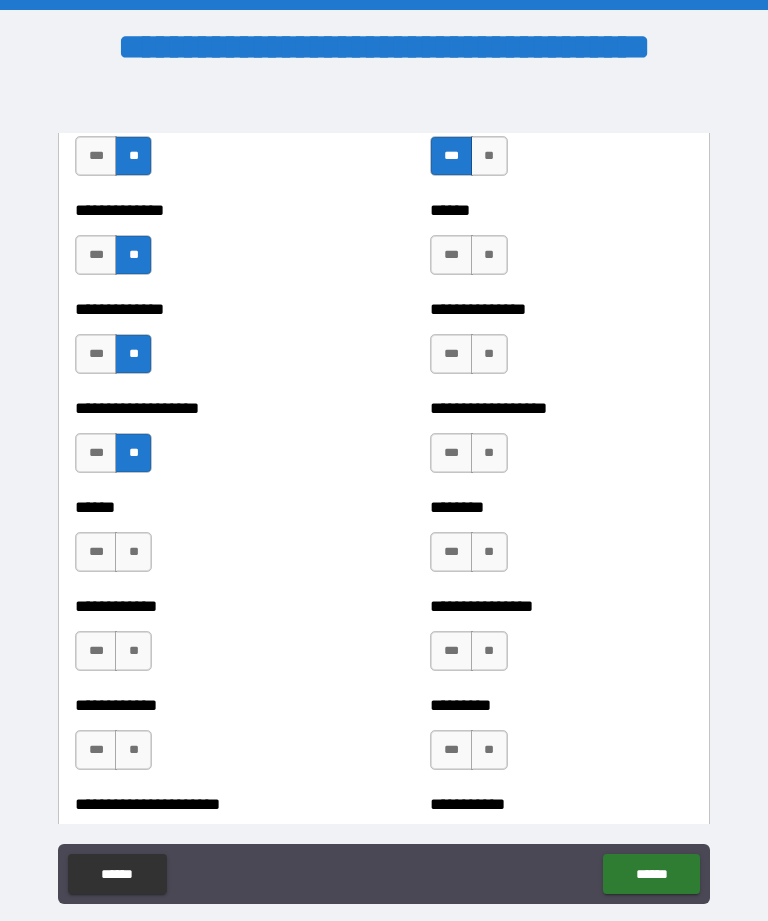 click on "**" at bounding box center [133, 552] 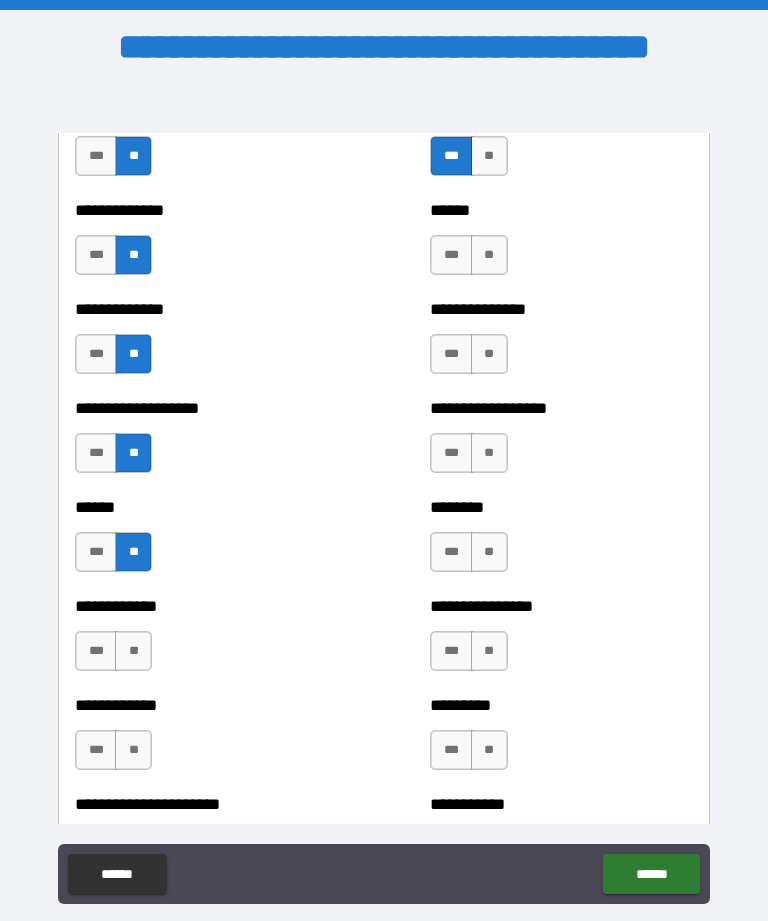 click on "**" at bounding box center [133, 651] 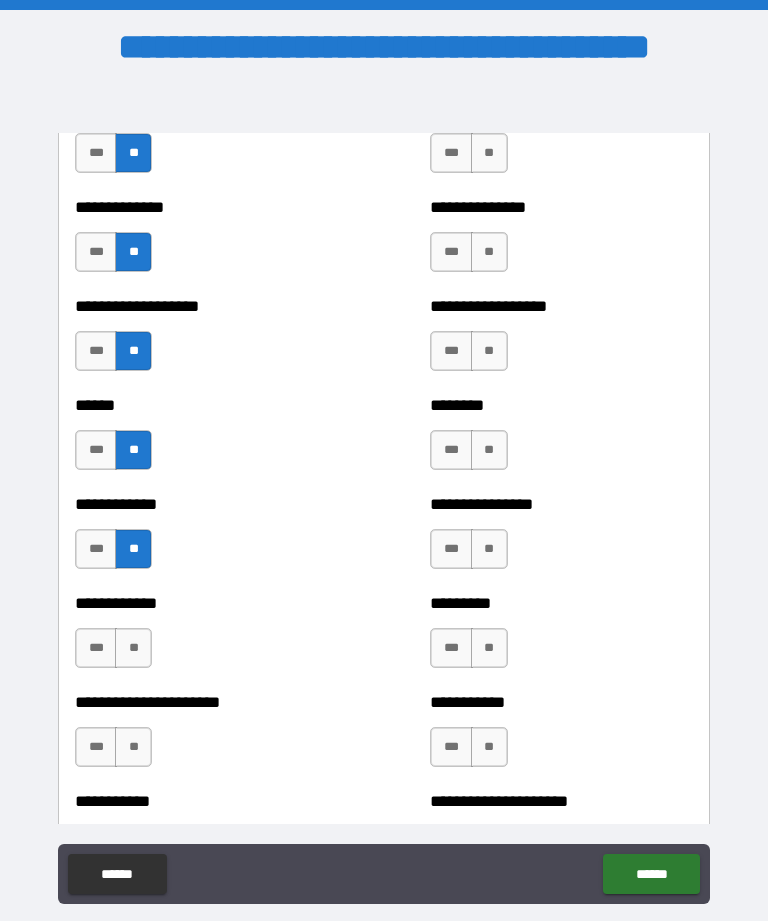 scroll, scrollTop: 4878, scrollLeft: 0, axis: vertical 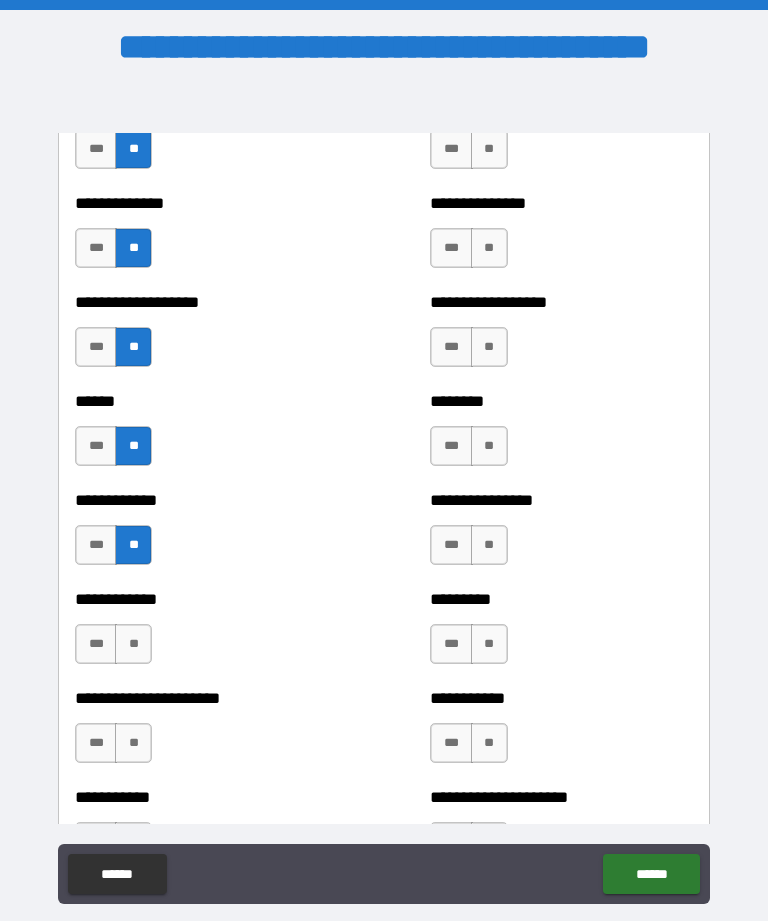 click on "***" at bounding box center [96, 644] 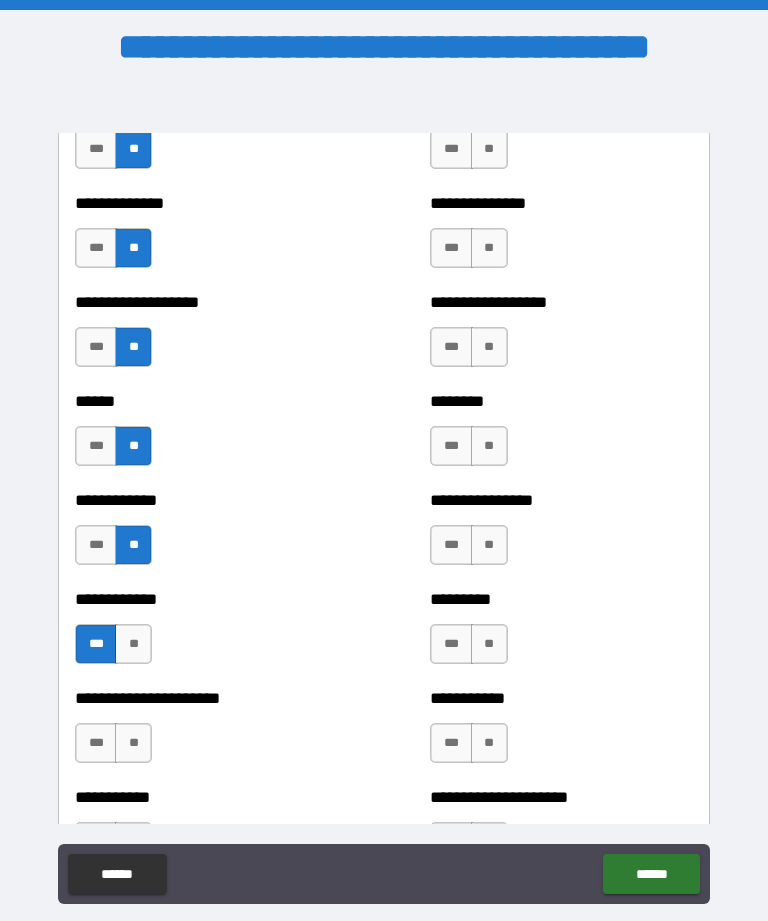 click on "**" at bounding box center (133, 644) 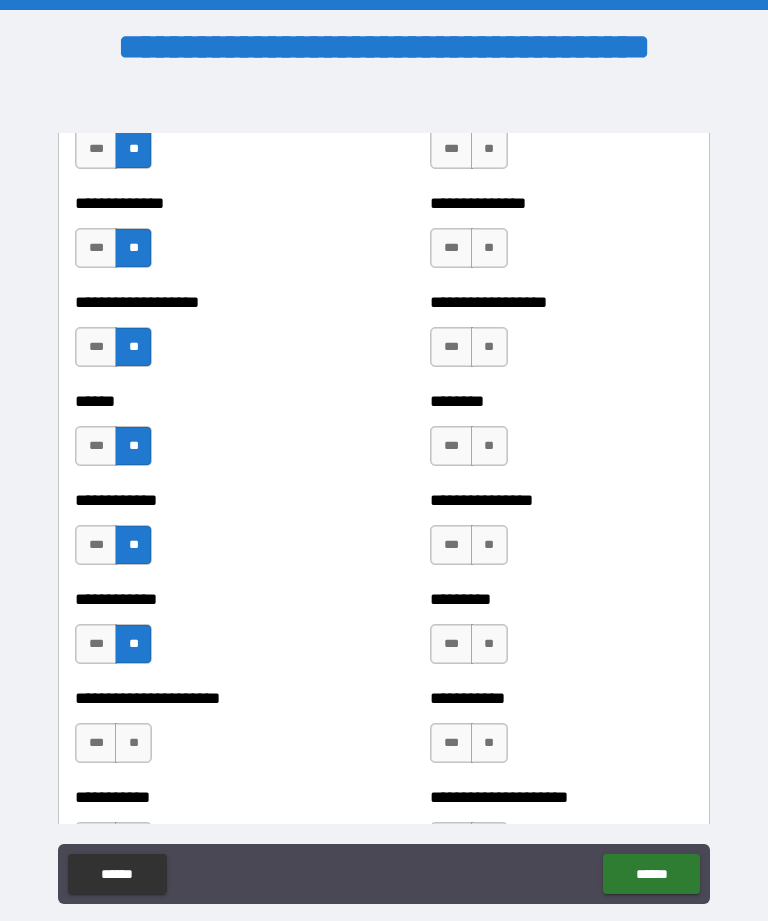 click on "**" at bounding box center [133, 743] 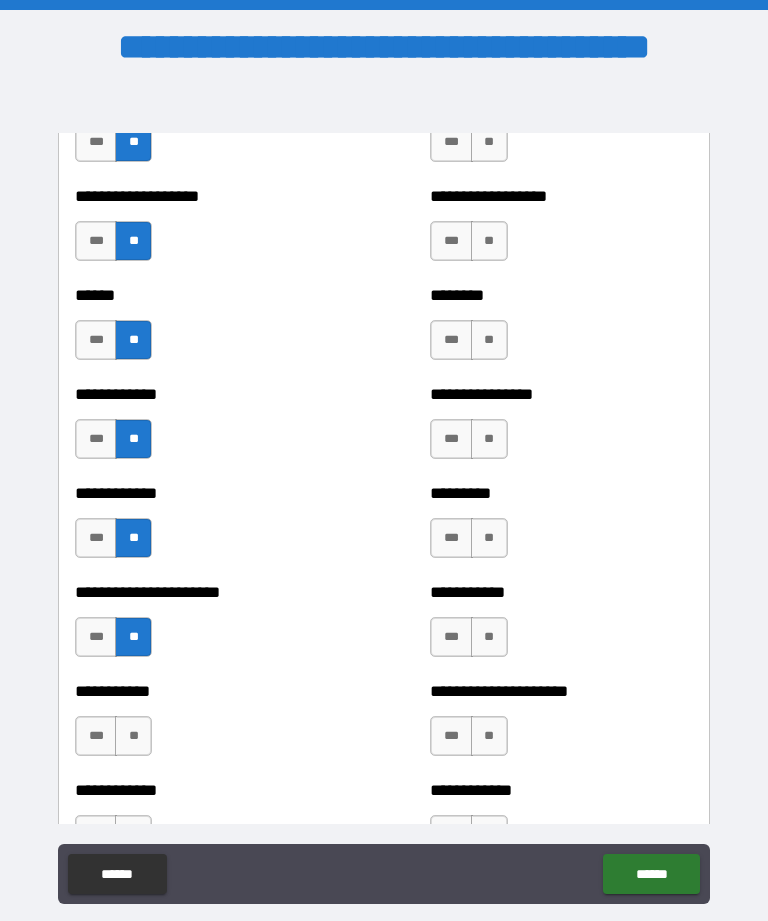 scroll, scrollTop: 4988, scrollLeft: 0, axis: vertical 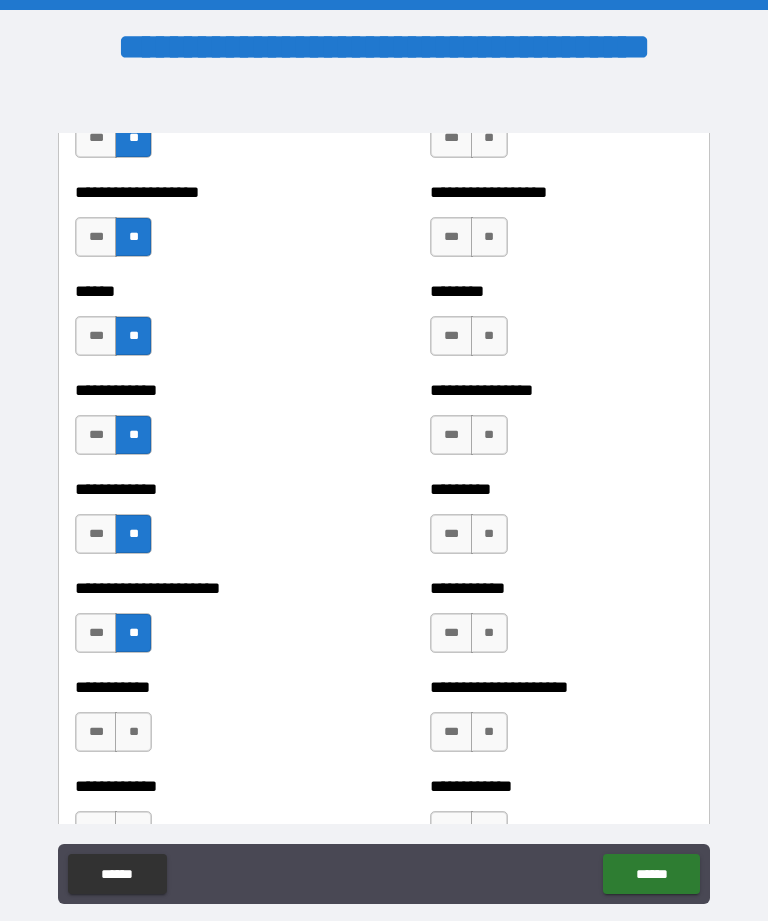 click on "**" at bounding box center (133, 732) 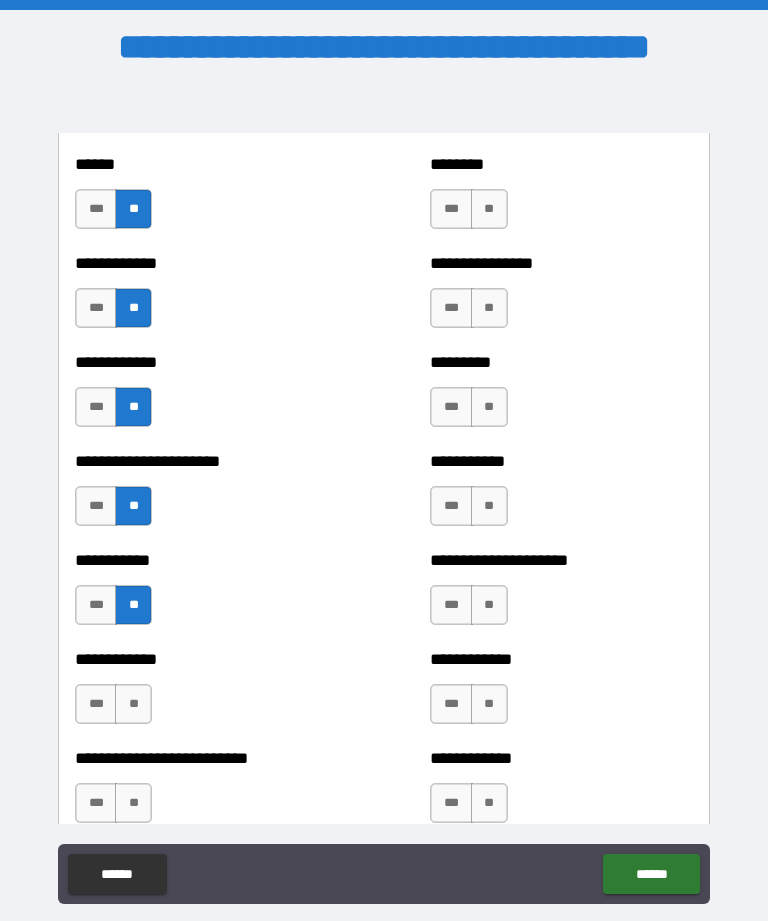 scroll, scrollTop: 5118, scrollLeft: 0, axis: vertical 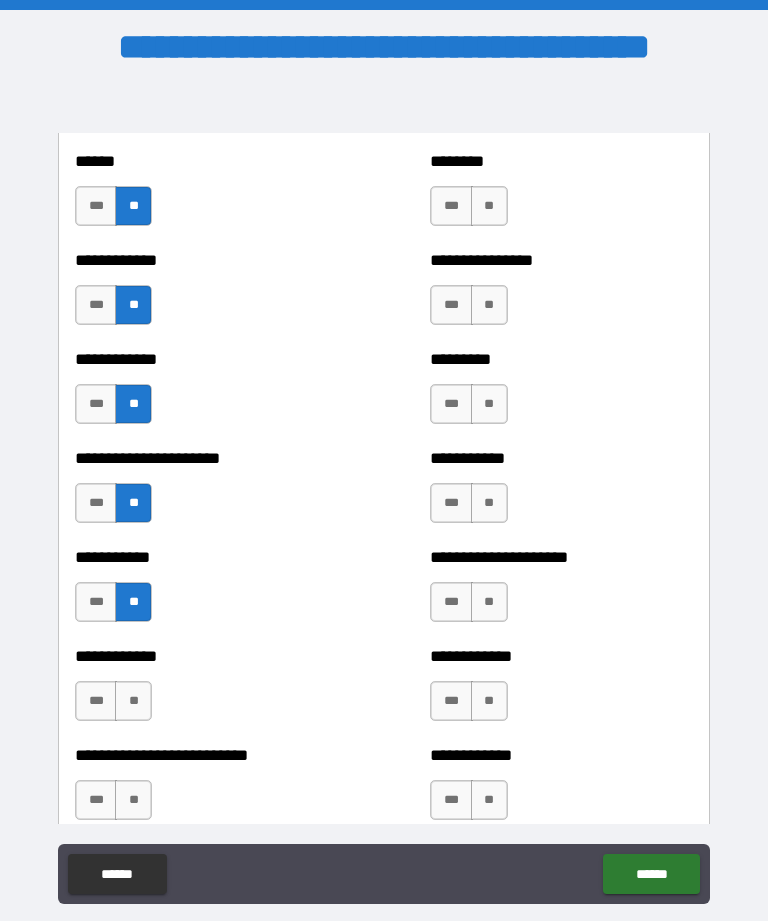 click on "**" at bounding box center (133, 701) 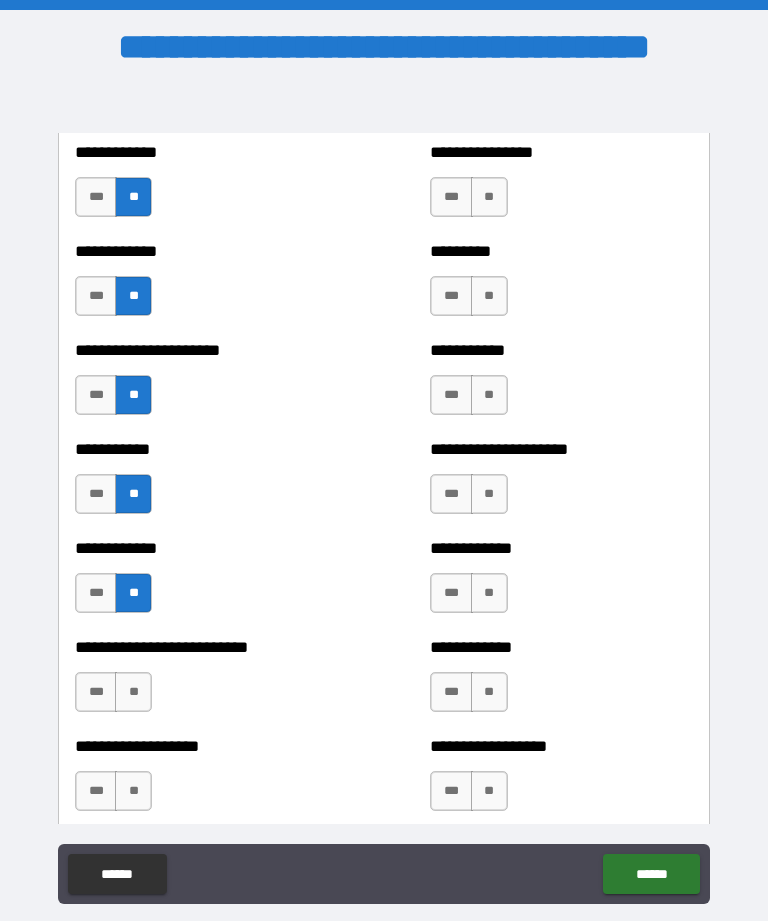 scroll, scrollTop: 5230, scrollLeft: 0, axis: vertical 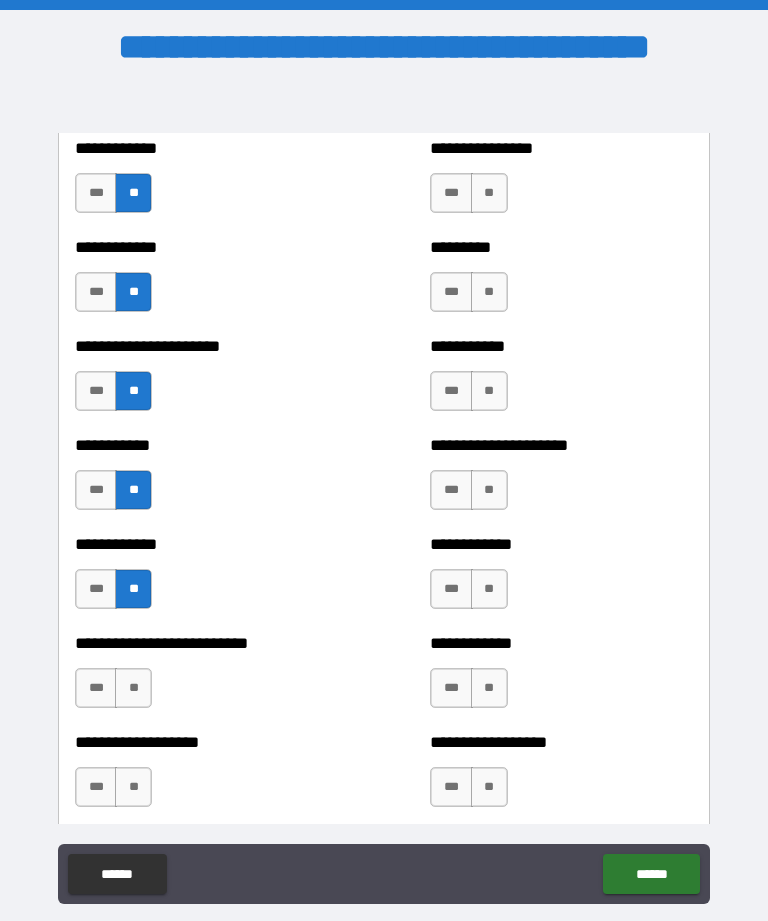 click on "**" at bounding box center (133, 688) 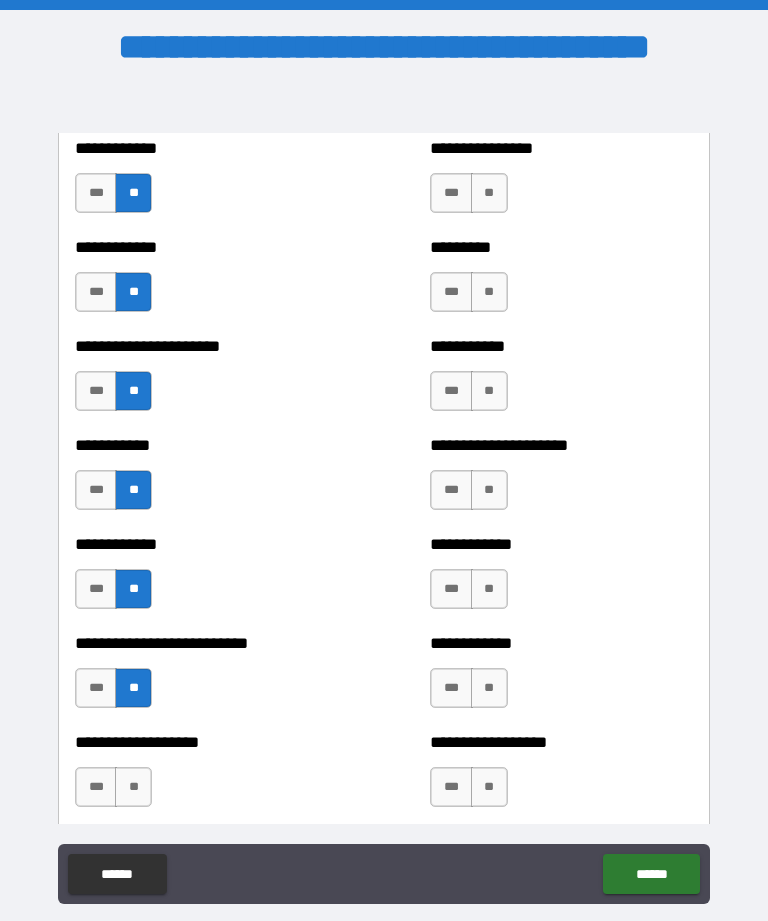 click on "**" at bounding box center [133, 787] 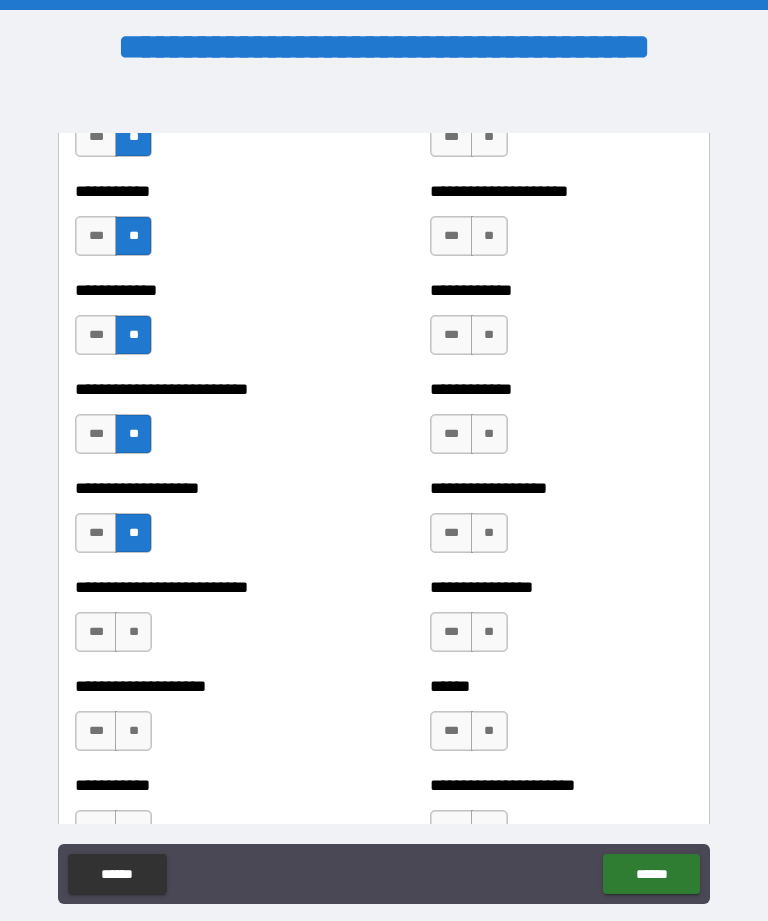 scroll, scrollTop: 5497, scrollLeft: 0, axis: vertical 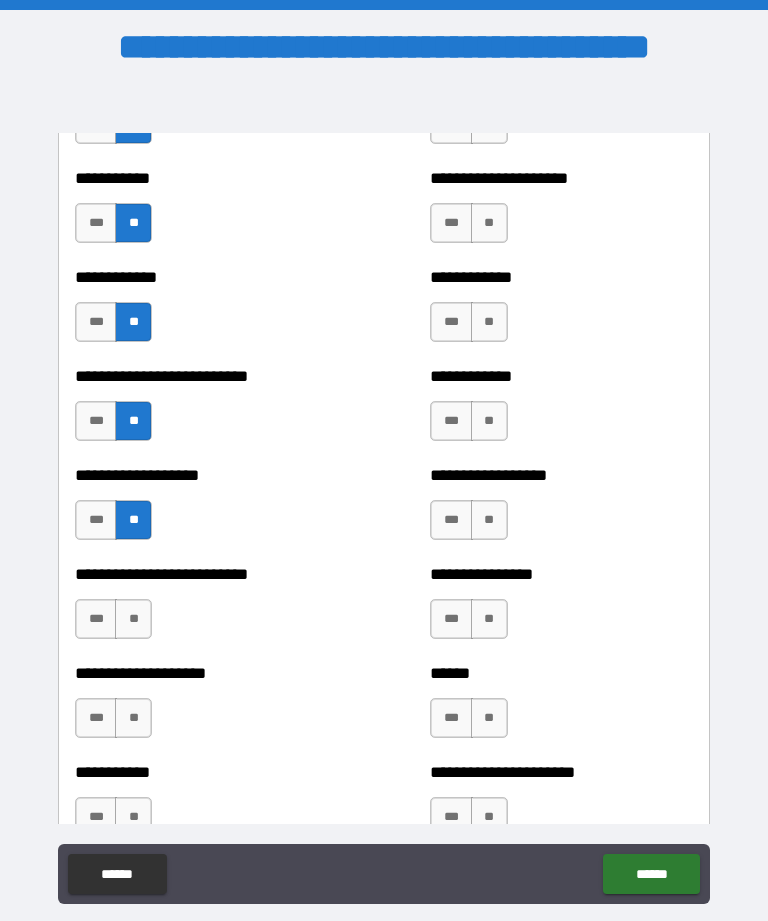 click on "**" at bounding box center (133, 619) 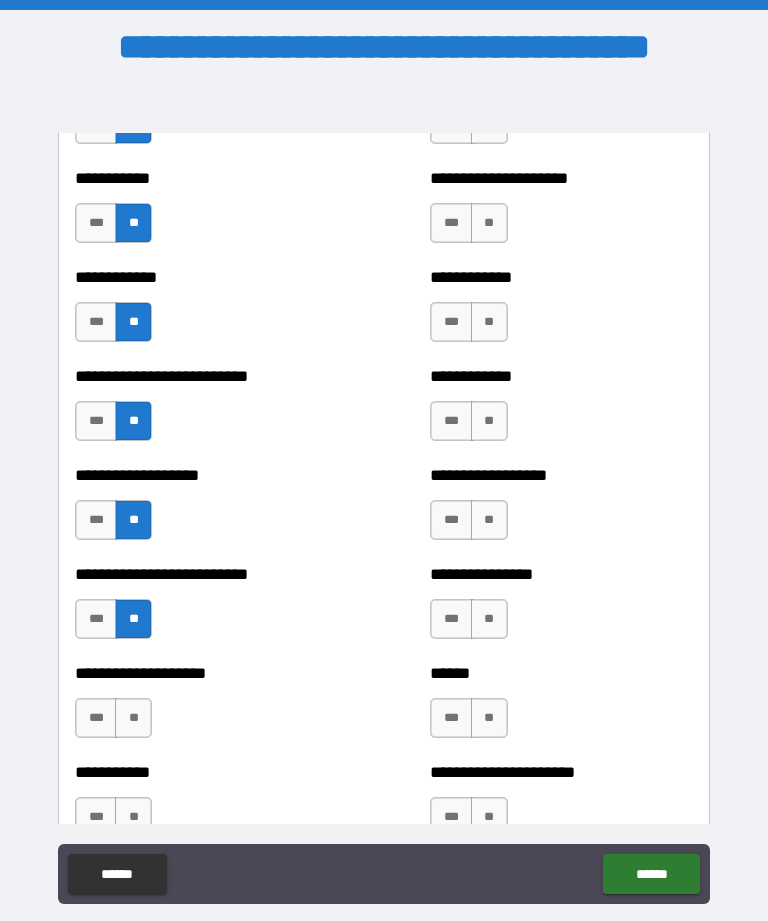 click on "**" at bounding box center (133, 718) 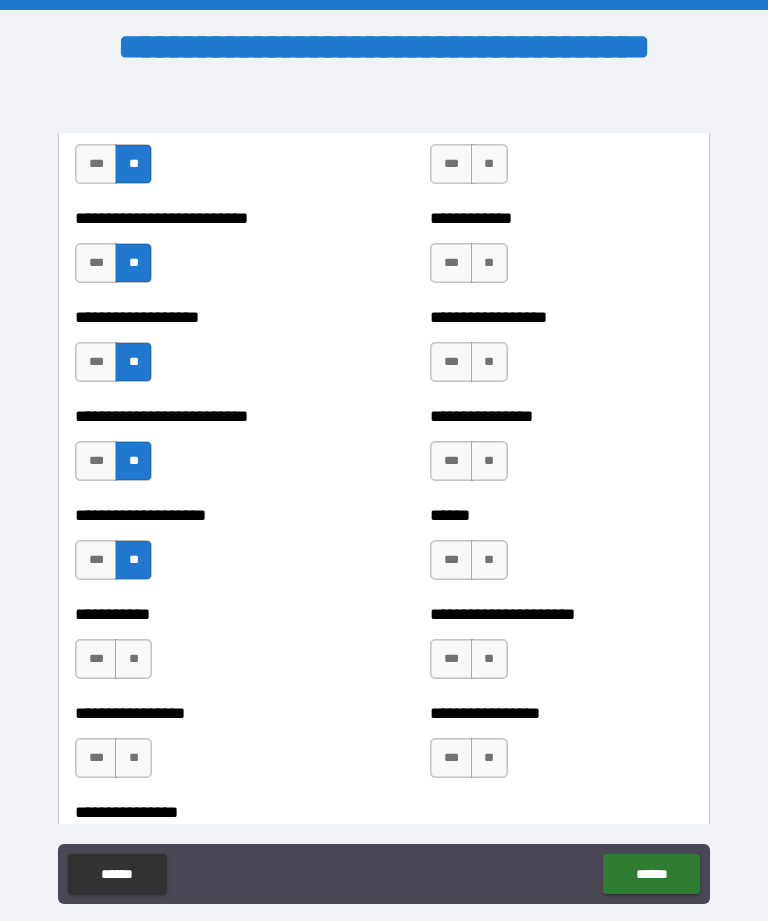 scroll, scrollTop: 5652, scrollLeft: 0, axis: vertical 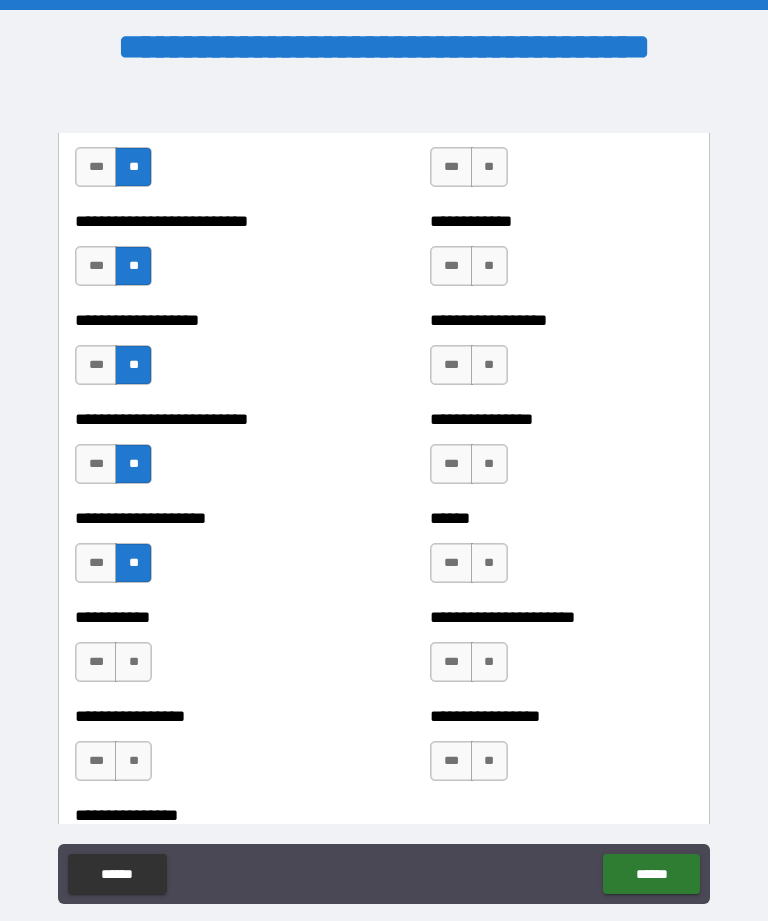 click on "**" at bounding box center (133, 662) 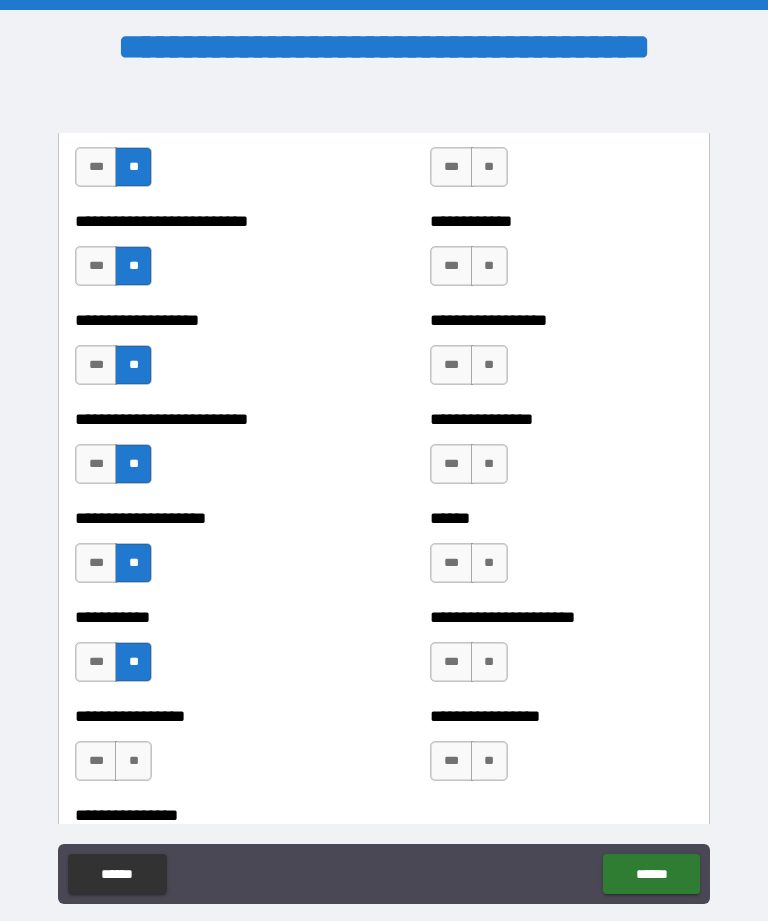 click on "**" at bounding box center [133, 761] 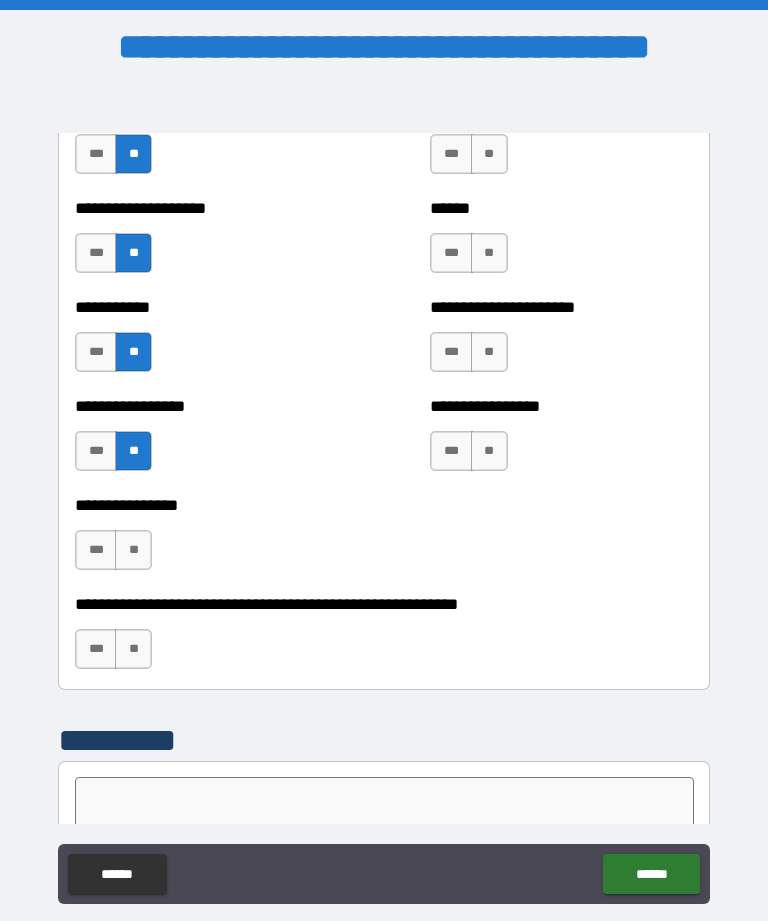 scroll, scrollTop: 5964, scrollLeft: 0, axis: vertical 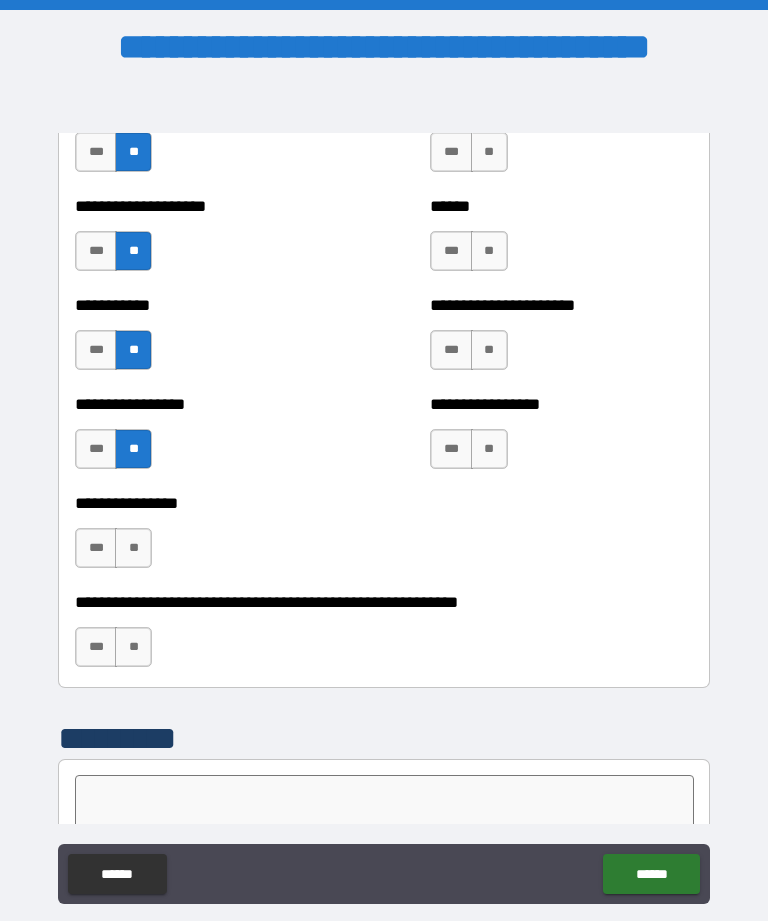 click on "**" at bounding box center (133, 548) 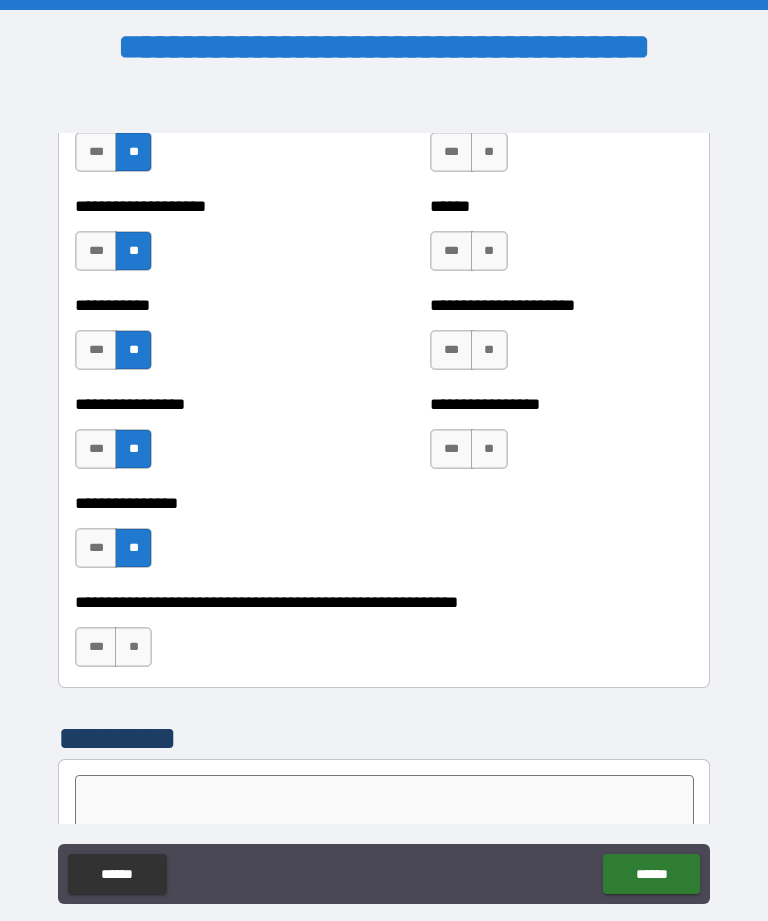 click on "**" at bounding box center [133, 647] 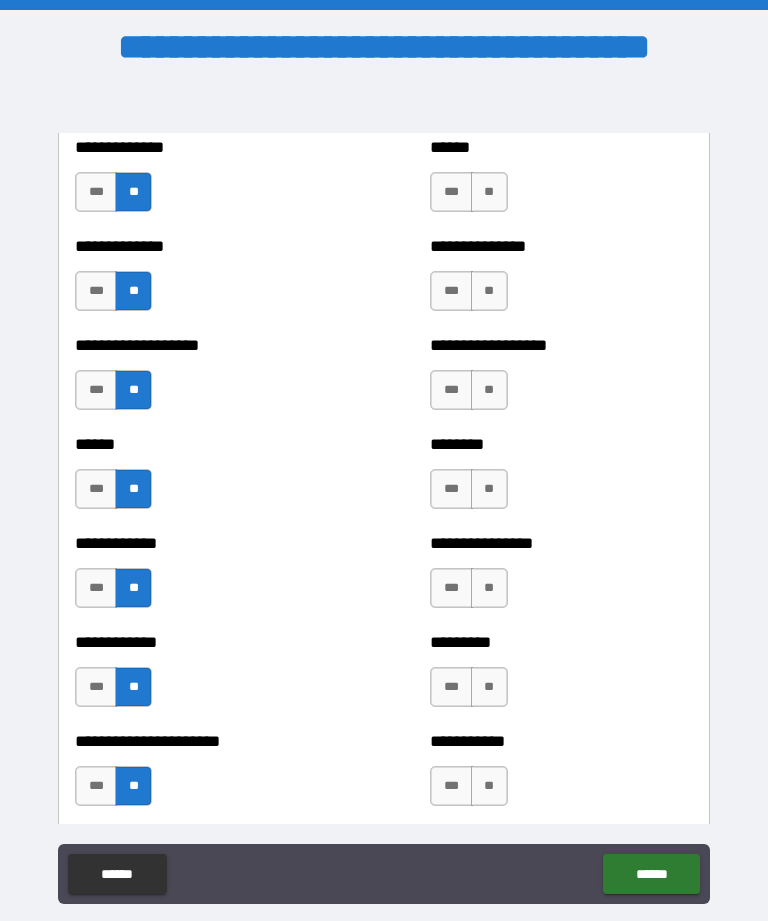 scroll, scrollTop: 4838, scrollLeft: 0, axis: vertical 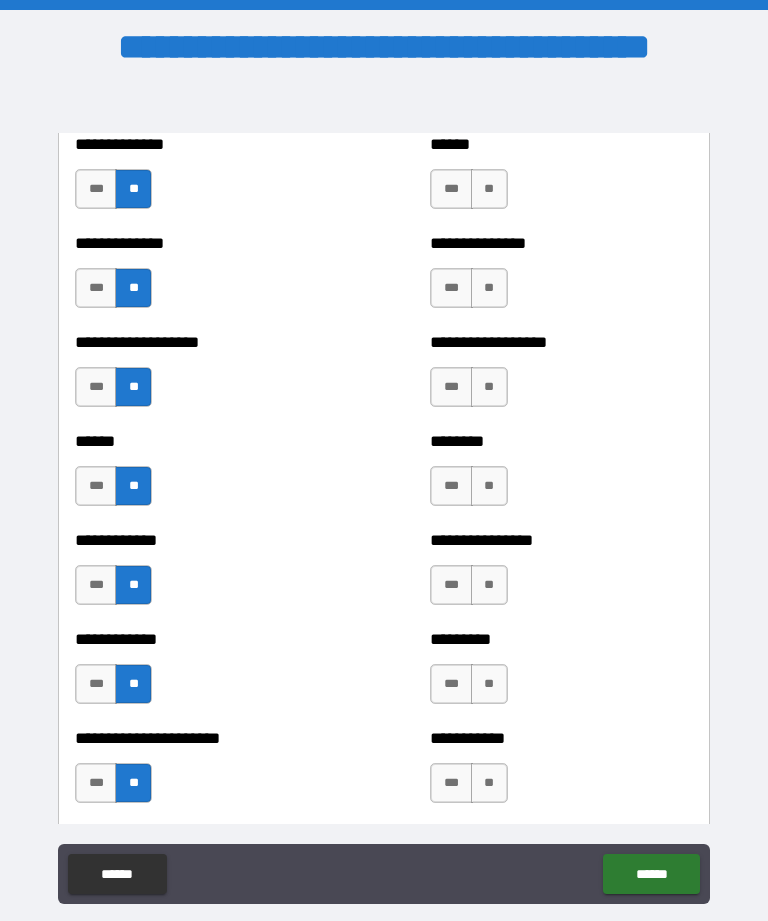 click on "**" at bounding box center (489, 189) 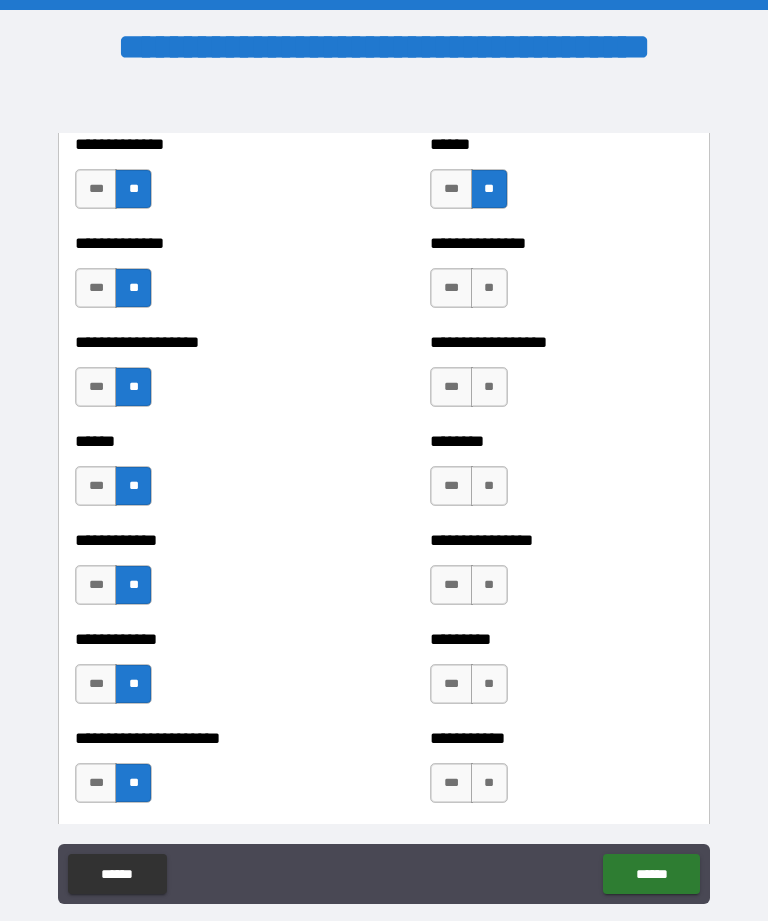 click on "**" at bounding box center [489, 288] 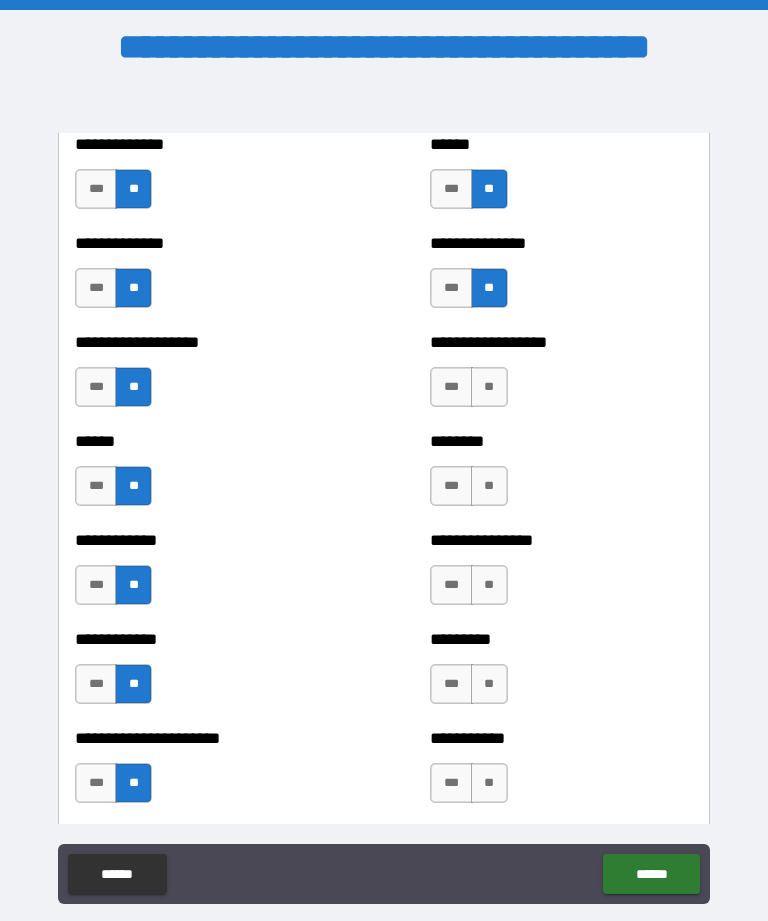 click on "**" at bounding box center (489, 387) 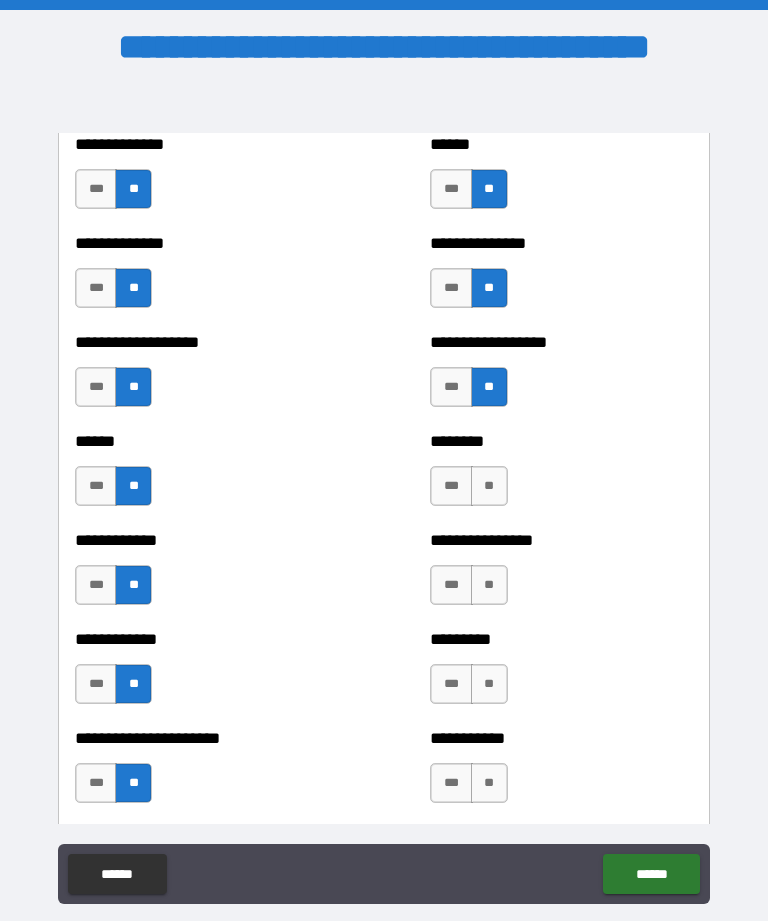 click on "**" at bounding box center [489, 486] 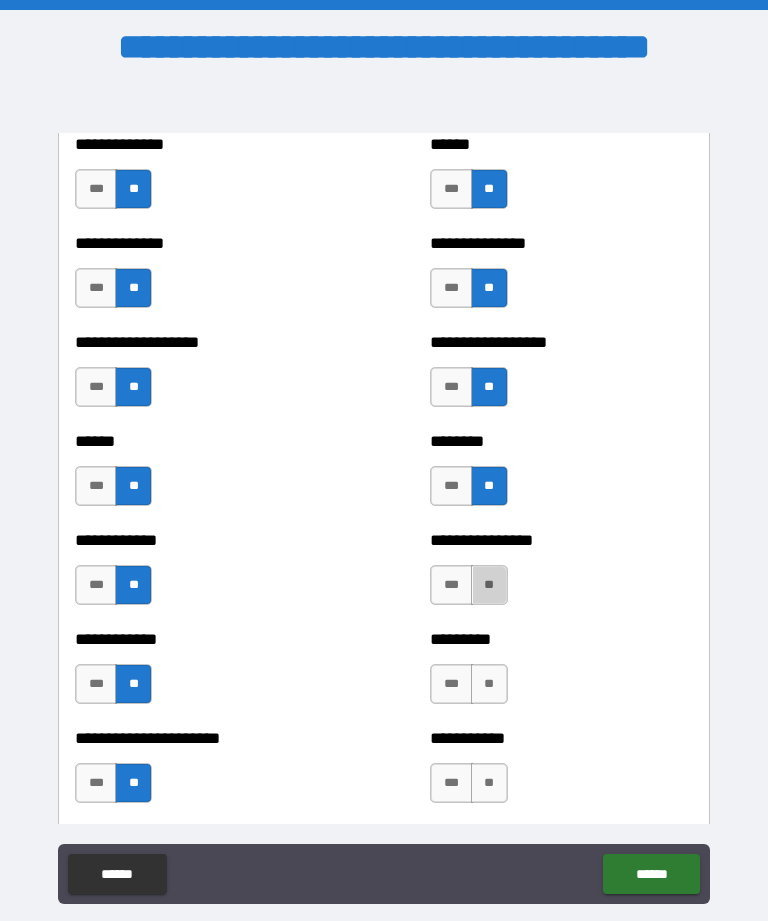 click on "**" at bounding box center (489, 585) 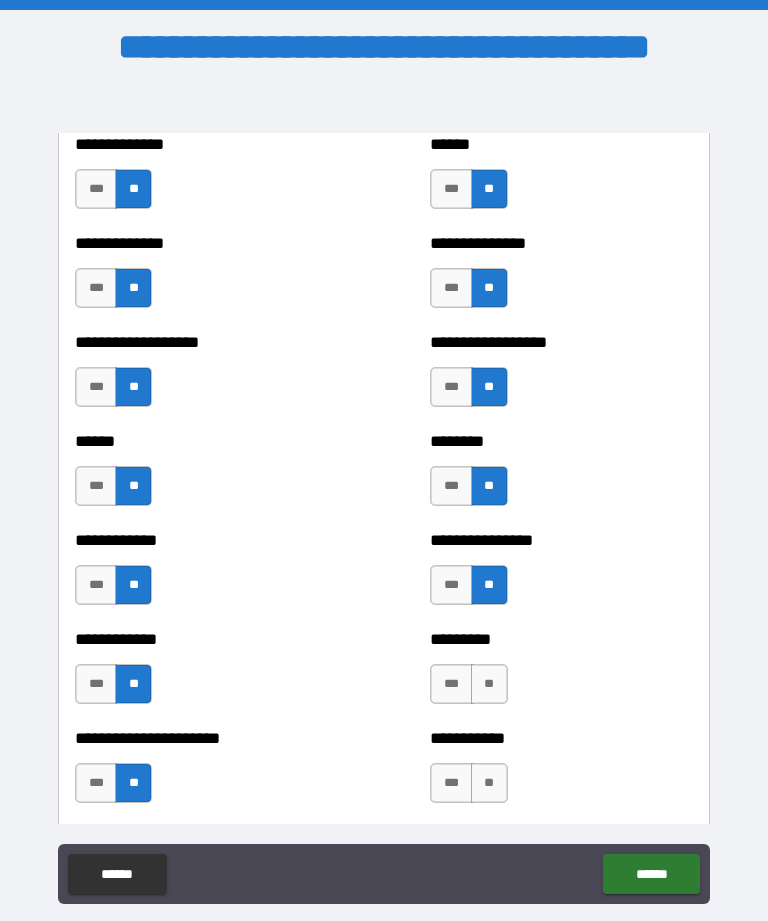 click on "**" at bounding box center [489, 684] 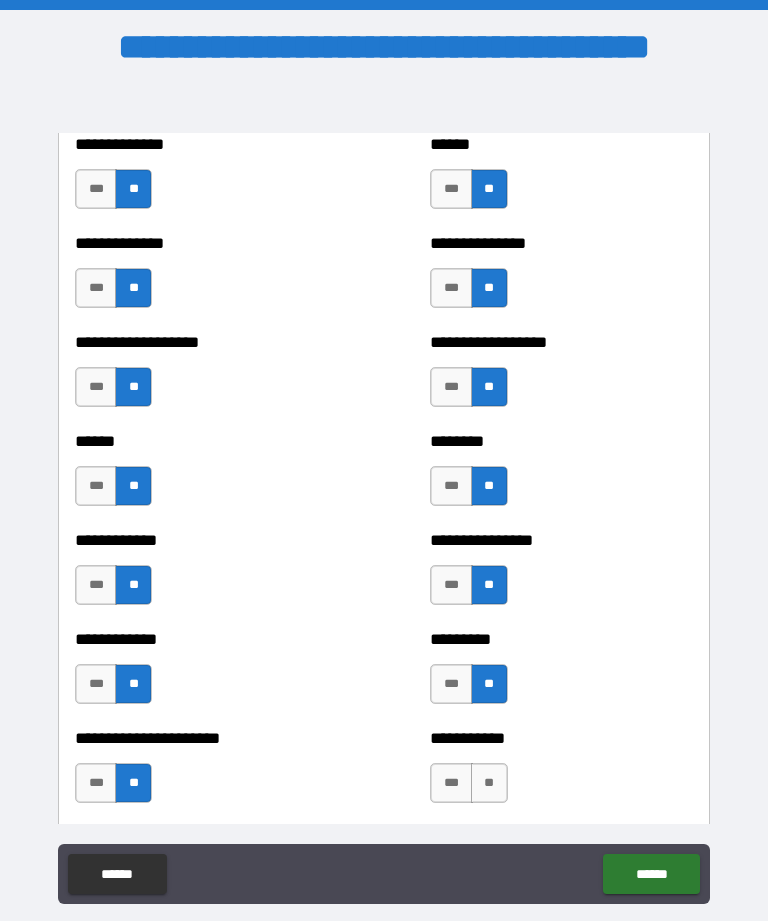 click on "**" at bounding box center [489, 783] 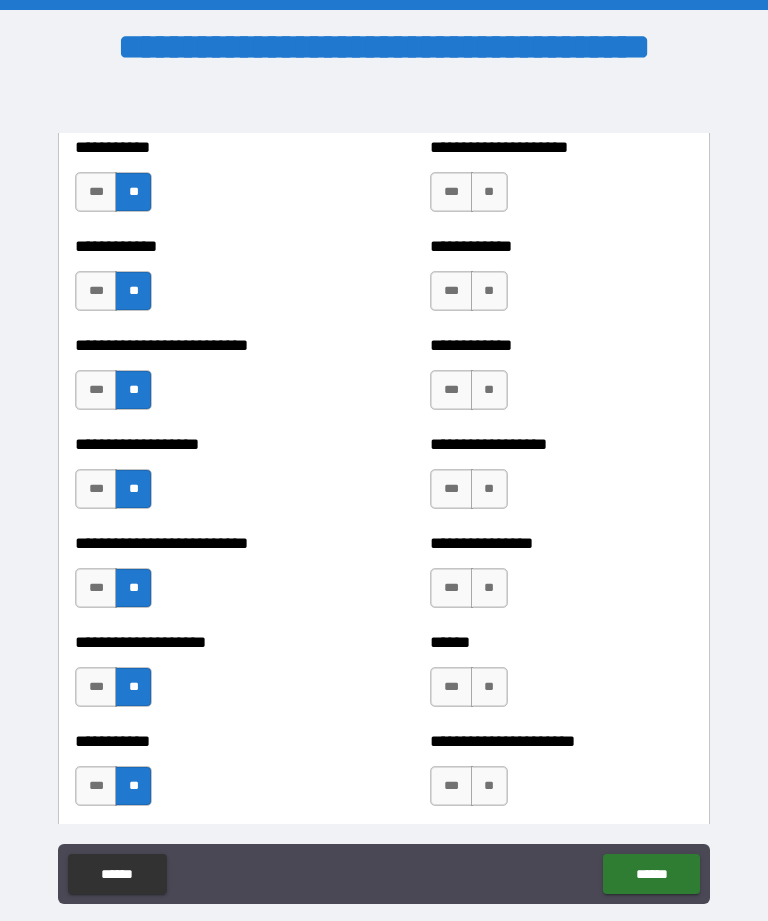scroll, scrollTop: 5527, scrollLeft: 0, axis: vertical 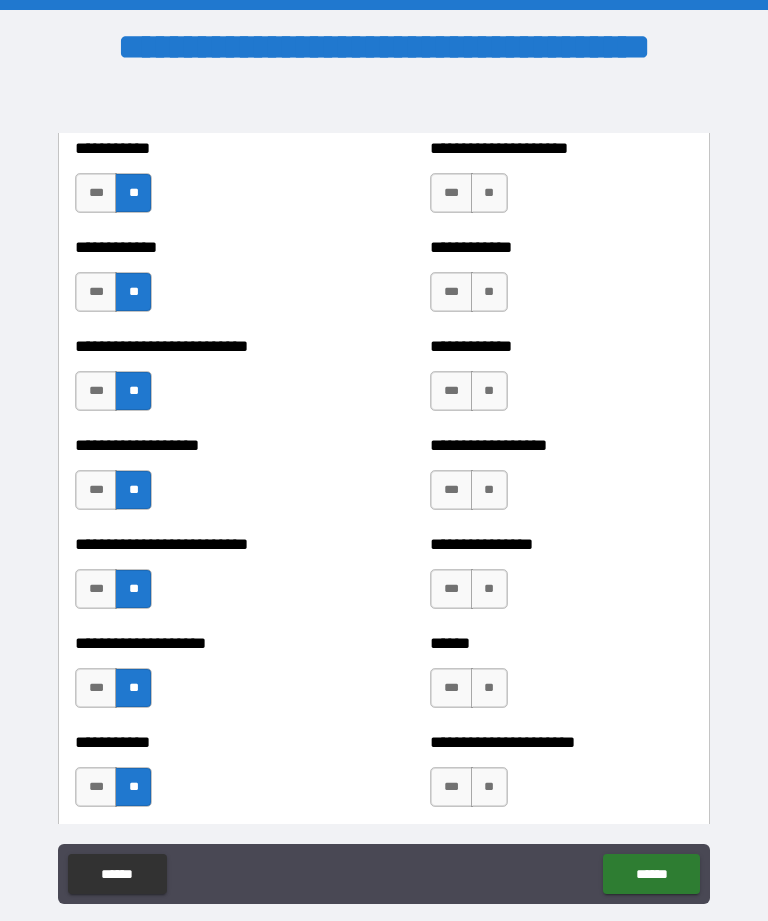 click on "**" at bounding box center (489, 193) 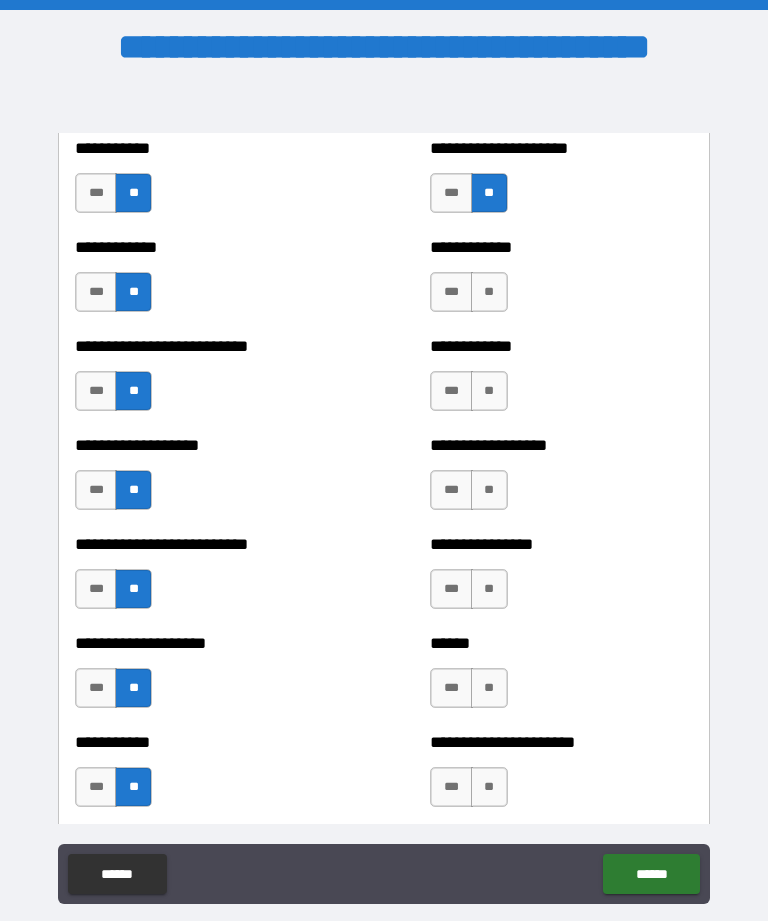click on "**" at bounding box center [489, 292] 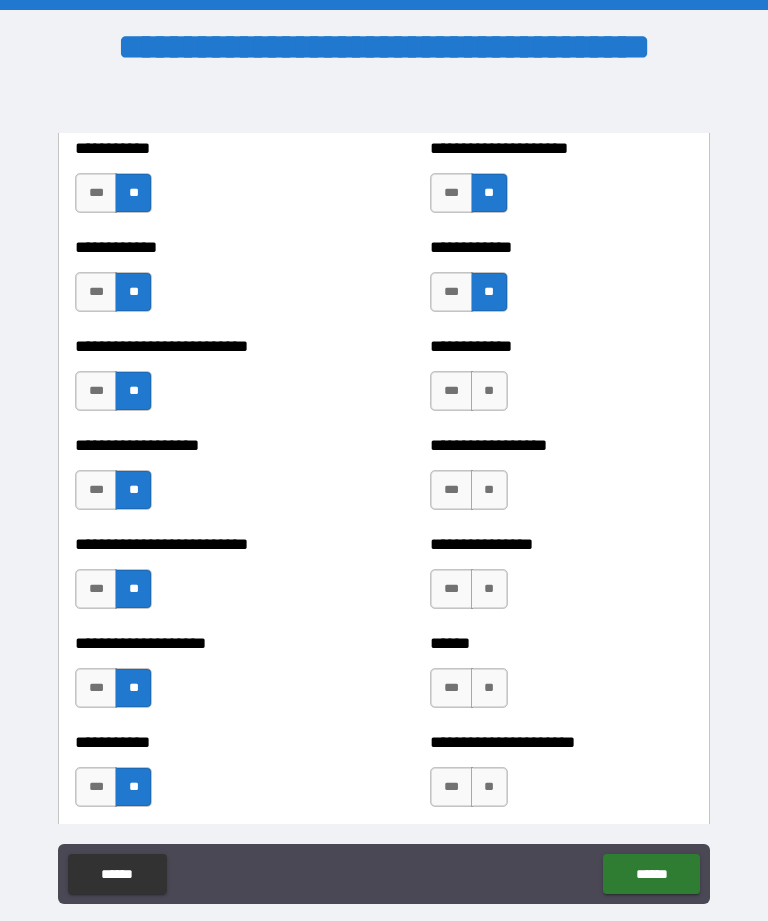 click on "**" at bounding box center [489, 391] 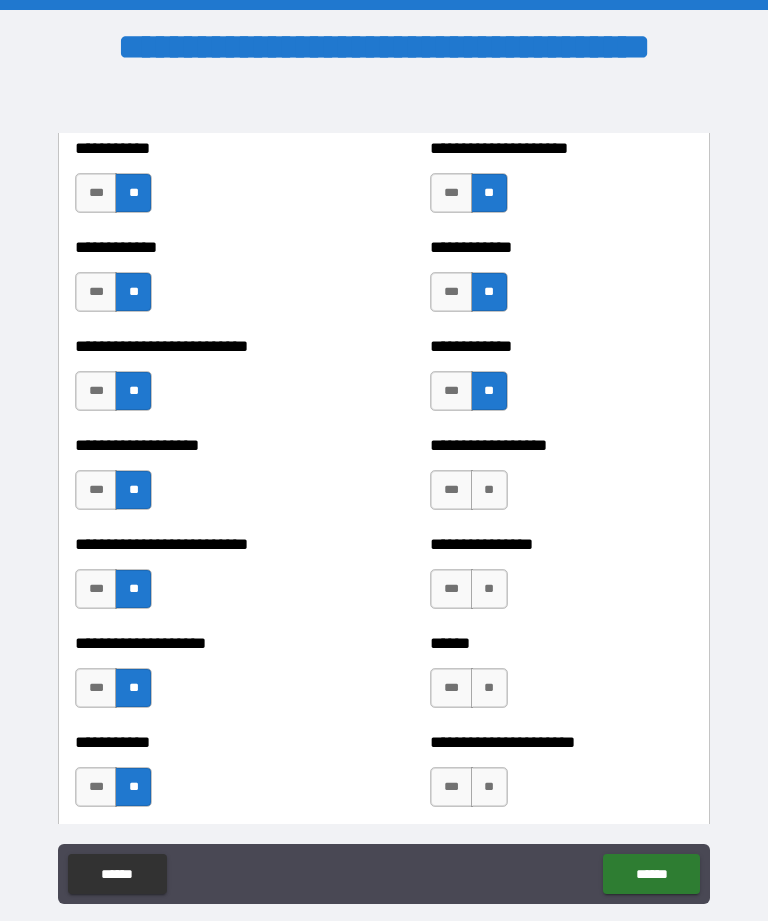 click on "**" at bounding box center [489, 490] 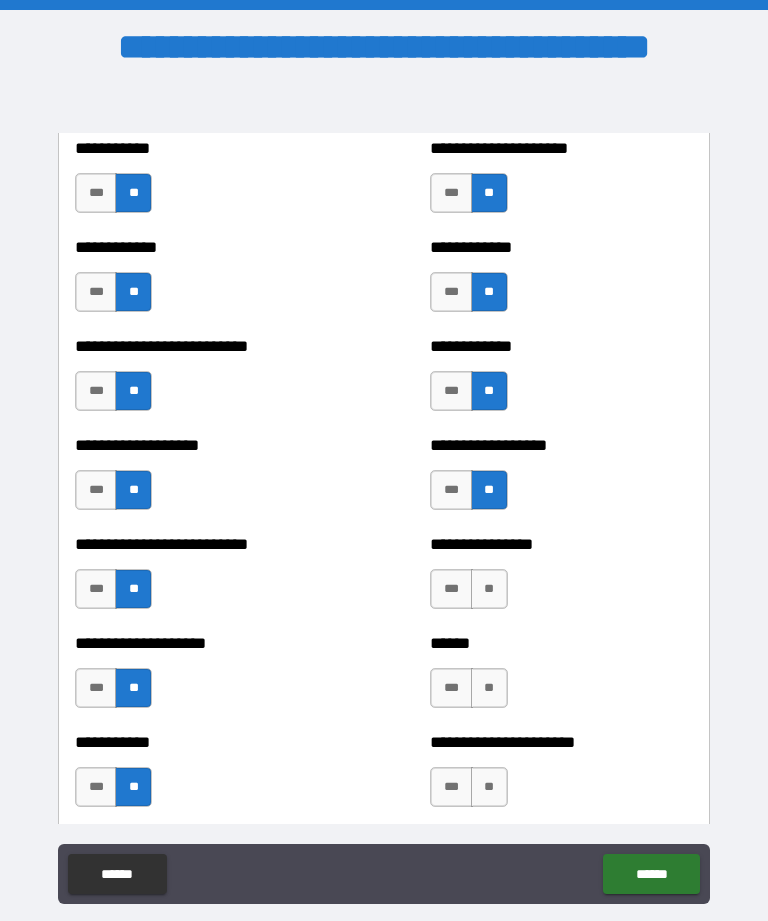 click on "**" at bounding box center (489, 589) 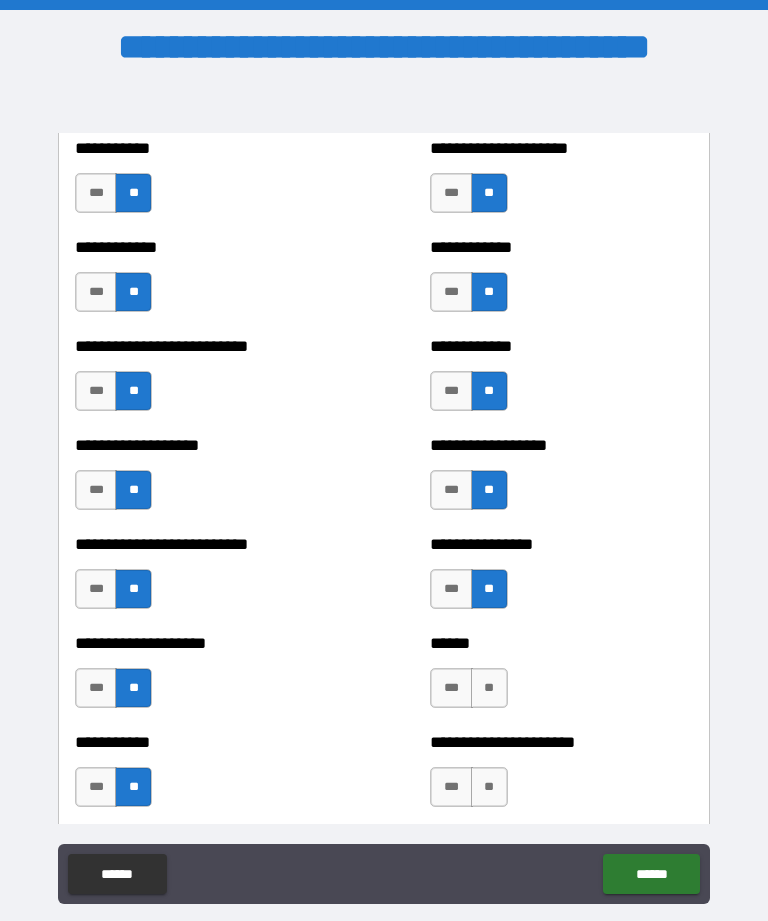 click on "**" at bounding box center [489, 688] 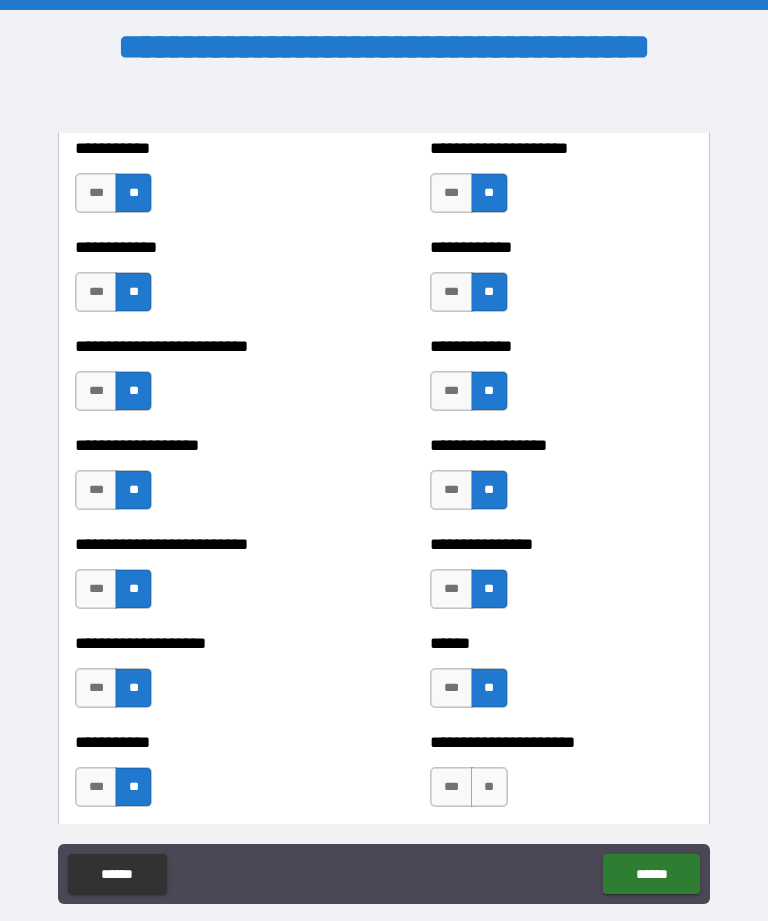 click on "**" at bounding box center [489, 787] 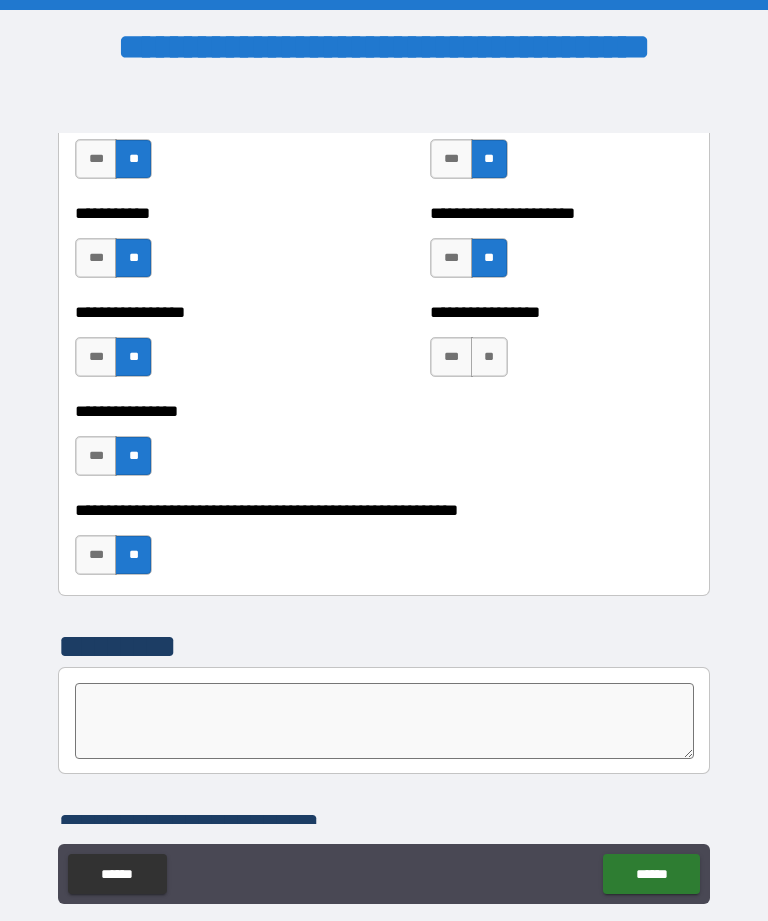 scroll, scrollTop: 6057, scrollLeft: 0, axis: vertical 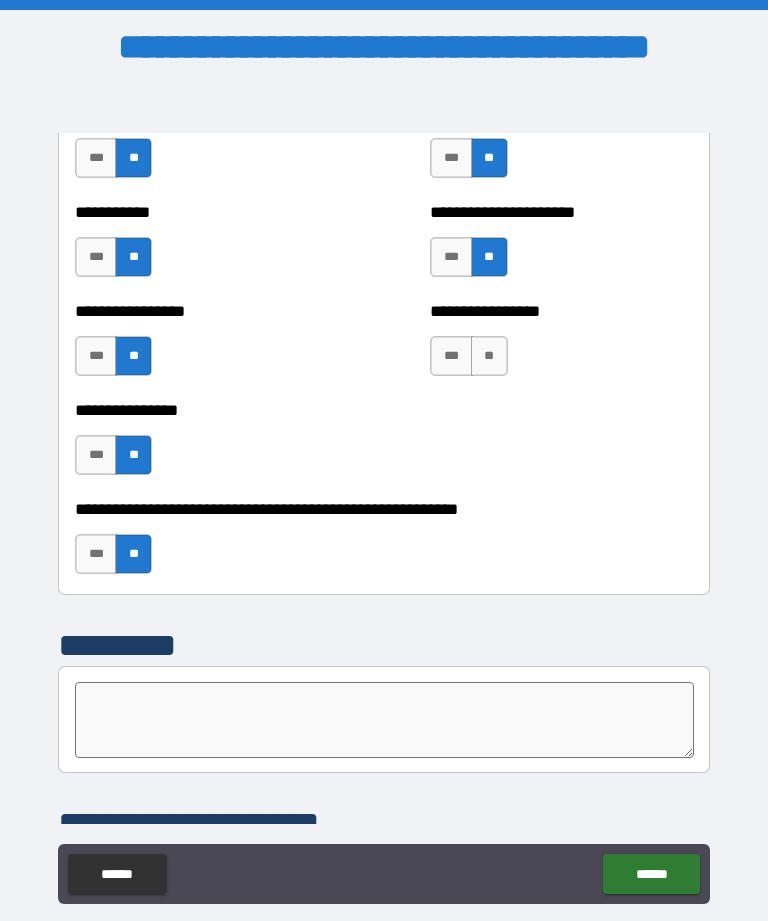 click on "**" at bounding box center (489, 356) 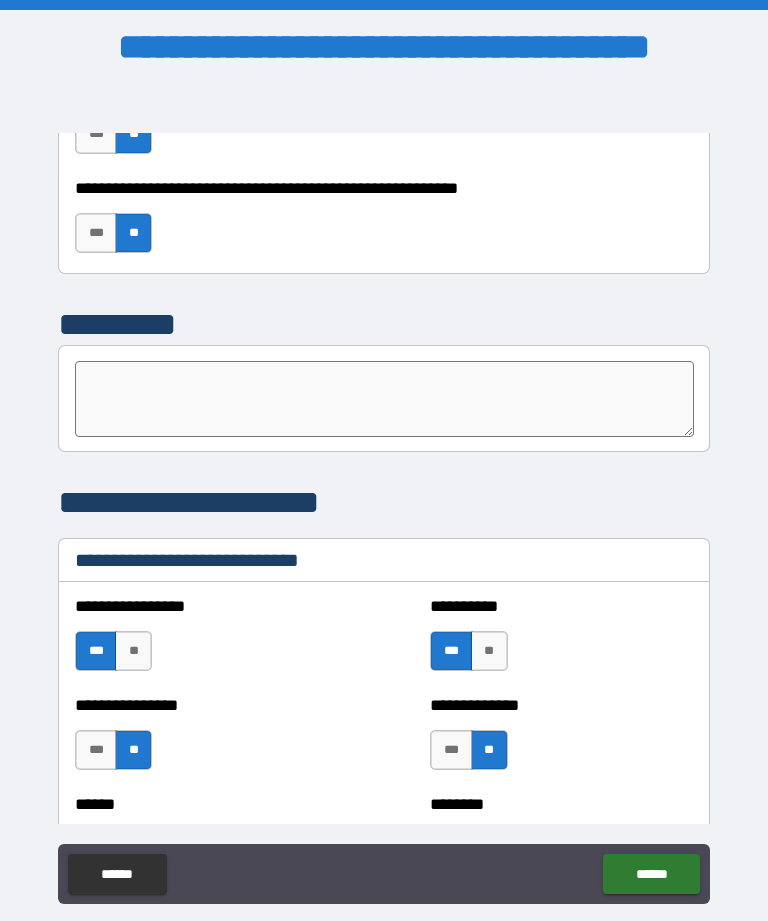 scroll, scrollTop: 6394, scrollLeft: 0, axis: vertical 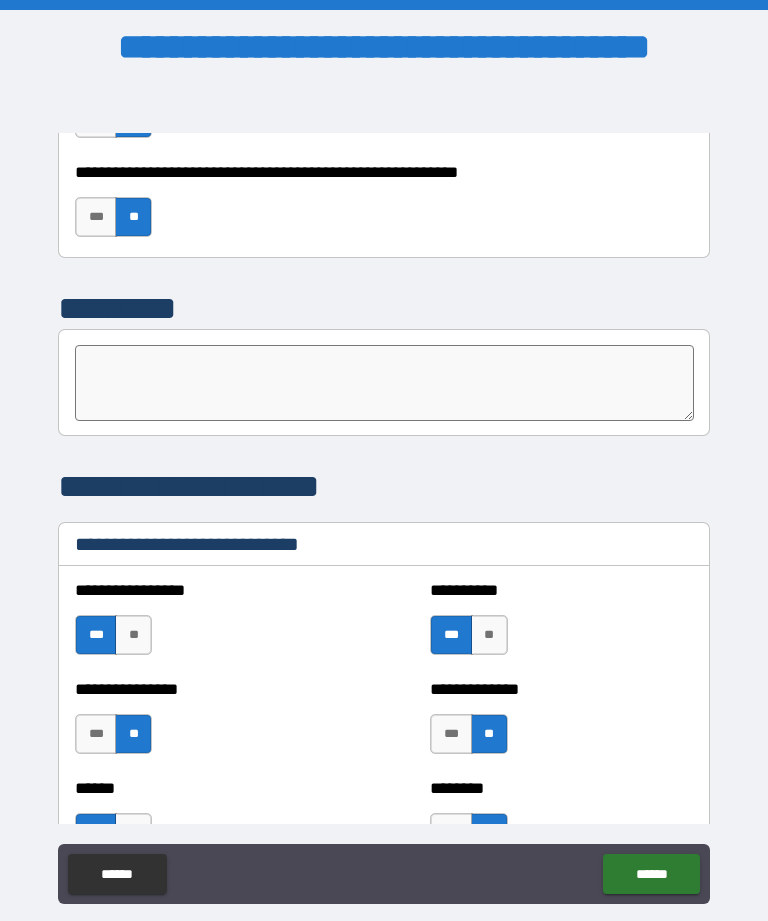 click on "******" at bounding box center (651, 874) 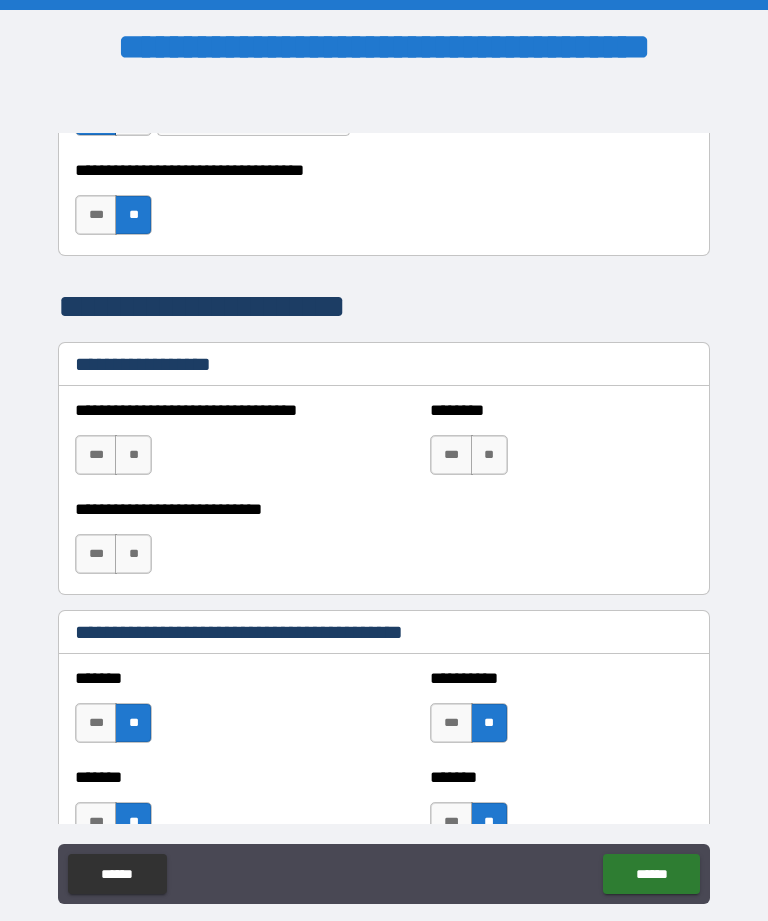 scroll, scrollTop: 1395, scrollLeft: 0, axis: vertical 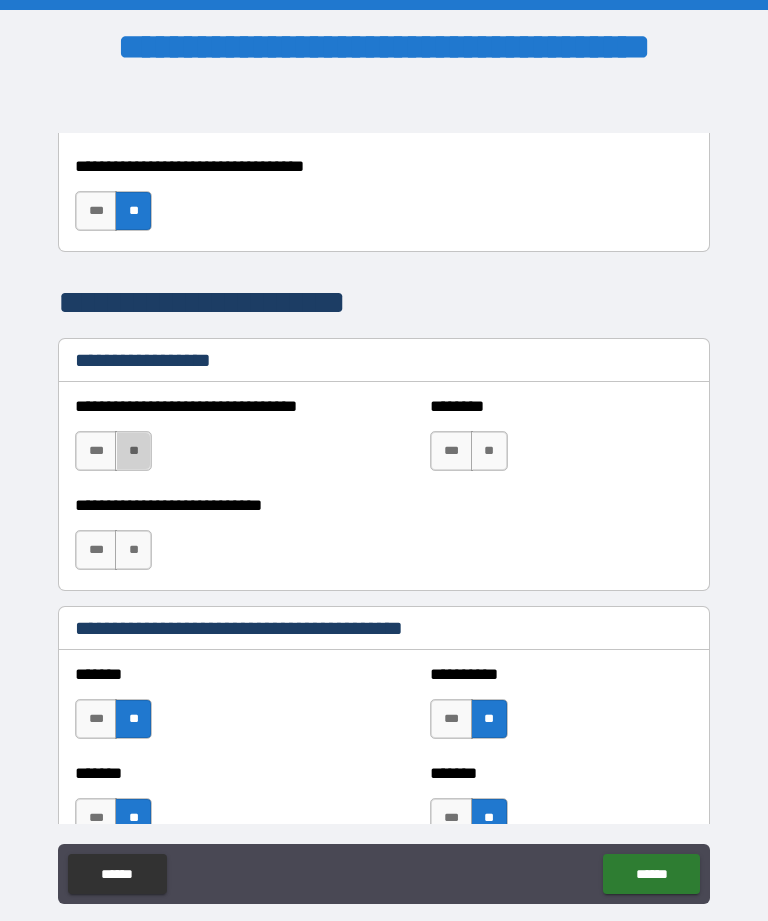 click on "**" at bounding box center (133, 451) 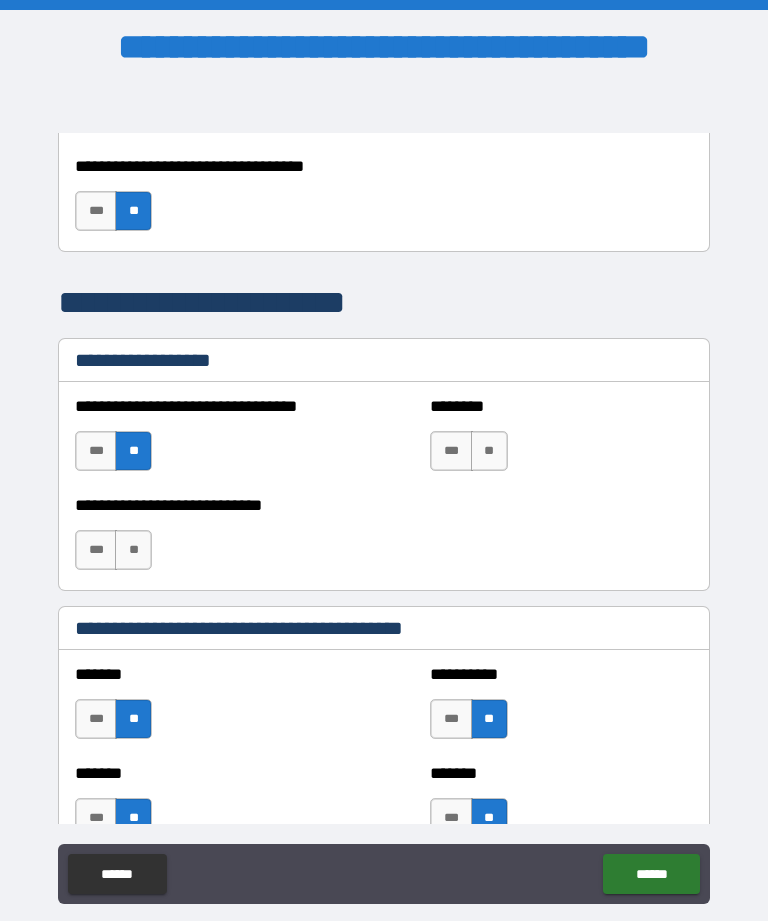 click on "**" at bounding box center [133, 451] 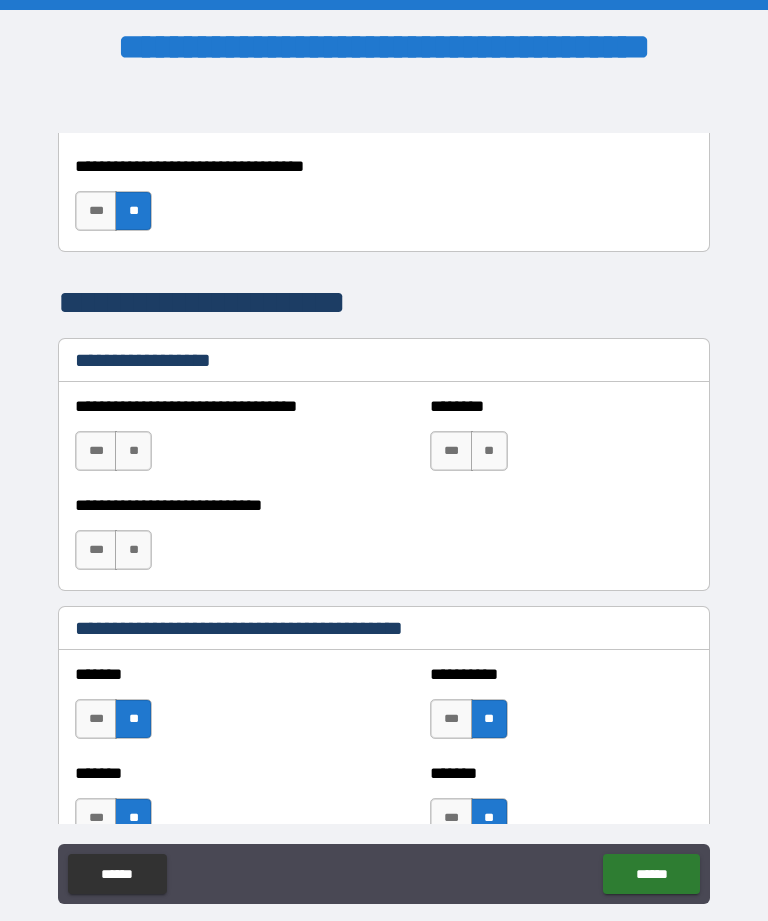 click on "**" at bounding box center [133, 451] 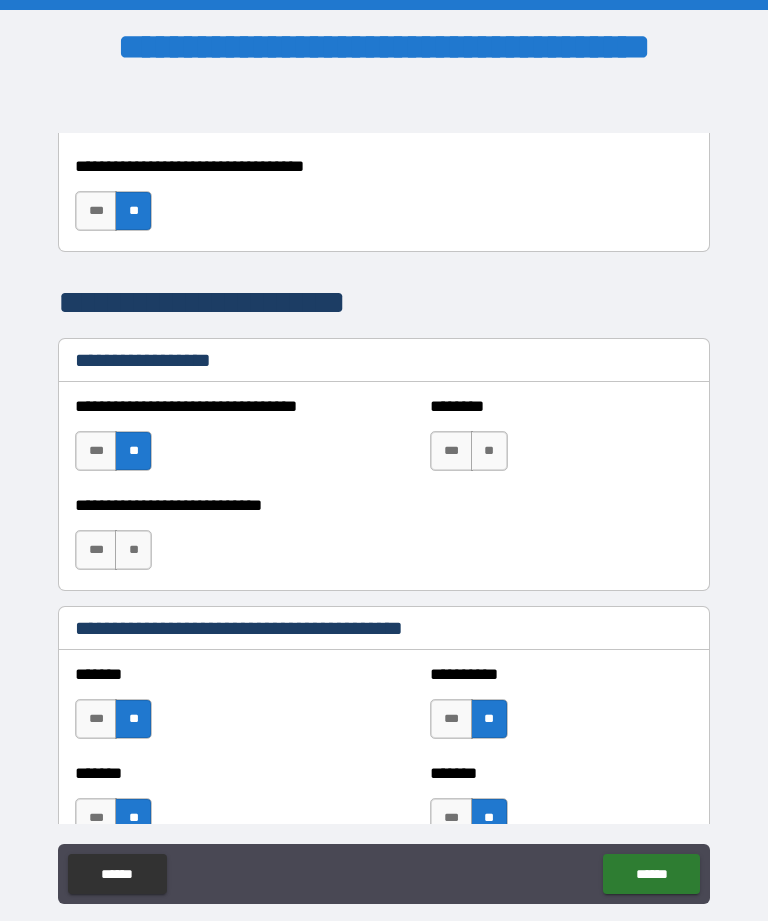 click on "**" at bounding box center [133, 550] 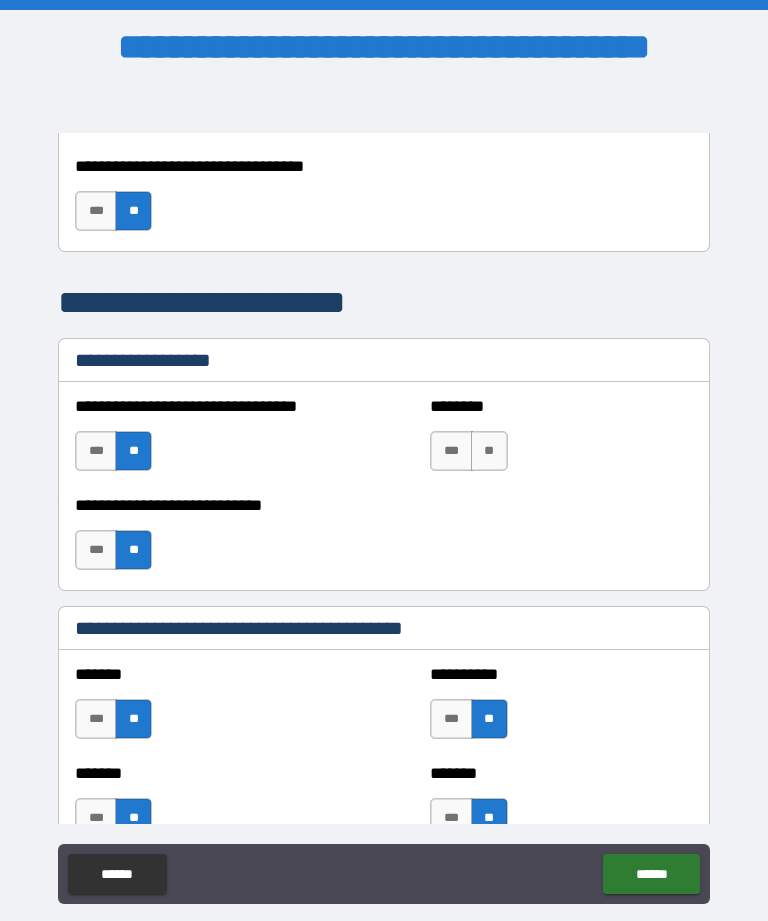 click on "**" at bounding box center [489, 451] 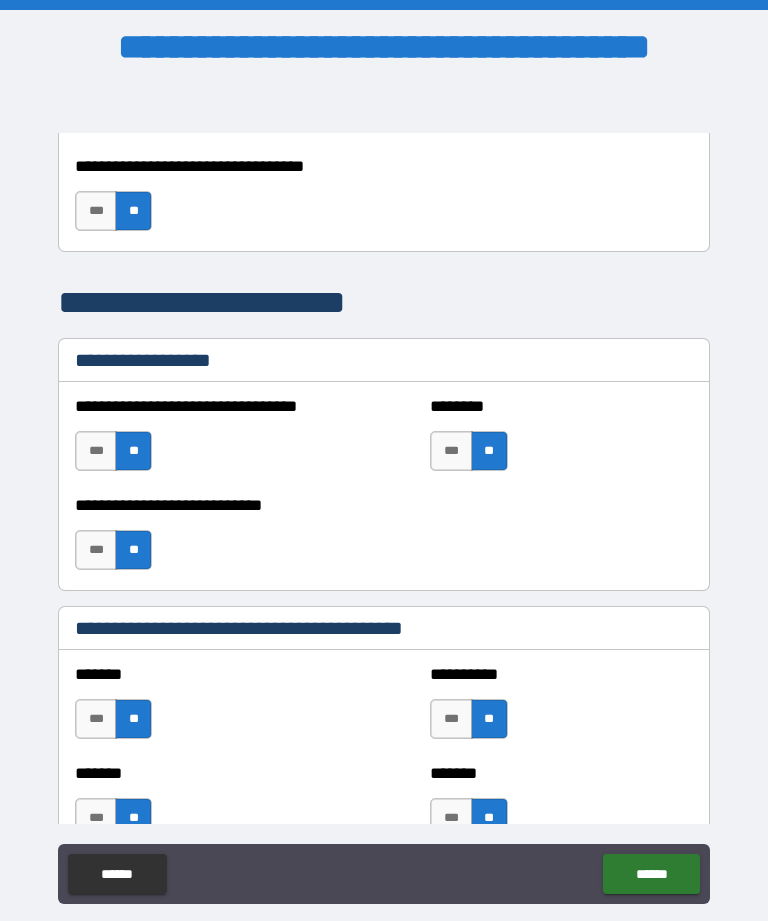 click on "******" at bounding box center (651, 874) 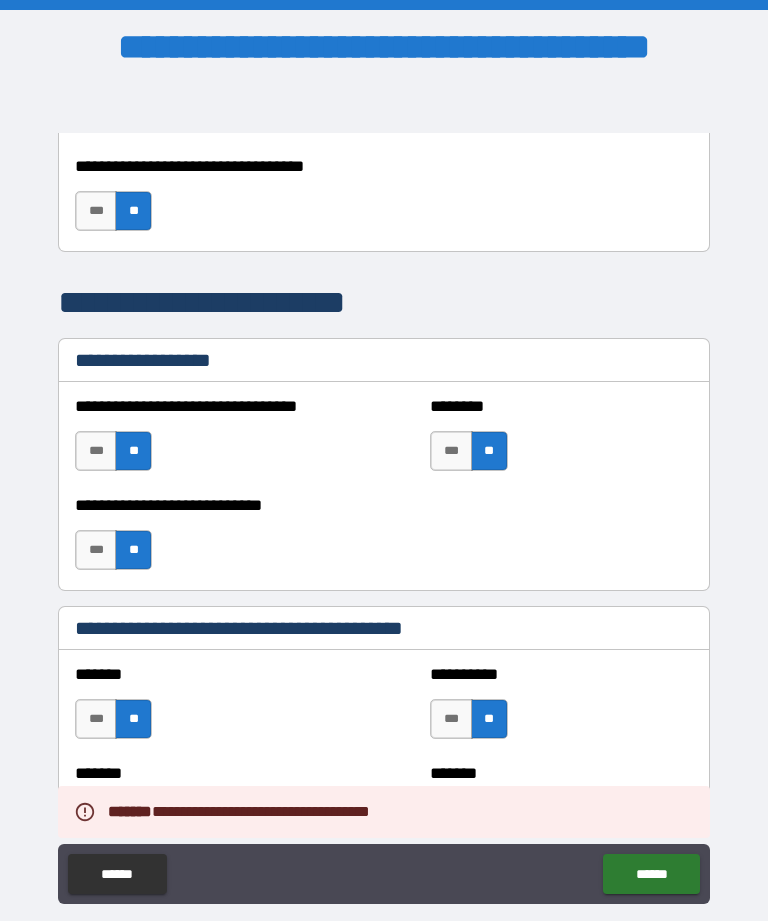 click on "**" at bounding box center (489, 451) 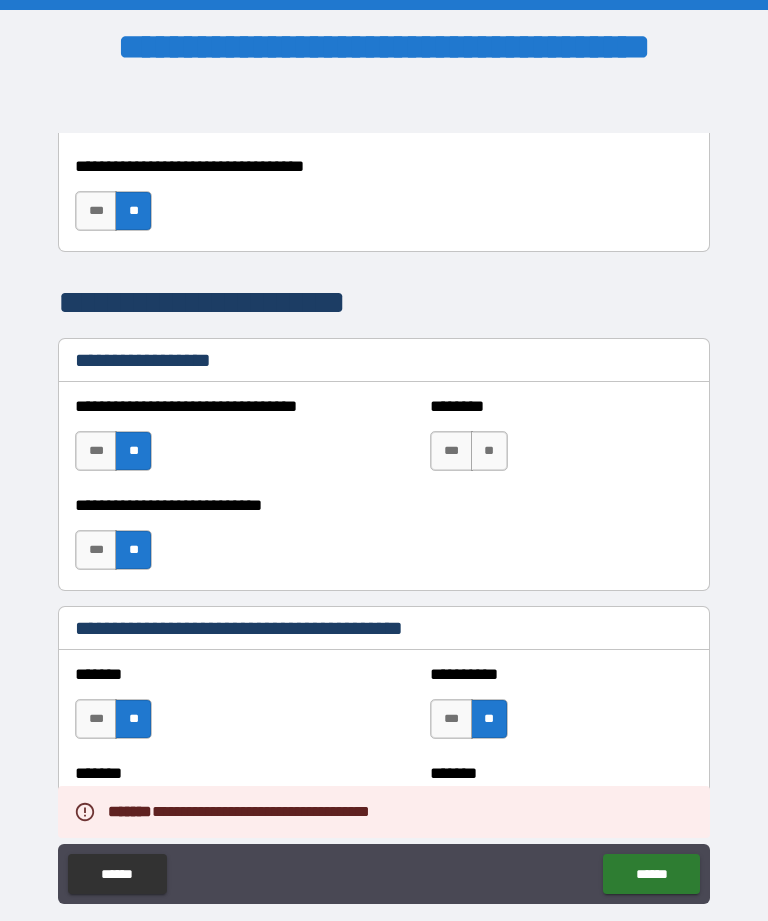 click on "**" at bounding box center (133, 451) 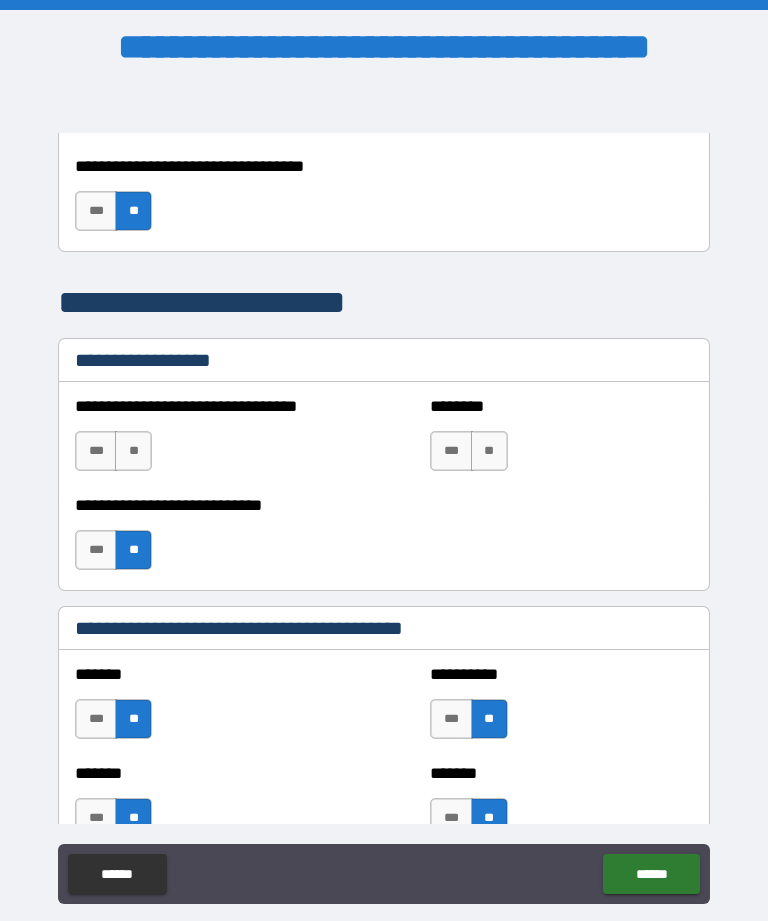 click on "**" at bounding box center [133, 550] 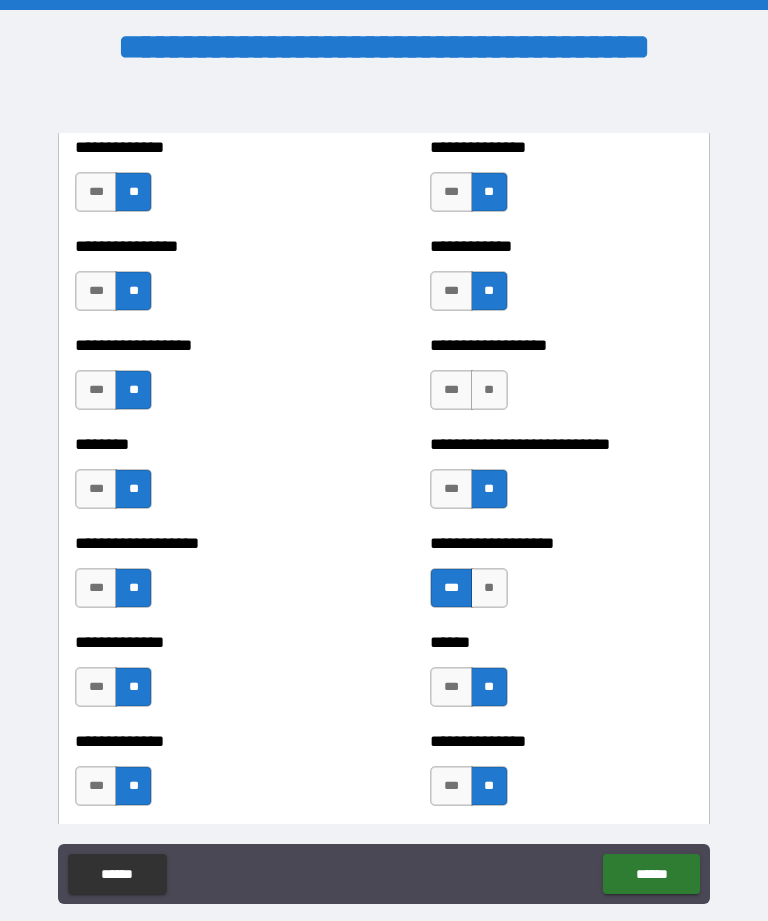 scroll, scrollTop: 4341, scrollLeft: 0, axis: vertical 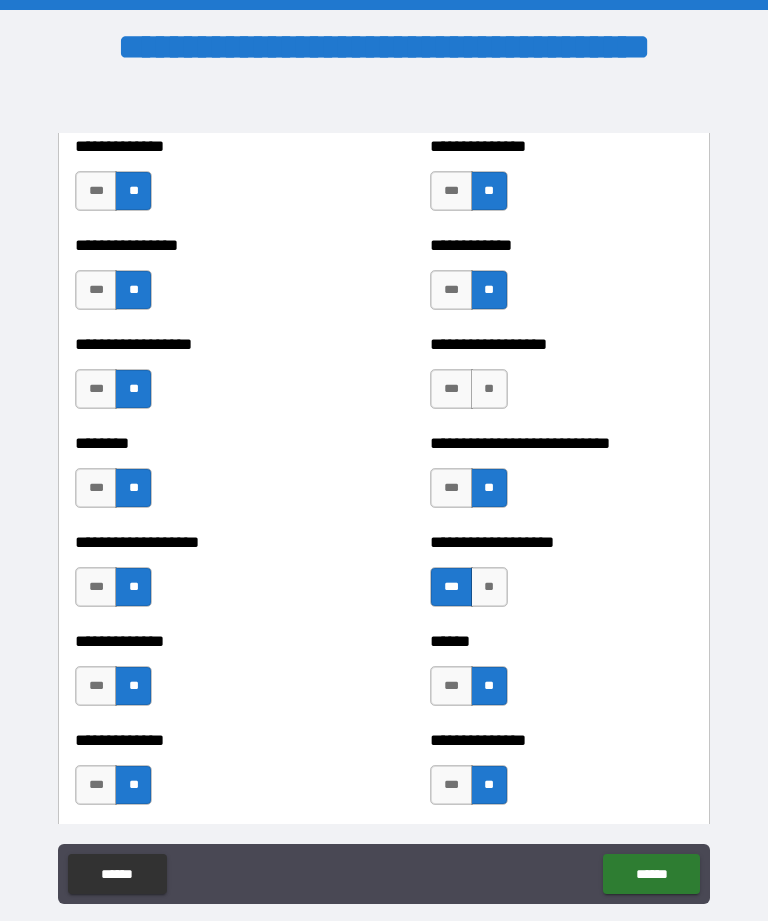 click on "***" at bounding box center [451, 389] 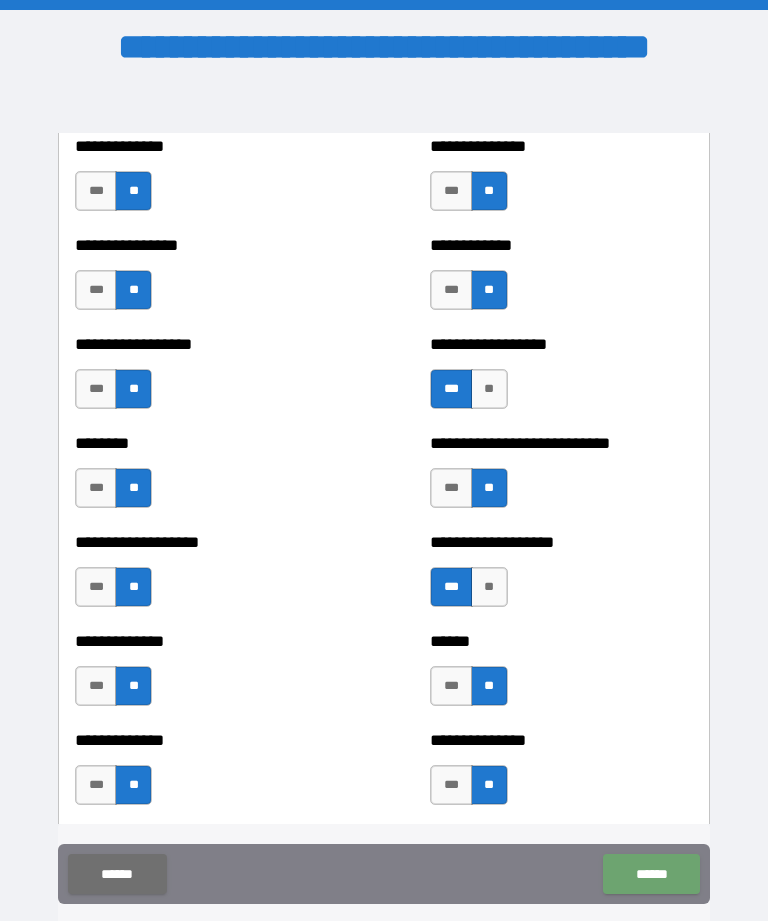 click on "******" at bounding box center [651, 874] 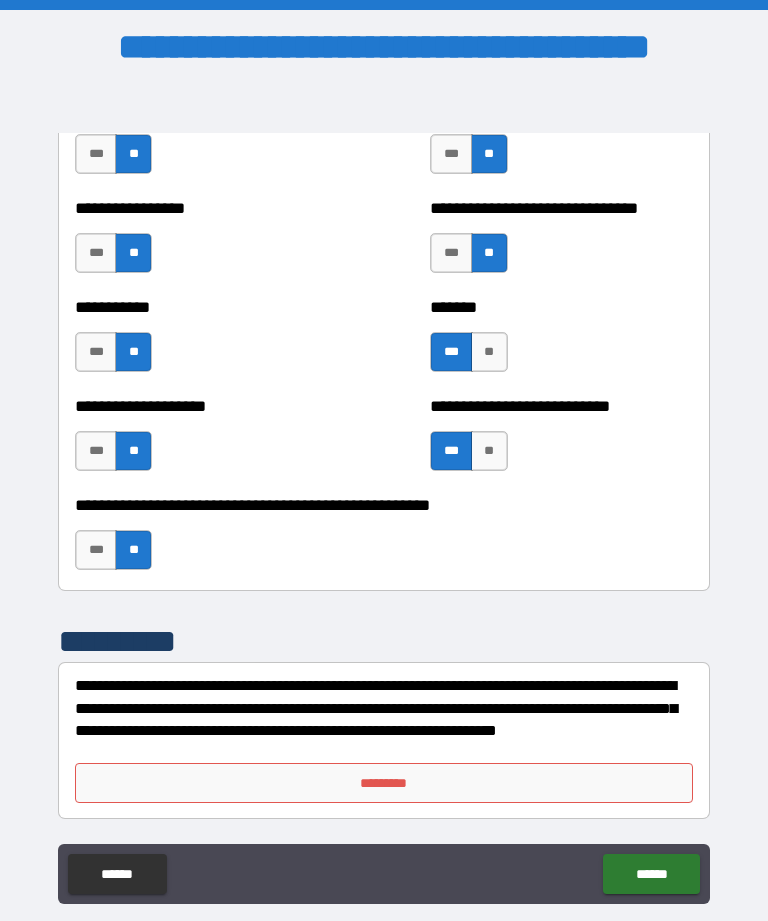 scroll, scrollTop: 7964, scrollLeft: 0, axis: vertical 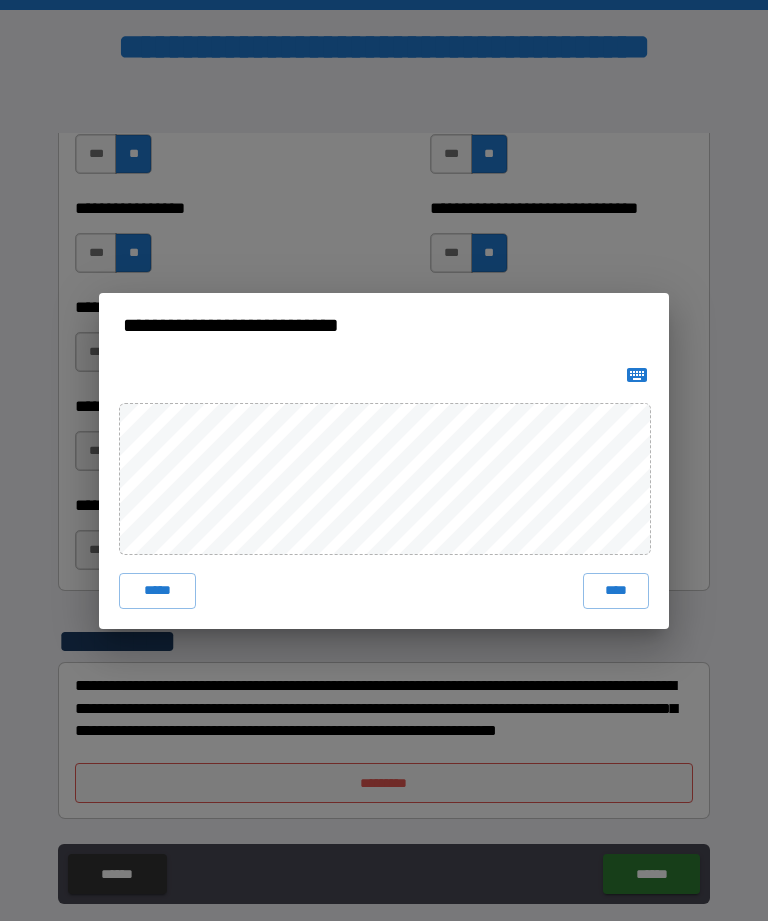 click on "*****" at bounding box center [157, 591] 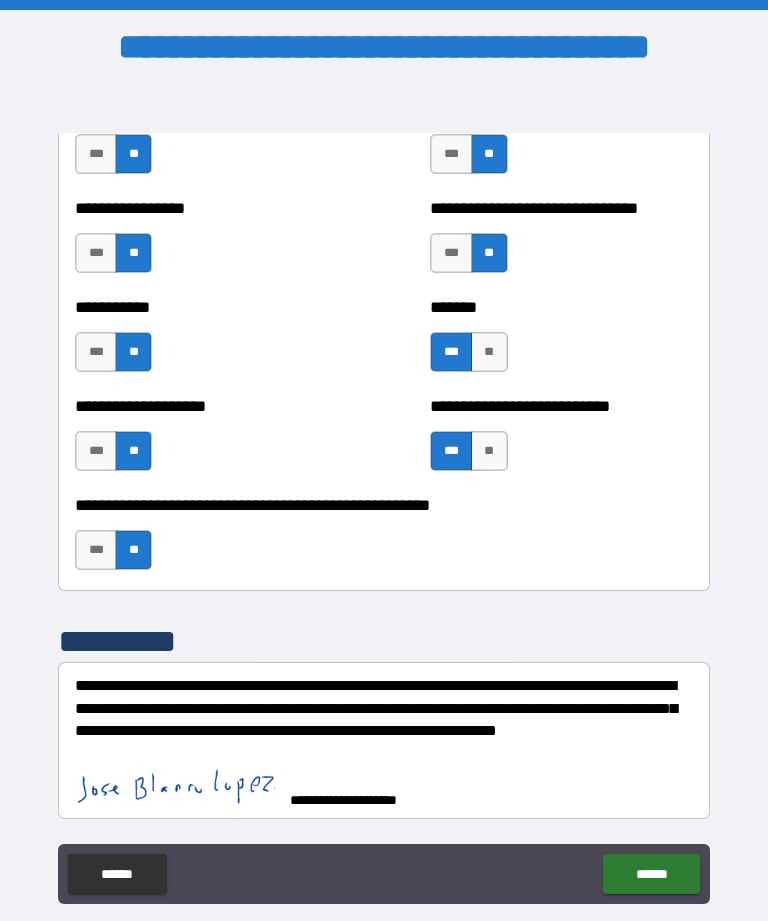 scroll, scrollTop: 7954, scrollLeft: 0, axis: vertical 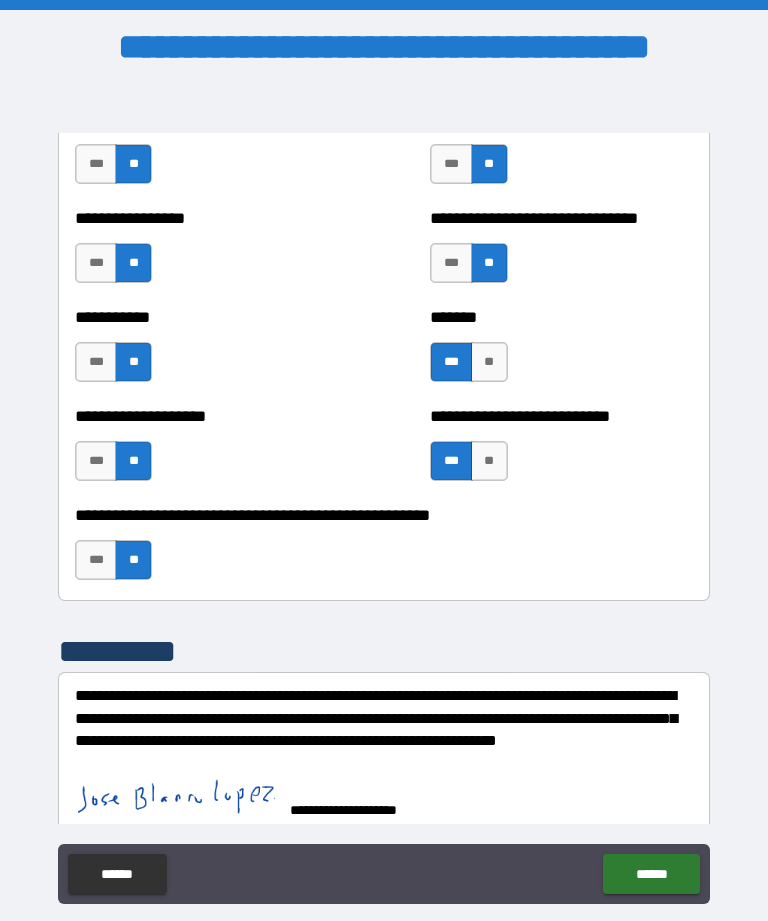 click on "******" at bounding box center [651, 874] 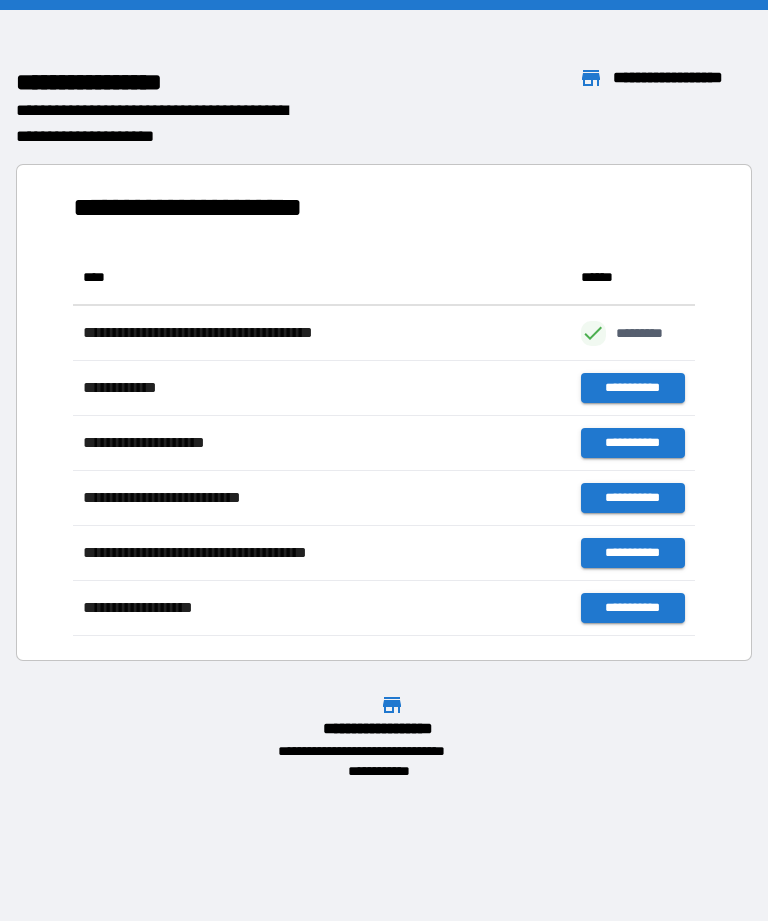 scroll, scrollTop: 1, scrollLeft: 1, axis: both 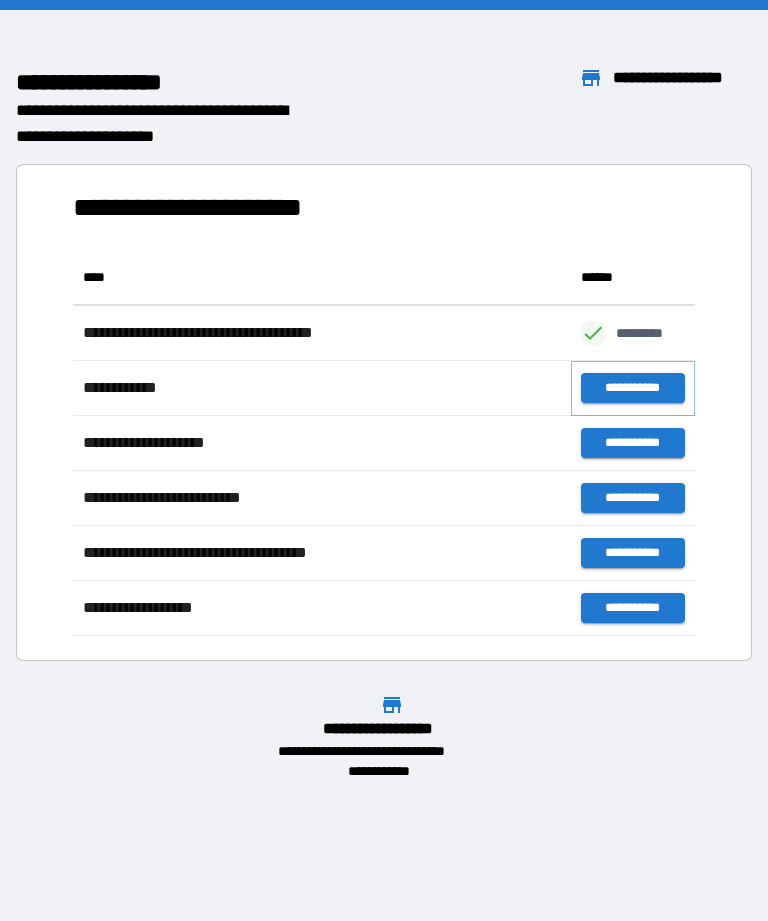 click on "**********" at bounding box center (633, 388) 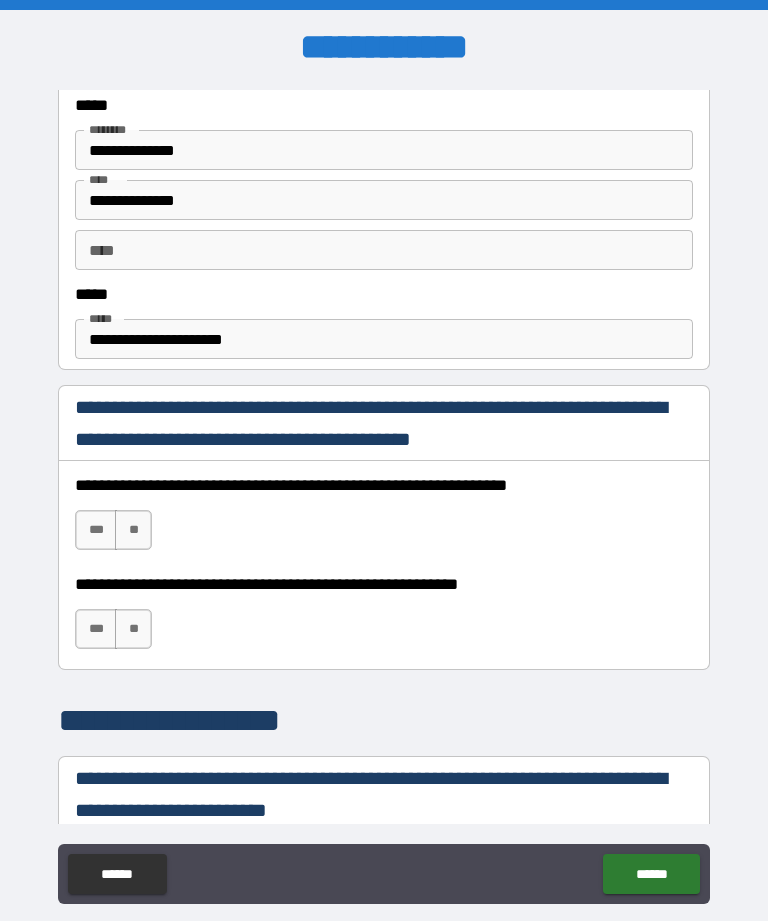 scroll, scrollTop: 1063, scrollLeft: 0, axis: vertical 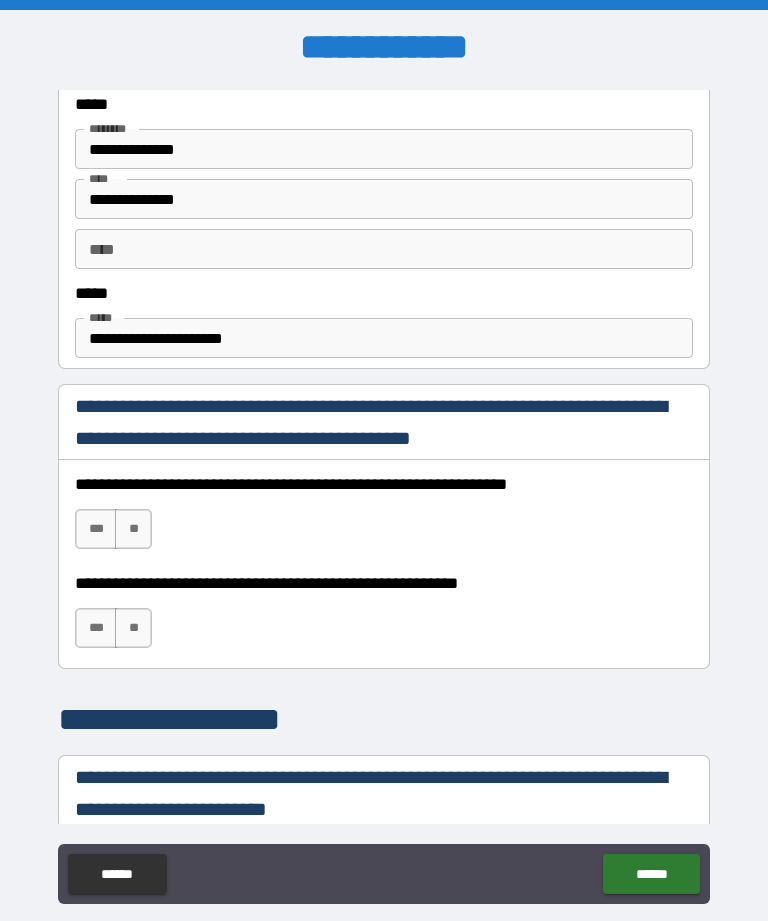 click on "***" at bounding box center (96, 529) 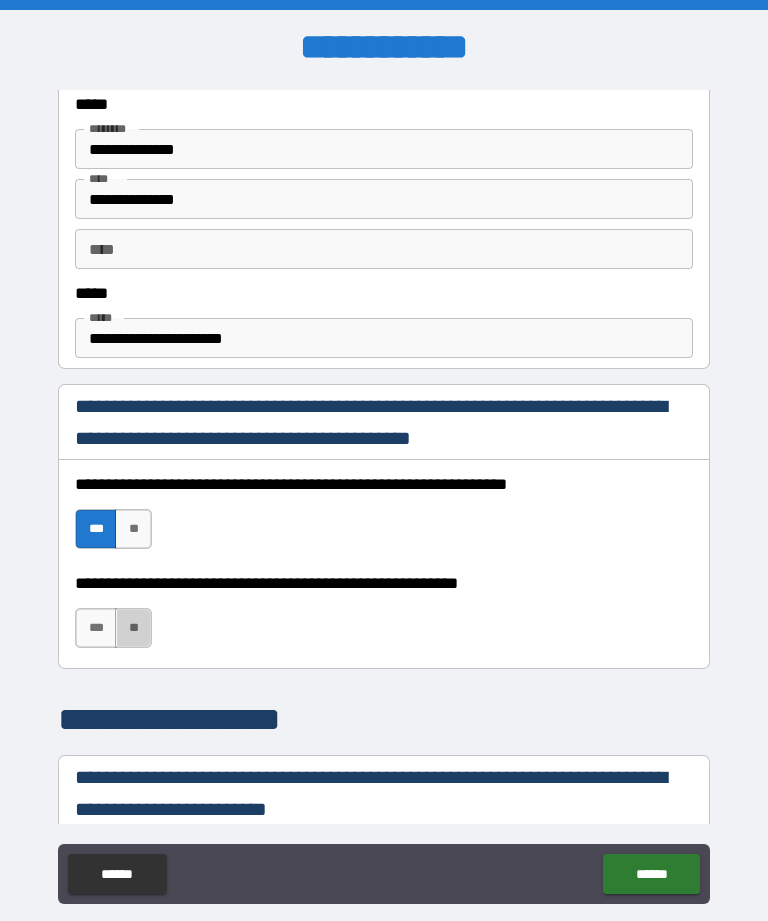 click on "**" at bounding box center [133, 628] 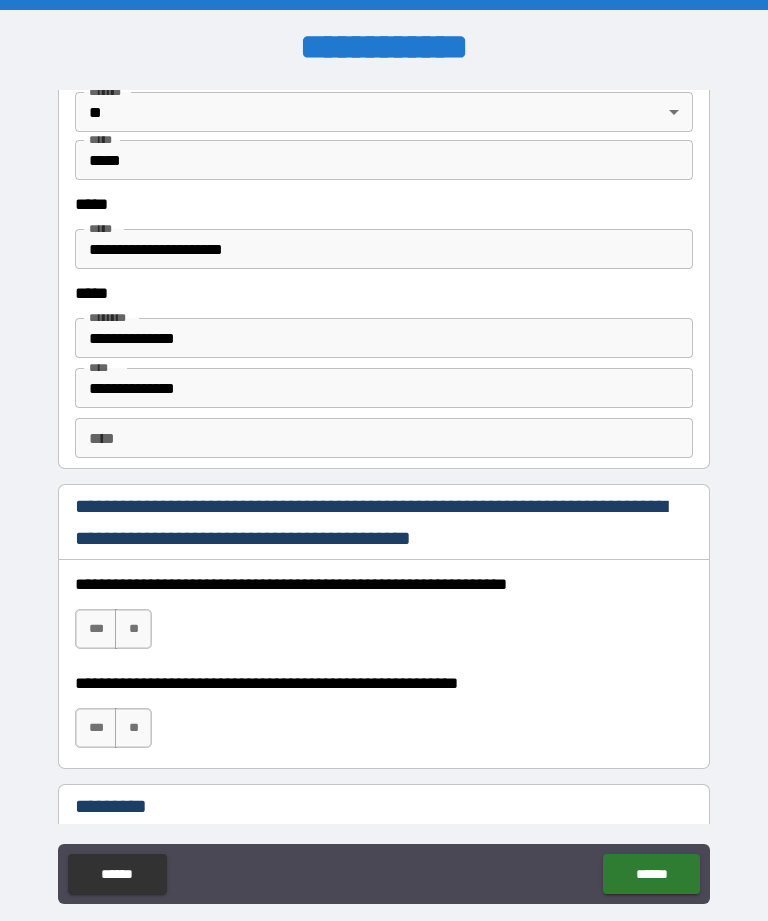 scroll, scrollTop: 2599, scrollLeft: 0, axis: vertical 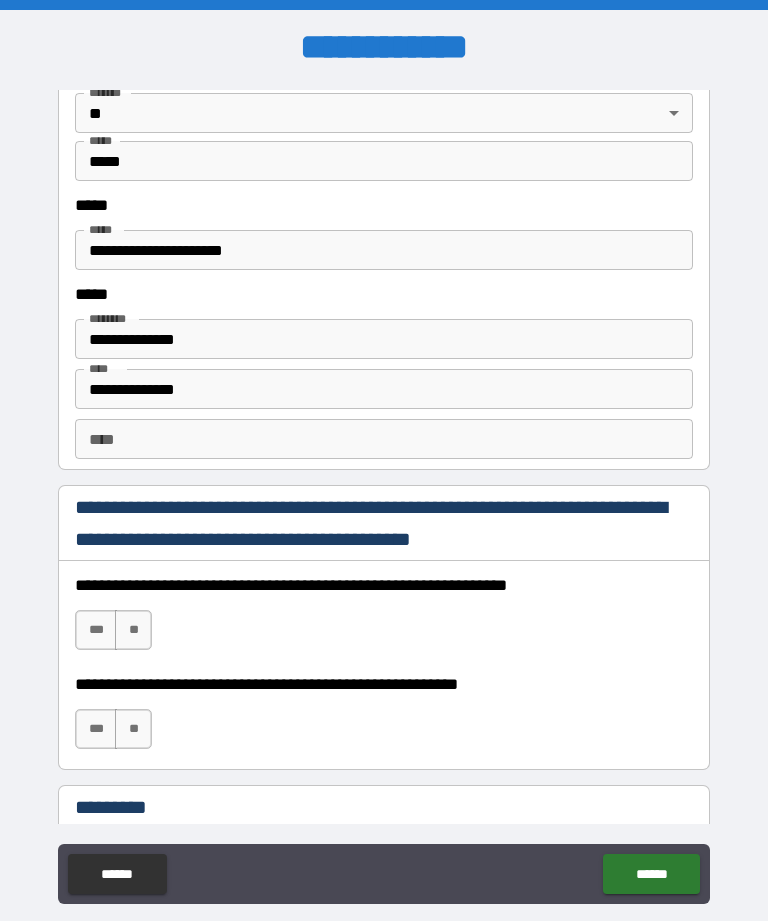 click on "***" at bounding box center (96, 630) 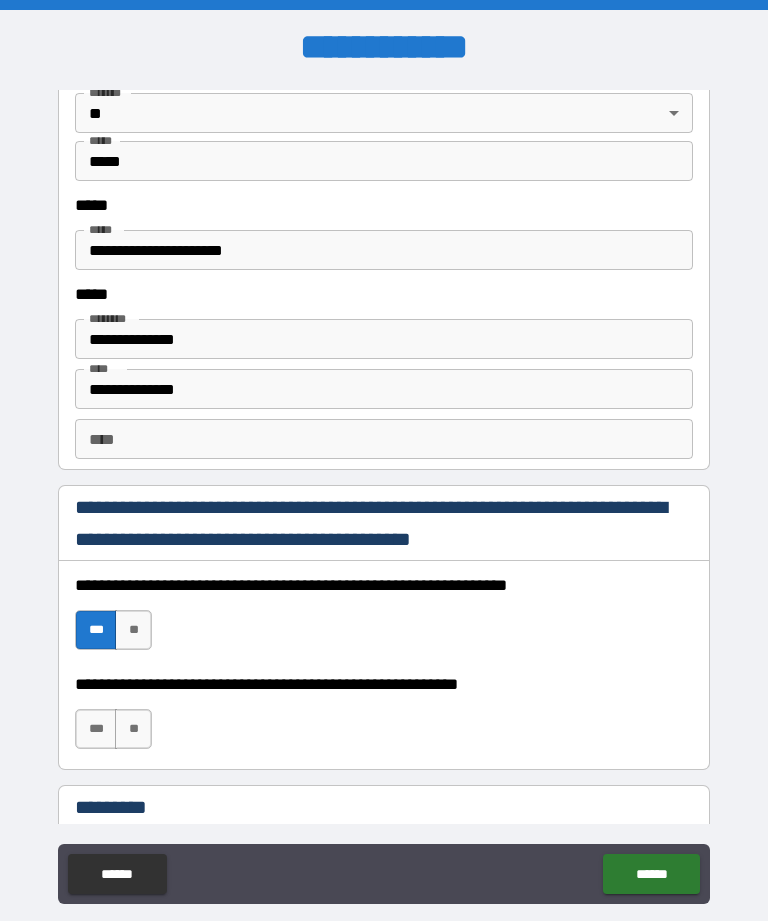 click on "**" at bounding box center (133, 729) 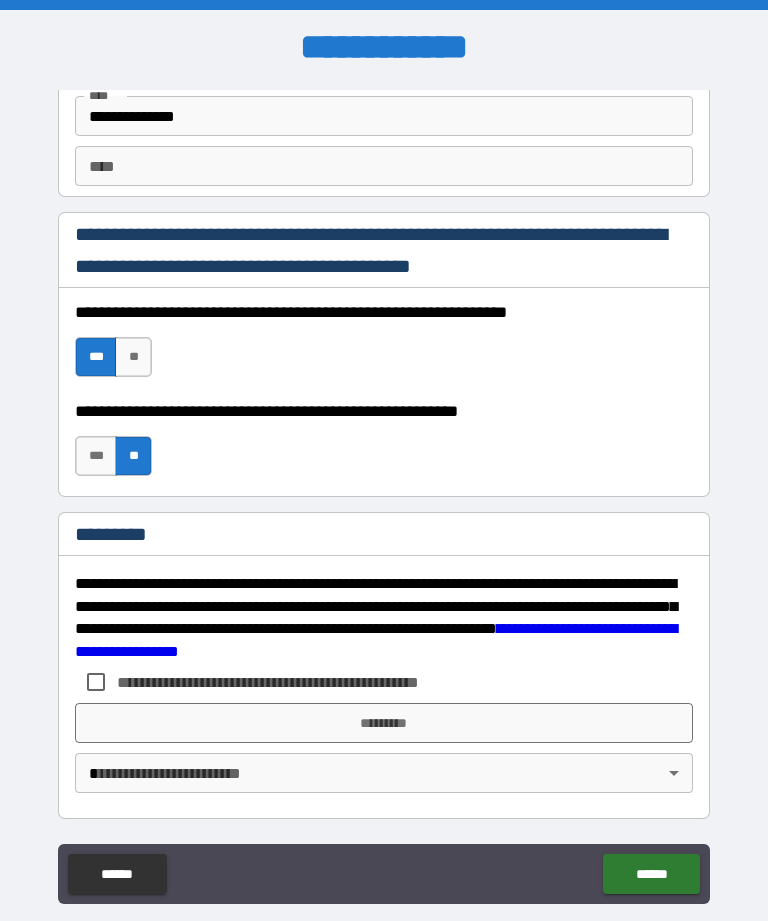 scroll, scrollTop: 2872, scrollLeft: 0, axis: vertical 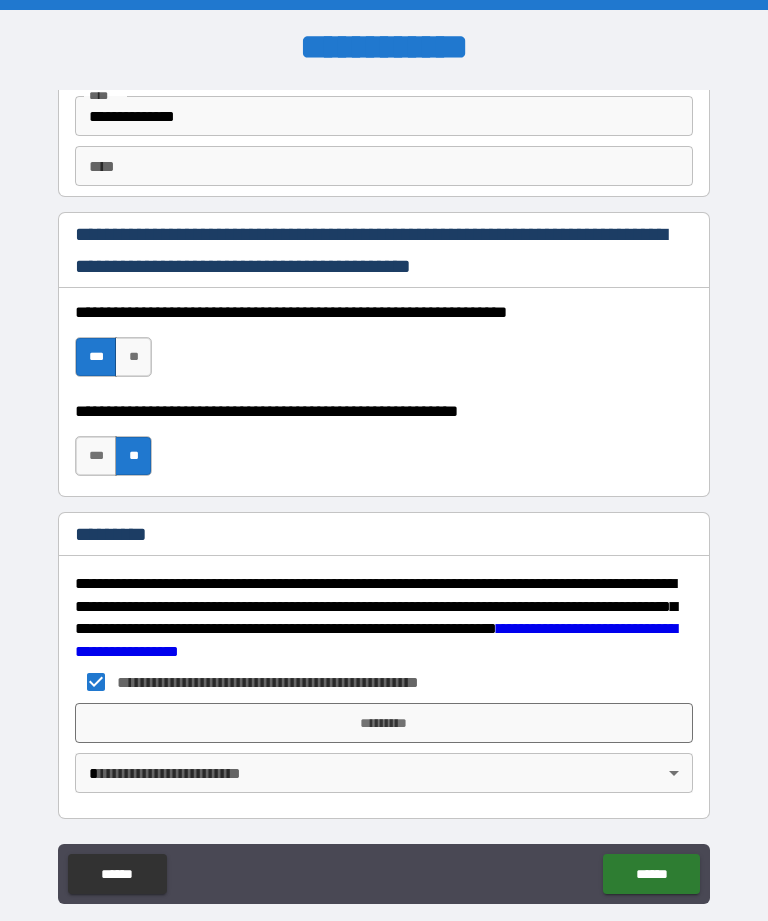 click on "*********" at bounding box center [384, 723] 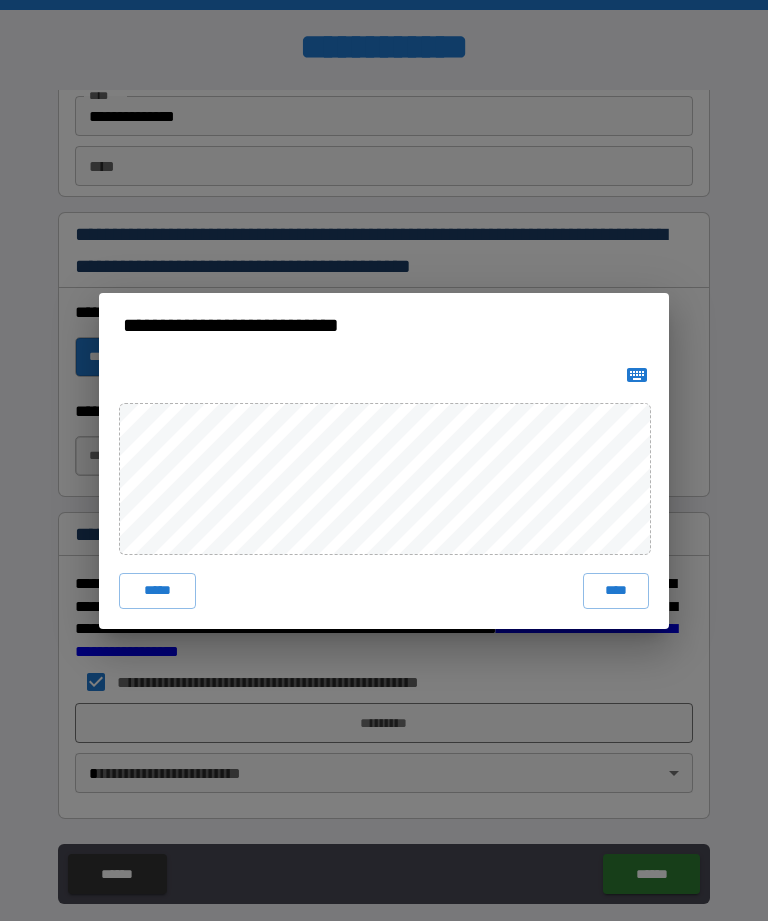 click on "****" at bounding box center [616, 591] 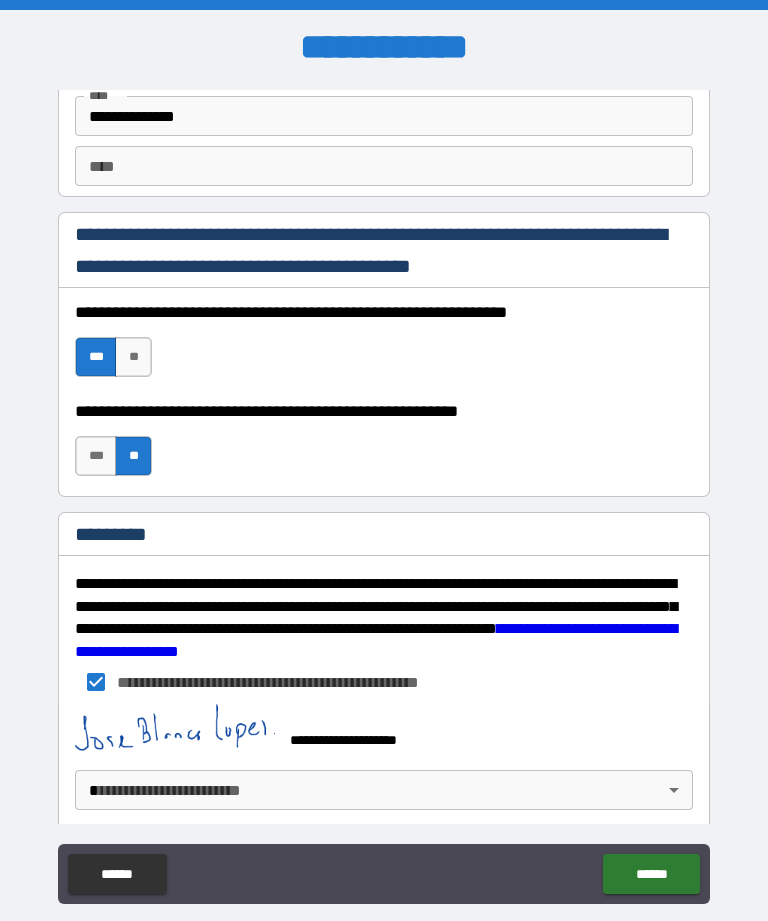 click on "******" at bounding box center (651, 874) 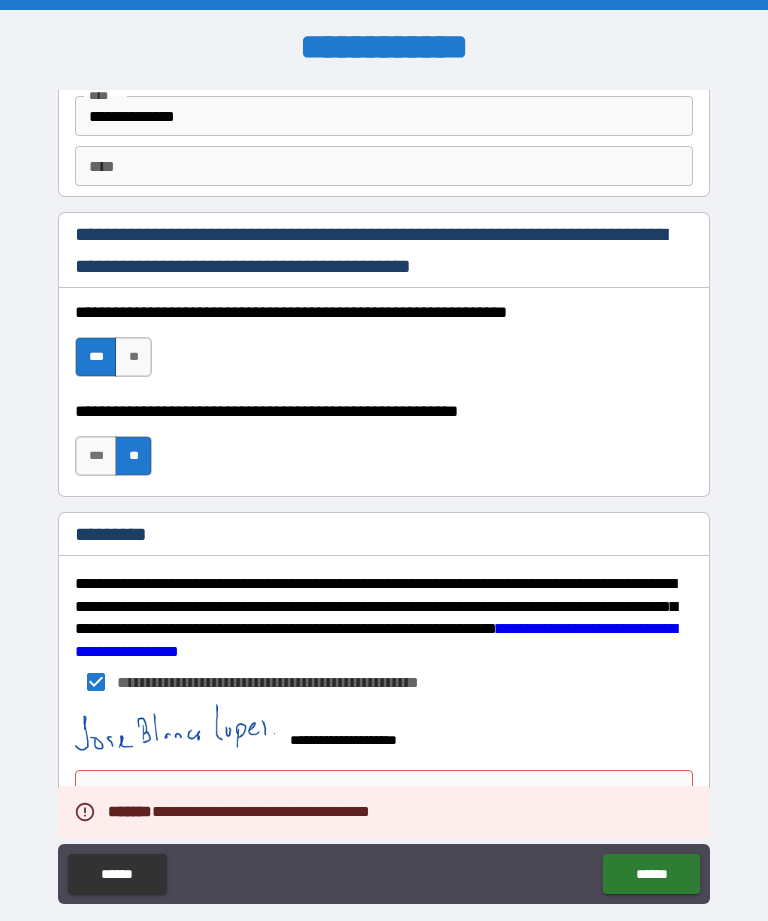 click on "******" at bounding box center [651, 874] 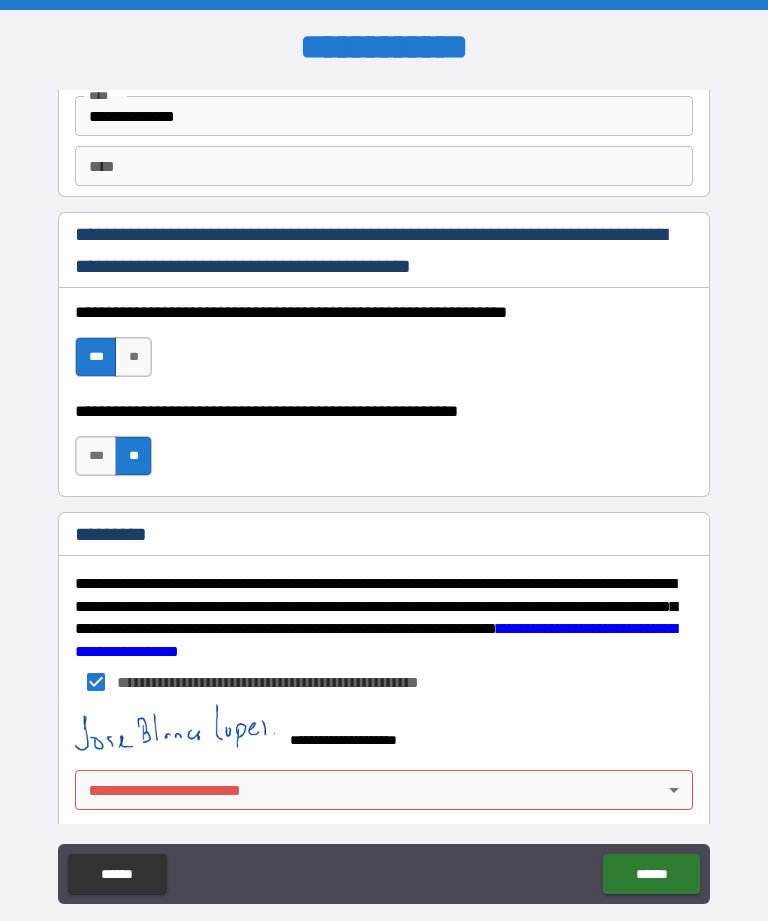 click on "******" at bounding box center [651, 874] 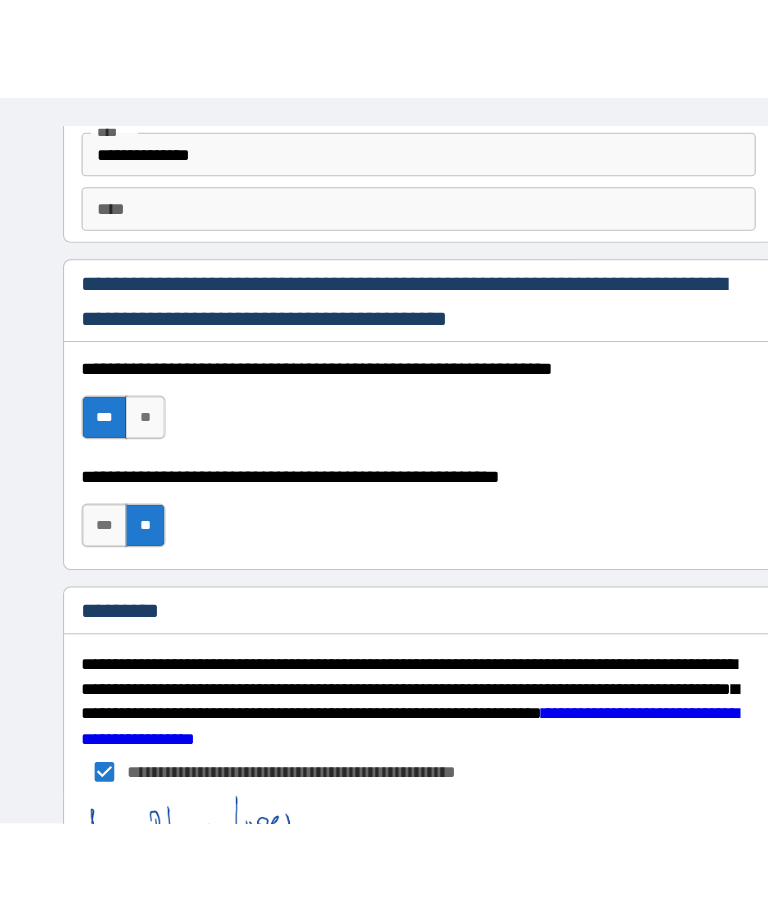 scroll, scrollTop: 0, scrollLeft: 0, axis: both 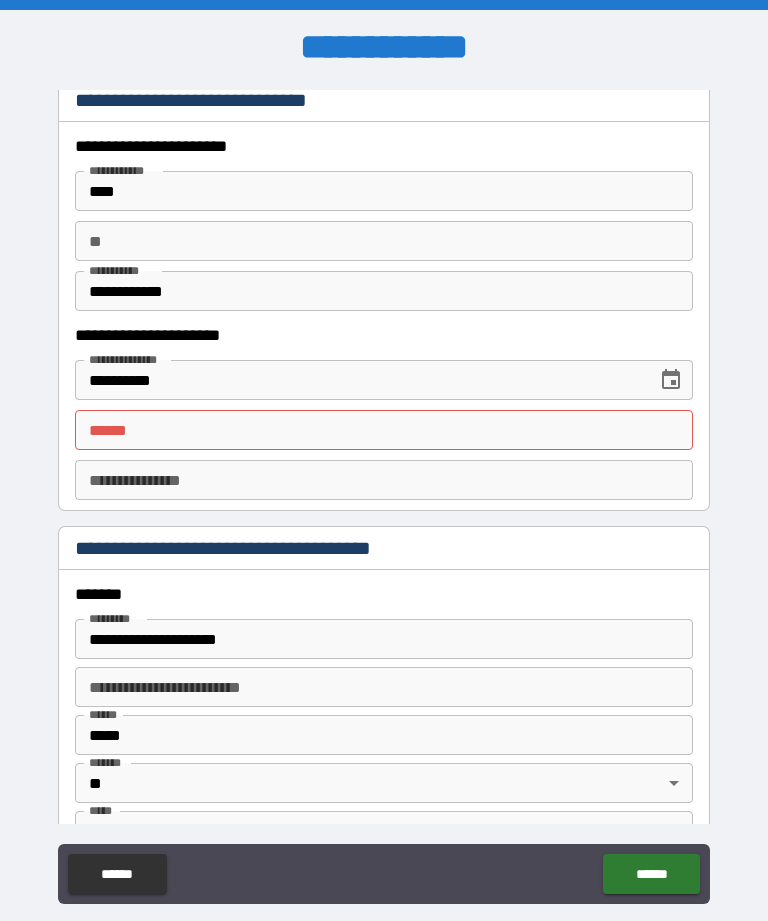 click on "****   *" at bounding box center [384, 430] 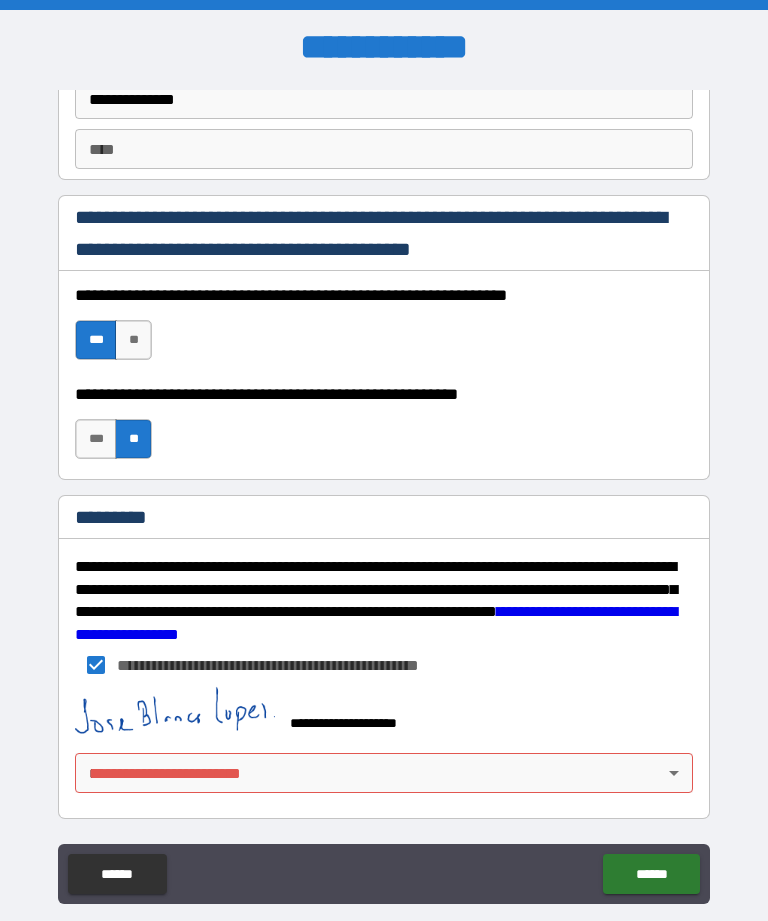 scroll, scrollTop: 2889, scrollLeft: 0, axis: vertical 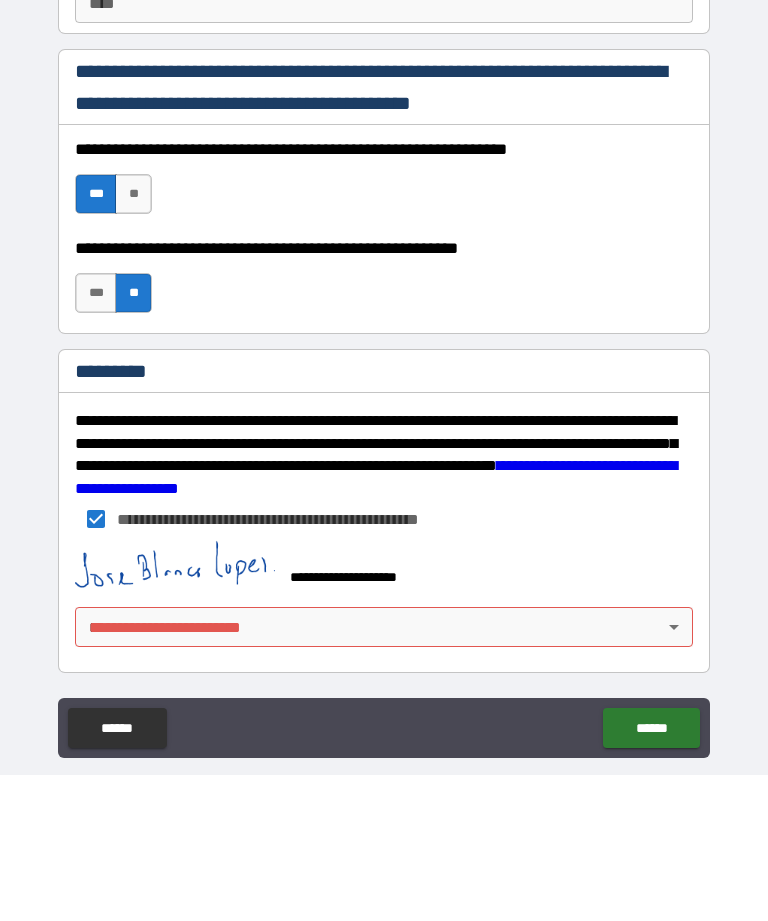 type on "**********" 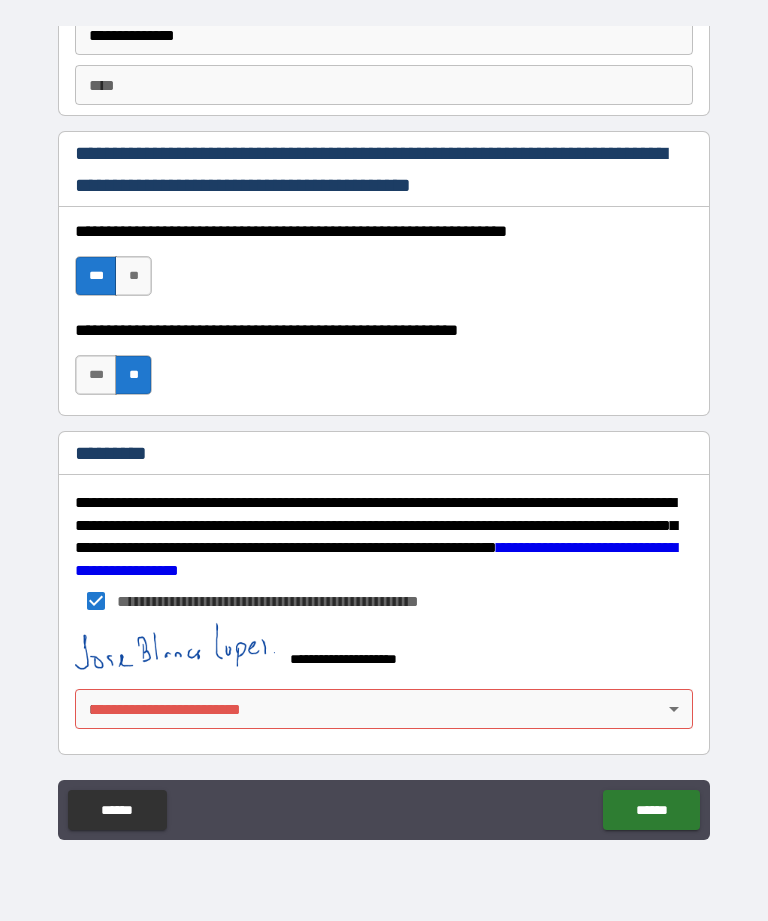 click on "******" at bounding box center (651, 810) 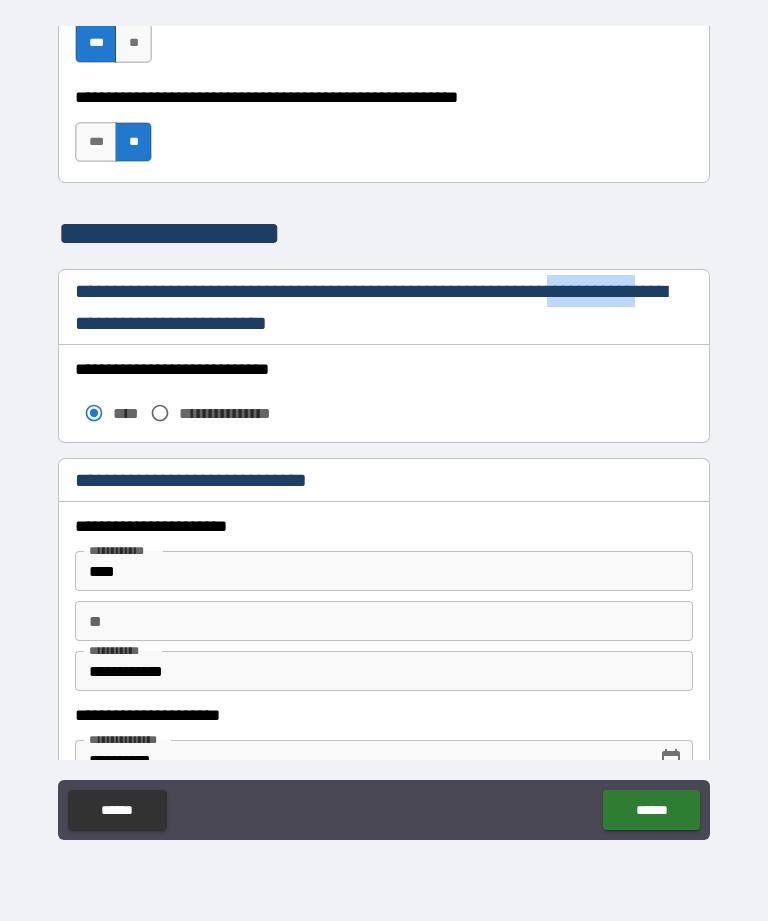 click on "**********" at bounding box center [384, 431] 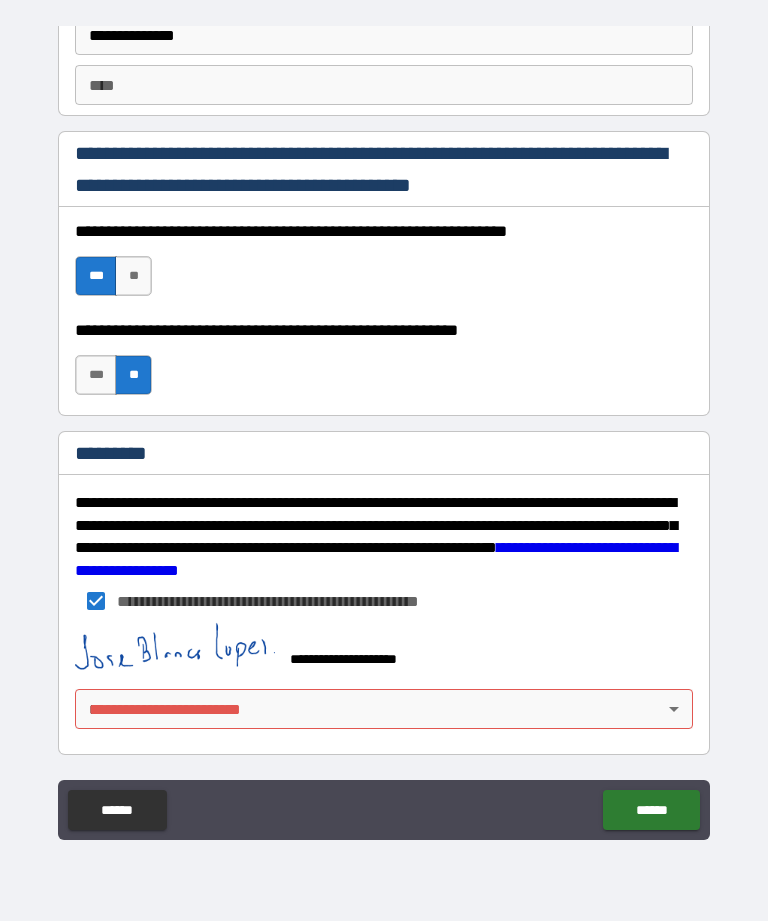 scroll, scrollTop: 2889, scrollLeft: 0, axis: vertical 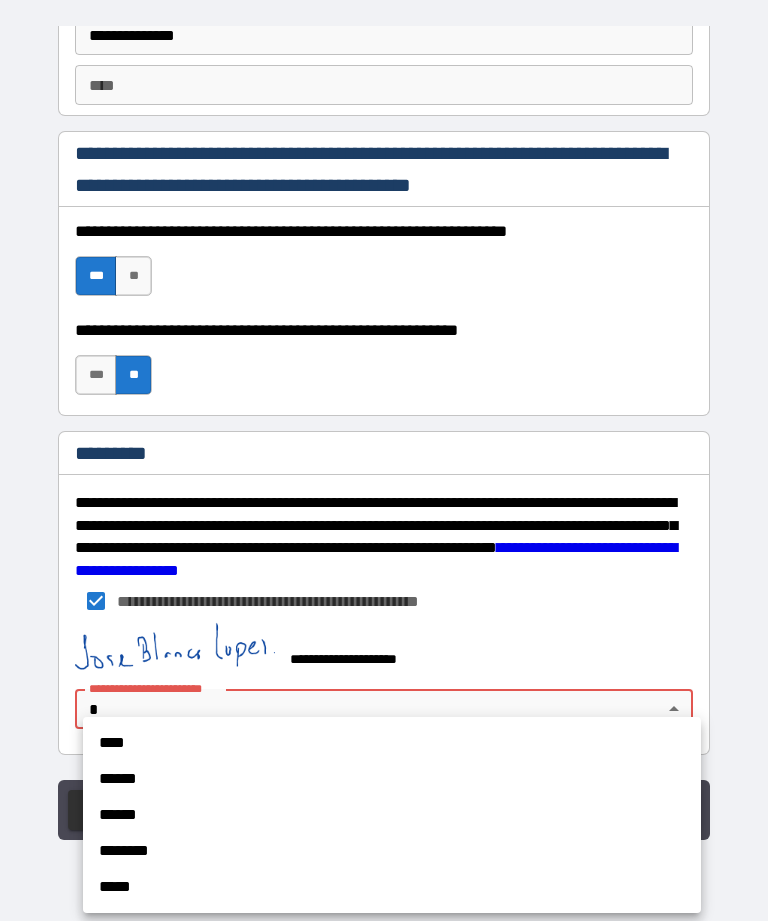 click on "****" at bounding box center [392, 743] 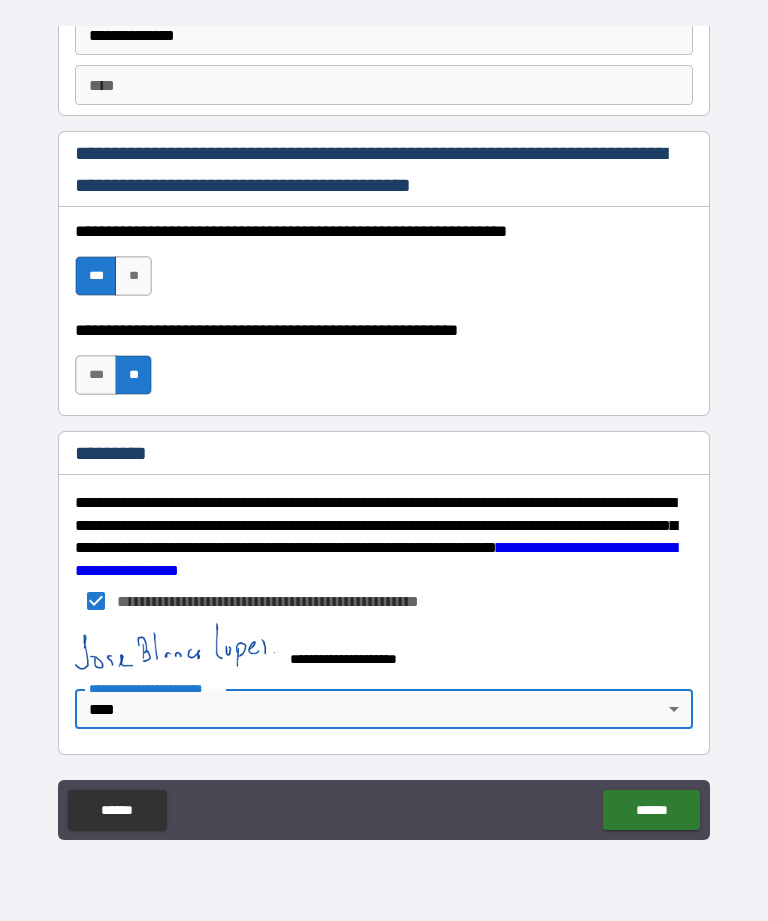 click on "******" at bounding box center [651, 810] 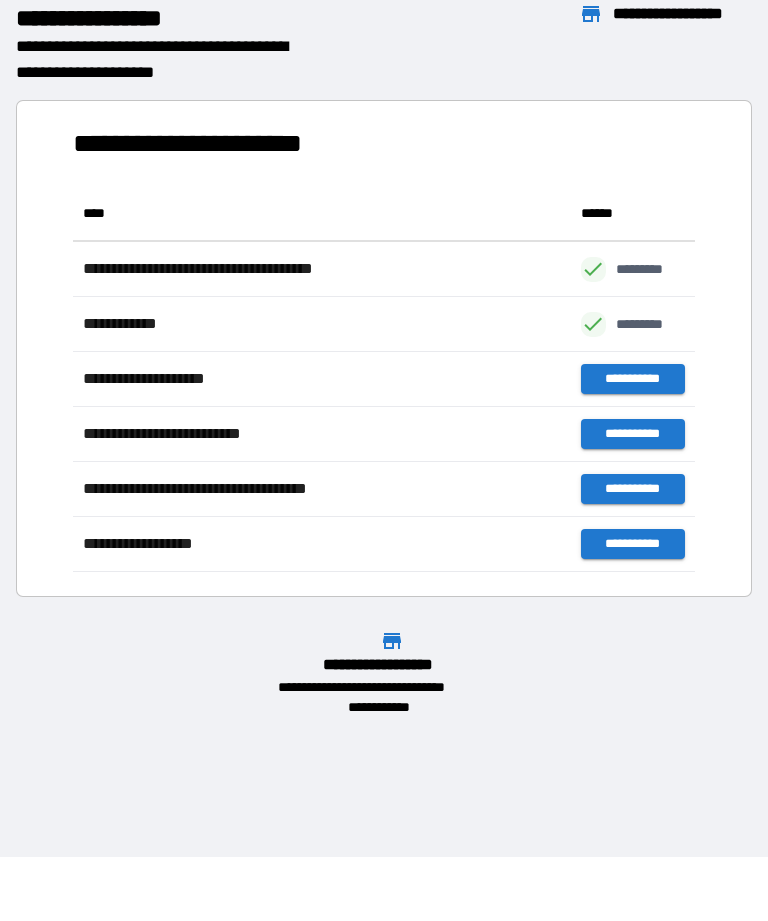 scroll, scrollTop: 386, scrollLeft: 622, axis: both 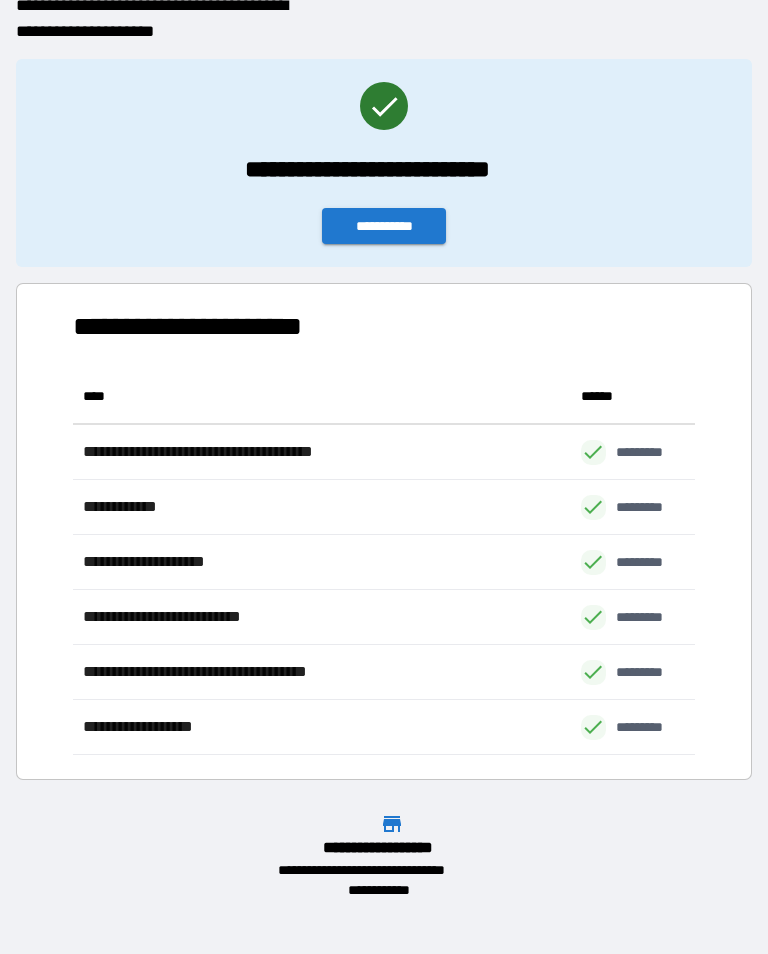 click on "**********" at bounding box center [384, 226] 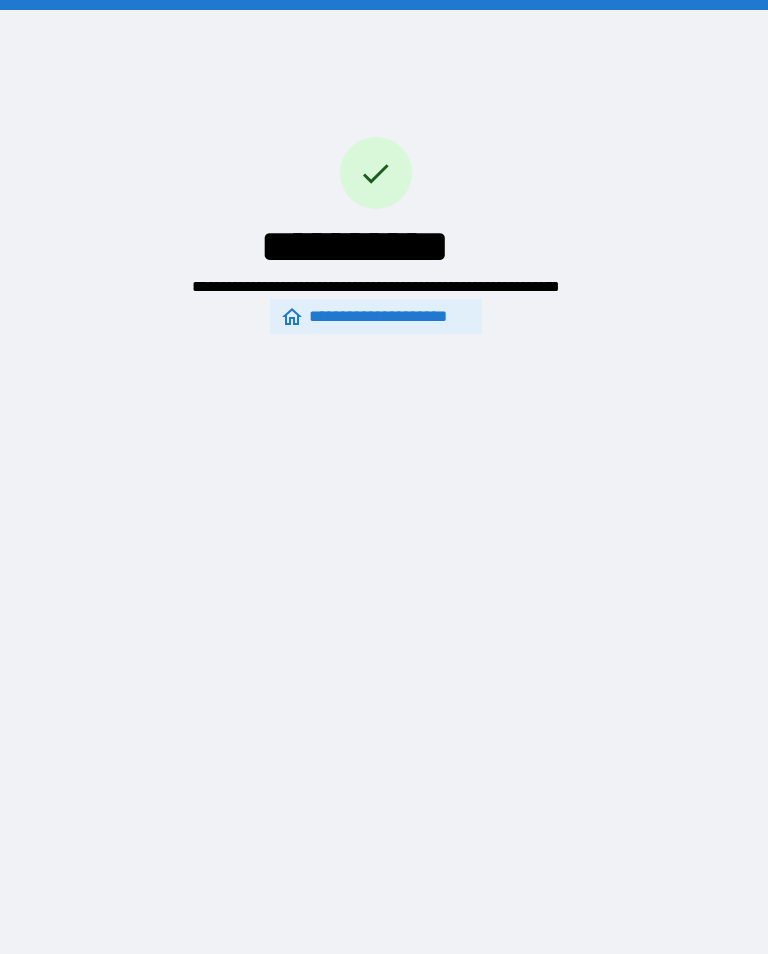 scroll, scrollTop: 0, scrollLeft: 0, axis: both 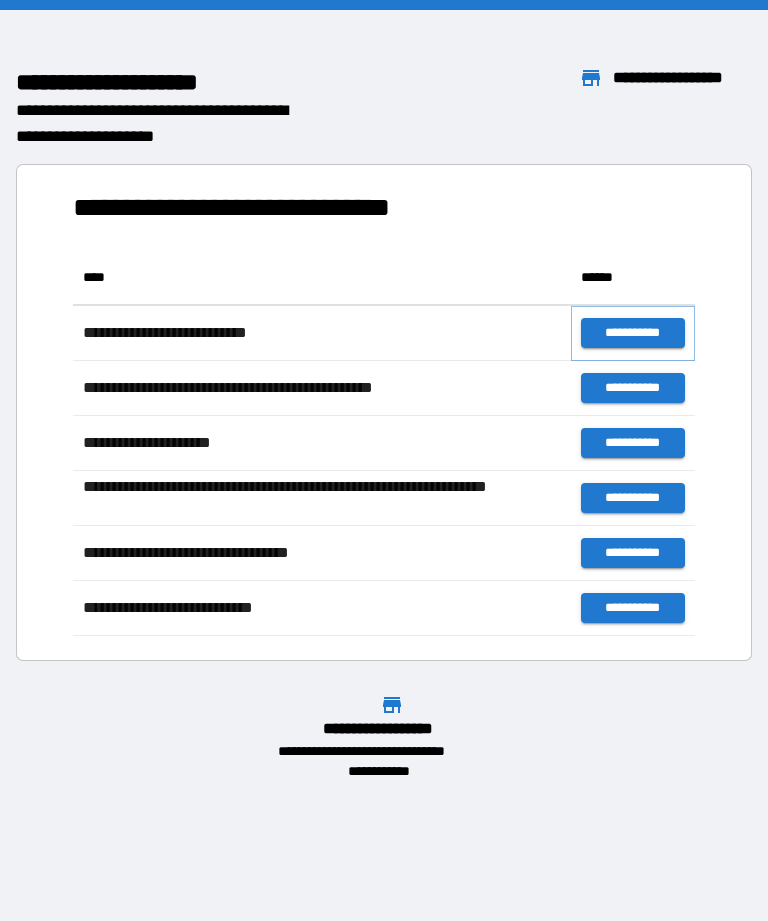 click on "**********" at bounding box center [633, 333] 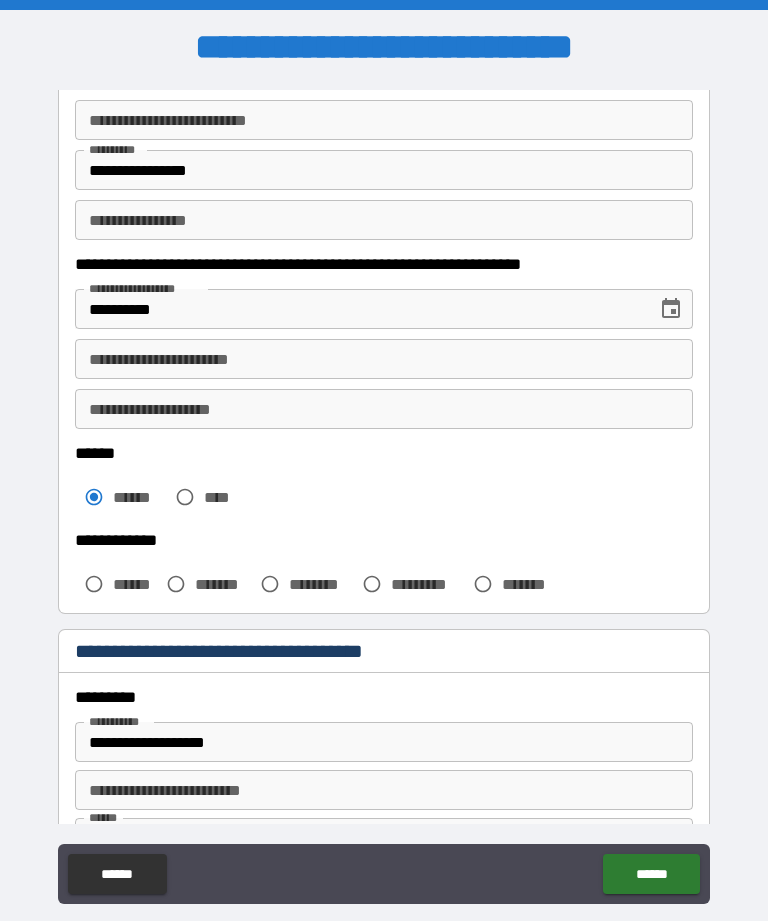 scroll, scrollTop: 190, scrollLeft: 0, axis: vertical 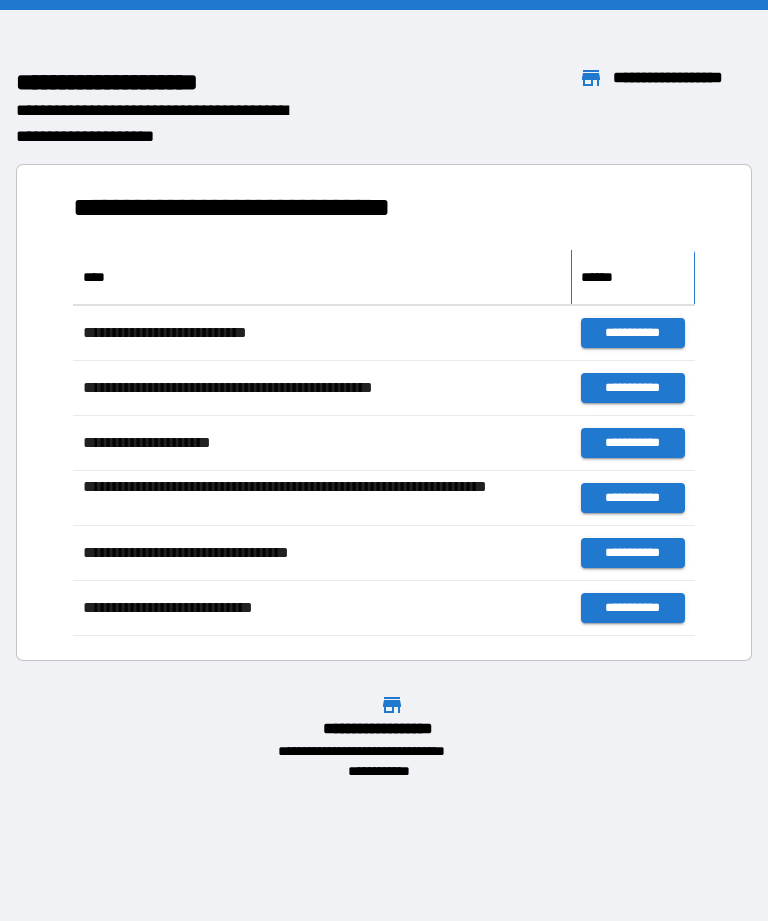 click on "******" at bounding box center (601, 277) 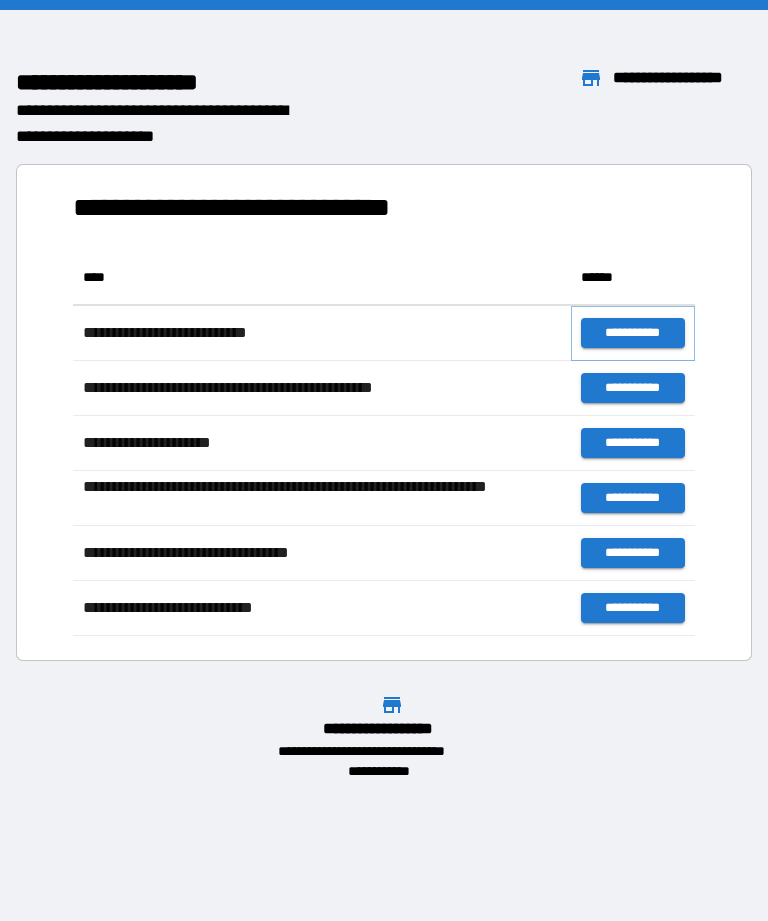 click on "**********" at bounding box center [633, 333] 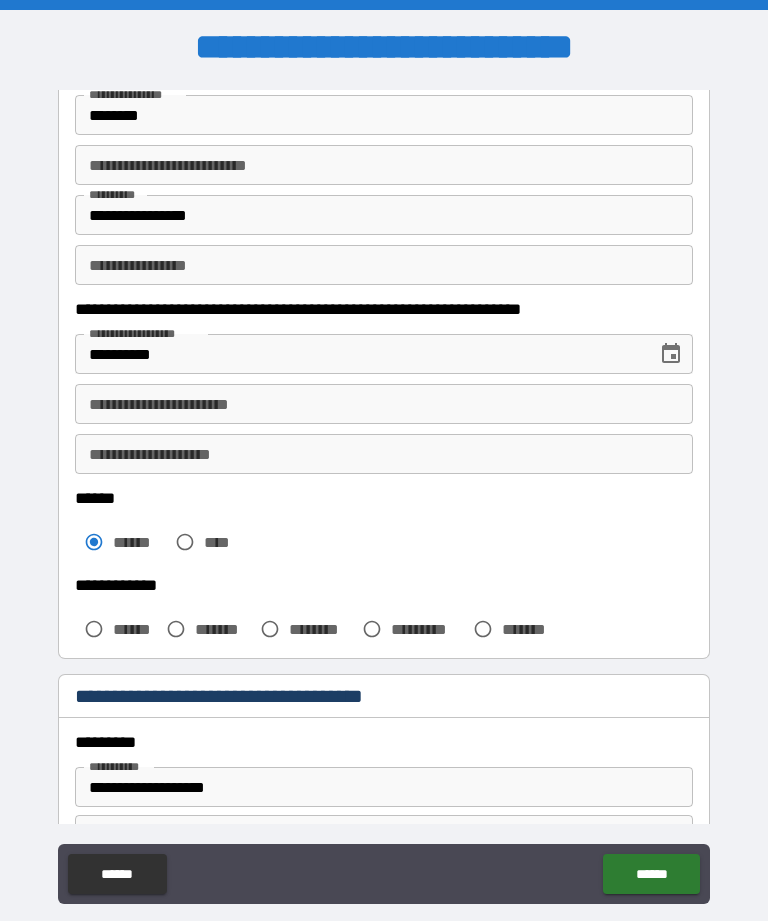 scroll, scrollTop: 142, scrollLeft: 0, axis: vertical 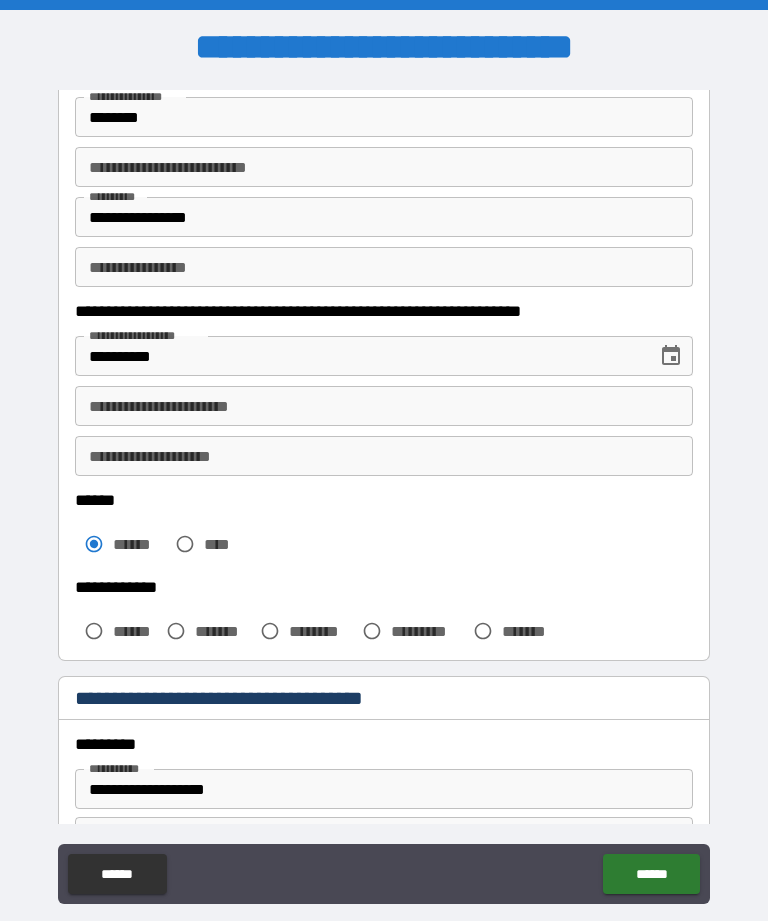 click on "**********" at bounding box center [384, 406] 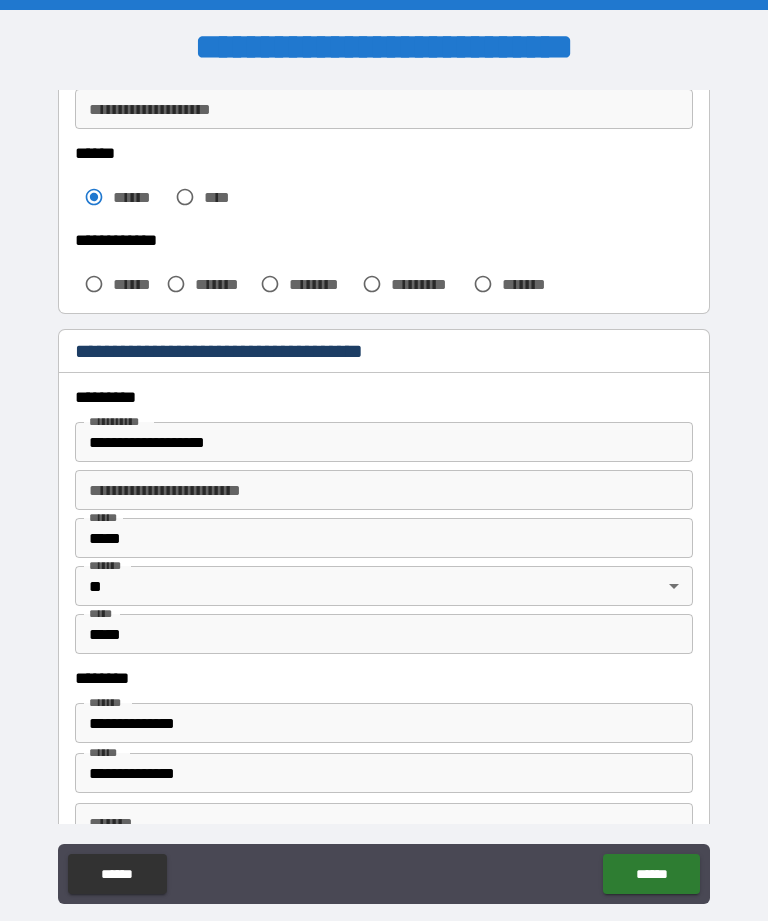 scroll, scrollTop: 489, scrollLeft: 0, axis: vertical 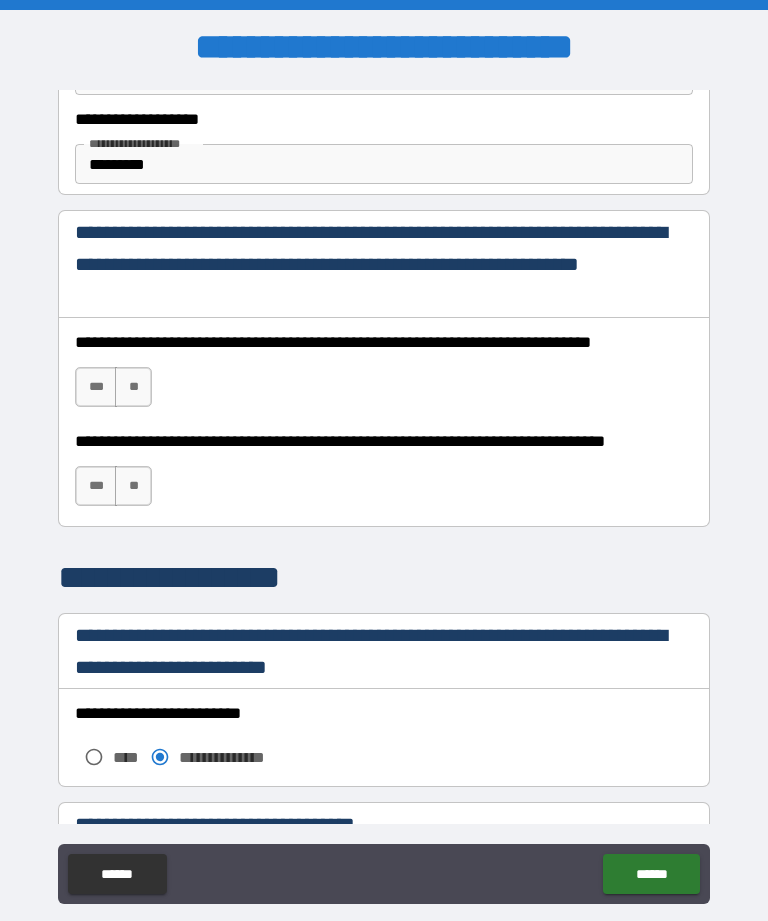 click on "***" at bounding box center [96, 387] 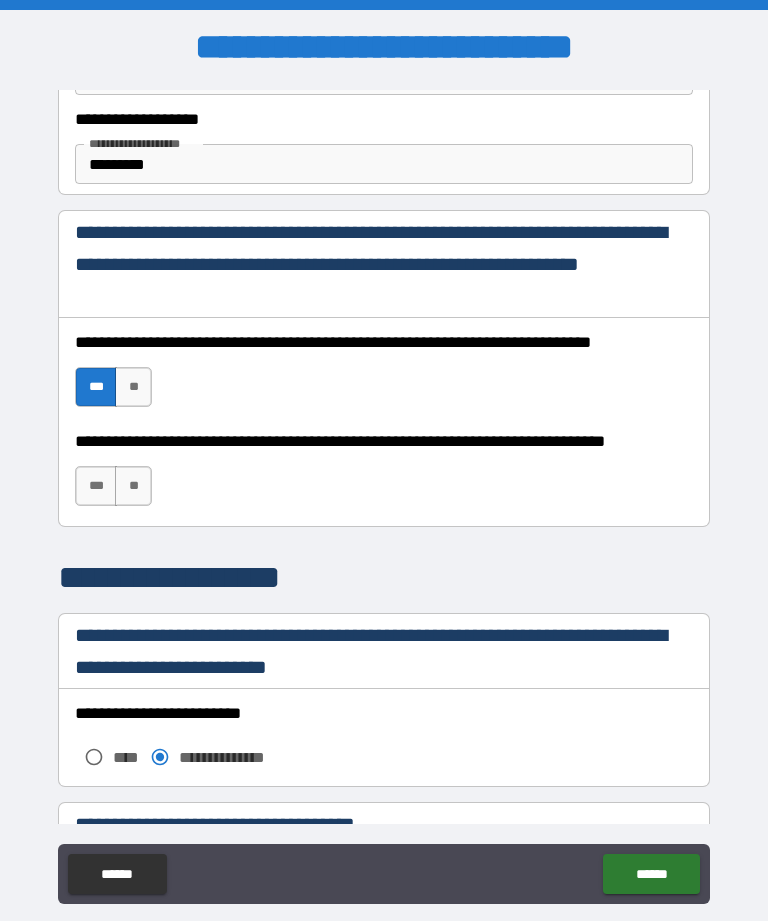 click on "***" at bounding box center [96, 486] 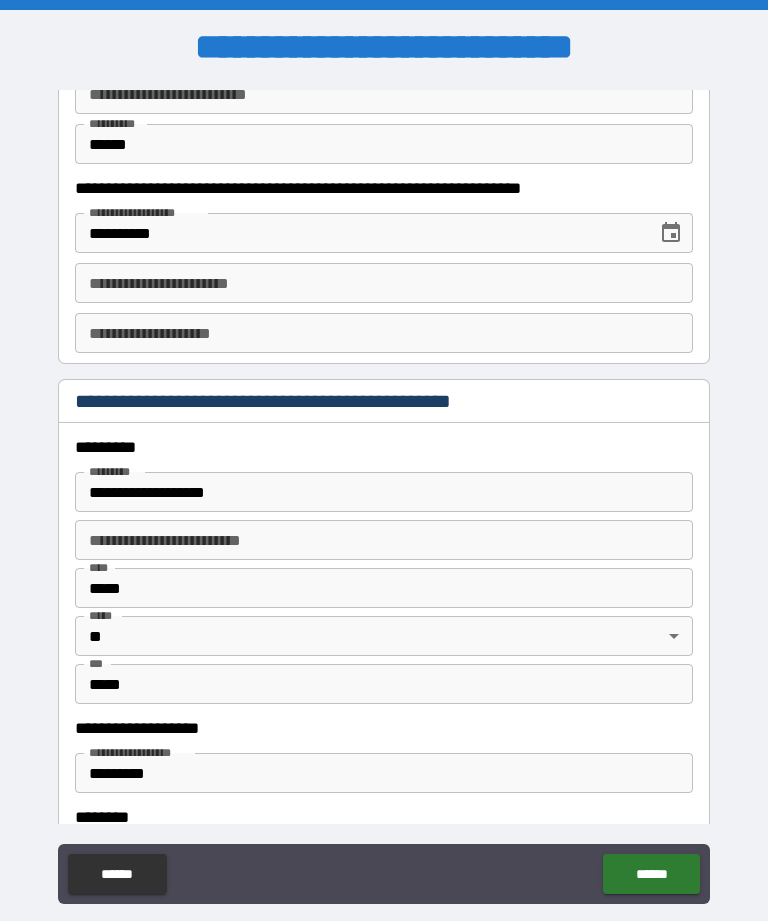 scroll, scrollTop: 2107, scrollLeft: 0, axis: vertical 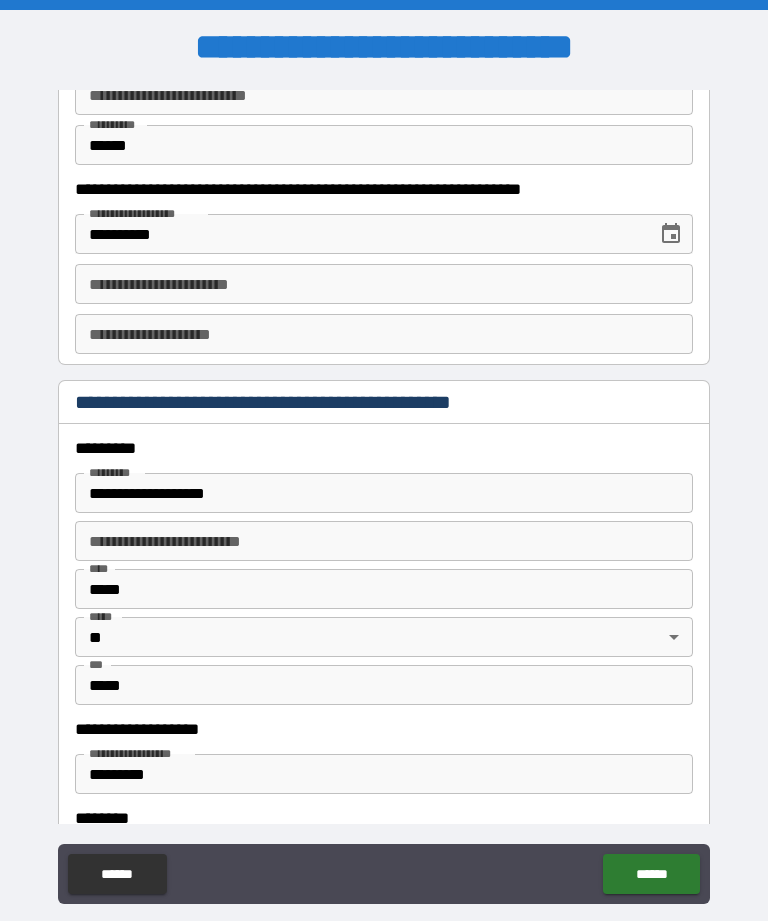 click on "**********" at bounding box center (384, 284) 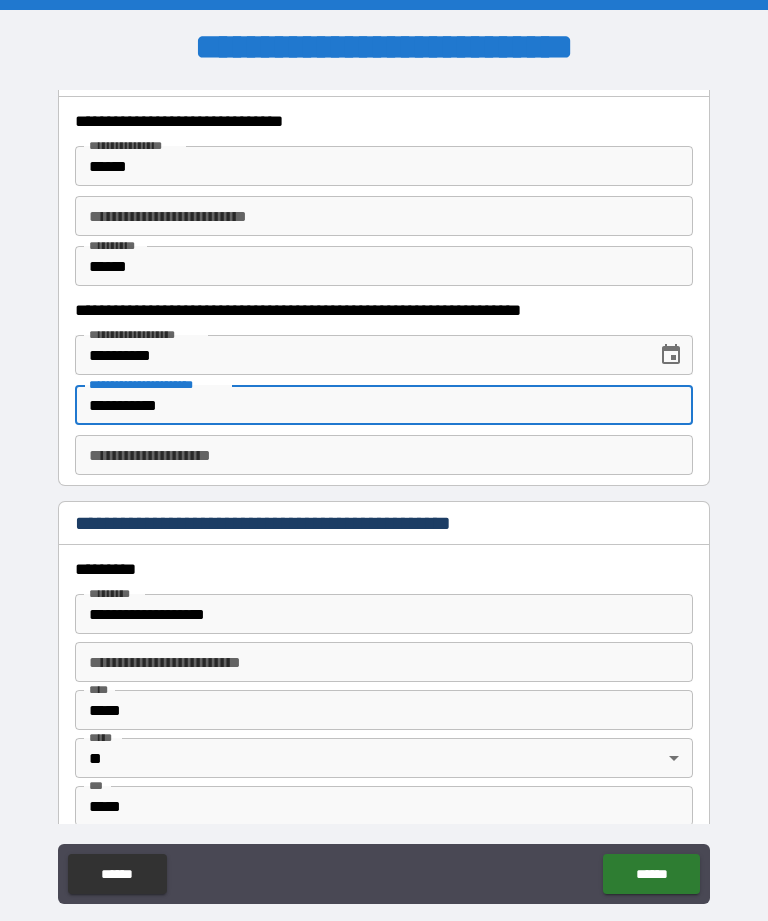 scroll, scrollTop: 1979, scrollLeft: 0, axis: vertical 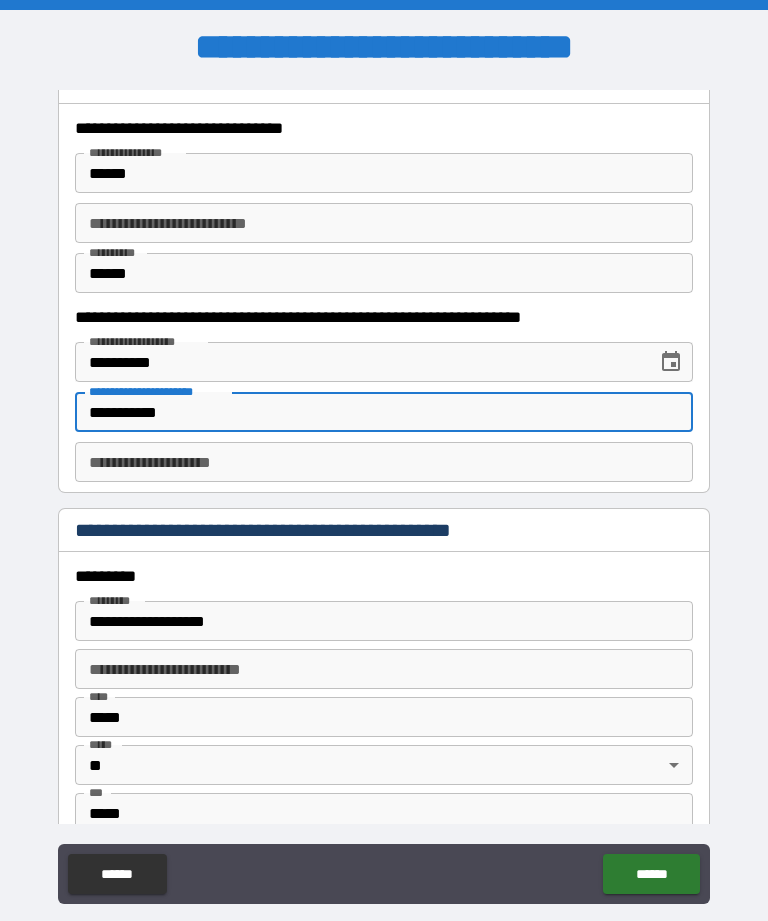 type on "**********" 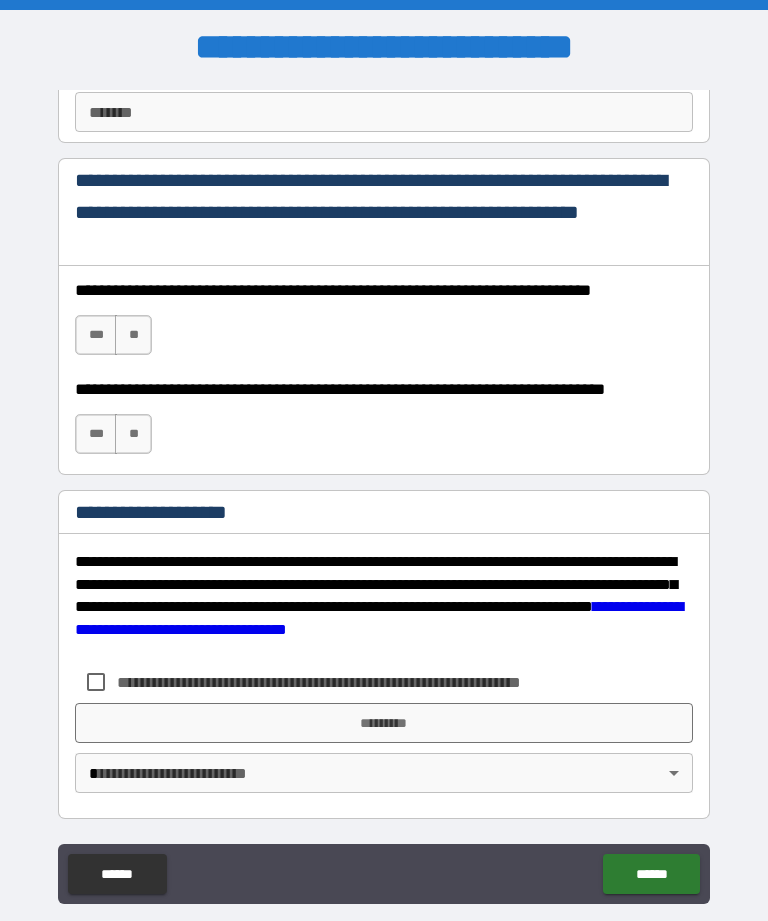 scroll, scrollTop: 2958, scrollLeft: 0, axis: vertical 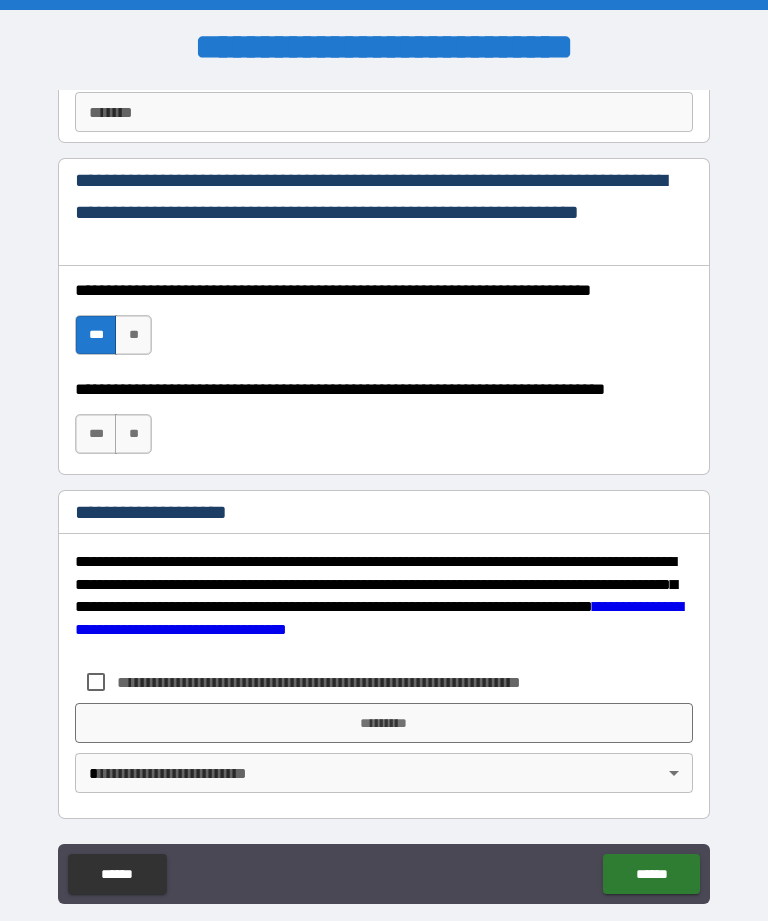 click on "***" at bounding box center (96, 434) 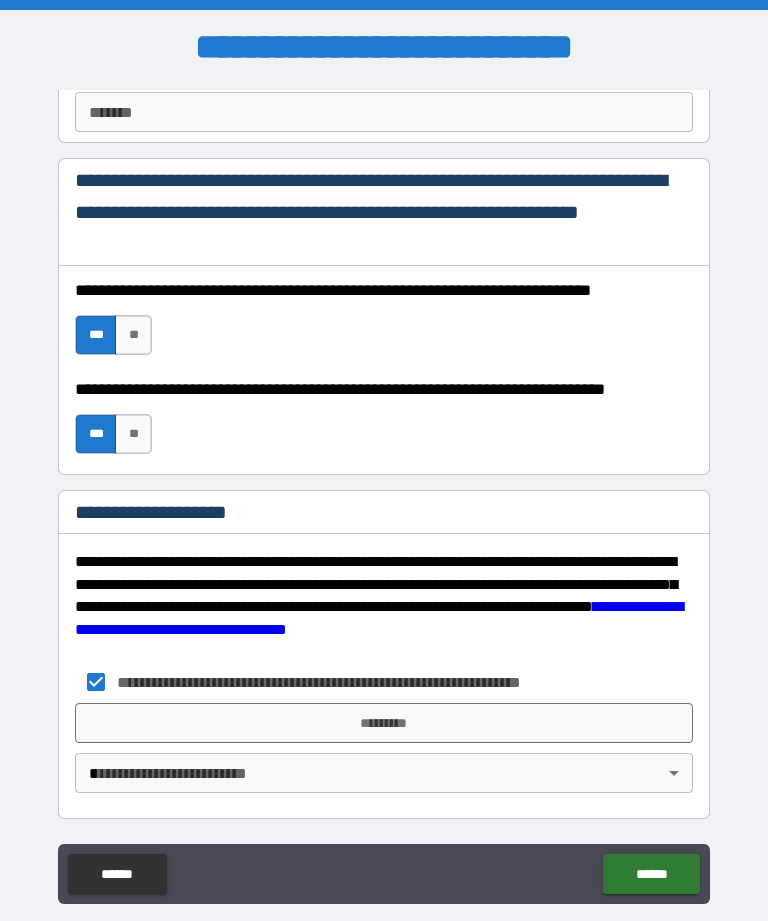 click on "*********" at bounding box center (384, 723) 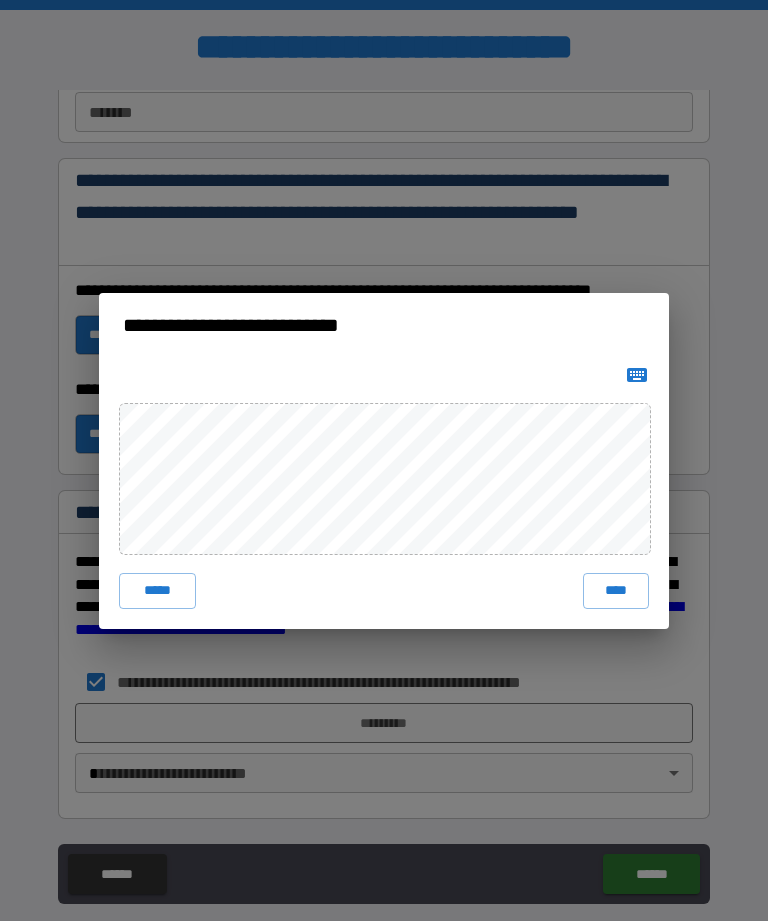 click on "****" at bounding box center [616, 591] 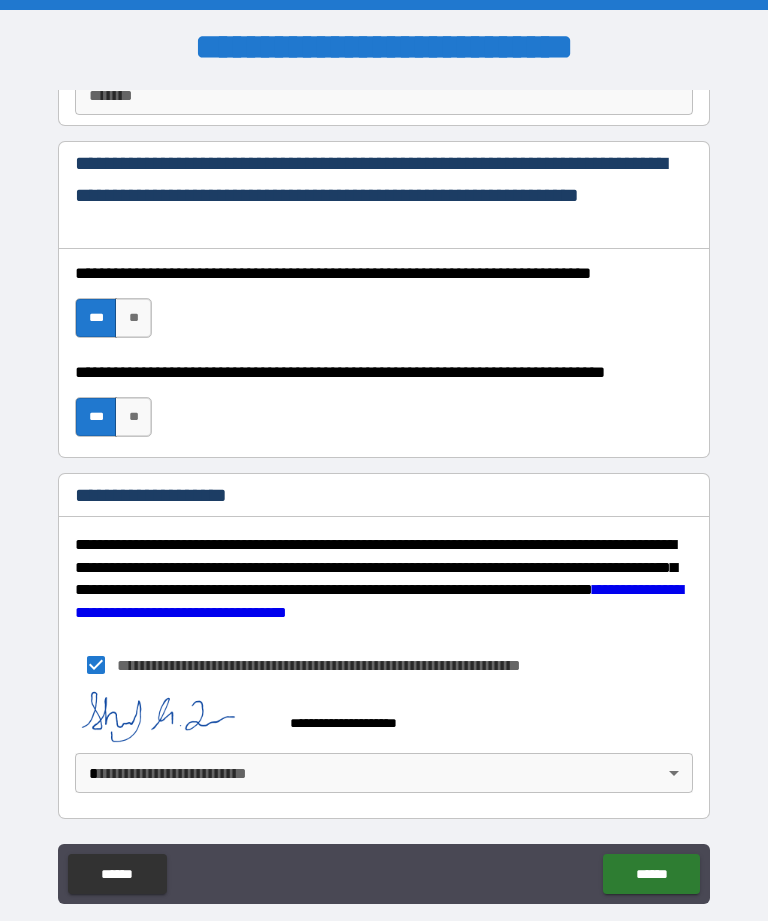 scroll, scrollTop: 2975, scrollLeft: 0, axis: vertical 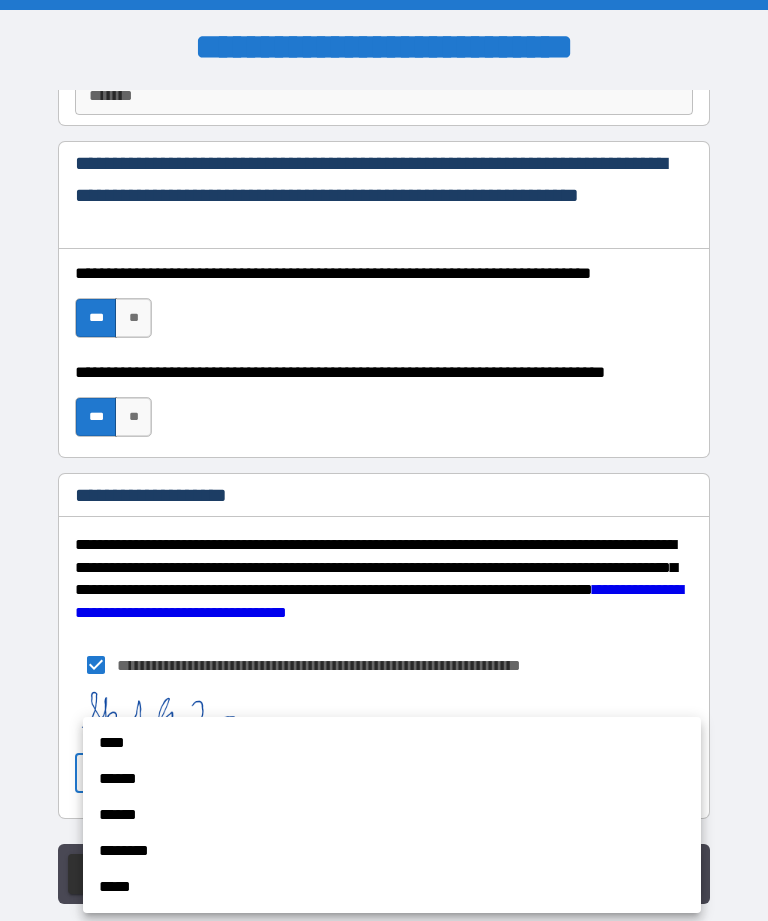 click on "********" at bounding box center (392, 851) 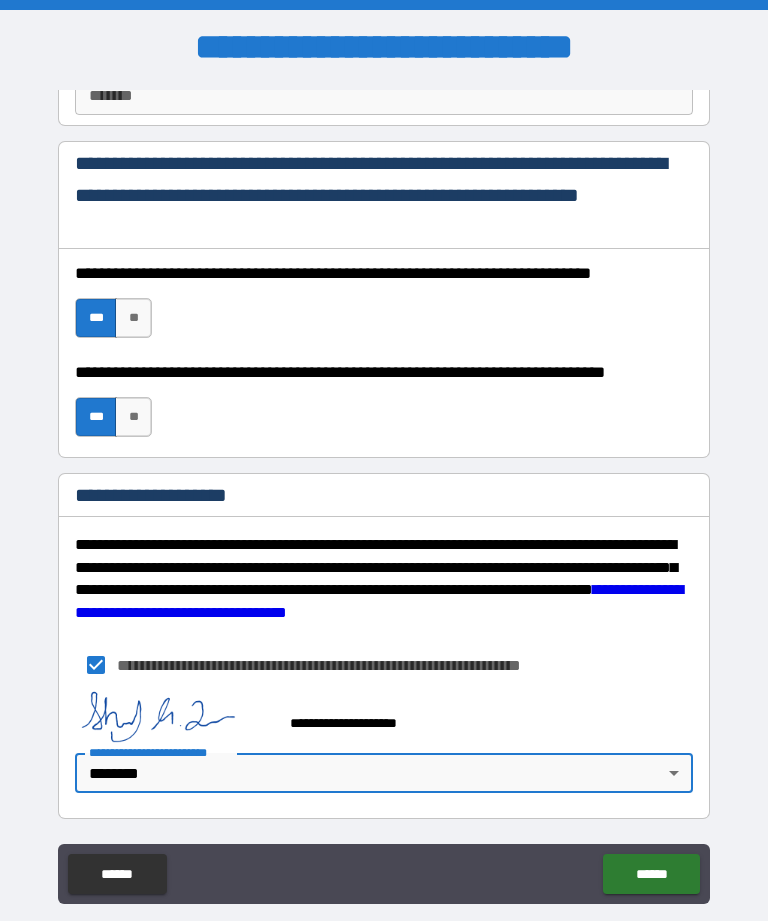 click on "******" at bounding box center (651, 874) 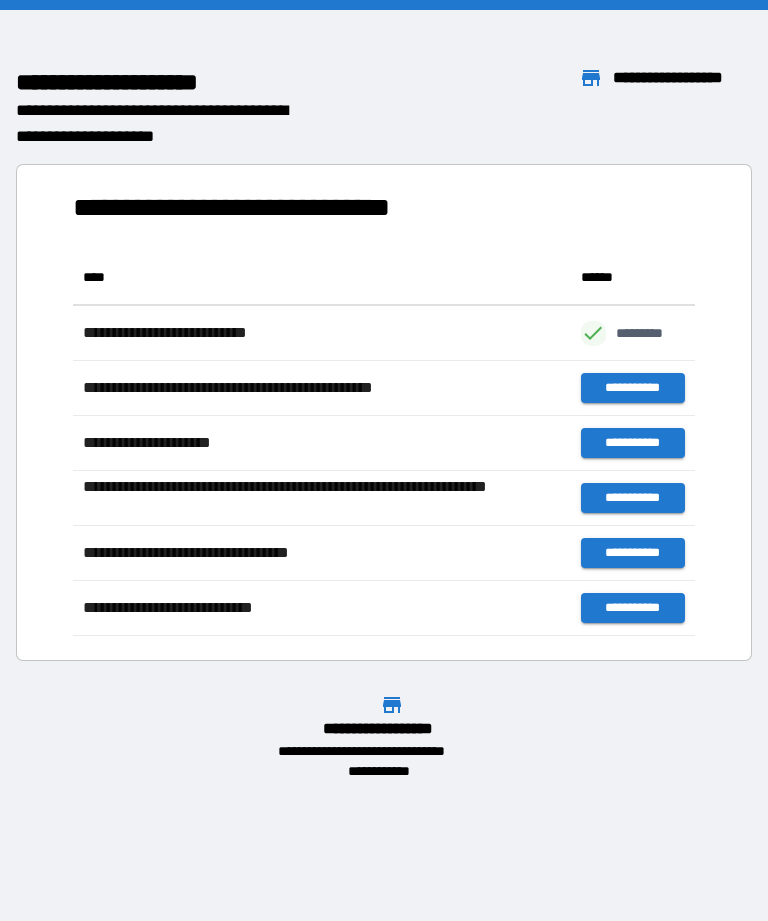 scroll, scrollTop: 386, scrollLeft: 622, axis: both 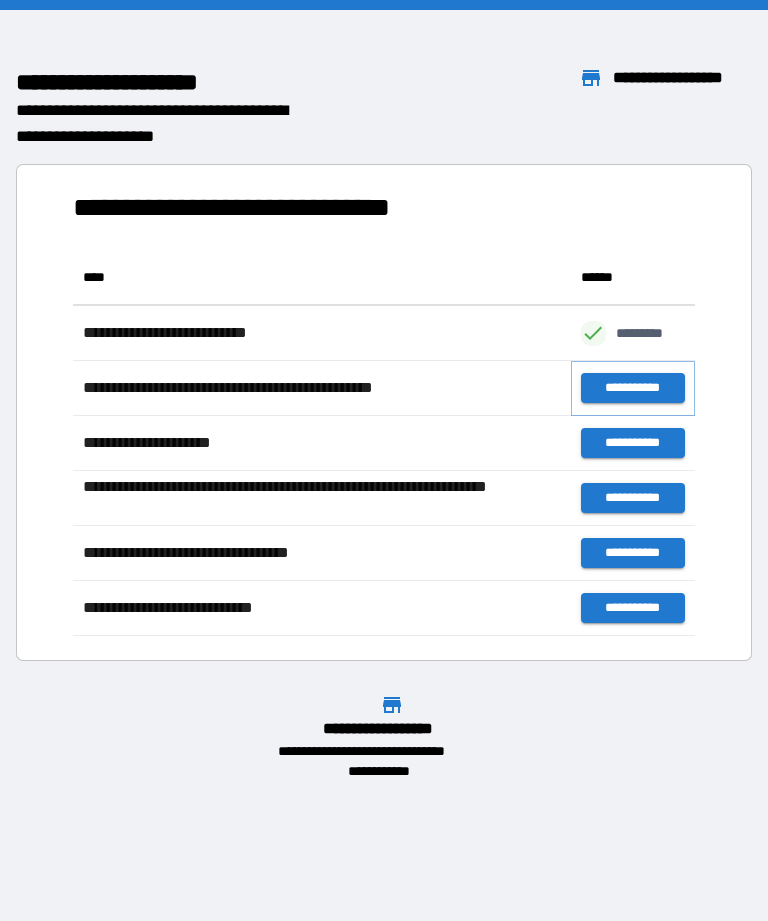 click on "**********" at bounding box center [633, 388] 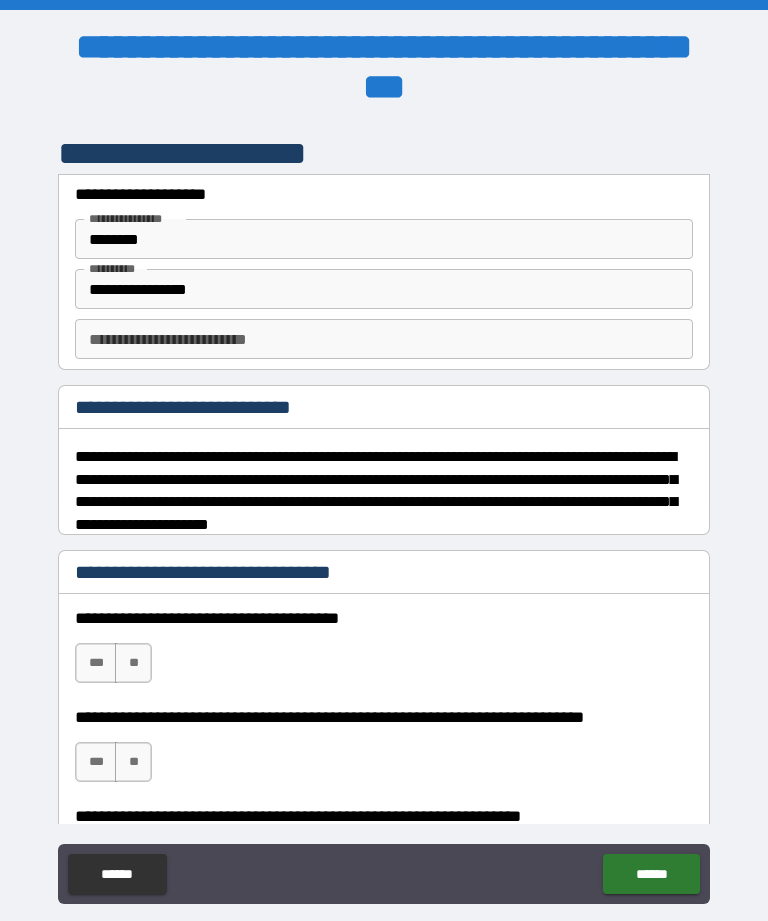 type on "*" 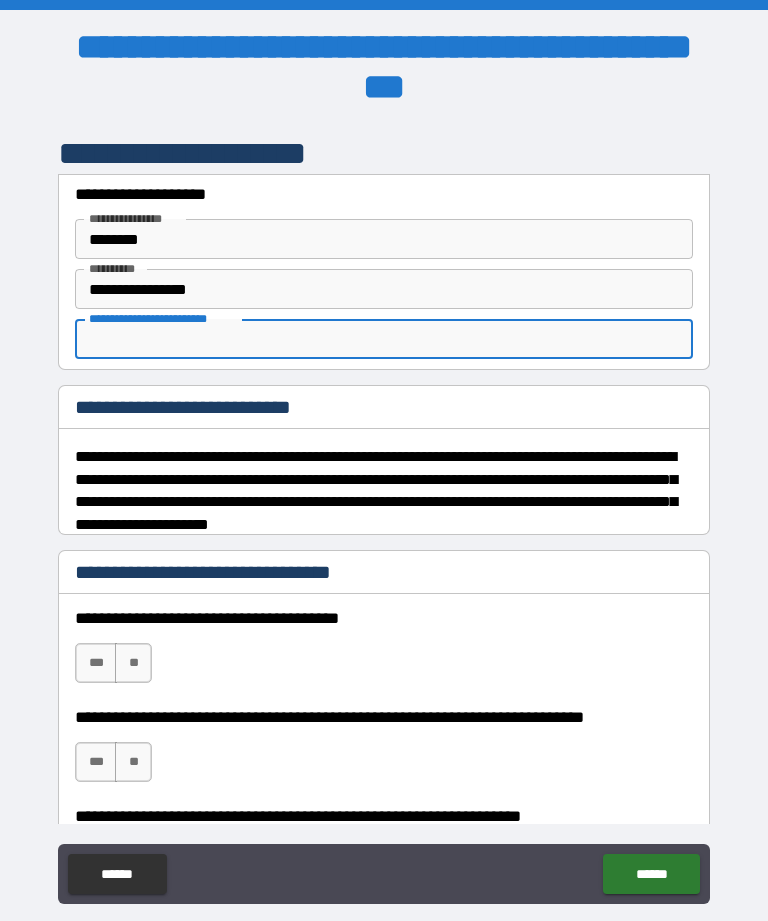 type on "*" 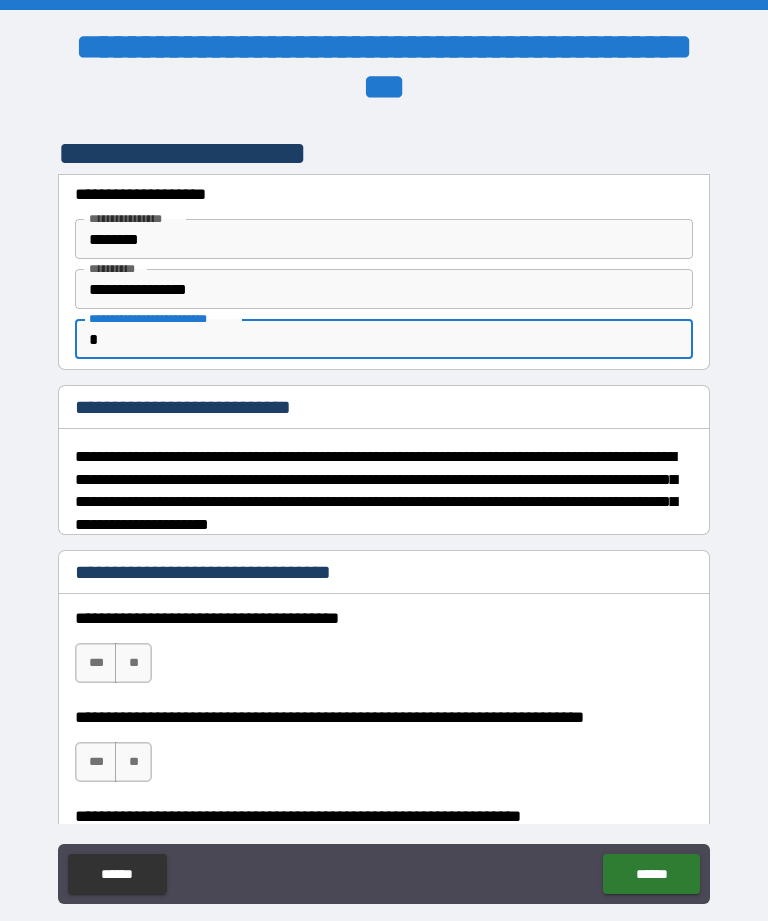 type on "*" 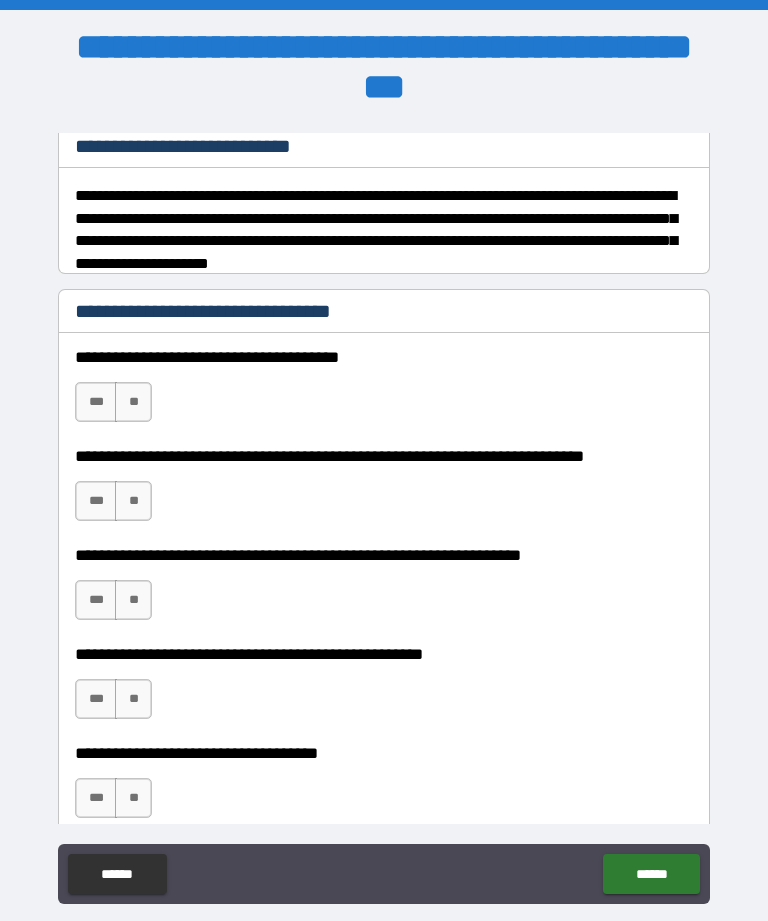 scroll, scrollTop: 261, scrollLeft: 0, axis: vertical 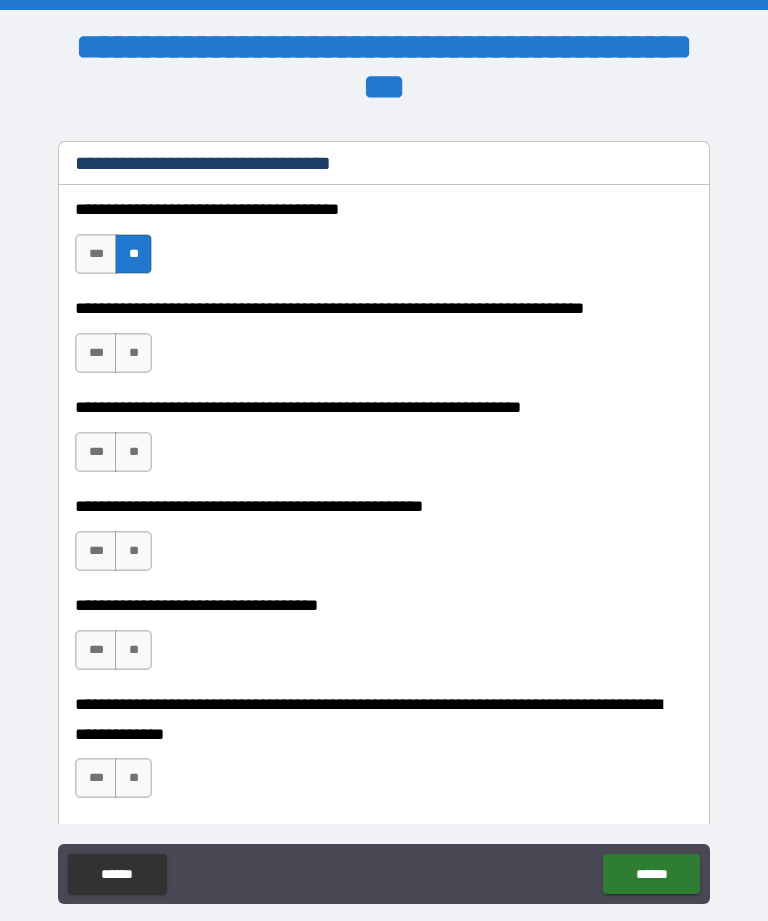 click on "**" at bounding box center (133, 353) 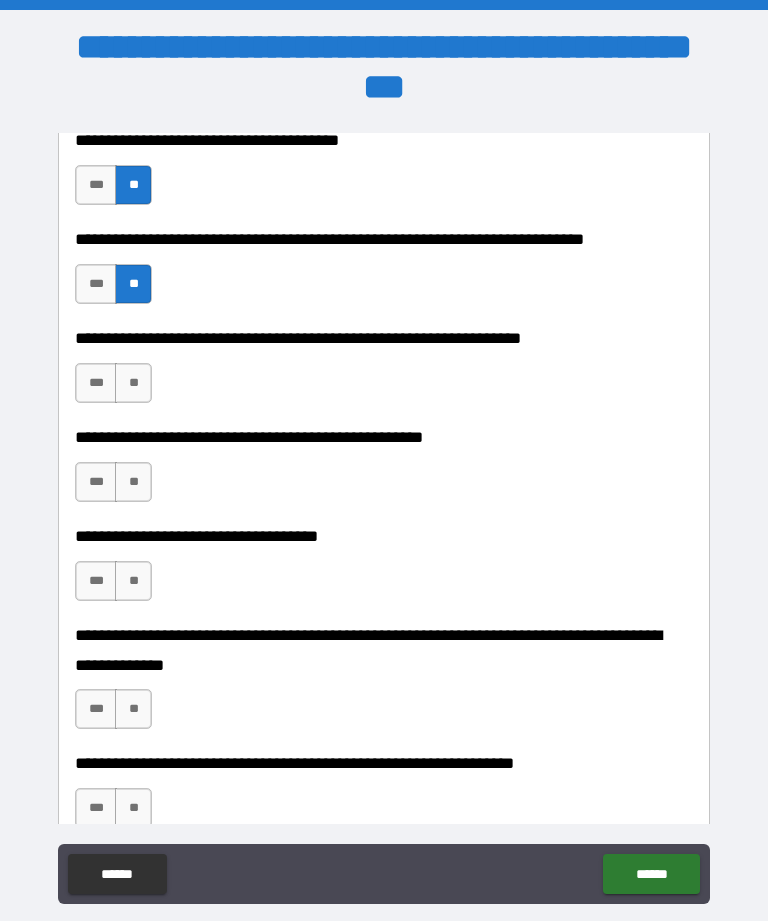 scroll, scrollTop: 479, scrollLeft: 0, axis: vertical 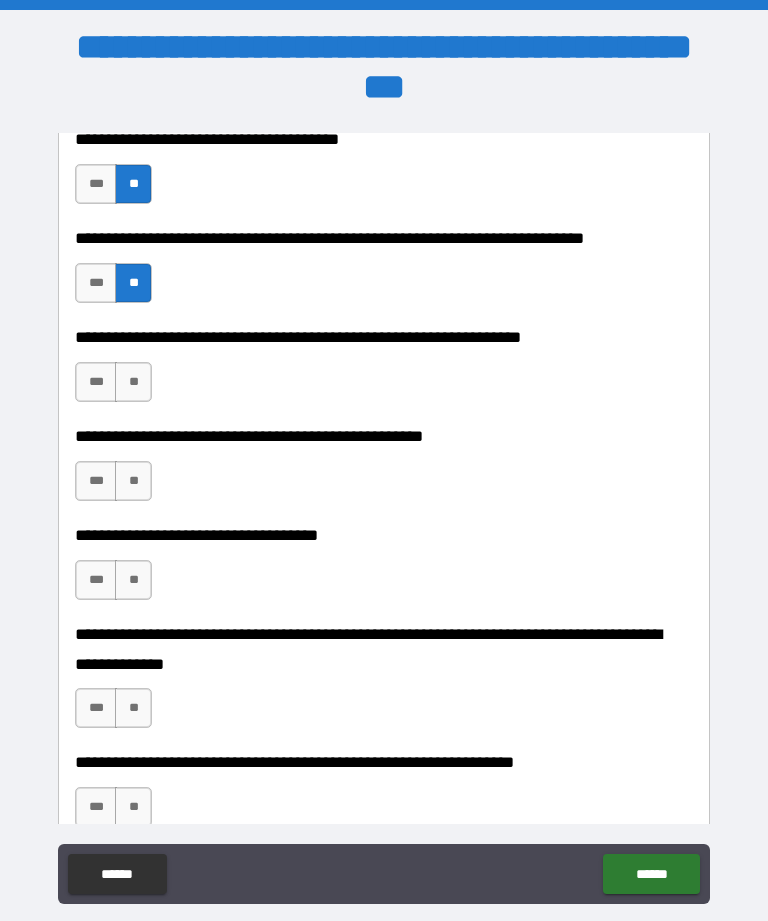 click on "**" at bounding box center [133, 382] 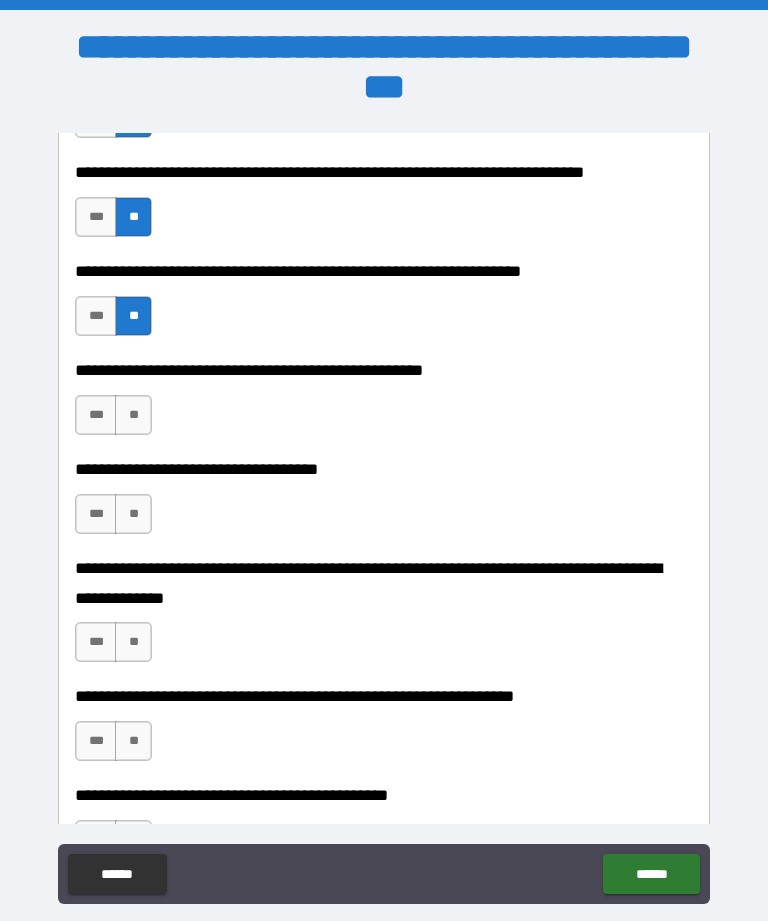 scroll, scrollTop: 546, scrollLeft: 0, axis: vertical 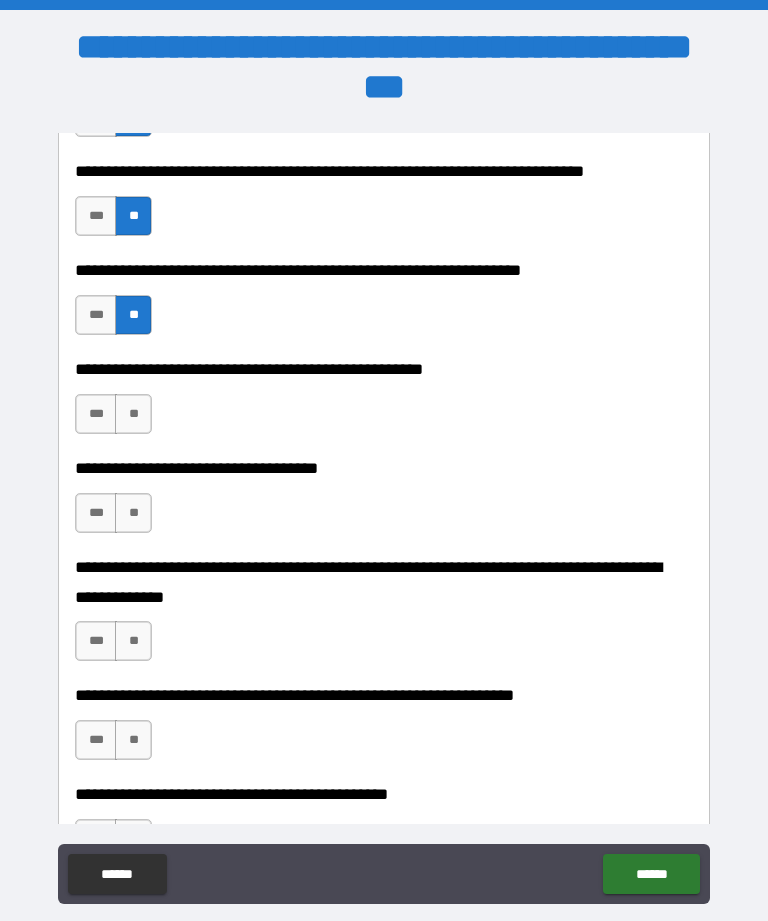 click on "**" at bounding box center [133, 414] 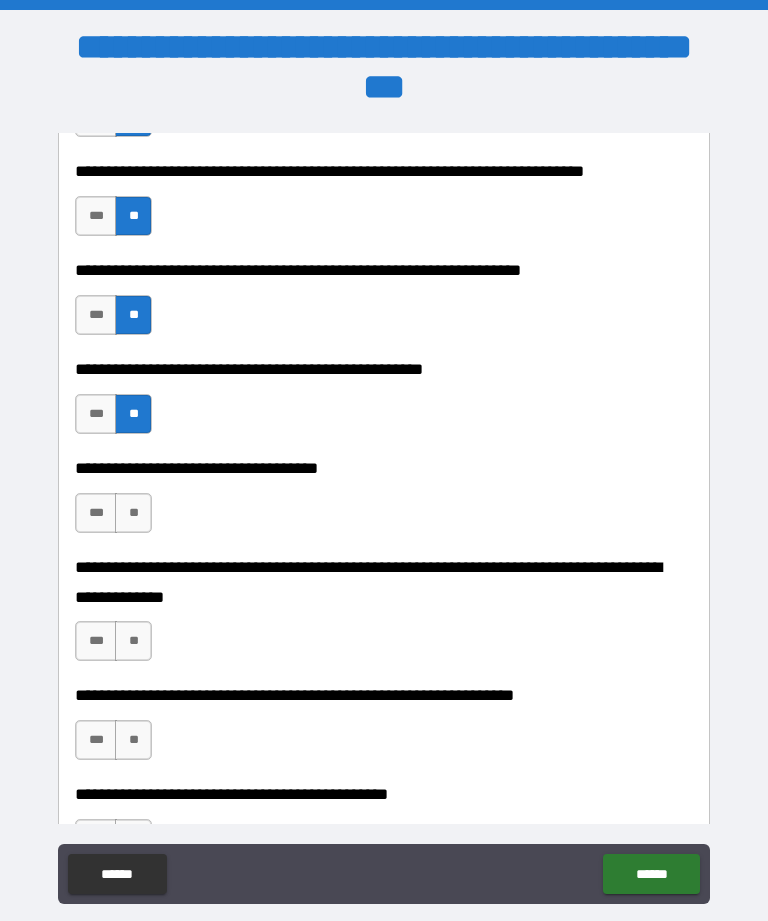 click on "**" at bounding box center [133, 513] 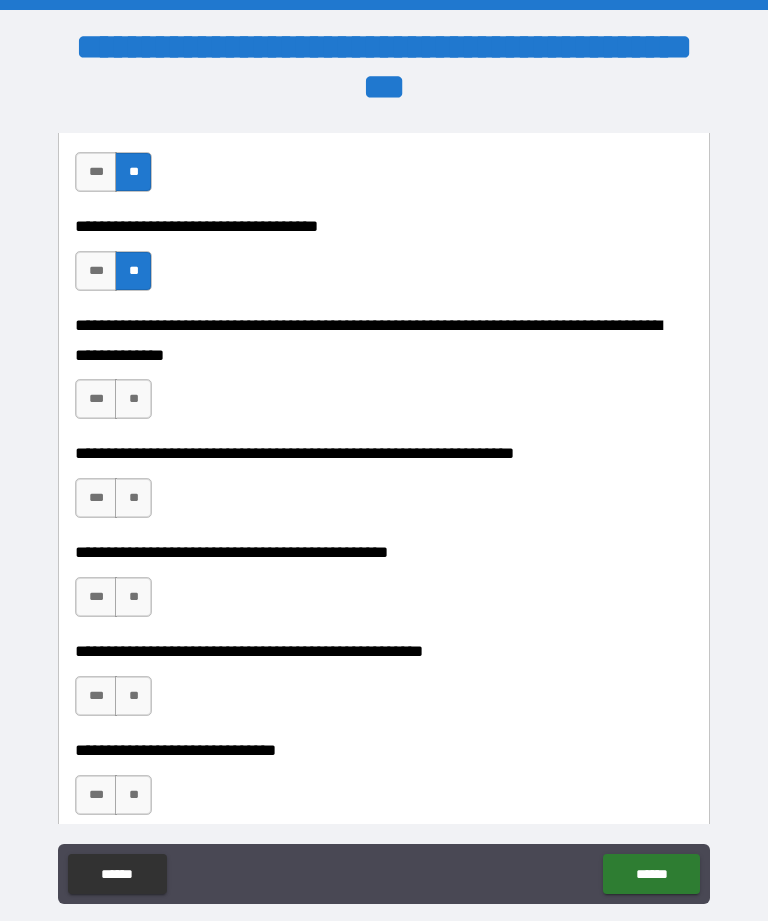 scroll, scrollTop: 790, scrollLeft: 0, axis: vertical 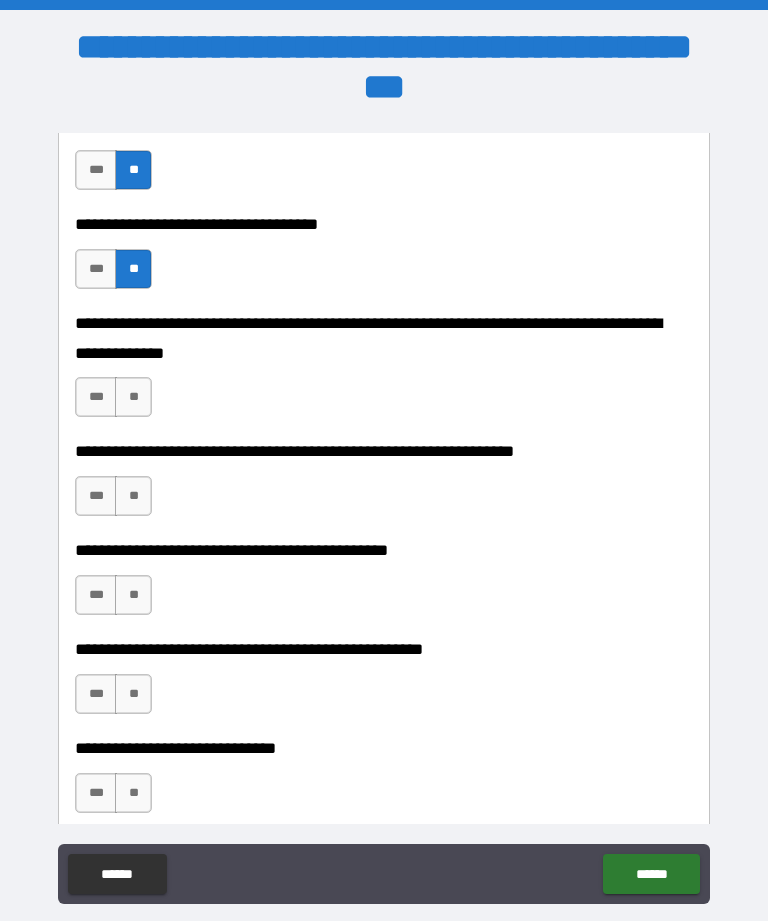 click on "**" at bounding box center [133, 397] 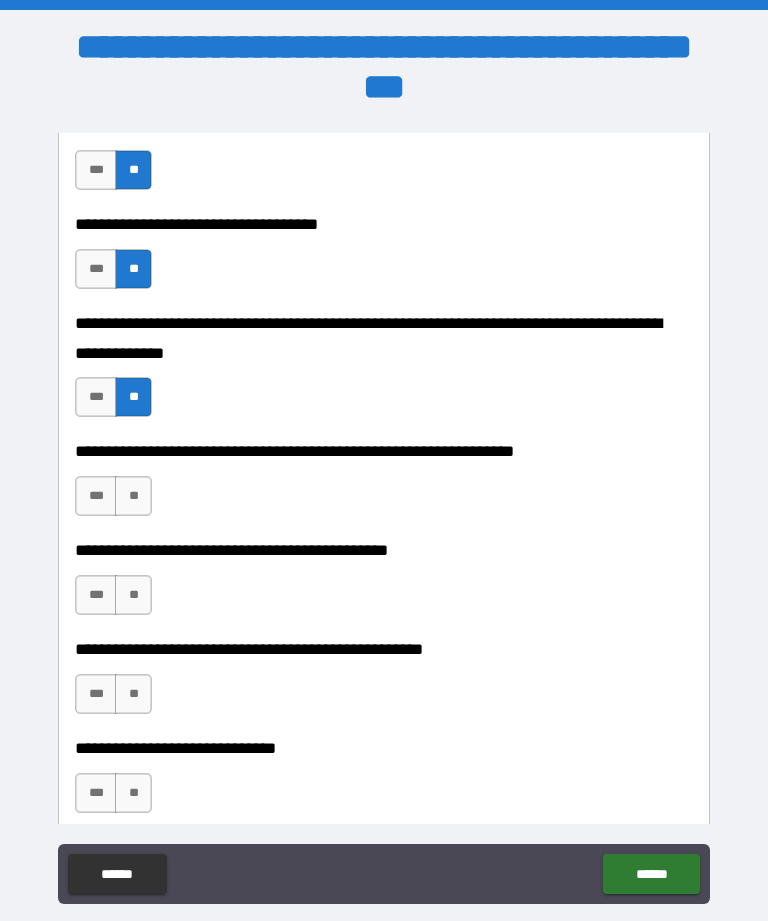 click on "**********" at bounding box center [384, 486] 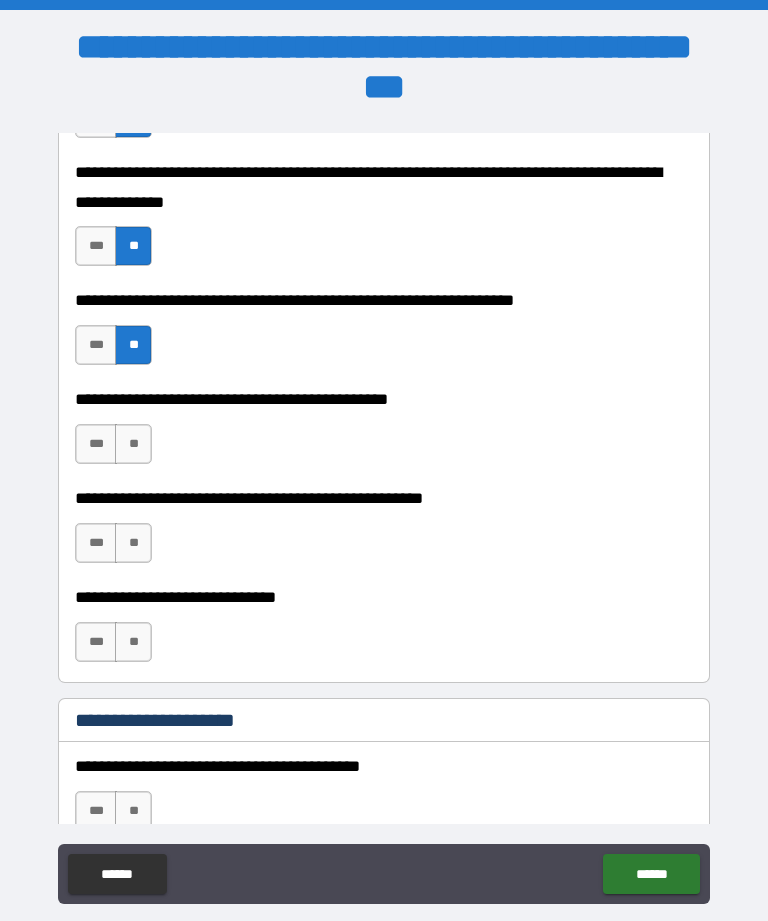 scroll, scrollTop: 946, scrollLeft: 0, axis: vertical 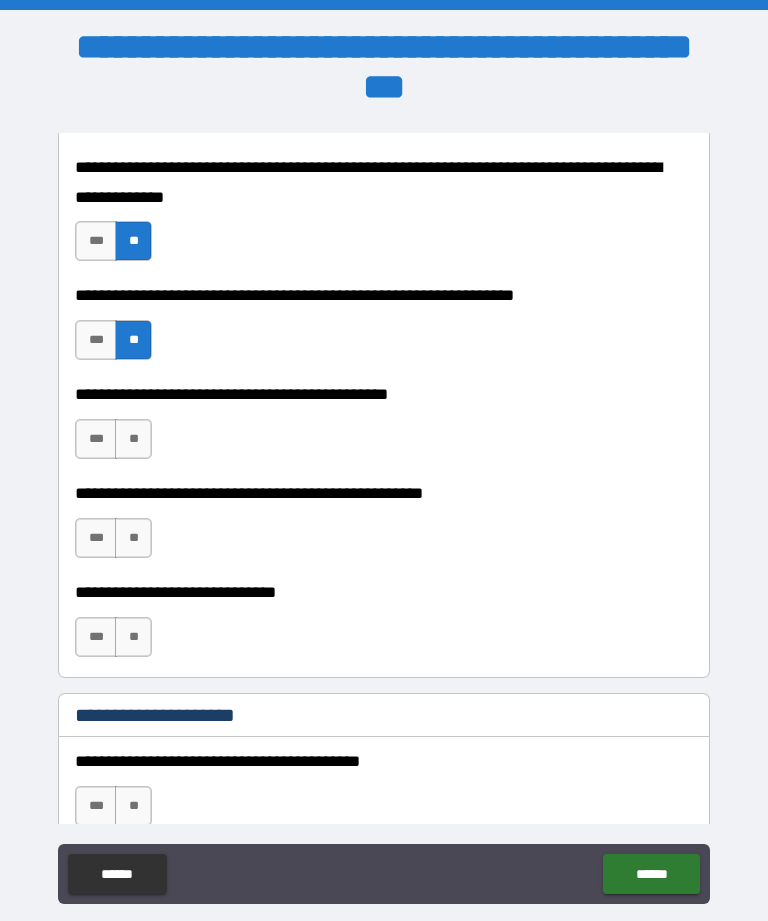 click on "**" at bounding box center (133, 439) 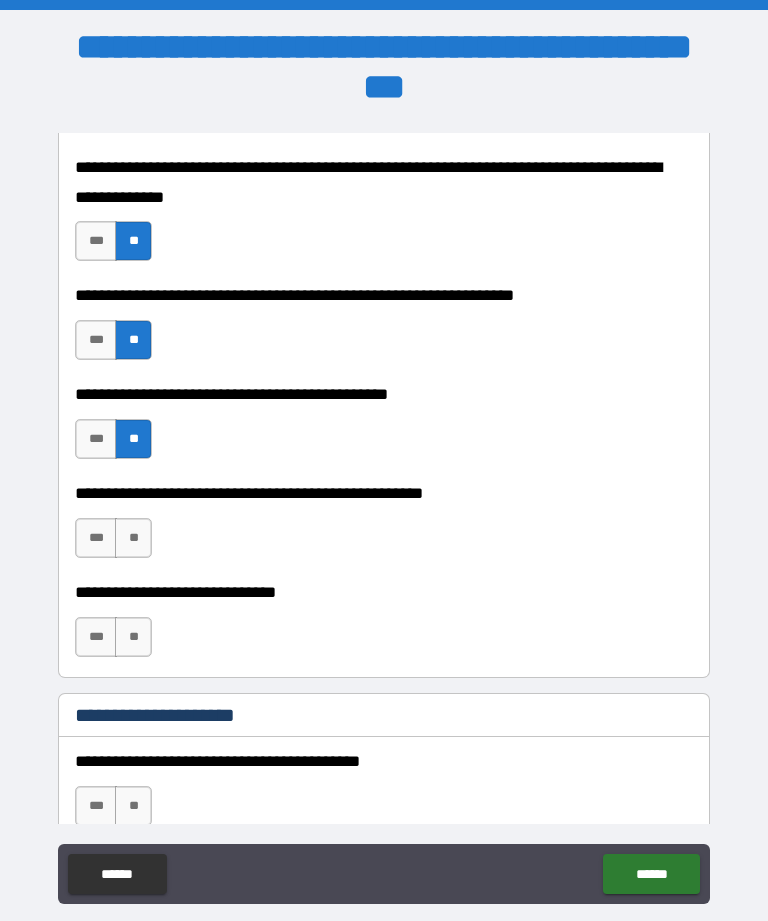 click on "**" at bounding box center [133, 538] 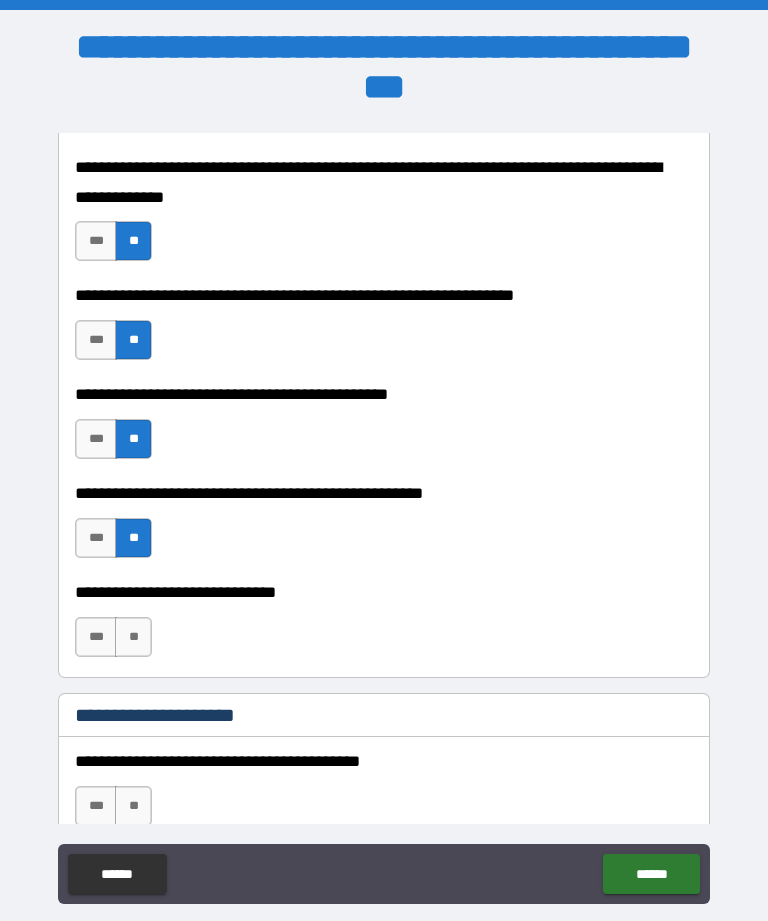 click on "**" at bounding box center (133, 637) 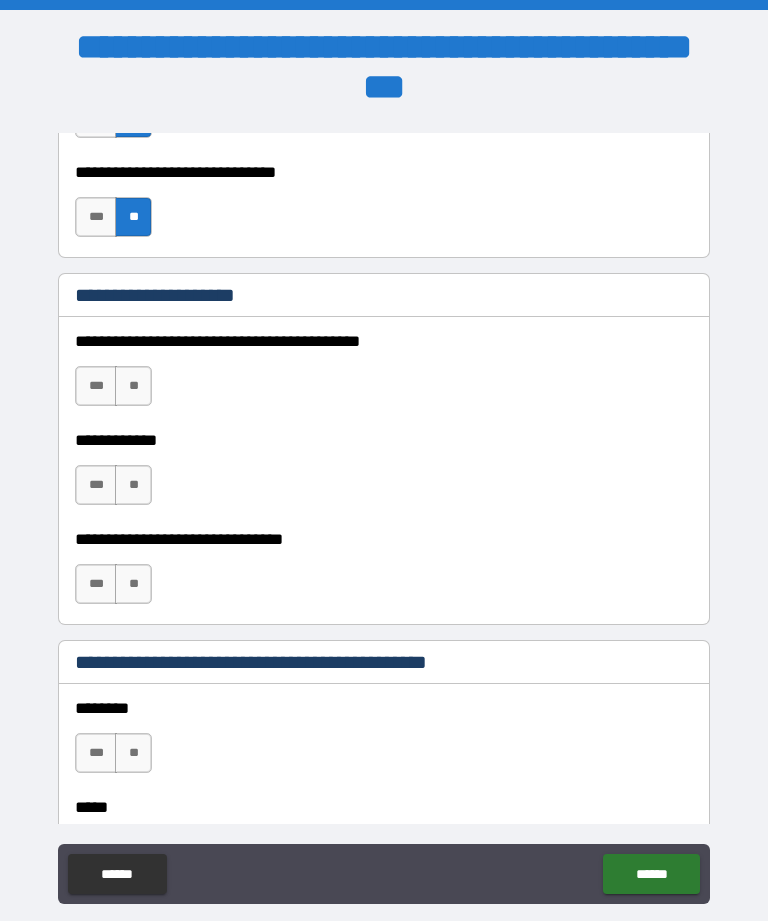 scroll, scrollTop: 1362, scrollLeft: 0, axis: vertical 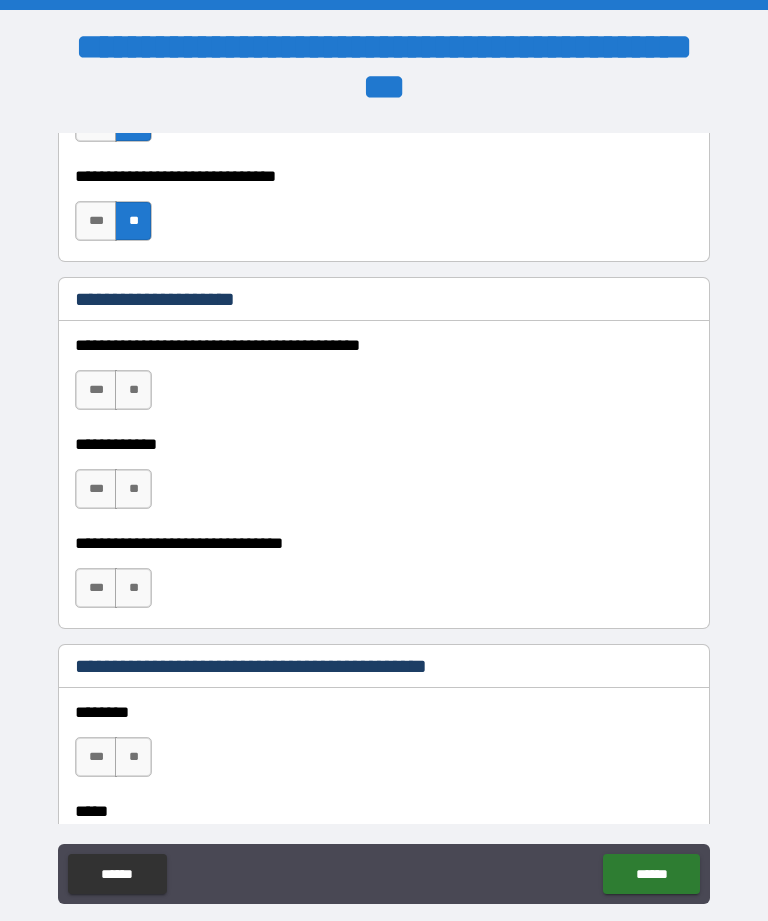 click on "**" at bounding box center (133, 390) 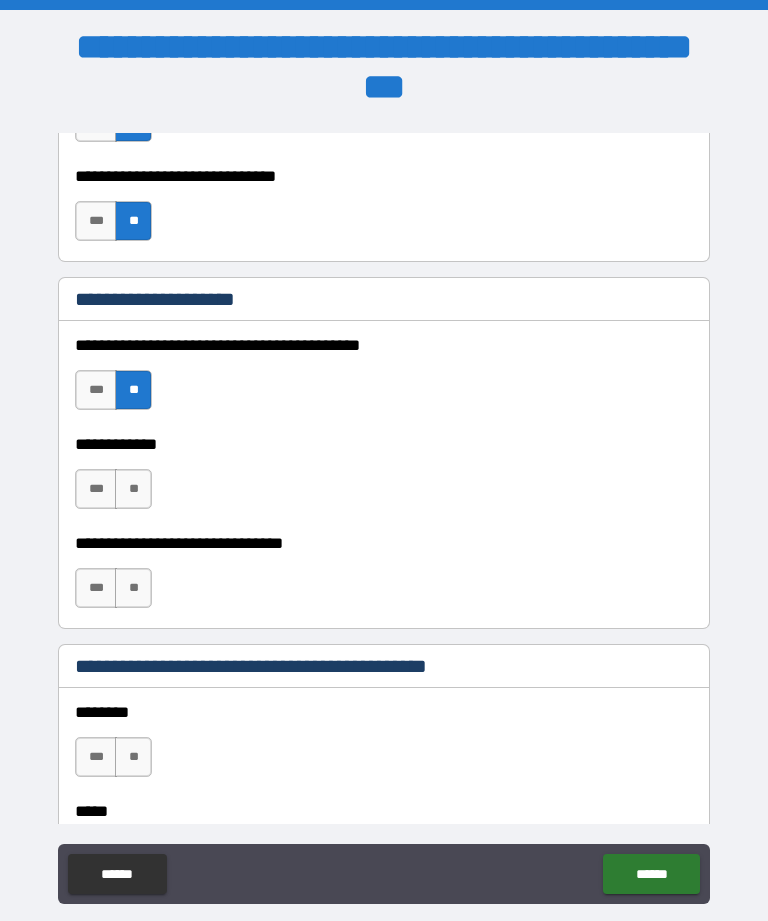 click on "**" at bounding box center (133, 489) 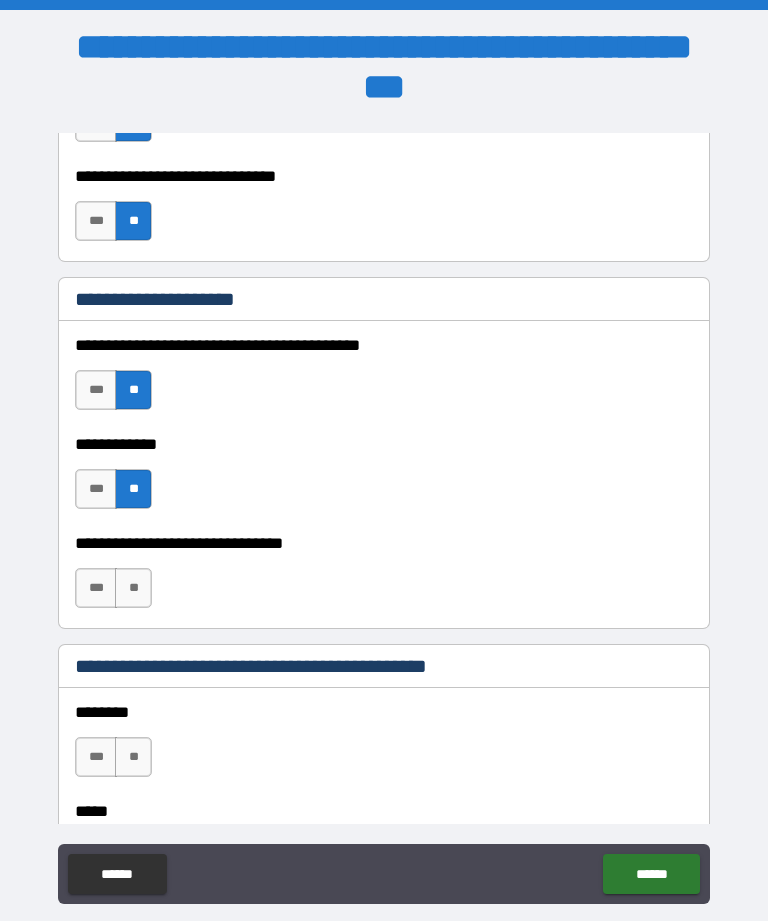 click on "**" at bounding box center (133, 588) 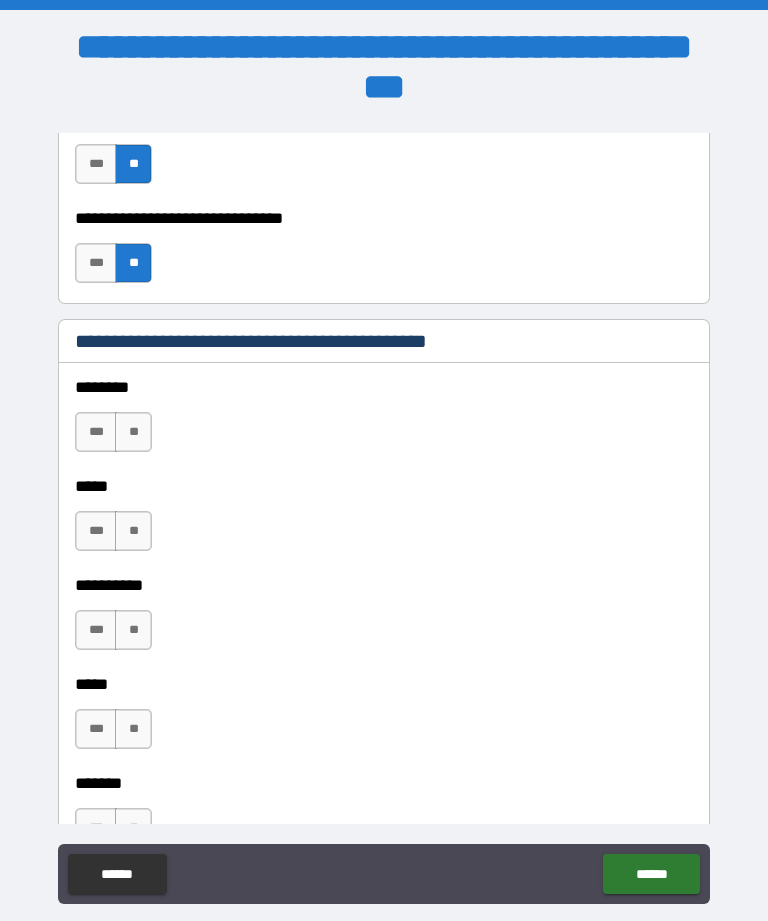 scroll, scrollTop: 1687, scrollLeft: 0, axis: vertical 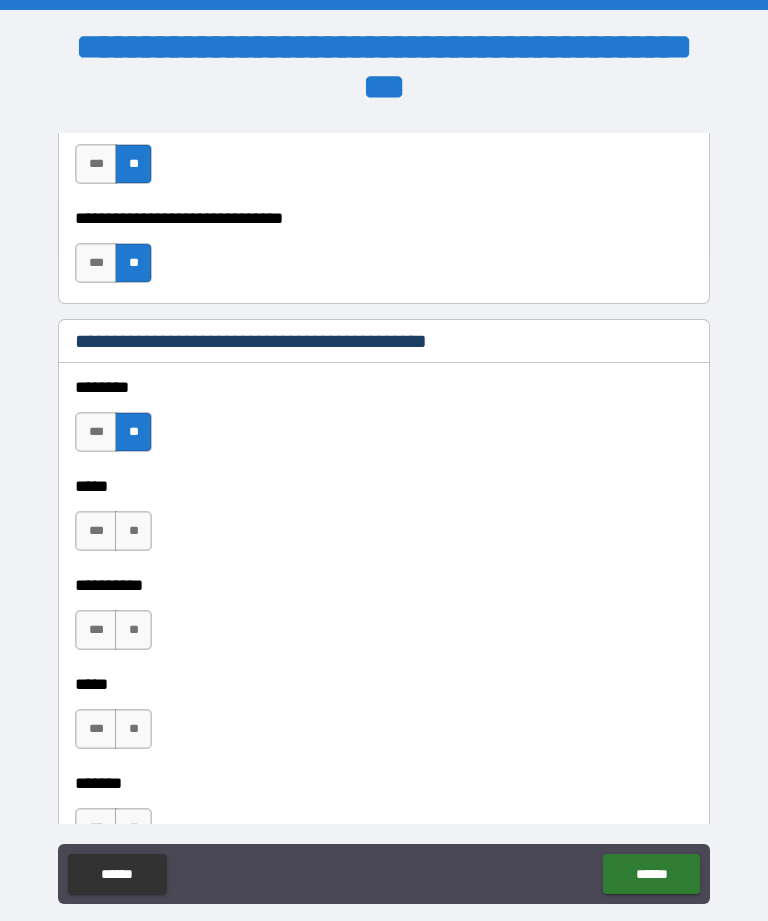 click on "**" at bounding box center [133, 531] 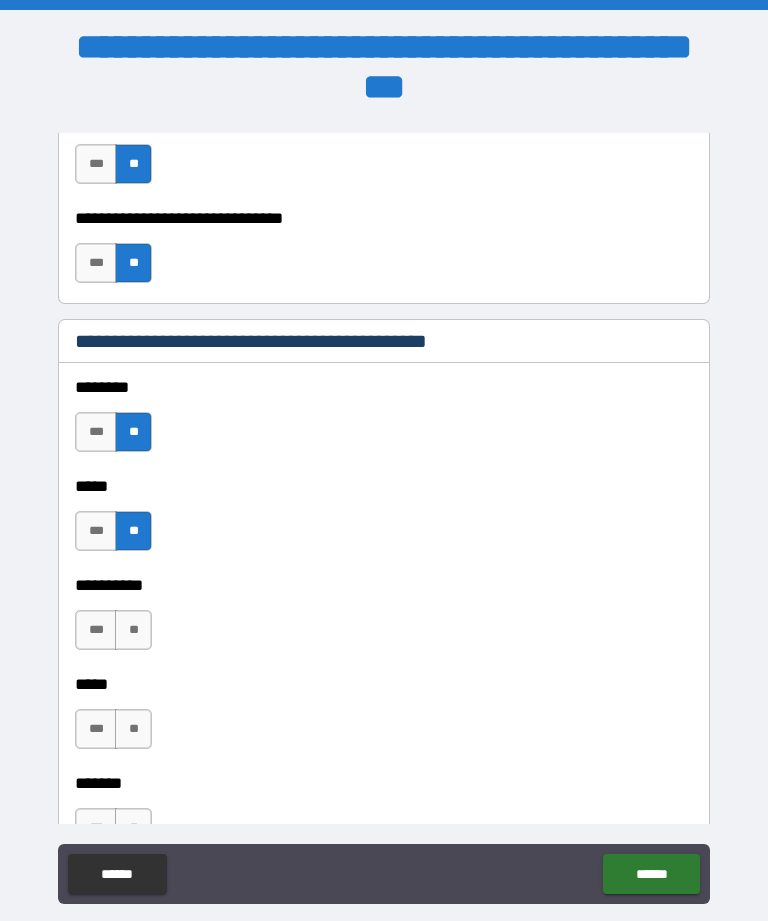 click on "**" at bounding box center [133, 630] 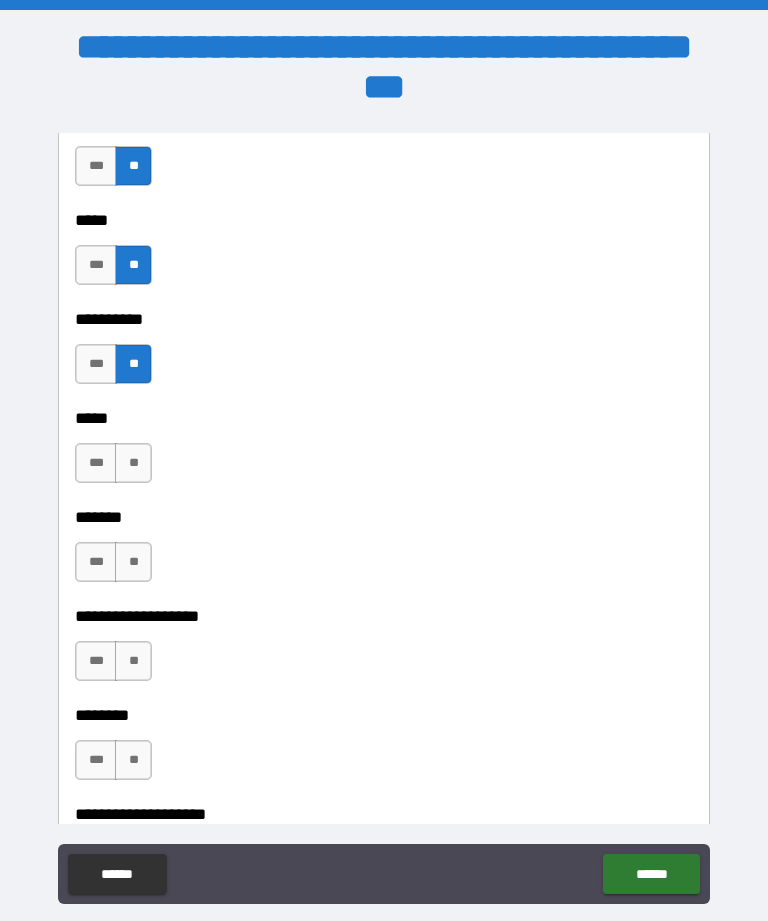 scroll, scrollTop: 1970, scrollLeft: 0, axis: vertical 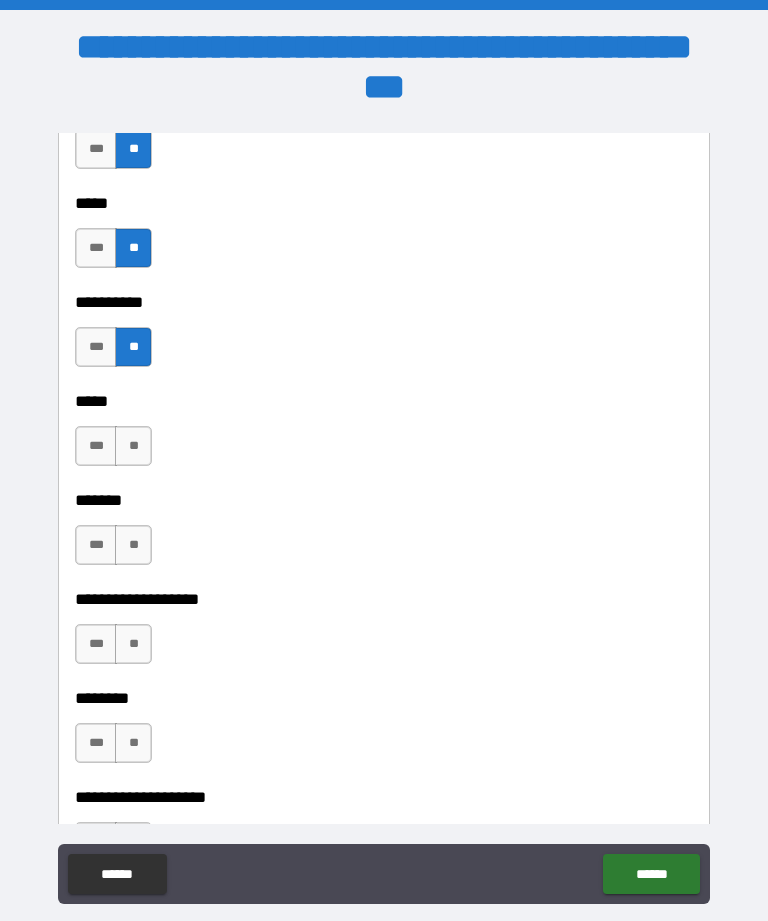 click on "**" at bounding box center [133, 446] 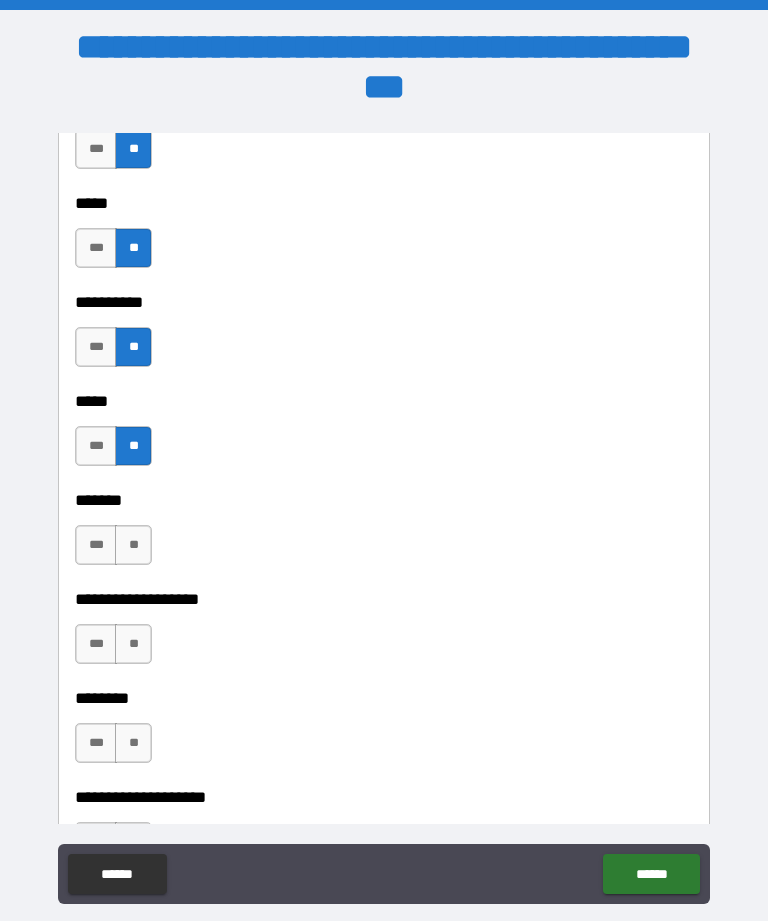 click on "**" at bounding box center [133, 545] 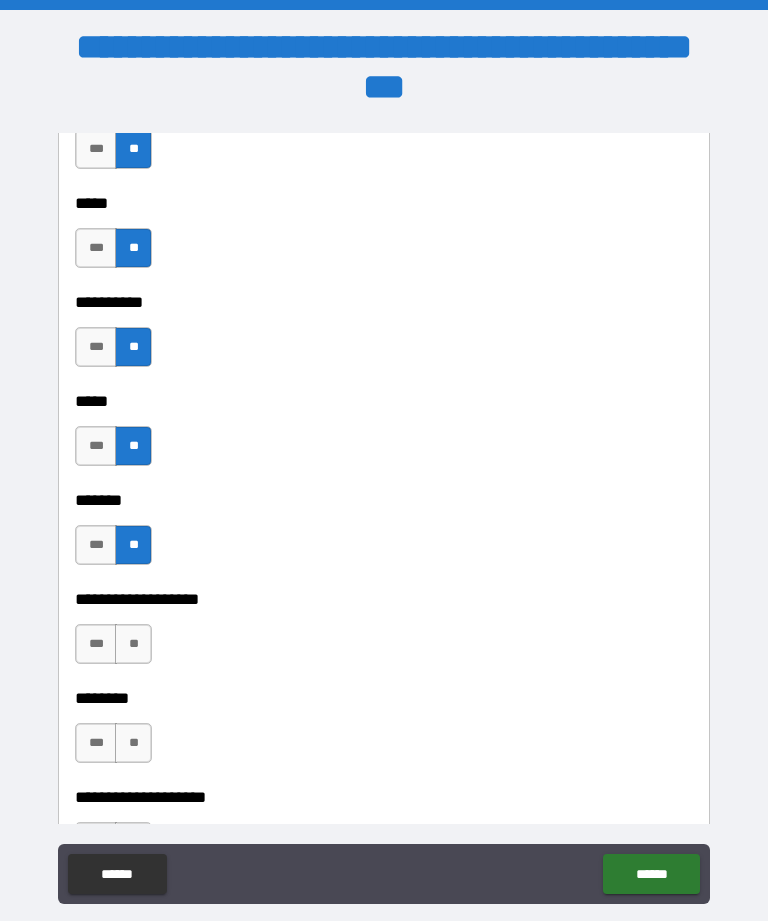 click on "**" at bounding box center (133, 644) 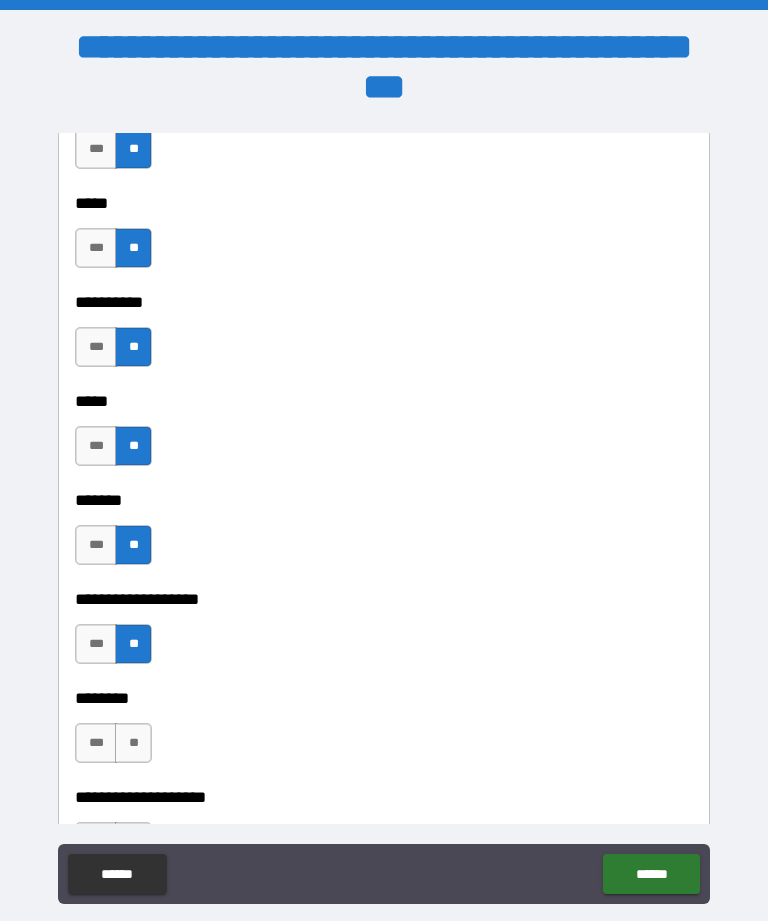 click on "**" at bounding box center [133, 743] 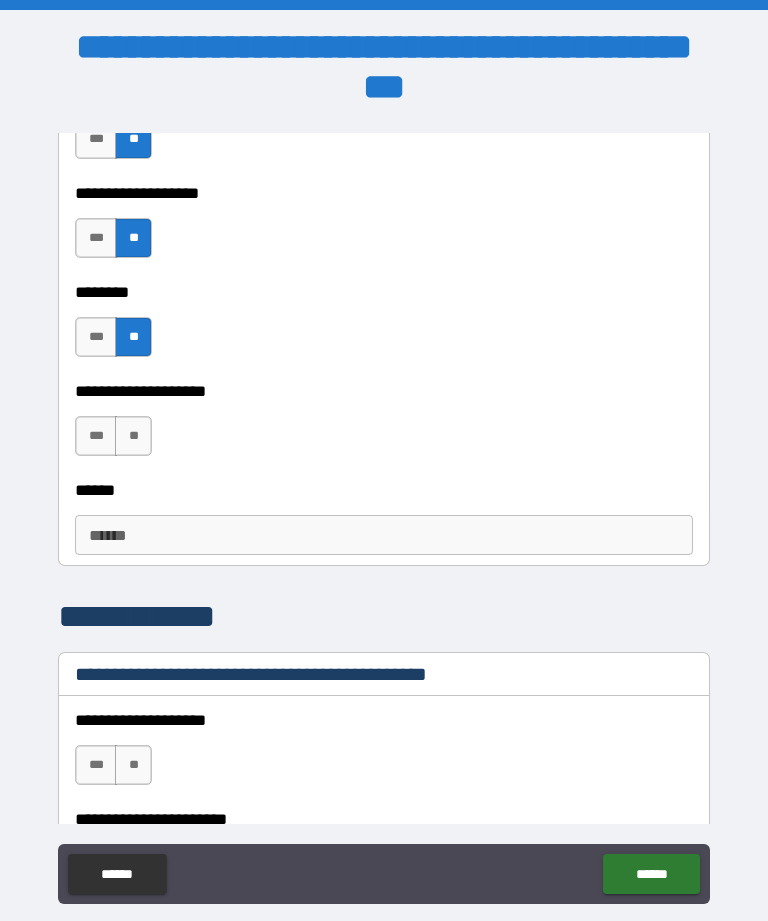 scroll, scrollTop: 2376, scrollLeft: 0, axis: vertical 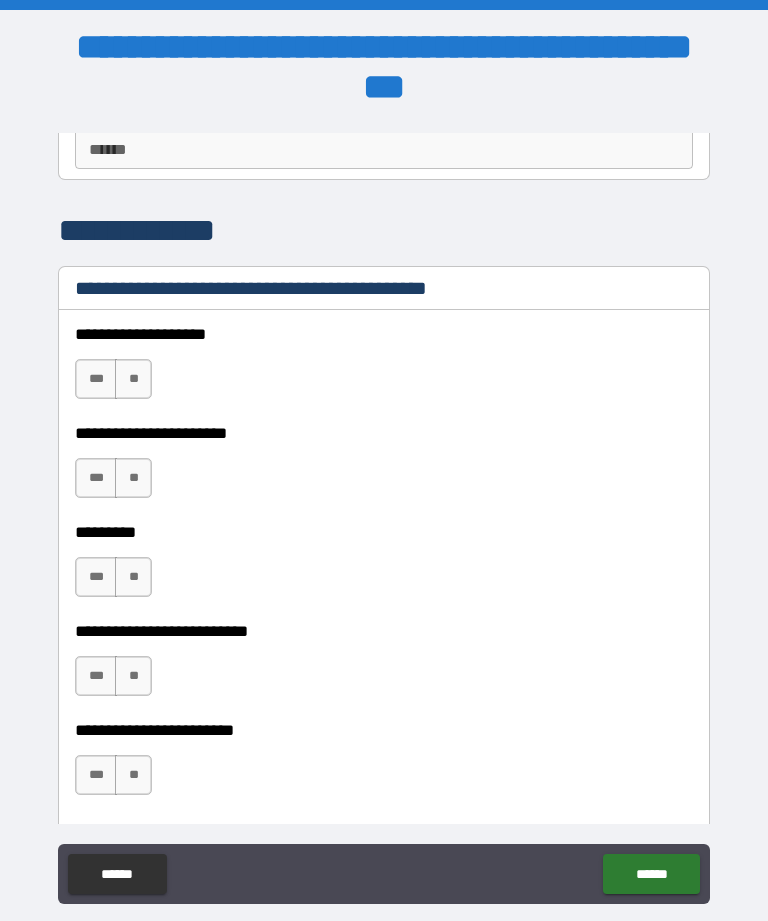 click on "**" at bounding box center (133, 379) 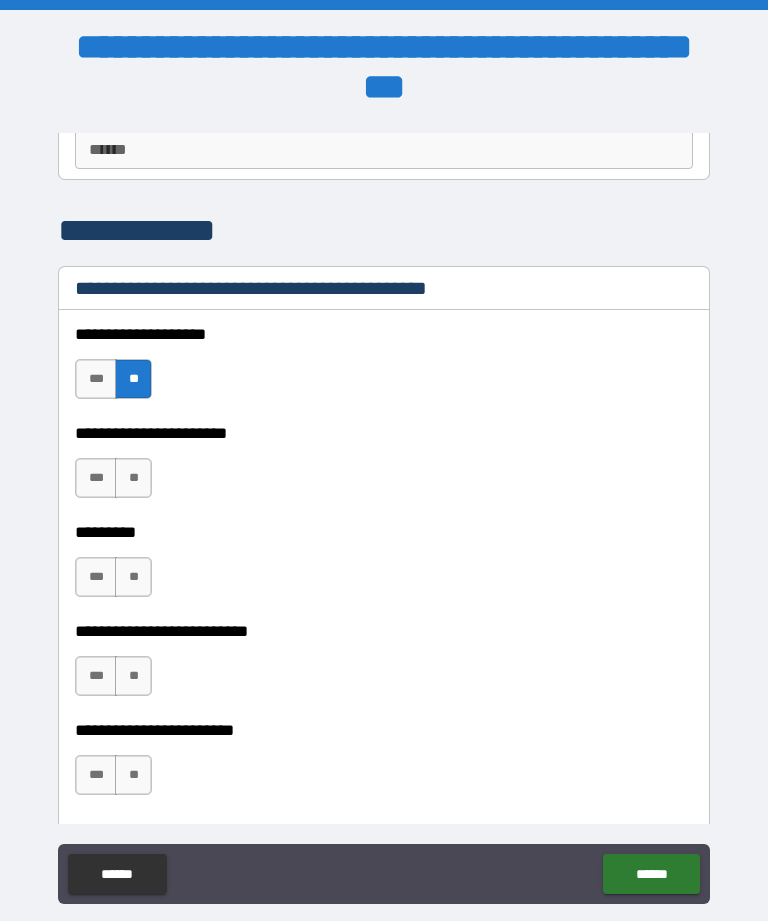click on "**" at bounding box center [133, 478] 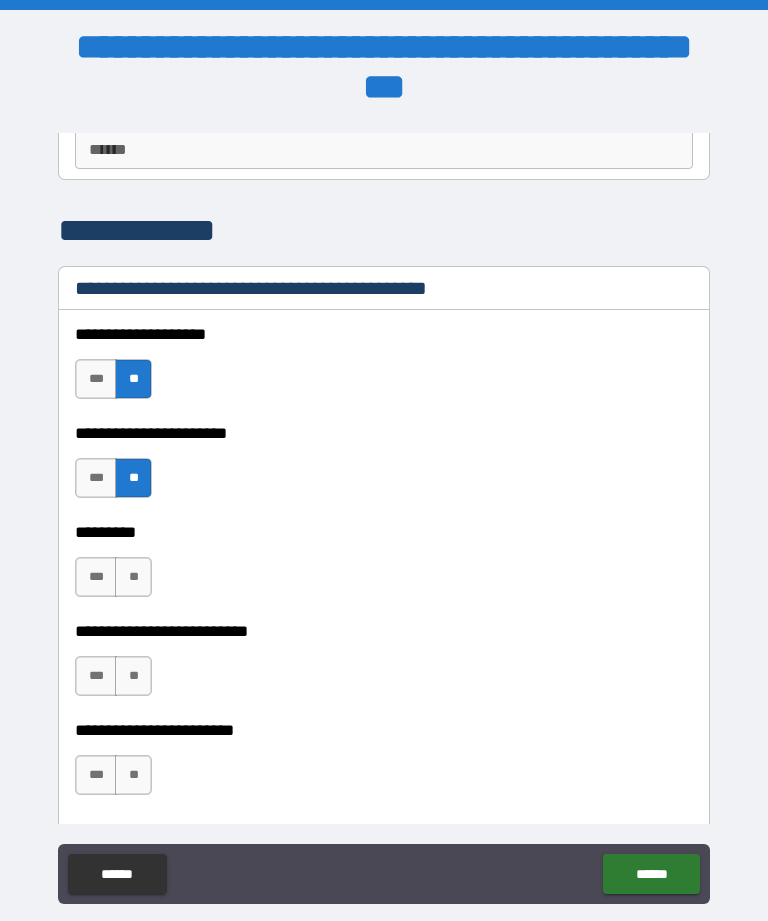 click on "**" at bounding box center [133, 577] 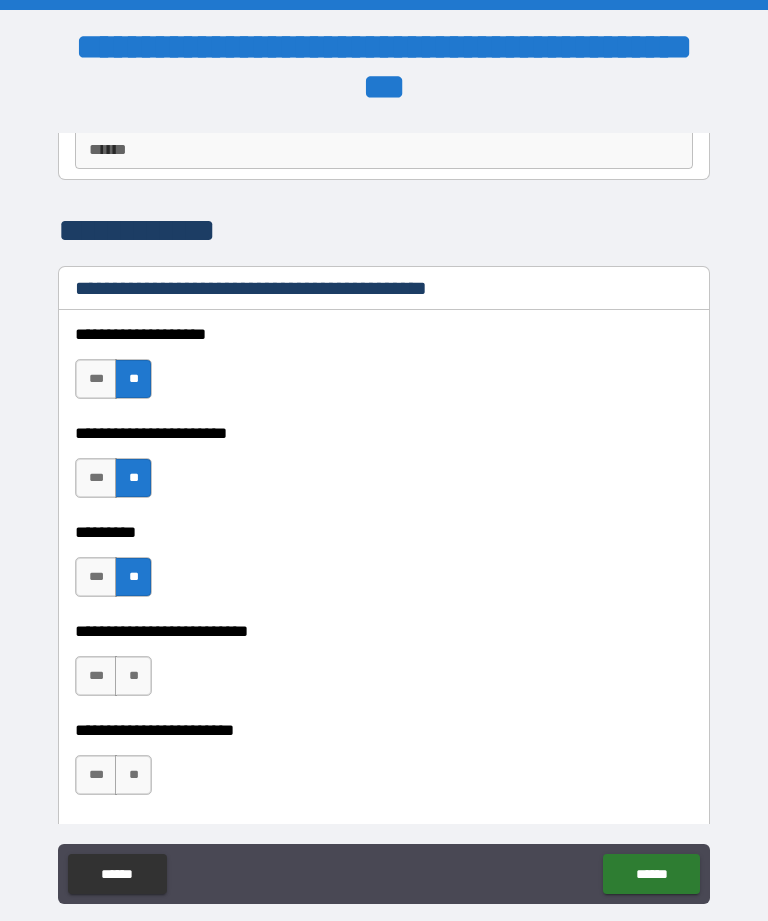 click on "**" at bounding box center [133, 676] 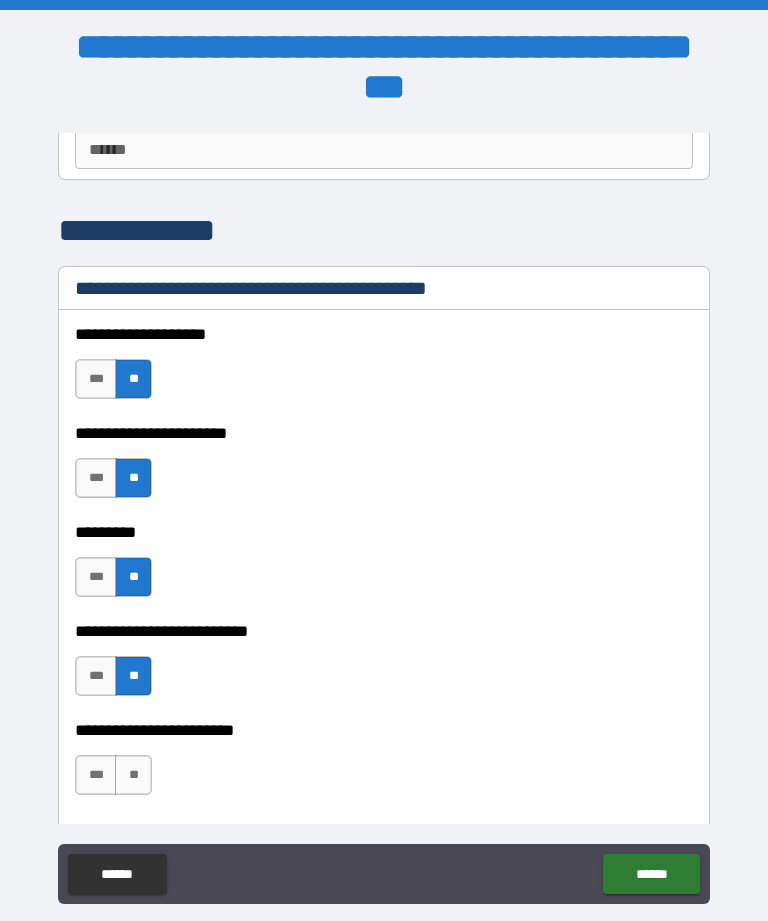 click on "**" at bounding box center (133, 775) 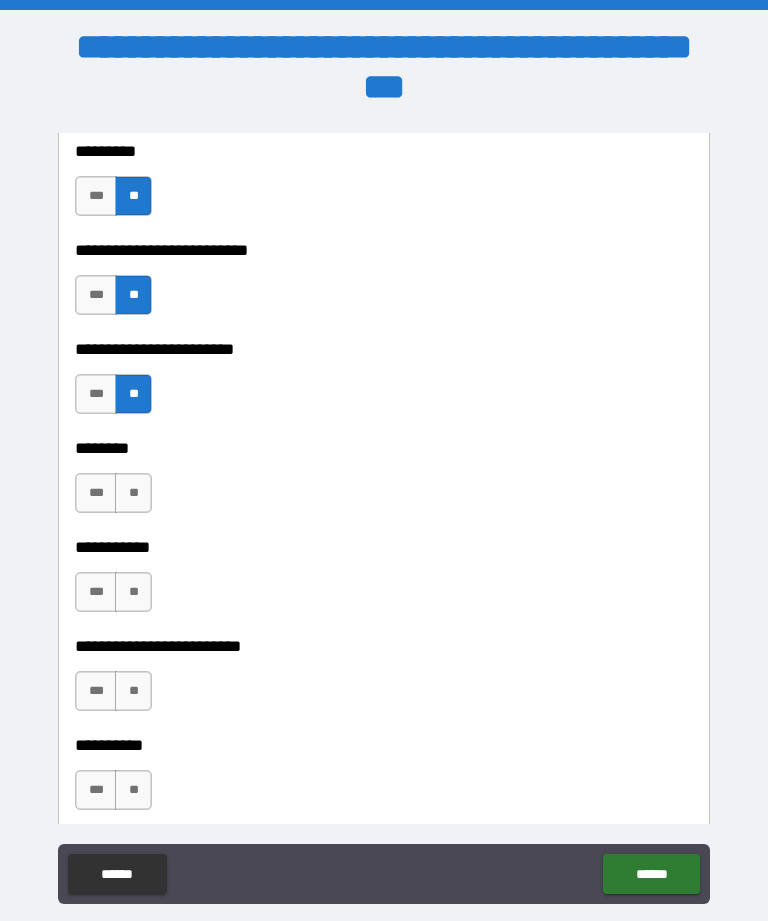 scroll, scrollTop: 3232, scrollLeft: 0, axis: vertical 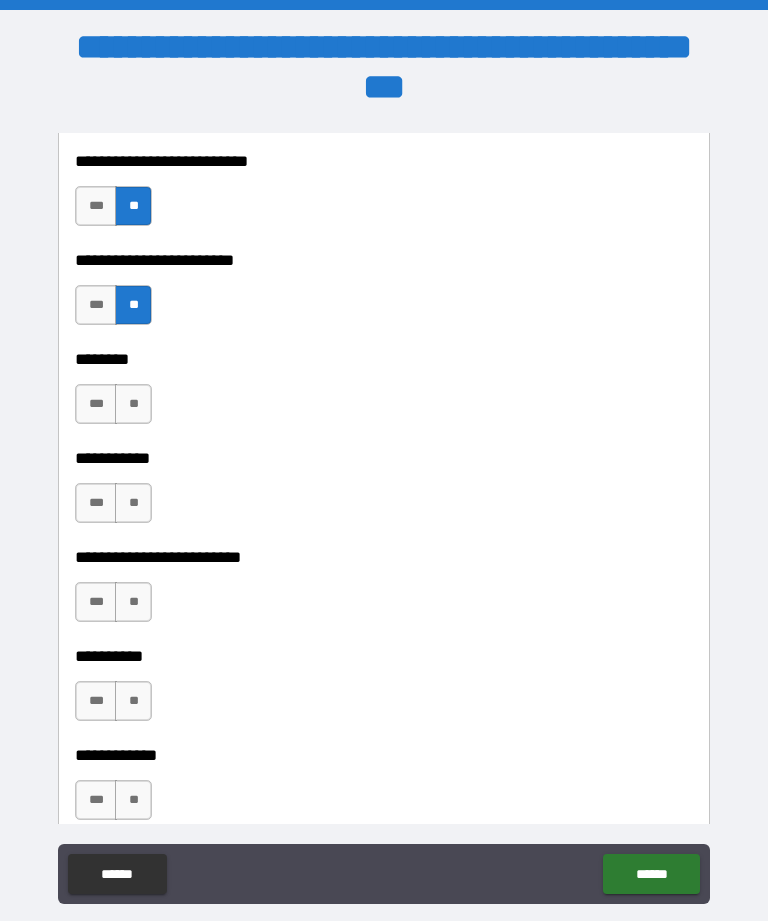 click on "**" at bounding box center [133, 404] 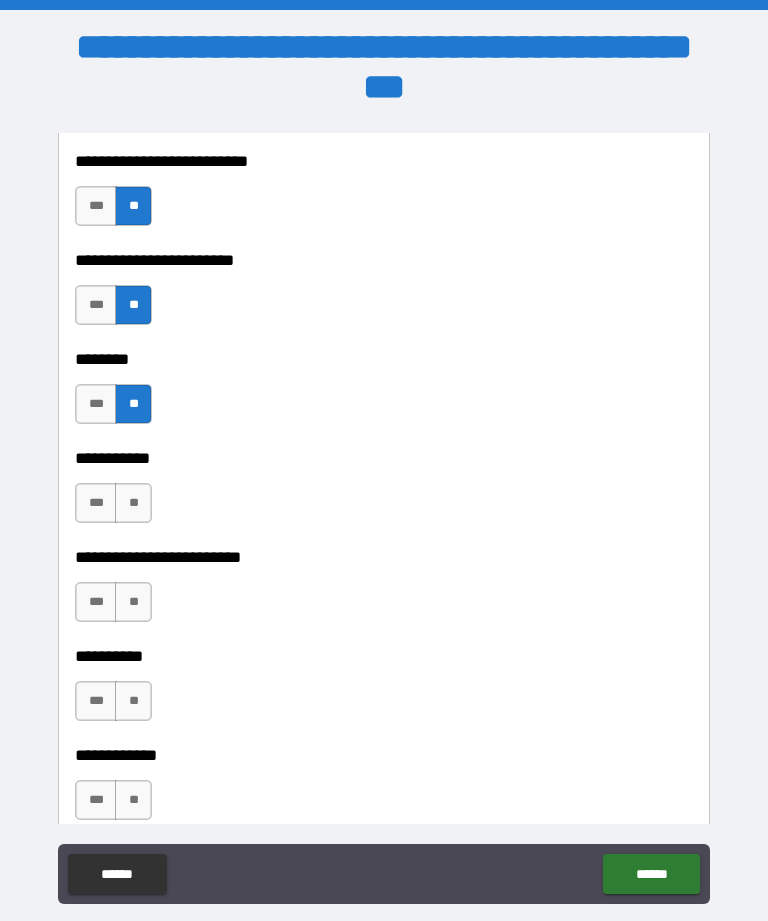 click on "**" at bounding box center (133, 503) 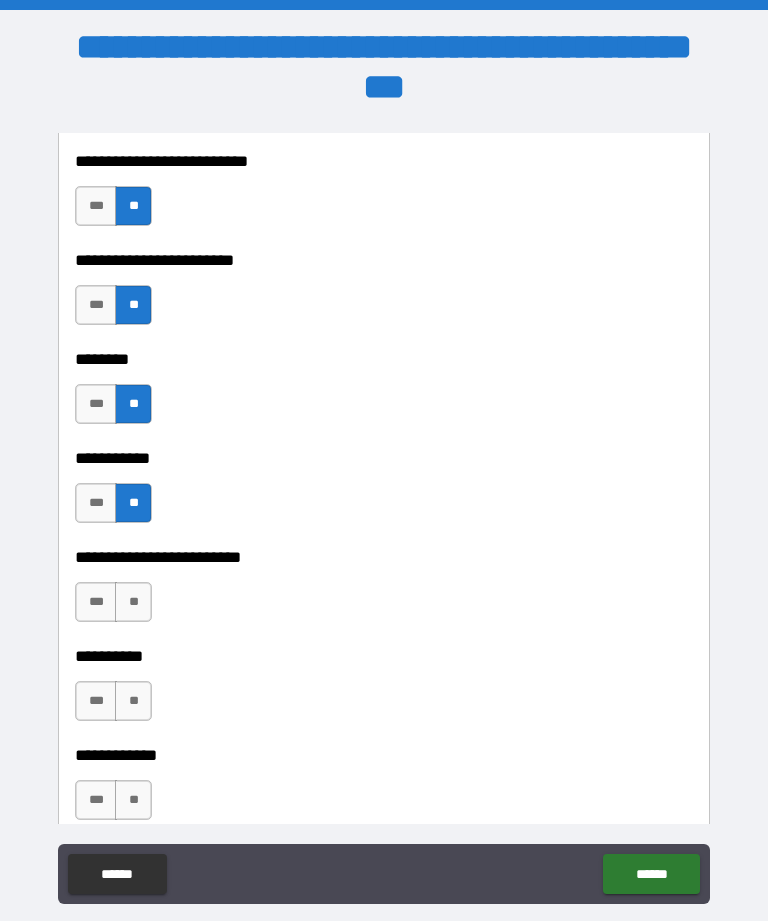 click on "**" at bounding box center (133, 602) 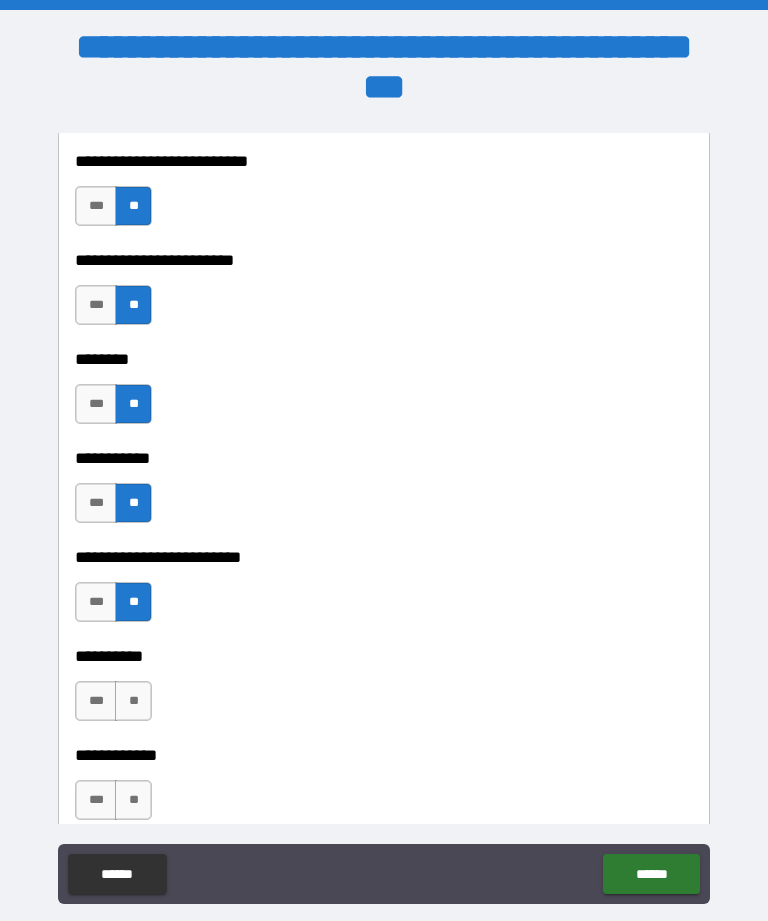 click on "**" at bounding box center [133, 701] 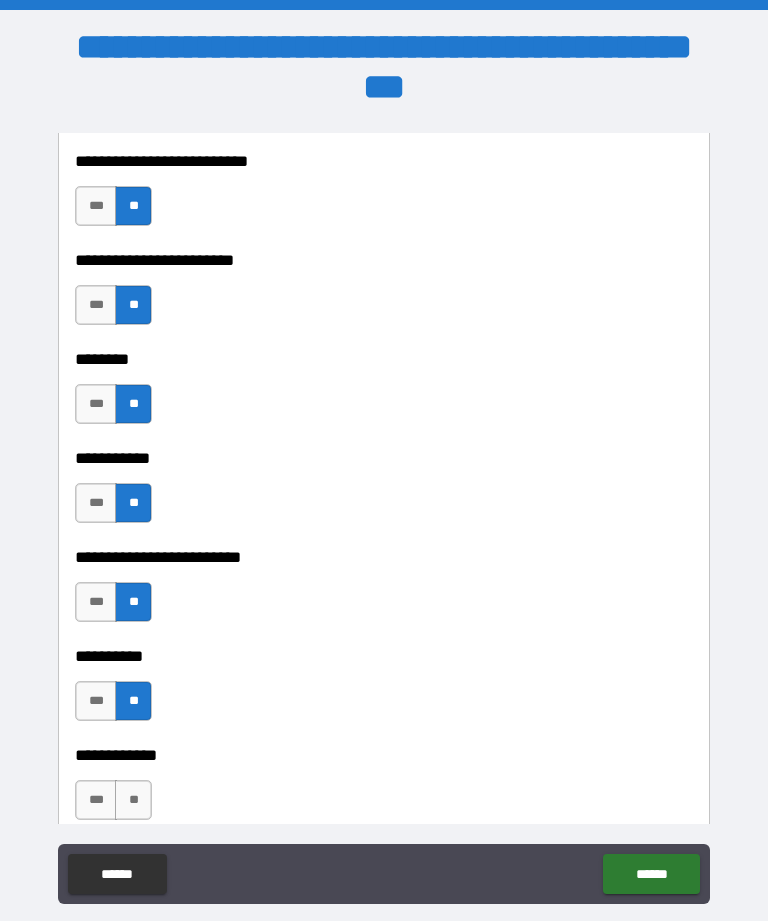 click on "**" at bounding box center (133, 800) 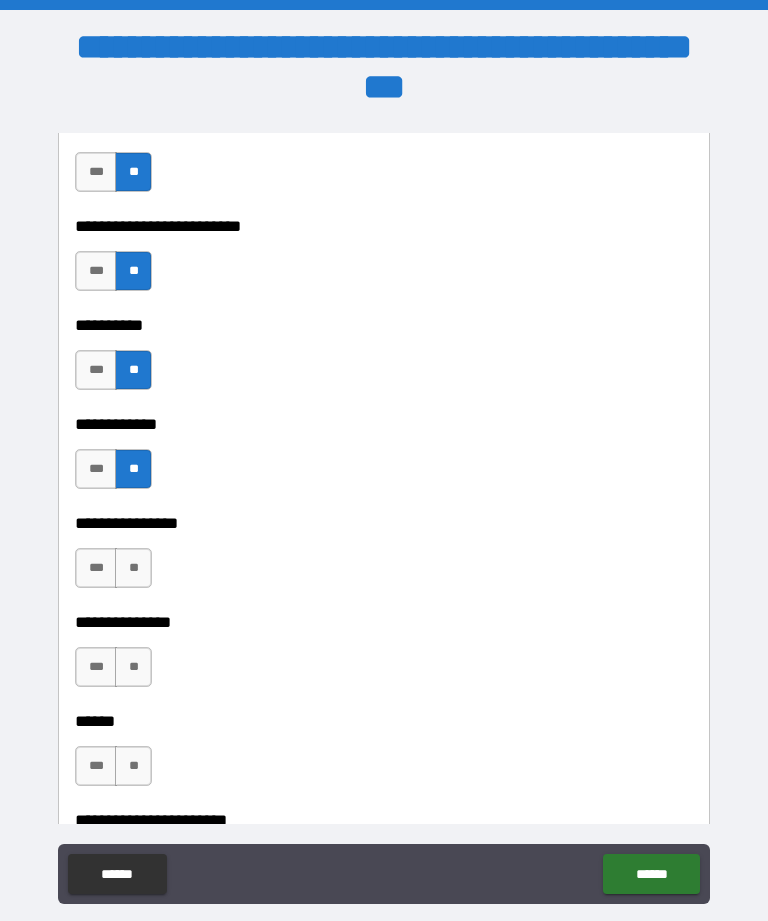 scroll, scrollTop: 3583, scrollLeft: 0, axis: vertical 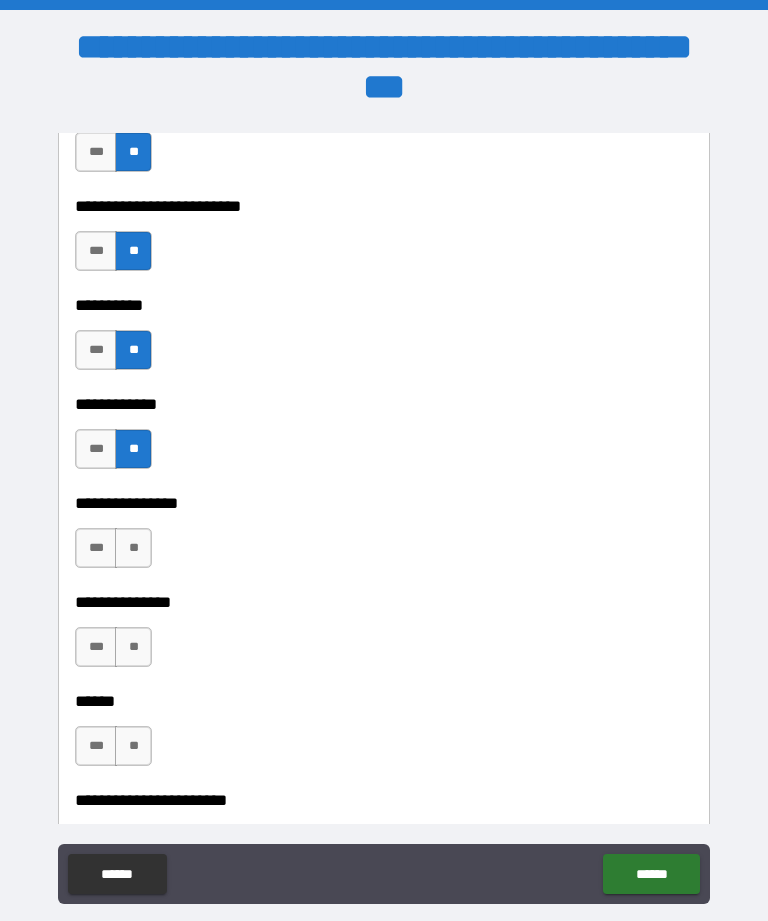 click on "**" at bounding box center [133, 548] 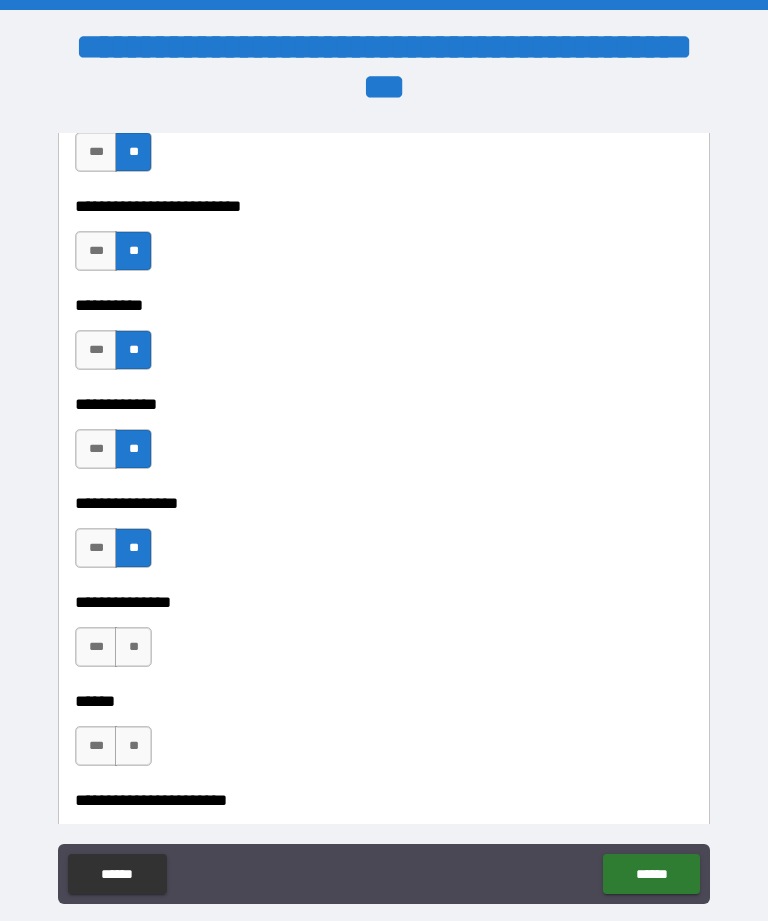 click on "**" at bounding box center (133, 647) 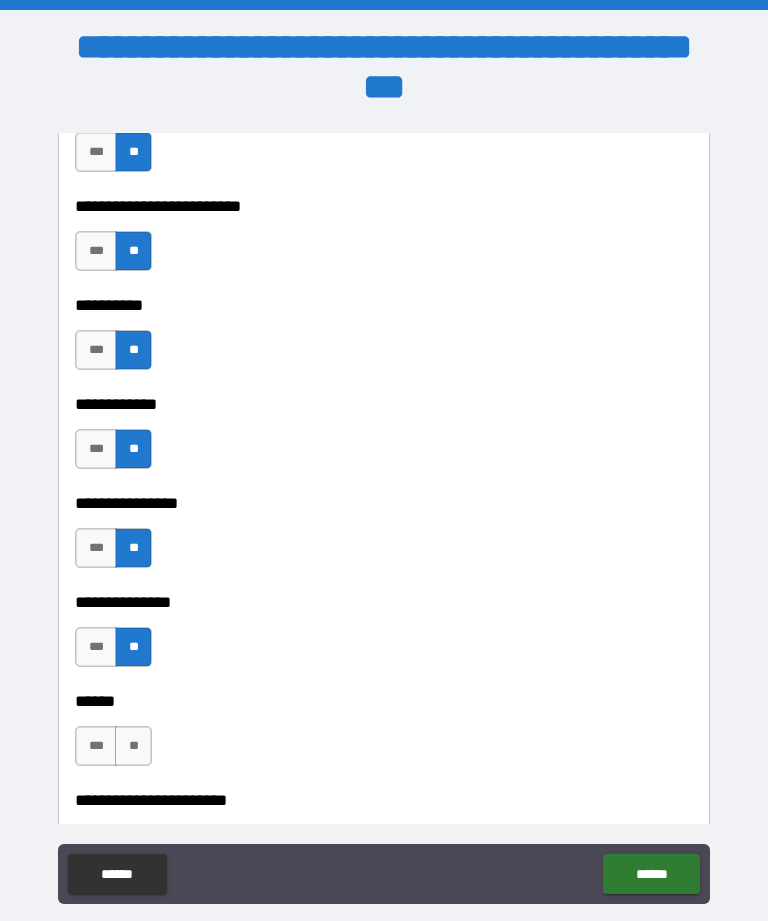 click on "**" at bounding box center (133, 746) 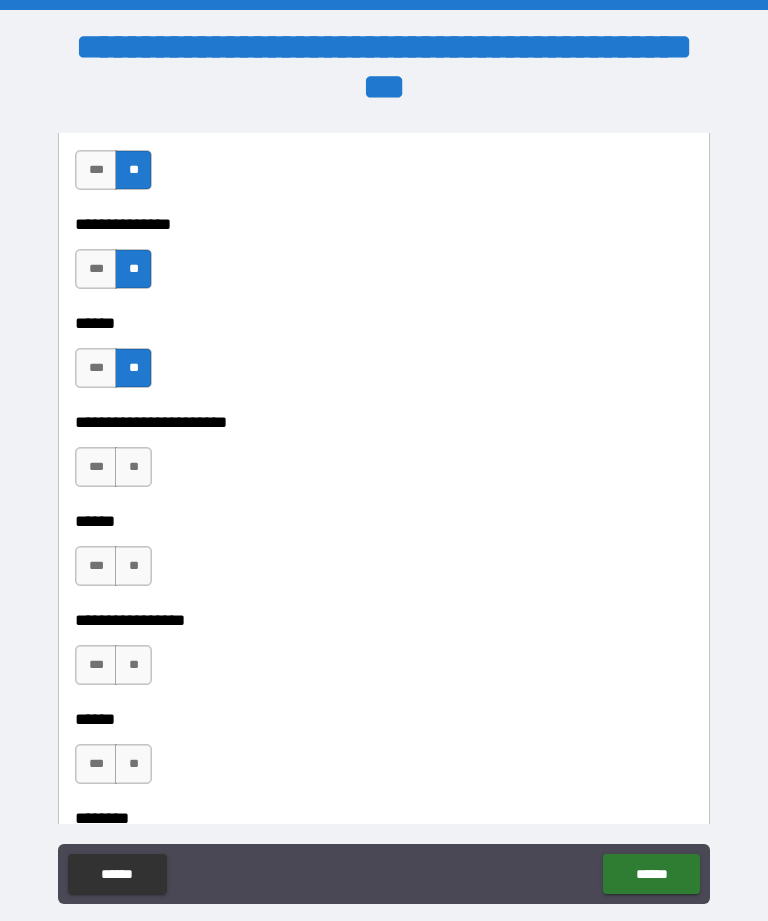 scroll, scrollTop: 3966, scrollLeft: 0, axis: vertical 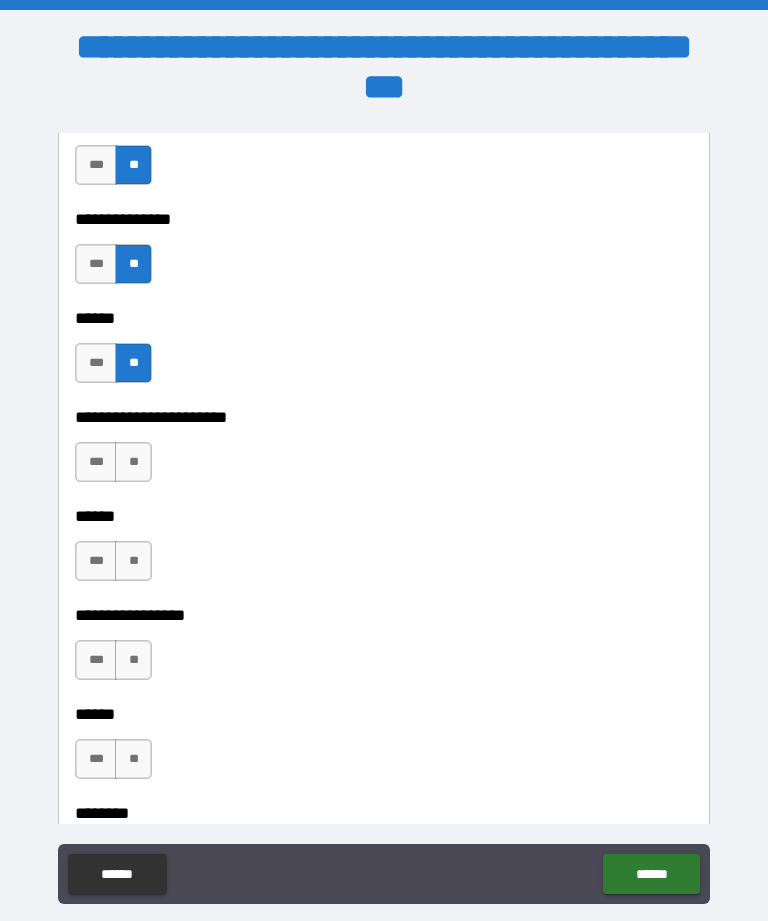 click on "**" at bounding box center (133, 462) 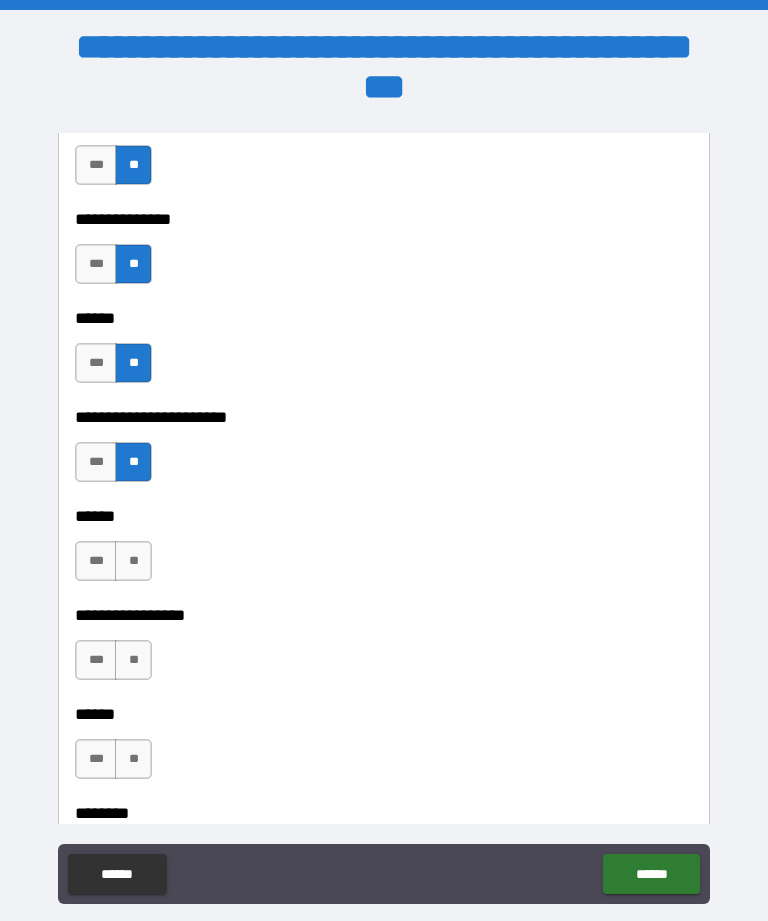 click on "**" at bounding box center (133, 561) 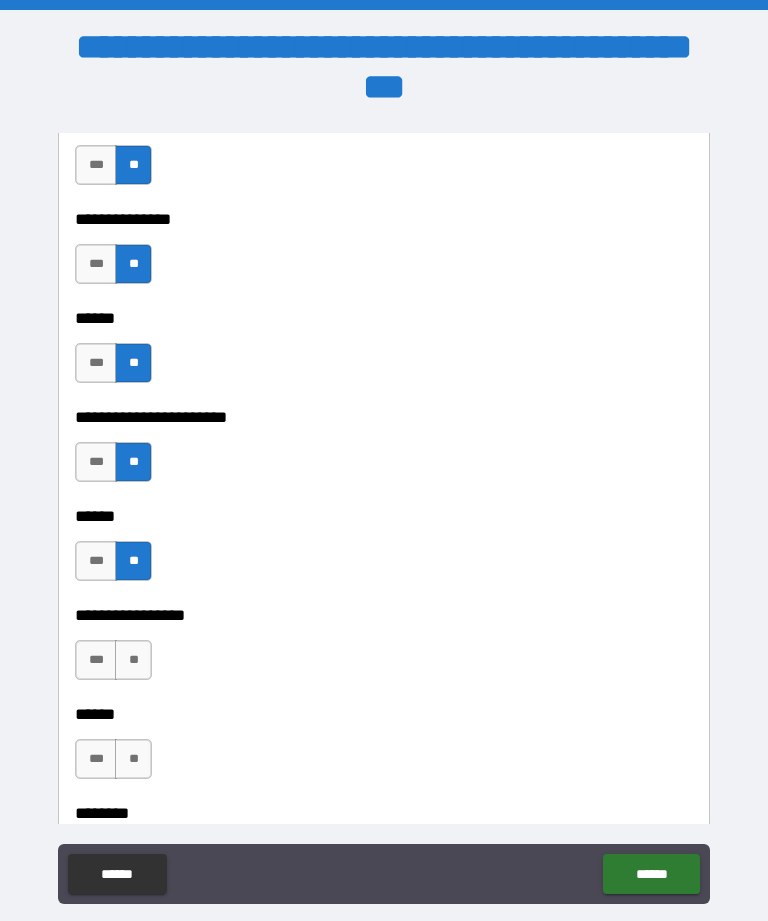 click on "**" at bounding box center (133, 660) 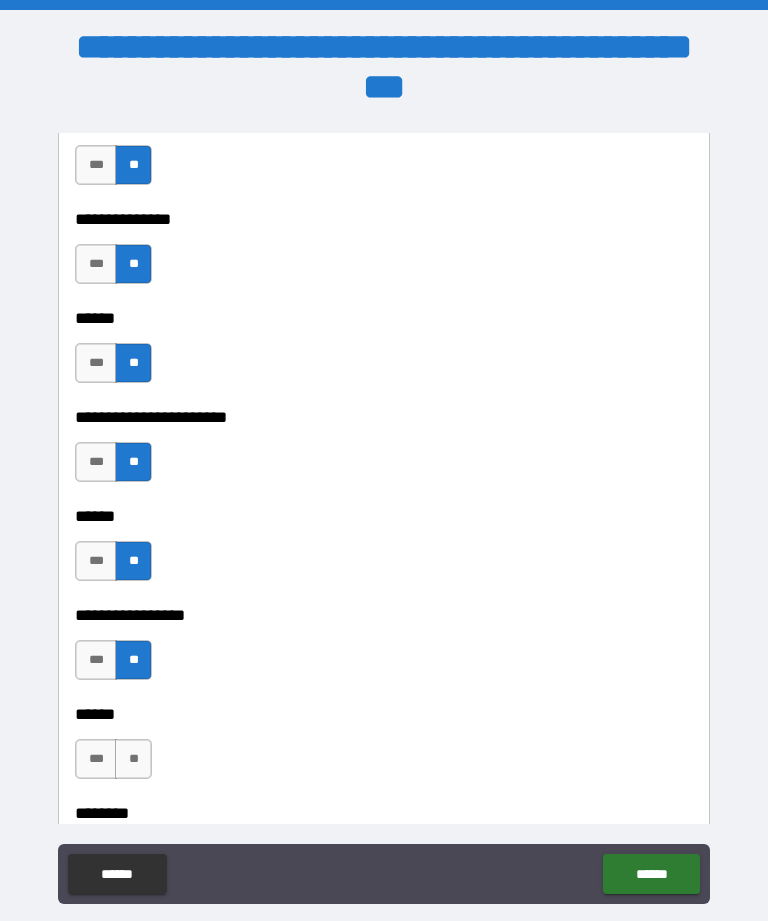 click on "**" at bounding box center [133, 759] 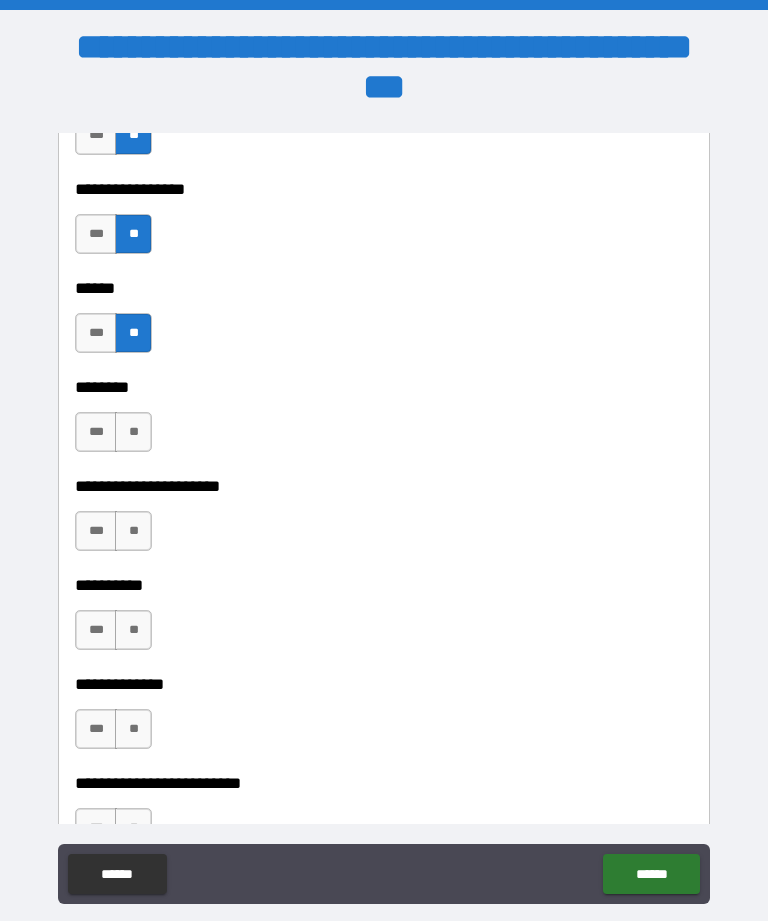 scroll, scrollTop: 4410, scrollLeft: 0, axis: vertical 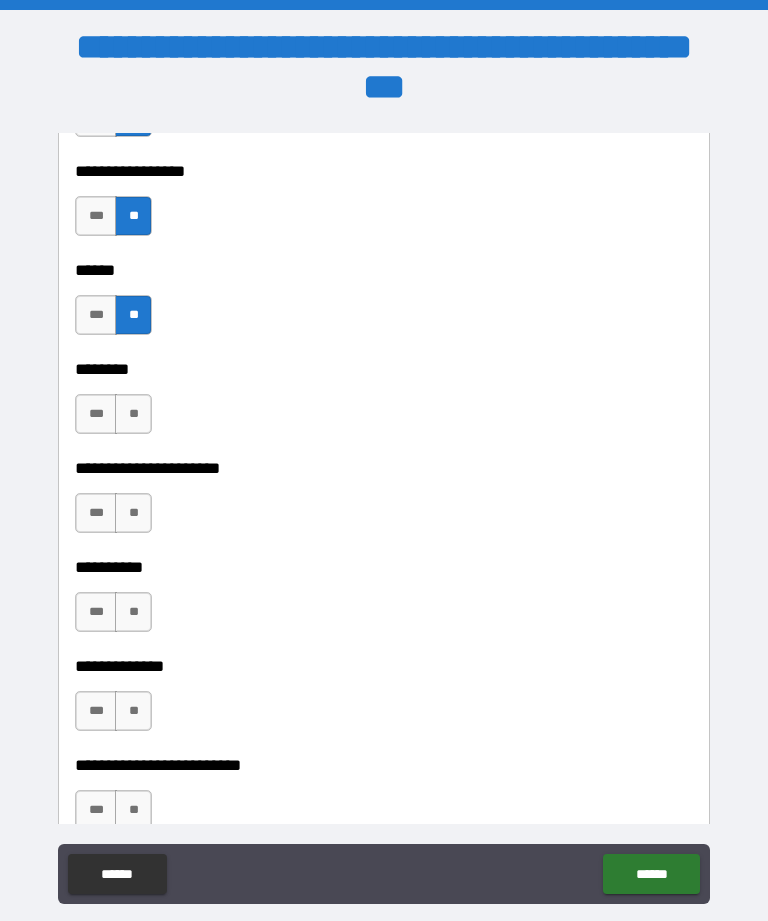 click on "**" at bounding box center (133, 414) 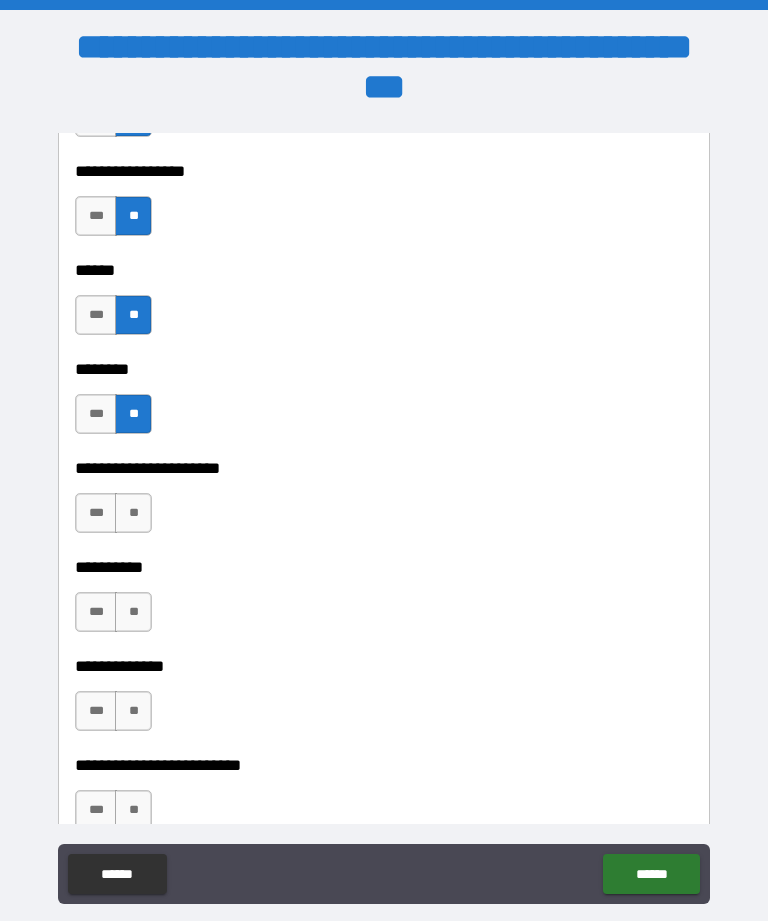 click on "**" at bounding box center [133, 513] 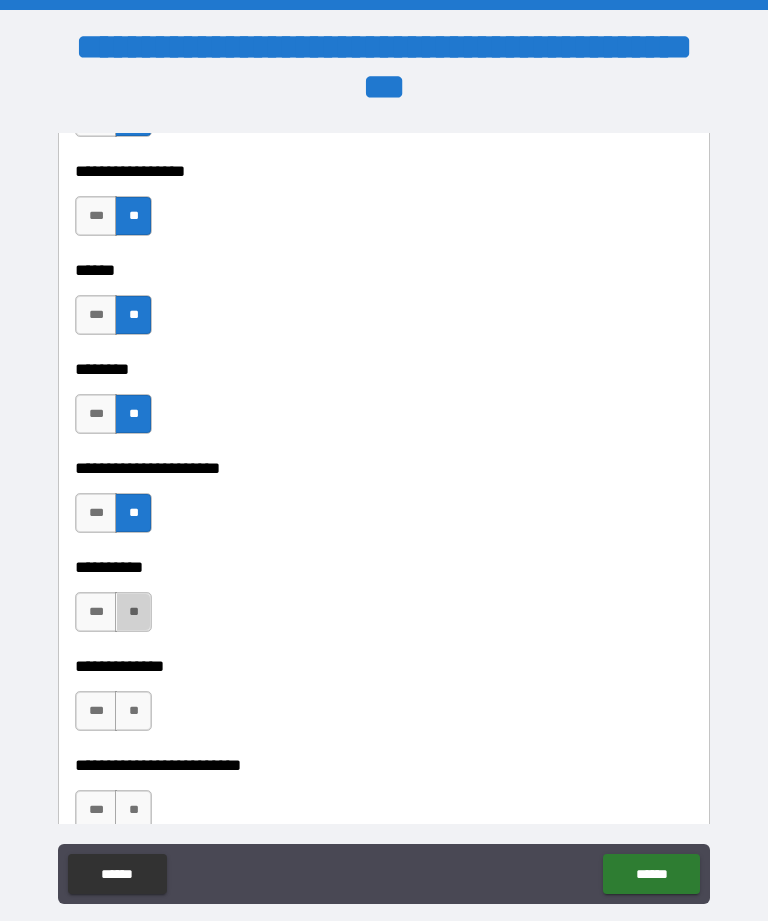 click on "**" at bounding box center [133, 612] 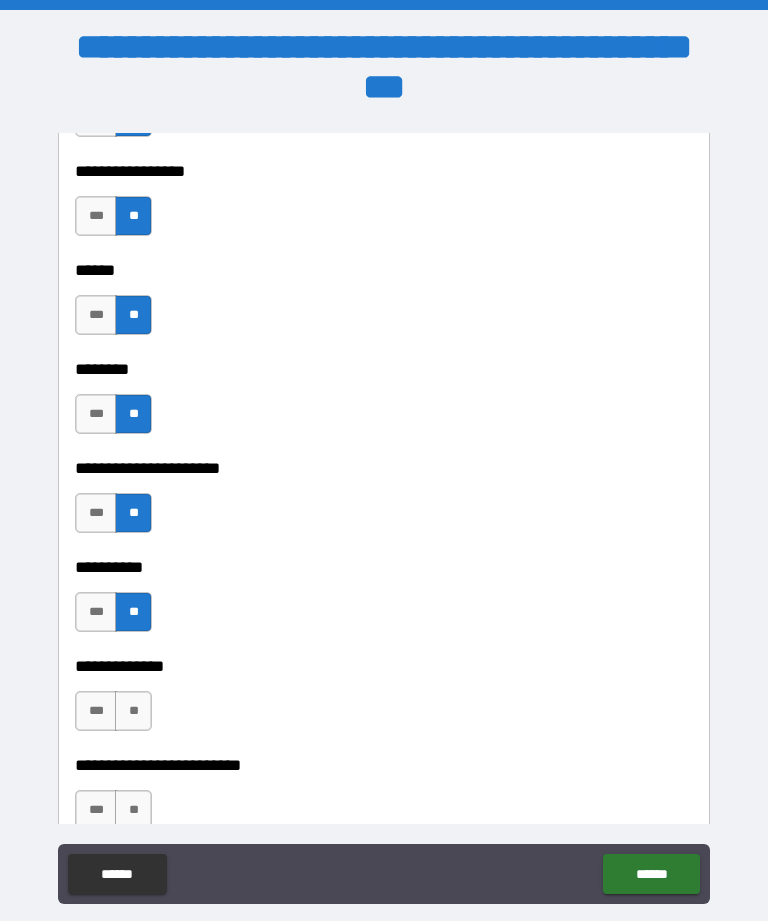 click on "**" at bounding box center [133, 711] 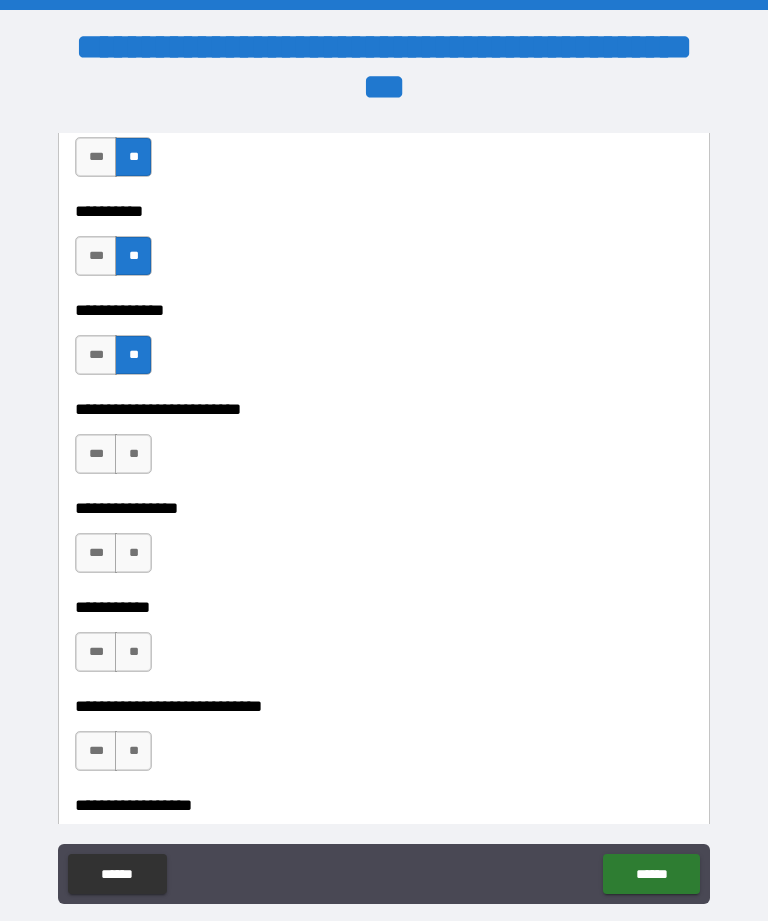 scroll, scrollTop: 4766, scrollLeft: 0, axis: vertical 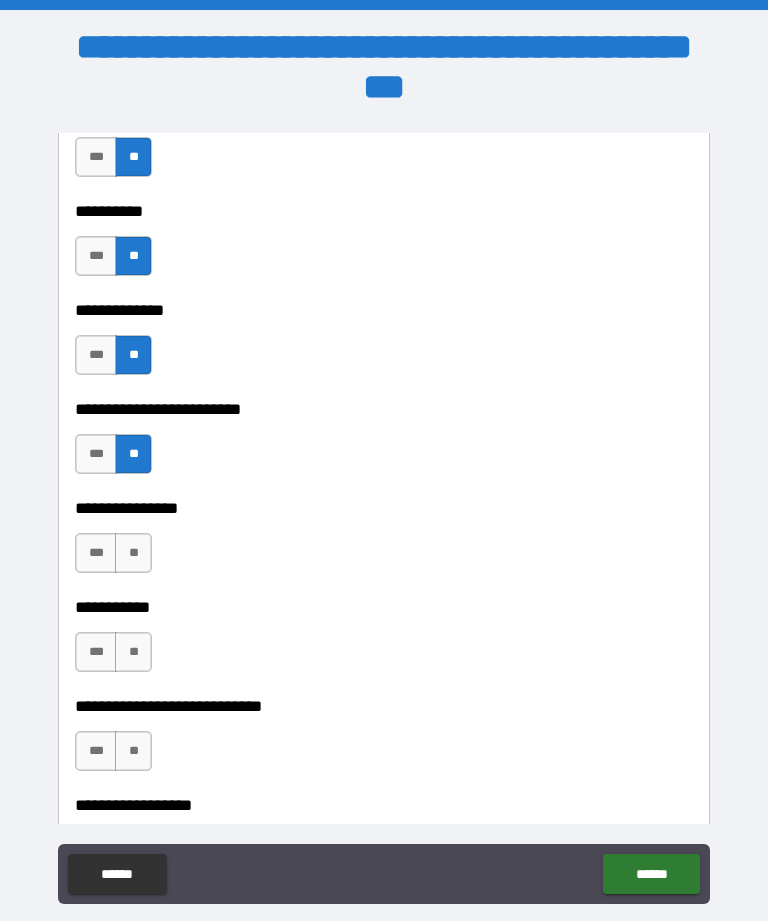 click on "**" at bounding box center [133, 553] 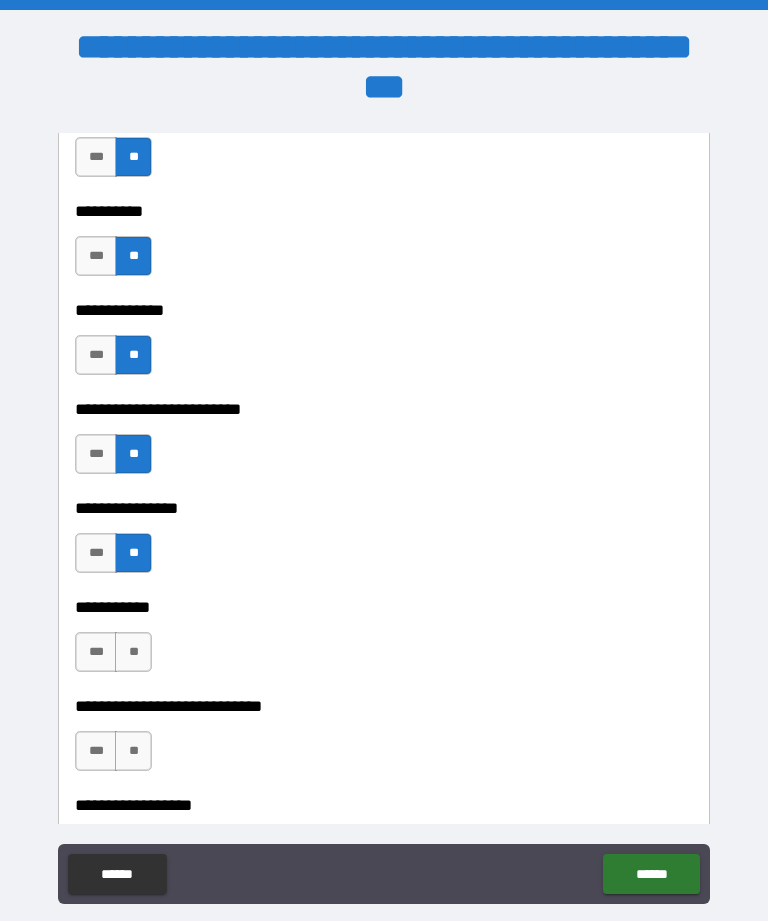 click on "**" at bounding box center [133, 652] 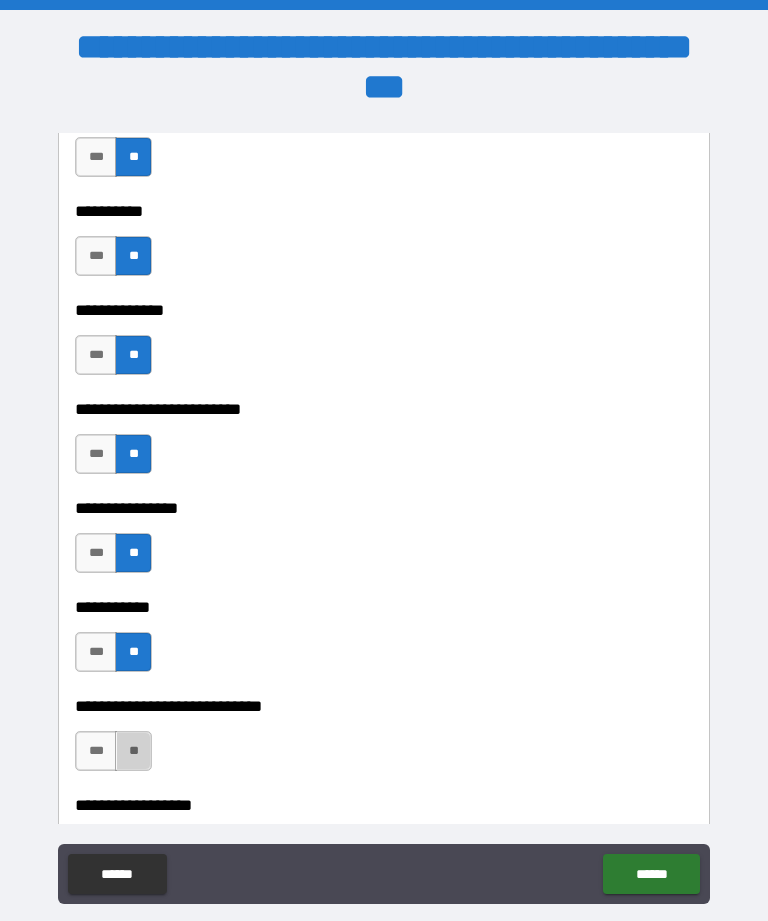 click on "**" at bounding box center [133, 751] 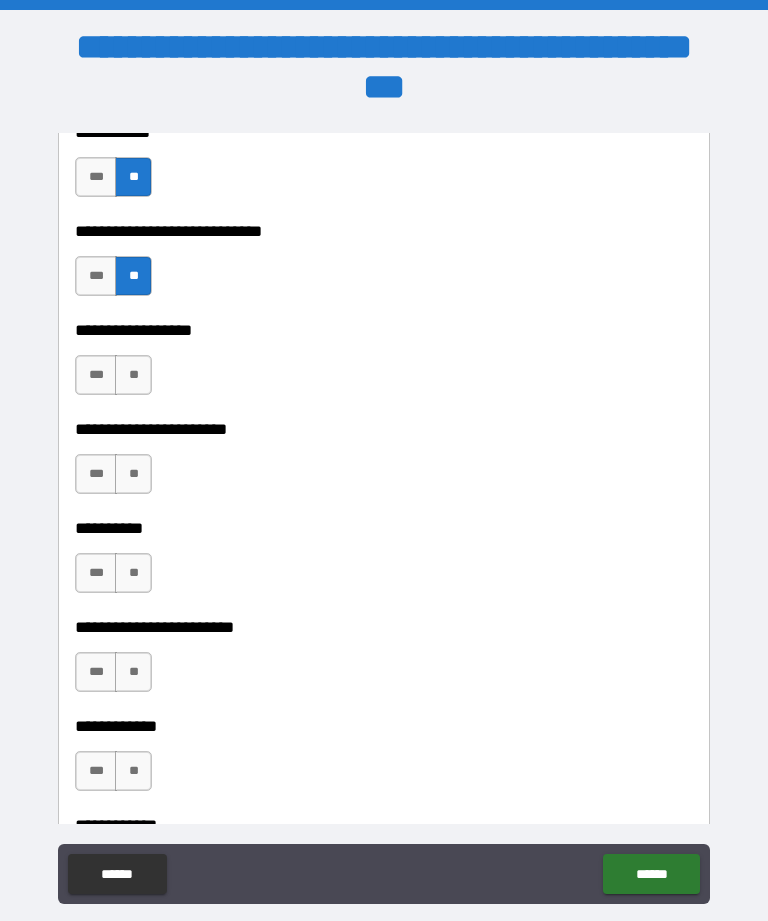 scroll, scrollTop: 5262, scrollLeft: 0, axis: vertical 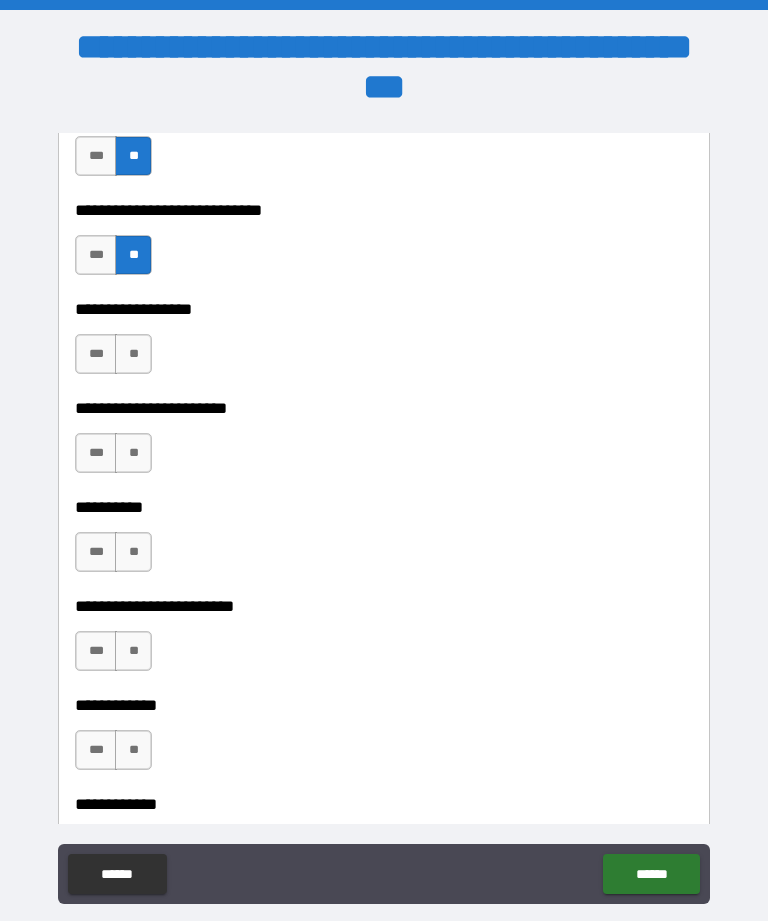click on "**" at bounding box center (133, 354) 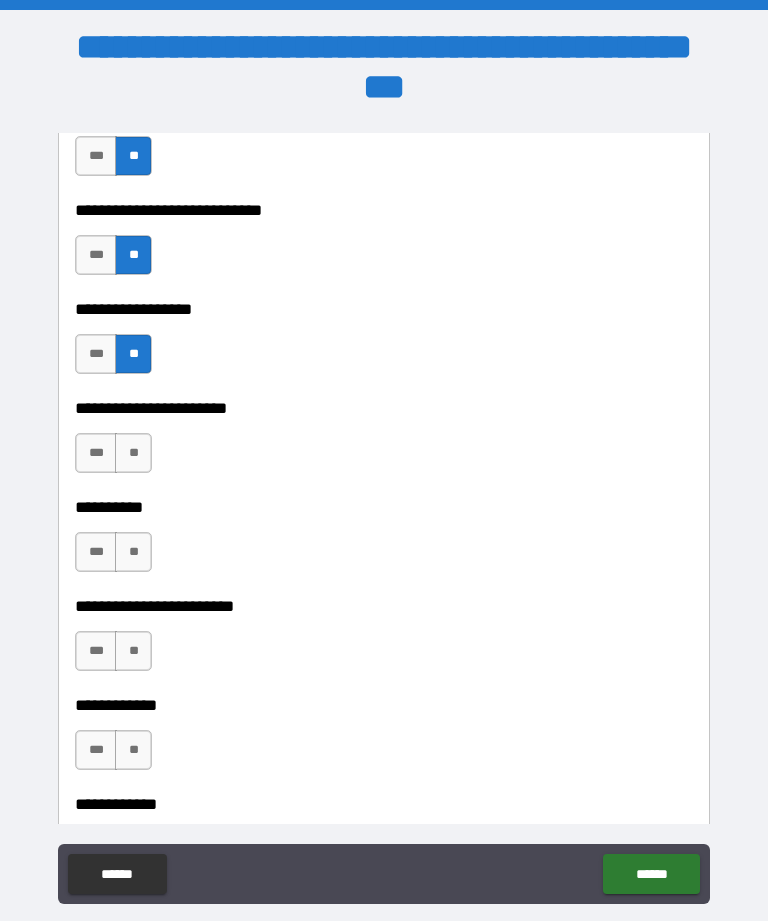 click on "**" at bounding box center [133, 453] 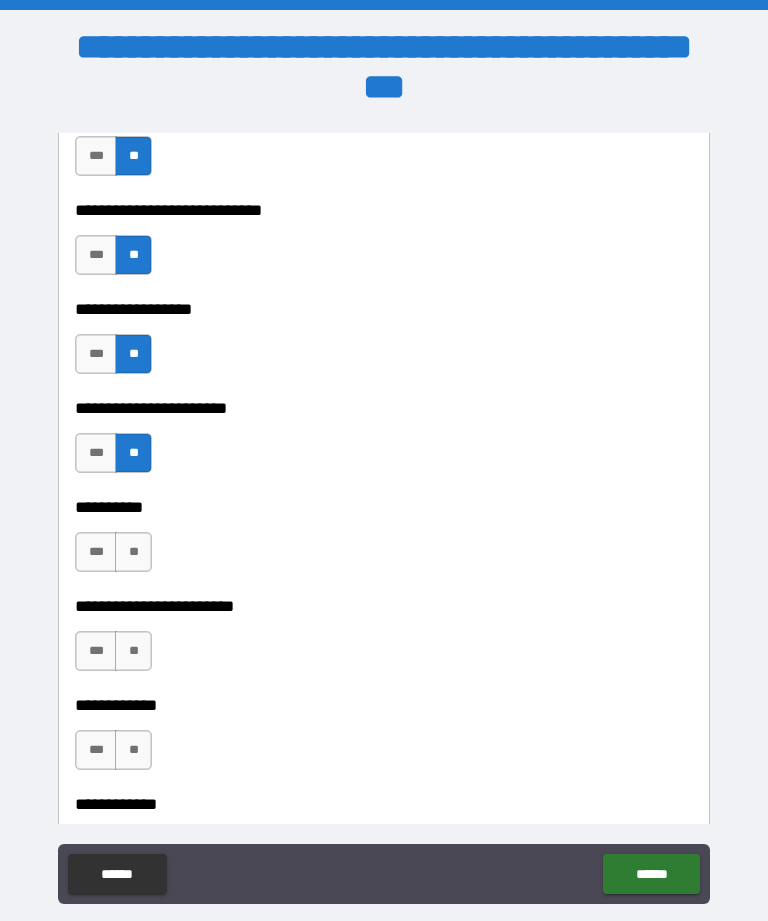click on "**" at bounding box center [133, 552] 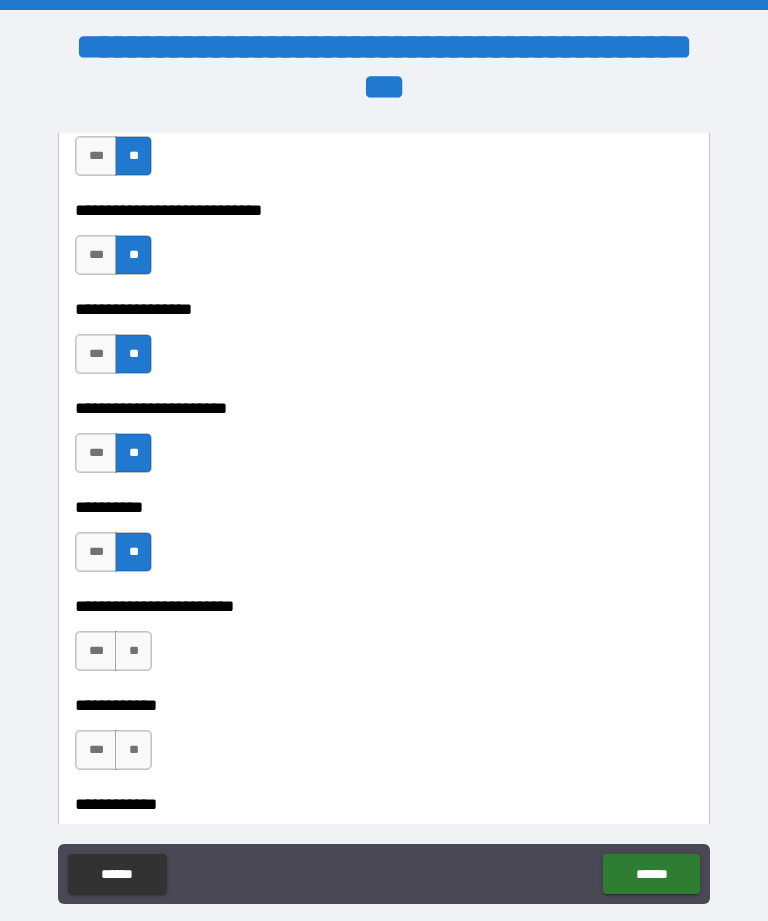 click on "**" at bounding box center (133, 651) 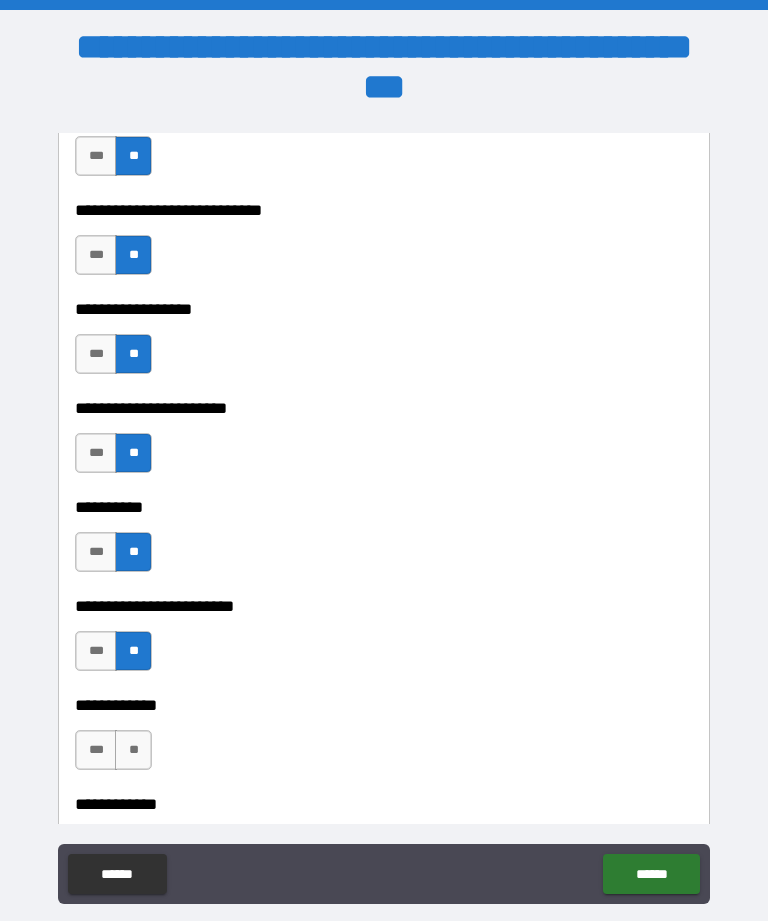 click on "**" at bounding box center (133, 750) 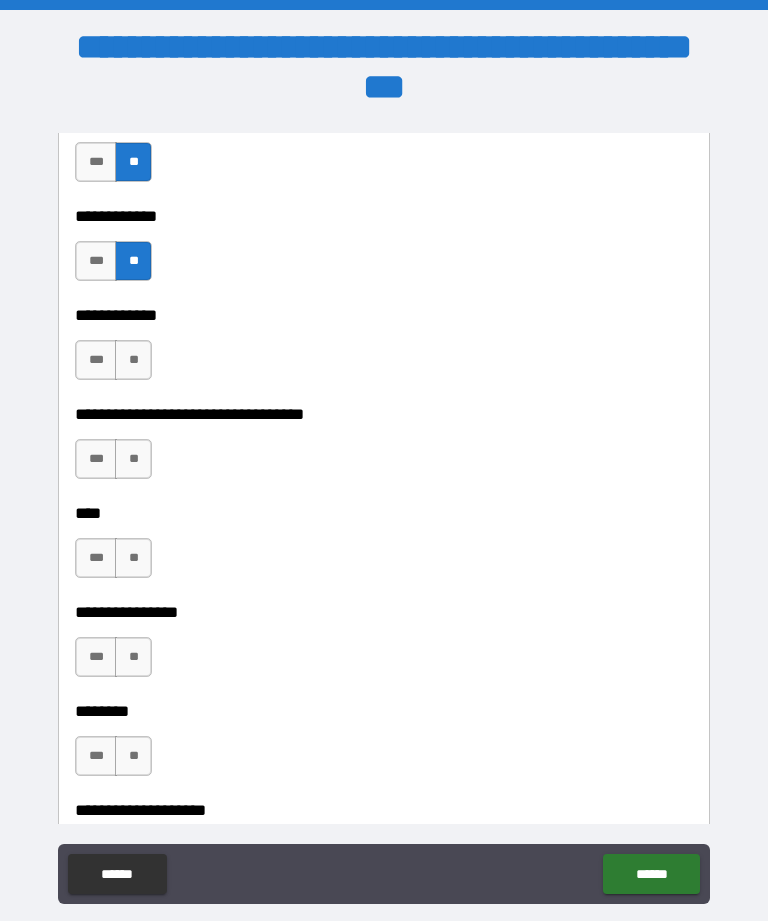 scroll, scrollTop: 5749, scrollLeft: 0, axis: vertical 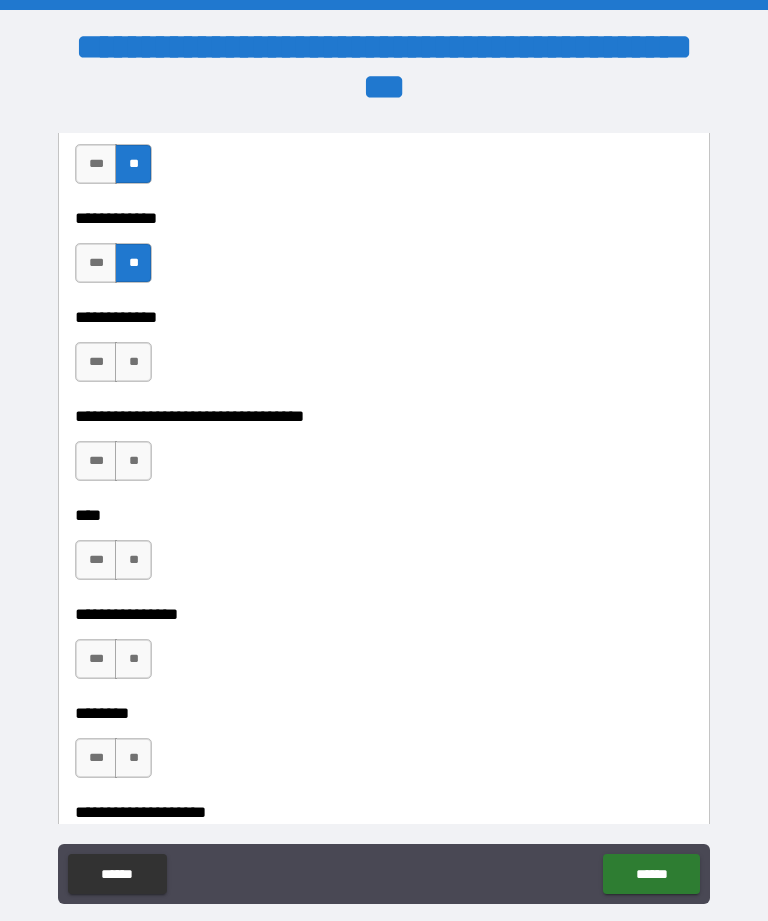 click on "**" at bounding box center [133, 362] 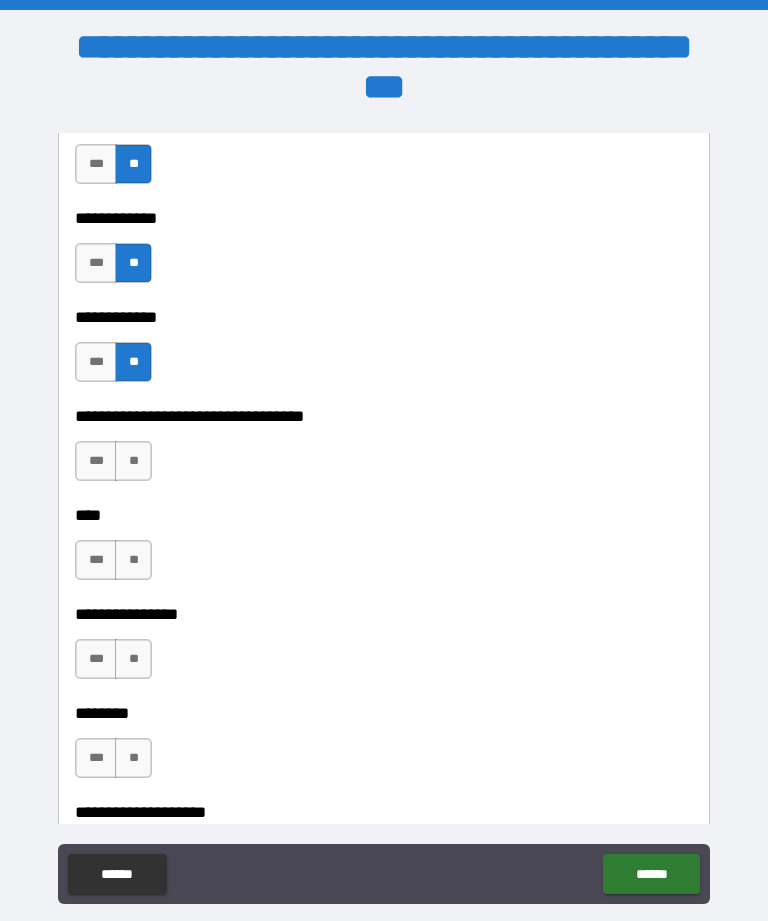 click on "**" at bounding box center [133, 461] 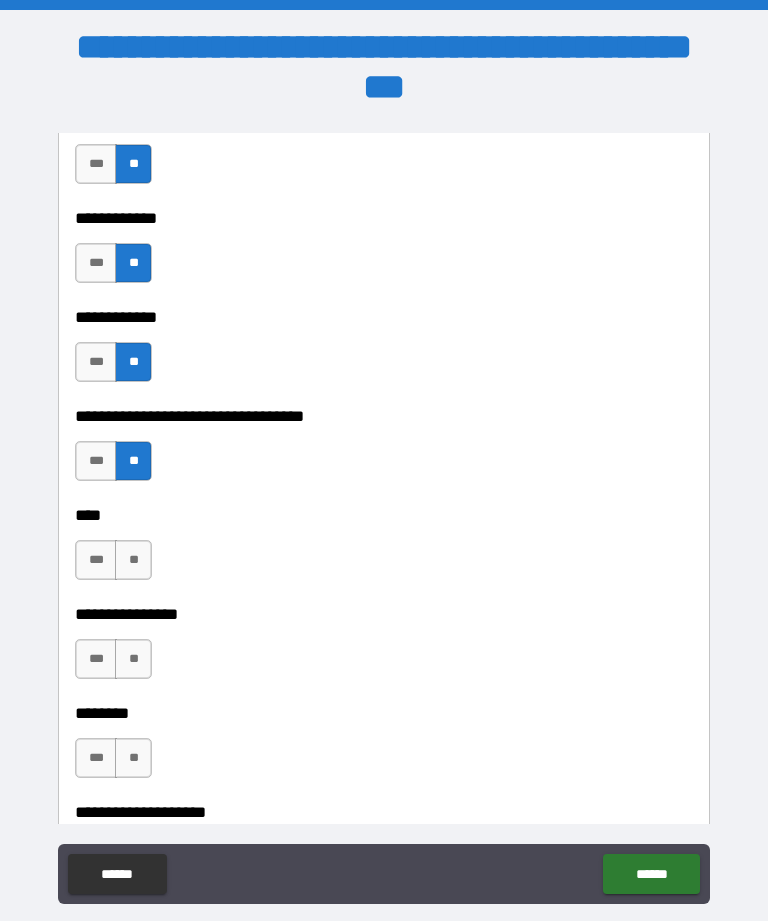 click on "**" at bounding box center [133, 560] 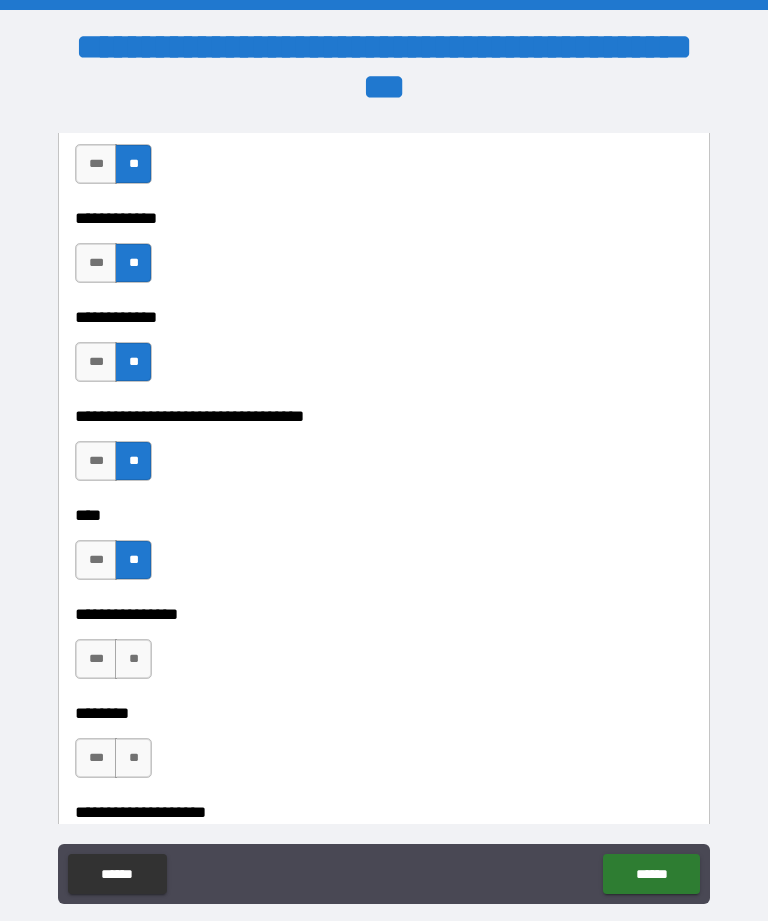 click on "**" at bounding box center [133, 659] 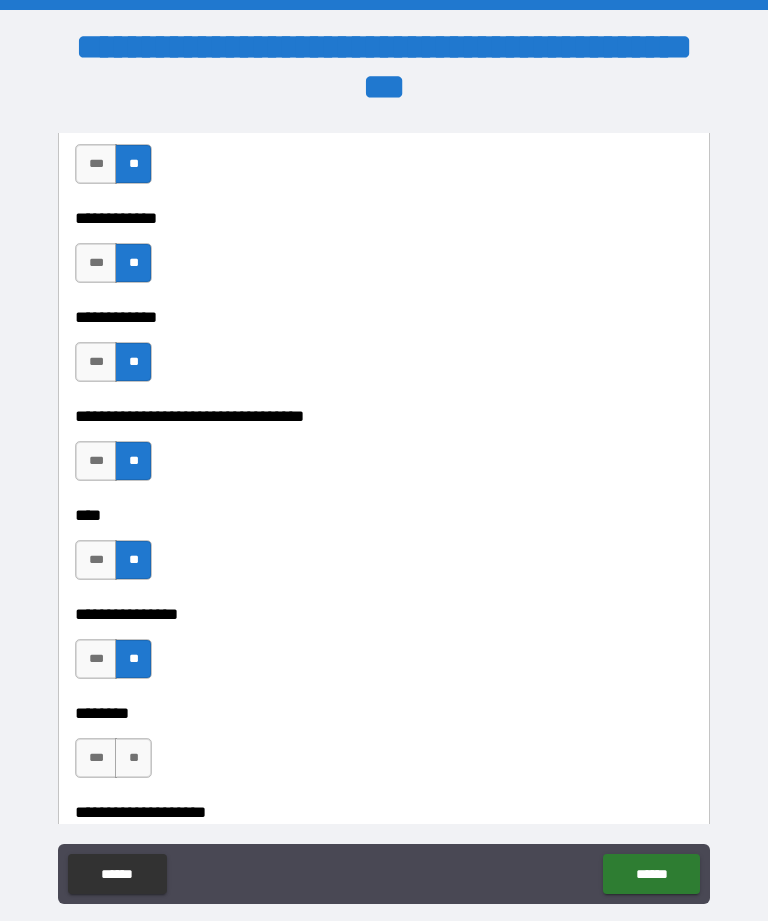 click on "**" at bounding box center (133, 758) 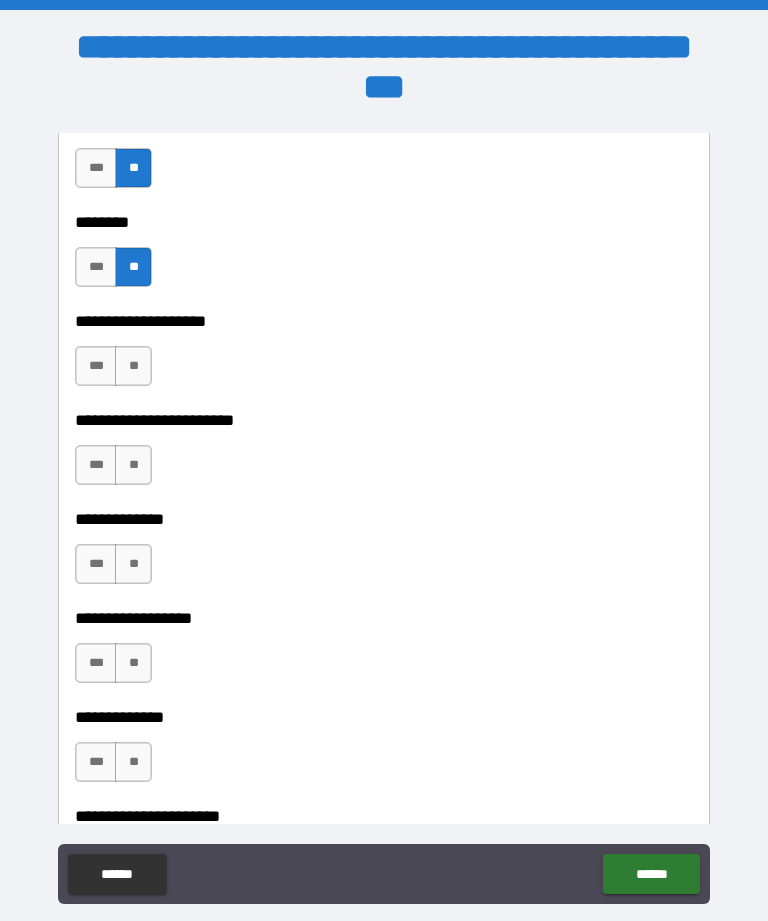 scroll, scrollTop: 6266, scrollLeft: 0, axis: vertical 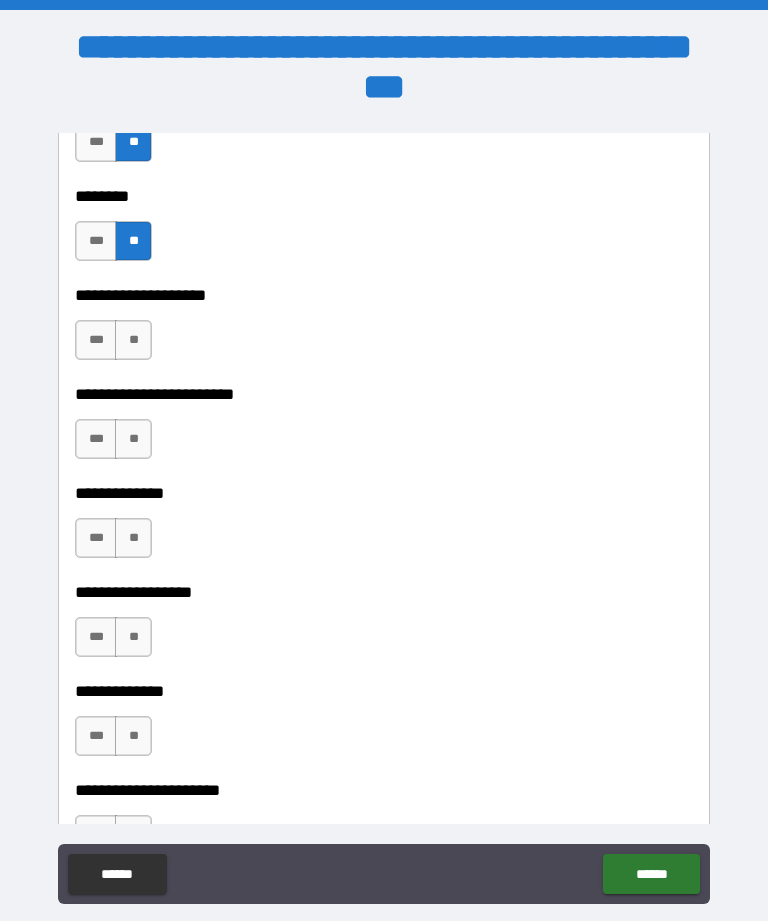 click on "**" at bounding box center (133, 340) 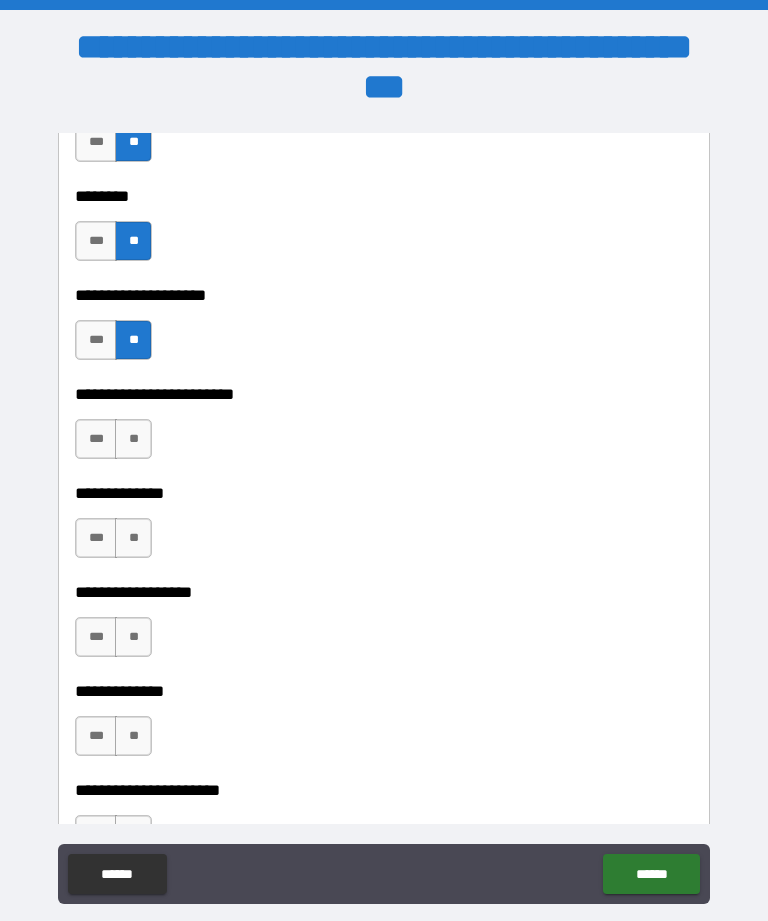click on "**" at bounding box center (133, 439) 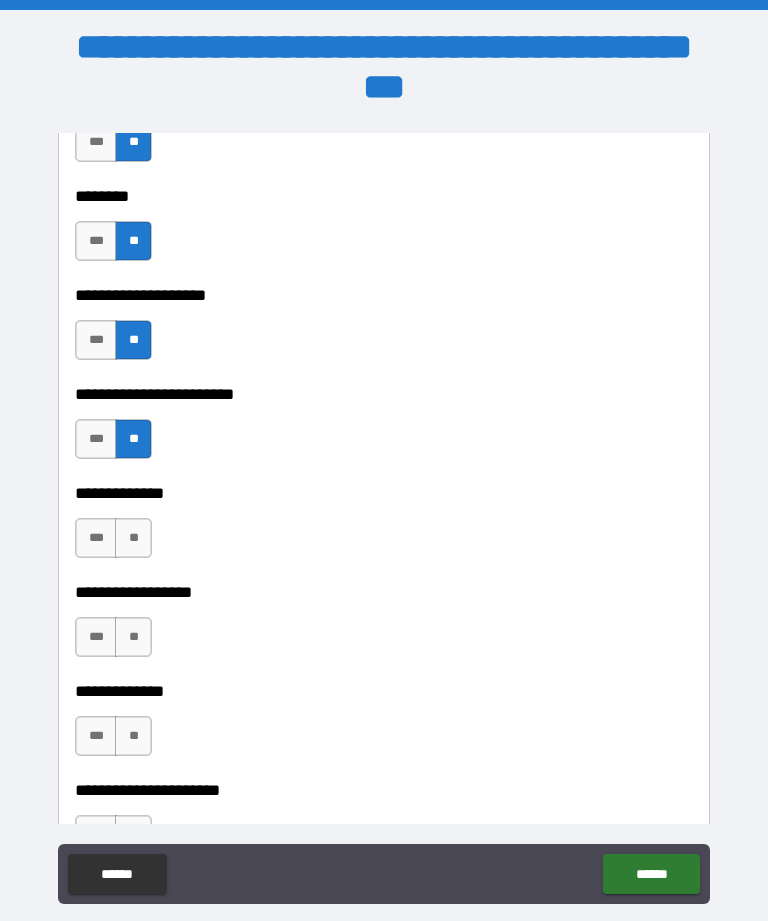 click on "**" at bounding box center [133, 538] 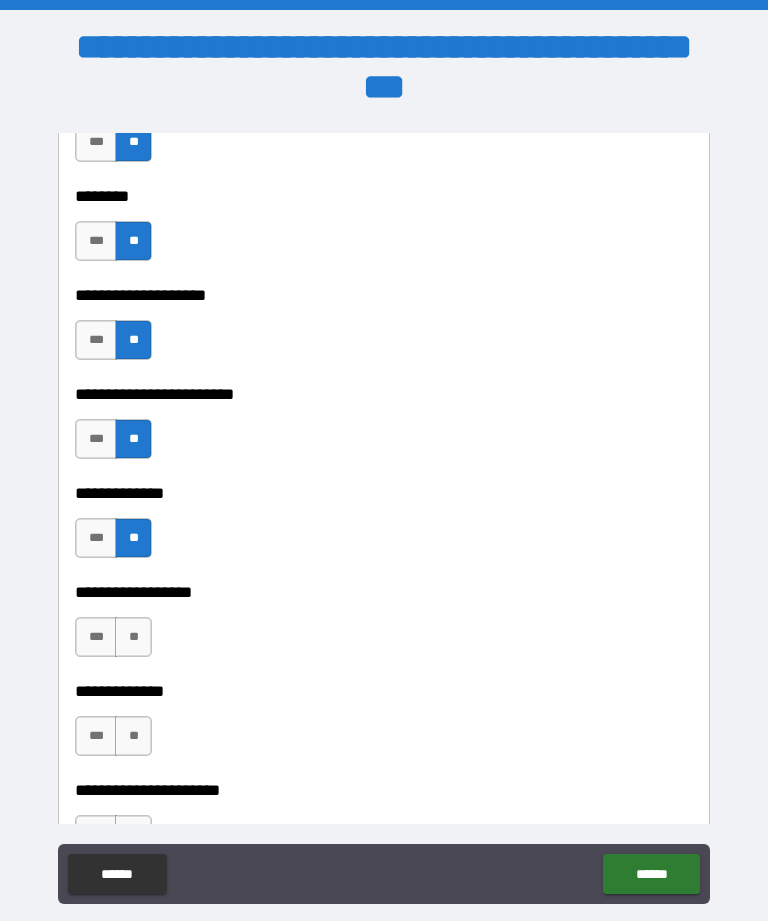 click on "**" at bounding box center [133, 637] 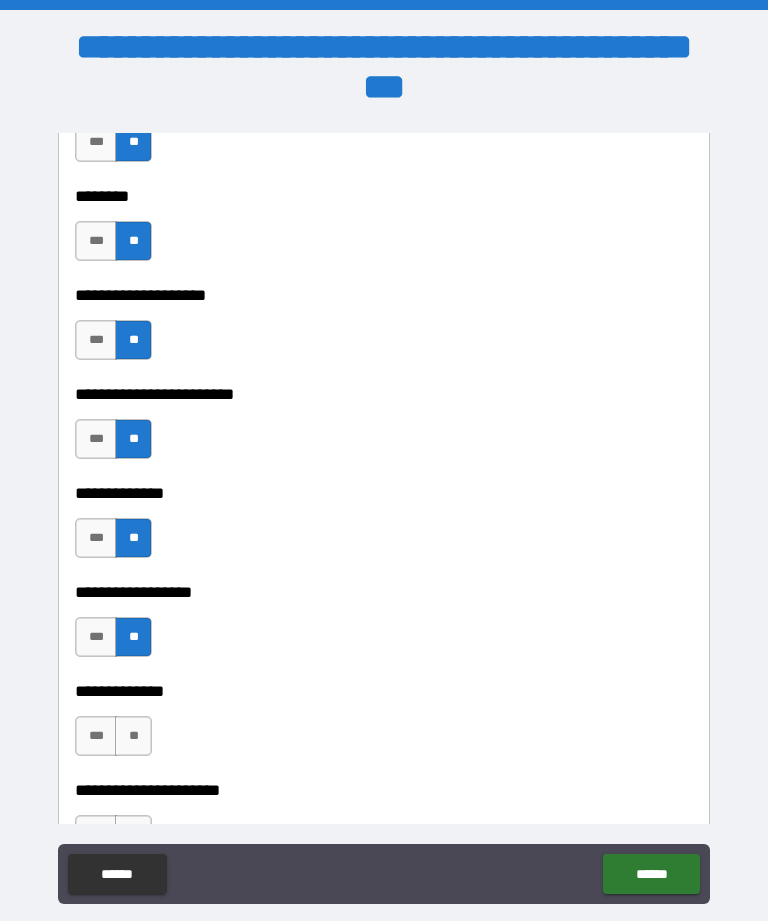 click on "**" at bounding box center (133, 736) 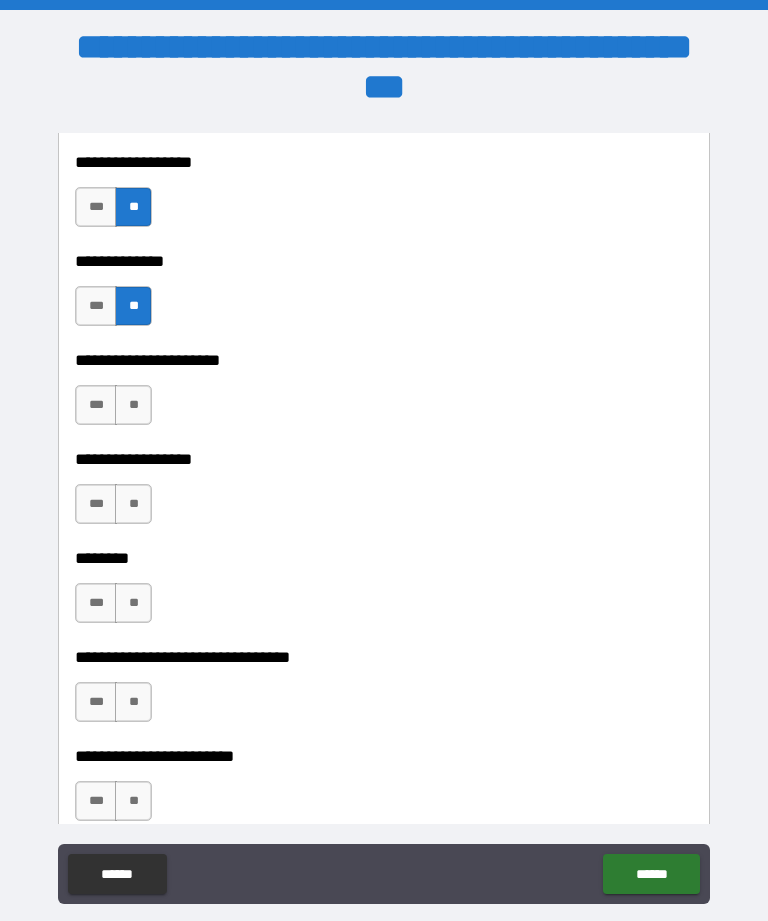 scroll, scrollTop: 6723, scrollLeft: 0, axis: vertical 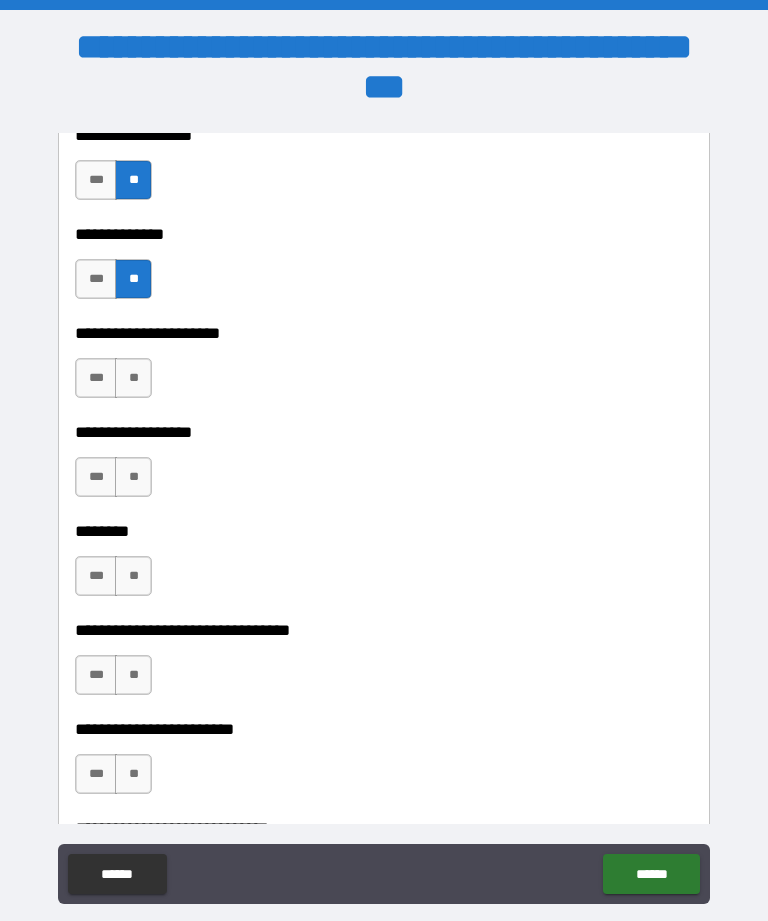 click on "**" at bounding box center [133, 378] 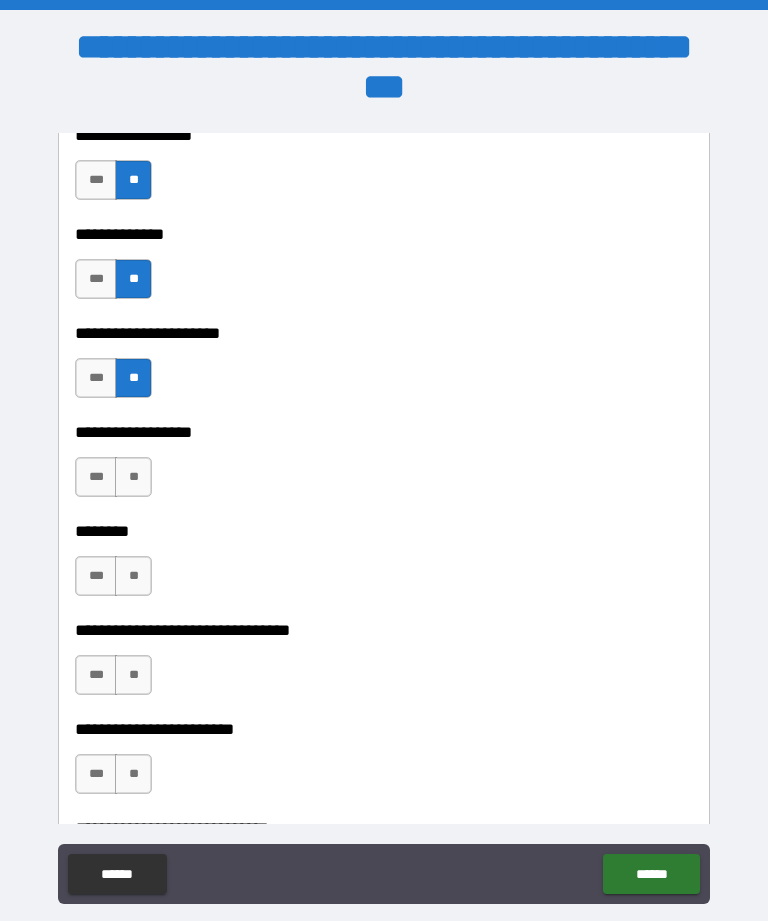 click on "**" at bounding box center [133, 477] 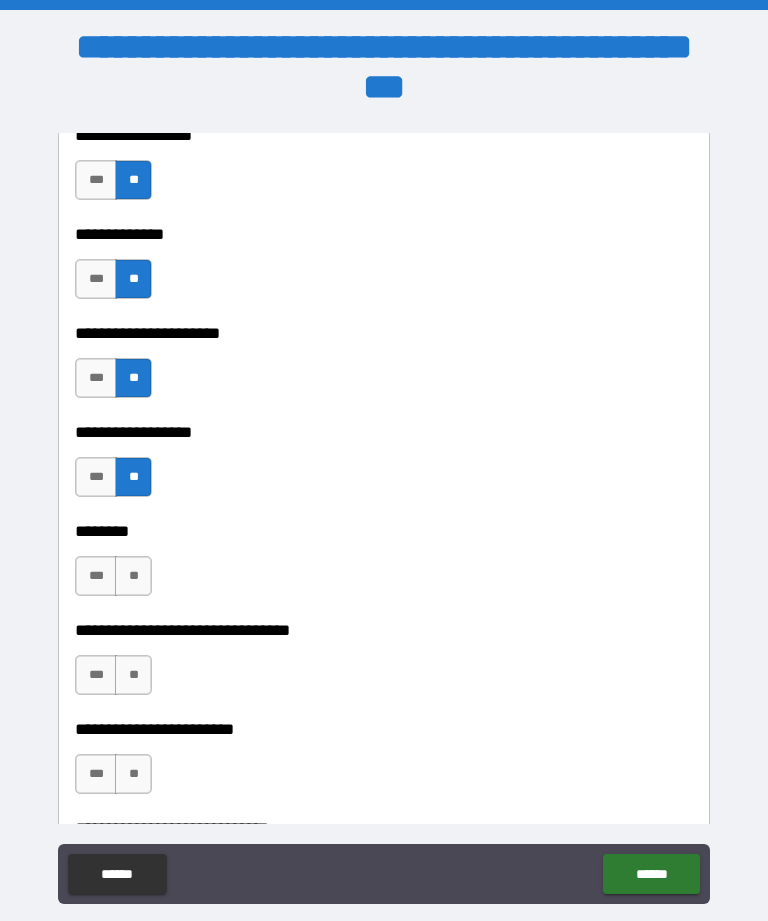 click on "**" at bounding box center [133, 576] 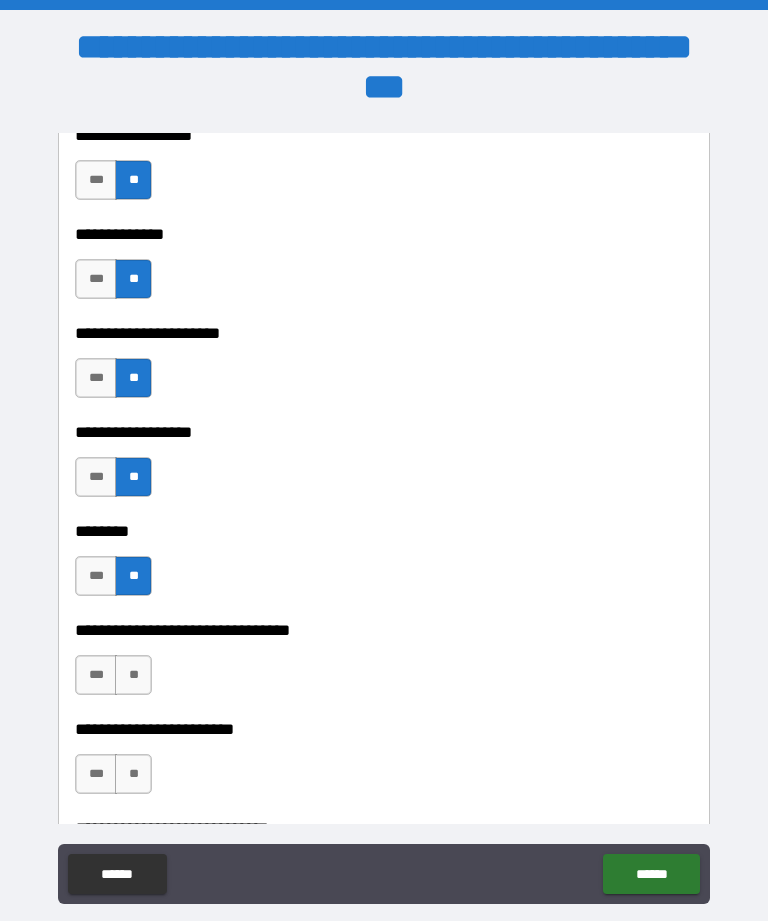 click on "**" at bounding box center (133, 675) 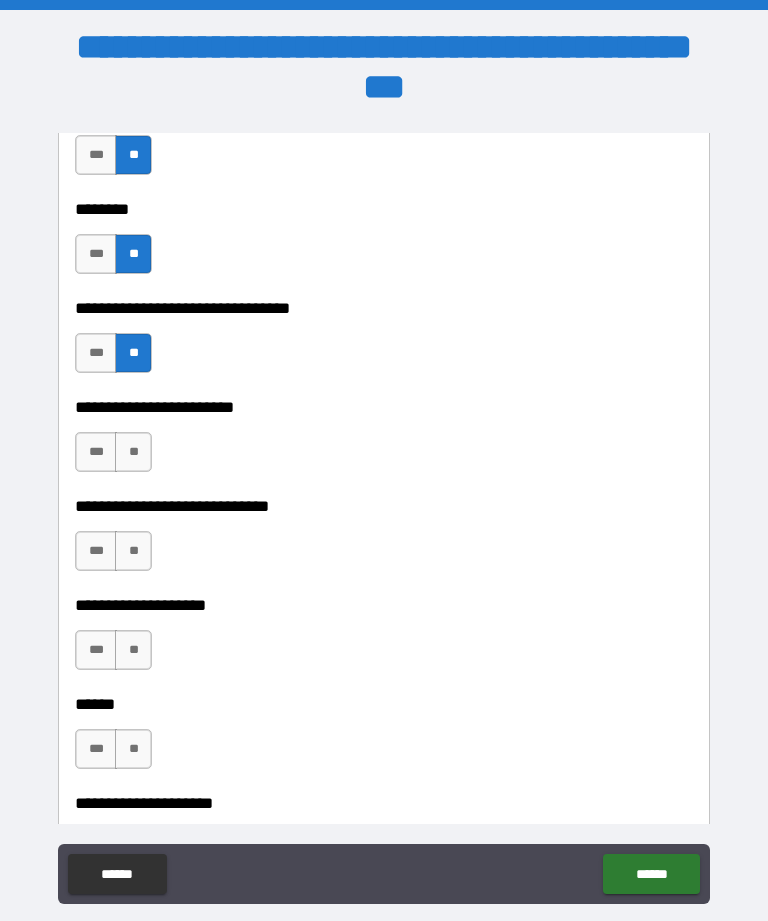 scroll, scrollTop: 7068, scrollLeft: 0, axis: vertical 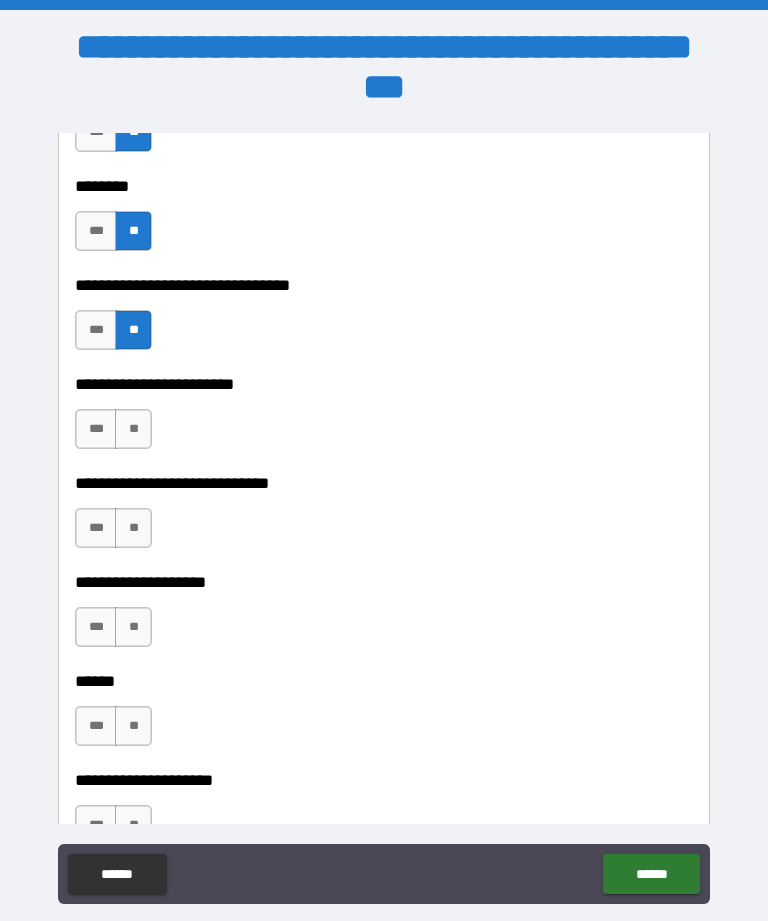 click on "**" at bounding box center [133, 429] 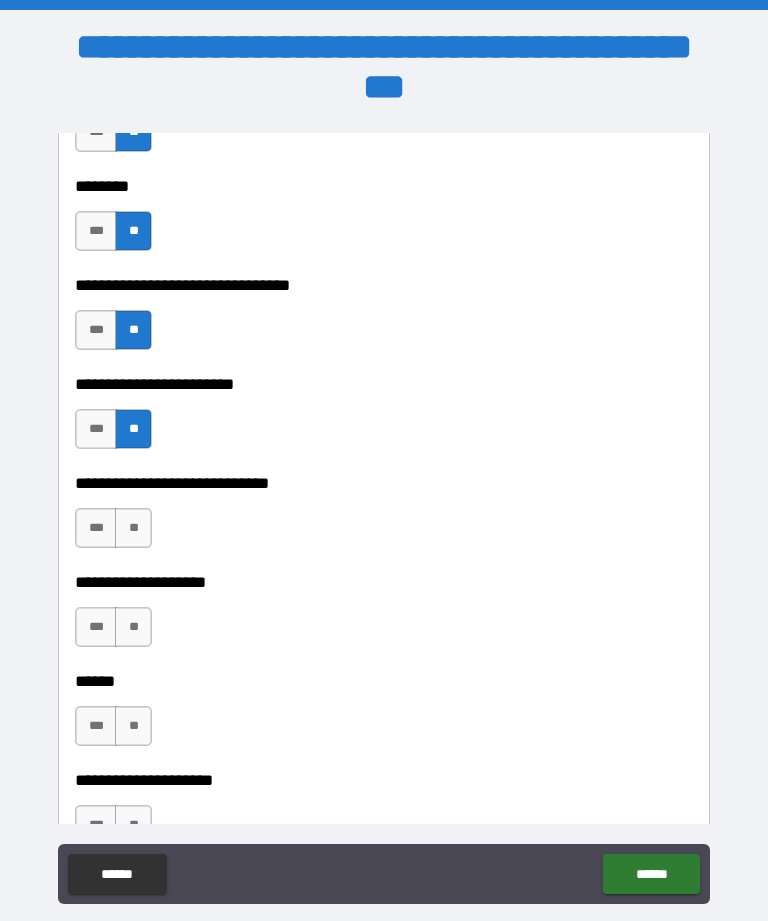 click on "**" at bounding box center [133, 528] 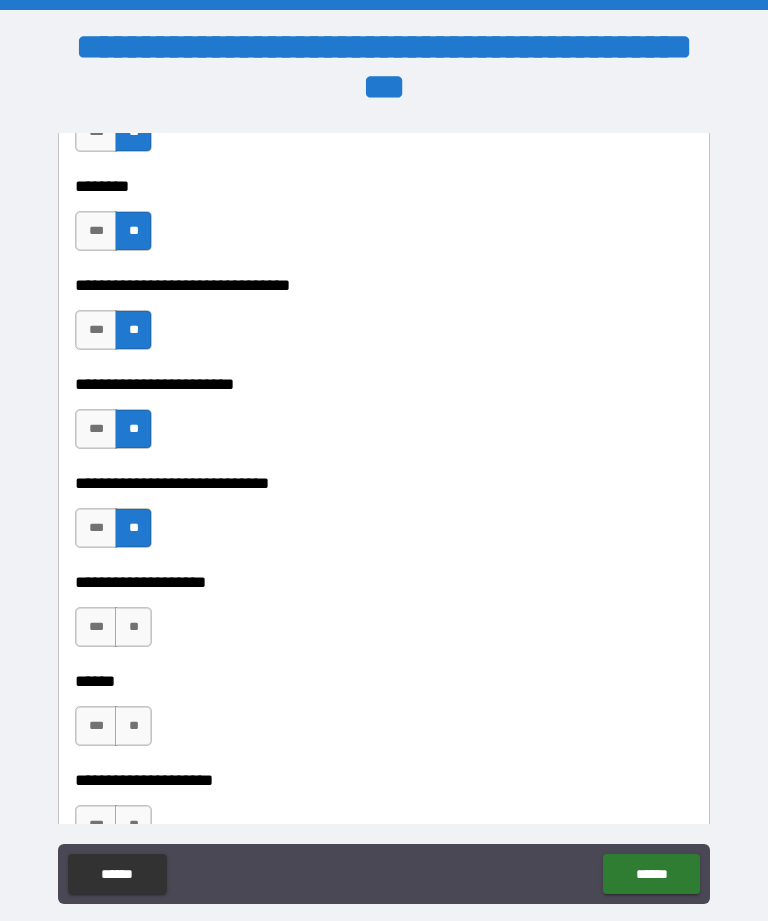 click on "**" at bounding box center [133, 627] 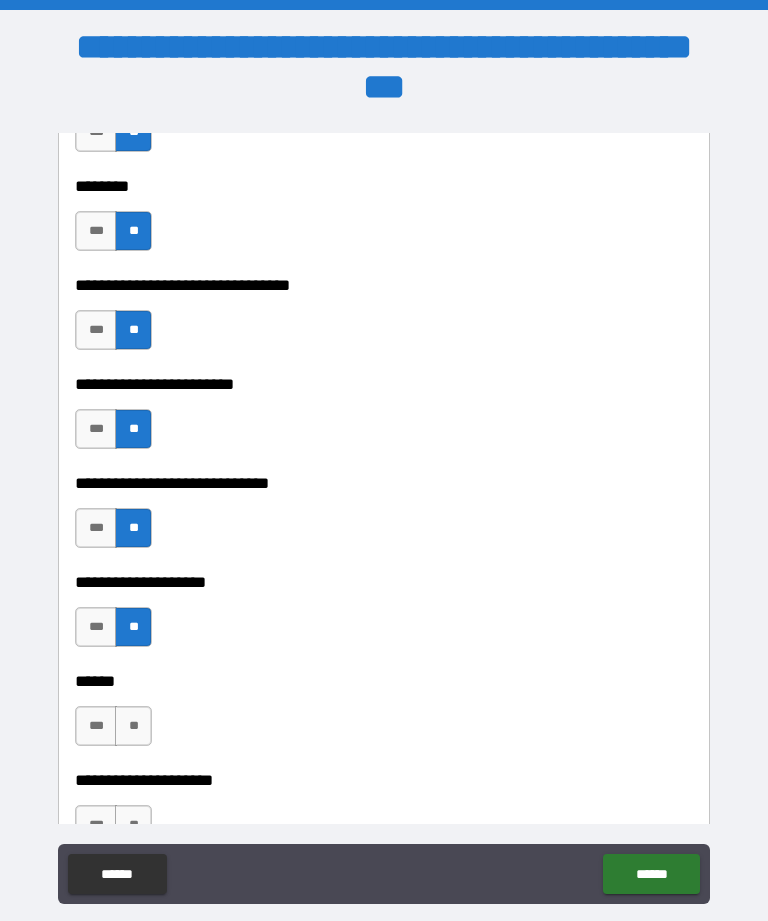 click on "**" at bounding box center (133, 726) 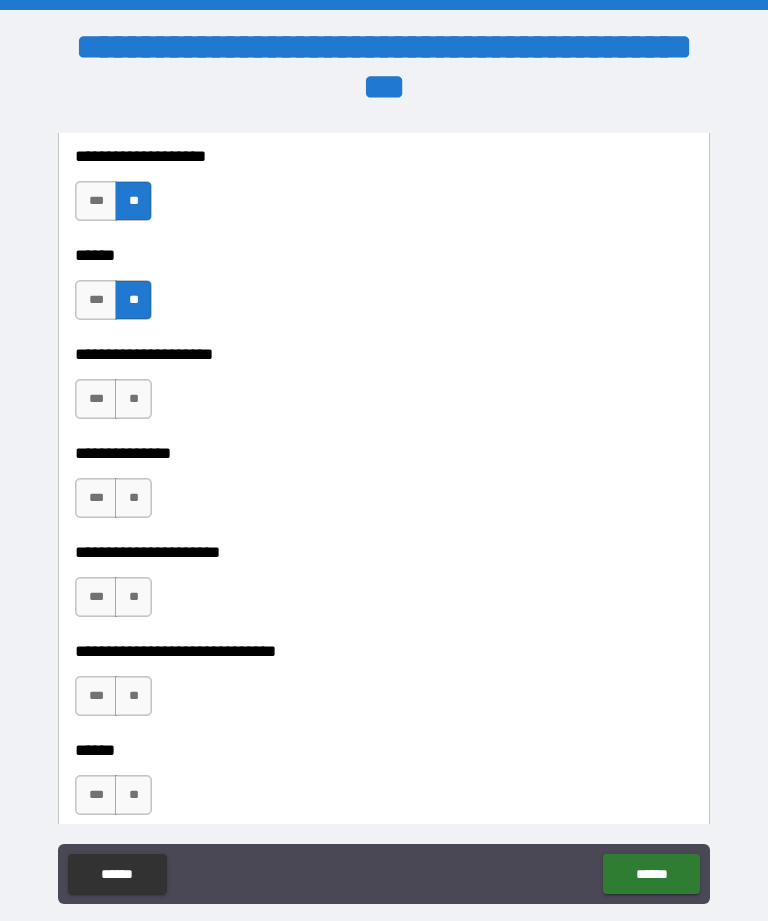 scroll, scrollTop: 7494, scrollLeft: 0, axis: vertical 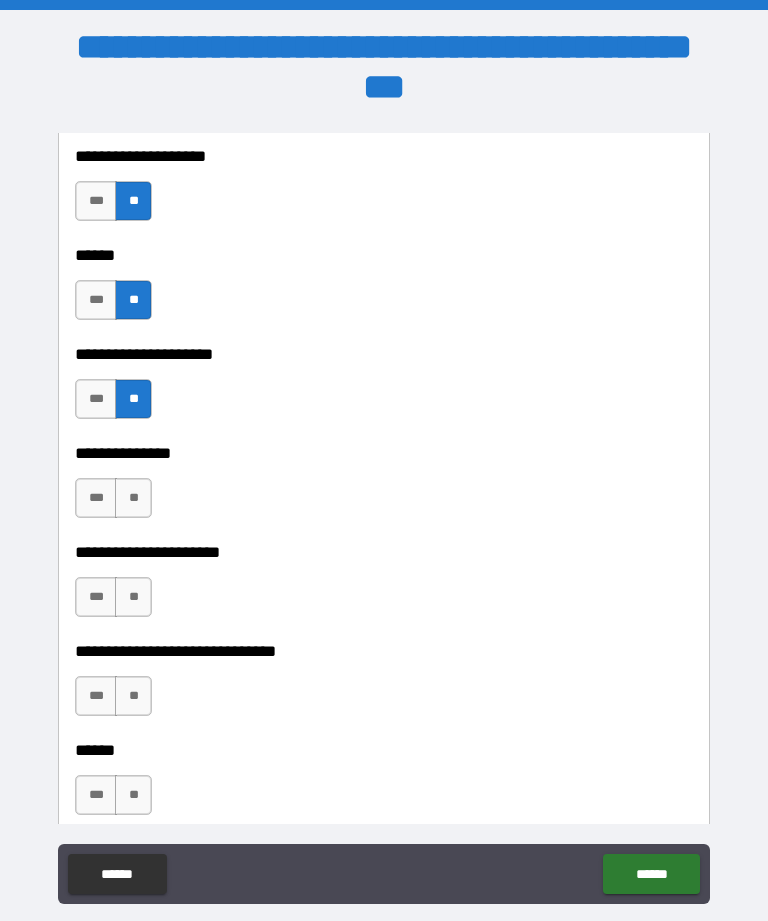 click on "**" at bounding box center [133, 498] 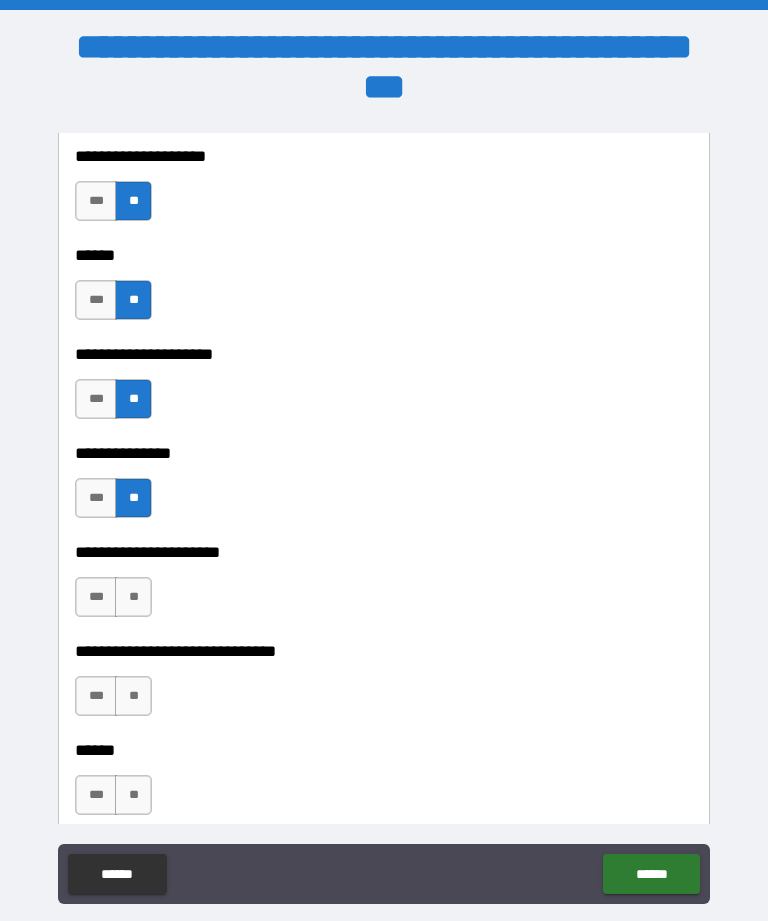 click on "**" at bounding box center [133, 597] 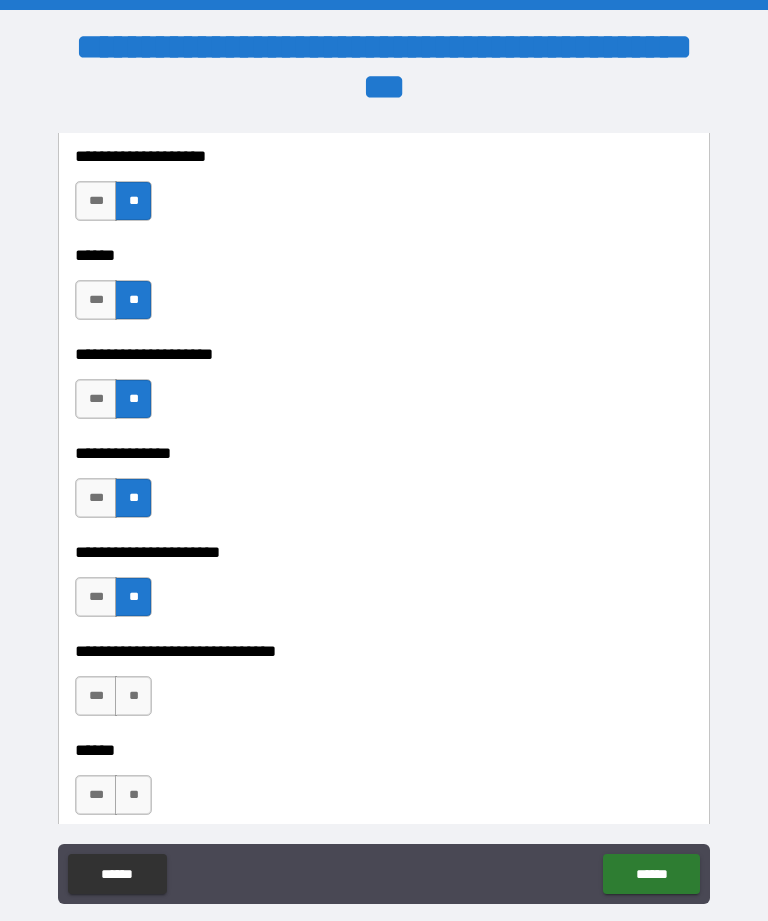 click on "**" at bounding box center (133, 696) 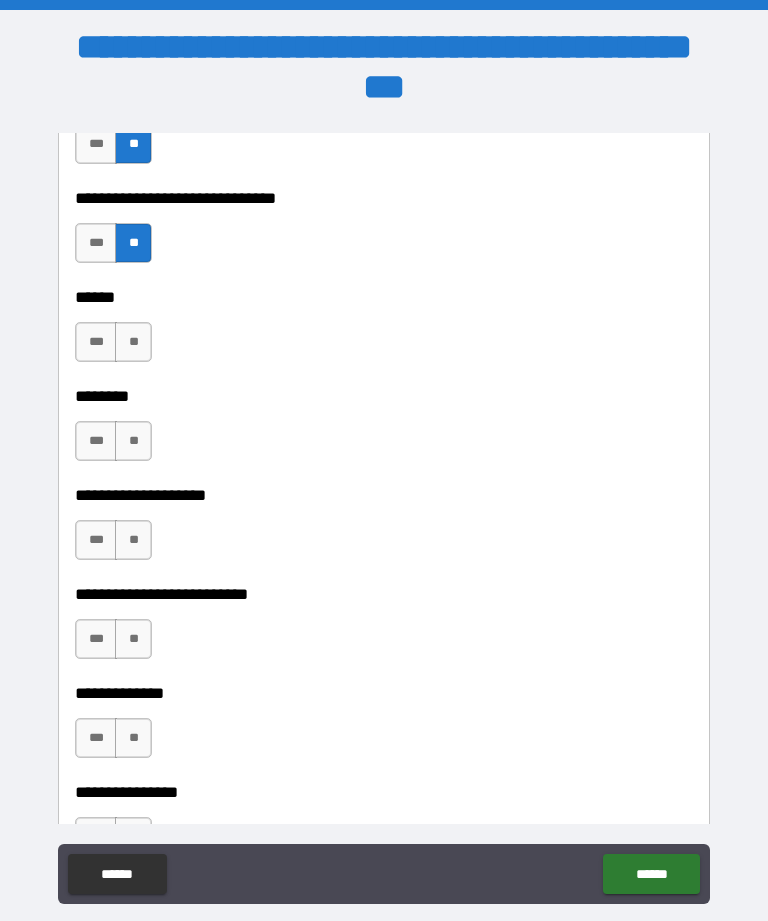 scroll, scrollTop: 7948, scrollLeft: 0, axis: vertical 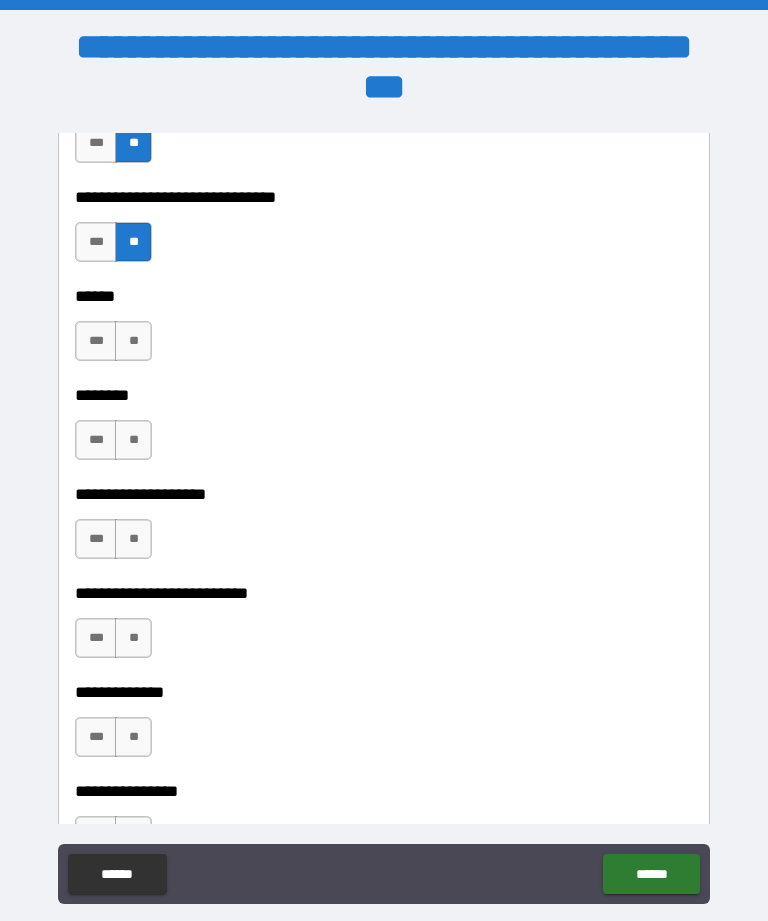 click on "**" at bounding box center [133, 341] 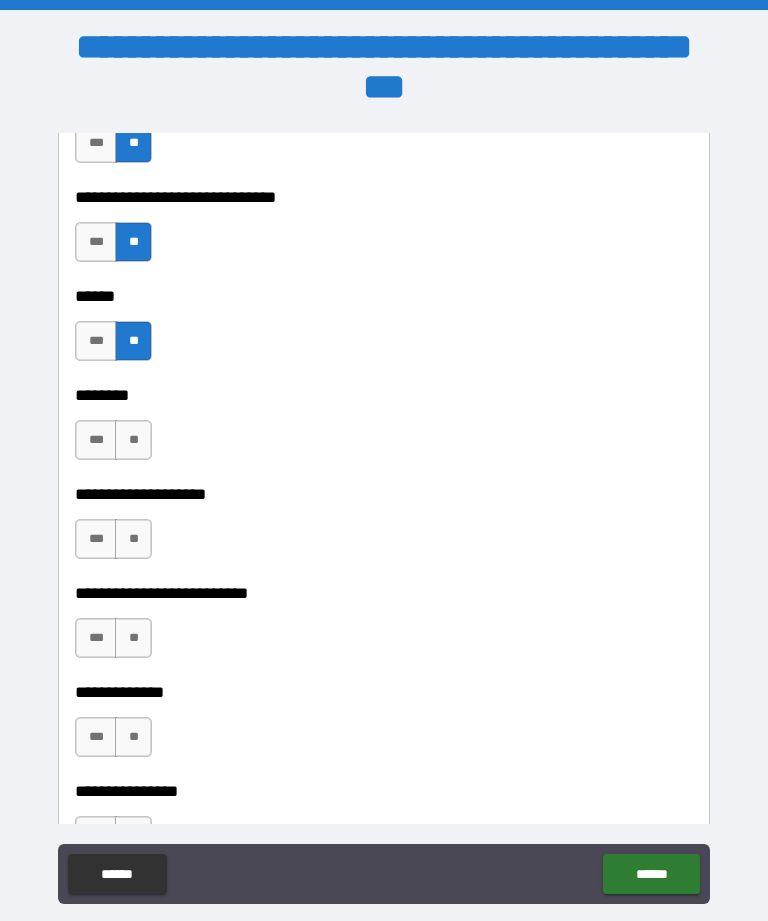 click on "**" at bounding box center (133, 440) 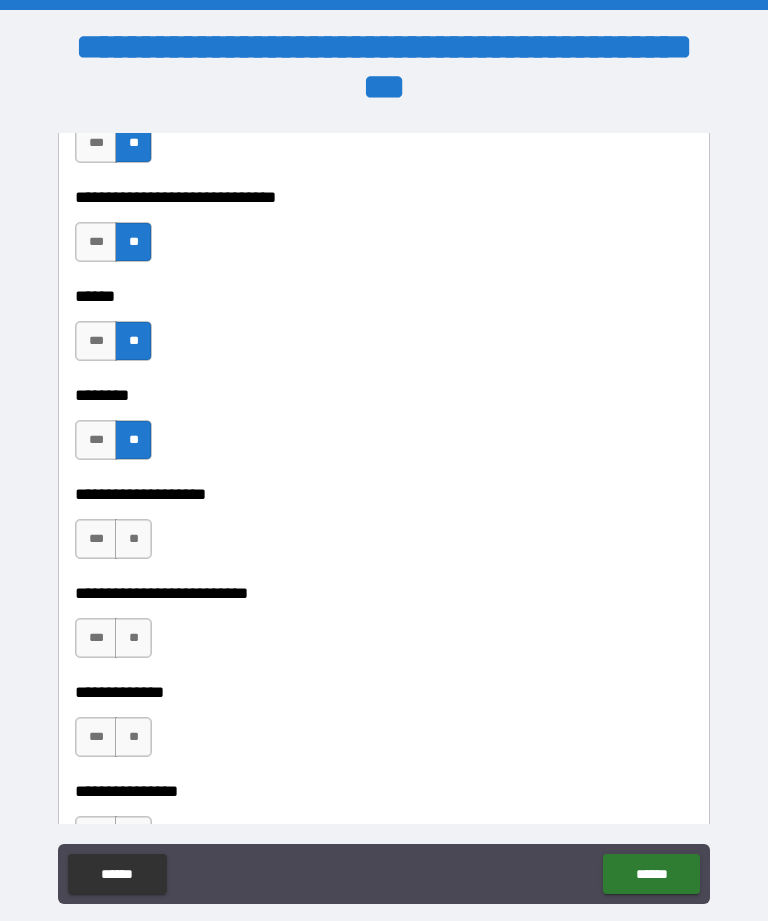 click on "**" at bounding box center (133, 539) 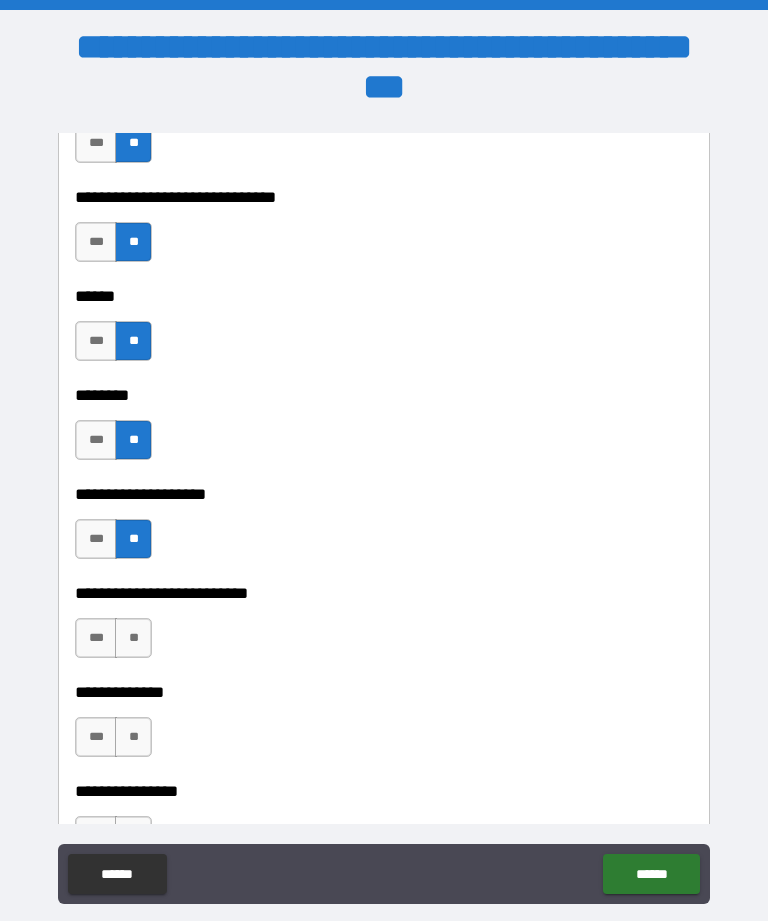 click on "**" at bounding box center [133, 638] 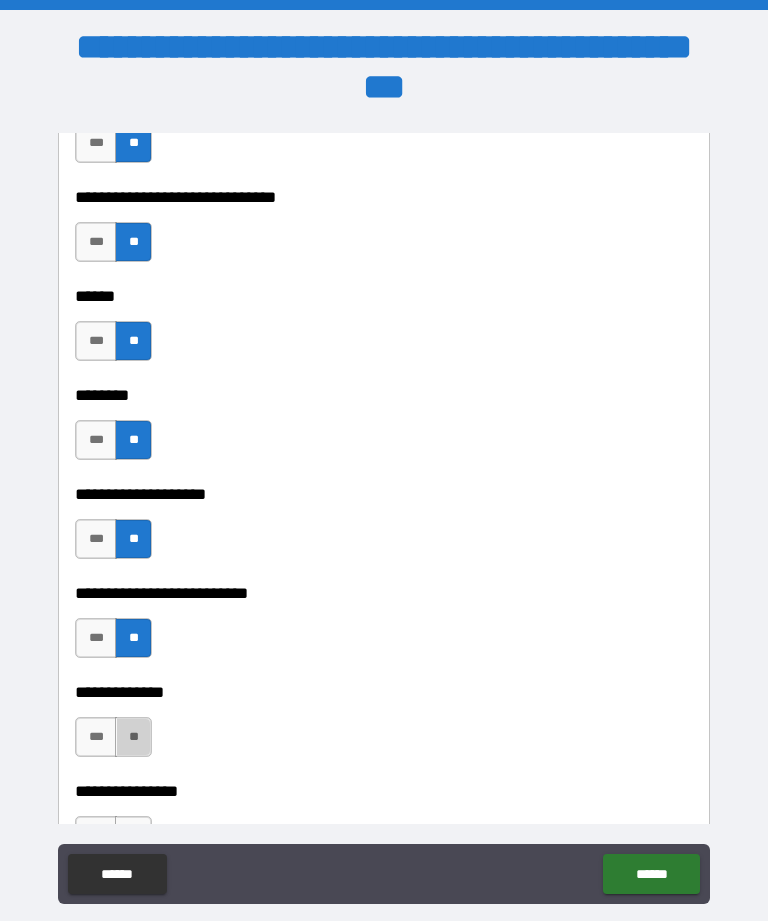 click on "**" at bounding box center [133, 737] 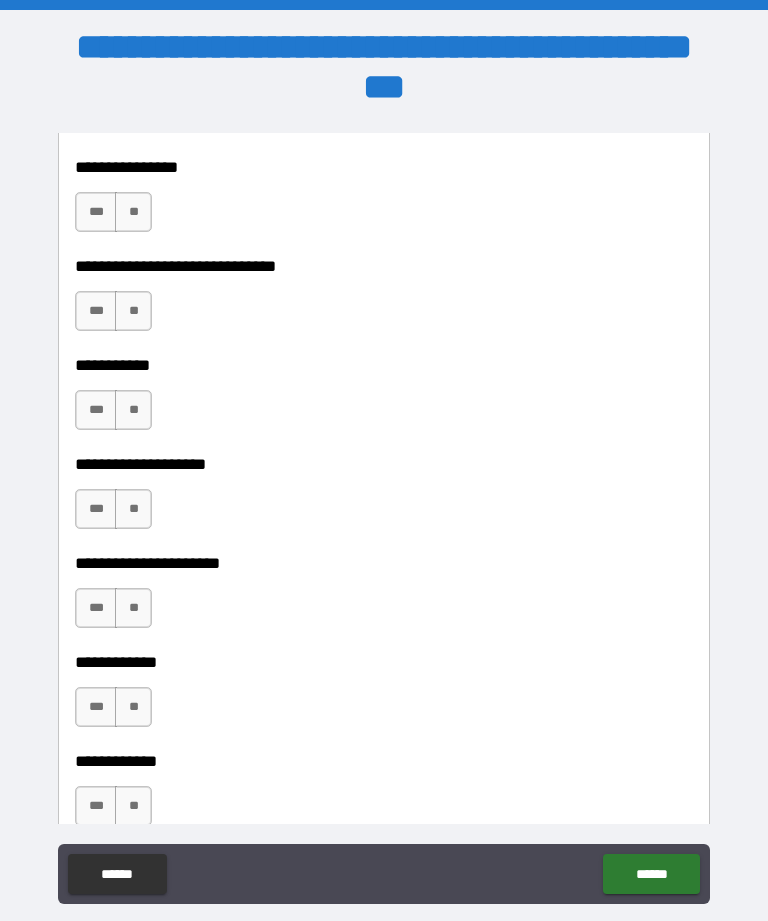 scroll, scrollTop: 8573, scrollLeft: 0, axis: vertical 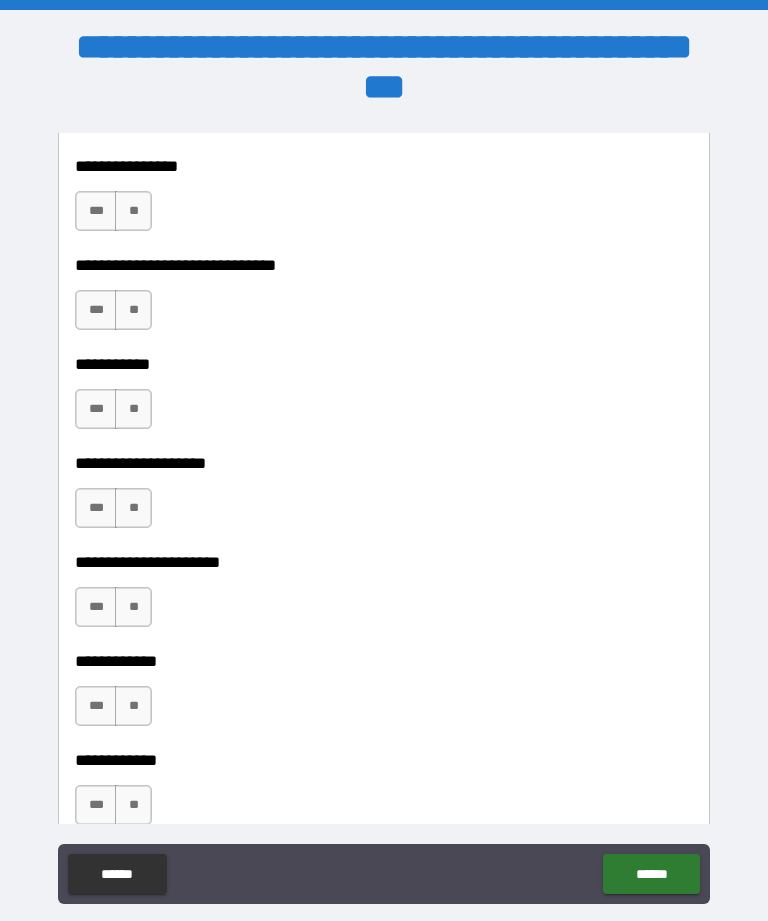 click on "**" at bounding box center (133, 211) 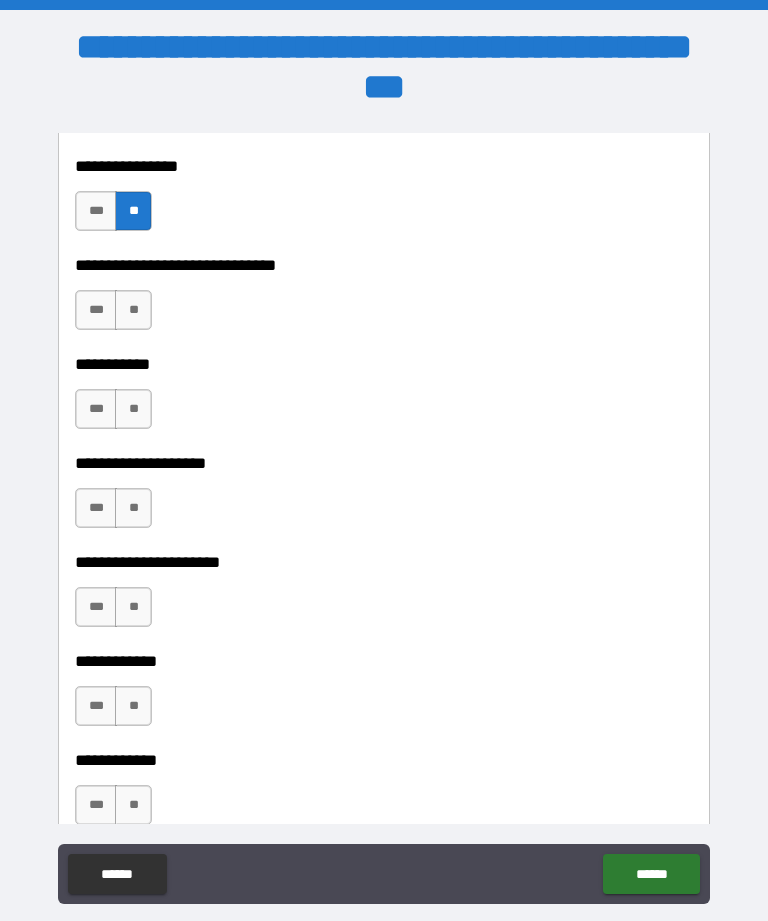 click on "**" at bounding box center (133, 310) 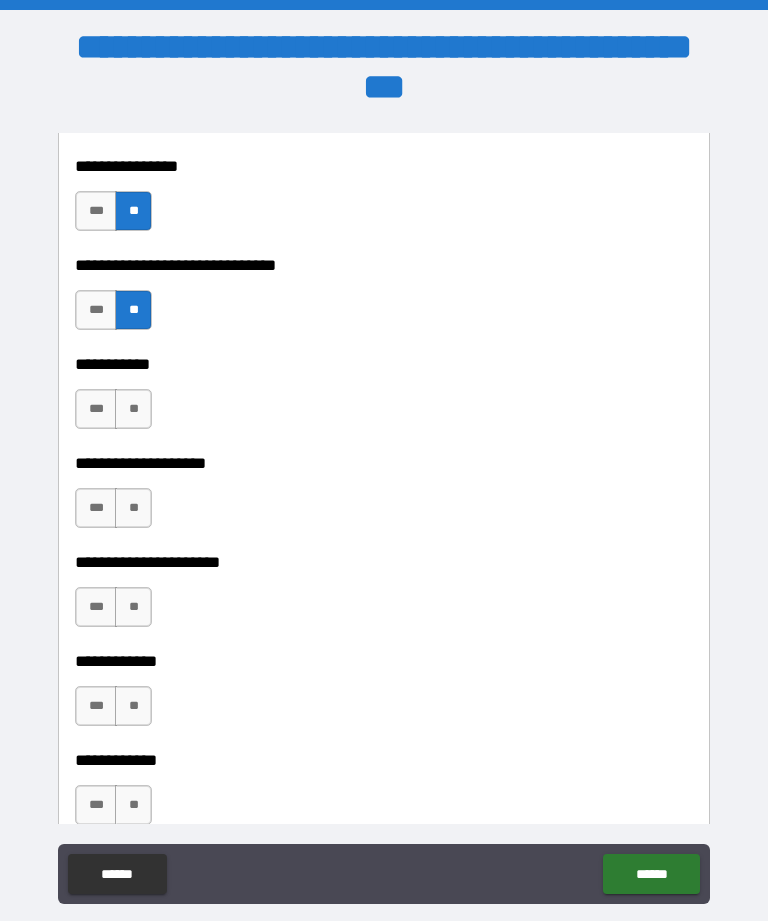 click on "**" at bounding box center [133, 409] 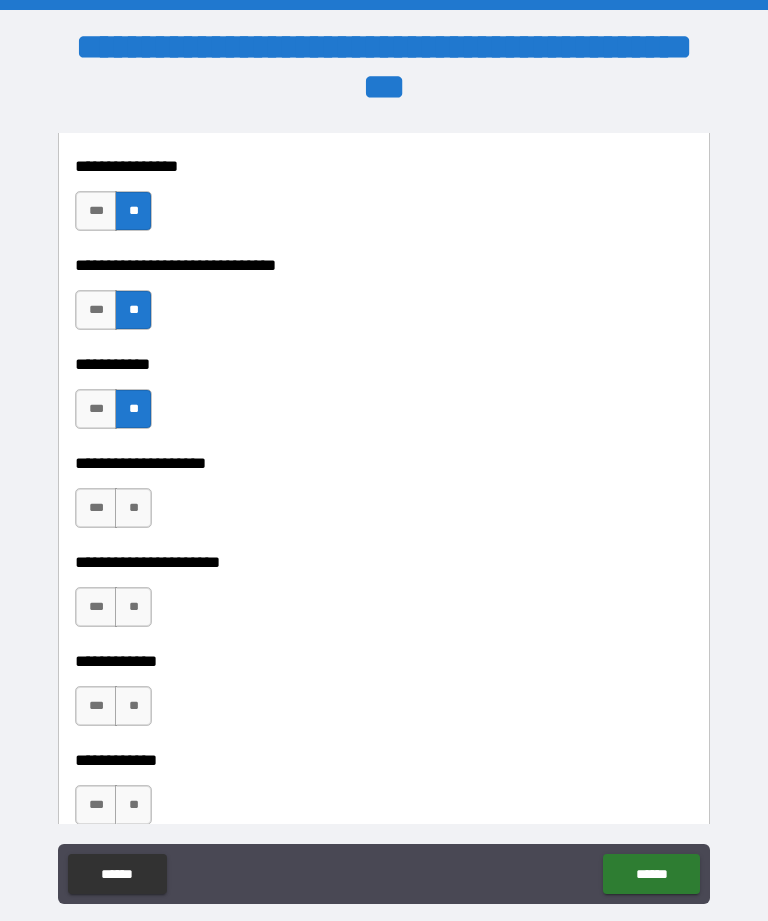 click on "**" at bounding box center (133, 508) 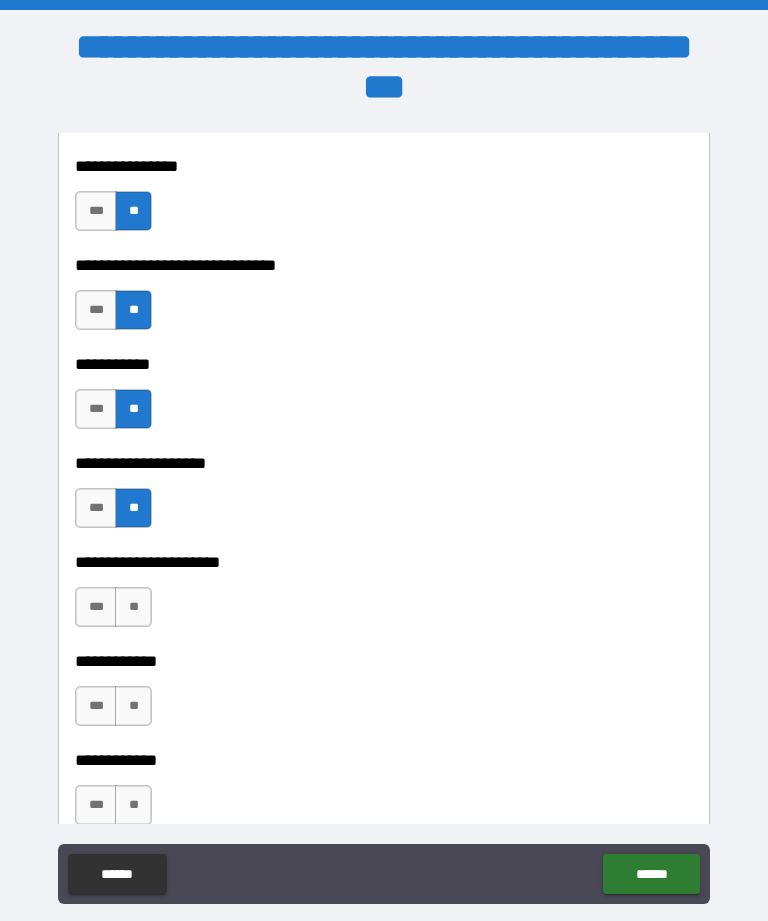 click on "**" at bounding box center [133, 607] 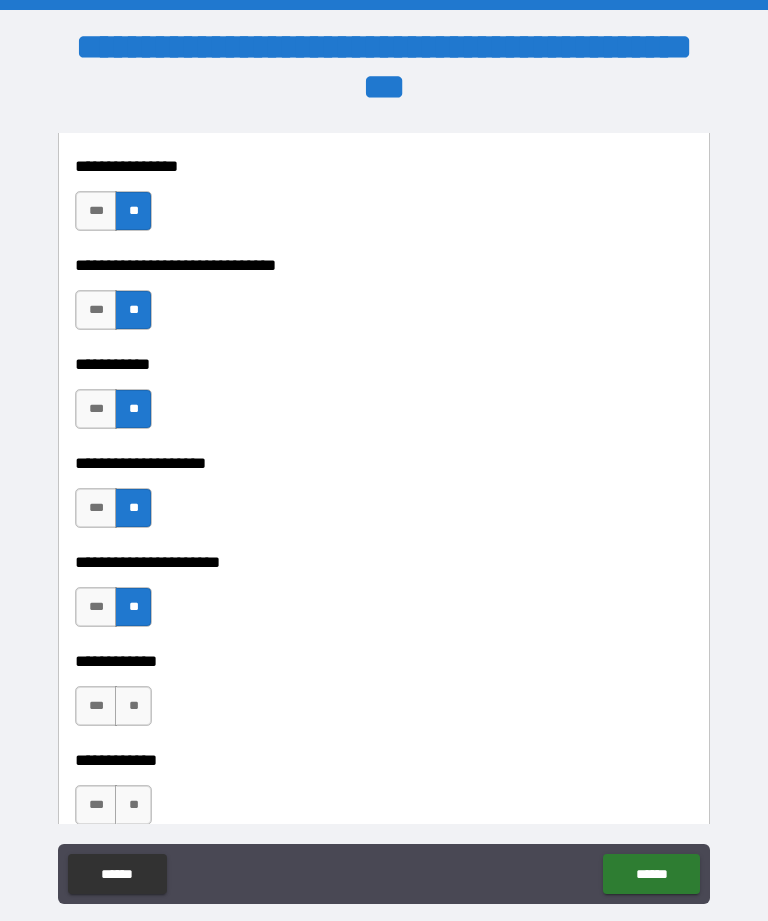 click on "**" at bounding box center [133, 706] 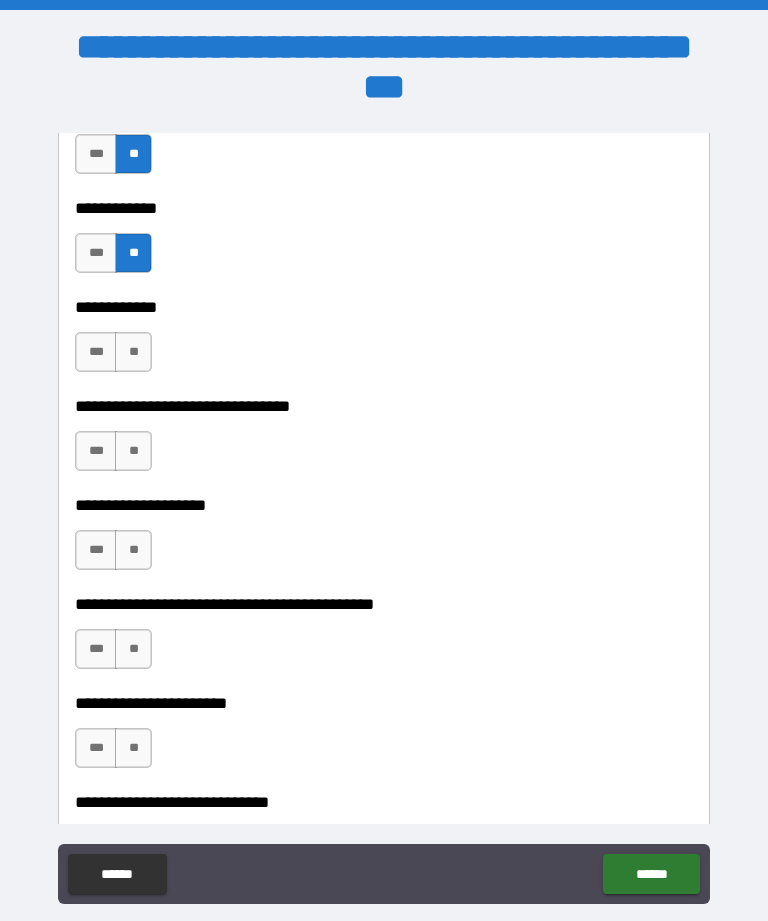 scroll, scrollTop: 9026, scrollLeft: 0, axis: vertical 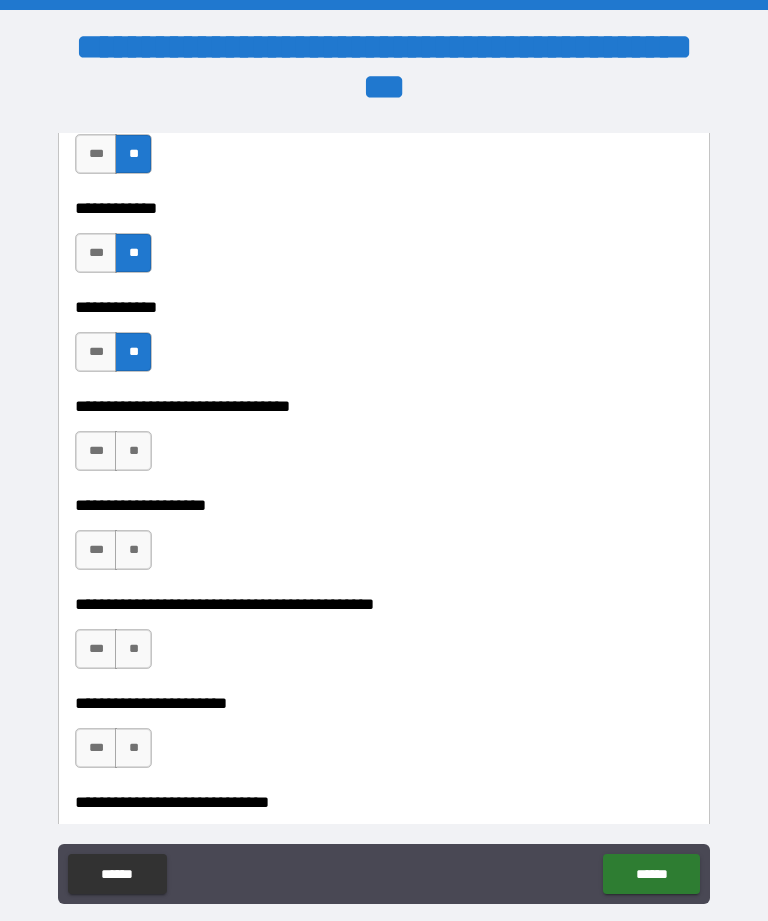 click on "**" at bounding box center (133, 451) 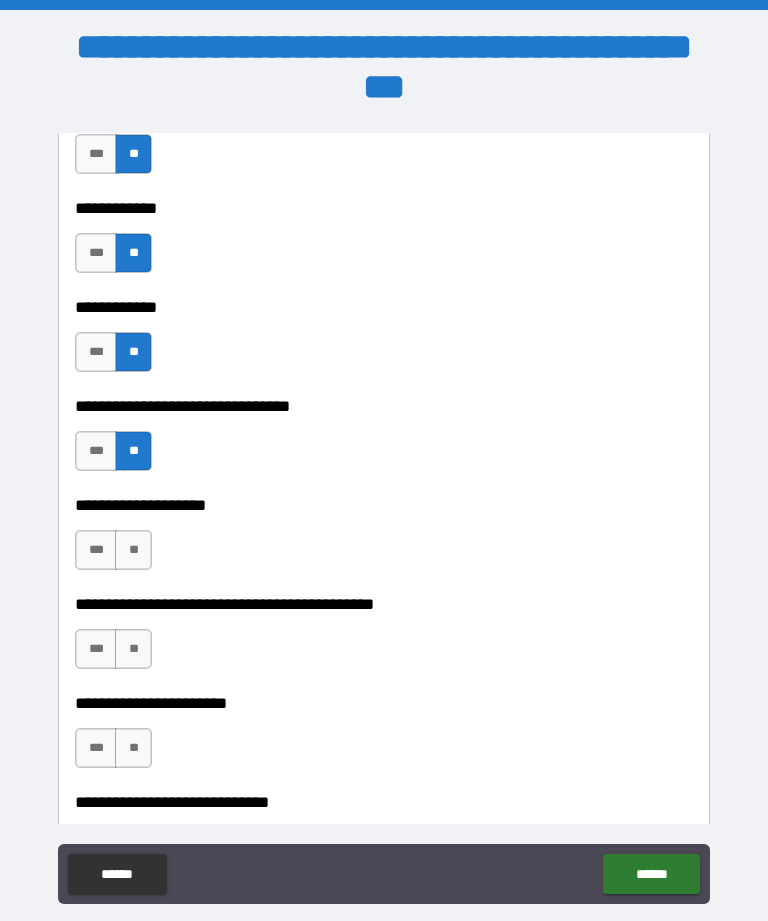 click on "**" at bounding box center (133, 550) 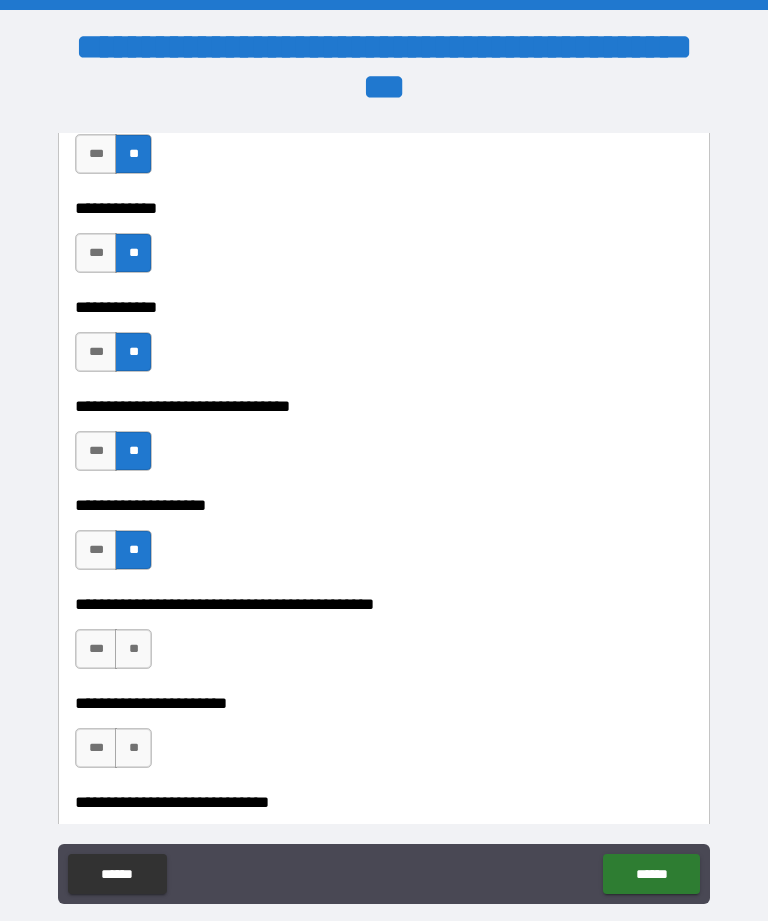 click on "**" at bounding box center [133, 649] 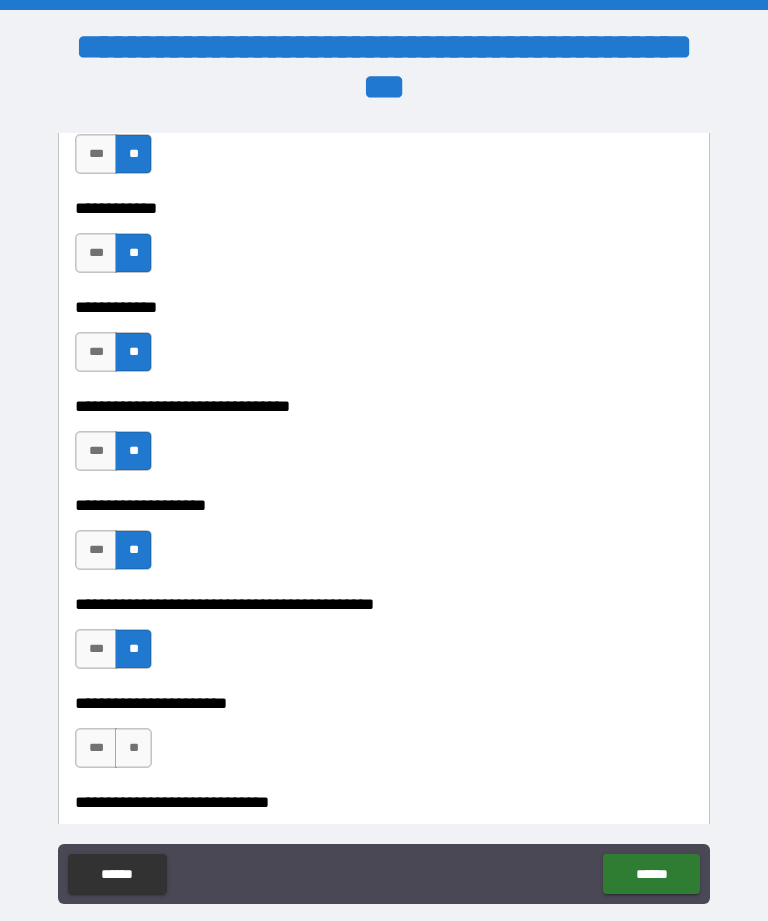 click on "**" at bounding box center (133, 748) 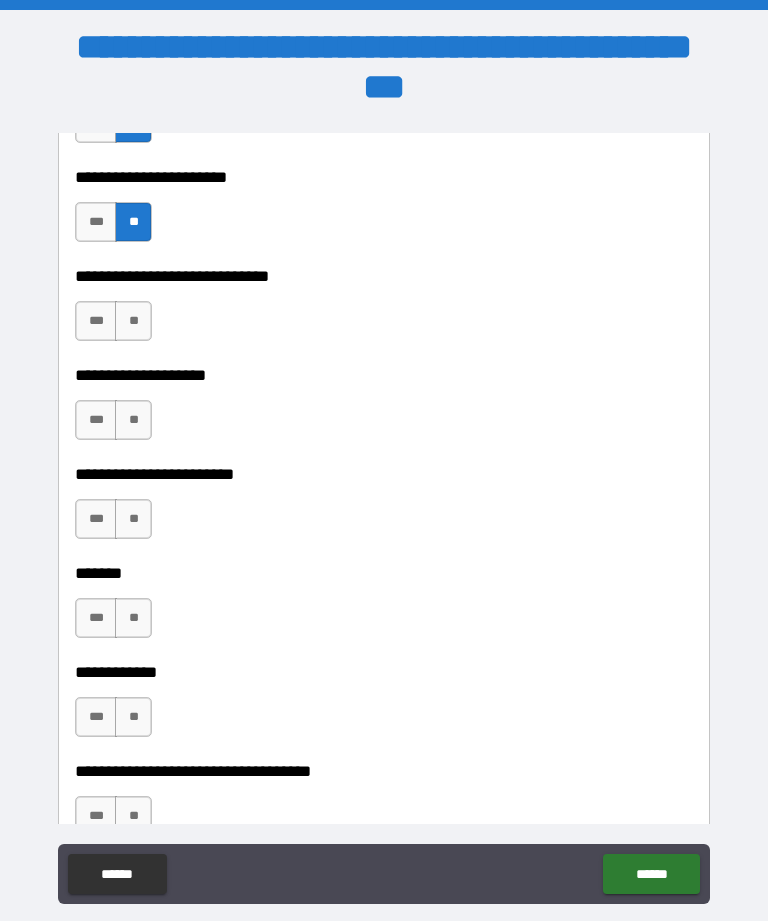 scroll, scrollTop: 9572, scrollLeft: 0, axis: vertical 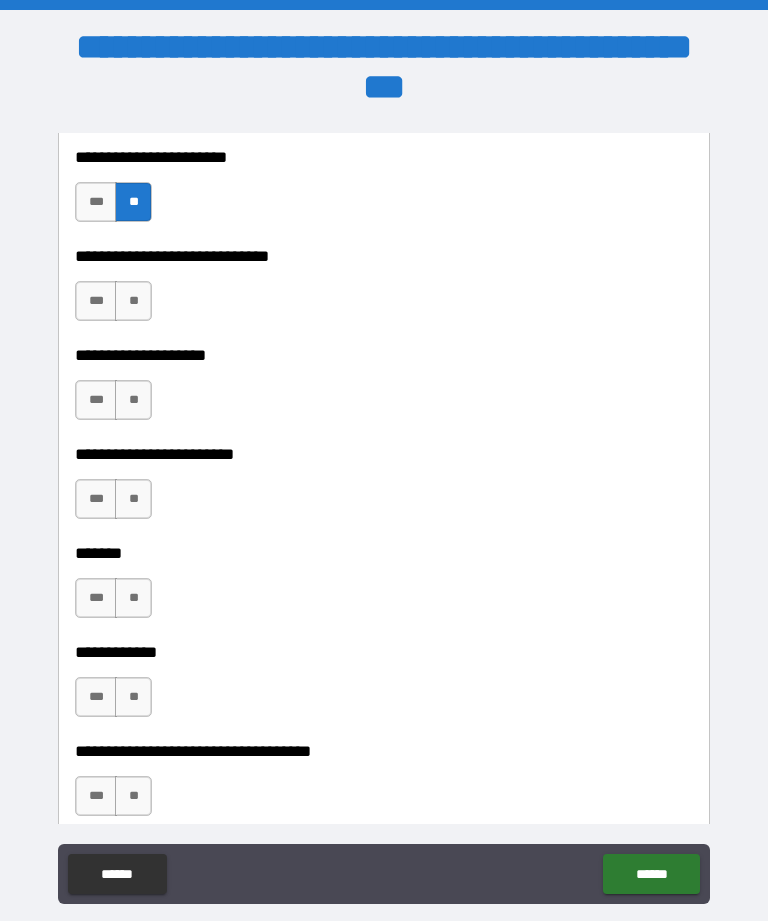 click on "**" at bounding box center (133, 697) 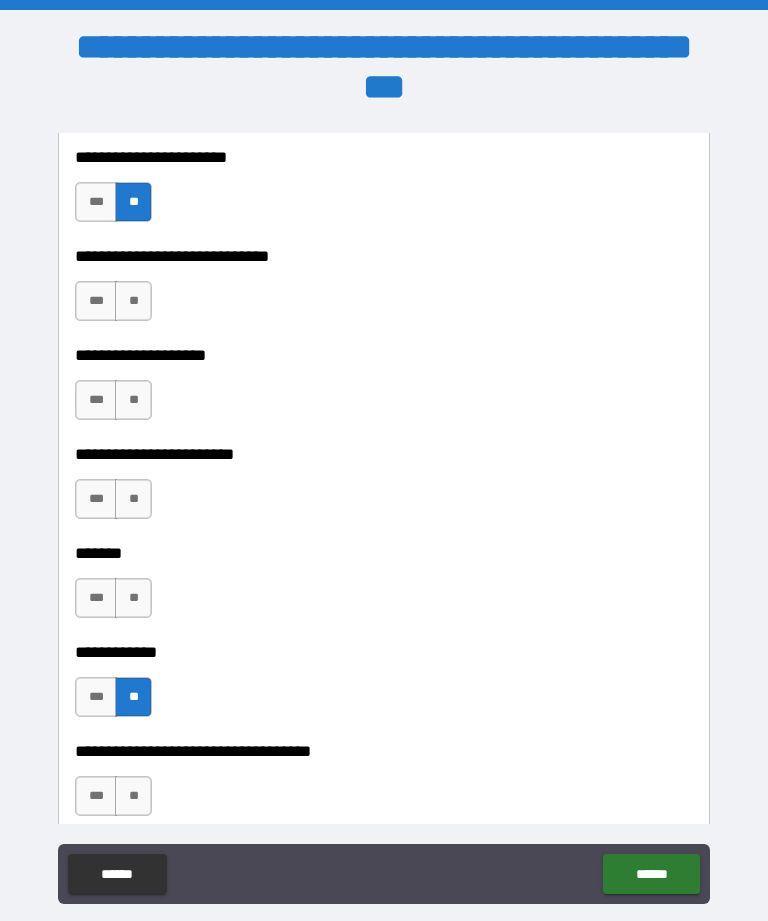 click on "**" at bounding box center (133, 598) 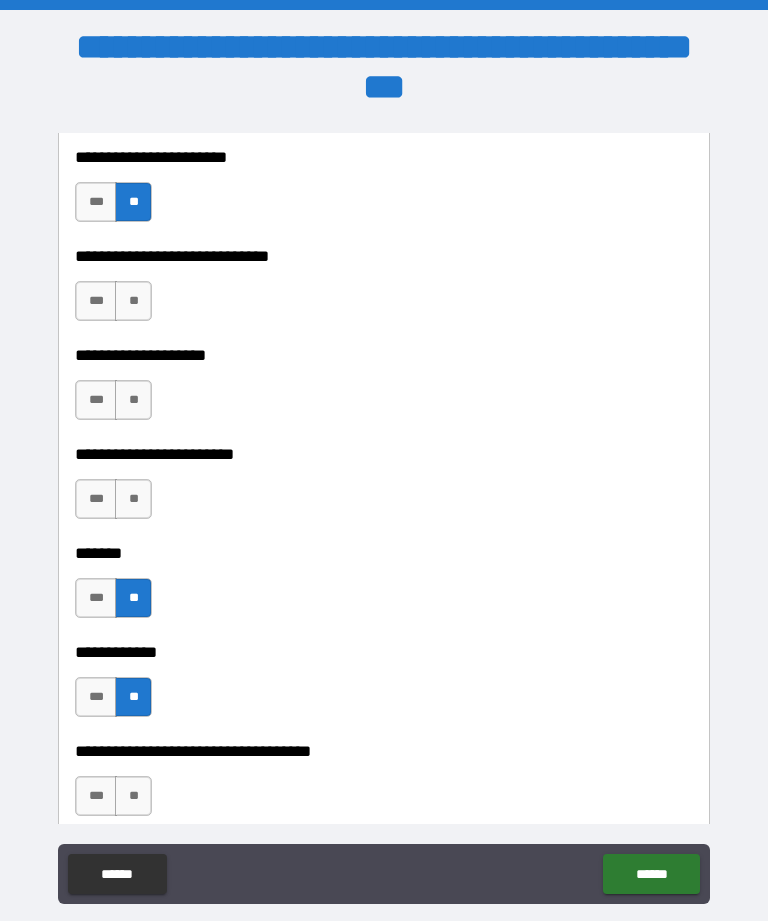 click on "**" at bounding box center [133, 499] 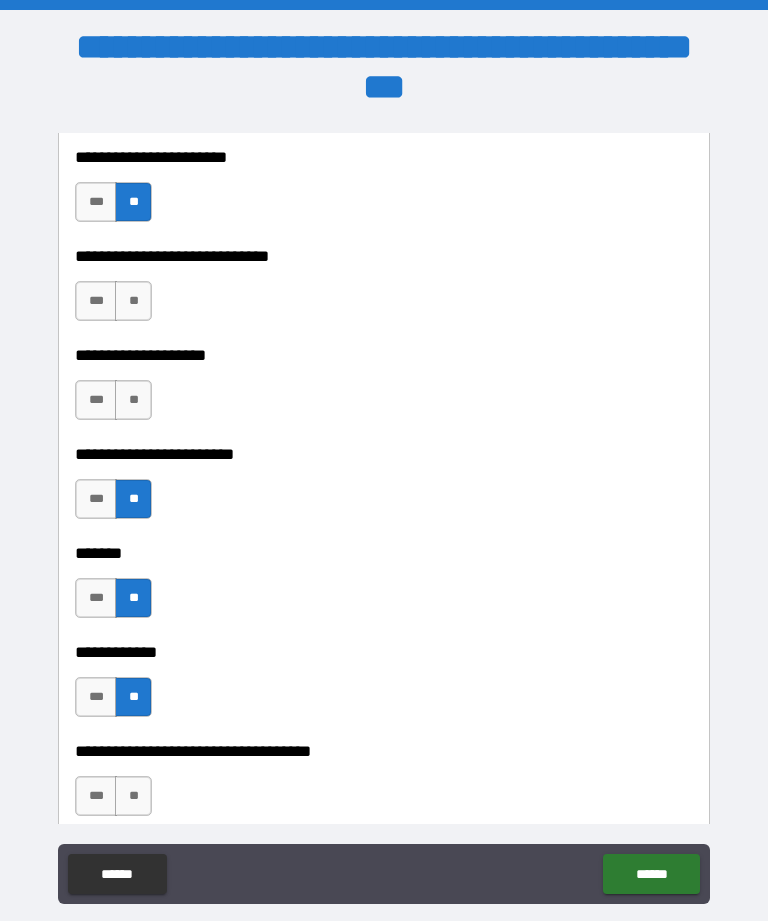 click on "**" at bounding box center (133, 400) 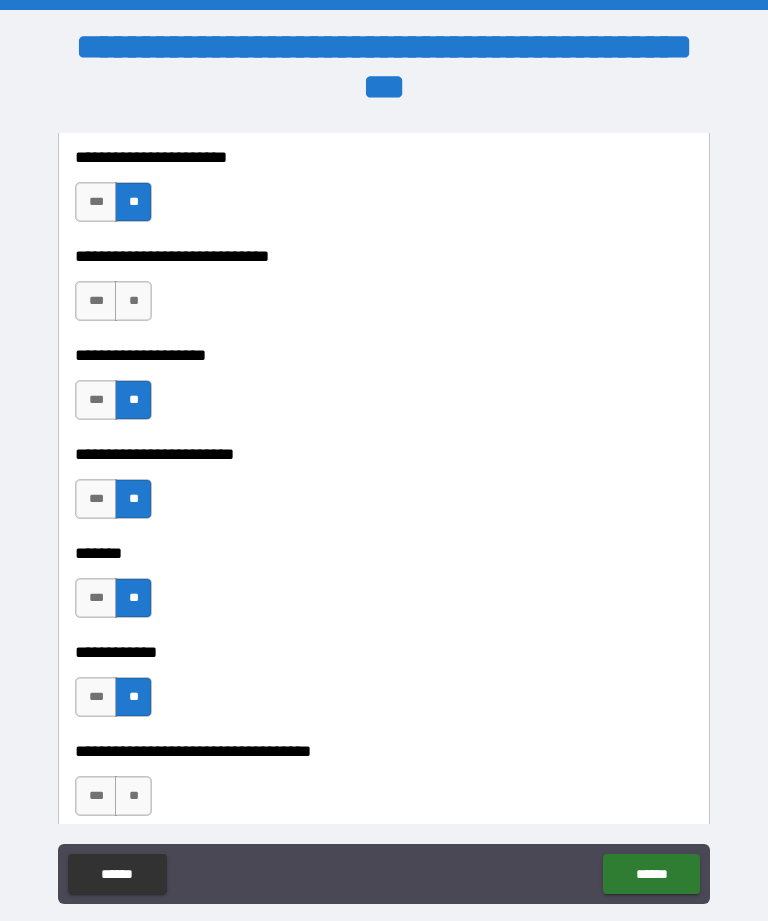 click on "*** **" at bounding box center [113, 301] 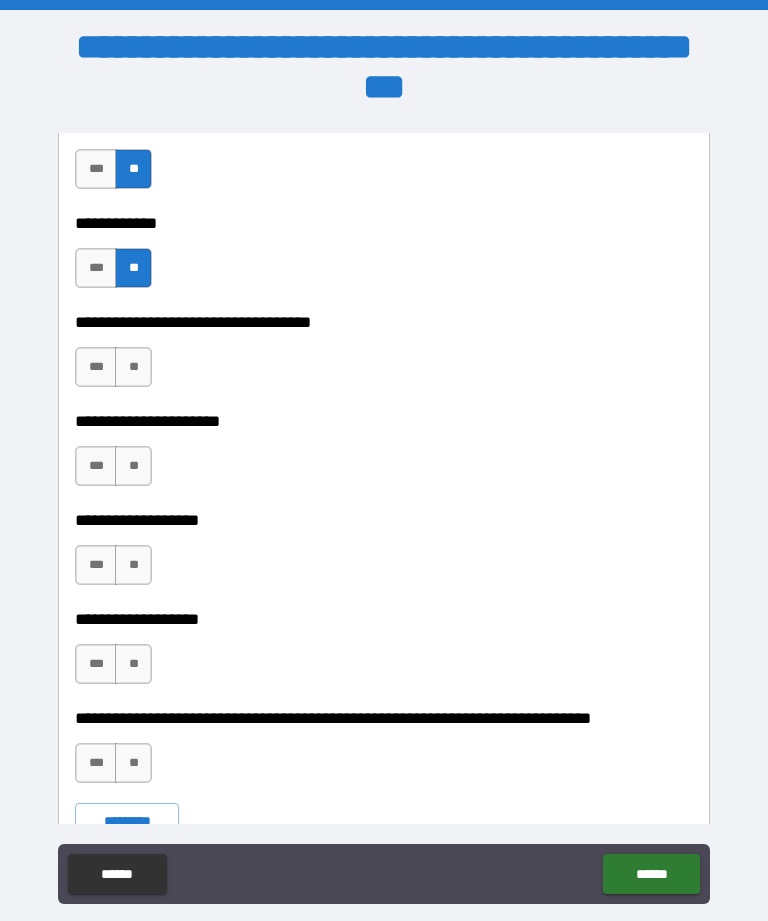 scroll, scrollTop: 10002, scrollLeft: 0, axis: vertical 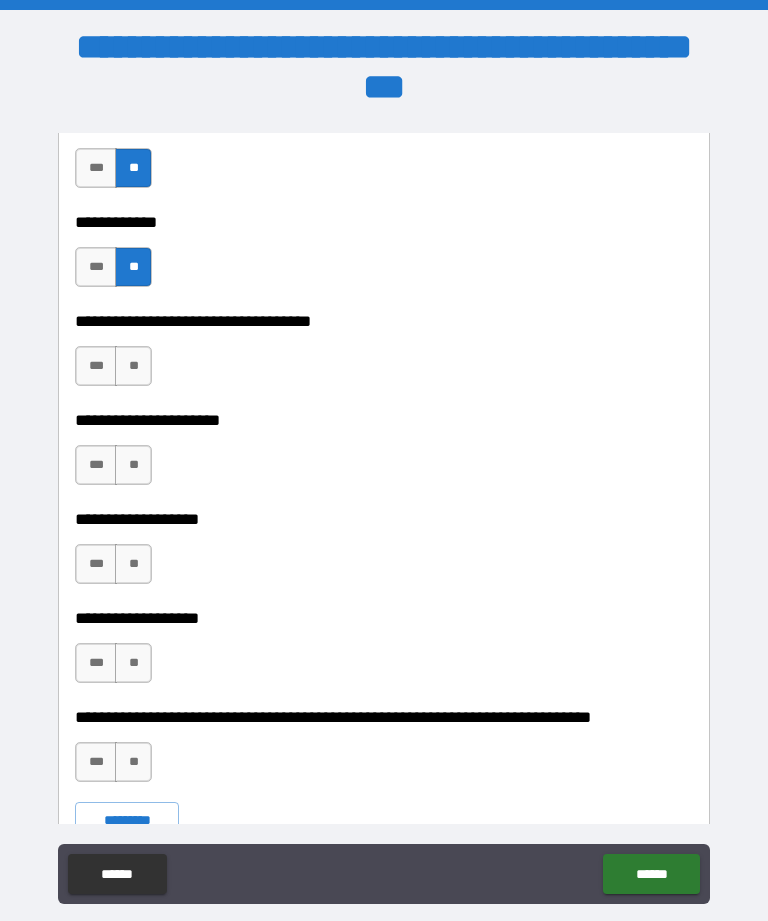 click on "**" at bounding box center (133, 366) 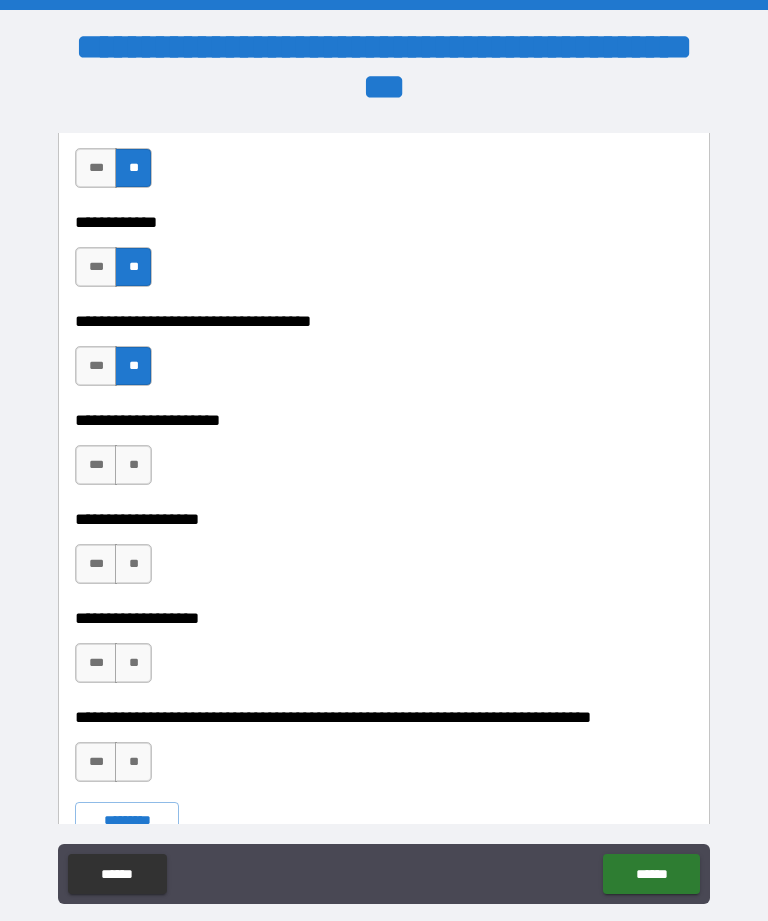 click on "**" at bounding box center [133, 465] 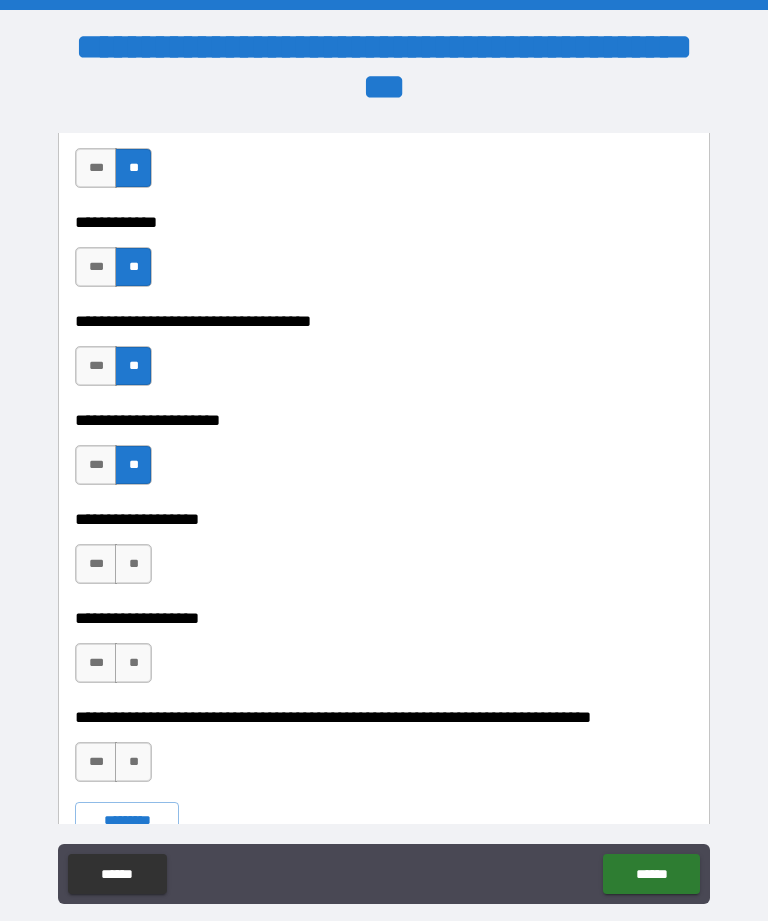 click on "**" at bounding box center [133, 564] 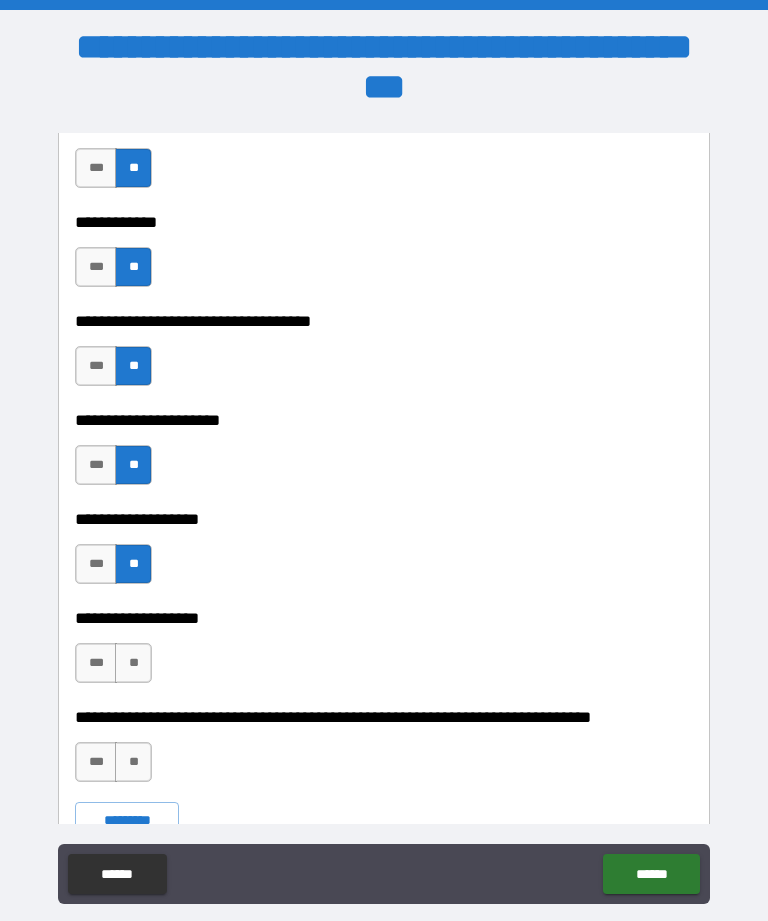click on "**" at bounding box center (133, 663) 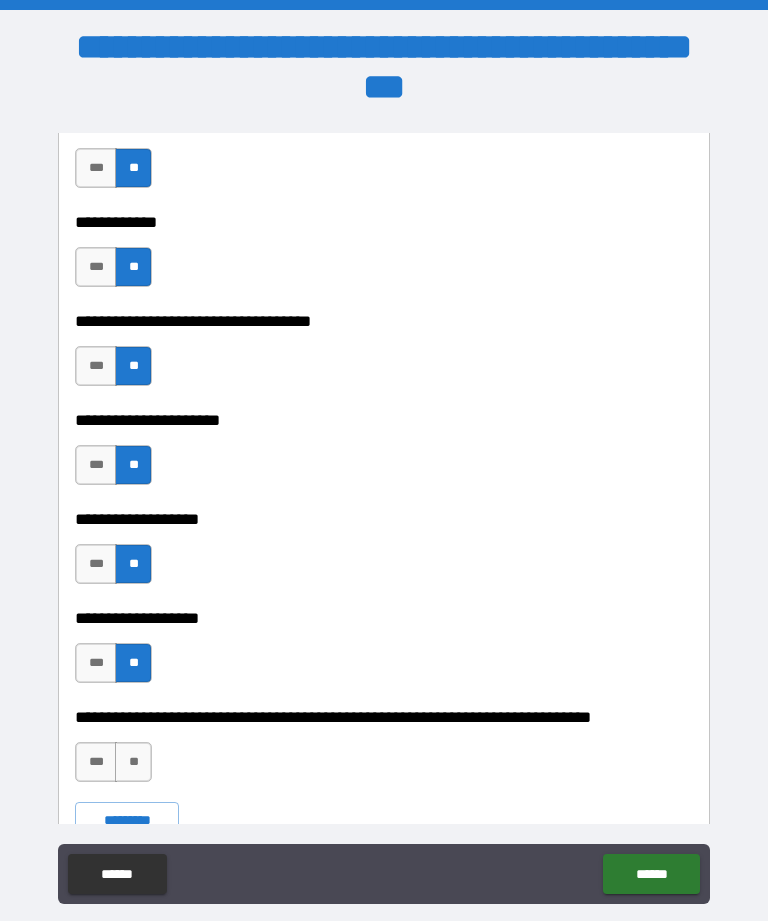click on "**" at bounding box center [133, 762] 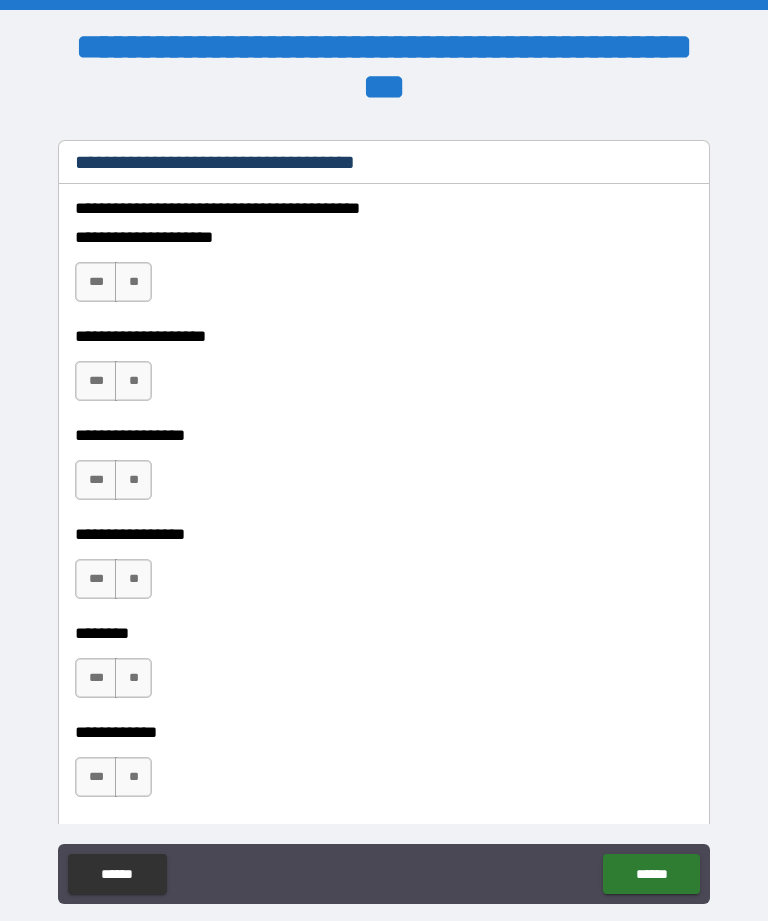 scroll, scrollTop: 10794, scrollLeft: 0, axis: vertical 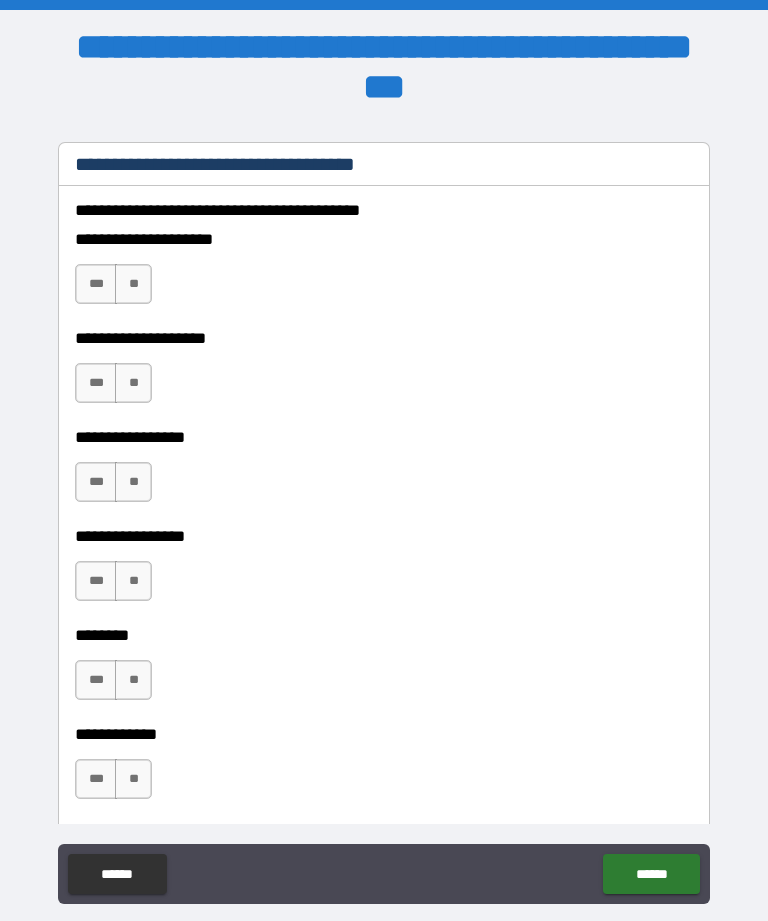 click on "***" at bounding box center (96, 482) 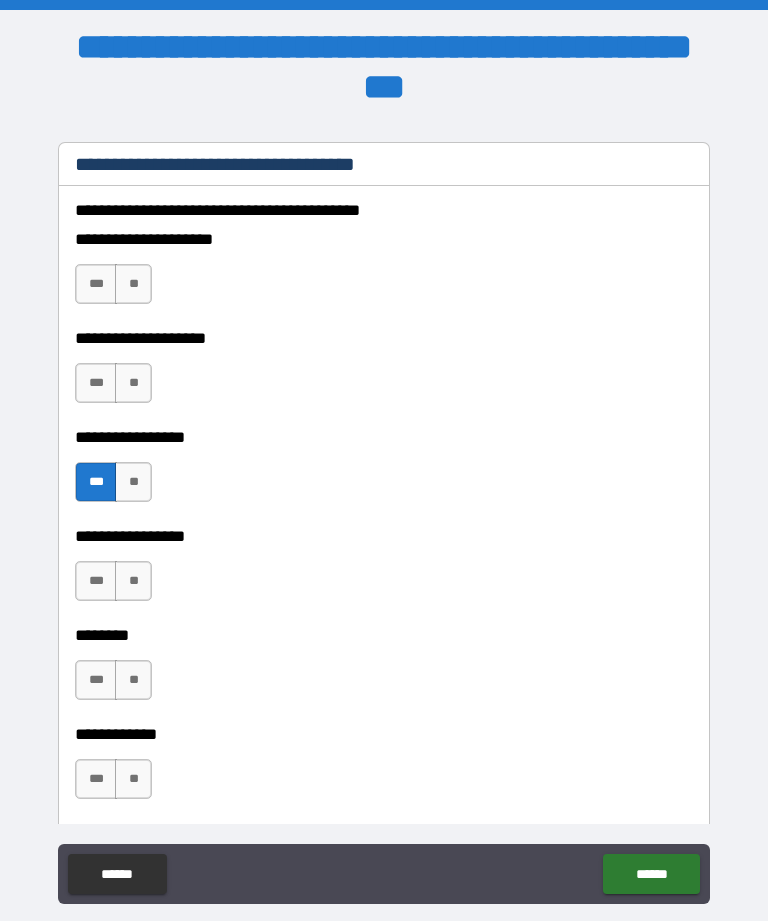 click on "***" at bounding box center (96, 581) 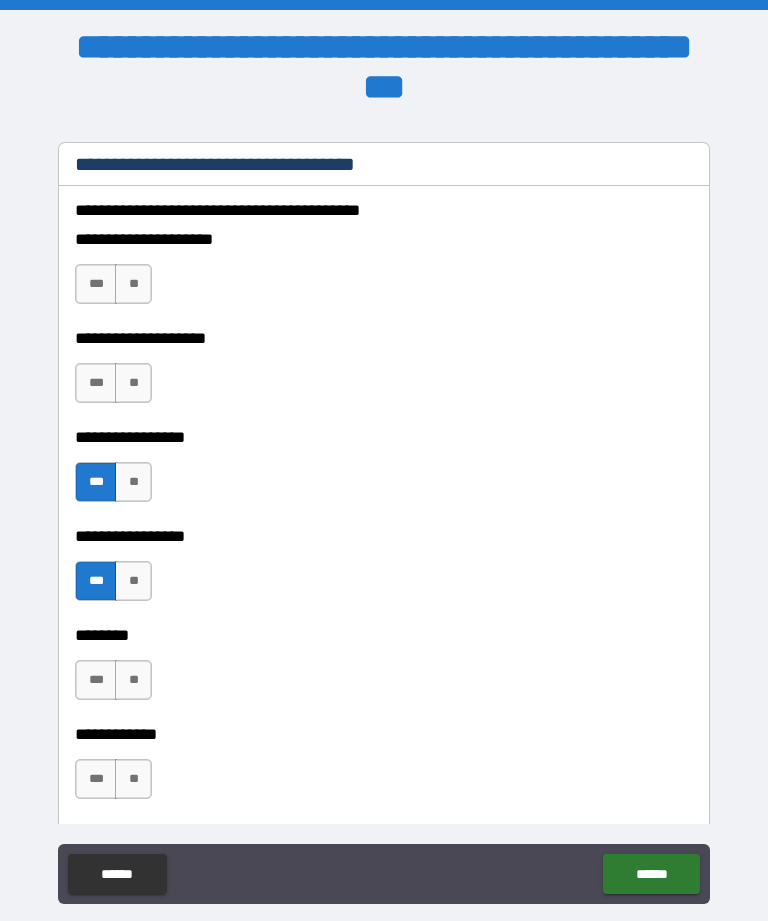 click on "**" at bounding box center (133, 779) 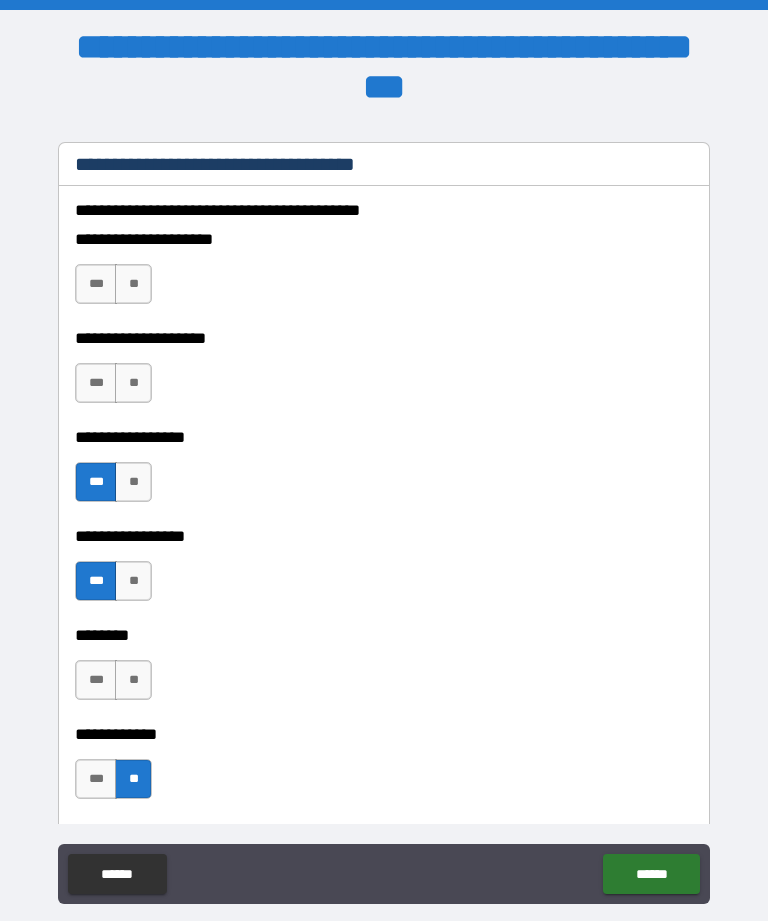 click on "**" at bounding box center [133, 680] 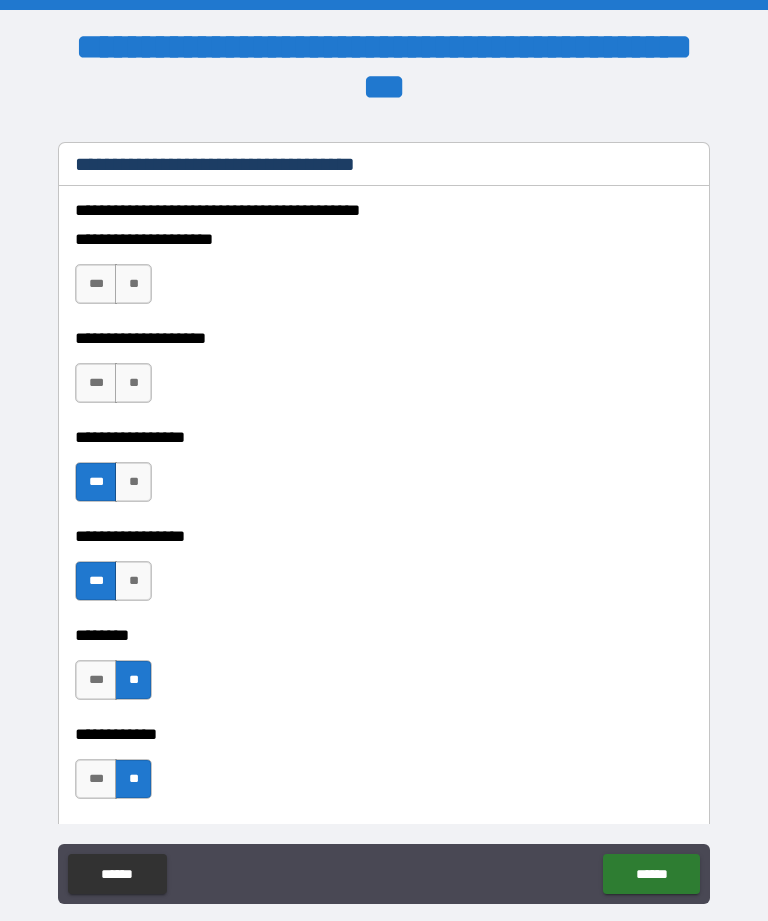 click on "**" at bounding box center [133, 284] 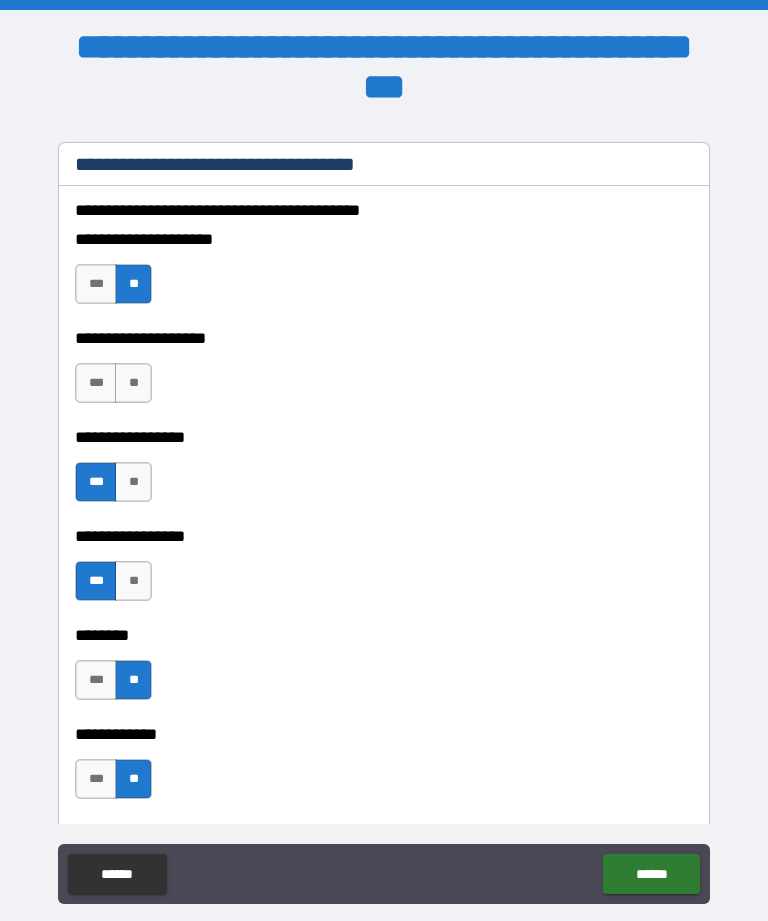 click on "**" at bounding box center (133, 383) 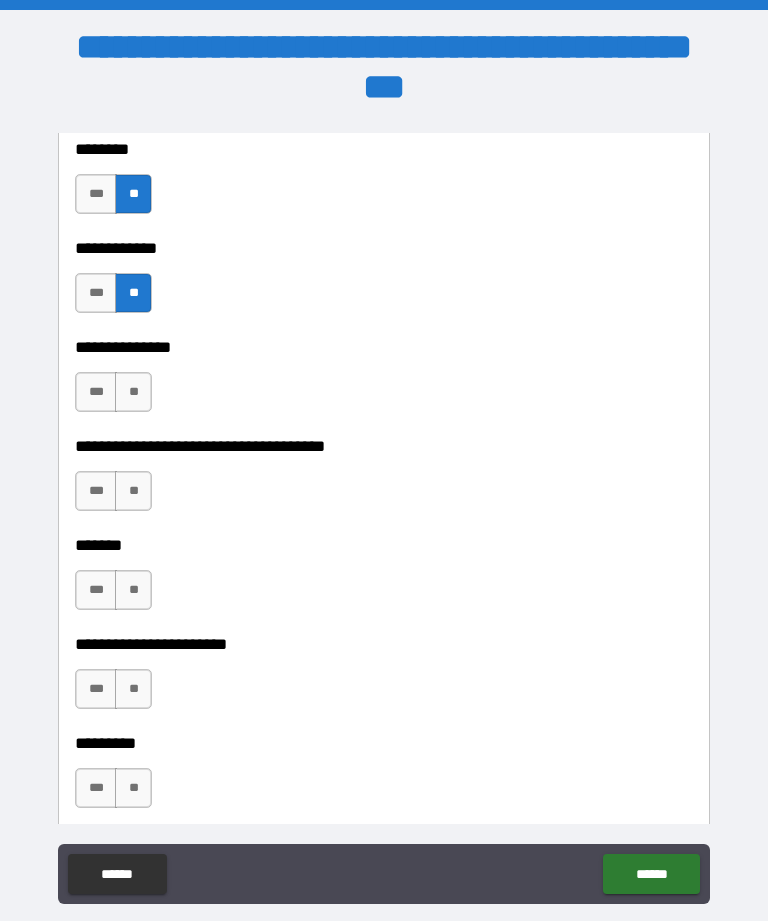 scroll, scrollTop: 11278, scrollLeft: 0, axis: vertical 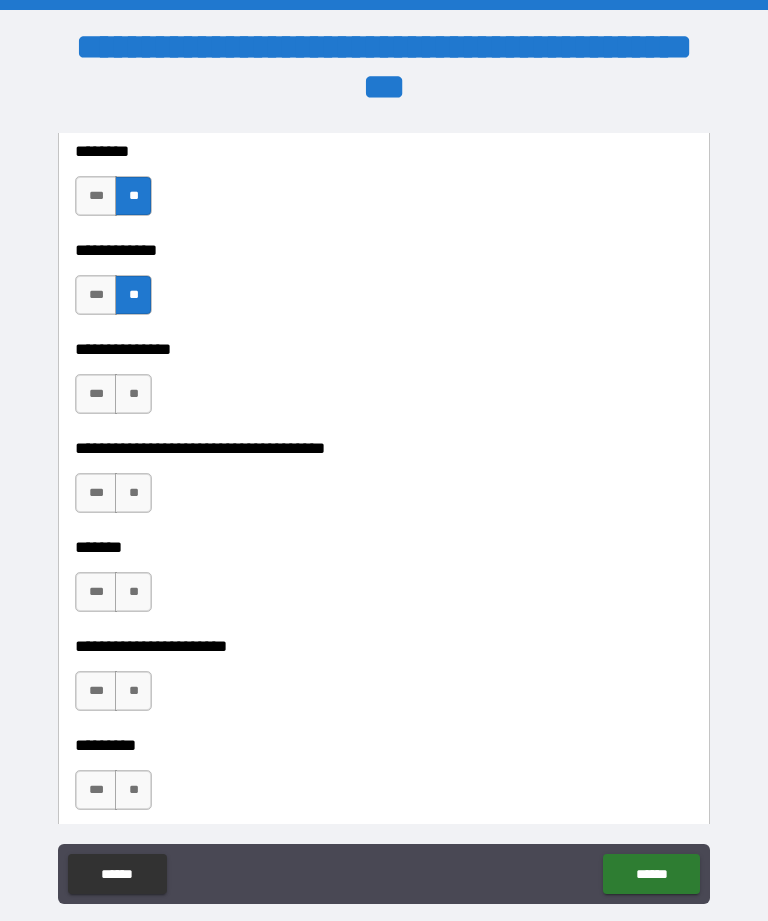 click on "**" at bounding box center (133, 394) 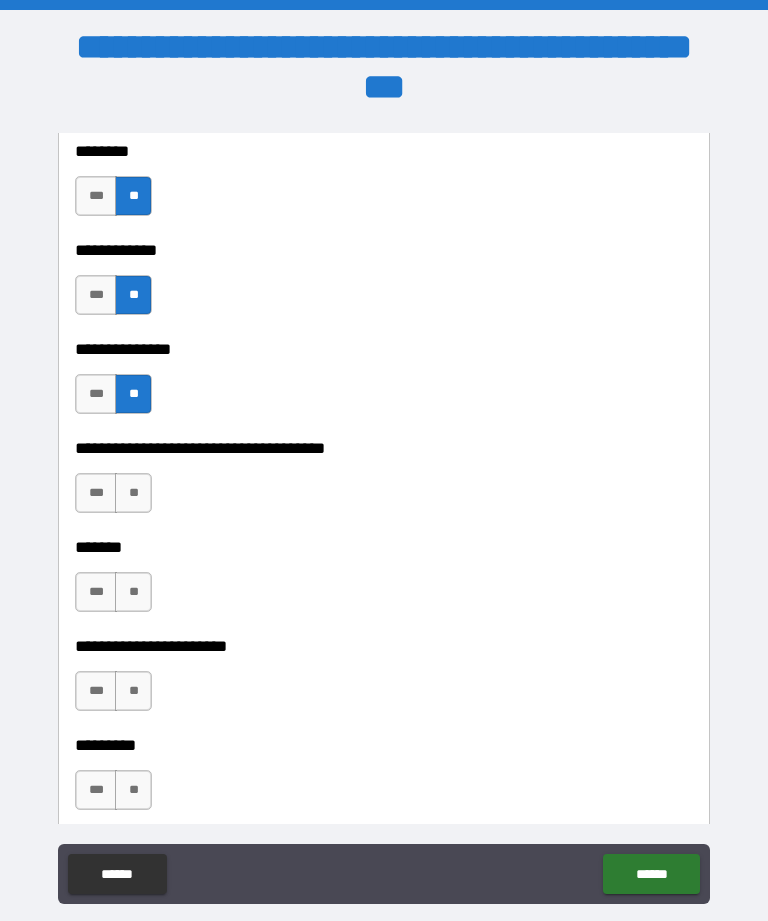 click on "**" at bounding box center [133, 493] 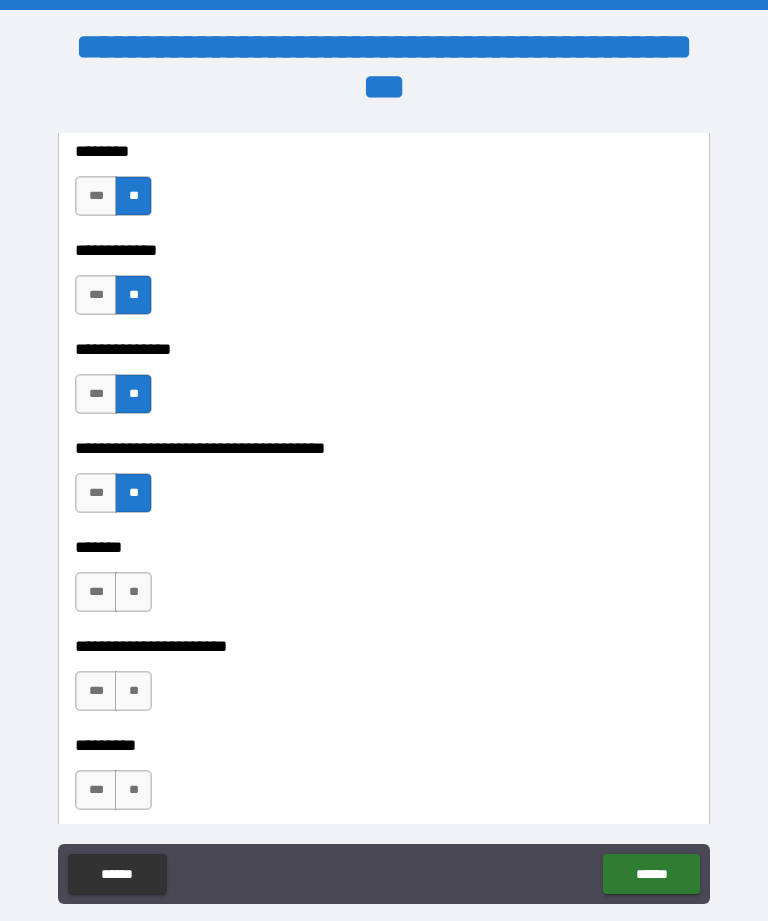 click on "**" at bounding box center [133, 592] 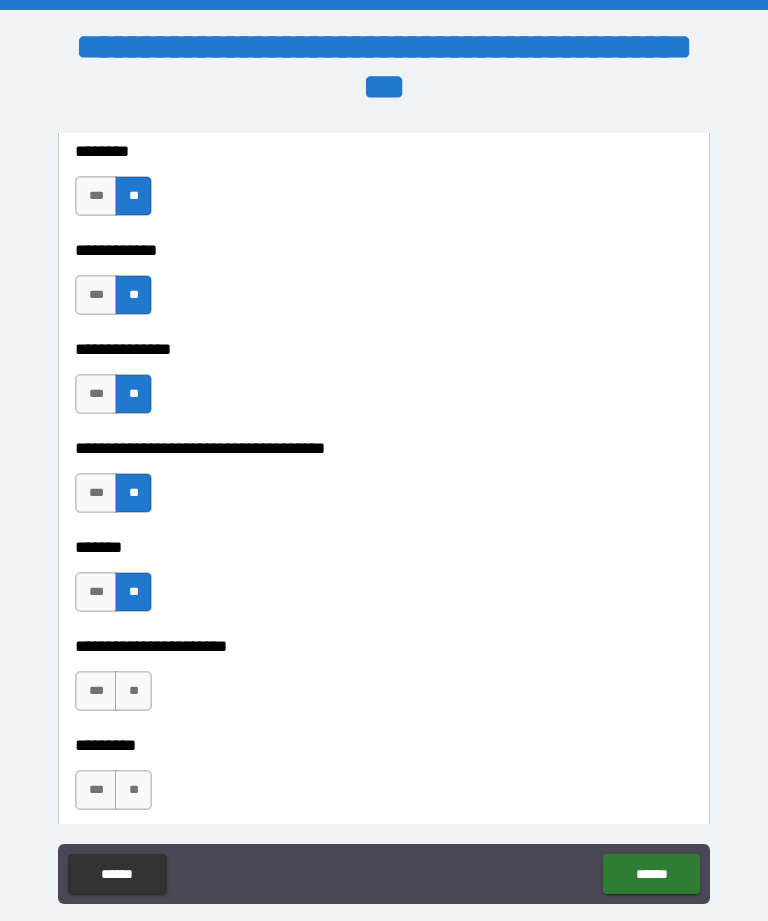 click on "***" at bounding box center [96, 592] 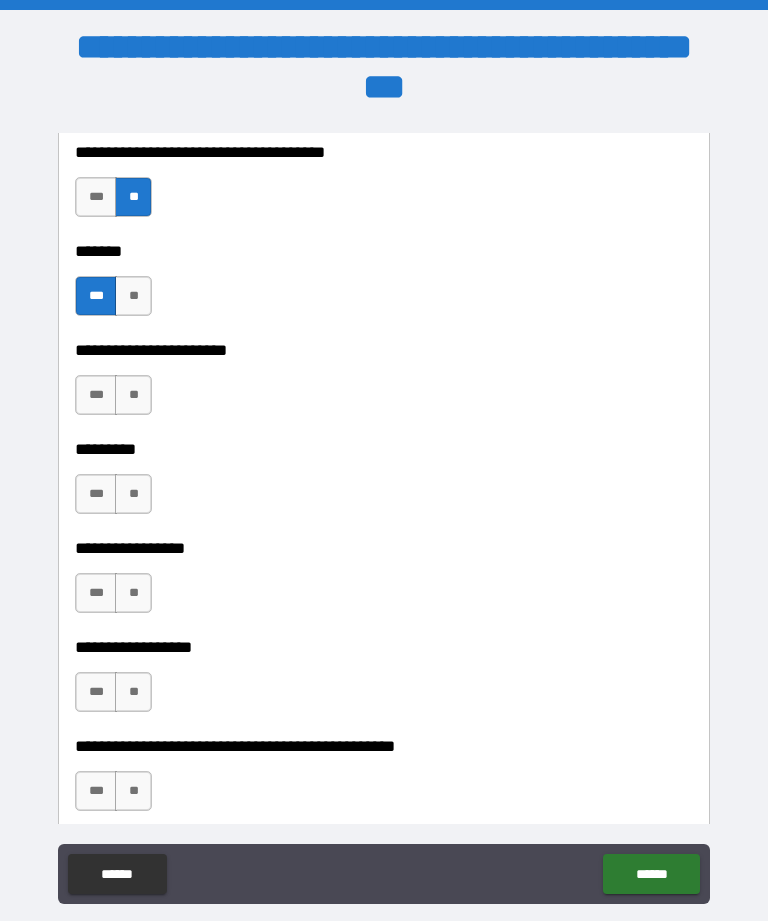 scroll, scrollTop: 11575, scrollLeft: 0, axis: vertical 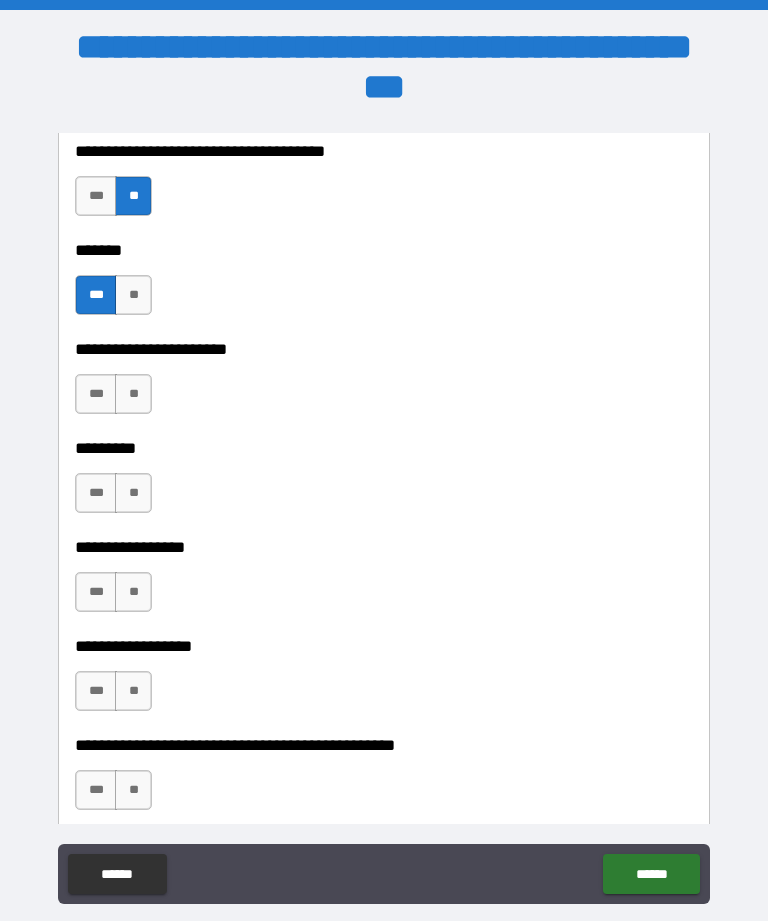 click on "**" at bounding box center (133, 394) 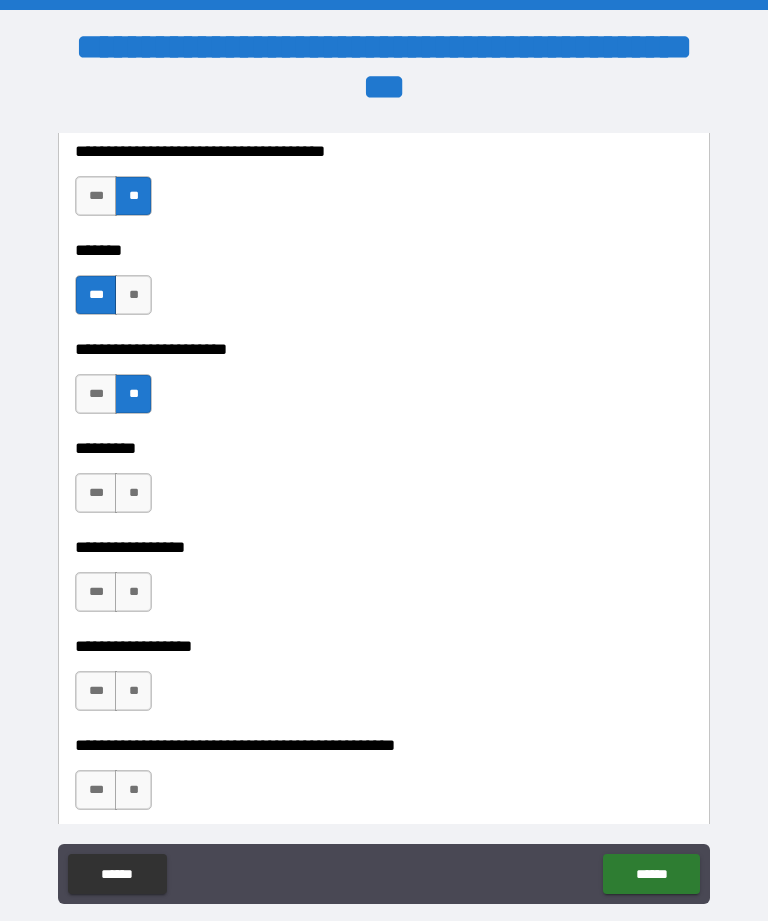 click on "**" at bounding box center (133, 493) 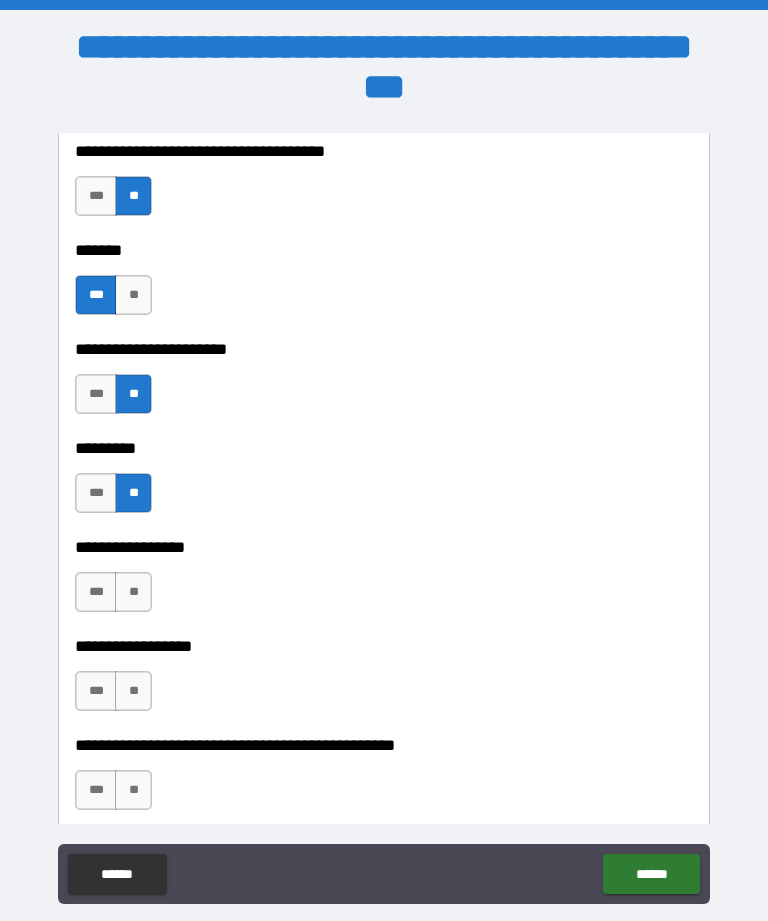click on "**" at bounding box center [133, 592] 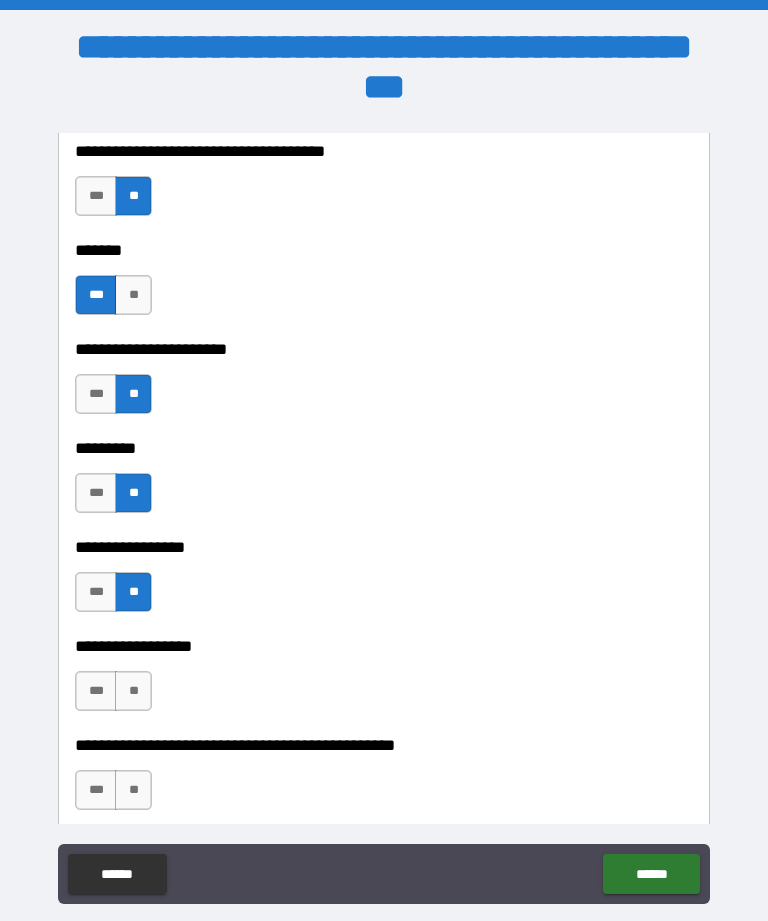 click on "**" at bounding box center (133, 691) 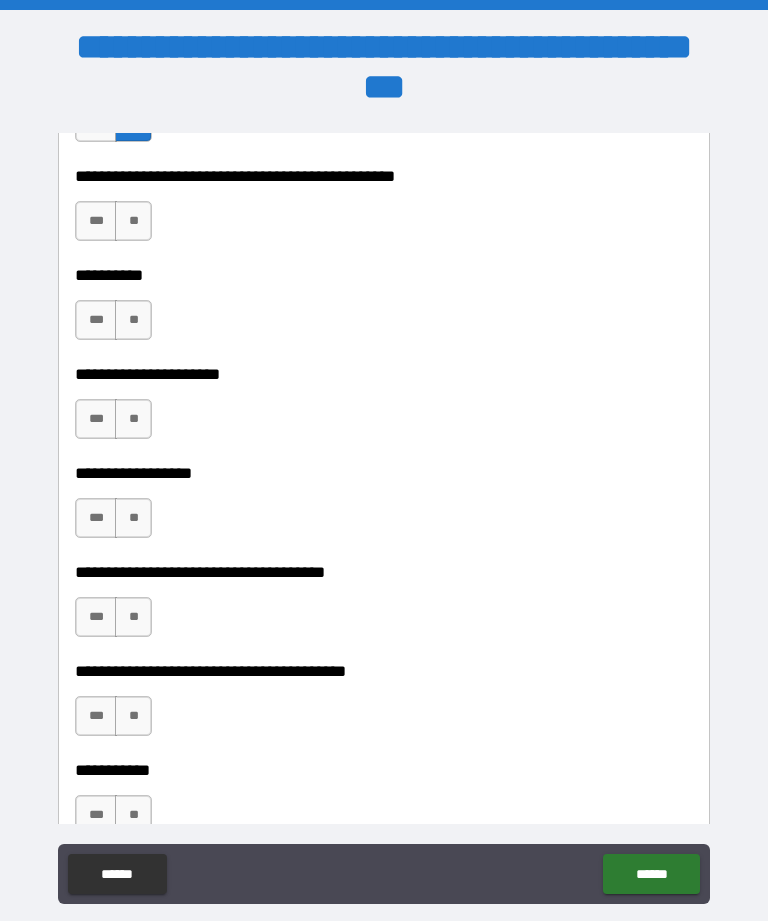 scroll, scrollTop: 12137, scrollLeft: 0, axis: vertical 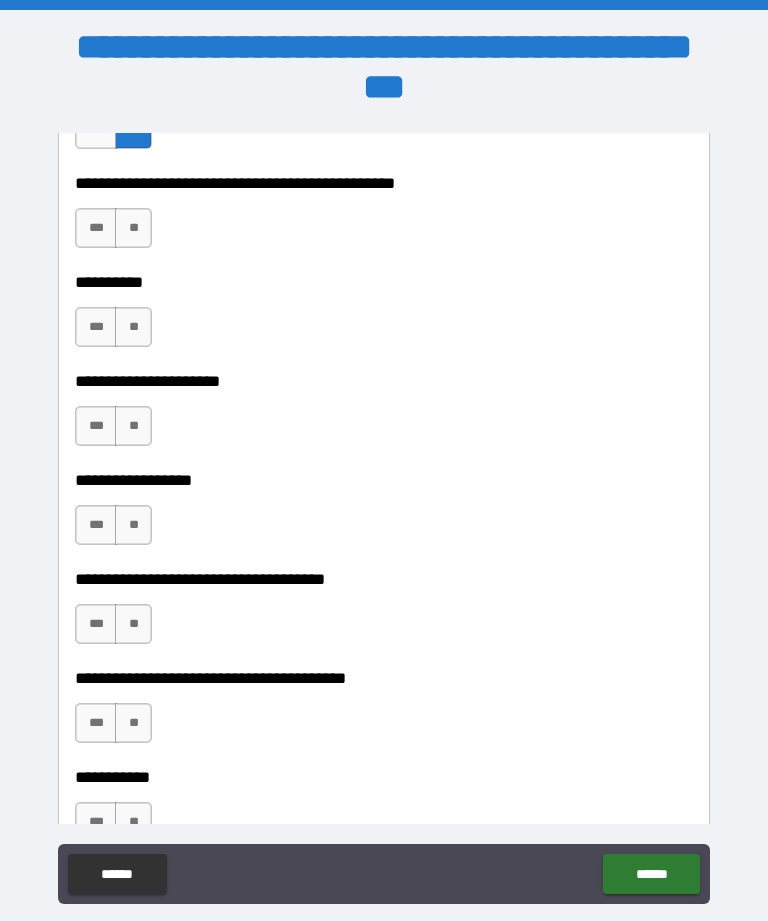 click on "**" at bounding box center [133, 228] 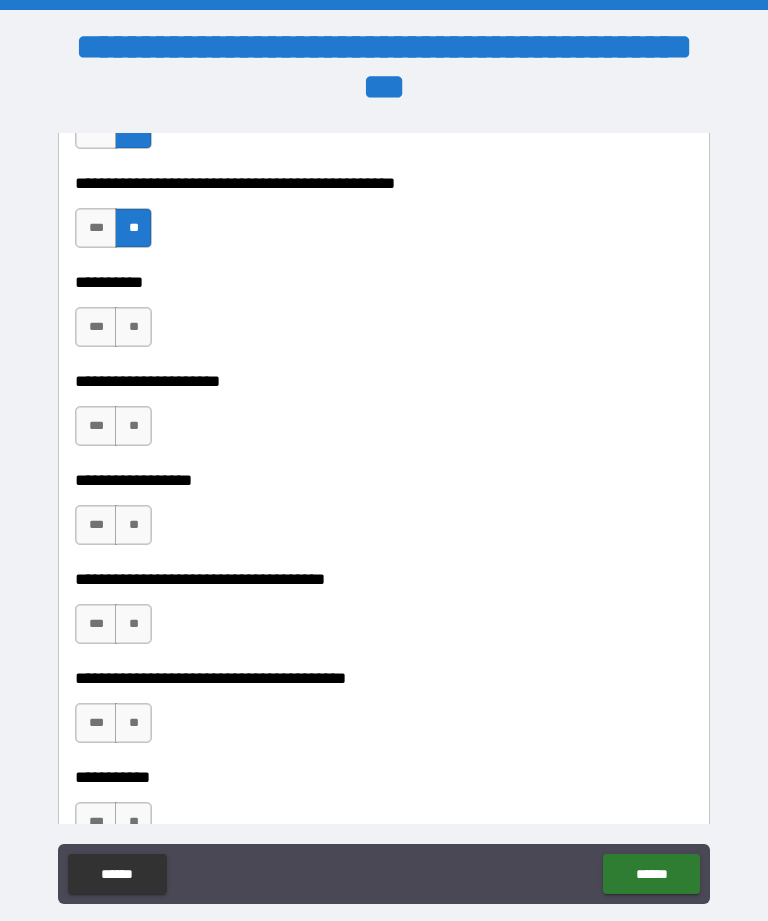 click on "**" at bounding box center (133, 327) 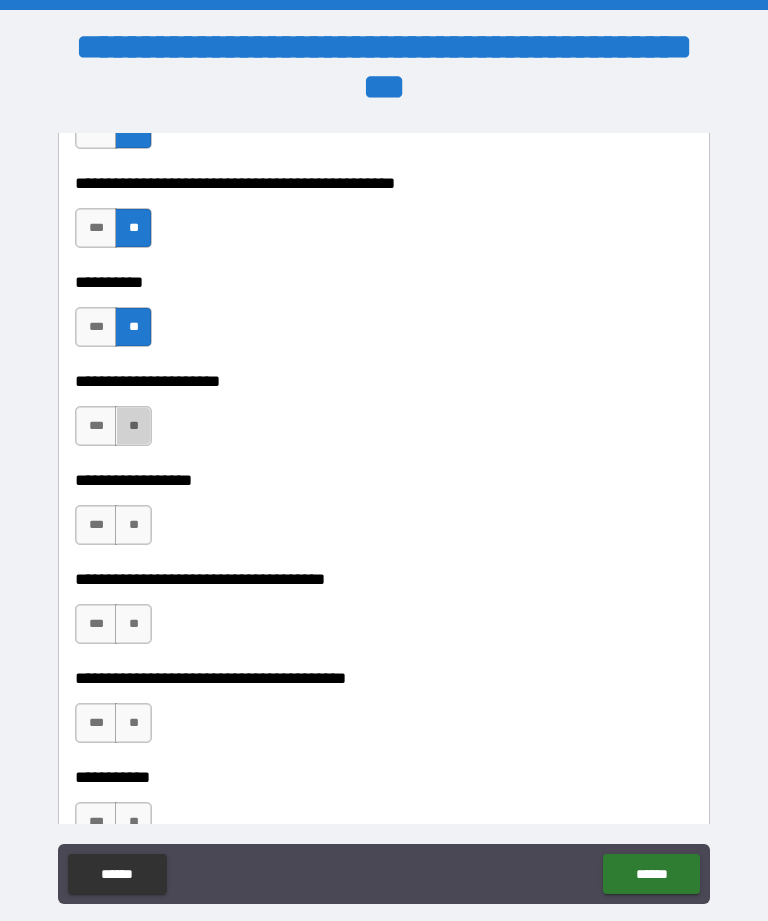 click on "**" at bounding box center [133, 426] 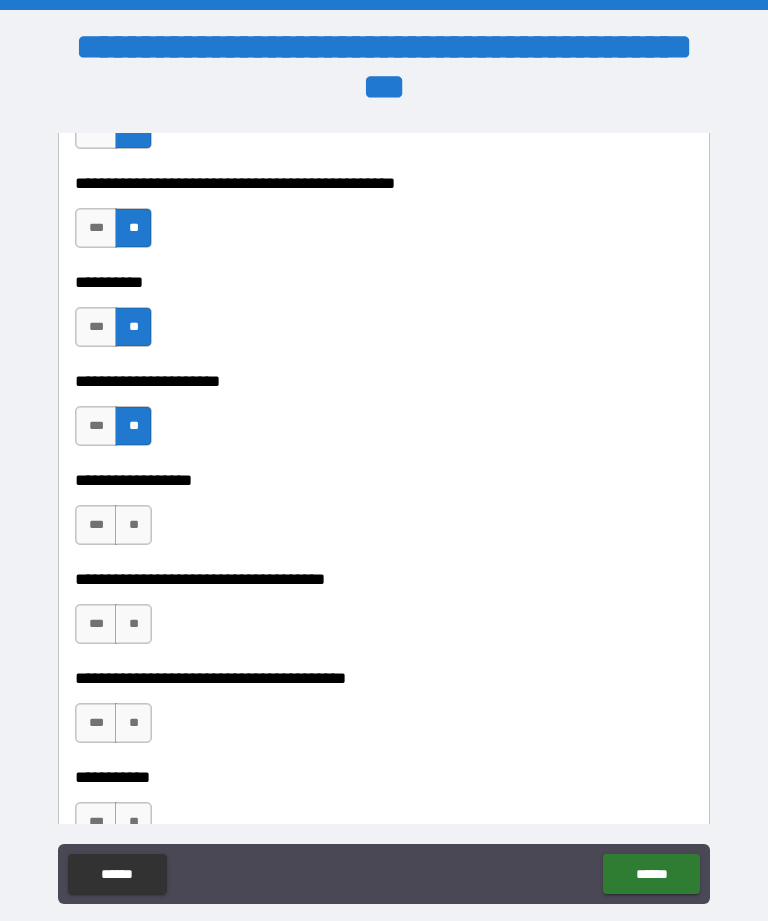 click on "**" at bounding box center [133, 525] 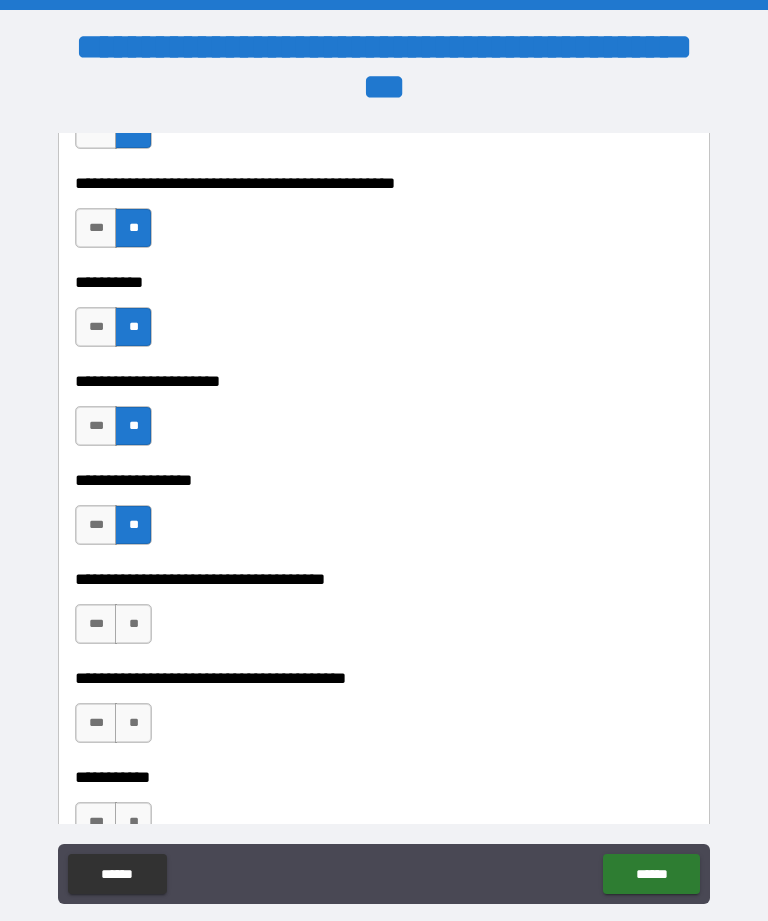 click on "**" at bounding box center (133, 624) 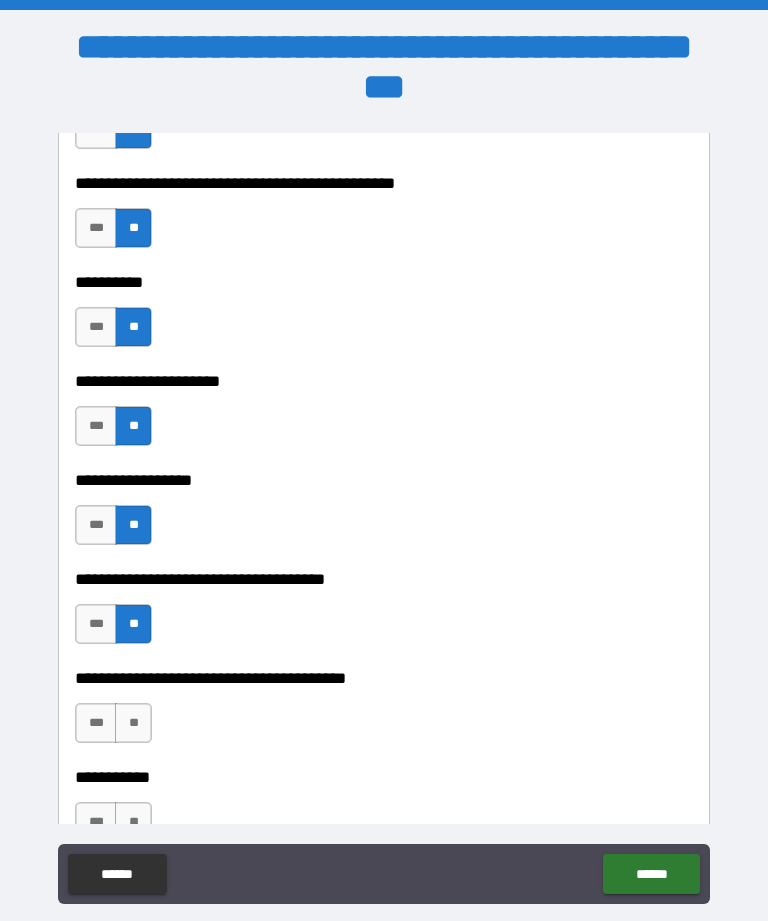 click on "**" at bounding box center (133, 723) 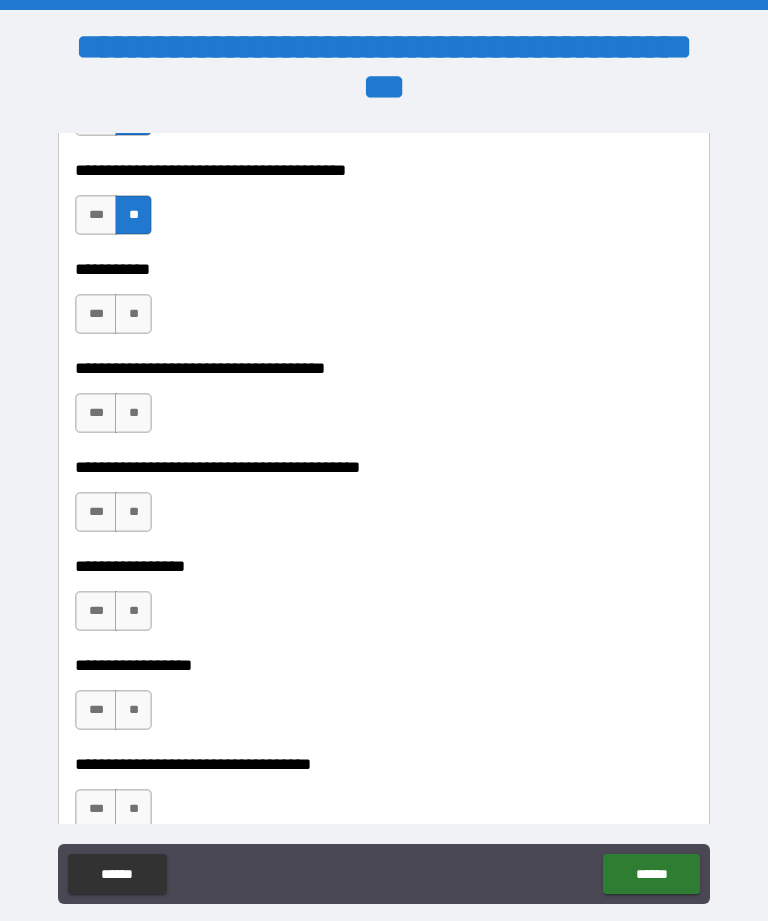 scroll, scrollTop: 12652, scrollLeft: 0, axis: vertical 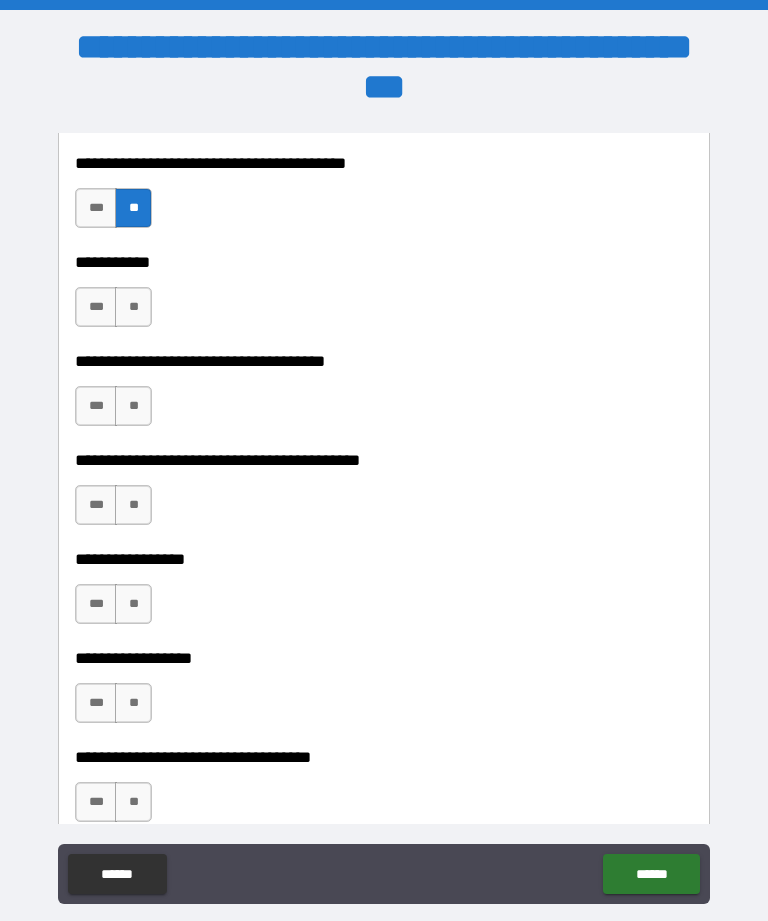 click on "**" at bounding box center [133, 307] 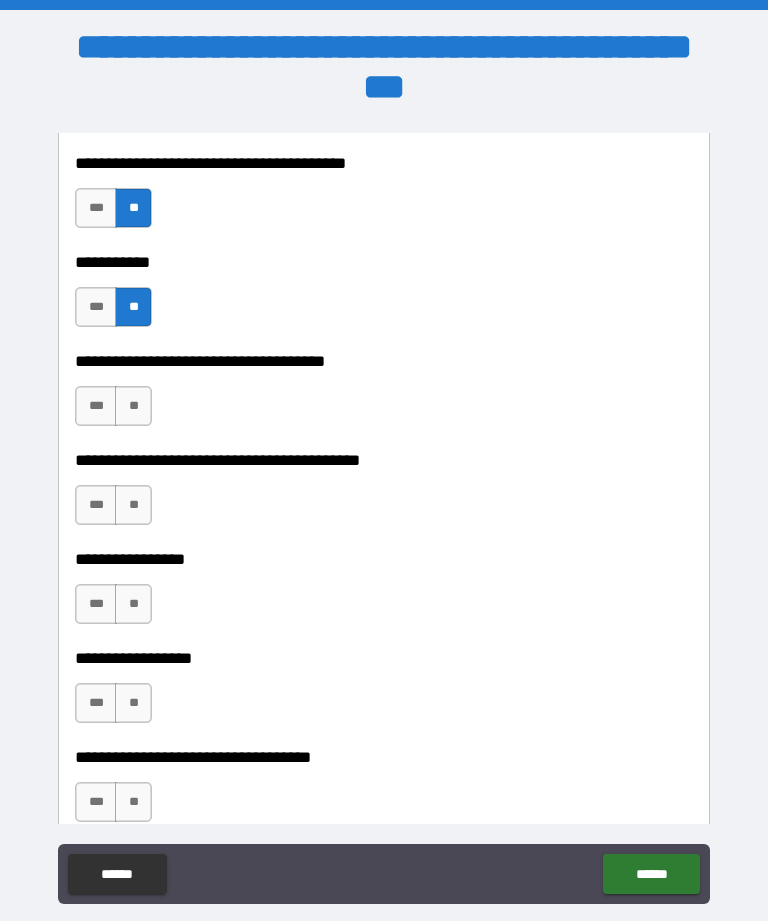 click on "**" at bounding box center [133, 406] 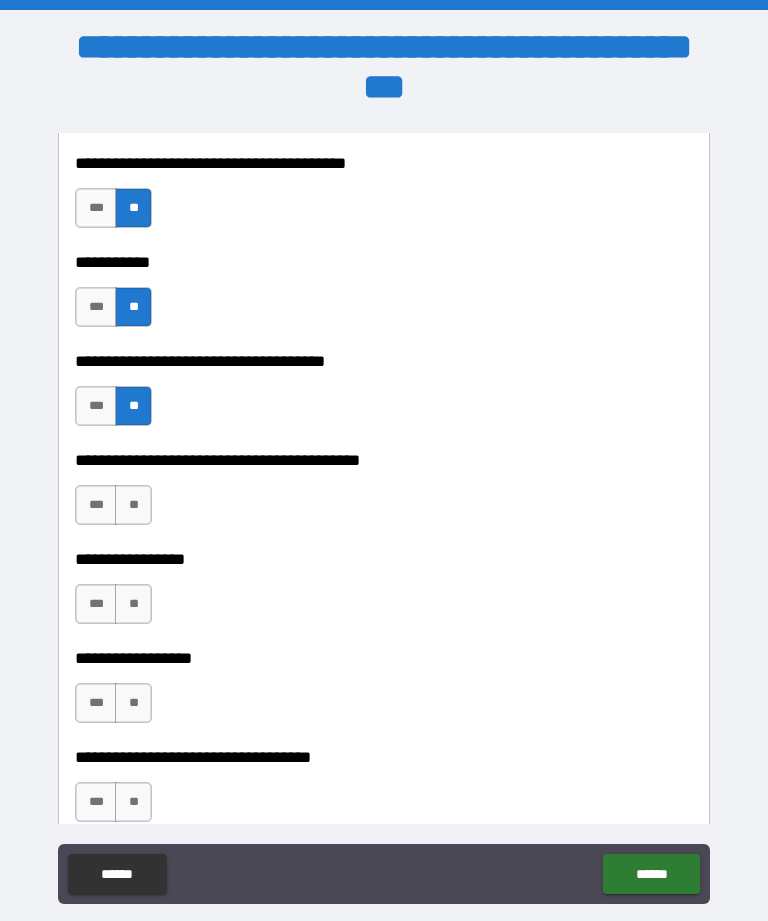 click on "**" at bounding box center [133, 505] 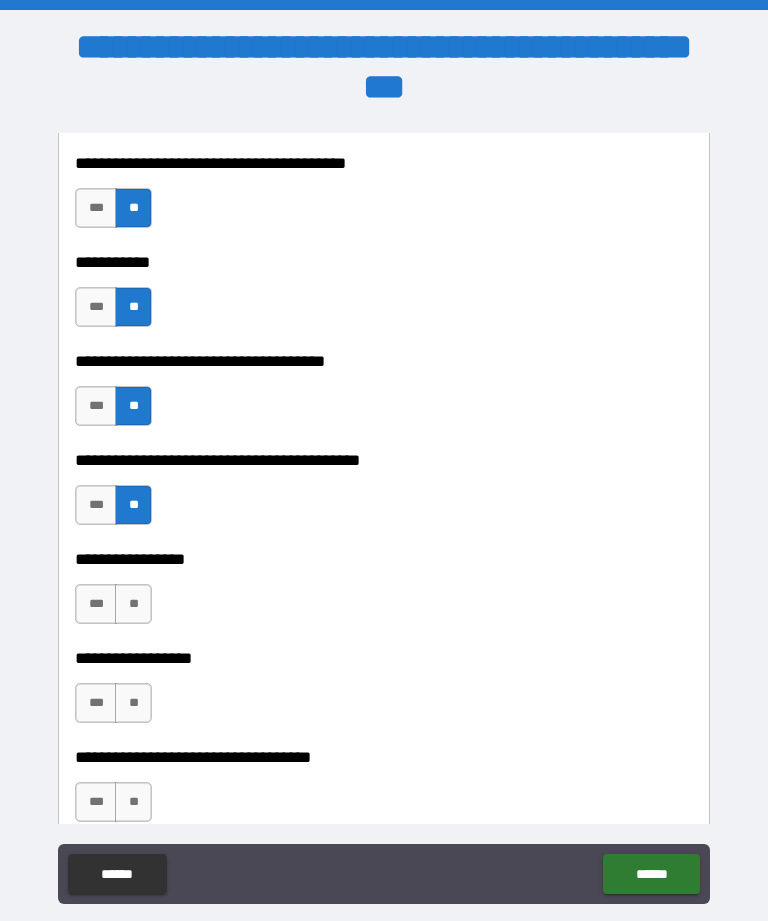 click on "**" at bounding box center (133, 604) 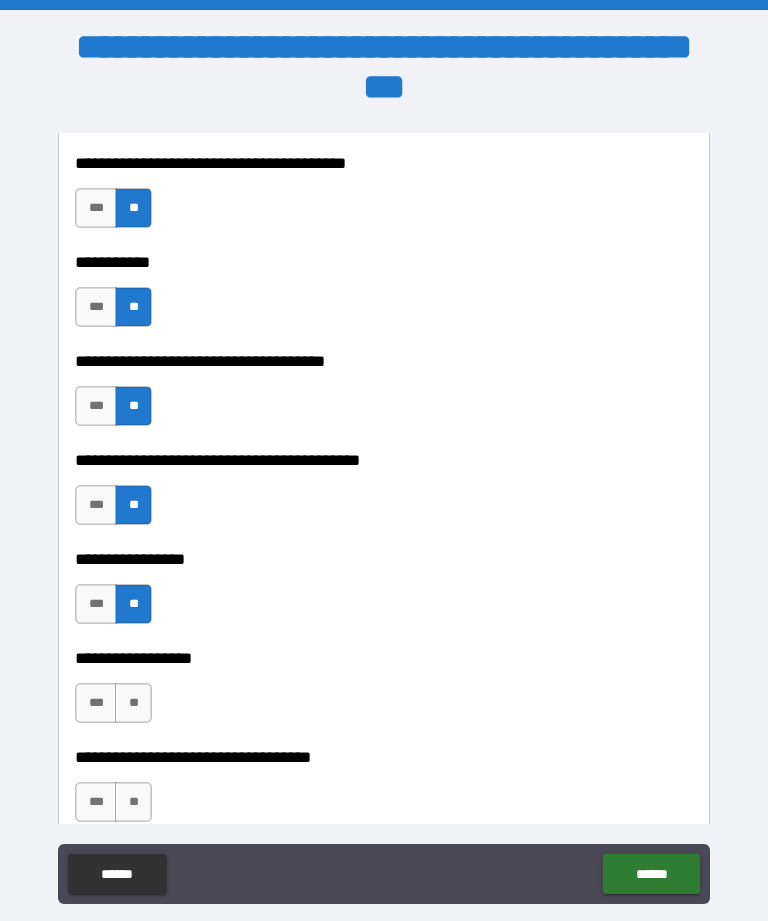 click on "**" at bounding box center (133, 703) 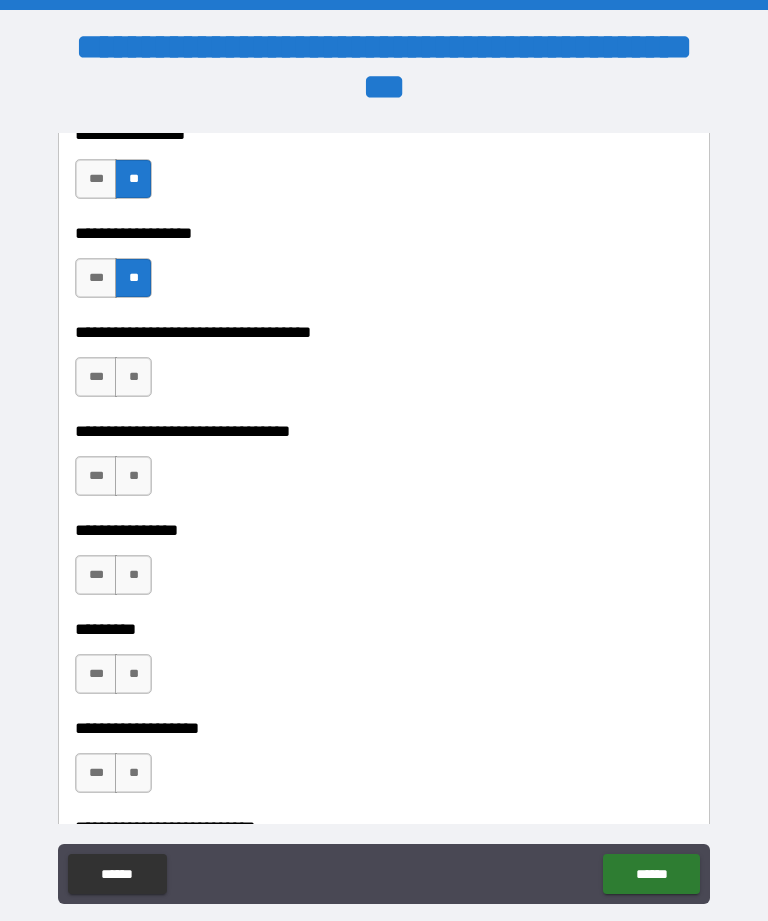 scroll, scrollTop: 13083, scrollLeft: 0, axis: vertical 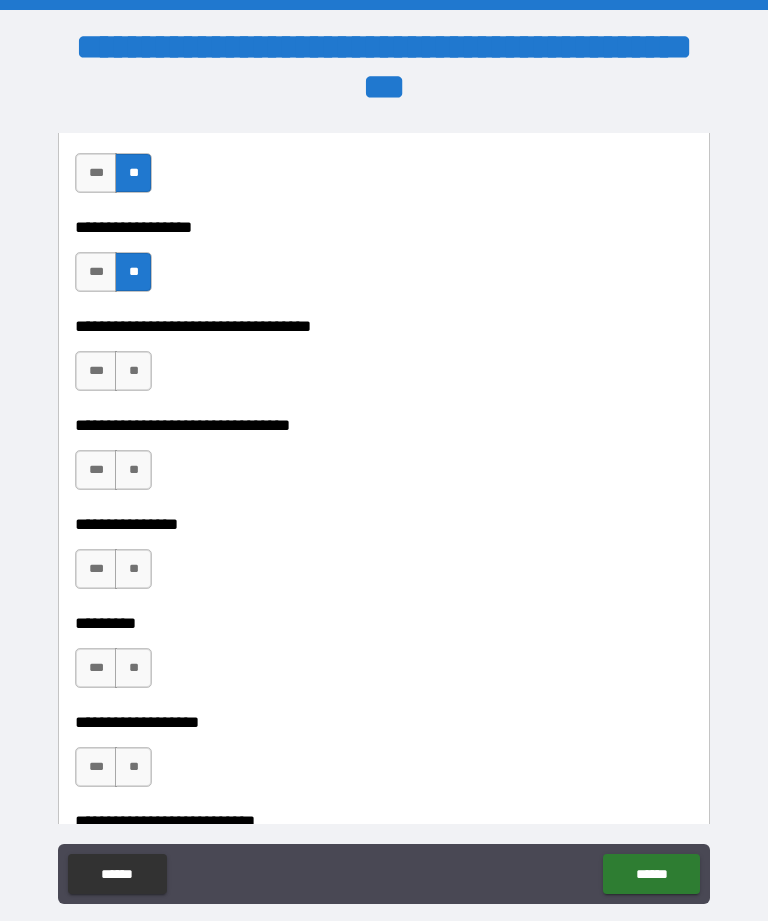 click on "**" at bounding box center (133, 371) 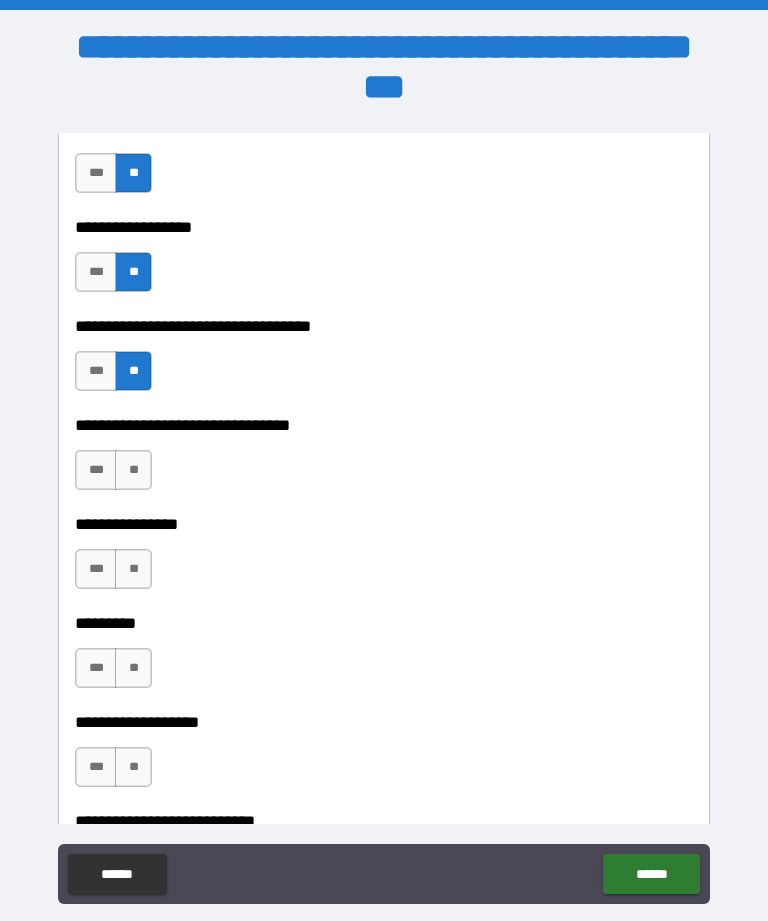 click on "**" at bounding box center (133, 470) 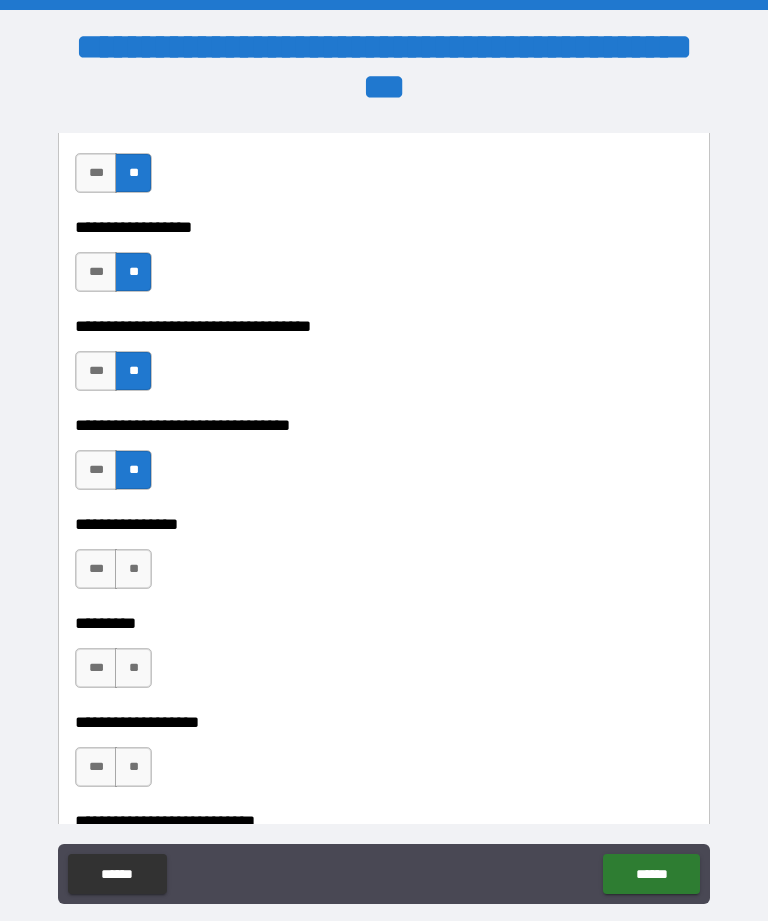 click on "**" at bounding box center (133, 569) 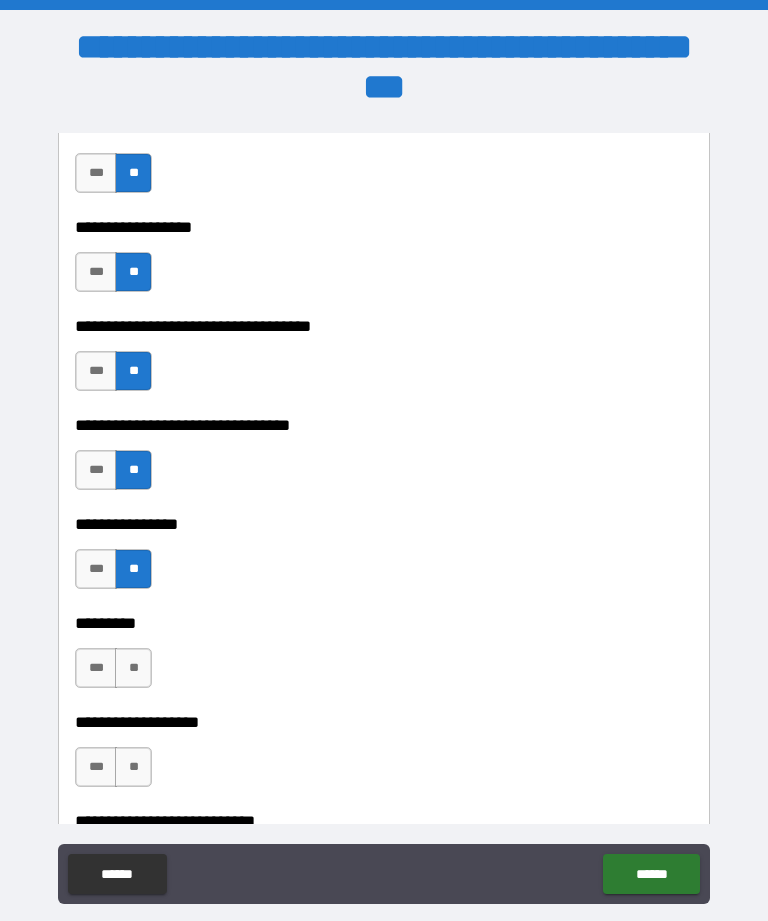 click on "**" at bounding box center [133, 668] 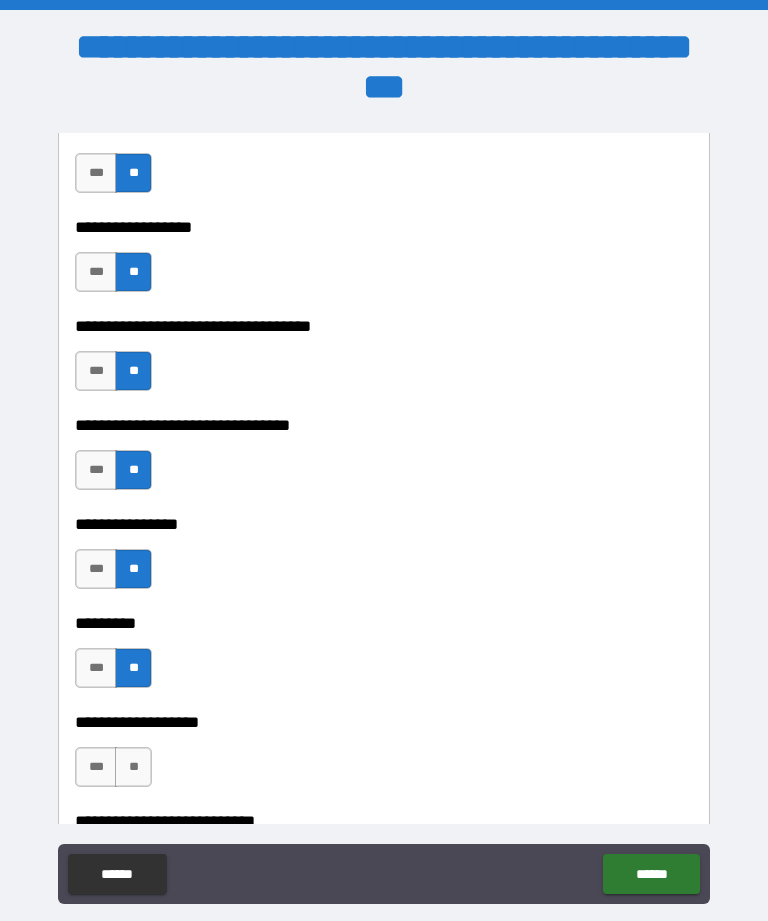 click on "**" at bounding box center (133, 767) 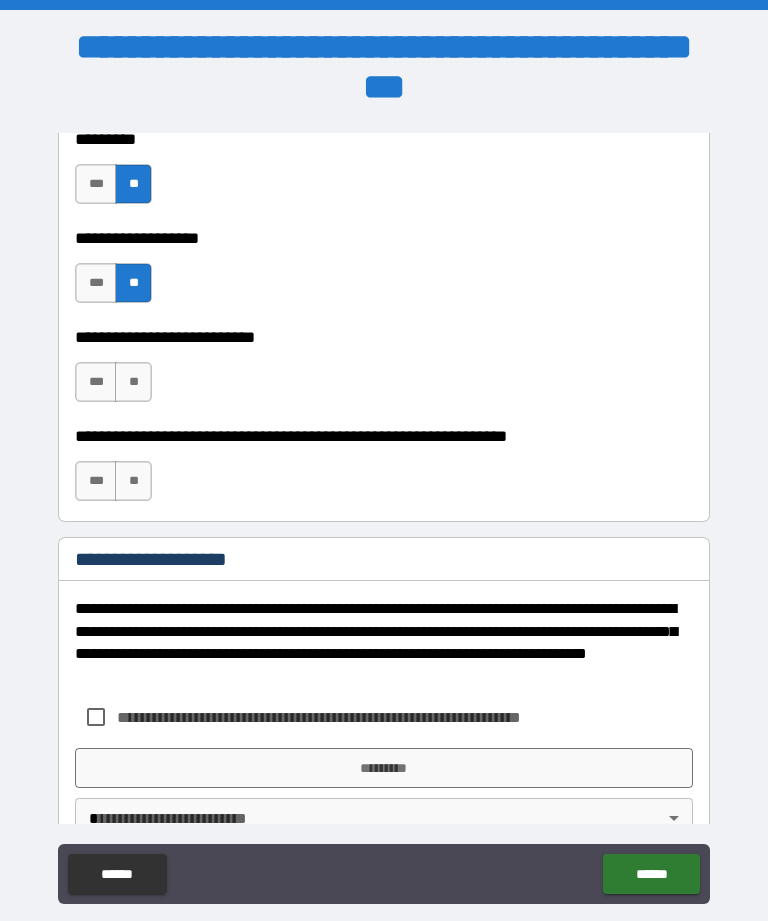 scroll, scrollTop: 13577, scrollLeft: 0, axis: vertical 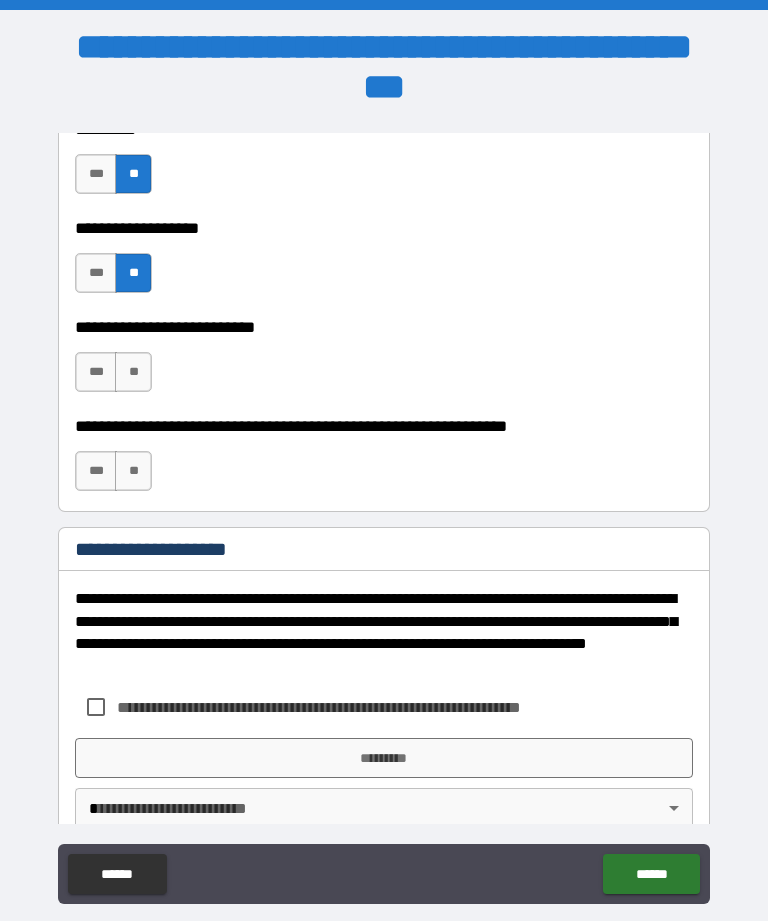 click on "**" at bounding box center (133, 372) 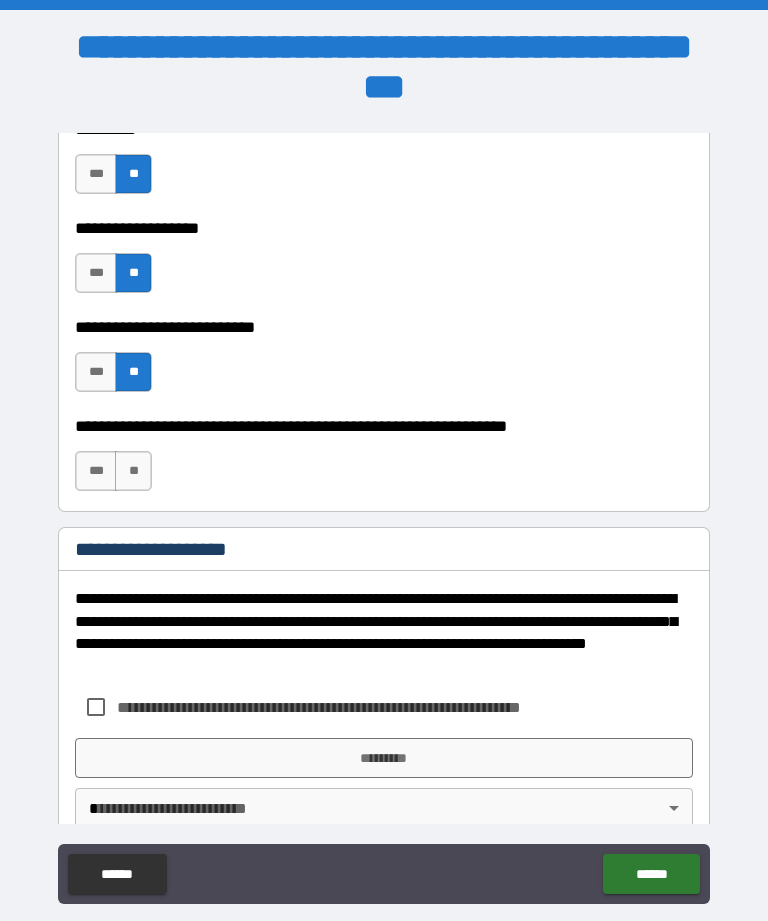 click on "**" at bounding box center (133, 471) 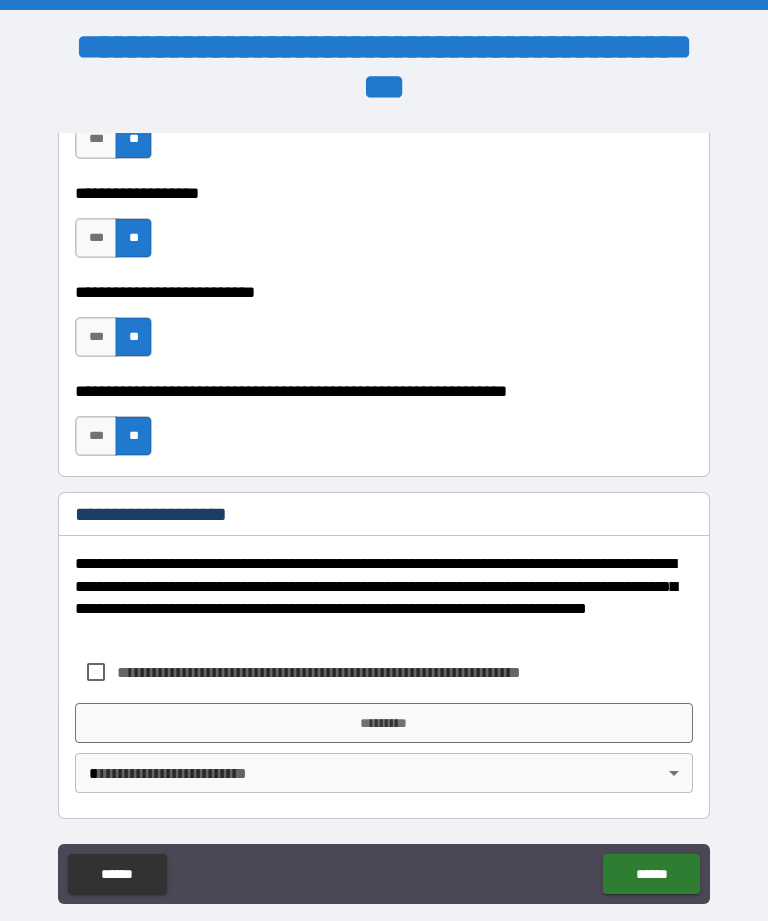 scroll, scrollTop: 13612, scrollLeft: 0, axis: vertical 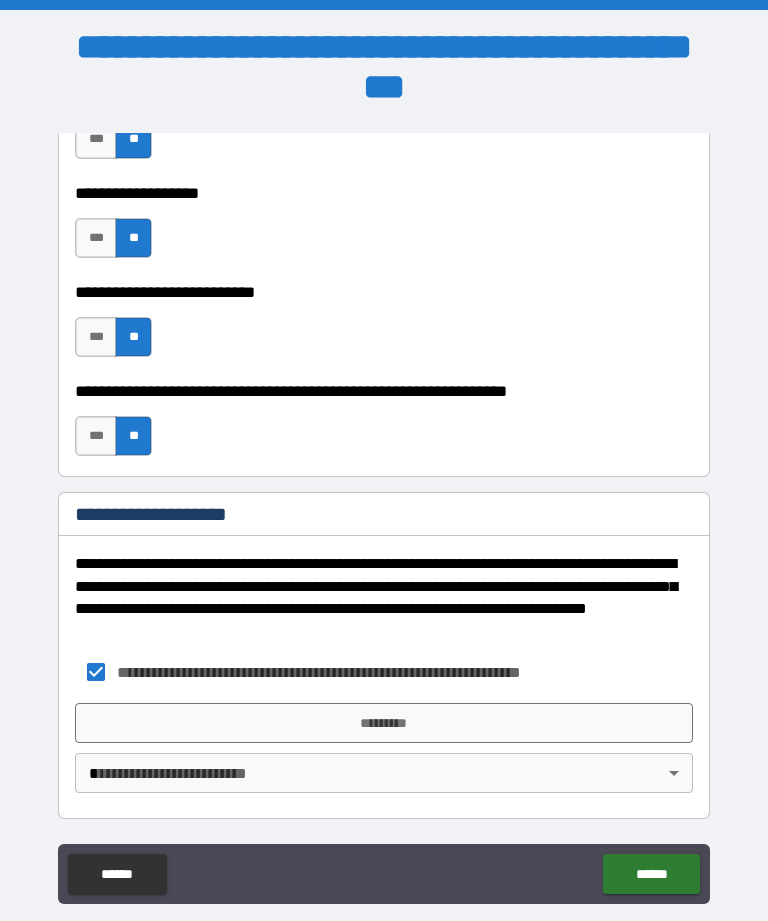 click on "*********" at bounding box center [384, 723] 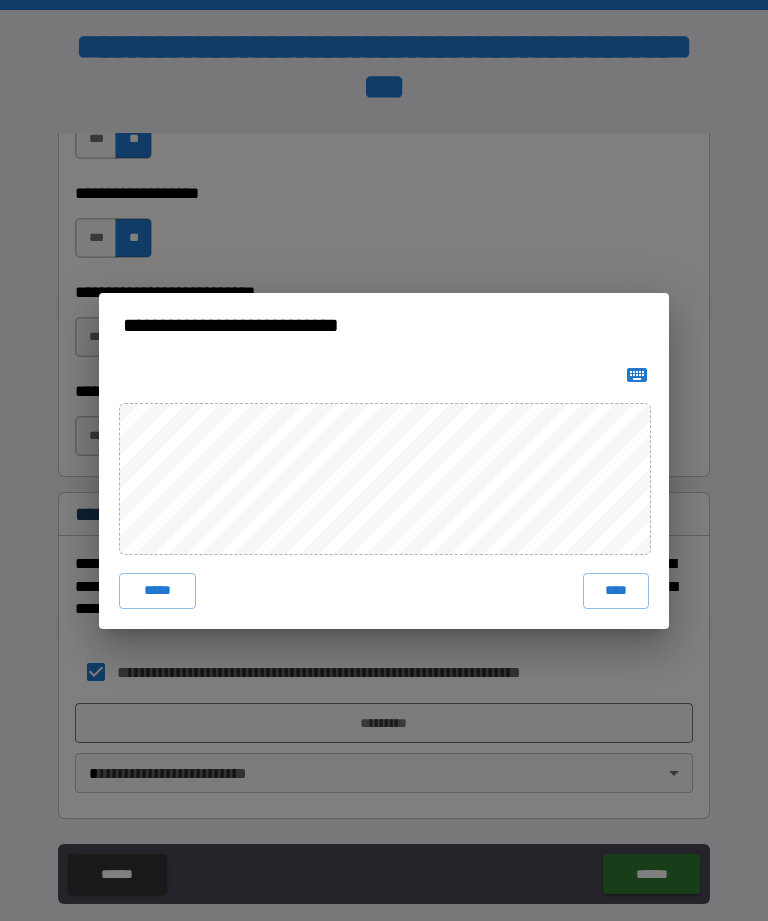 click on "****" at bounding box center (616, 591) 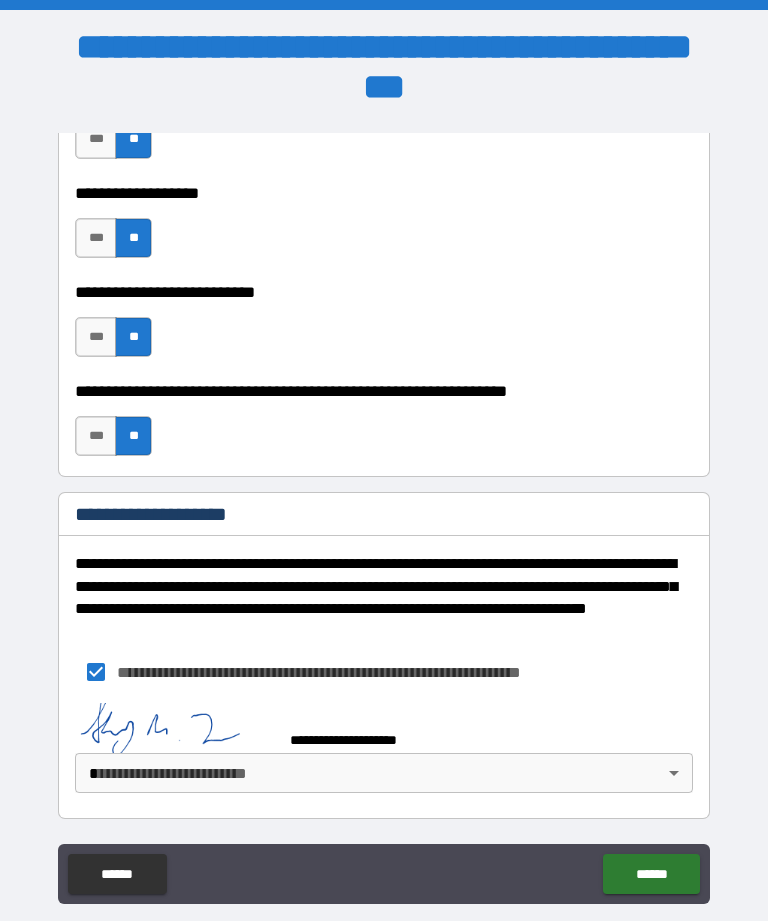 scroll, scrollTop: 13602, scrollLeft: 0, axis: vertical 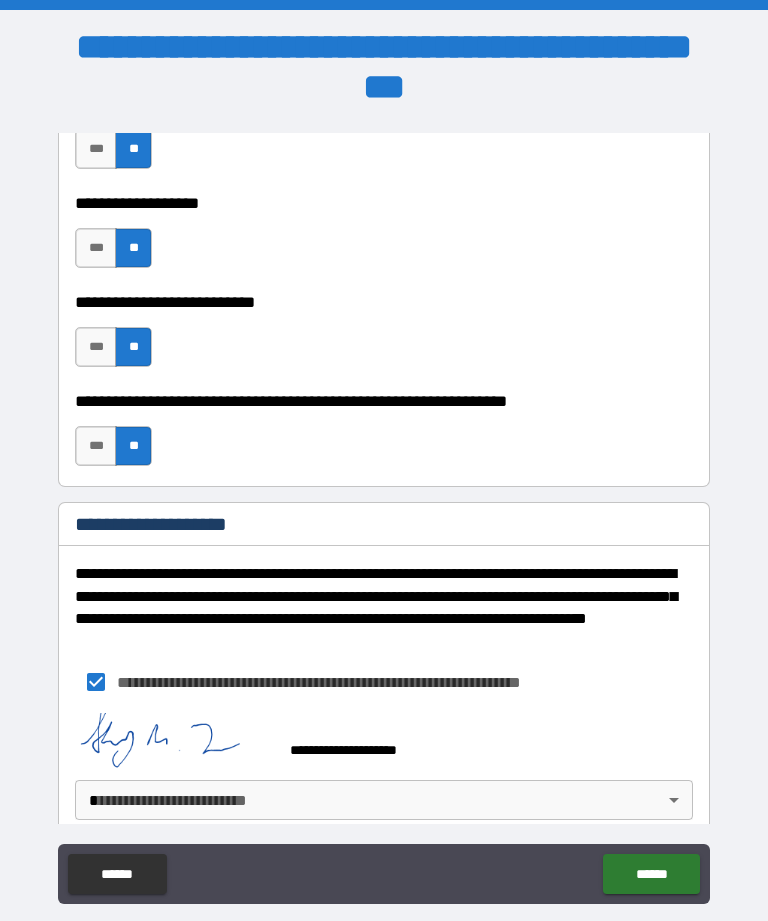 click on "******" at bounding box center (651, 874) 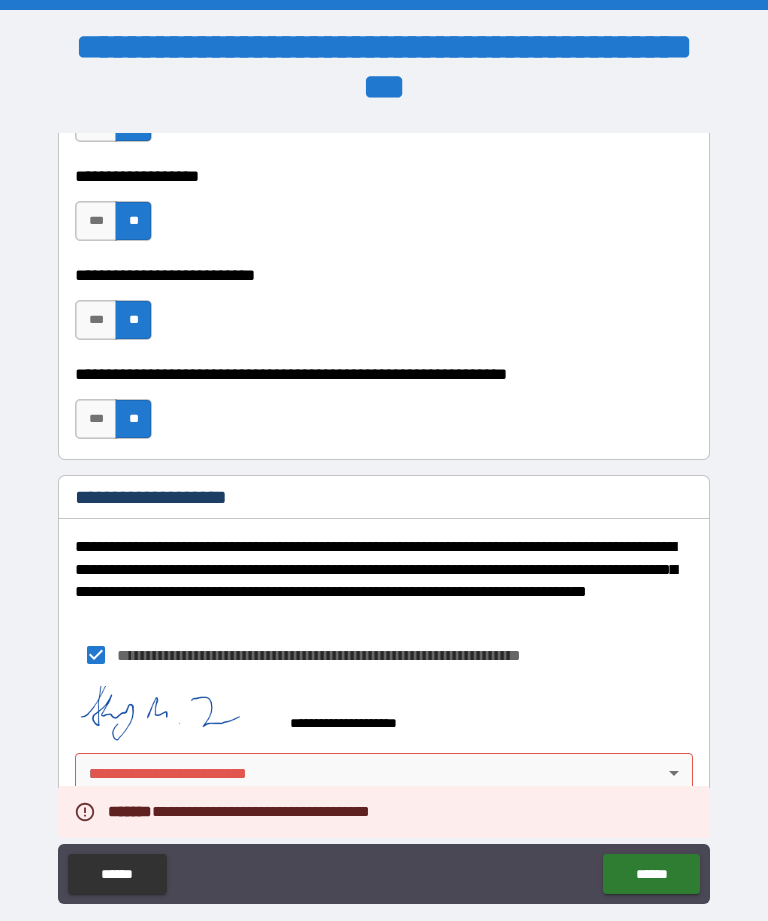 scroll, scrollTop: 13629, scrollLeft: 0, axis: vertical 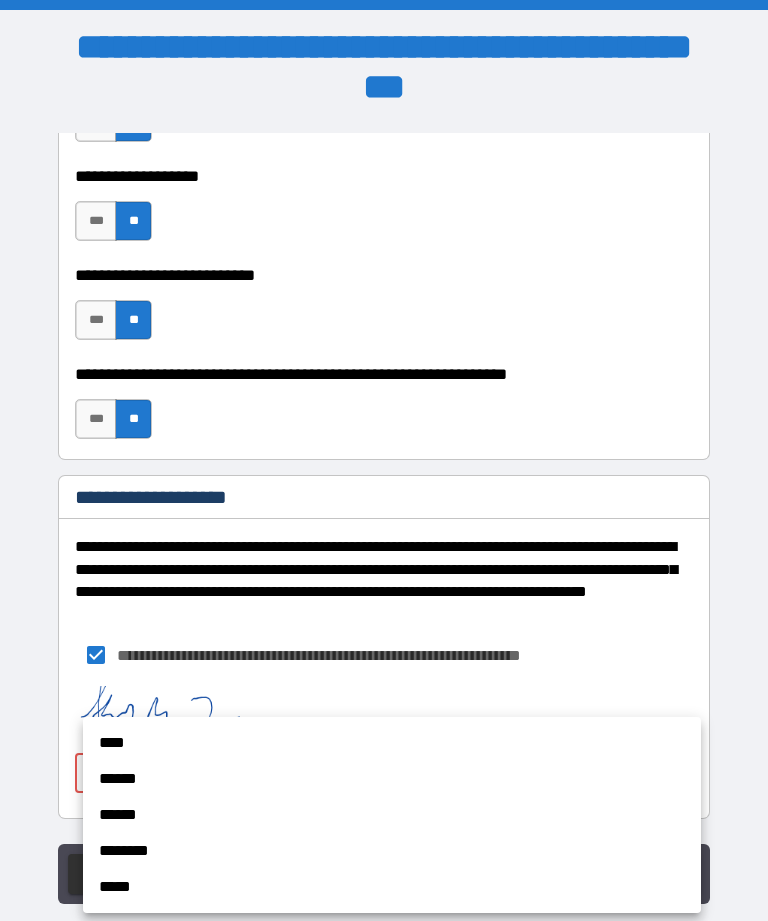 click on "******" at bounding box center (392, 779) 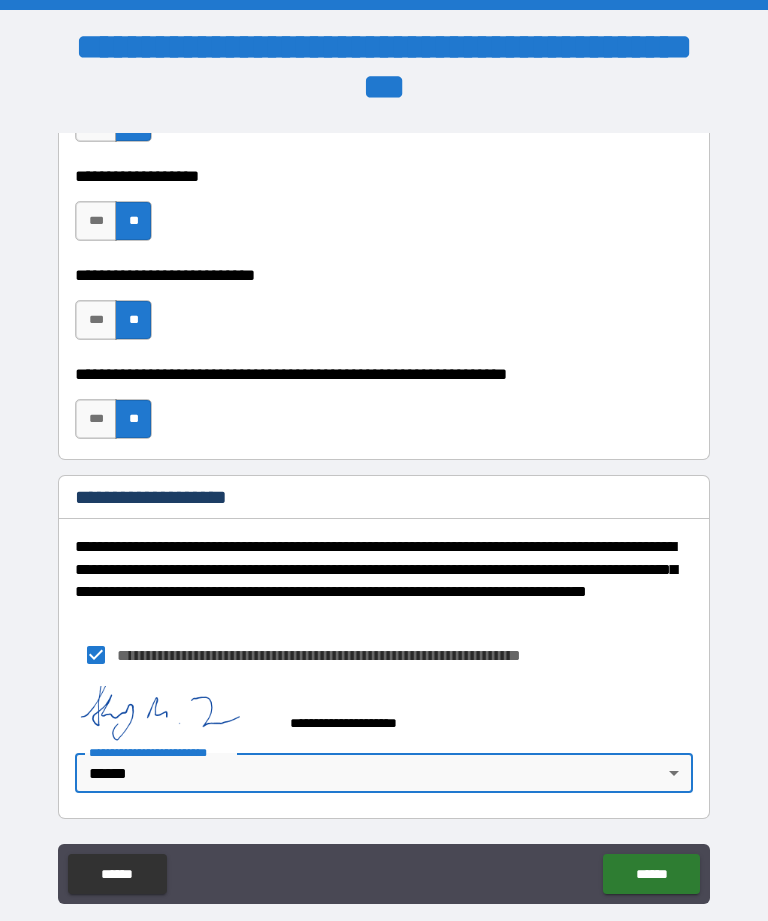 type on "*" 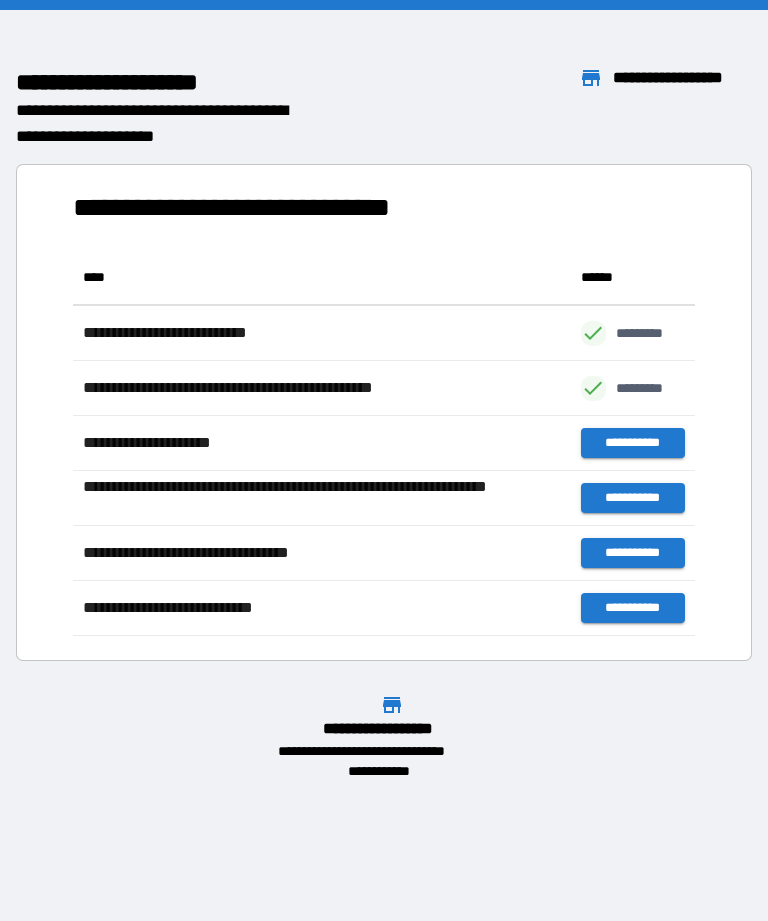 scroll, scrollTop: 1, scrollLeft: 1, axis: both 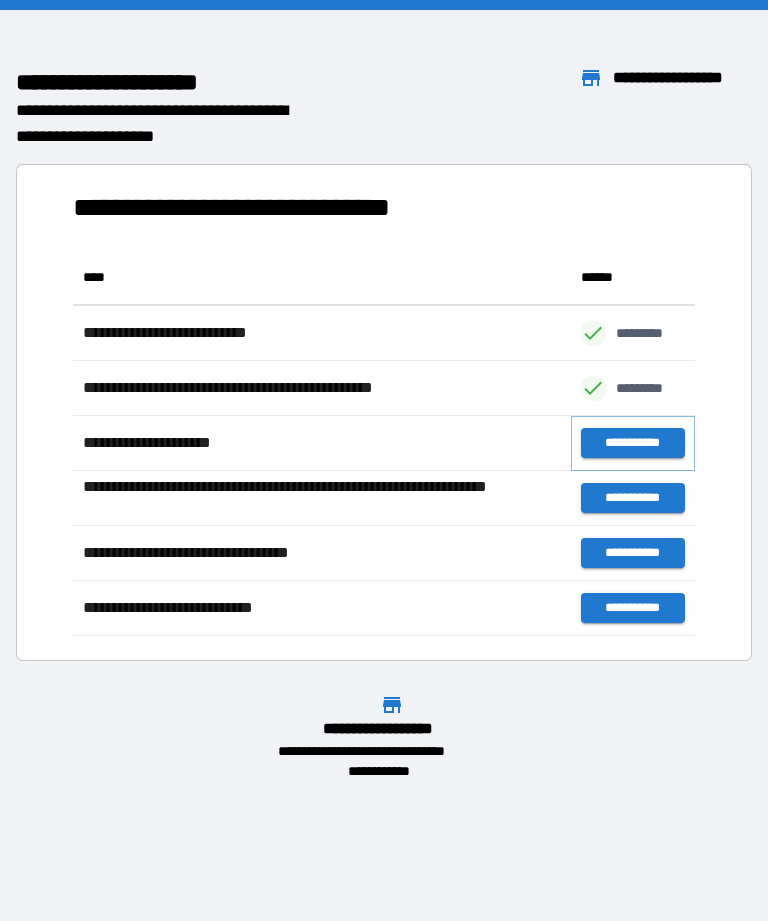 click on "**********" at bounding box center [633, 443] 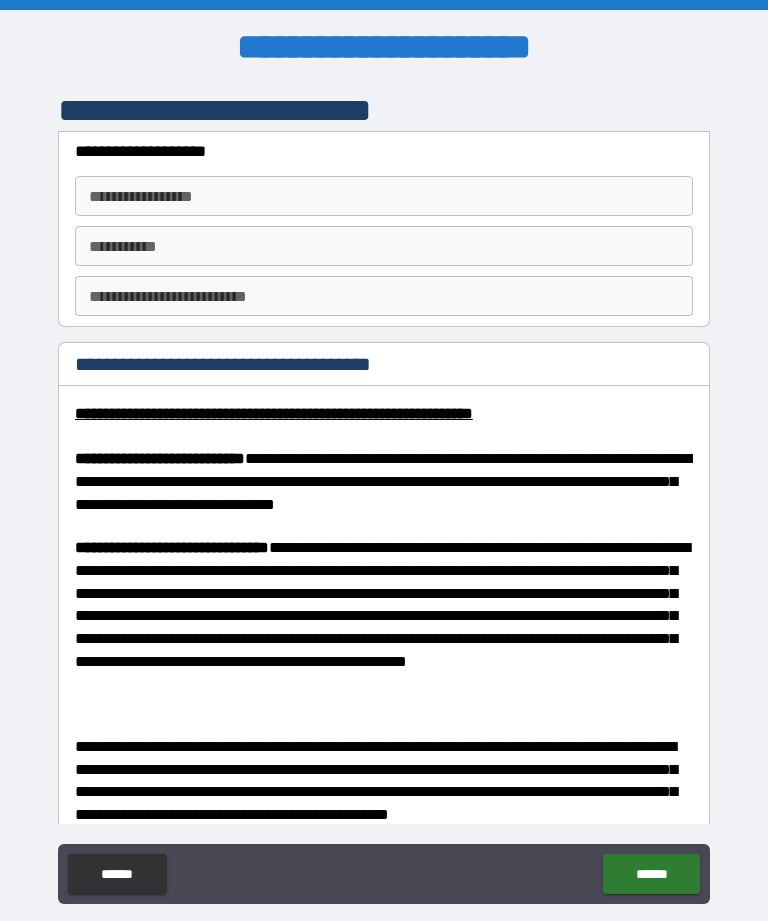 click on "**********" at bounding box center [384, 196] 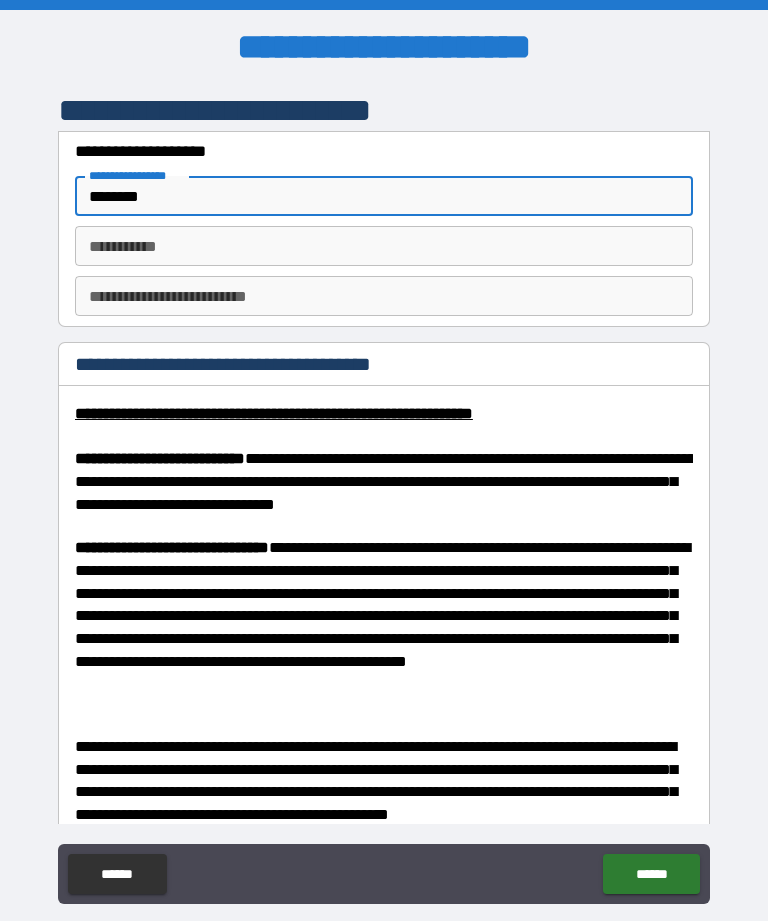 type on "********" 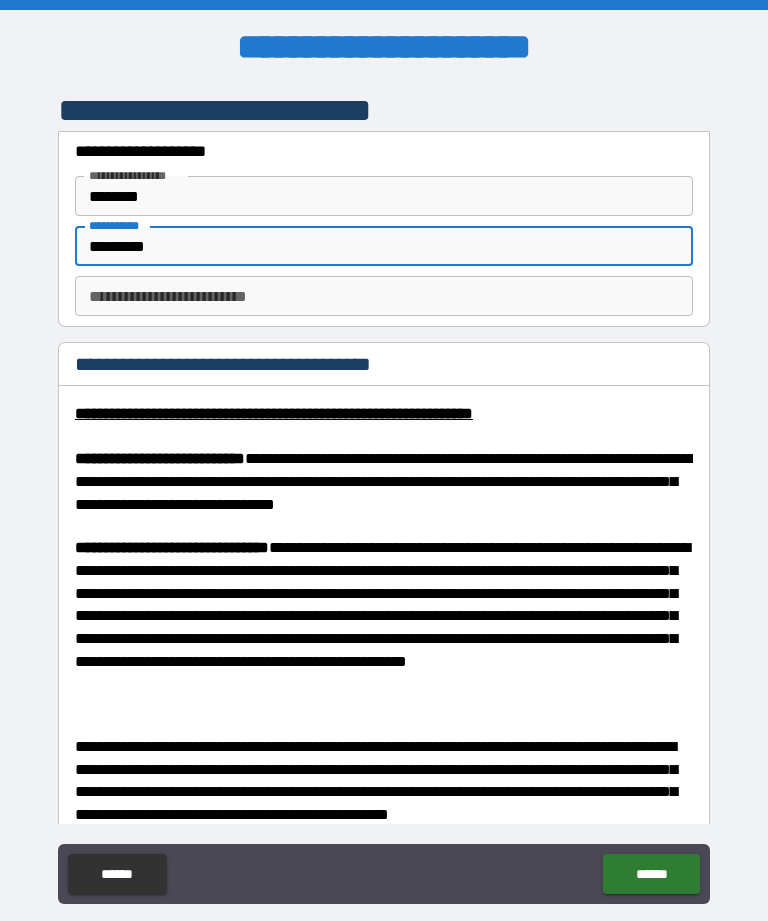 type on "*********" 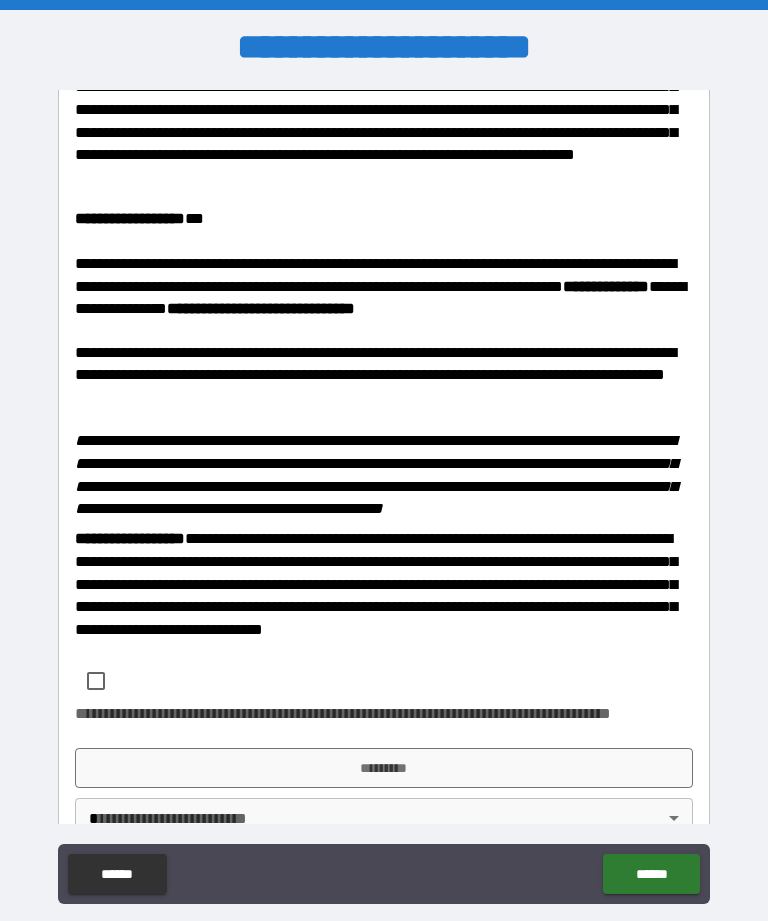 scroll, scrollTop: 3124, scrollLeft: 0, axis: vertical 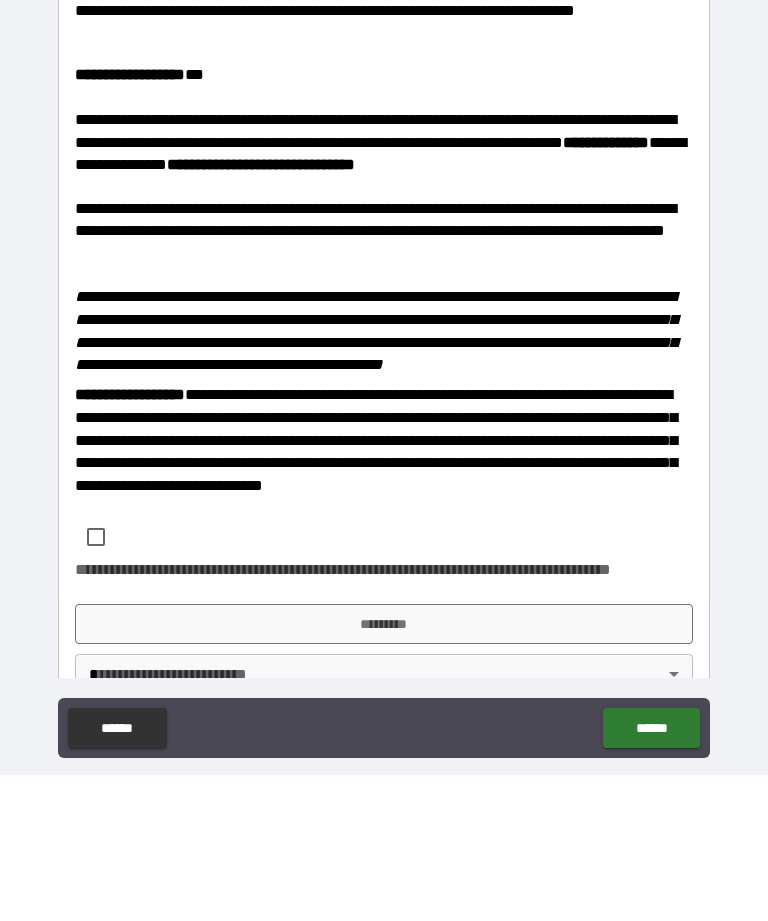 type on "*" 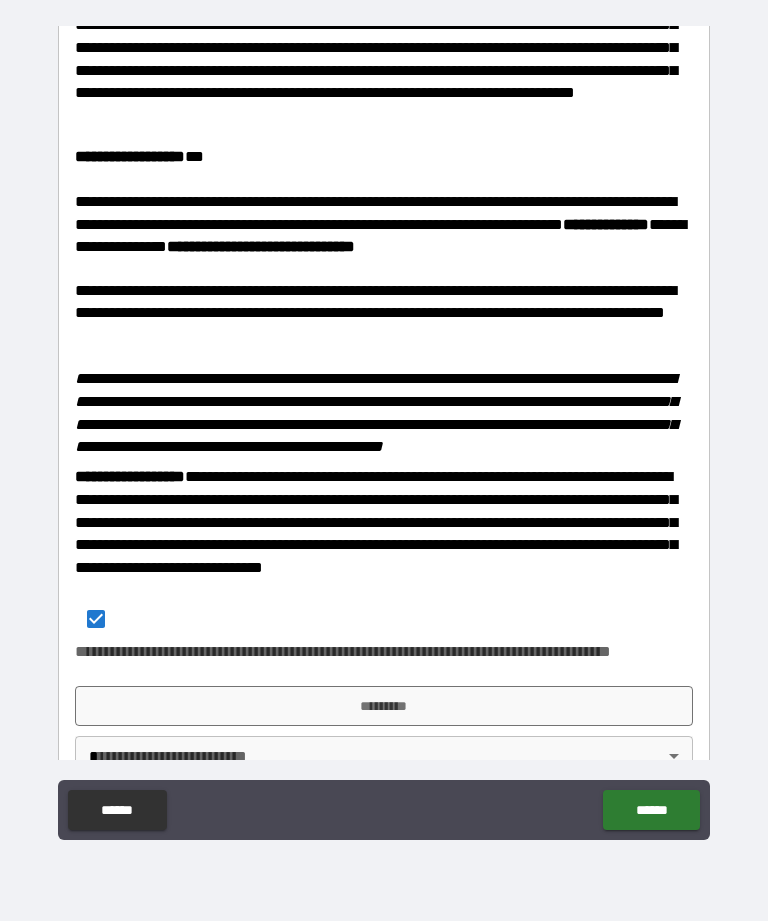 click on "**********" at bounding box center [384, 428] 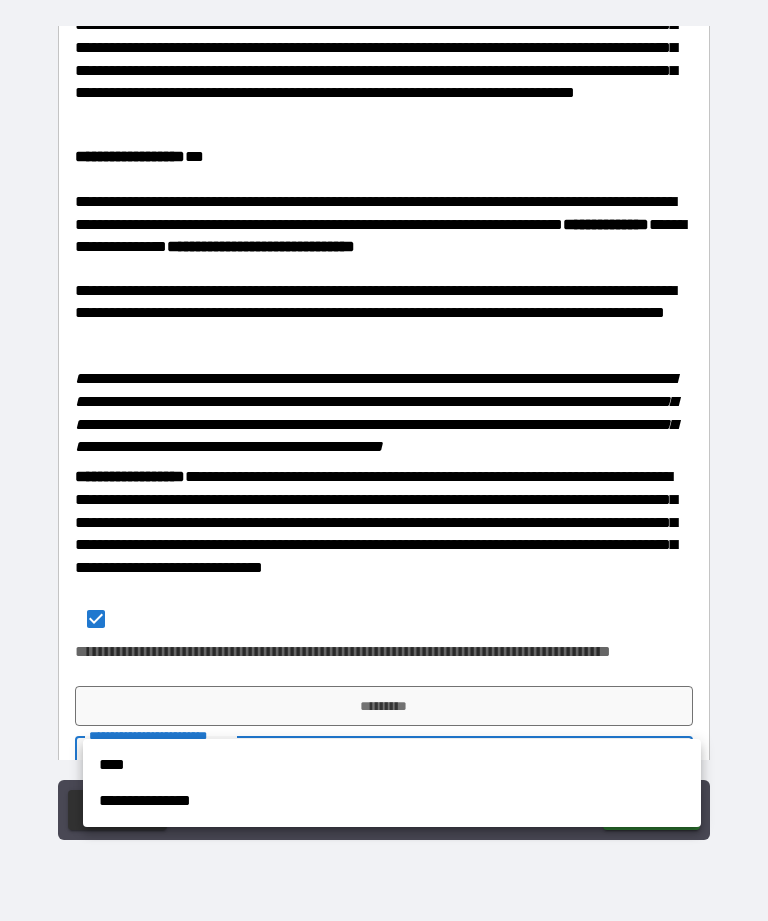 click on "**********" at bounding box center (392, 801) 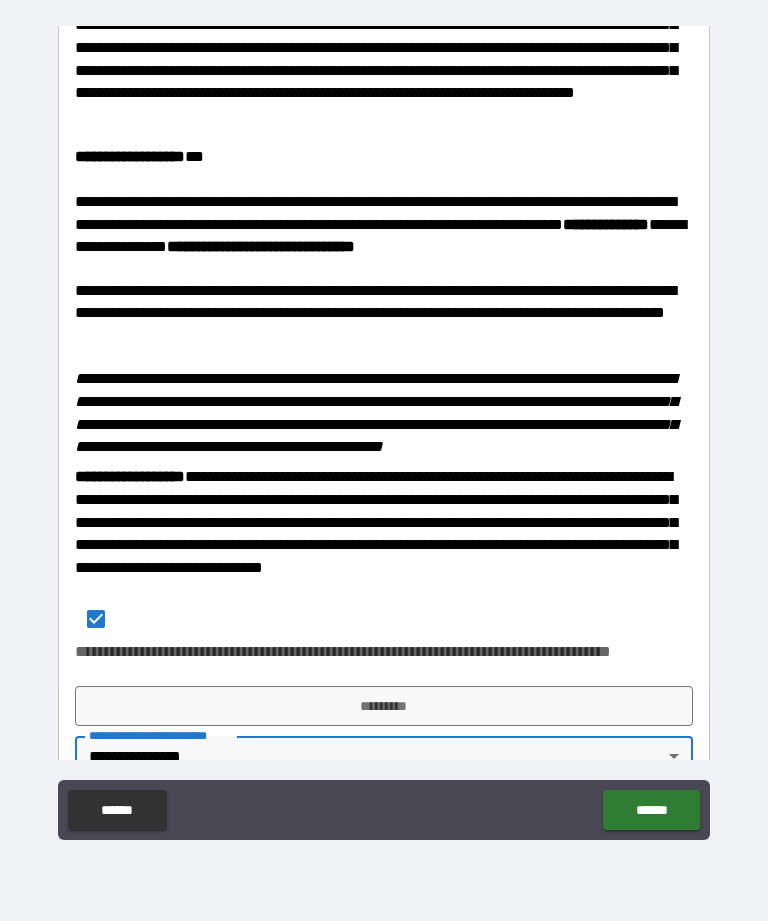 click on "*********" at bounding box center (384, 706) 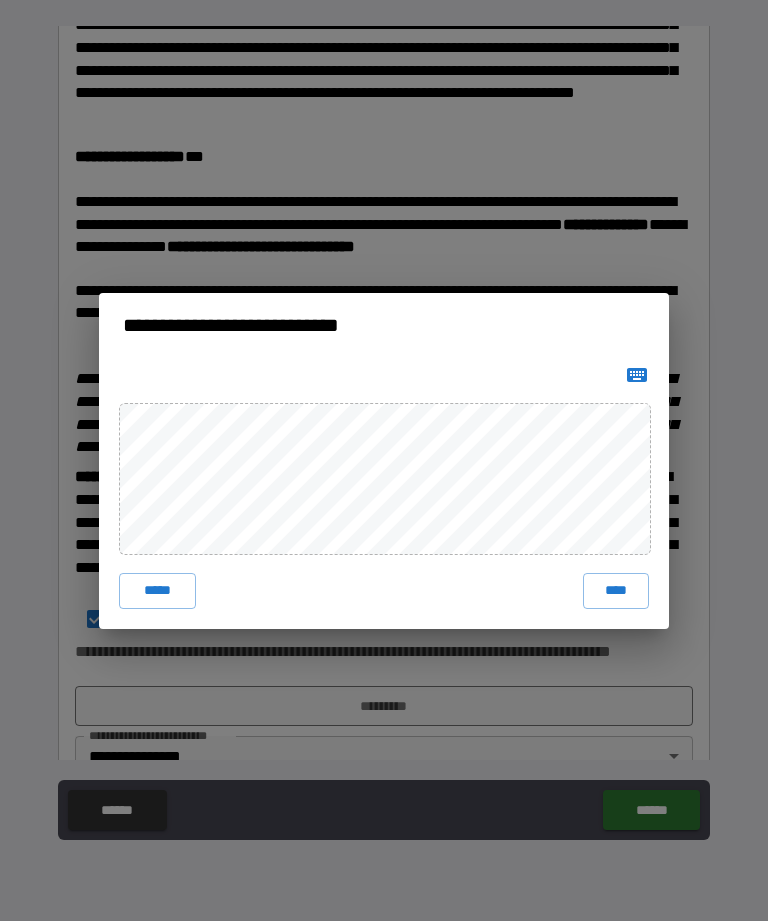 click on "****" at bounding box center (616, 591) 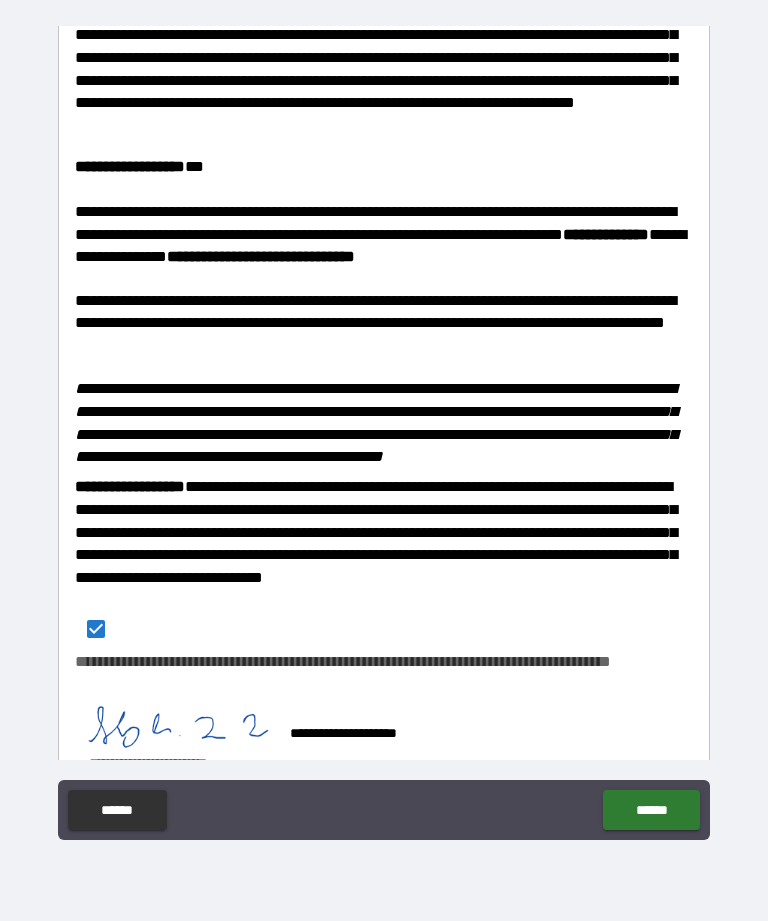 click on "******" at bounding box center [651, 810] 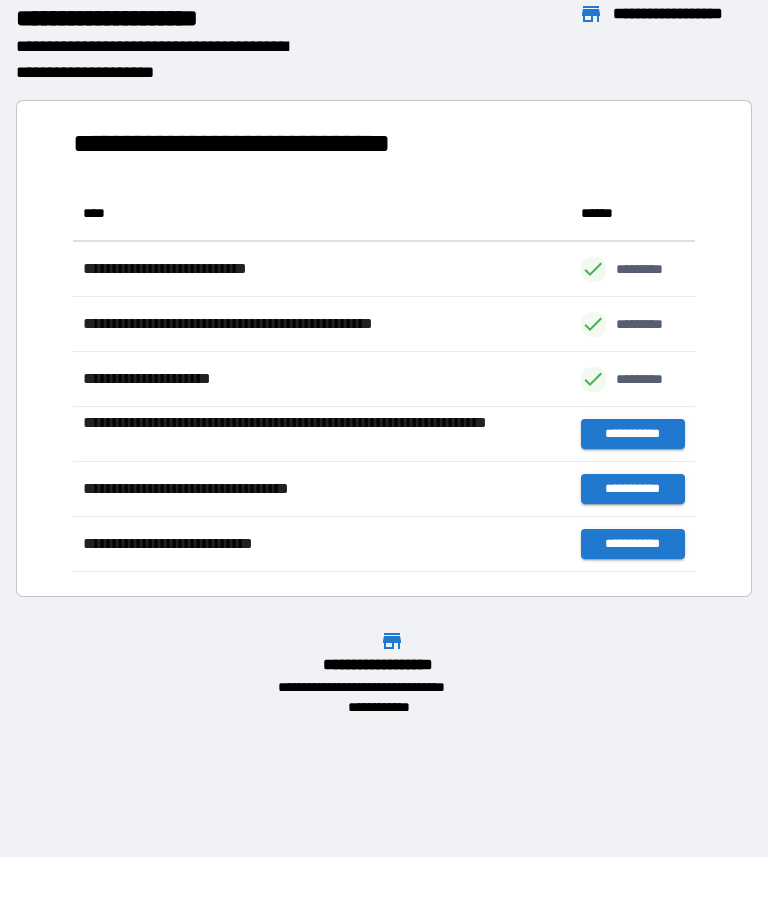 scroll, scrollTop: 1, scrollLeft: 1, axis: both 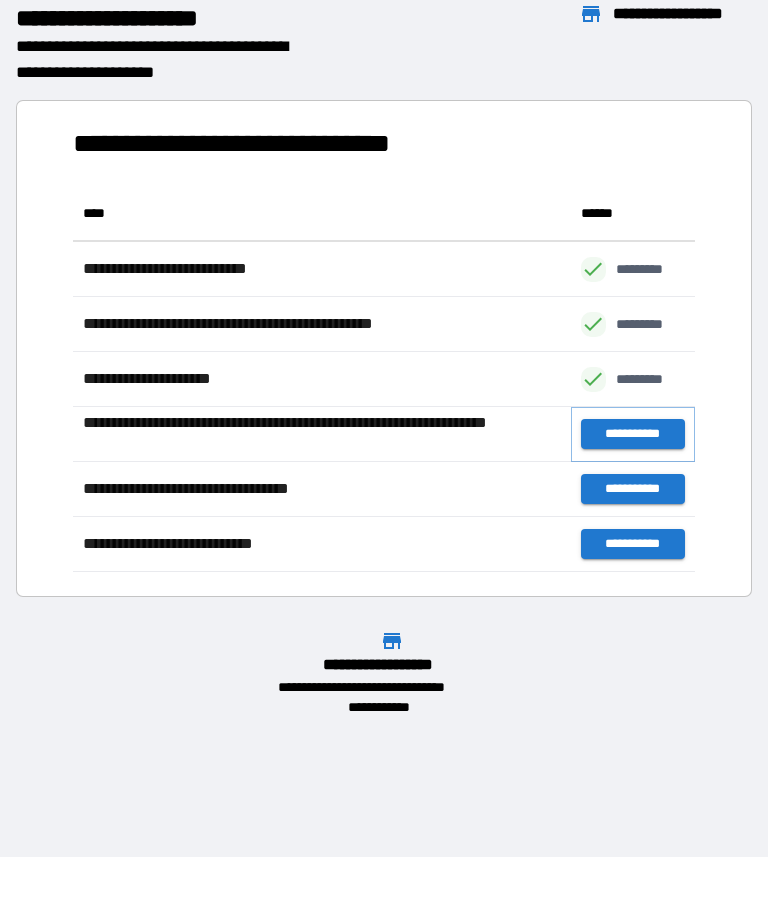 click on "**********" at bounding box center [633, 434] 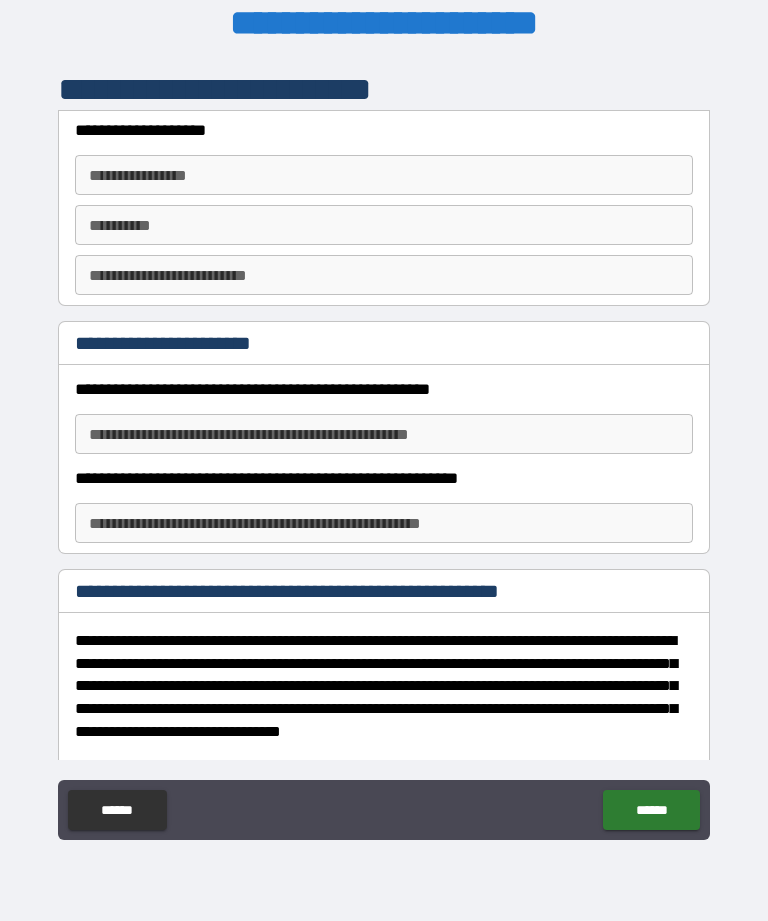 click on "**********" at bounding box center [384, 175] 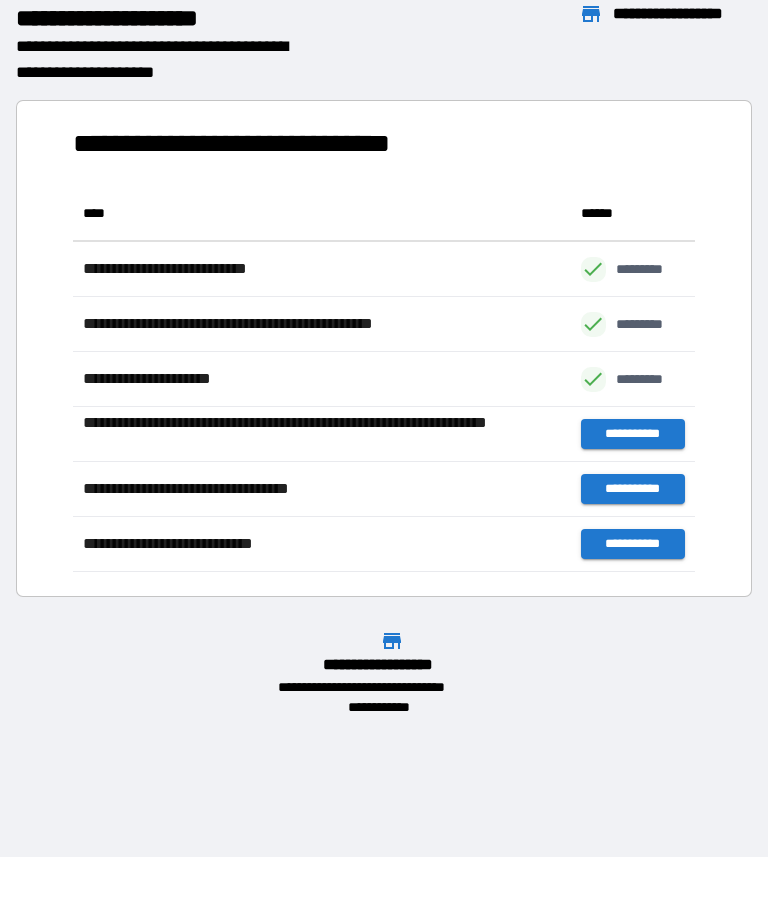 scroll, scrollTop: 386, scrollLeft: 622, axis: both 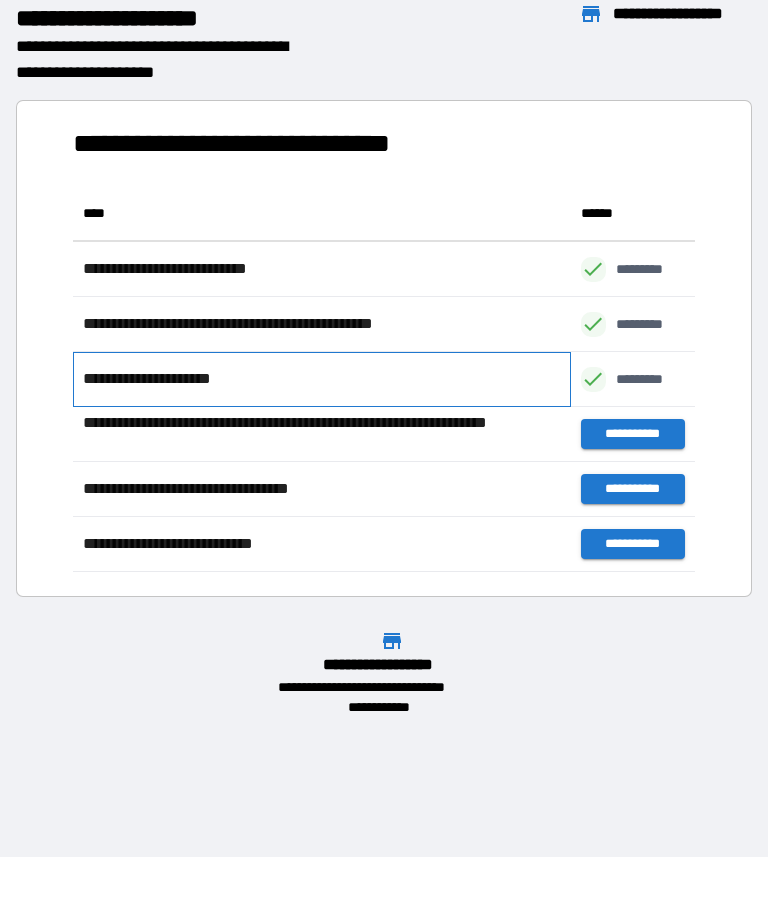 click on "**********" at bounding box center [322, 379] 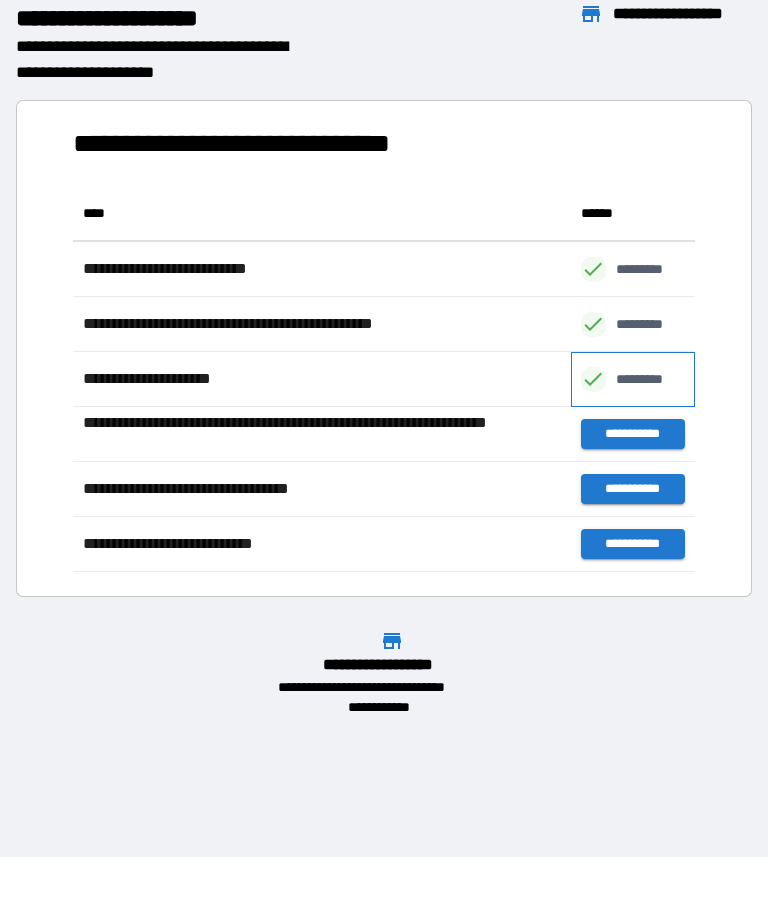 click on "*********" at bounding box center (650, 379) 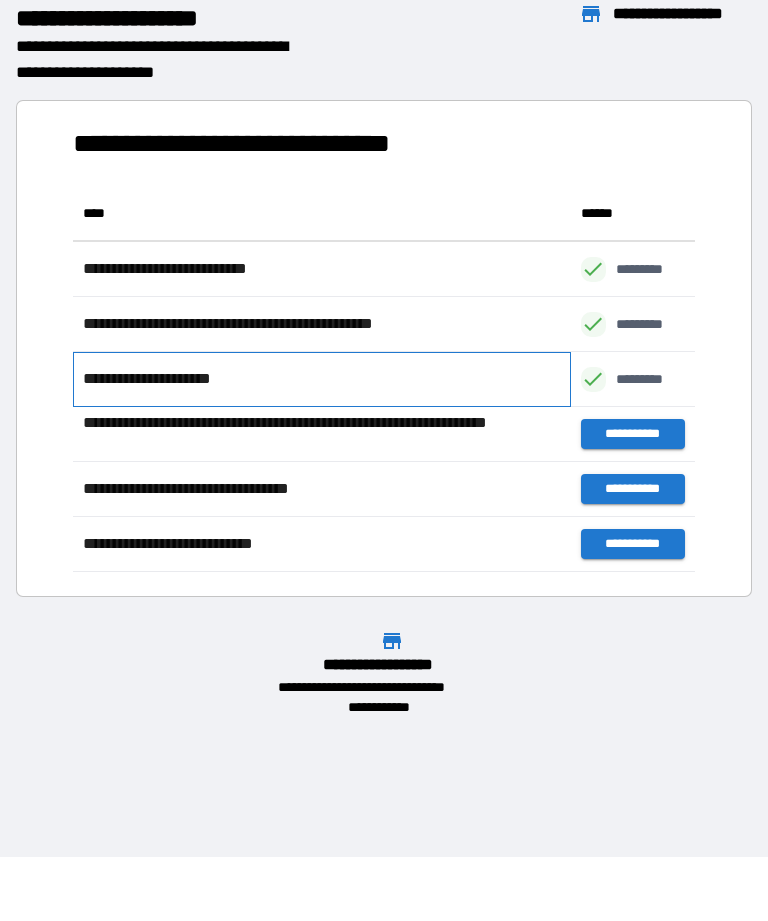 click on "**********" at bounding box center [322, 379] 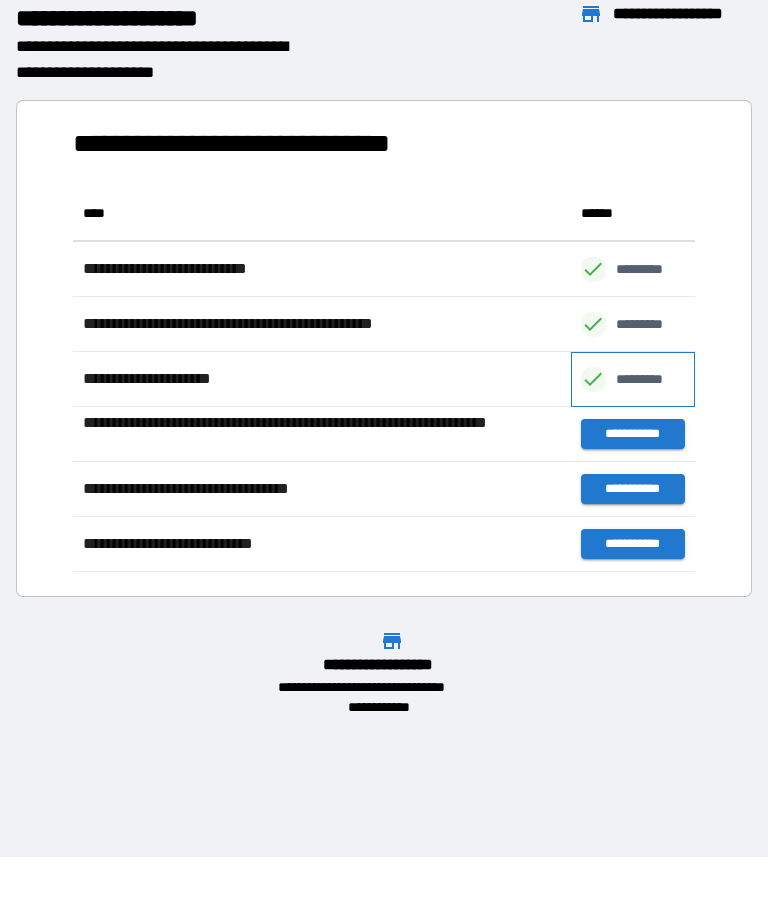 click on "*********" at bounding box center (633, 379) 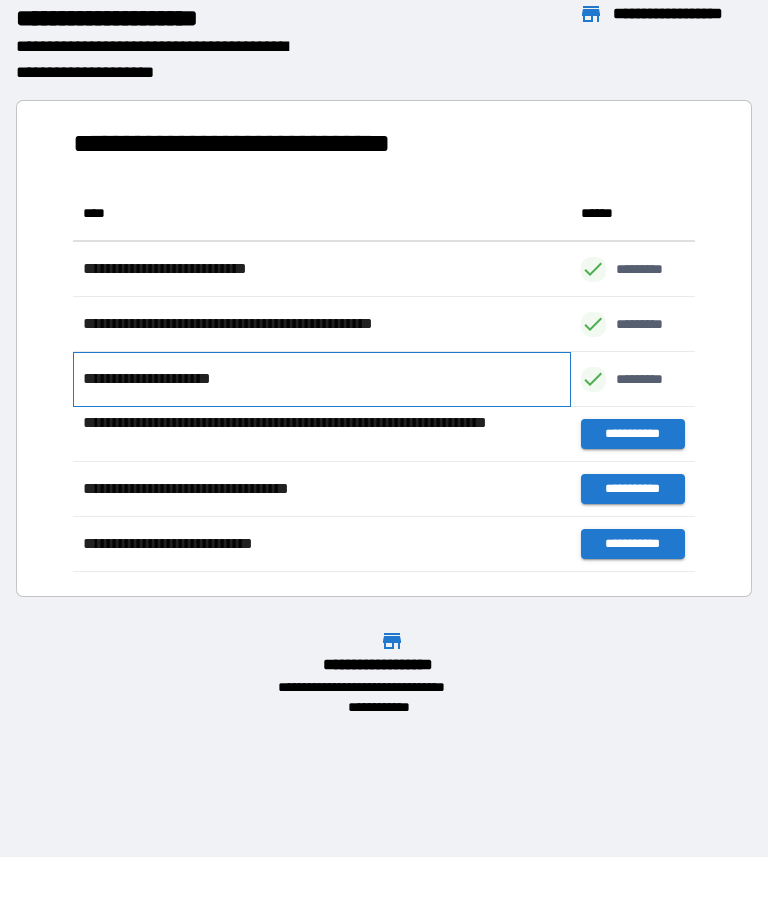 click on "**********" at bounding box center (322, 379) 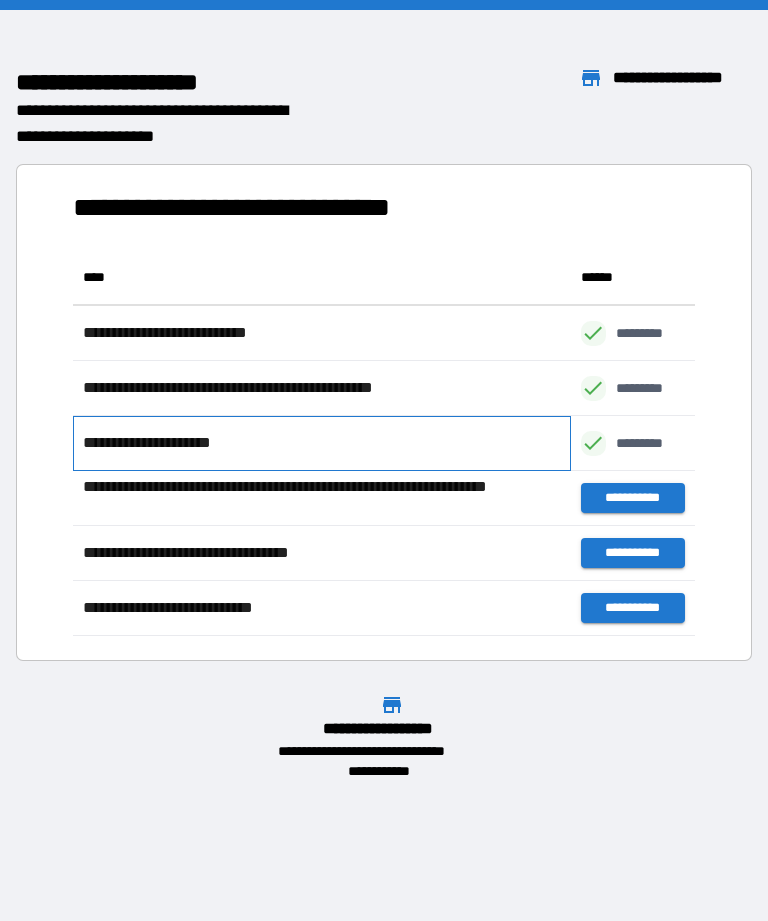 click on "**********" at bounding box center (322, 443) 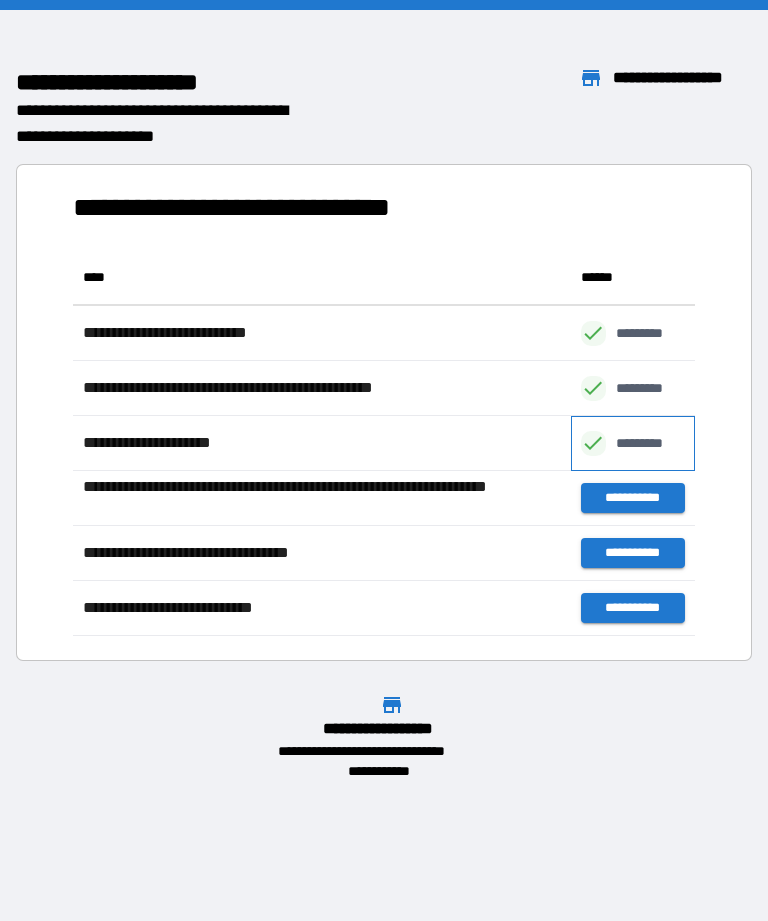 click on "*********" at bounding box center [633, 443] 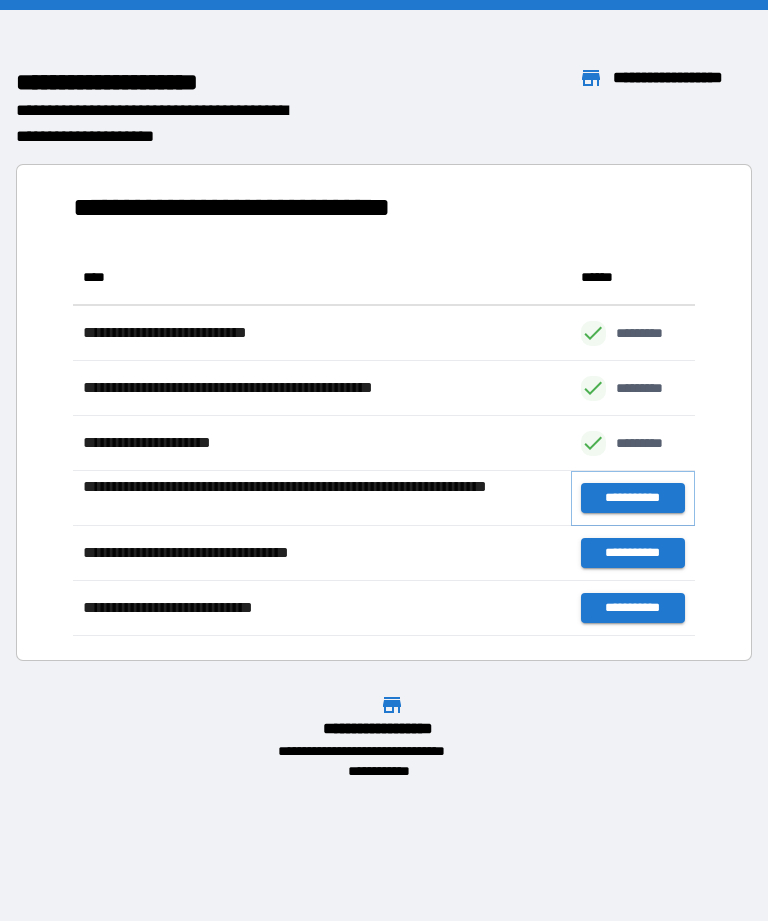 click on "**********" at bounding box center (633, 498) 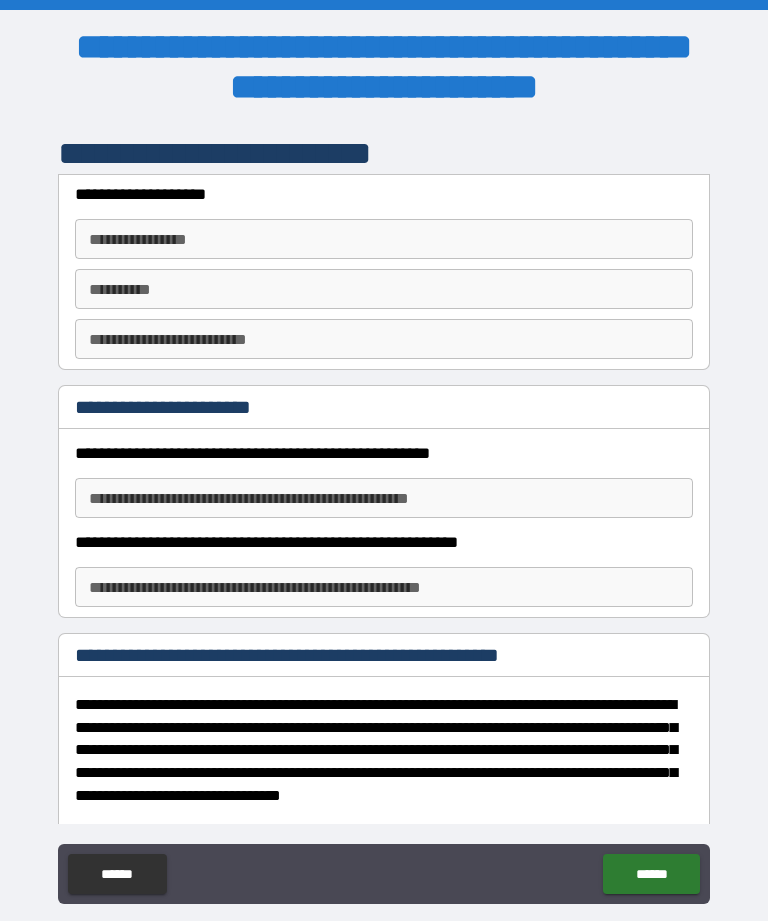 click on "**********" at bounding box center (384, 239) 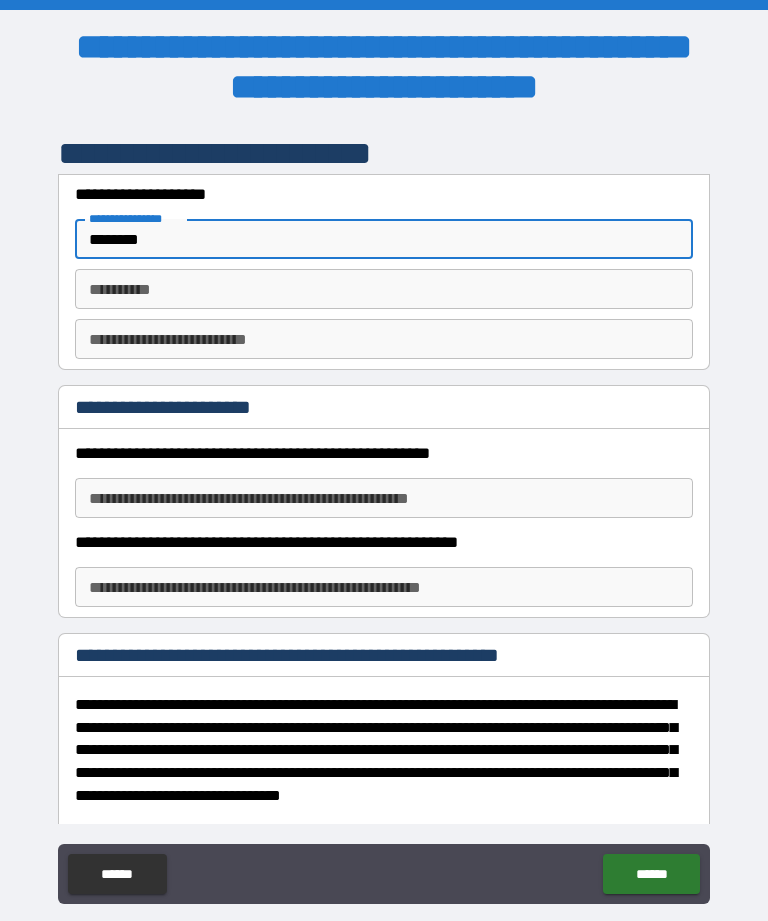 type on "********" 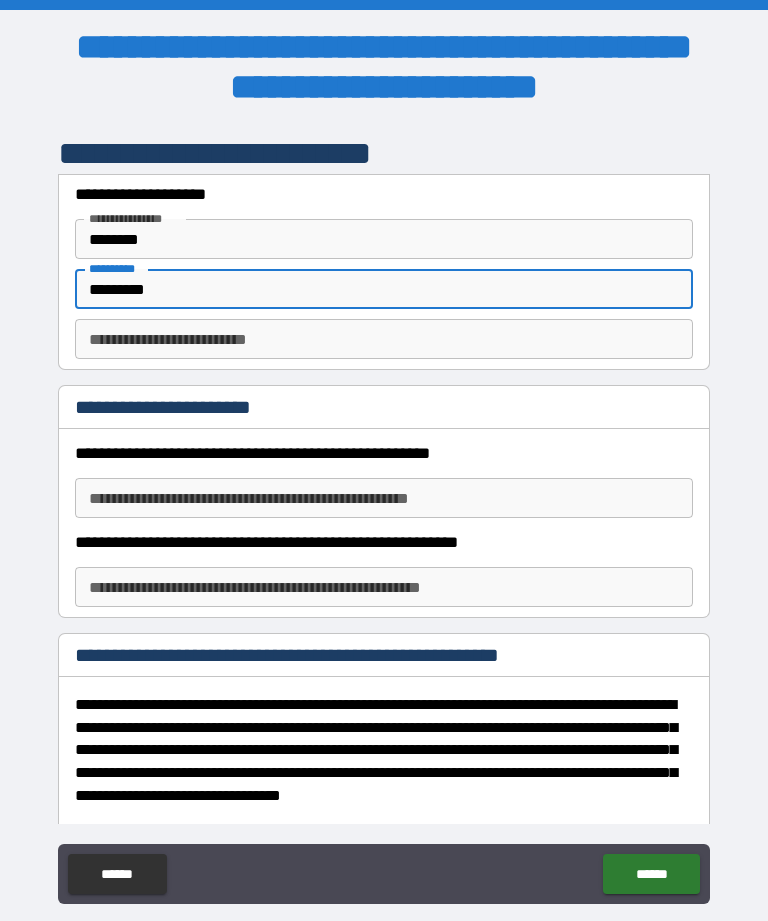 type on "*********" 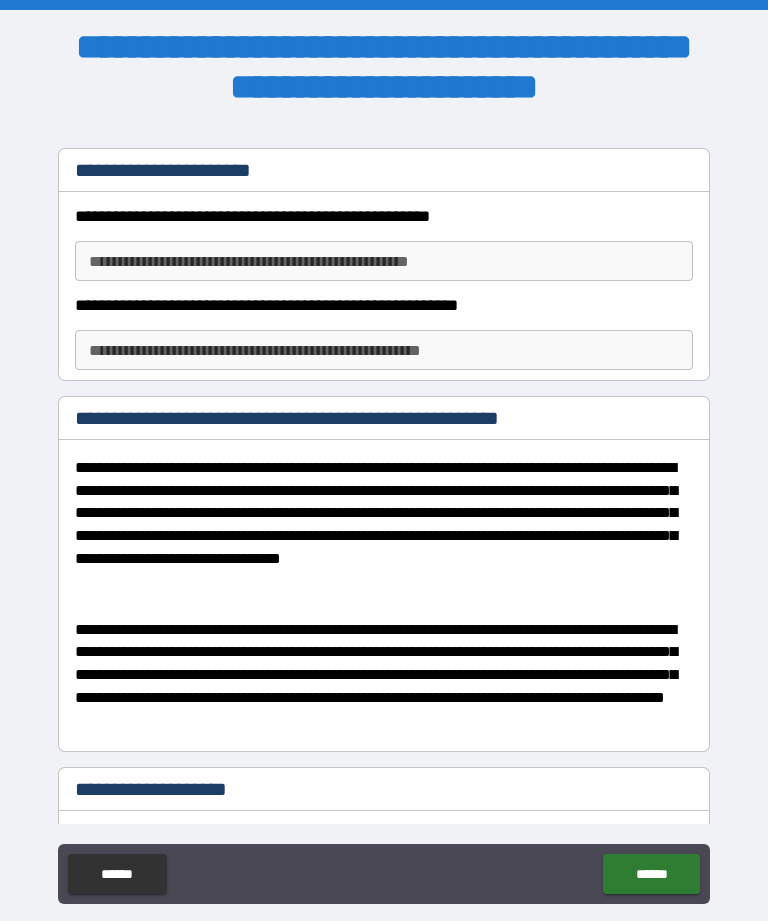 scroll, scrollTop: 237, scrollLeft: 0, axis: vertical 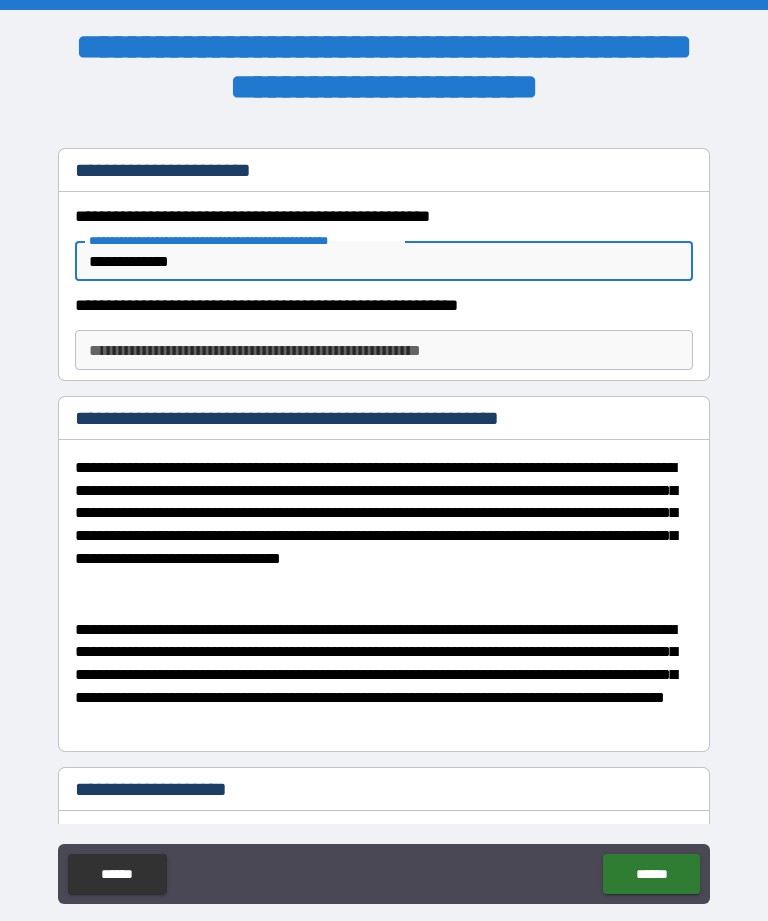 type on "**********" 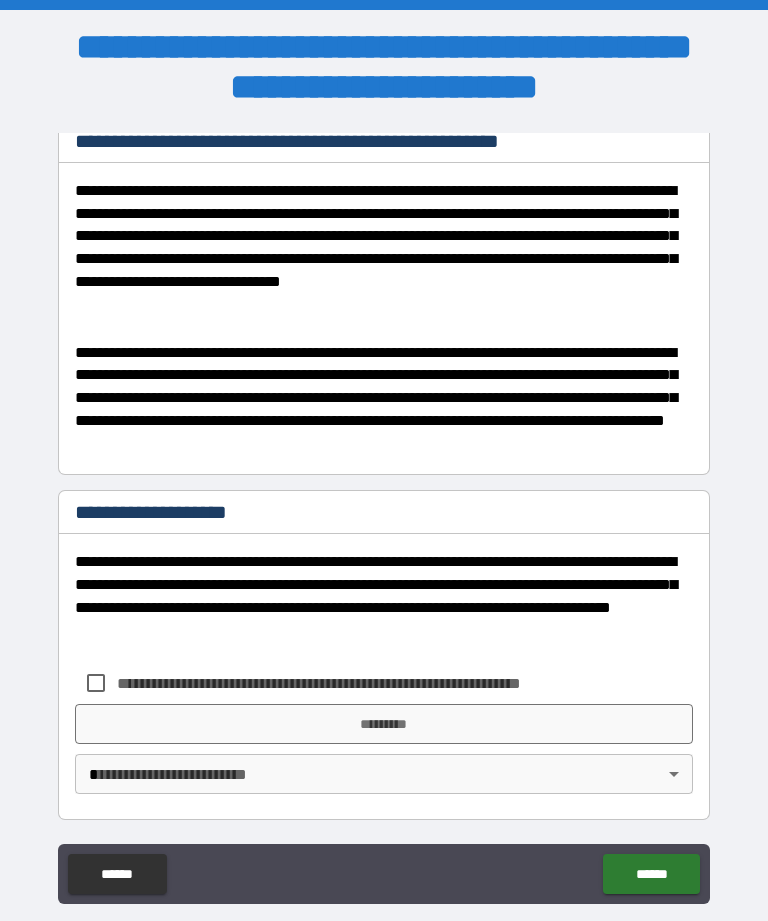 scroll, scrollTop: 513, scrollLeft: 0, axis: vertical 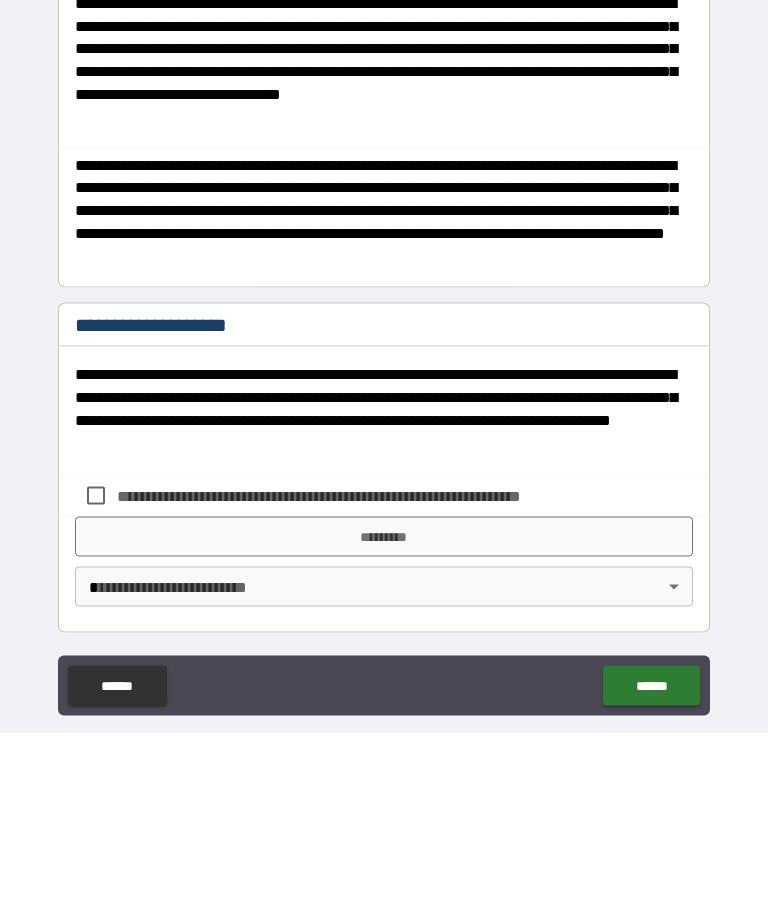 type on "*****" 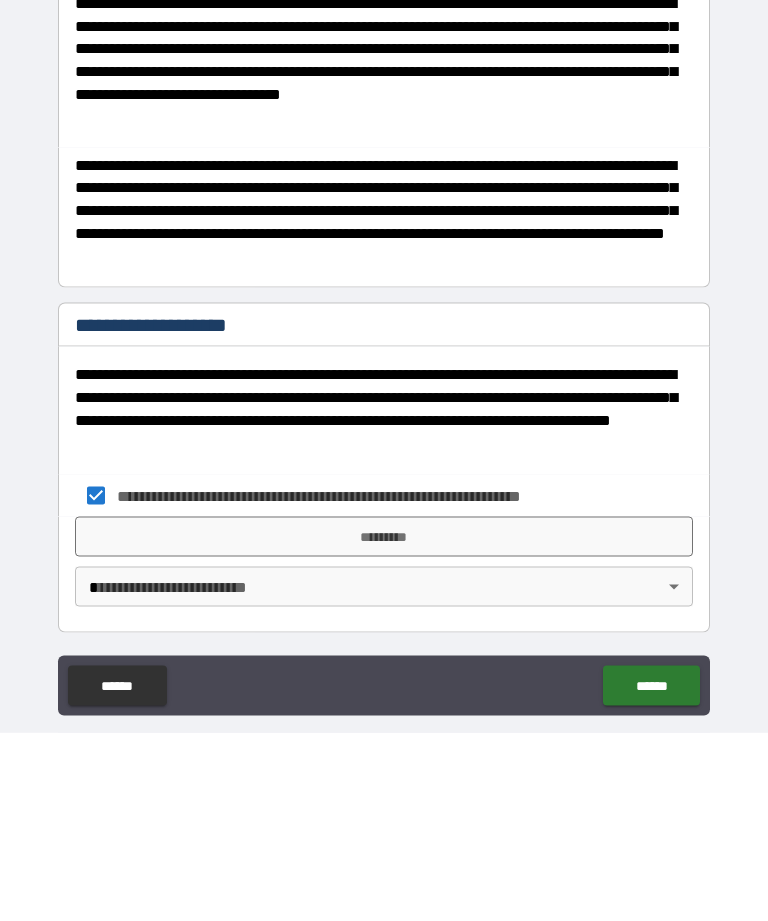 scroll, scrollTop: 64, scrollLeft: 0, axis: vertical 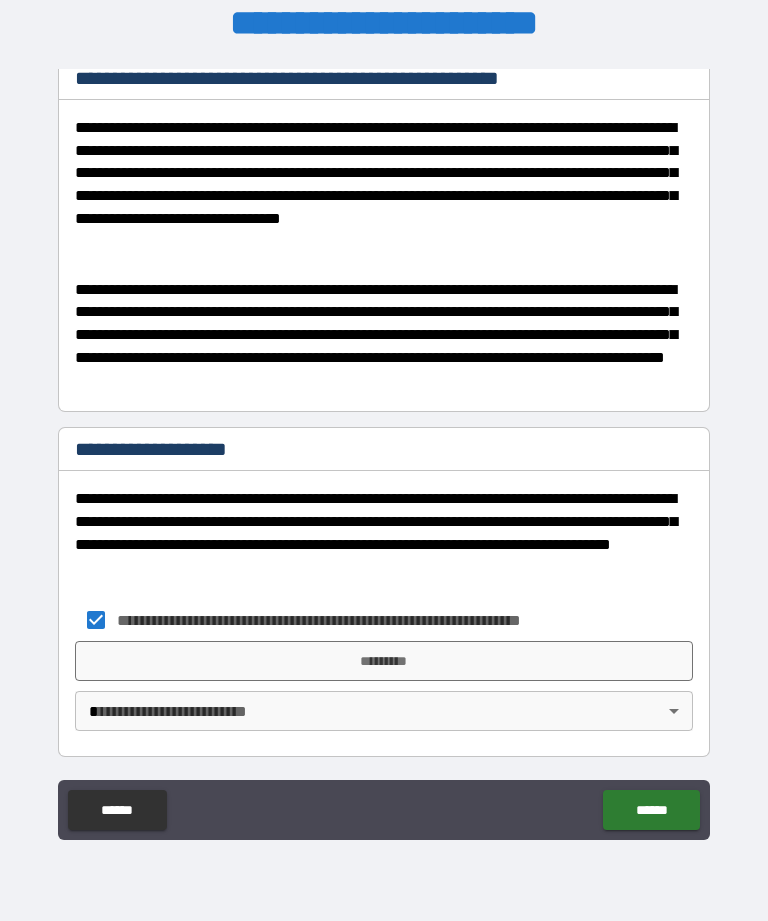 click on "*********" at bounding box center (384, 661) 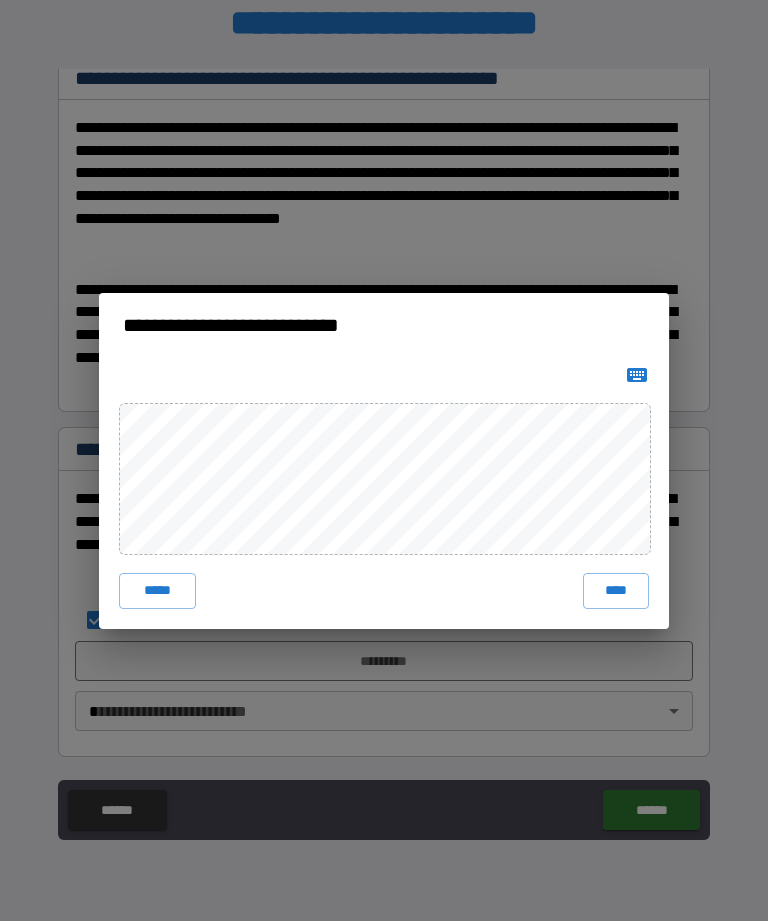 click on "****" at bounding box center [616, 591] 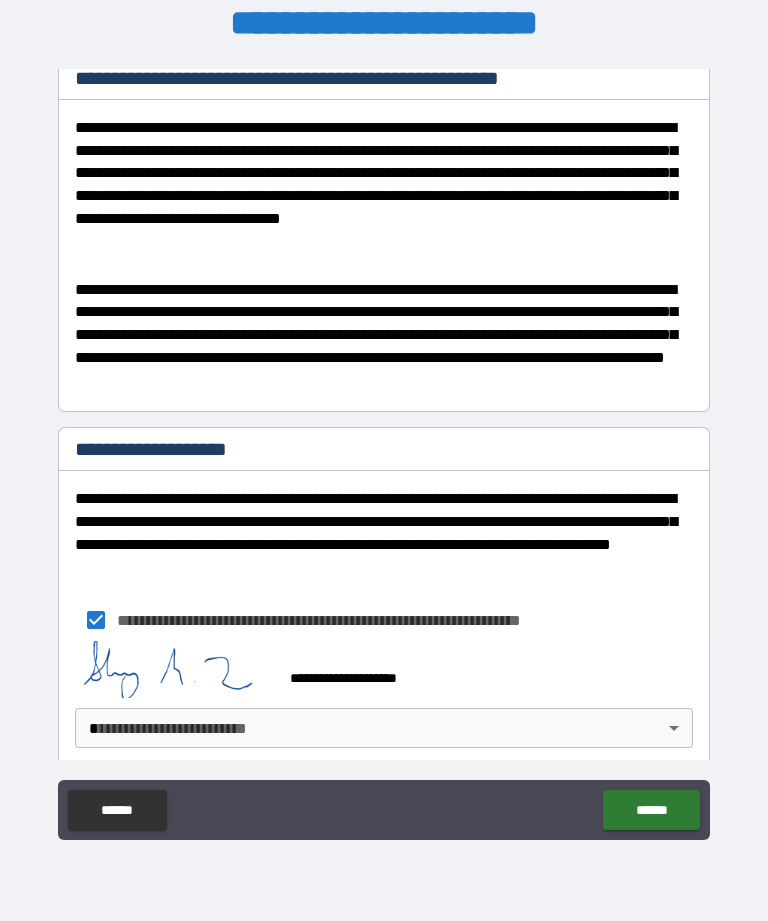 scroll, scrollTop: 503, scrollLeft: 0, axis: vertical 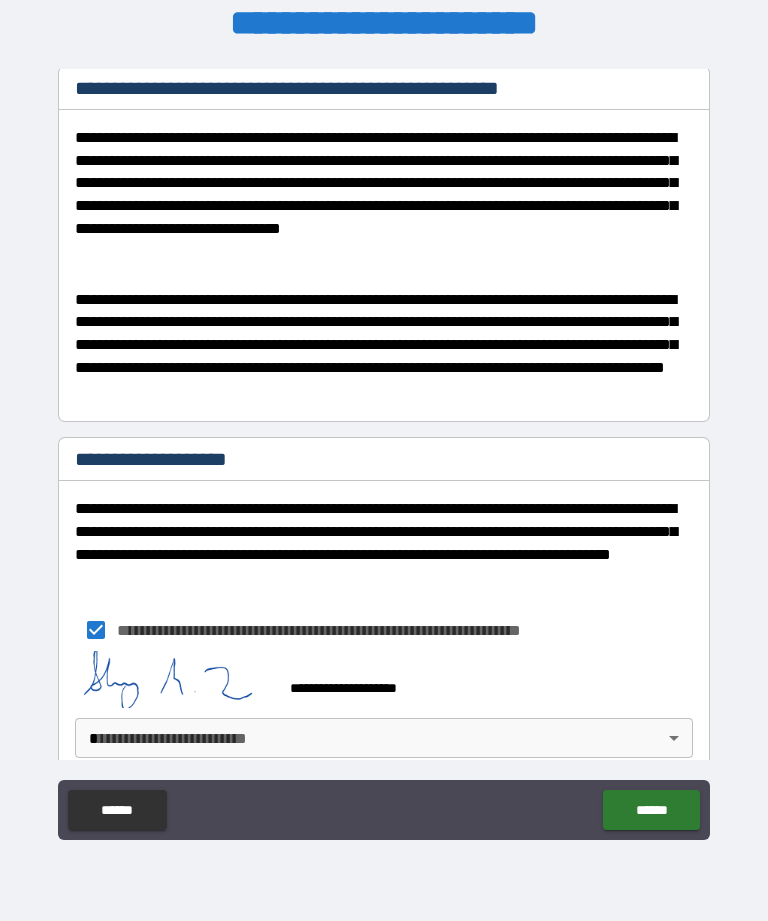 click on "**********" at bounding box center (384, 428) 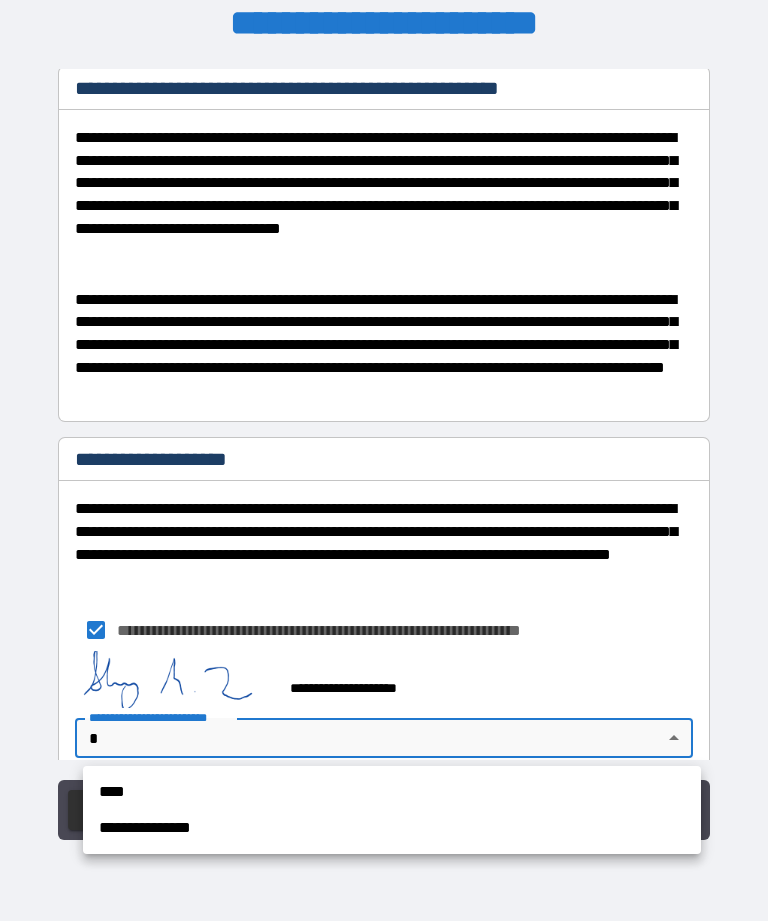 click on "**********" at bounding box center (392, 828) 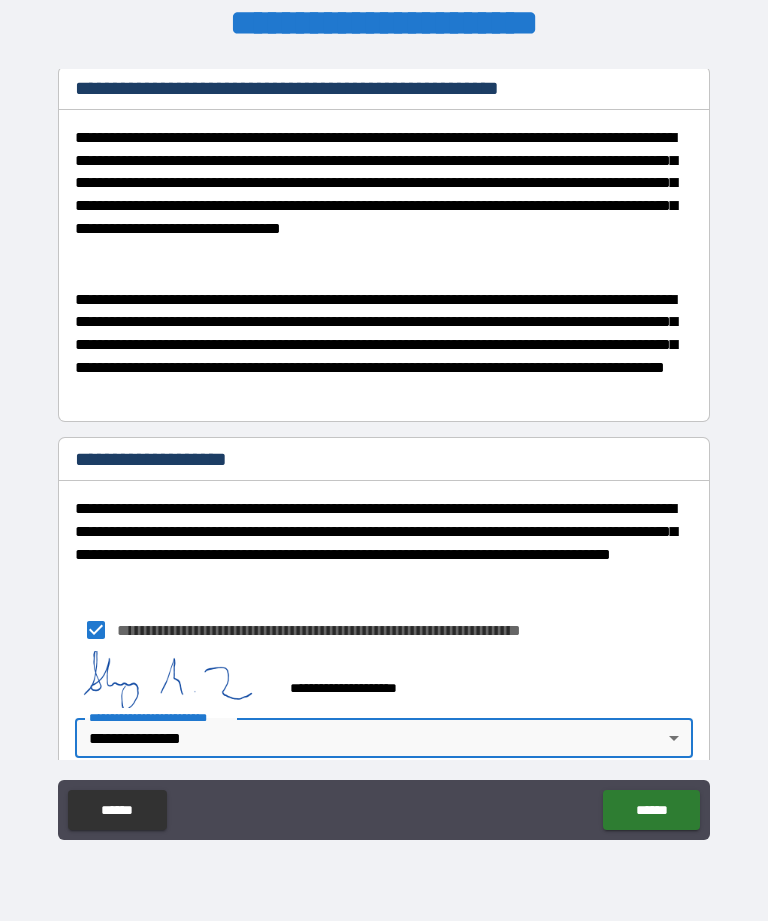 click on "******" at bounding box center (651, 810) 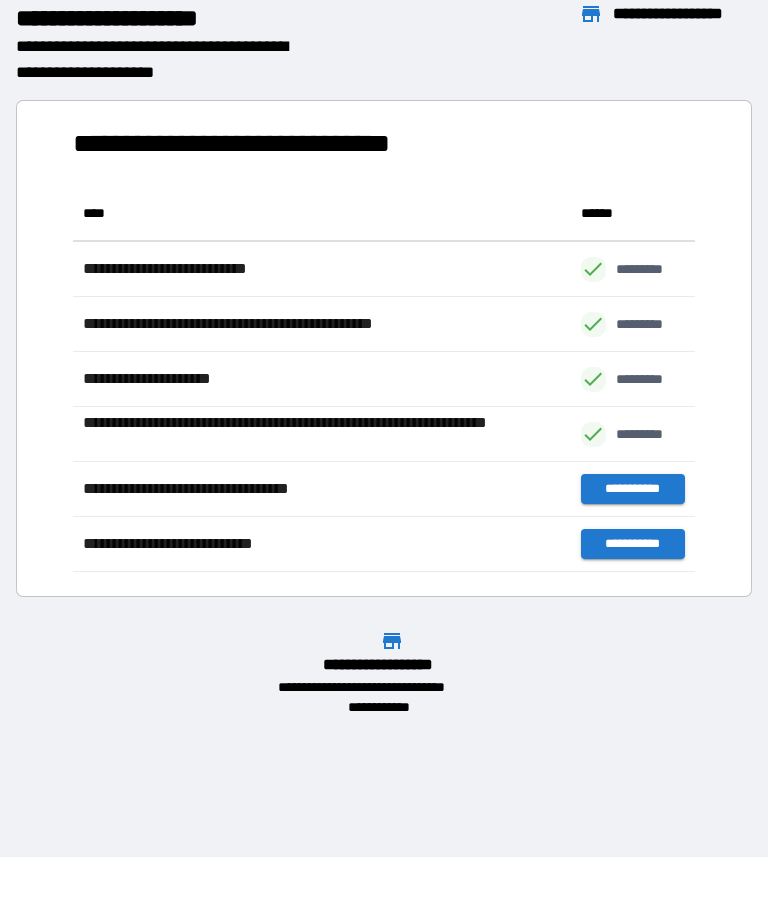 scroll, scrollTop: 386, scrollLeft: 622, axis: both 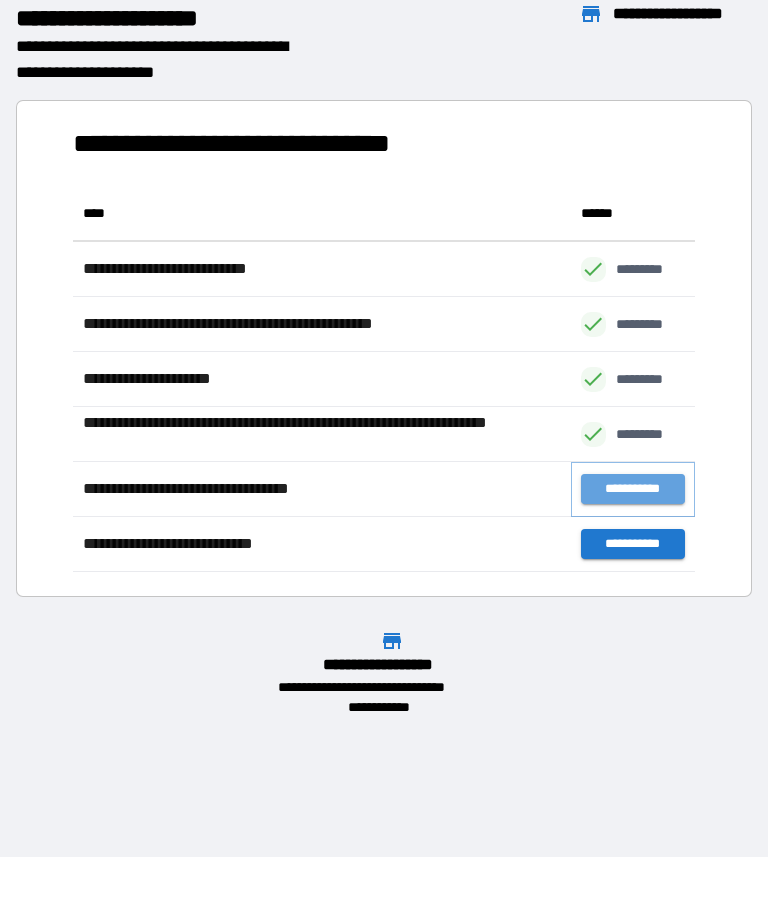 click on "**********" at bounding box center (633, 489) 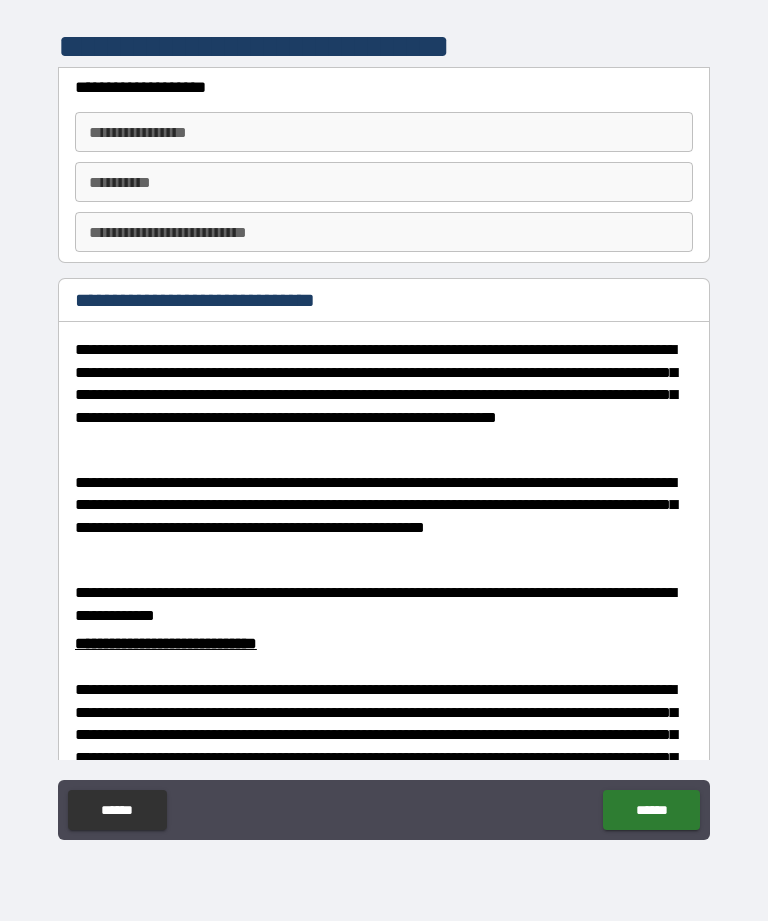 click on "**********" at bounding box center (384, 132) 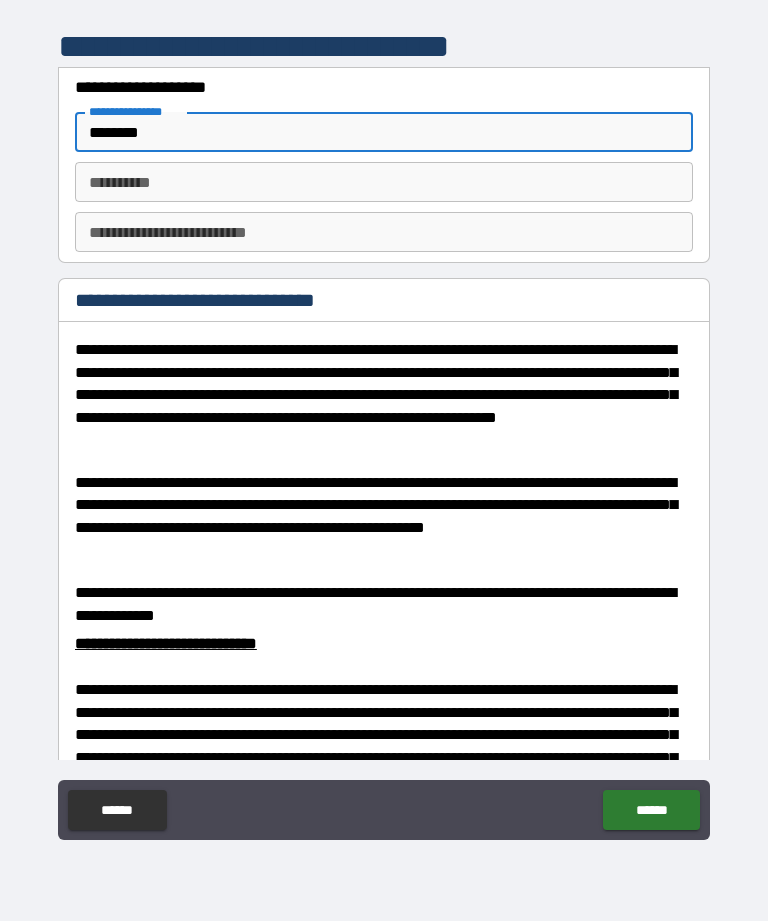 type on "********" 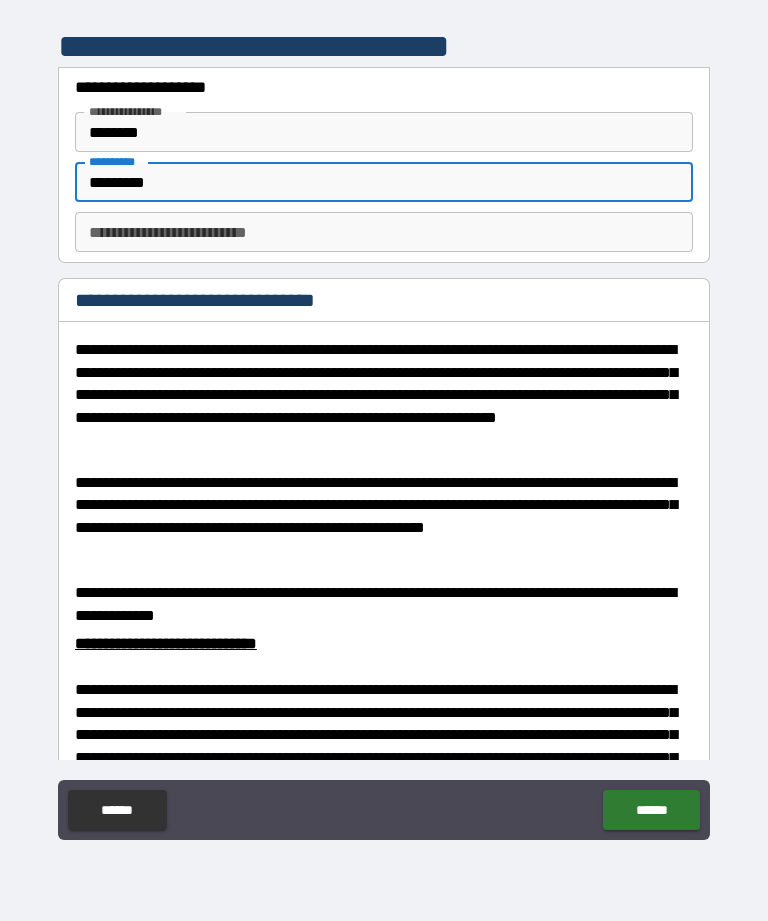 type on "*********" 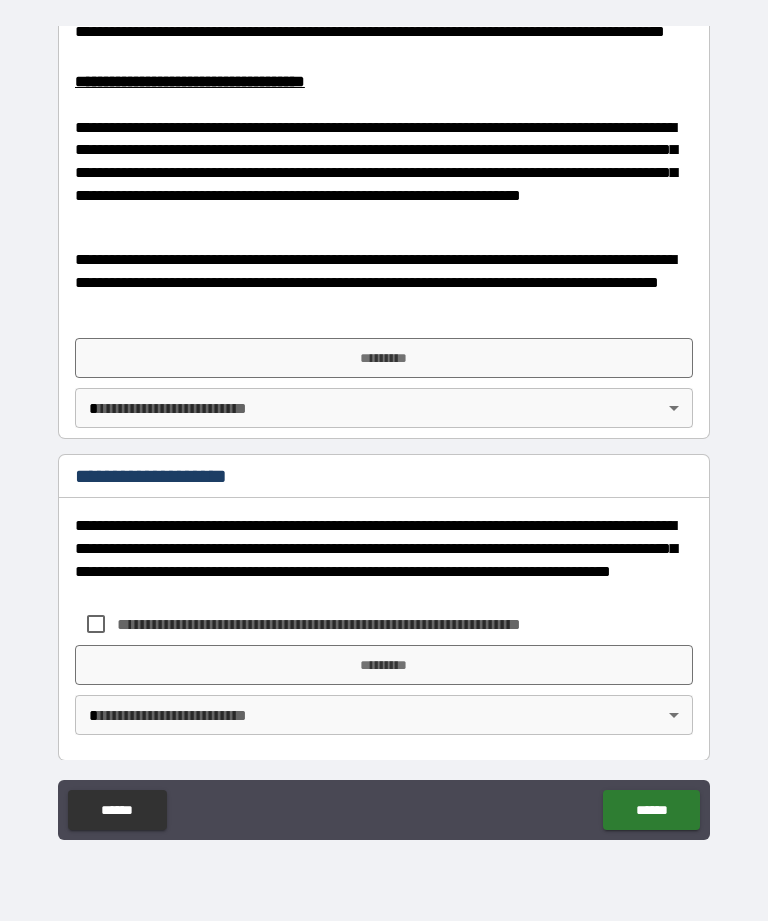 scroll, scrollTop: 886, scrollLeft: 0, axis: vertical 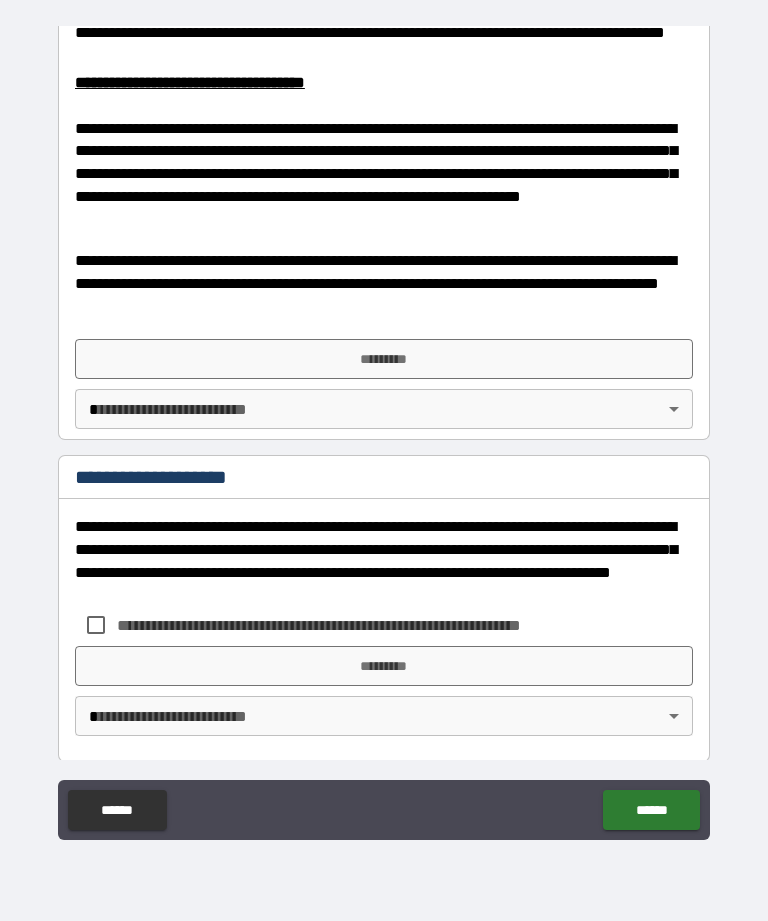 type on "*" 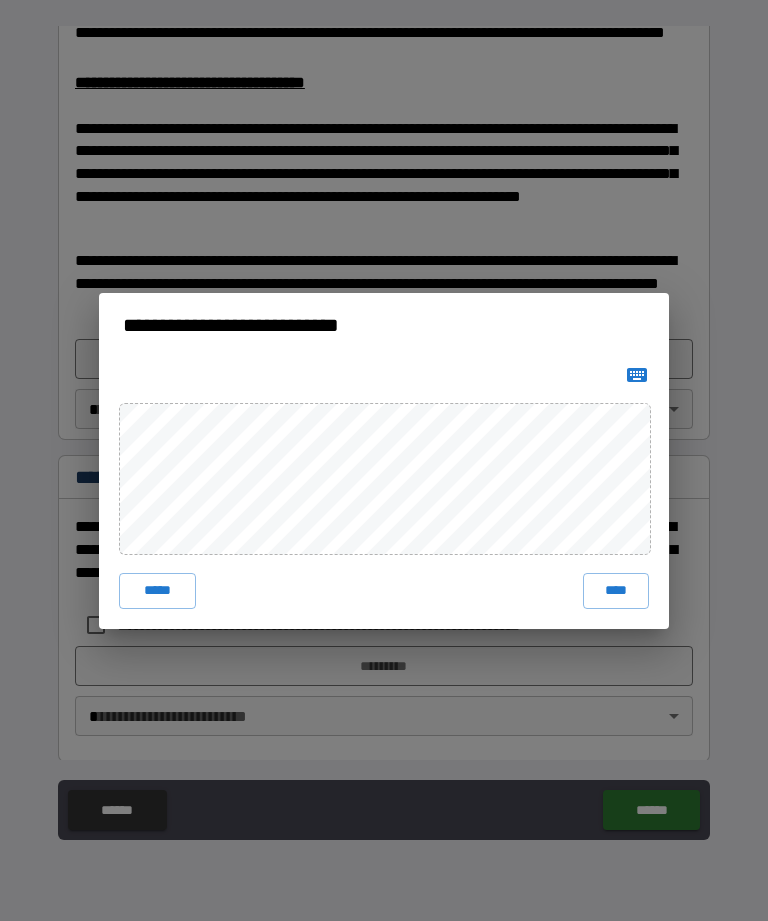 click on "****" at bounding box center [616, 591] 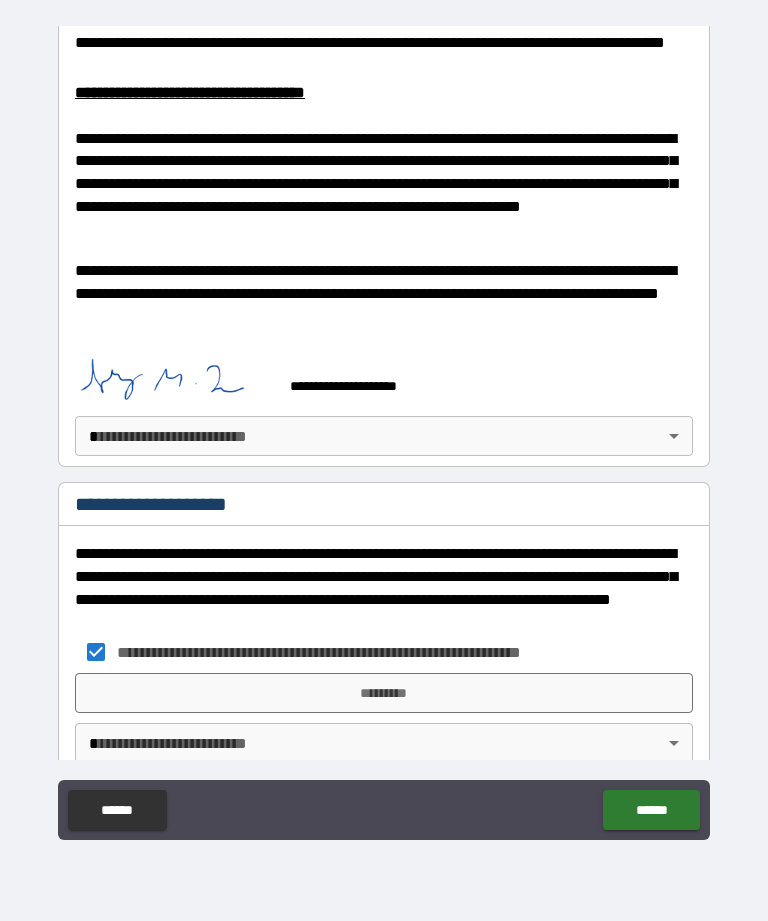 click on "**********" at bounding box center (384, 428) 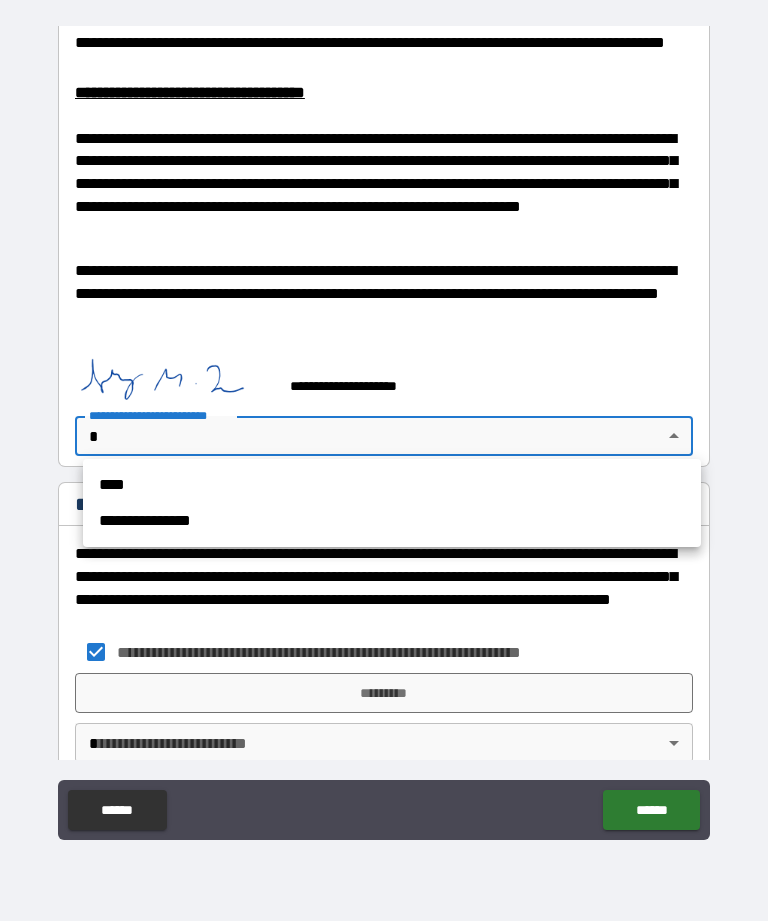 click on "**********" at bounding box center [392, 521] 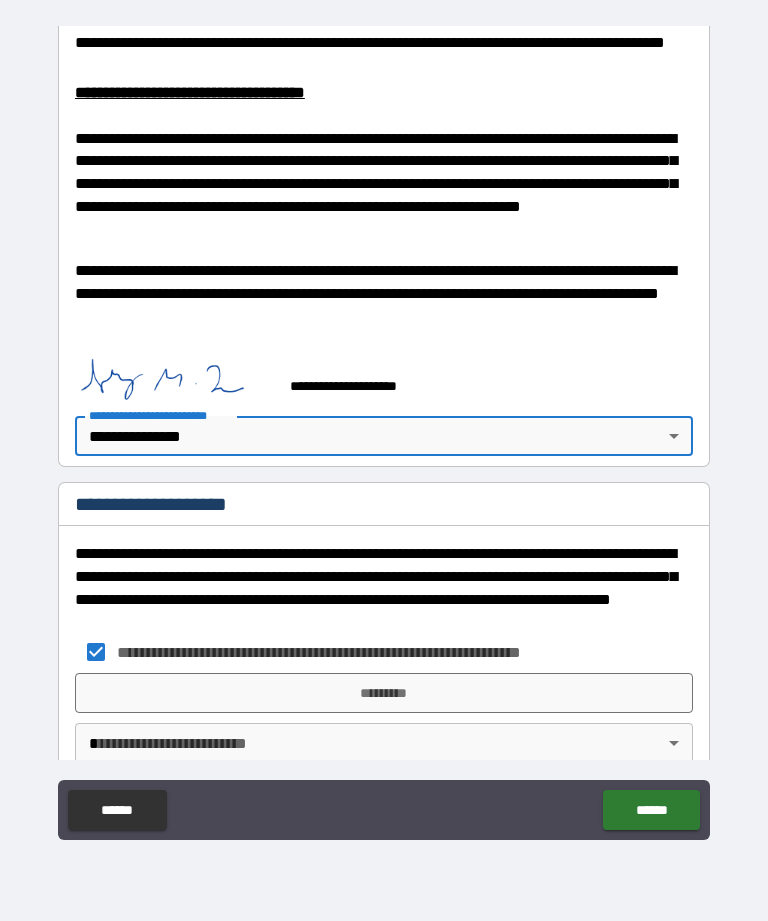 click on "*********" at bounding box center (384, 693) 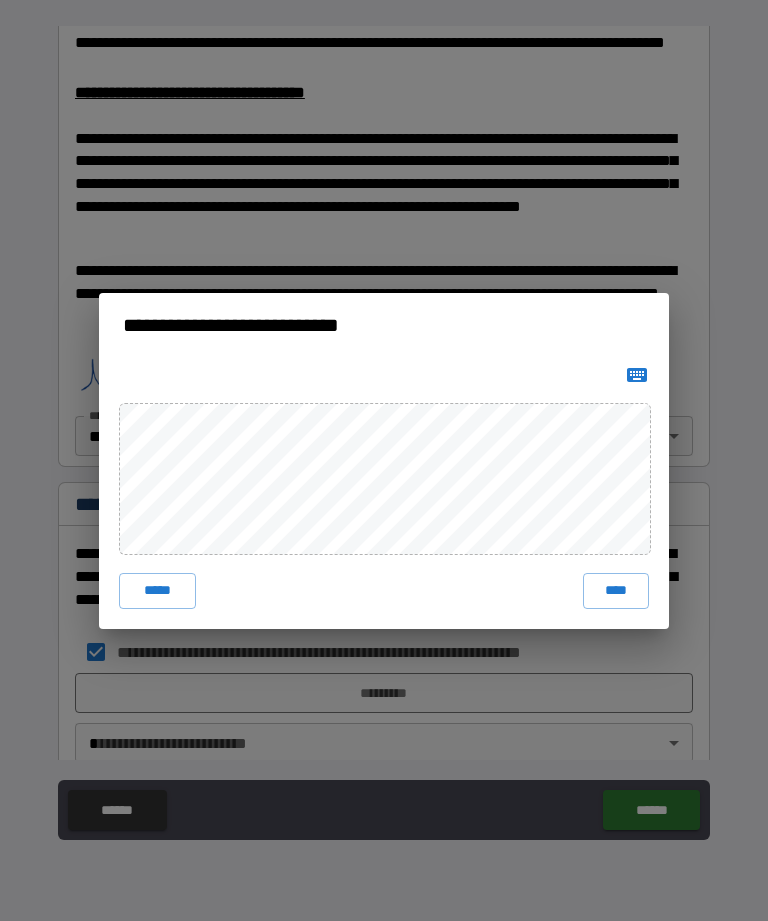 click on "****" at bounding box center (616, 591) 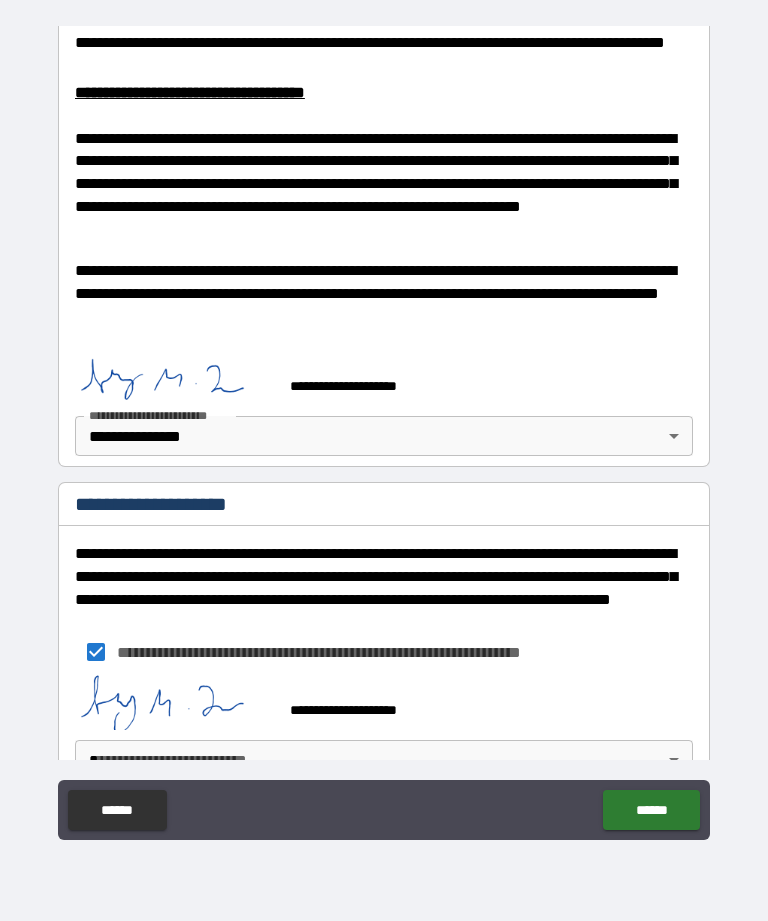 click on "**********" at bounding box center (384, 428) 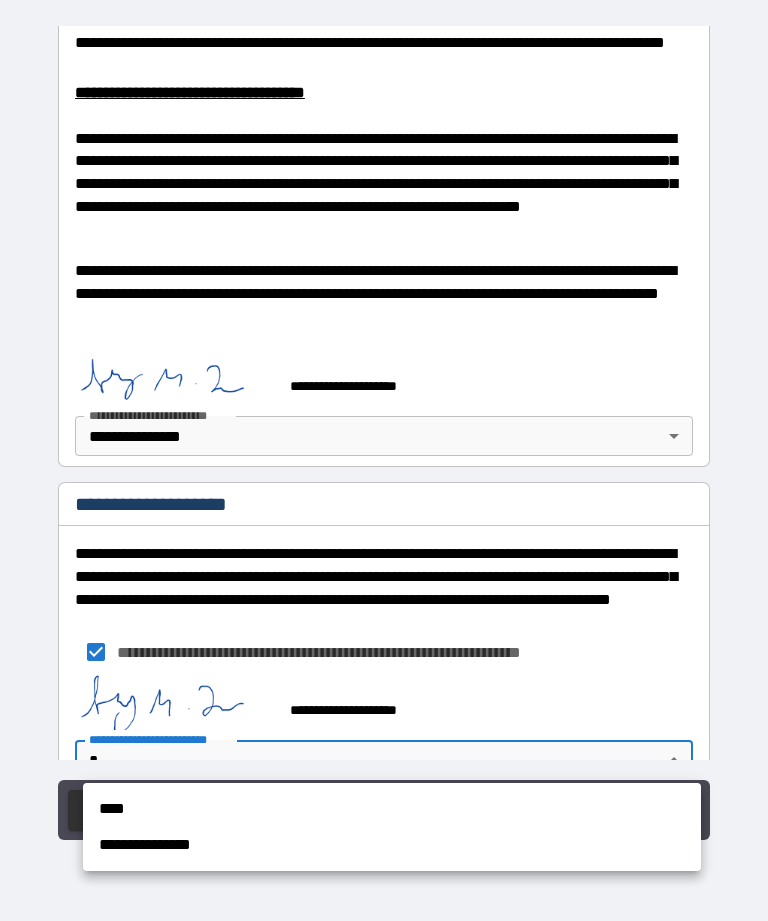 click on "**********" at bounding box center (392, 845) 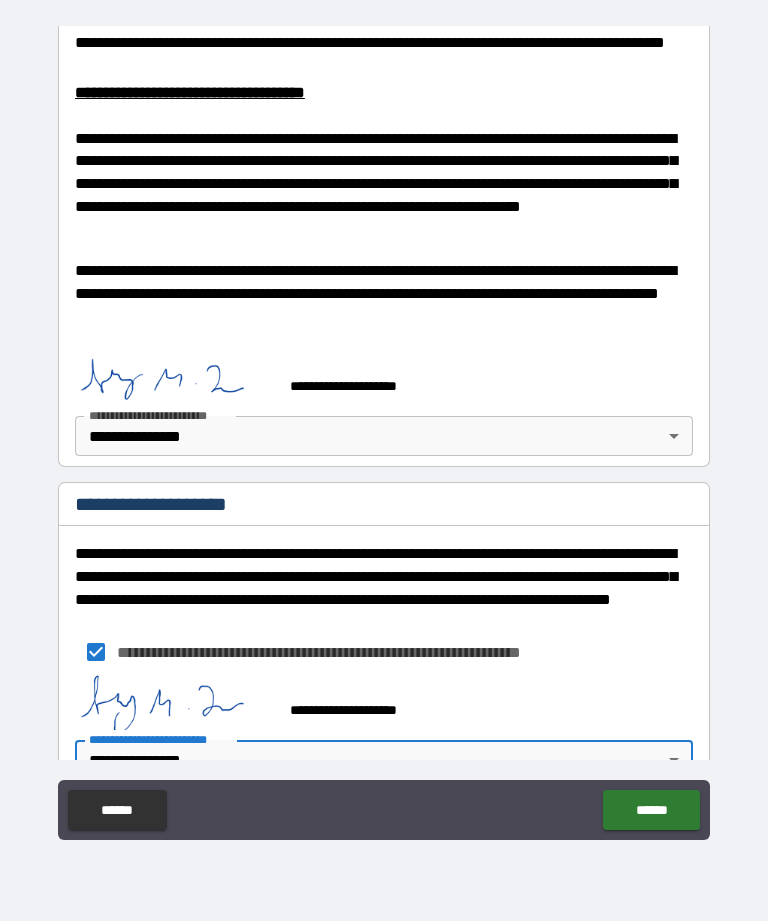 type on "**********" 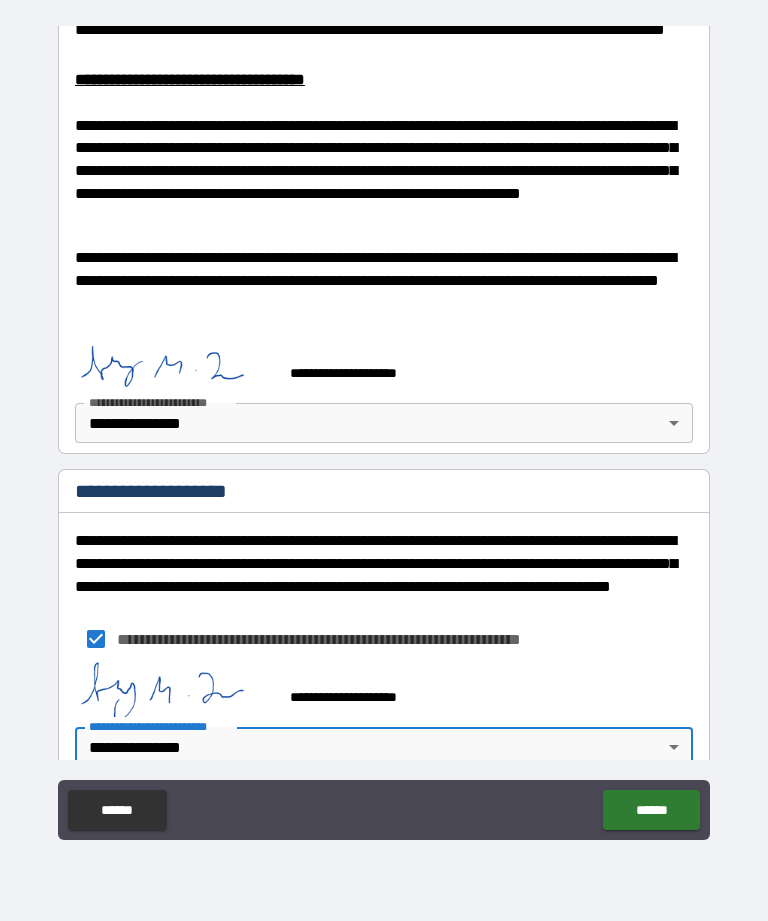 click on "******" at bounding box center (651, 810) 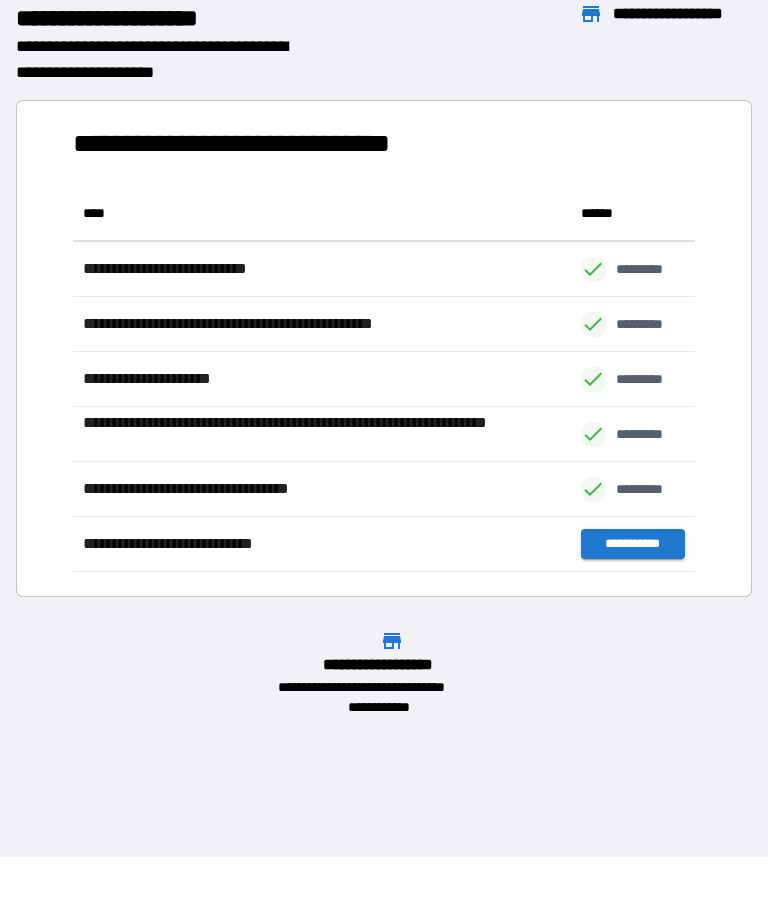 scroll, scrollTop: 1, scrollLeft: 1, axis: both 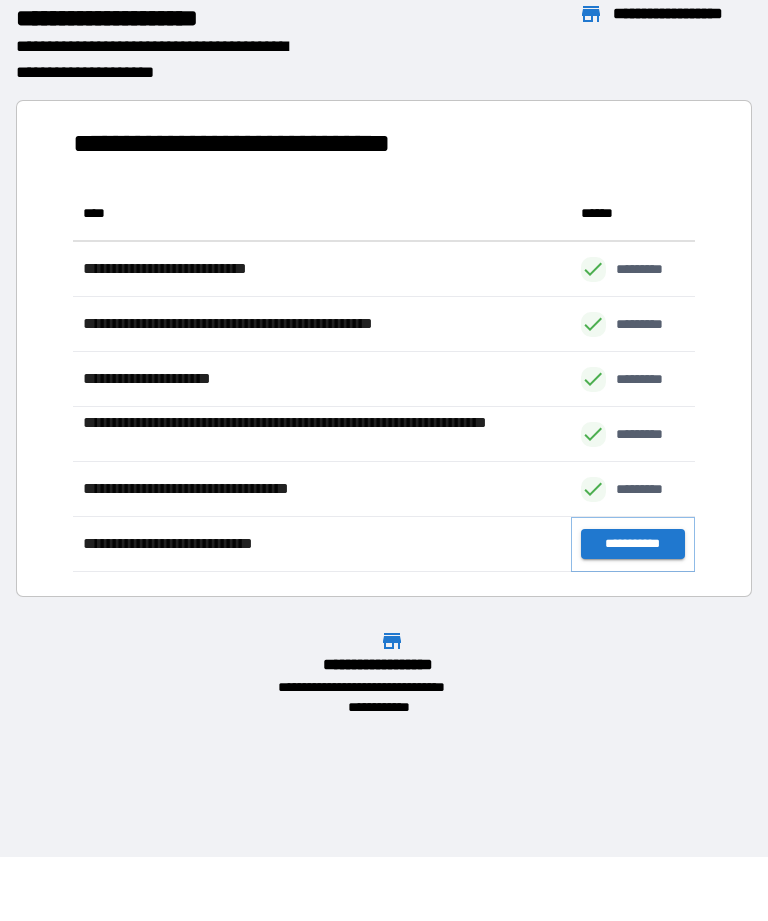 click on "**********" at bounding box center (633, 544) 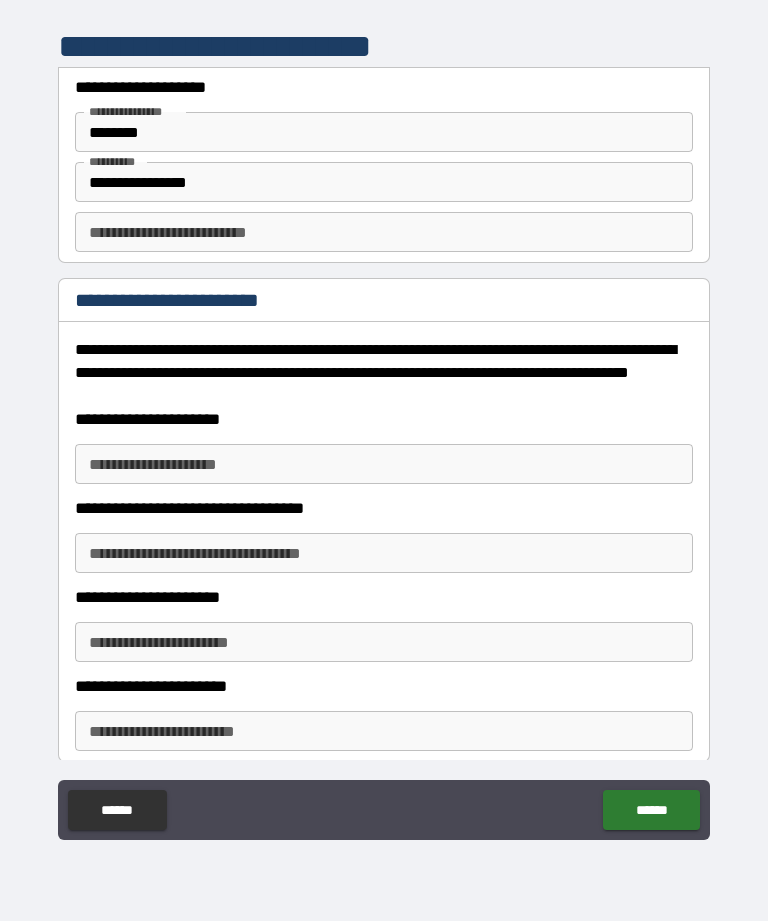 click on "**********" at bounding box center [384, 232] 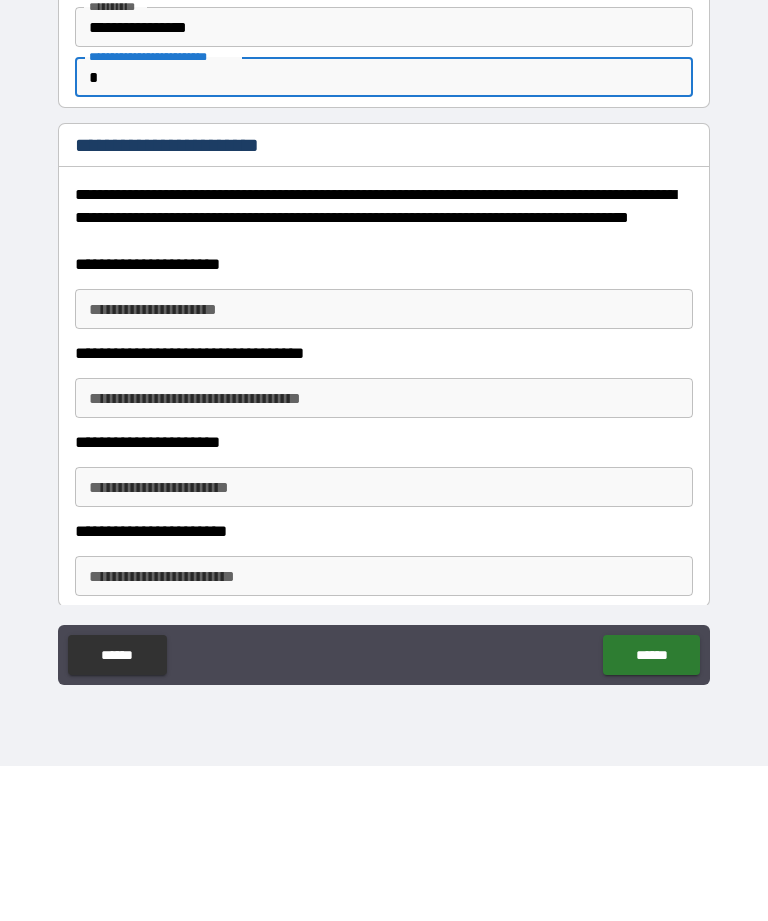 type on "*" 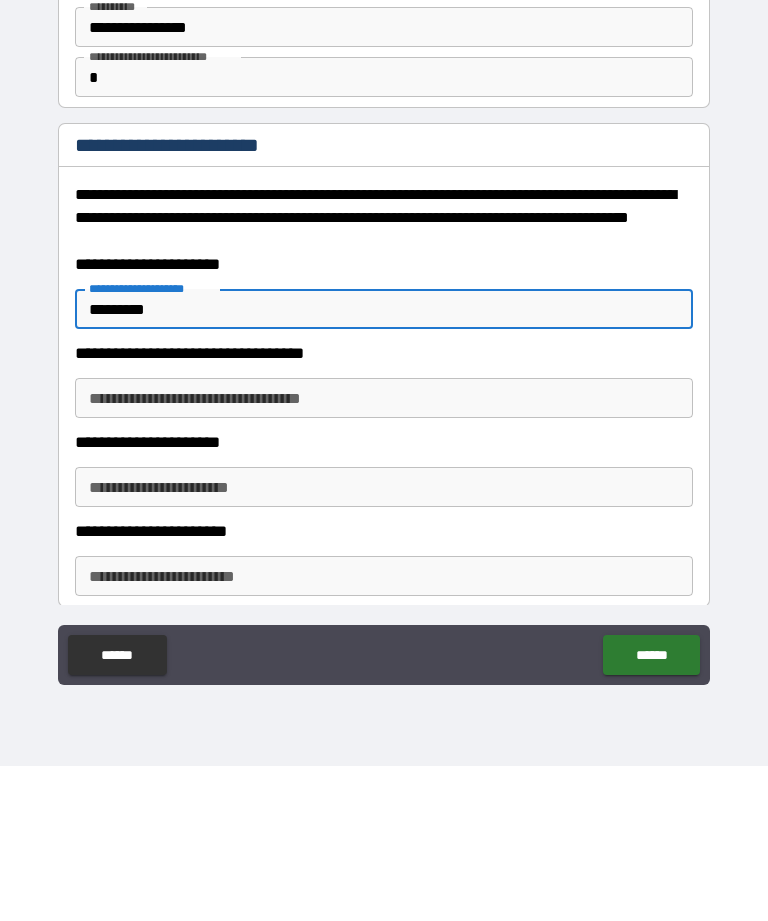 type on "*********" 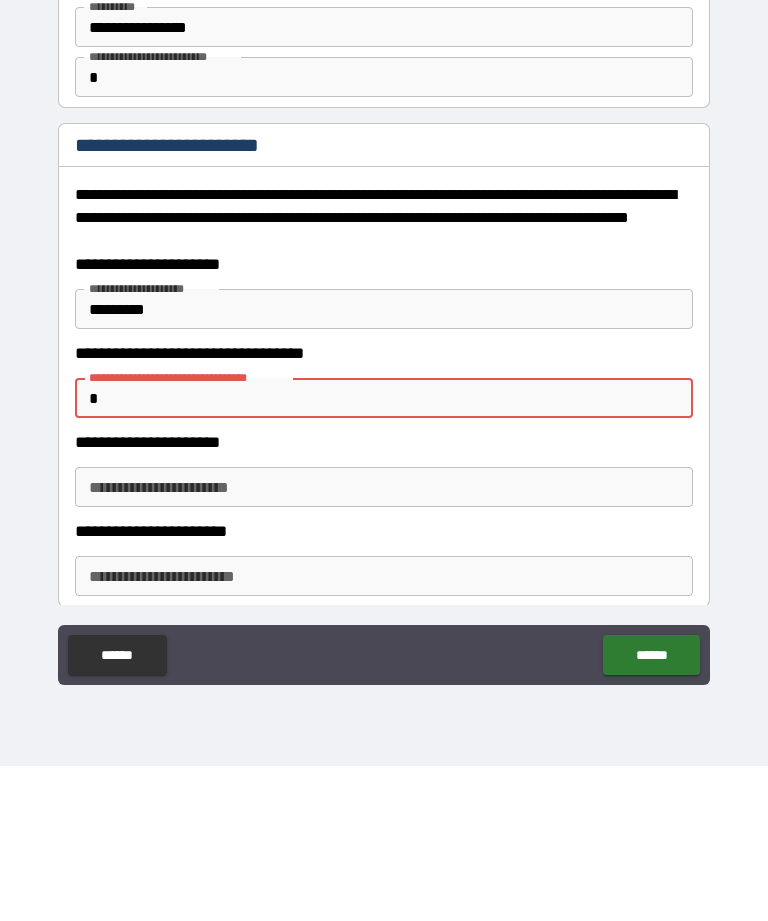 click on "*" at bounding box center [384, 553] 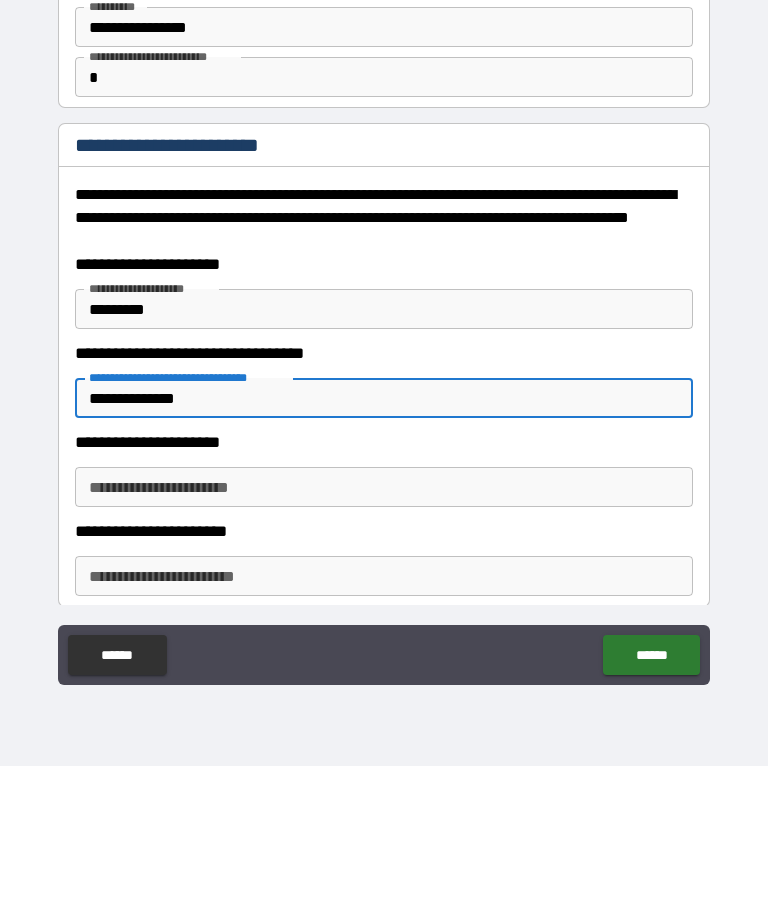 type on "**********" 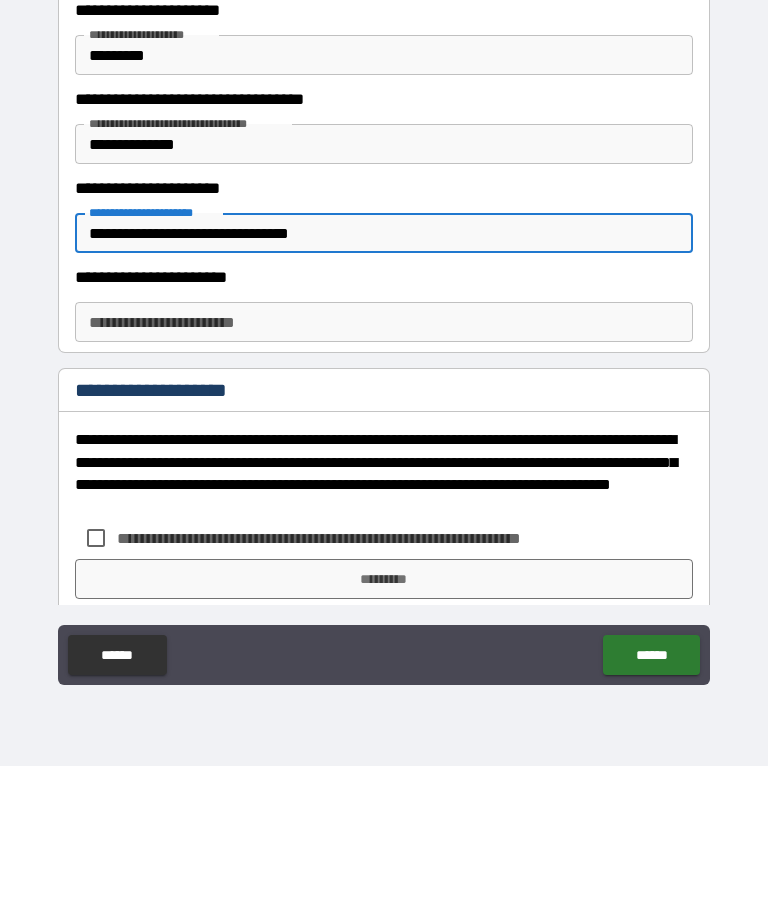 scroll, scrollTop: 254, scrollLeft: 0, axis: vertical 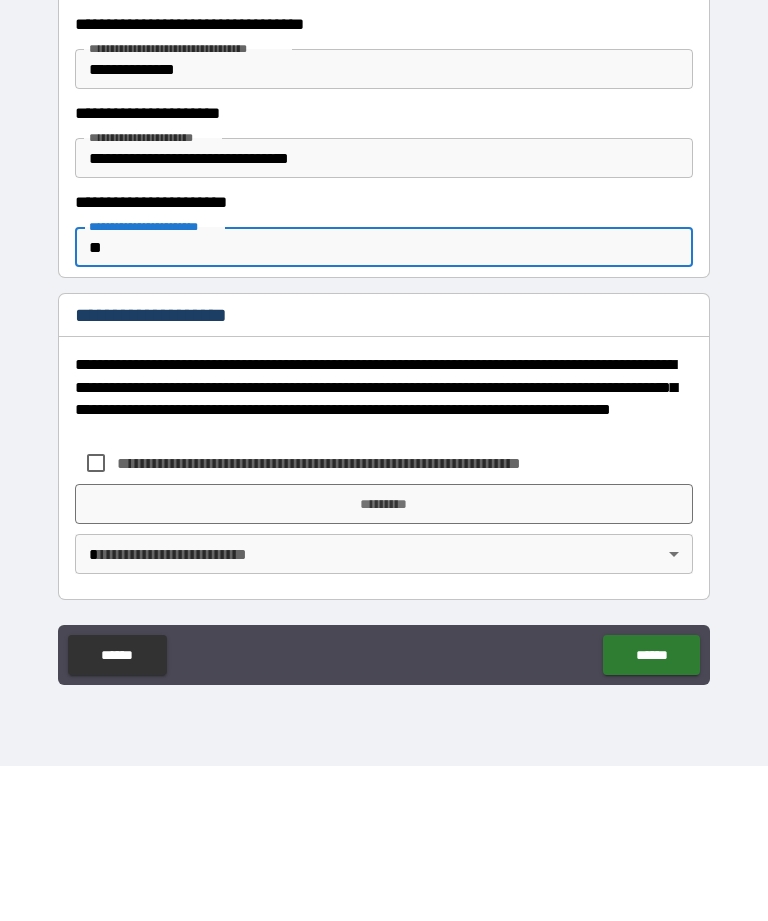 type on "**" 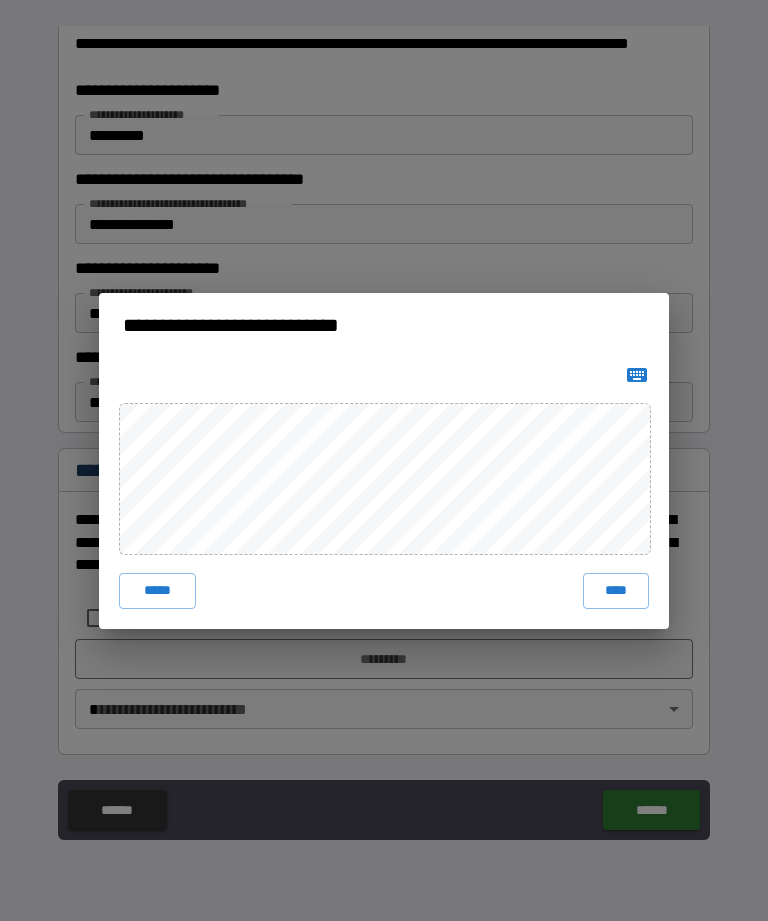 click on "****" at bounding box center [616, 591] 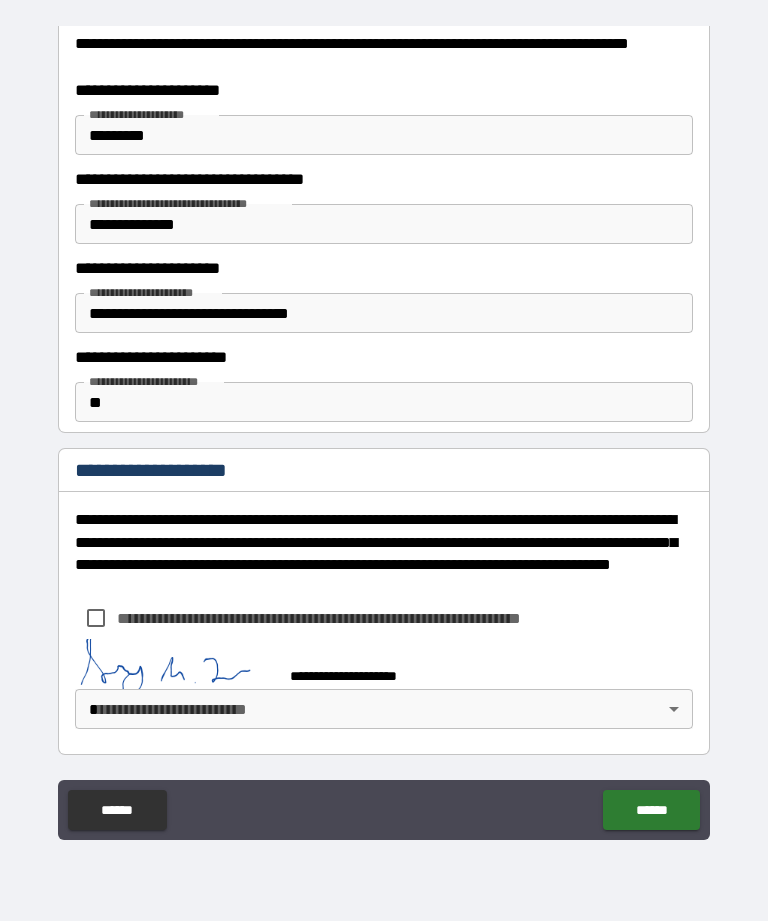 scroll, scrollTop: 319, scrollLeft: 0, axis: vertical 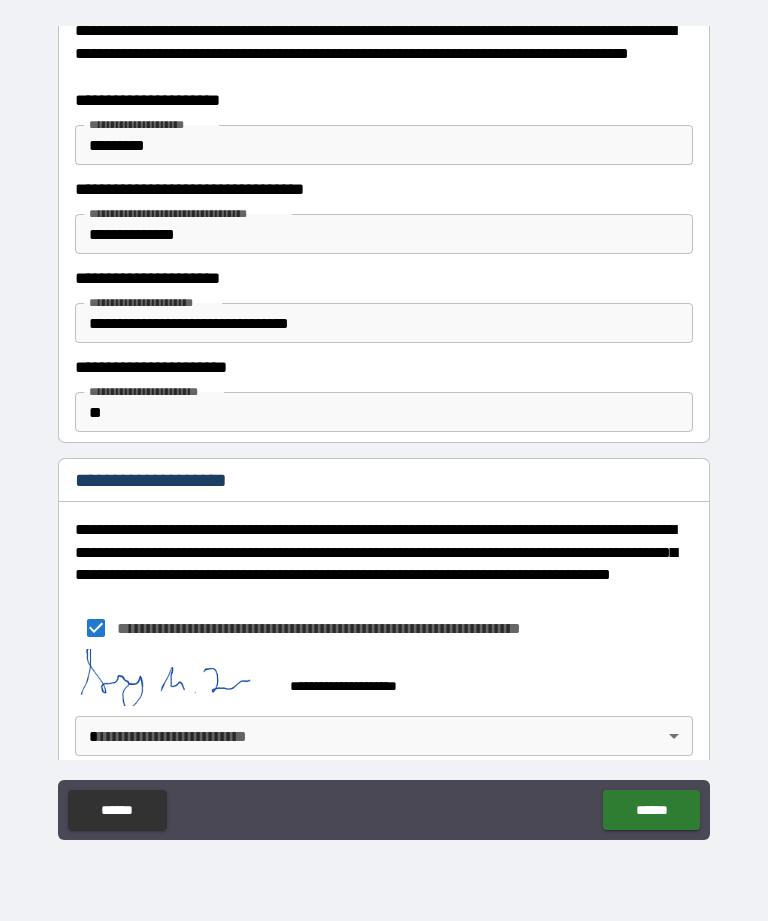 click on "**********" at bounding box center [384, 428] 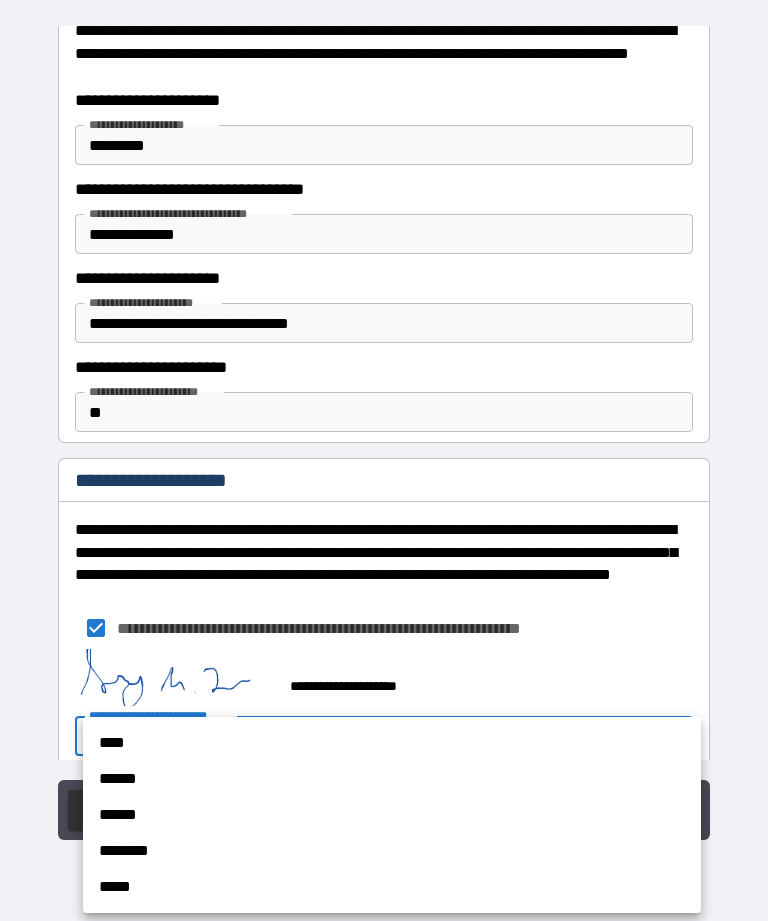 click on "******" at bounding box center [392, 779] 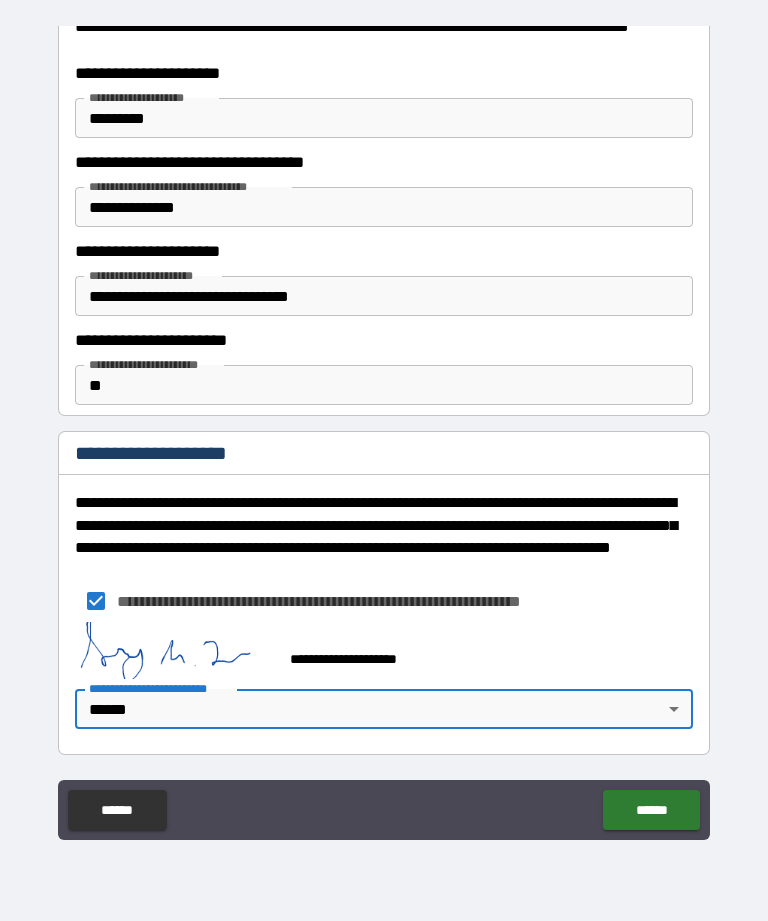 scroll, scrollTop: 347, scrollLeft: 0, axis: vertical 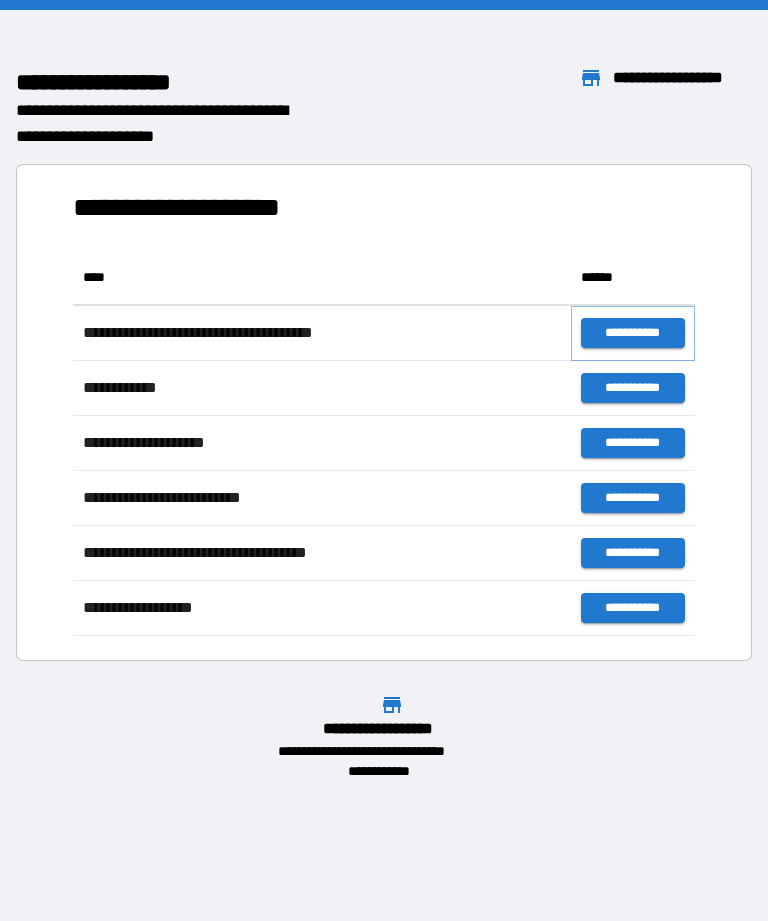 click on "**********" at bounding box center (633, 333) 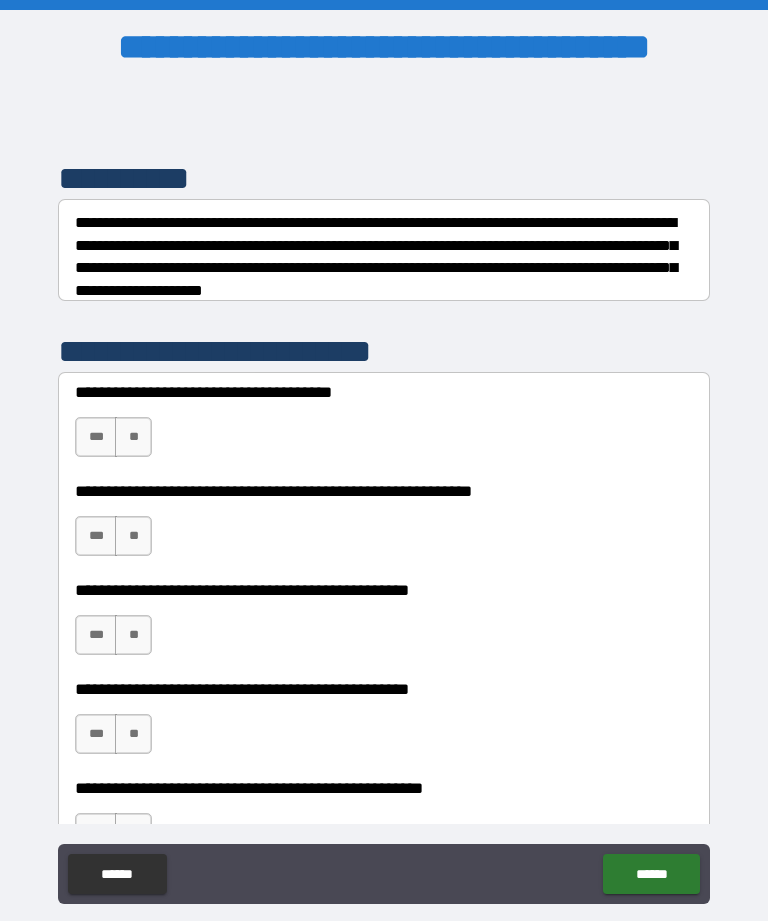 scroll, scrollTop: 265, scrollLeft: 0, axis: vertical 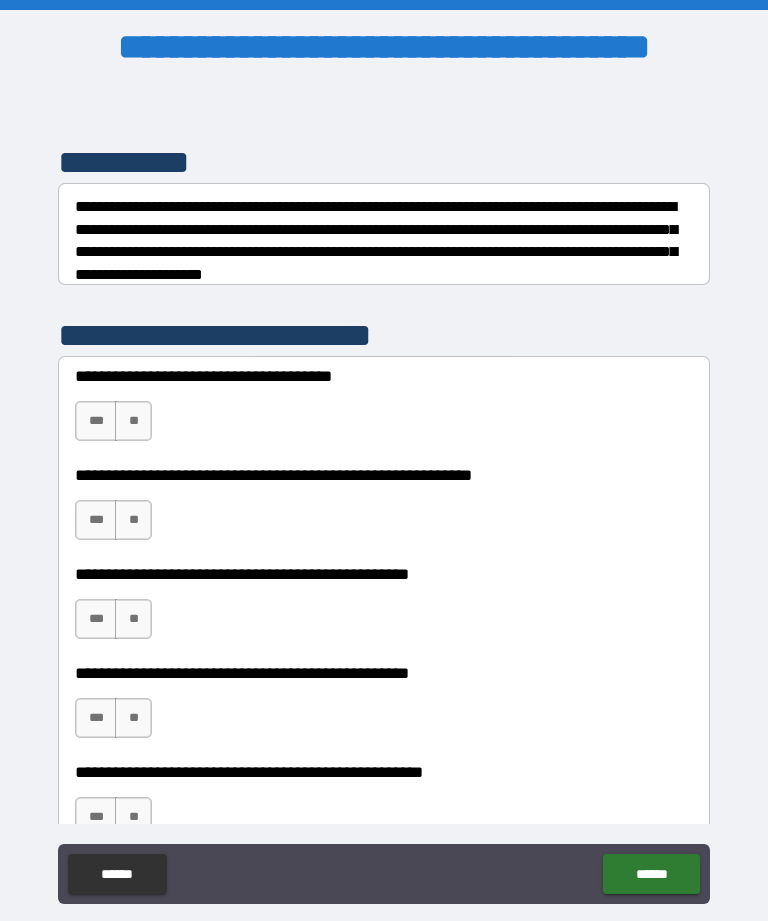 click on "***" at bounding box center (96, 421) 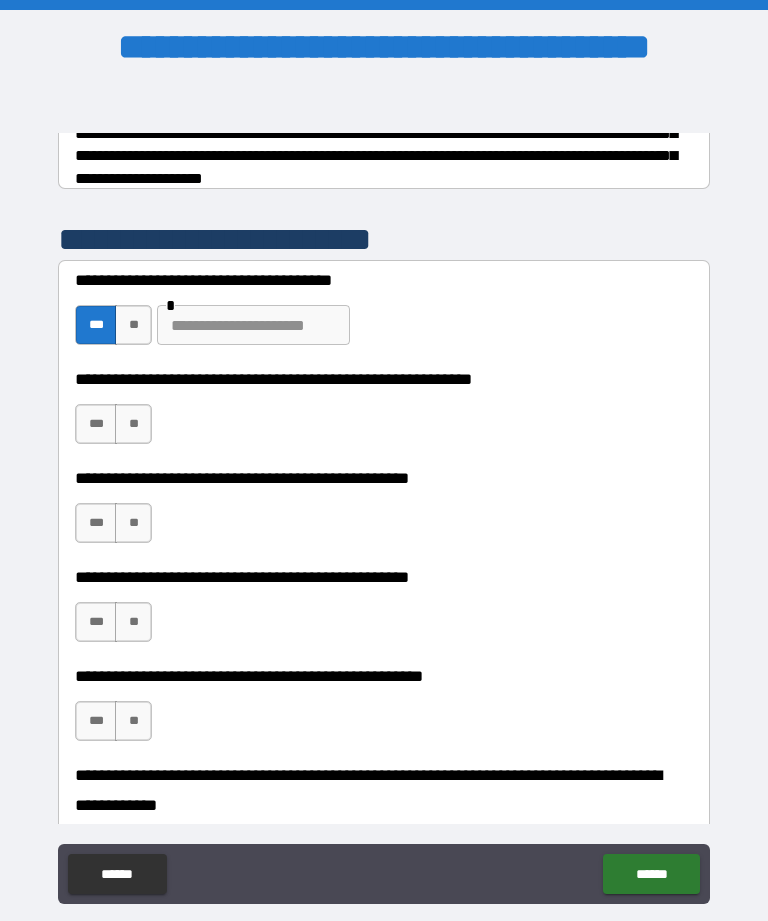 scroll, scrollTop: 362, scrollLeft: 0, axis: vertical 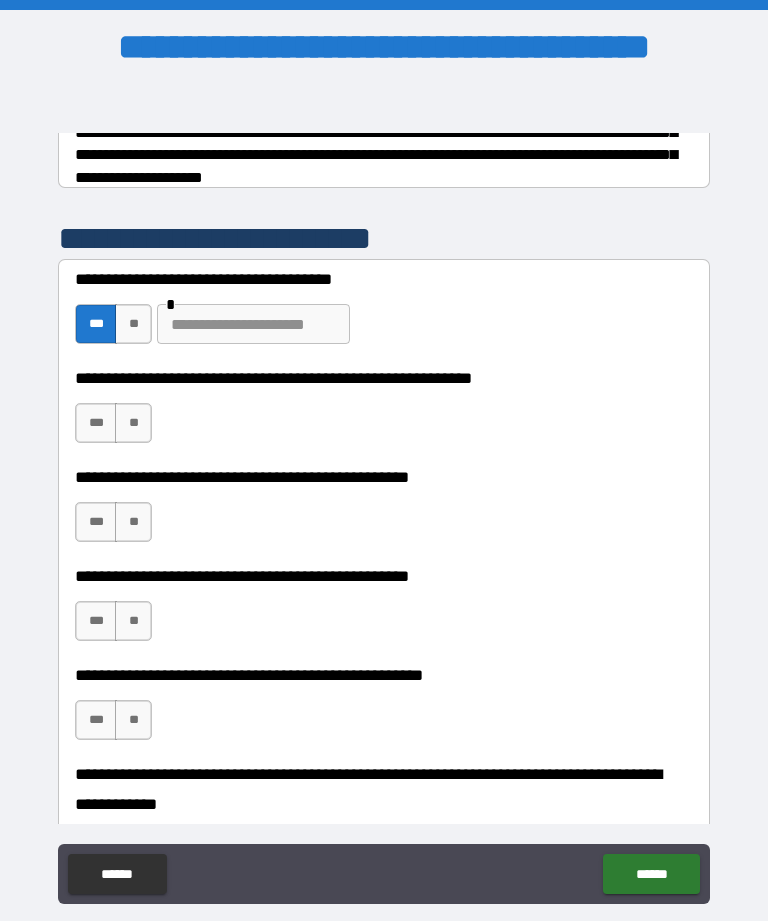 click on "**" at bounding box center (133, 324) 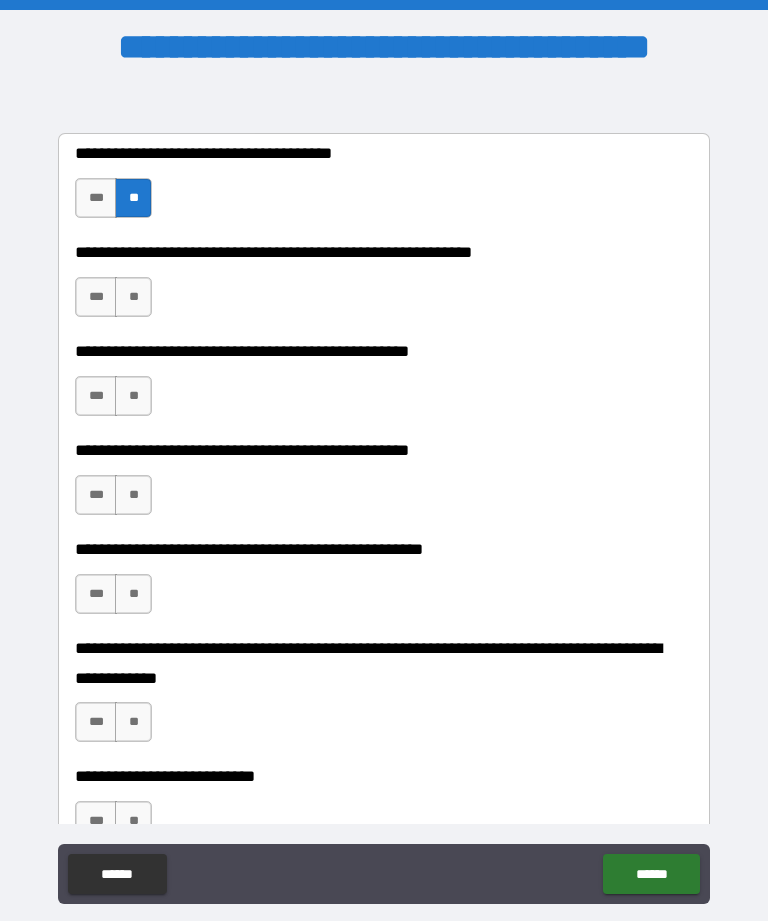 scroll, scrollTop: 490, scrollLeft: 0, axis: vertical 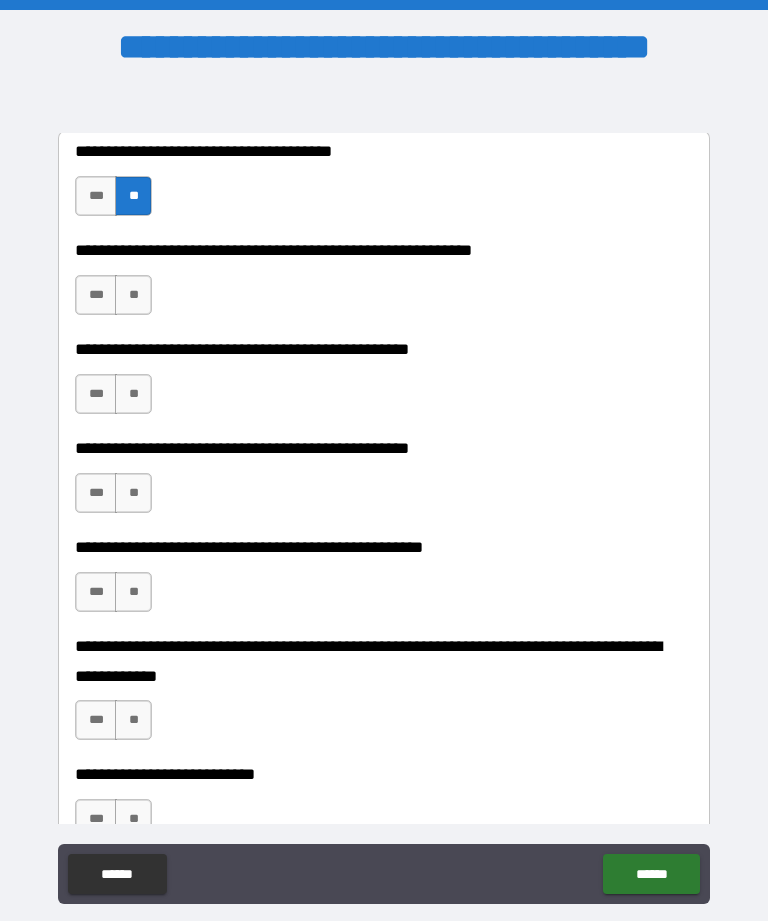 click on "**" at bounding box center [133, 295] 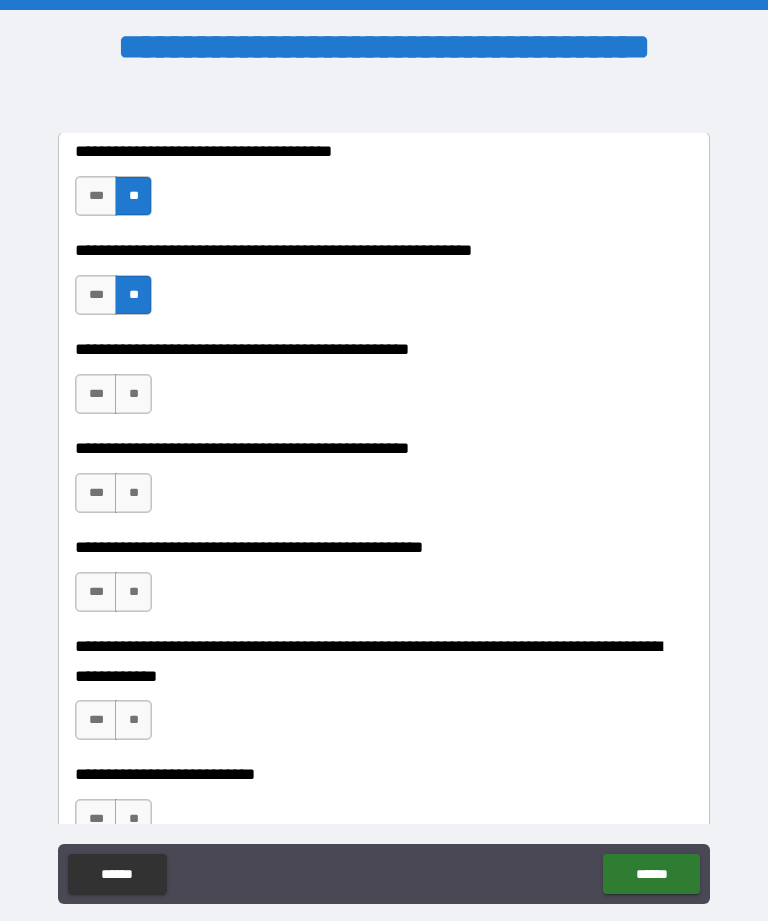 click on "***" at bounding box center (96, 295) 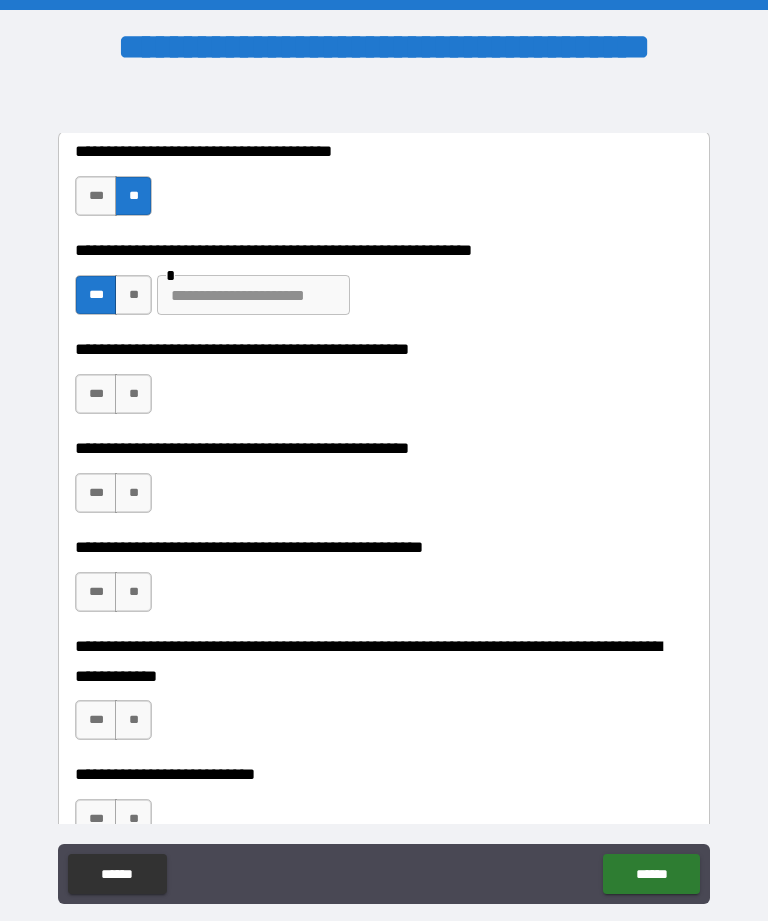 click on "**" at bounding box center (133, 295) 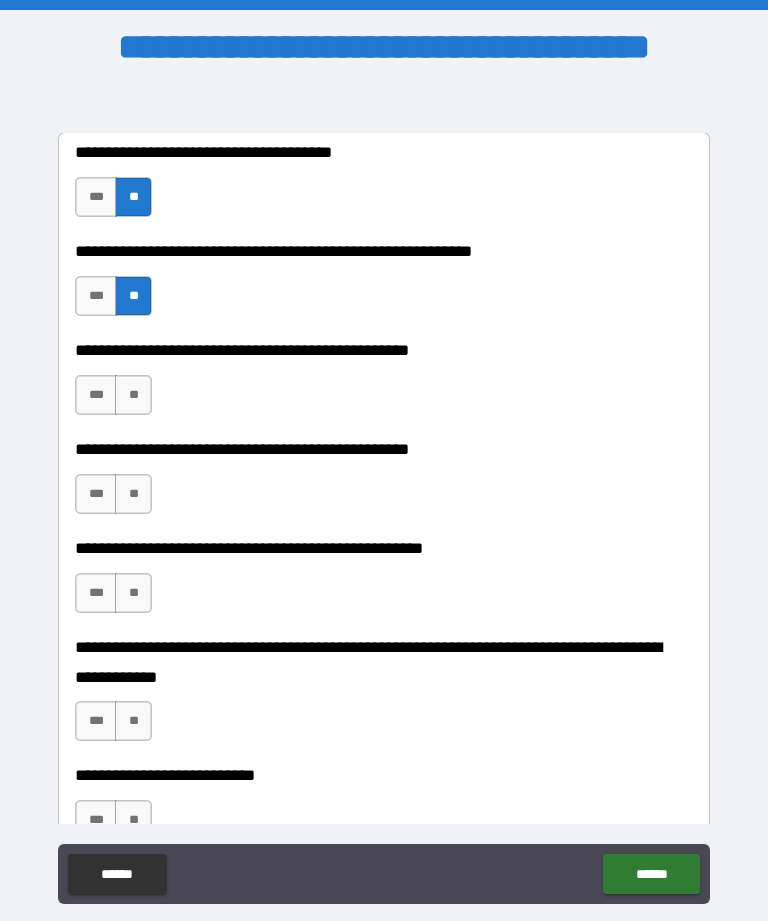scroll, scrollTop: 488, scrollLeft: 0, axis: vertical 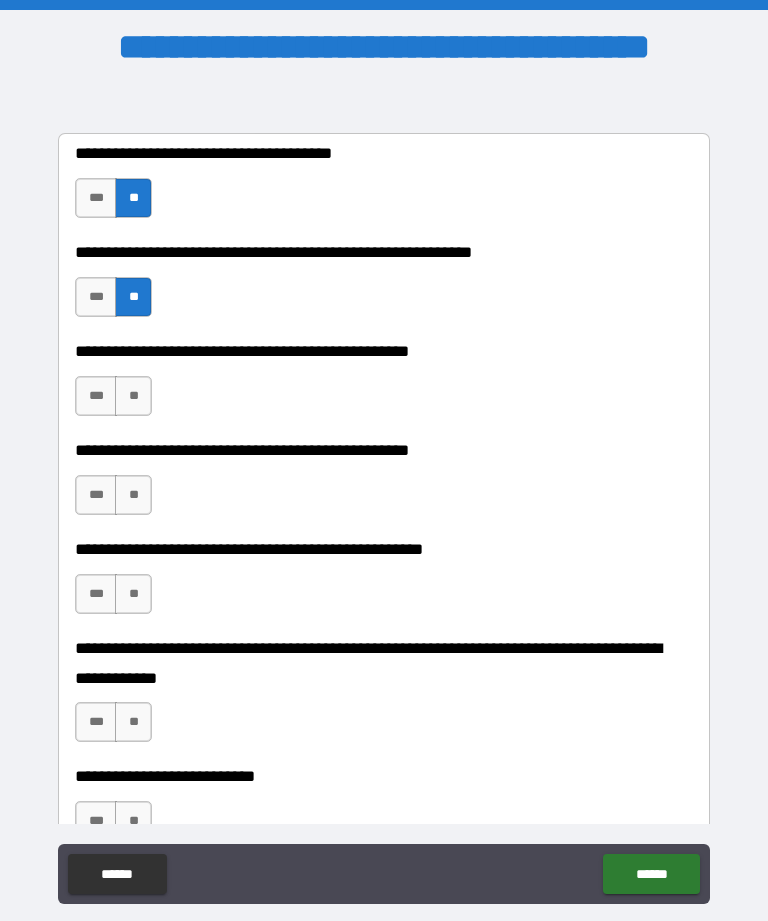 click on "**" at bounding box center [133, 396] 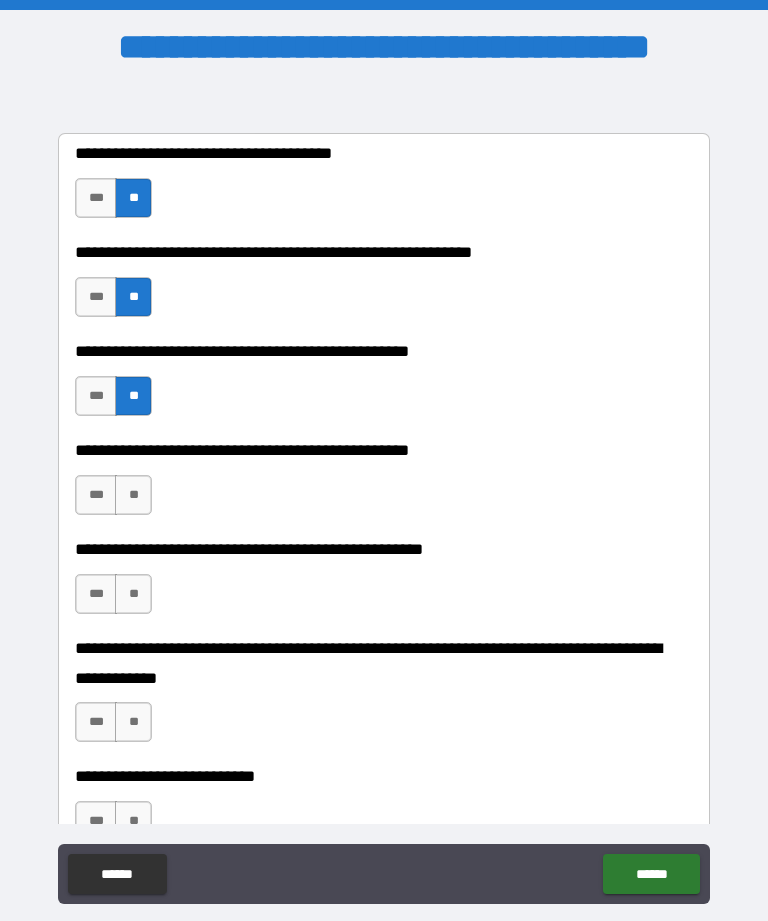 click on "**" at bounding box center (133, 495) 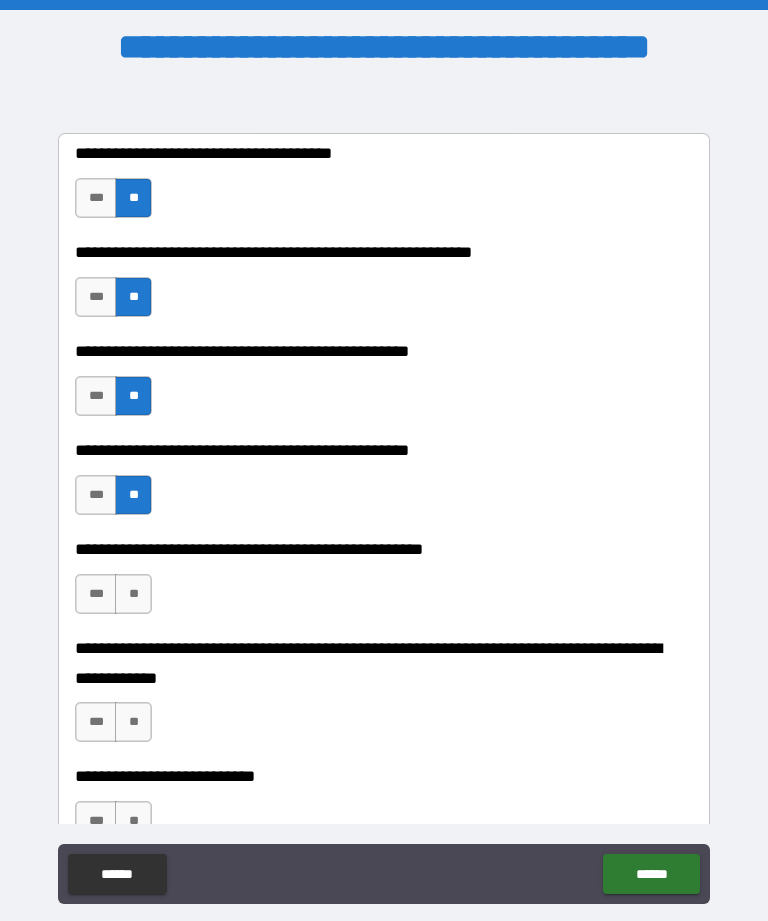 click on "**" at bounding box center [133, 594] 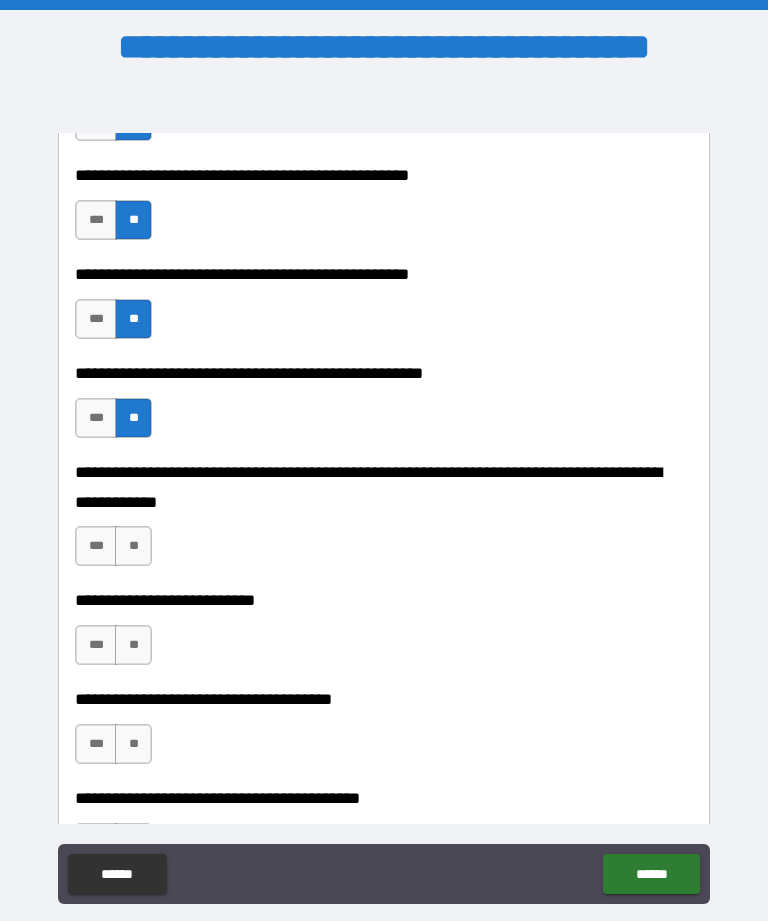 scroll, scrollTop: 683, scrollLeft: 0, axis: vertical 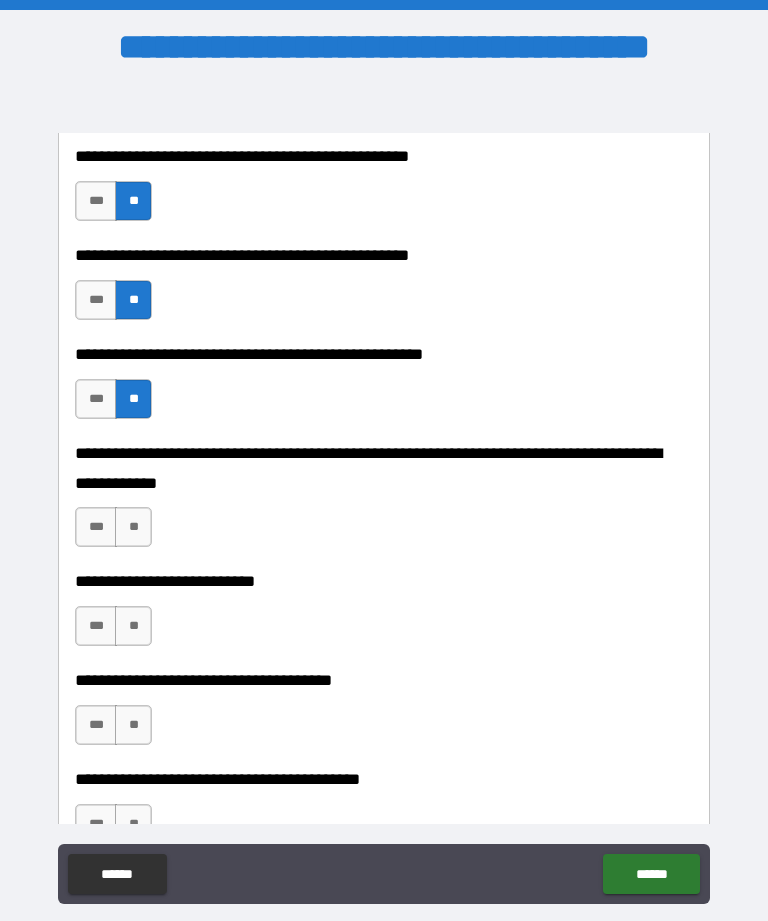 click on "**" at bounding box center (133, 527) 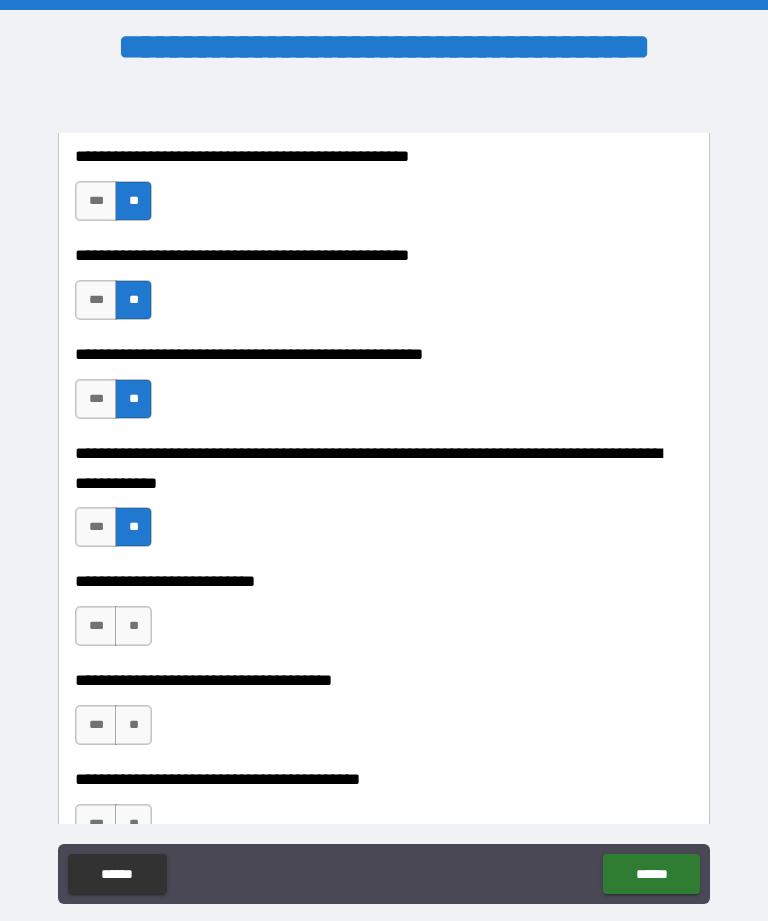 click on "**" at bounding box center [133, 626] 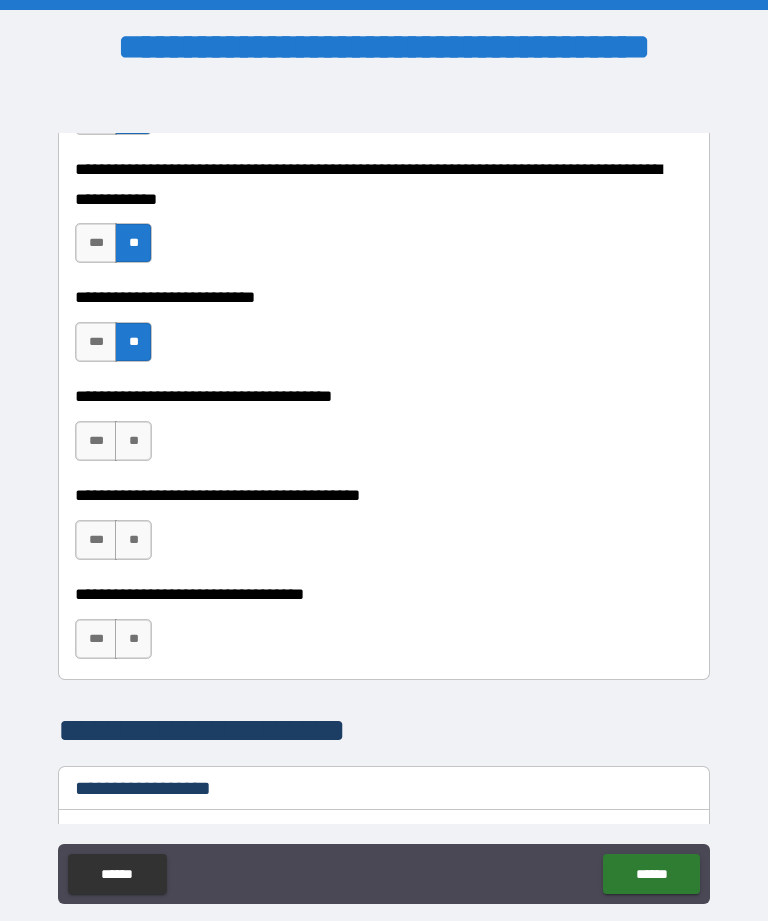 scroll, scrollTop: 968, scrollLeft: 0, axis: vertical 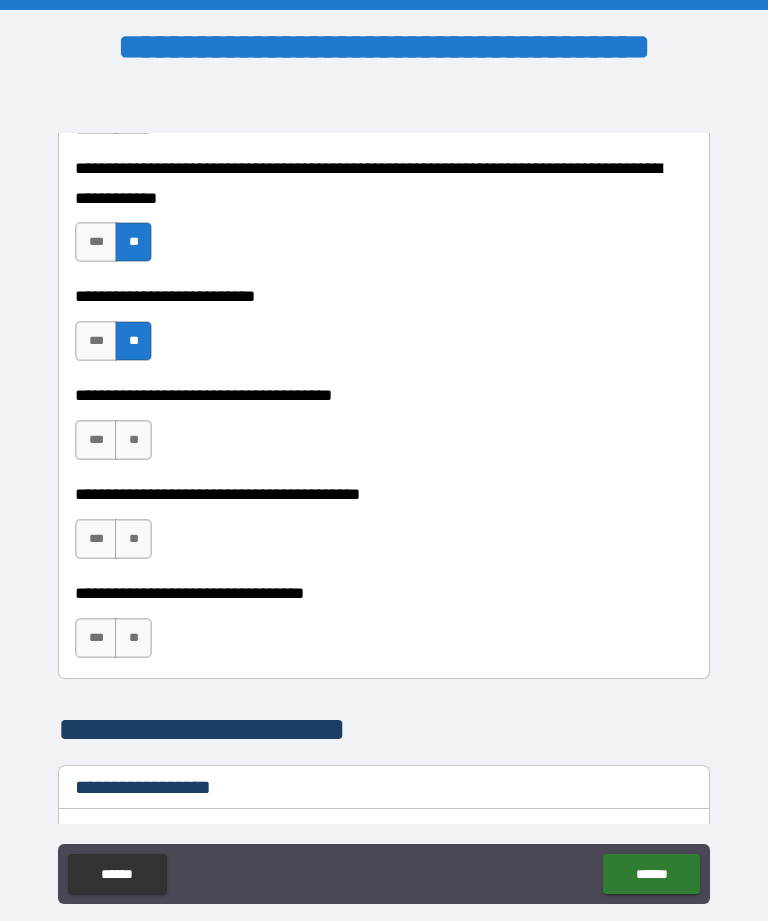 click on "**" at bounding box center (133, 440) 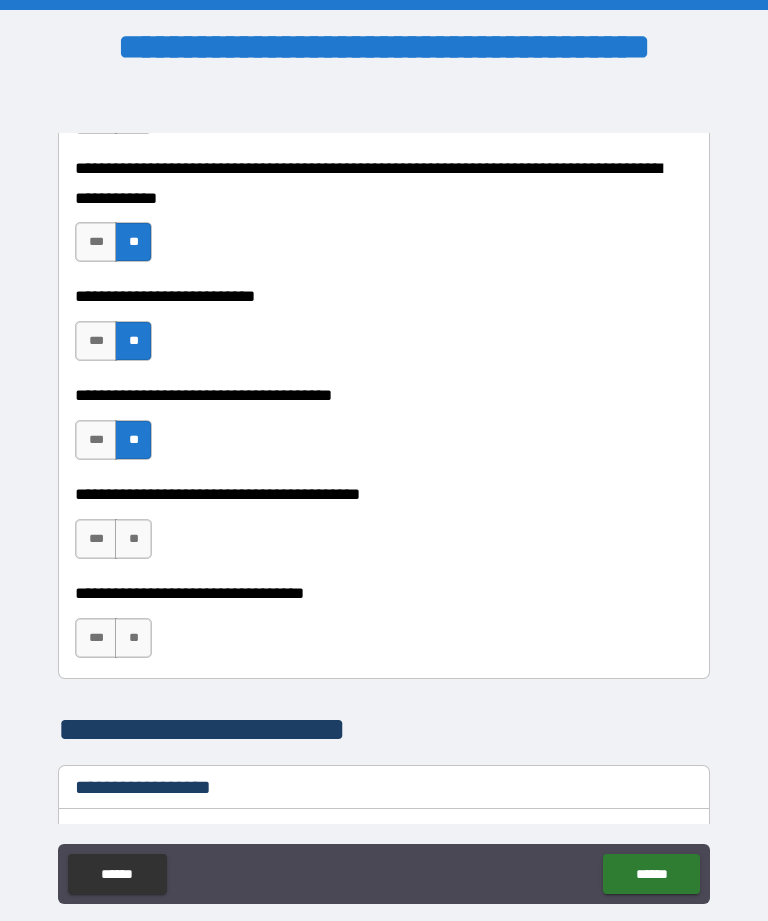 click on "**" at bounding box center (133, 539) 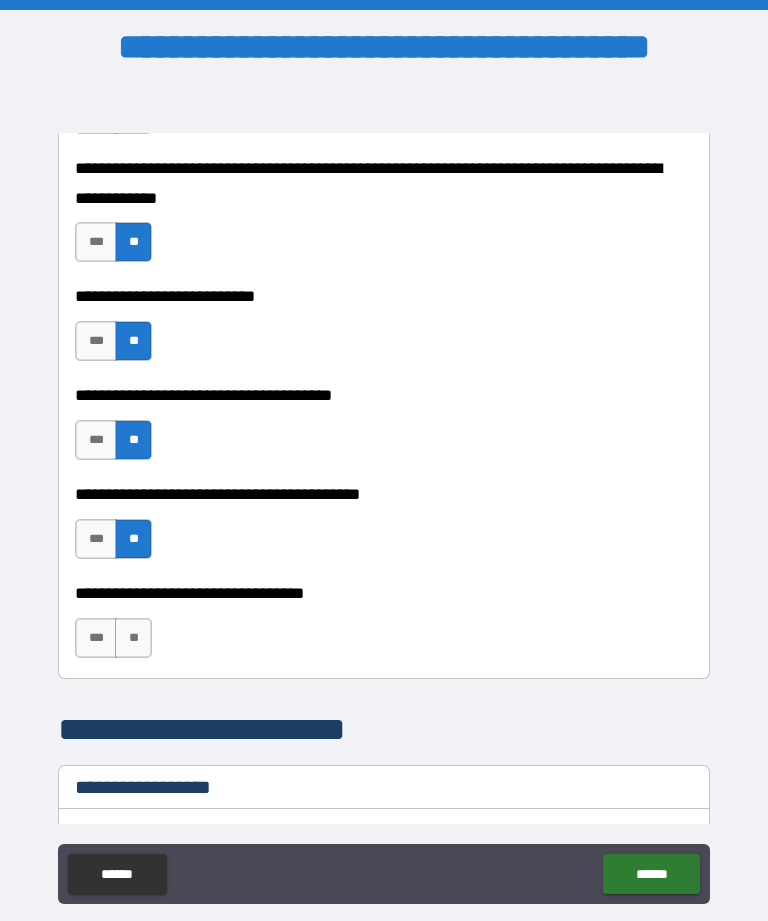 click on "**" at bounding box center (133, 638) 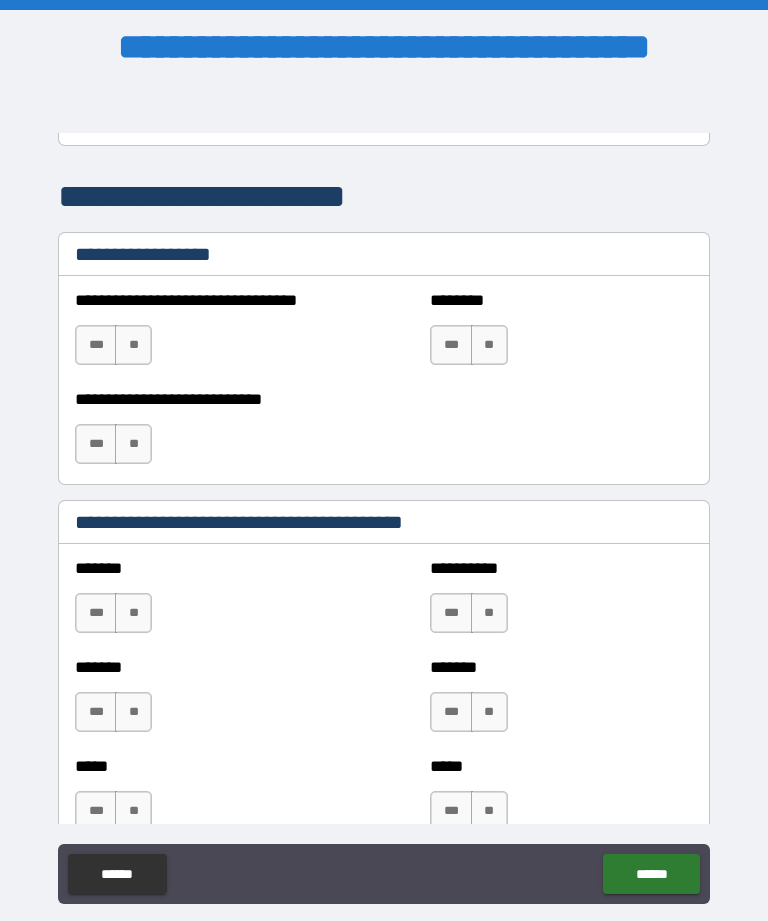 scroll, scrollTop: 1504, scrollLeft: 0, axis: vertical 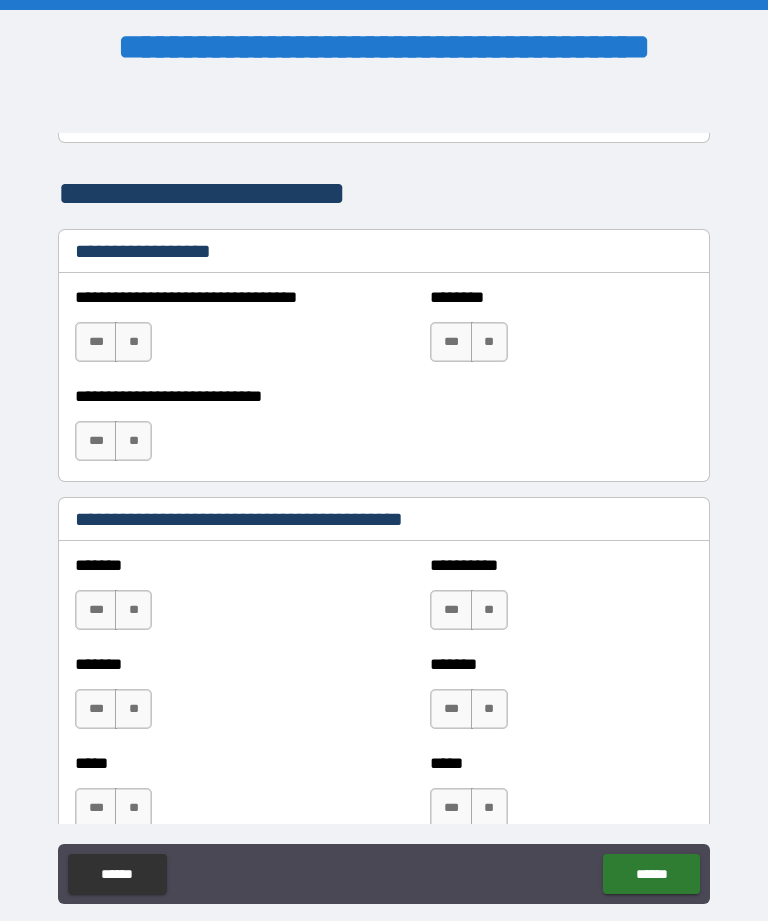 click on "**" at bounding box center [133, 342] 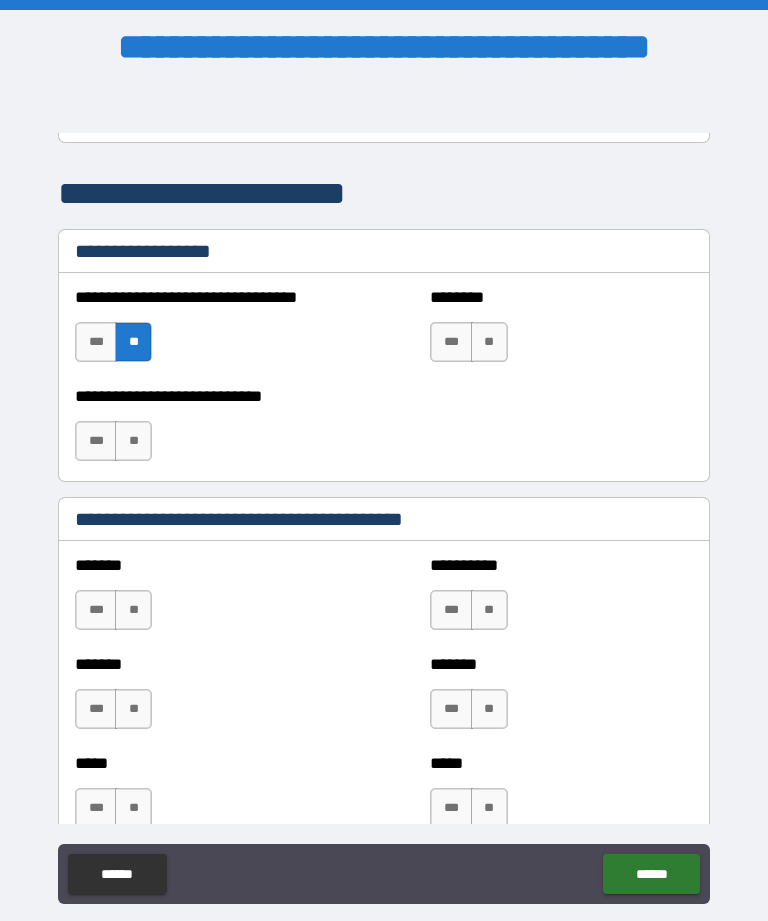 click on "**" at bounding box center [489, 342] 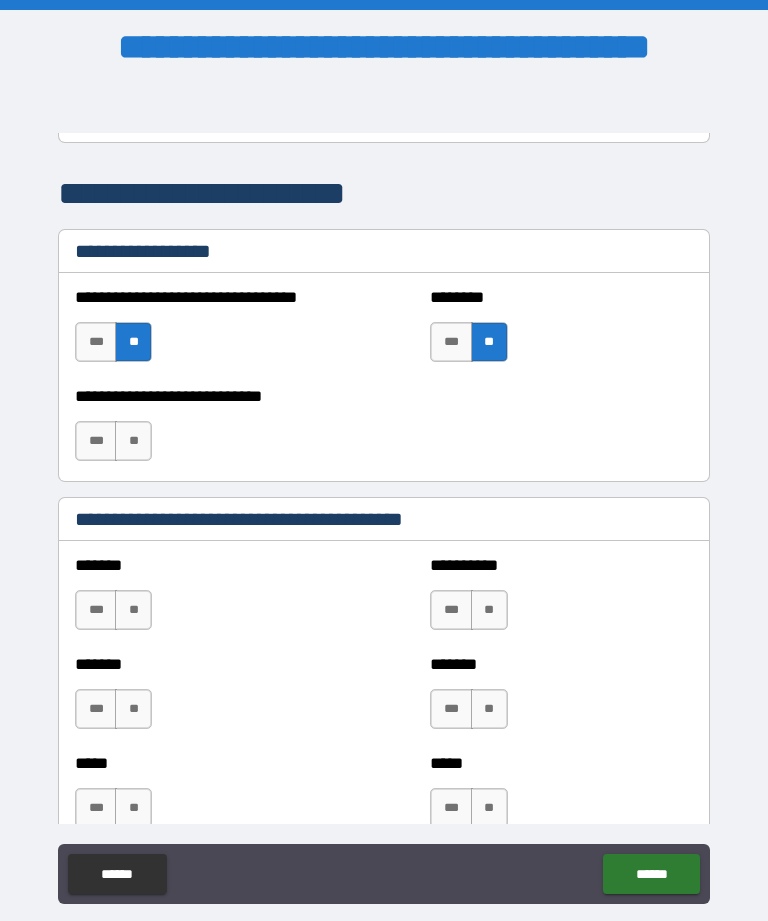 click on "**" at bounding box center [133, 441] 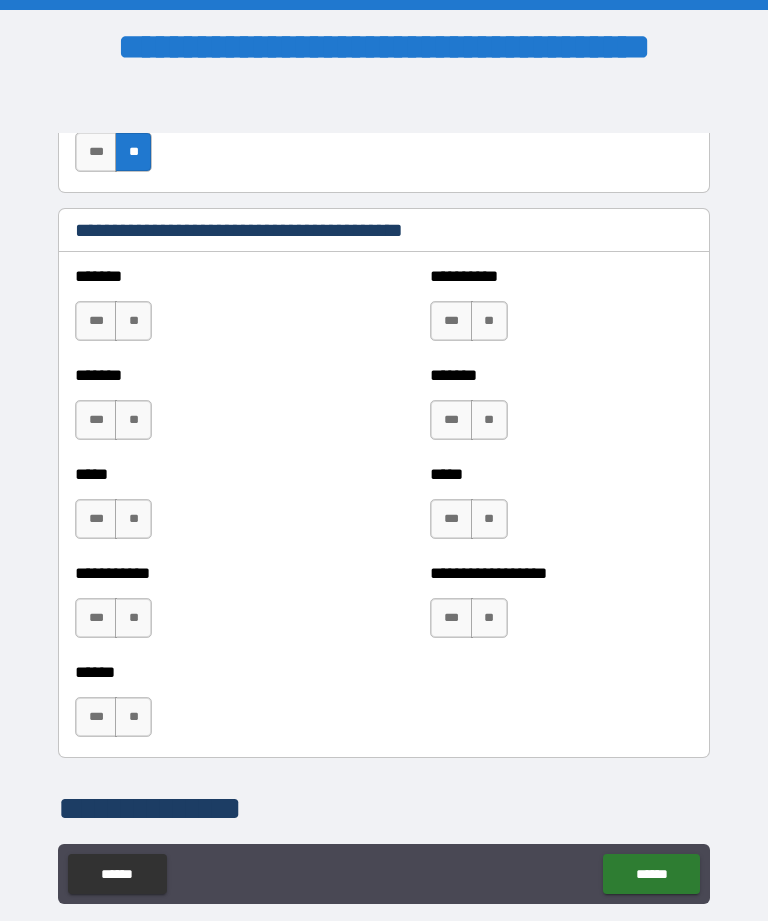 scroll, scrollTop: 1794, scrollLeft: 0, axis: vertical 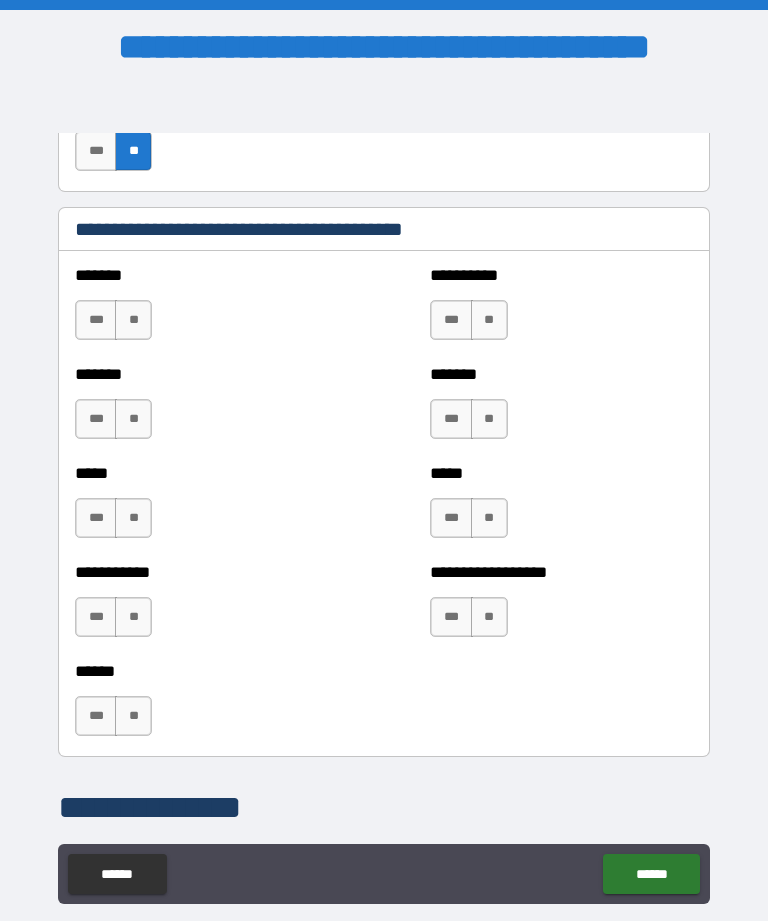click on "**" at bounding box center (133, 320) 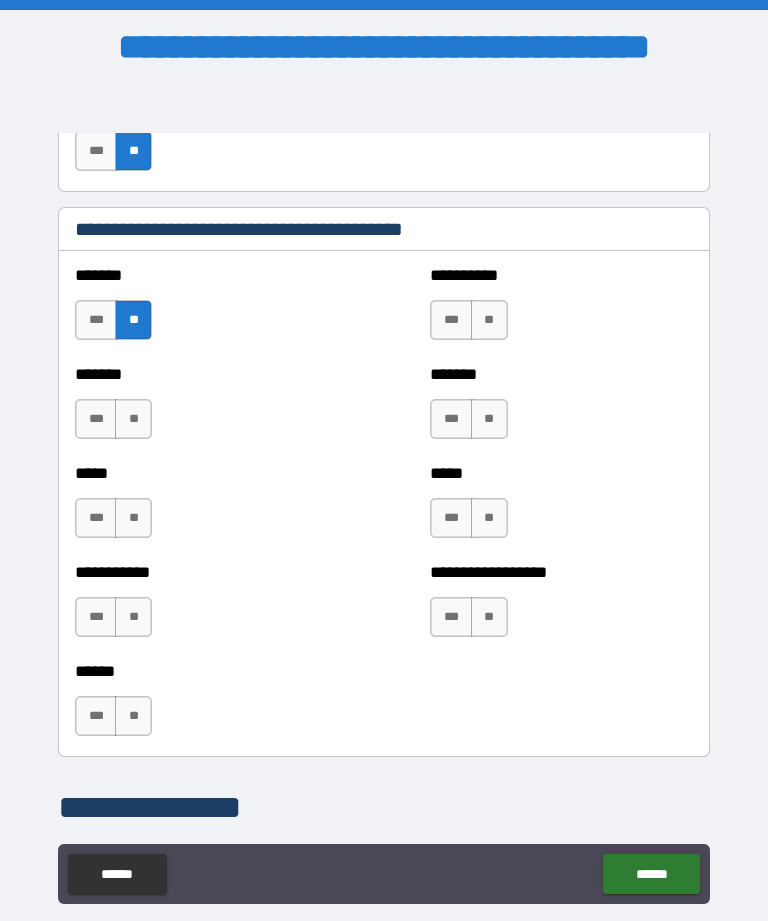 click on "**" at bounding box center (133, 419) 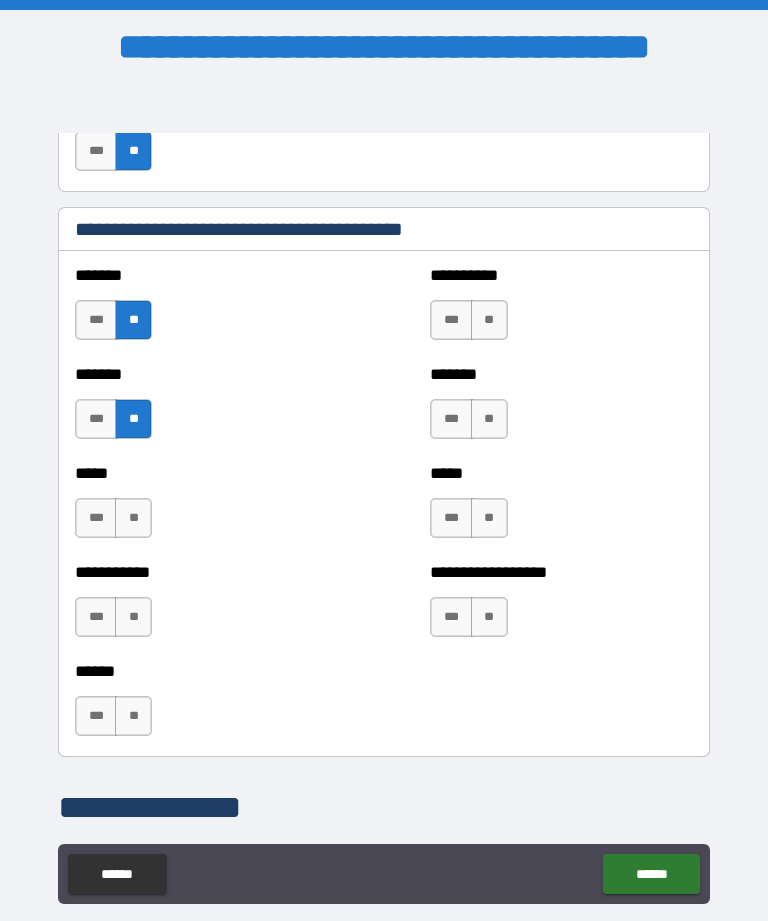 click on "**" at bounding box center [133, 518] 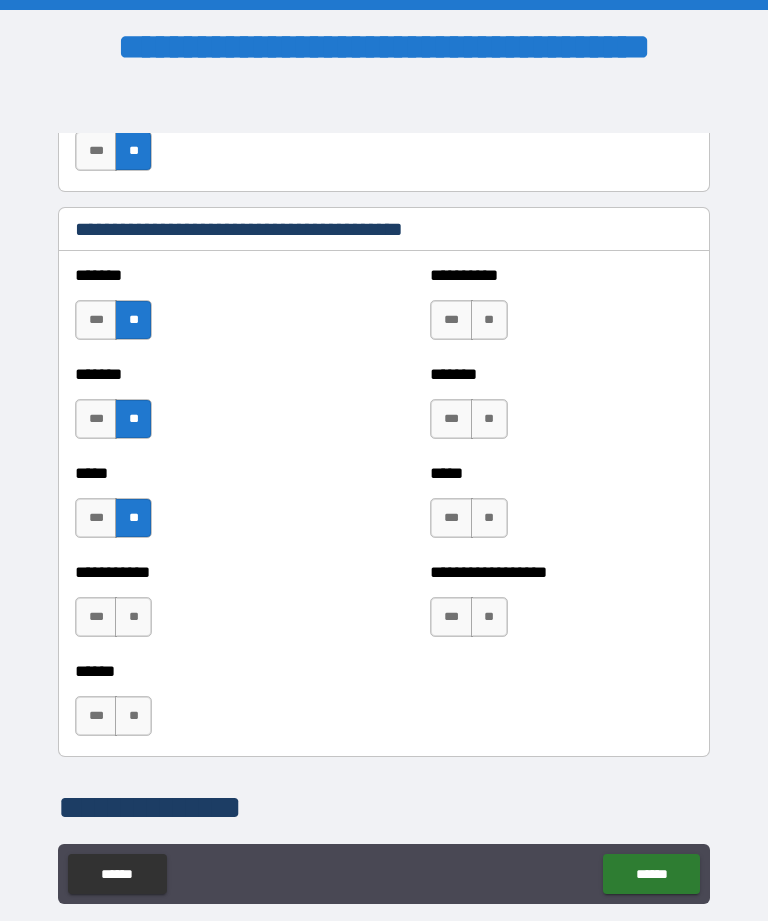 click on "**" at bounding box center [133, 617] 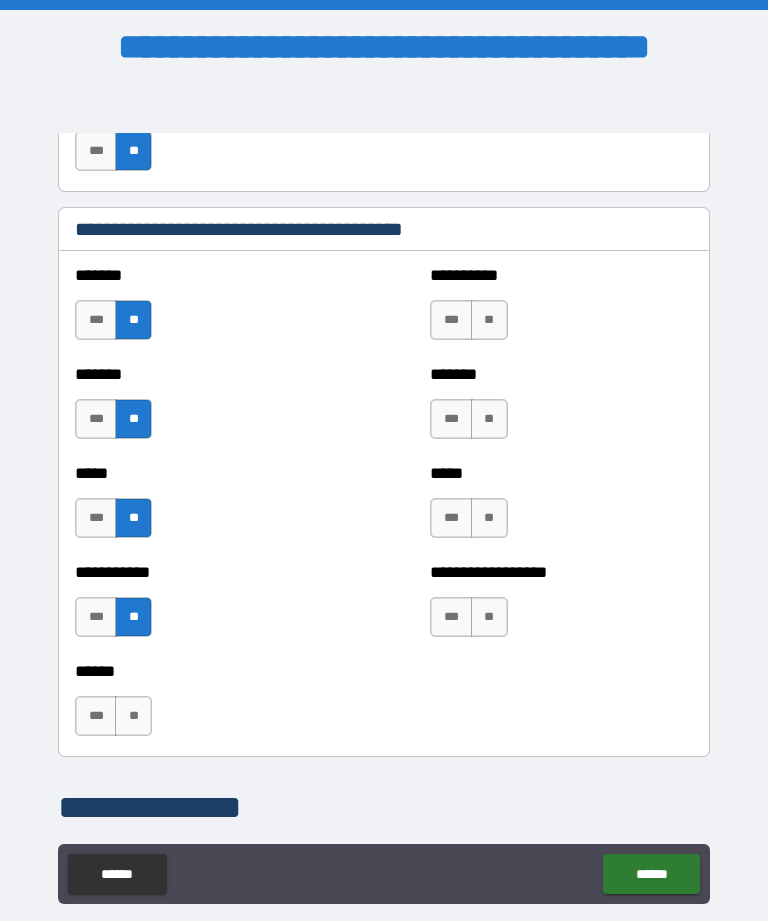 click on "**" at bounding box center [133, 716] 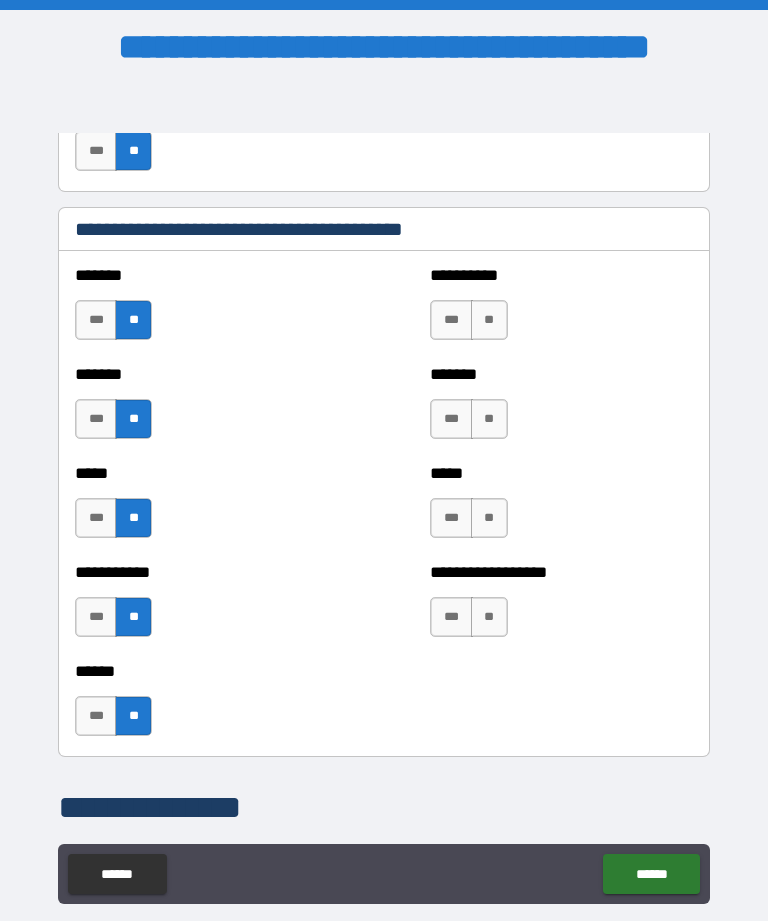 click on "**" at bounding box center [489, 617] 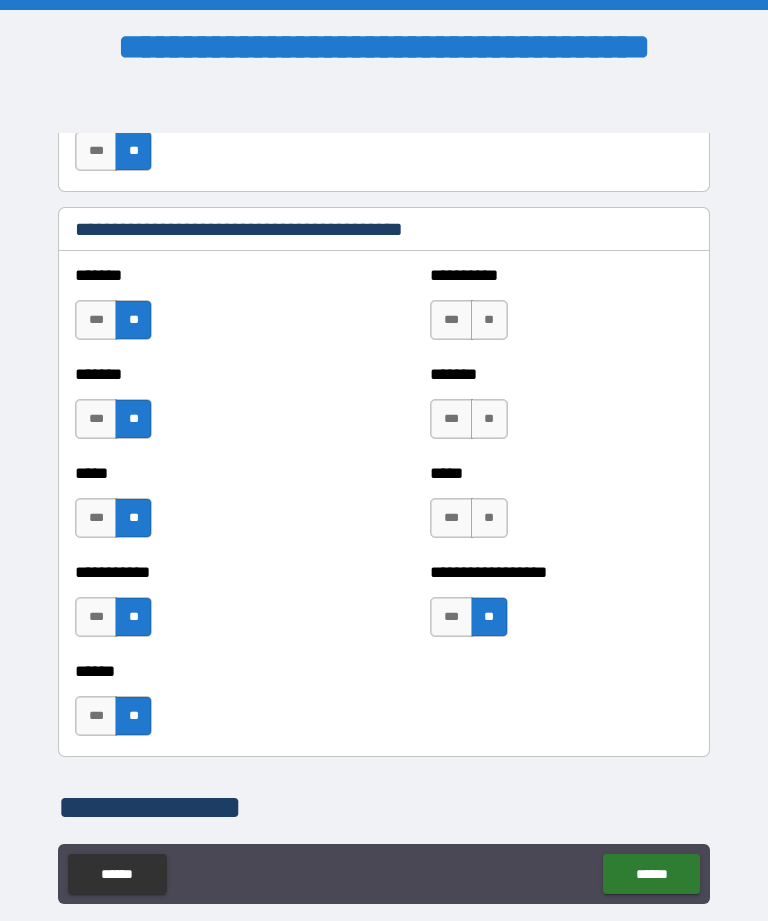 click on "**" at bounding box center [489, 518] 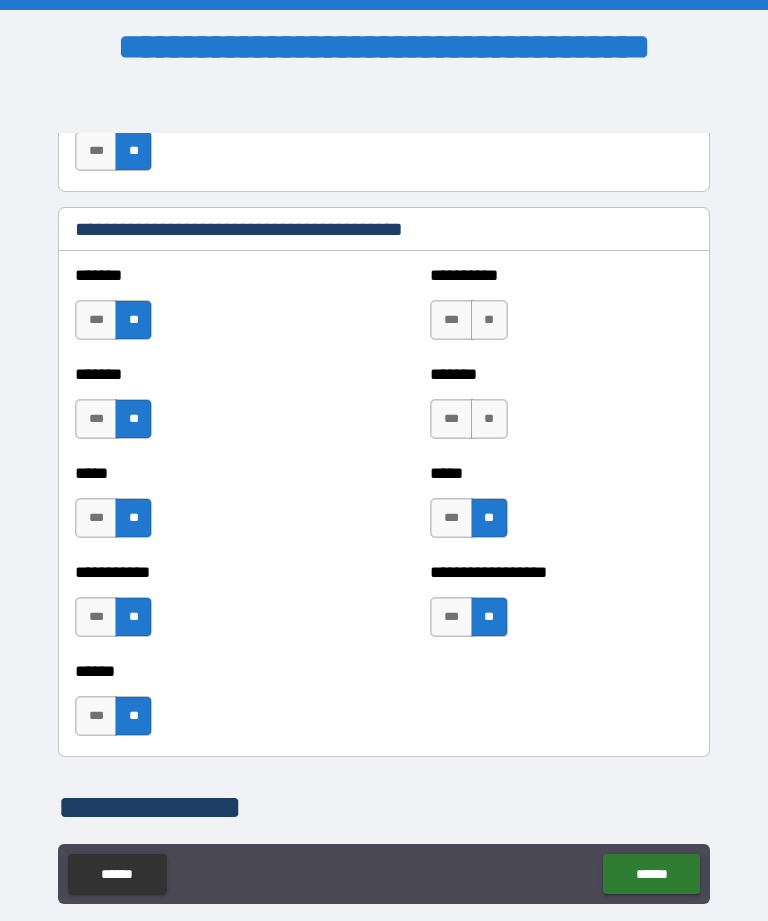 click on "**" at bounding box center [489, 419] 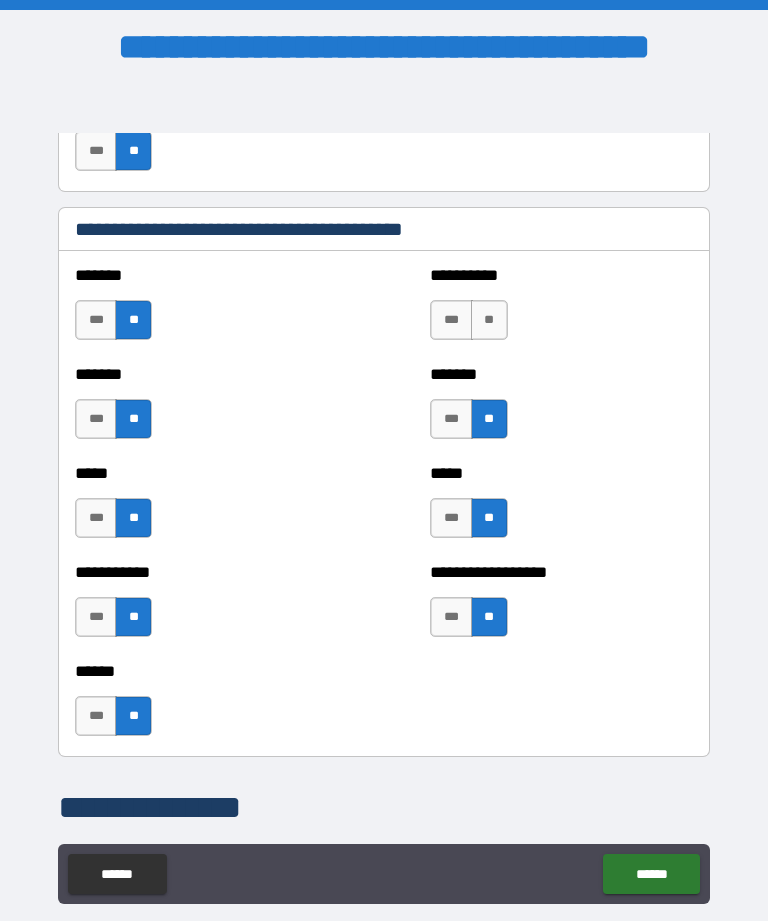 click on "**" at bounding box center [489, 320] 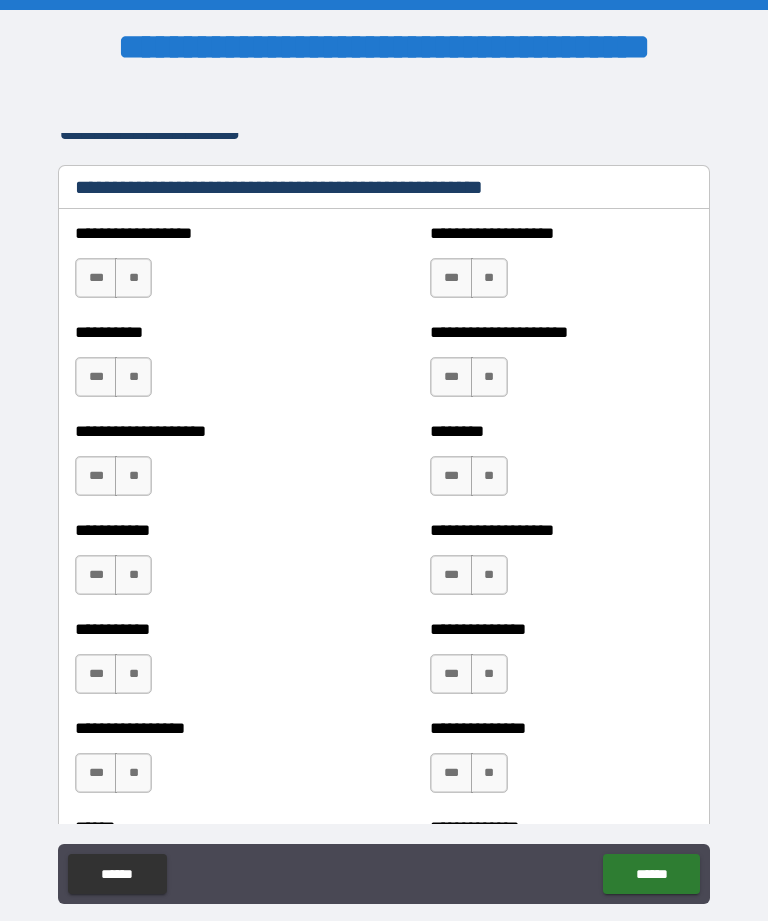 scroll, scrollTop: 2473, scrollLeft: 0, axis: vertical 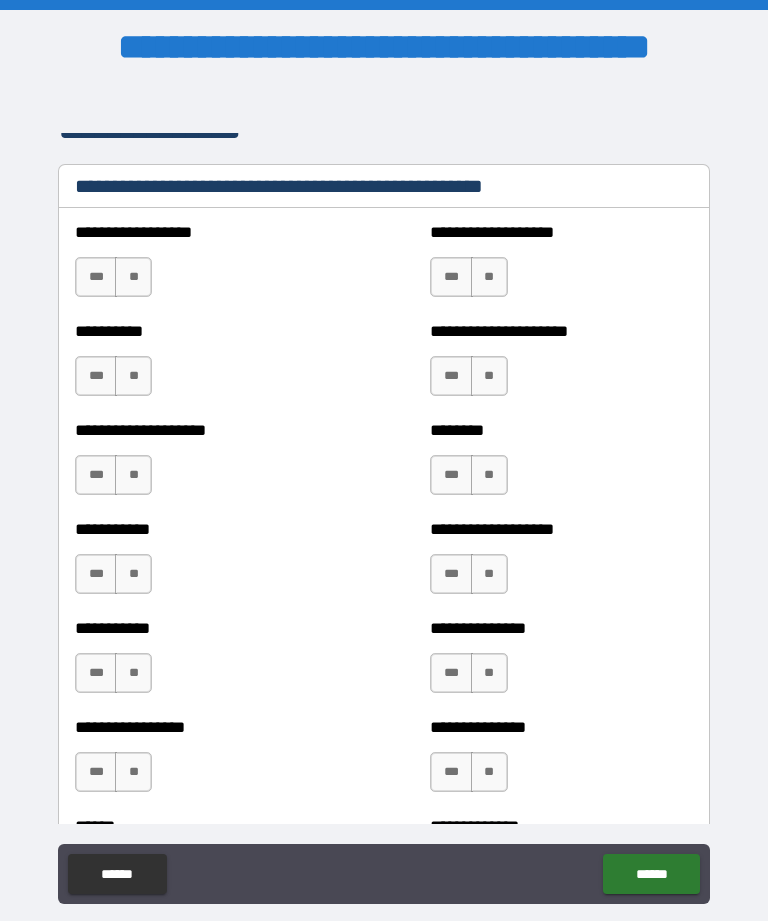click on "**" at bounding box center [133, 277] 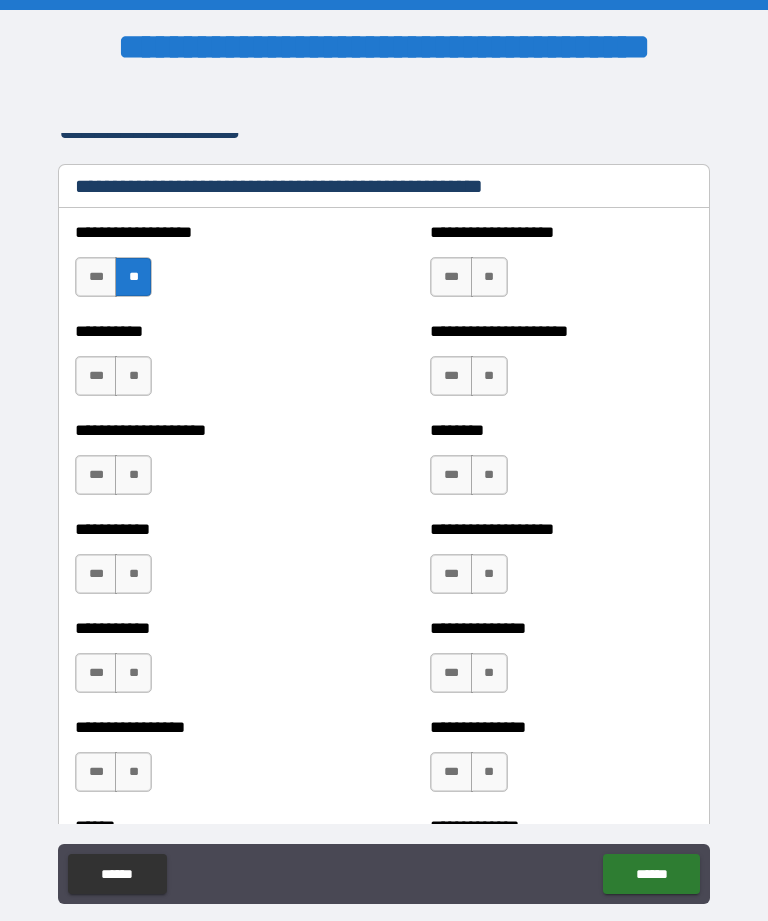 click on "**" at bounding box center [133, 376] 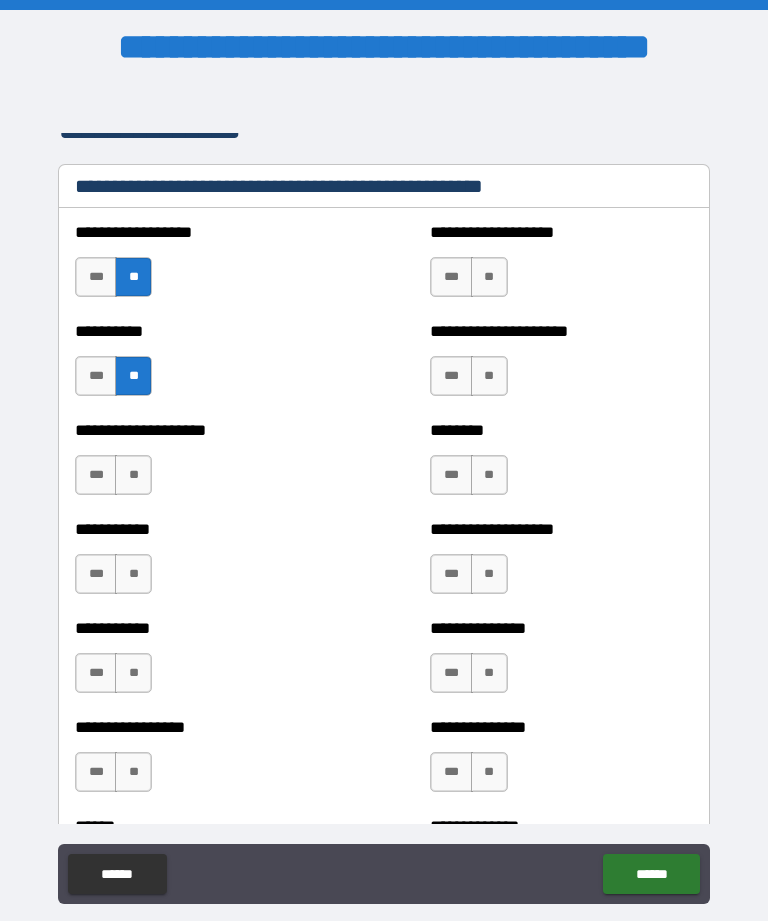 click on "**" at bounding box center (133, 475) 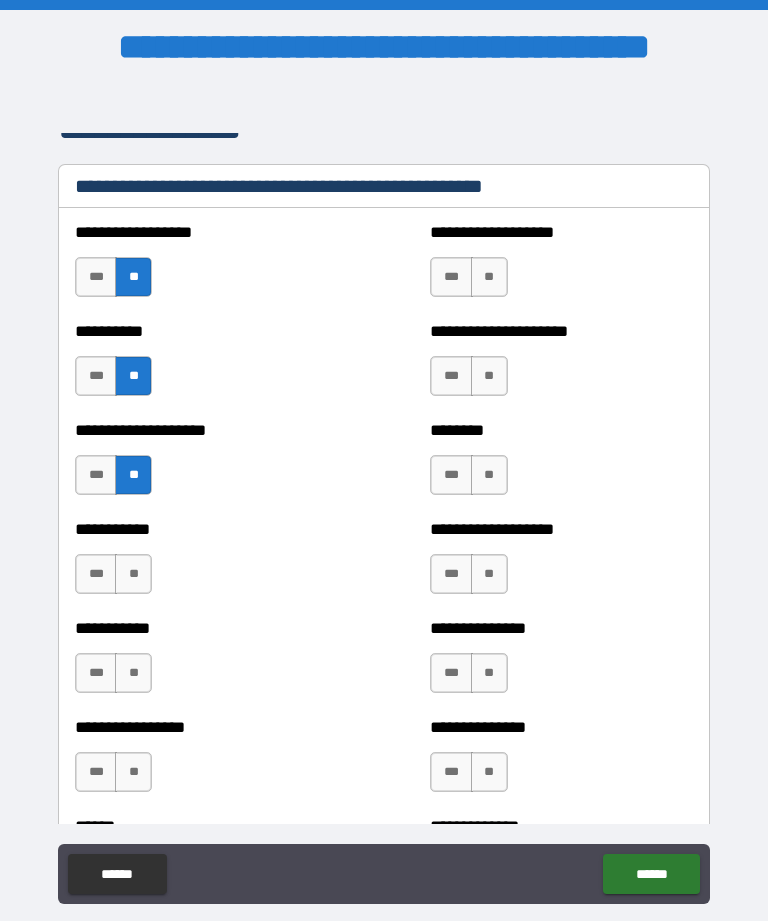 click on "**" at bounding box center [133, 574] 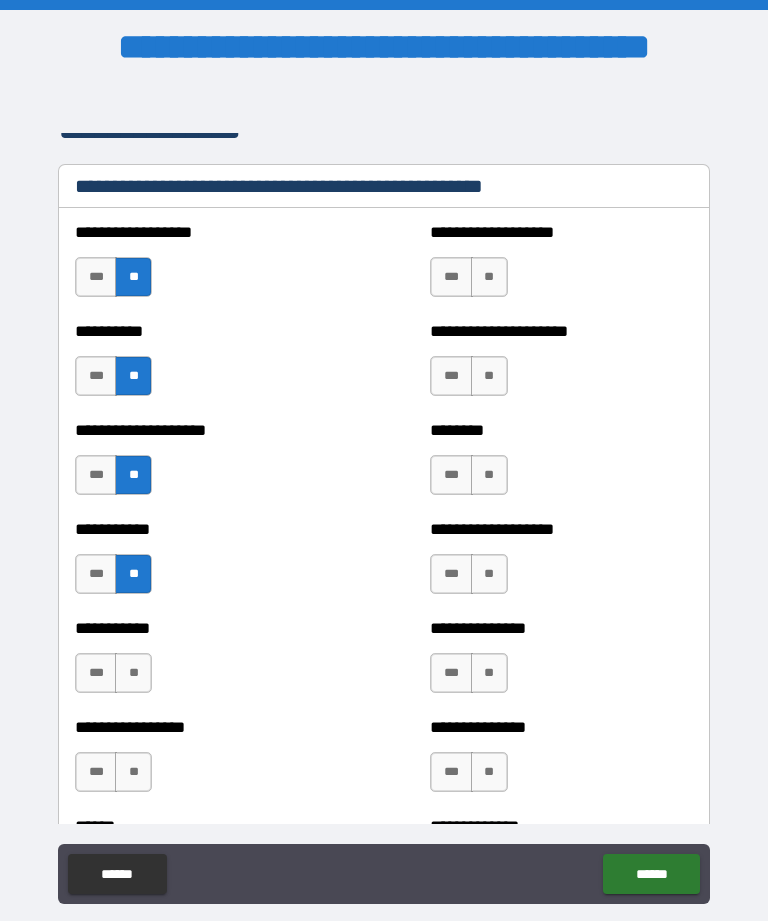 click on "**" at bounding box center [133, 673] 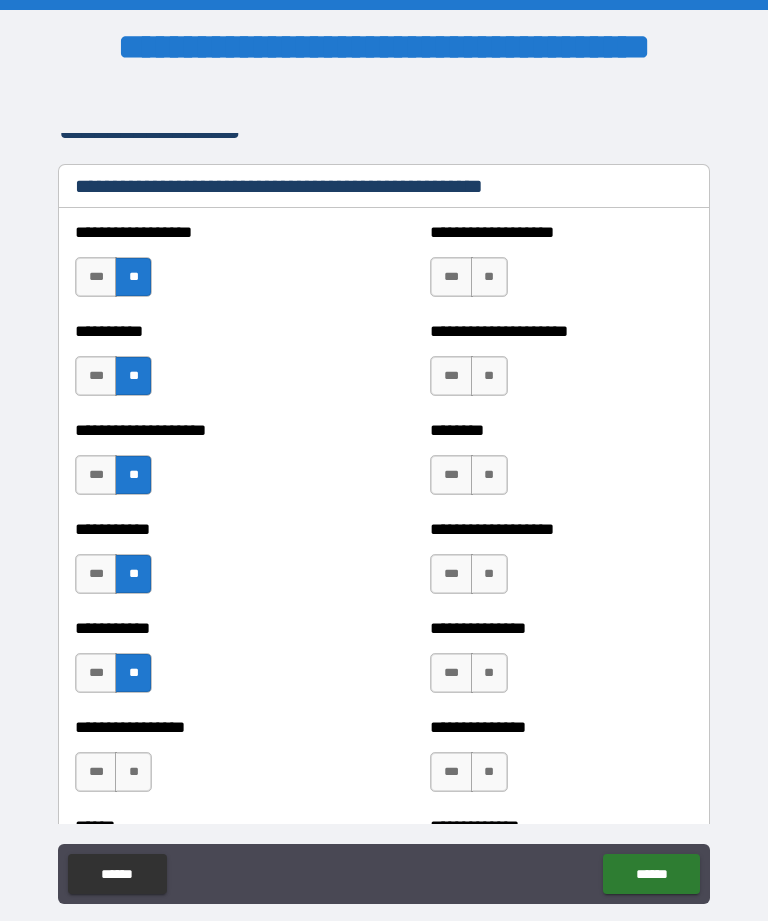 click on "**" at bounding box center [133, 772] 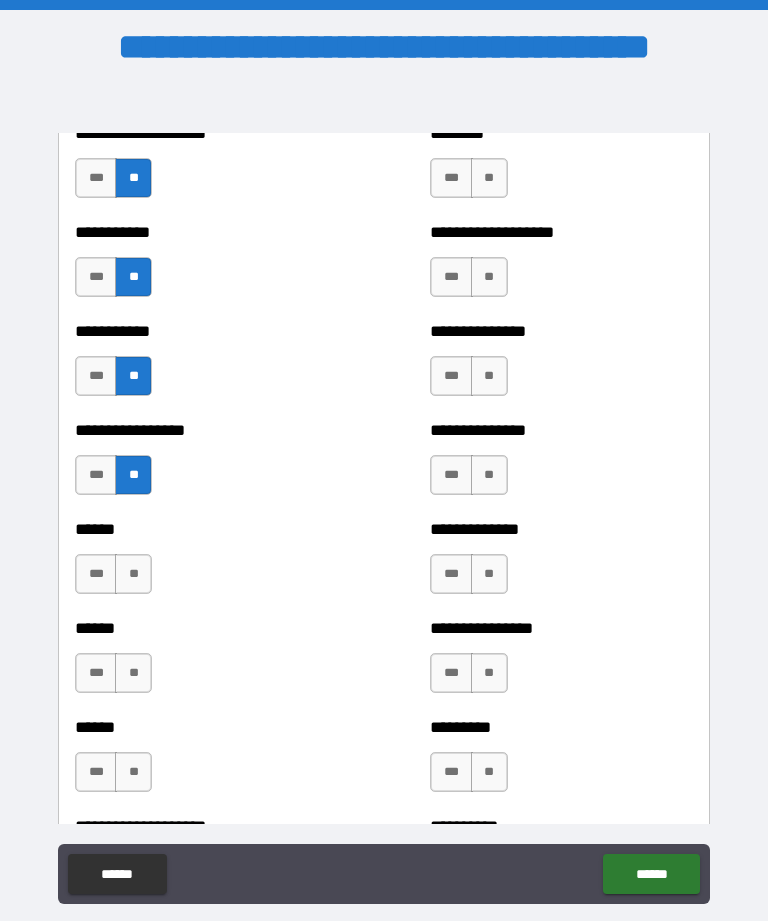 scroll, scrollTop: 2769, scrollLeft: 0, axis: vertical 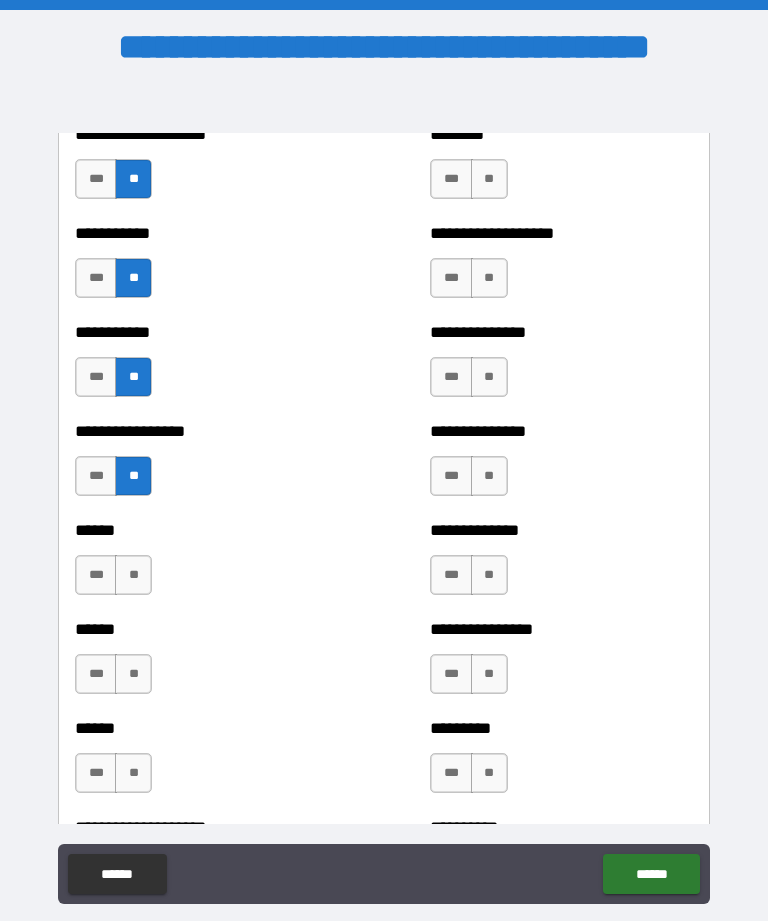 click on "**" at bounding box center [133, 575] 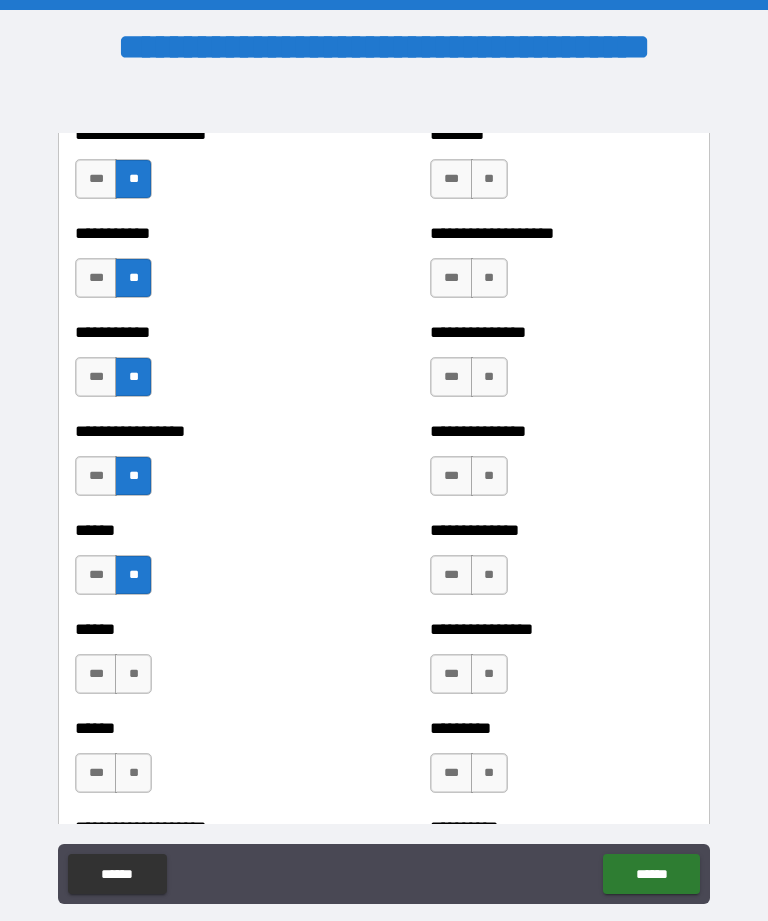 click on "**" at bounding box center [133, 674] 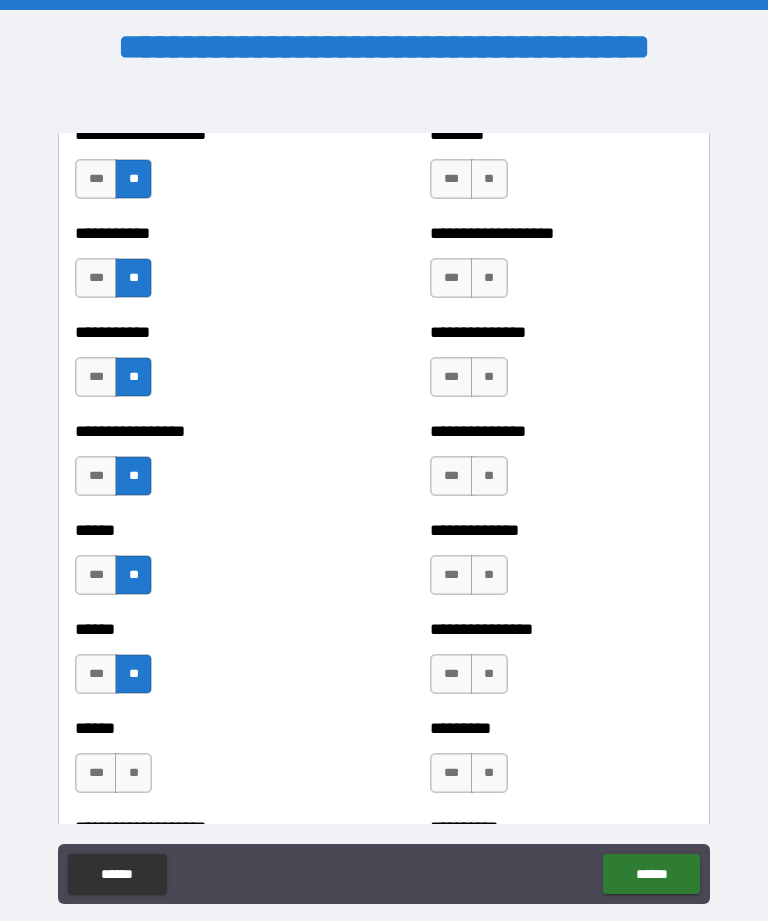 click on "**" at bounding box center [133, 773] 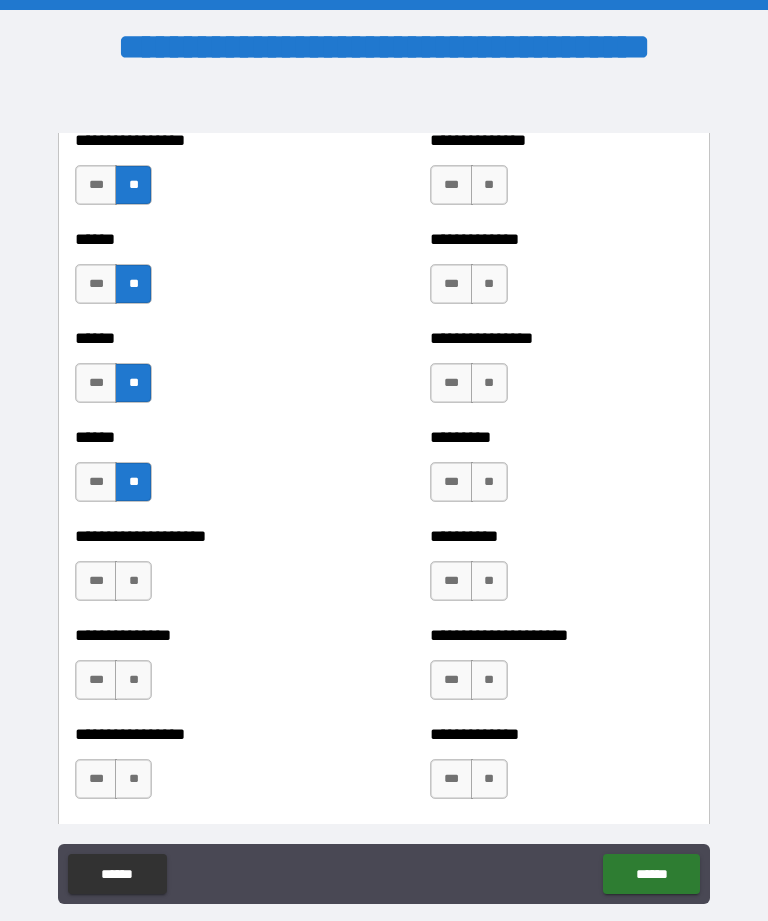 scroll, scrollTop: 3061, scrollLeft: 0, axis: vertical 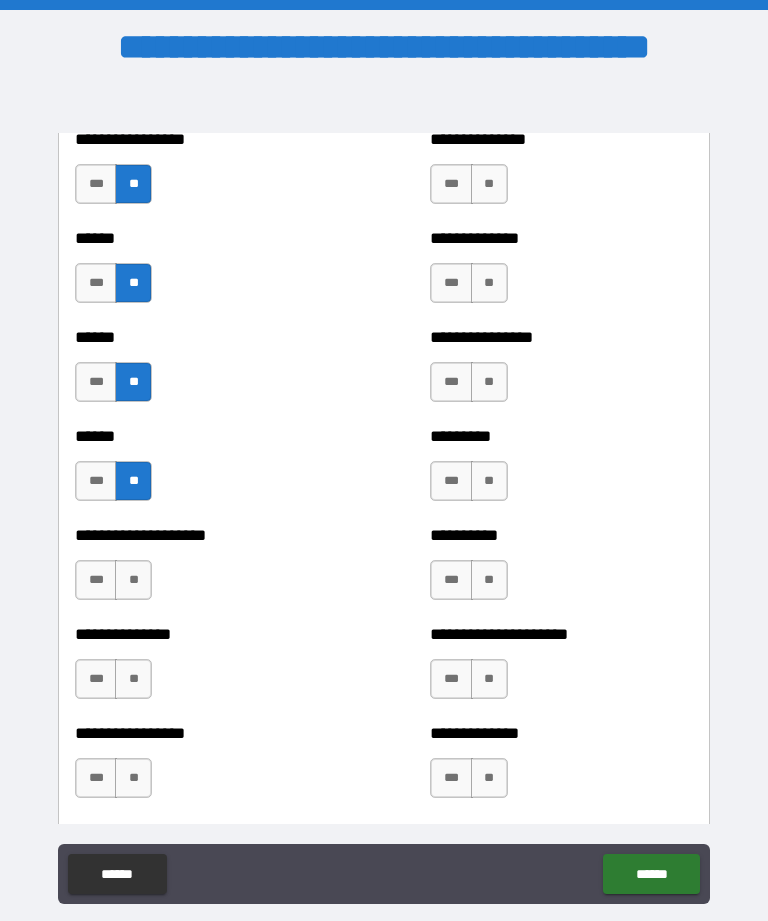 click on "**" at bounding box center [133, 580] 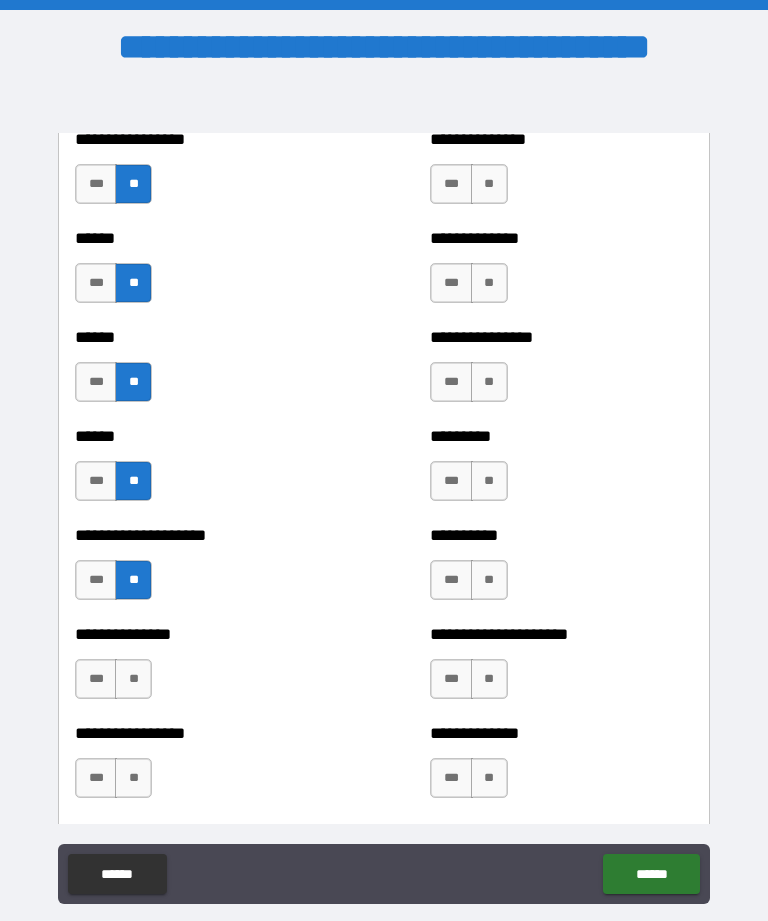click on "**" at bounding box center (133, 679) 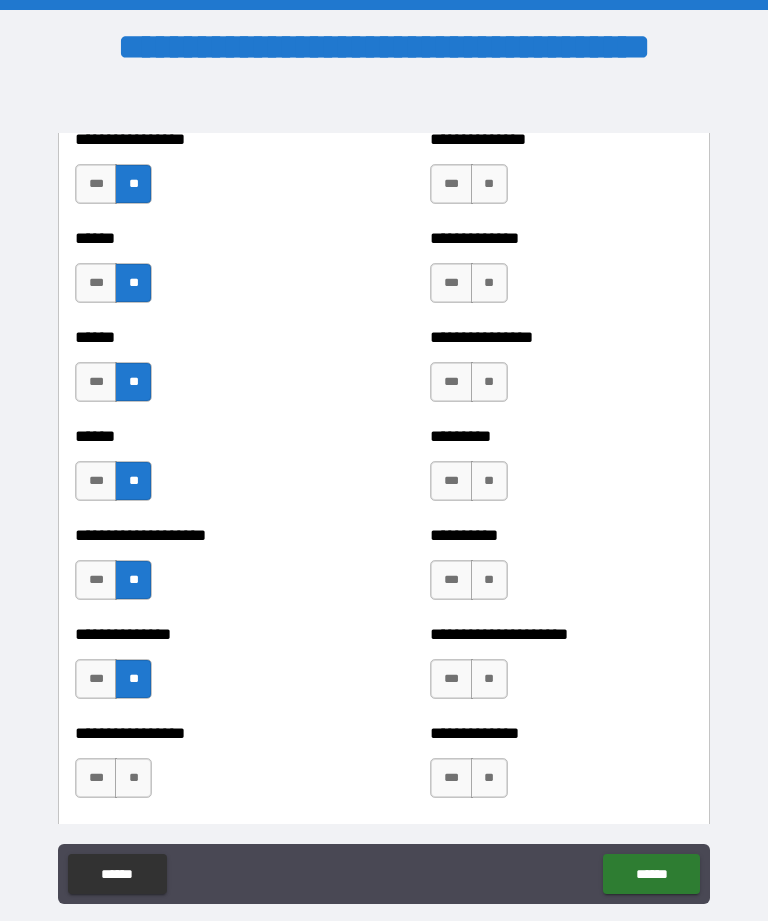 click on "**" at bounding box center (133, 778) 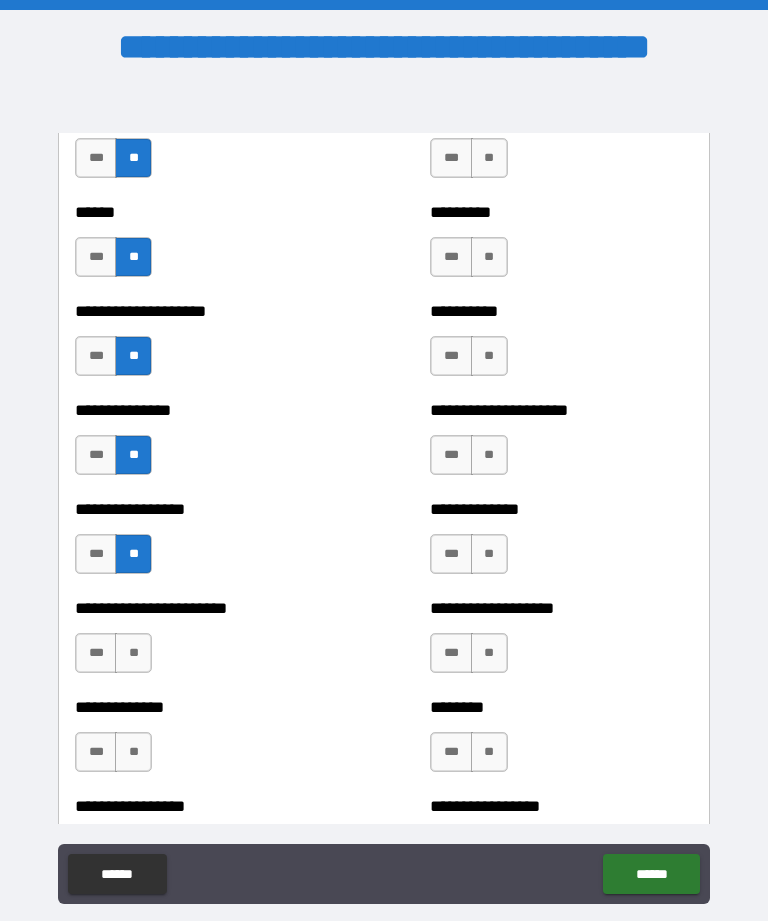 scroll, scrollTop: 3321, scrollLeft: 0, axis: vertical 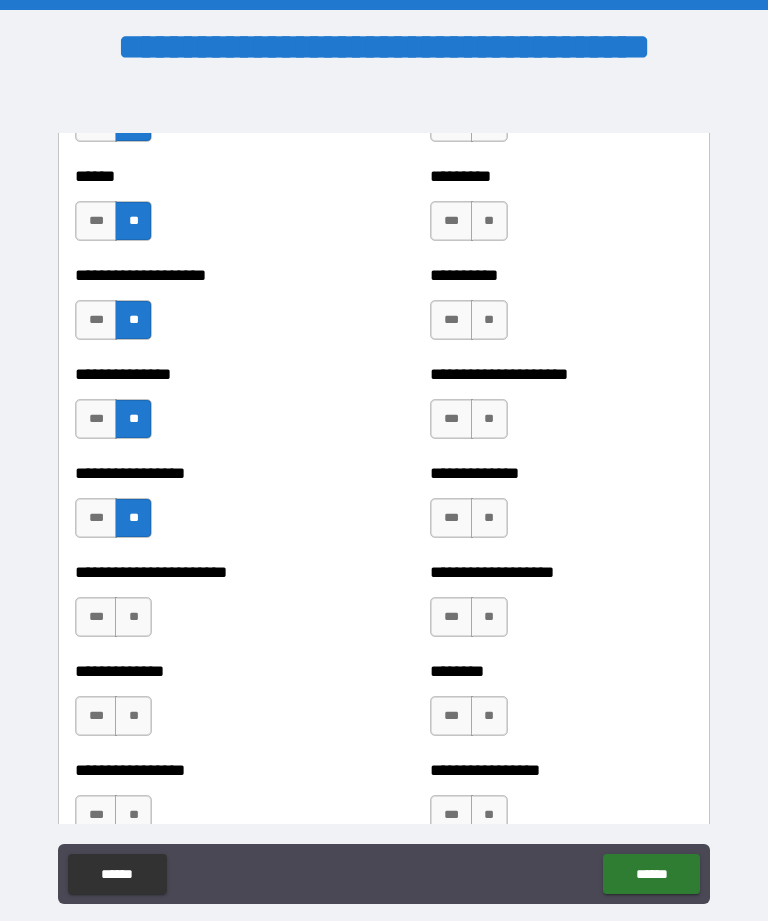 click on "**" at bounding box center (133, 617) 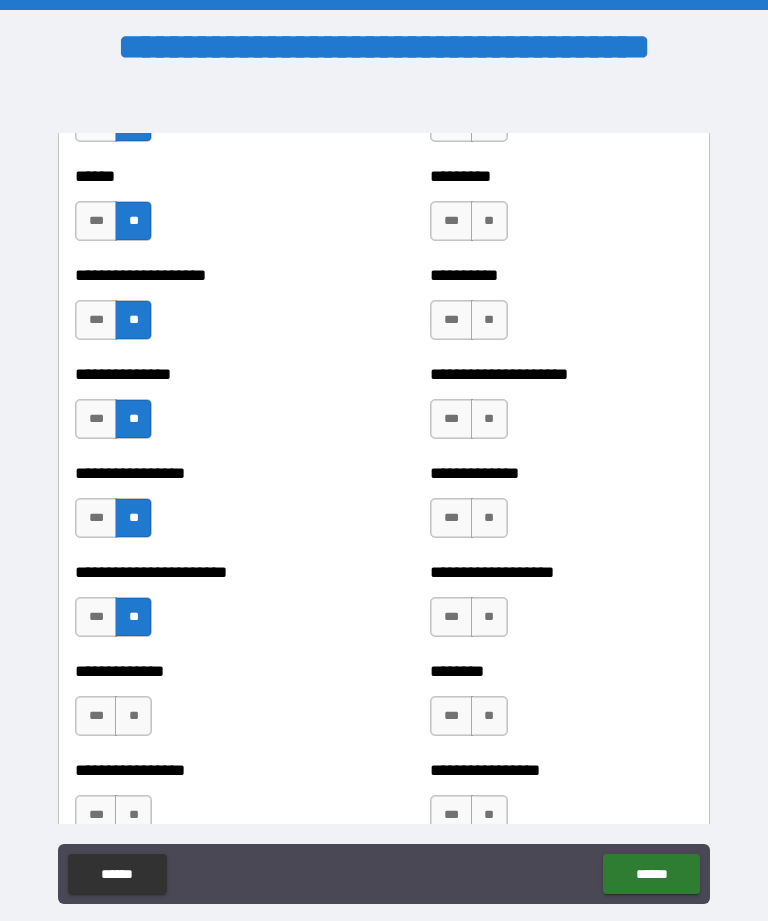 click on "**" at bounding box center (133, 716) 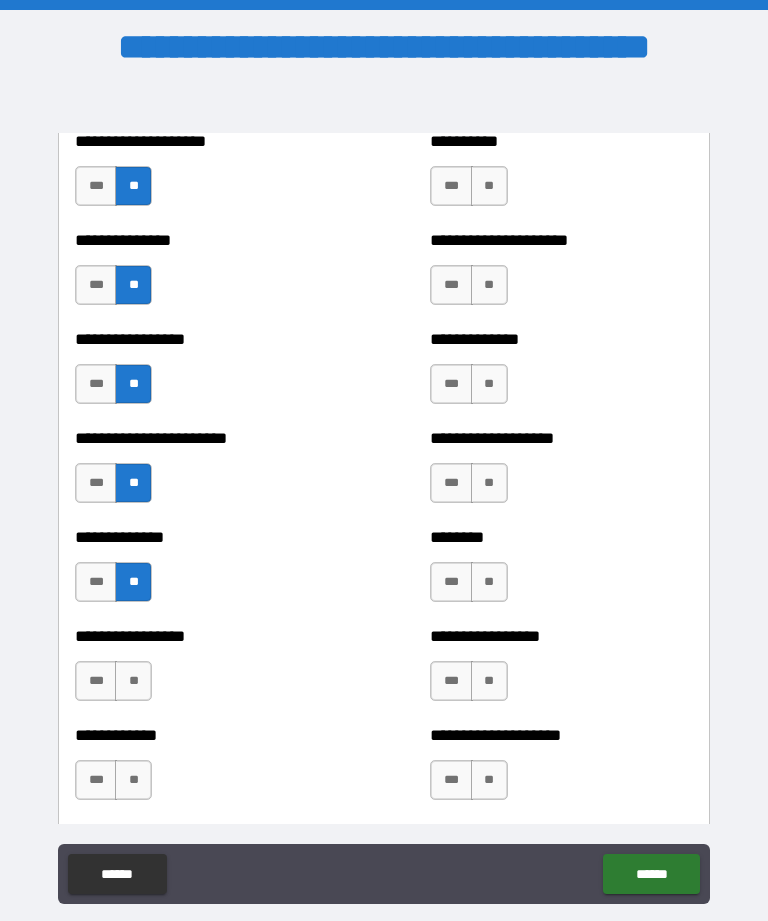 scroll, scrollTop: 3484, scrollLeft: 0, axis: vertical 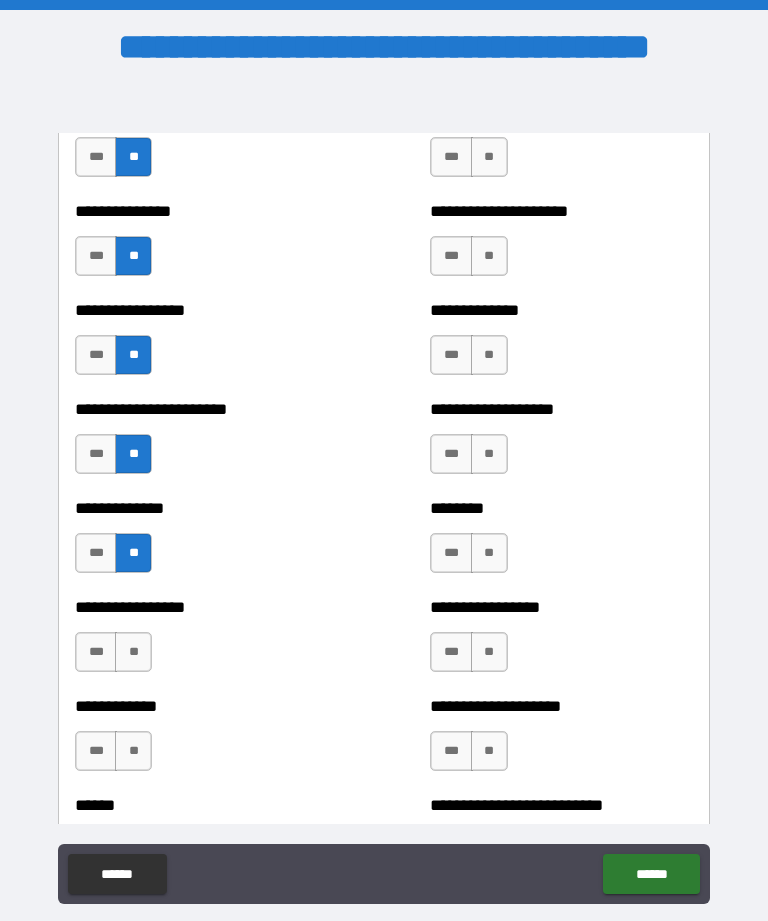 click on "**" at bounding box center [133, 652] 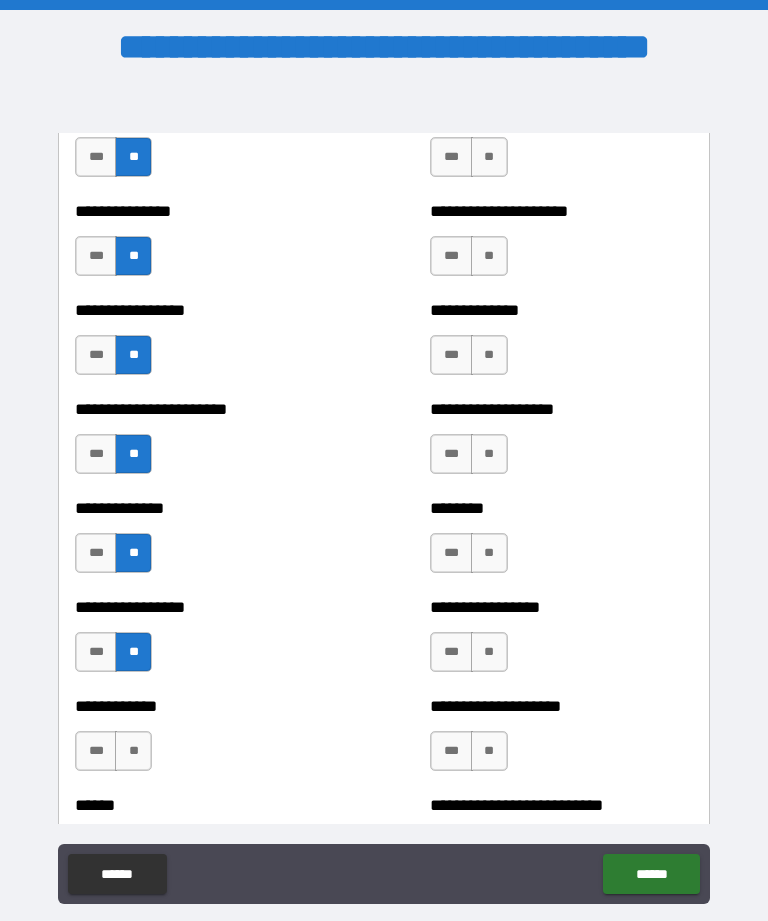click on "**" at bounding box center [133, 751] 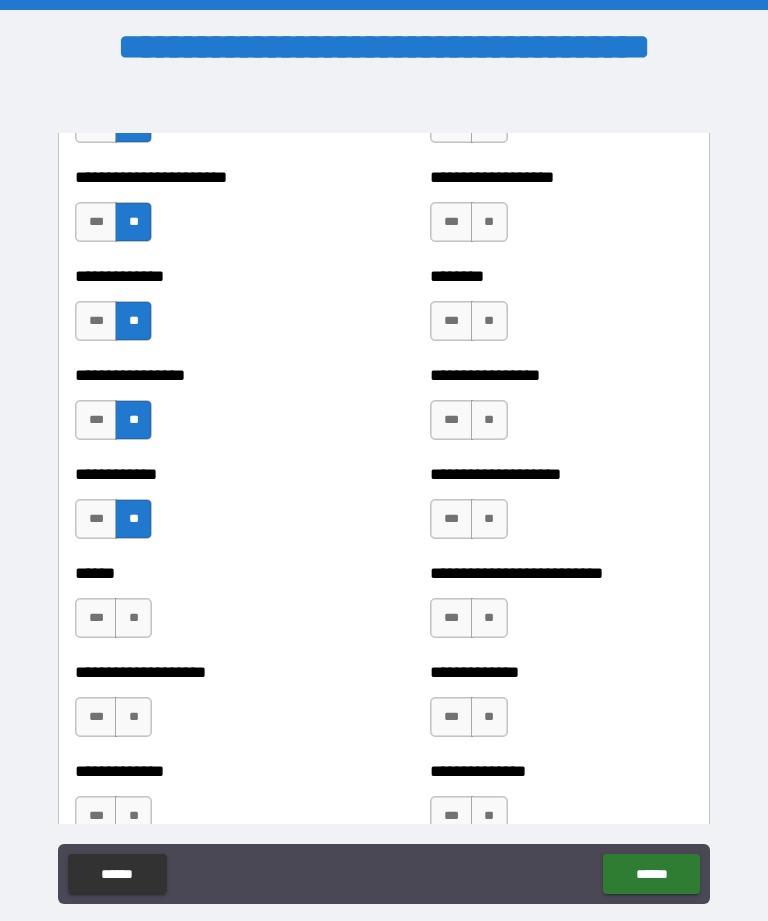 scroll, scrollTop: 3711, scrollLeft: 0, axis: vertical 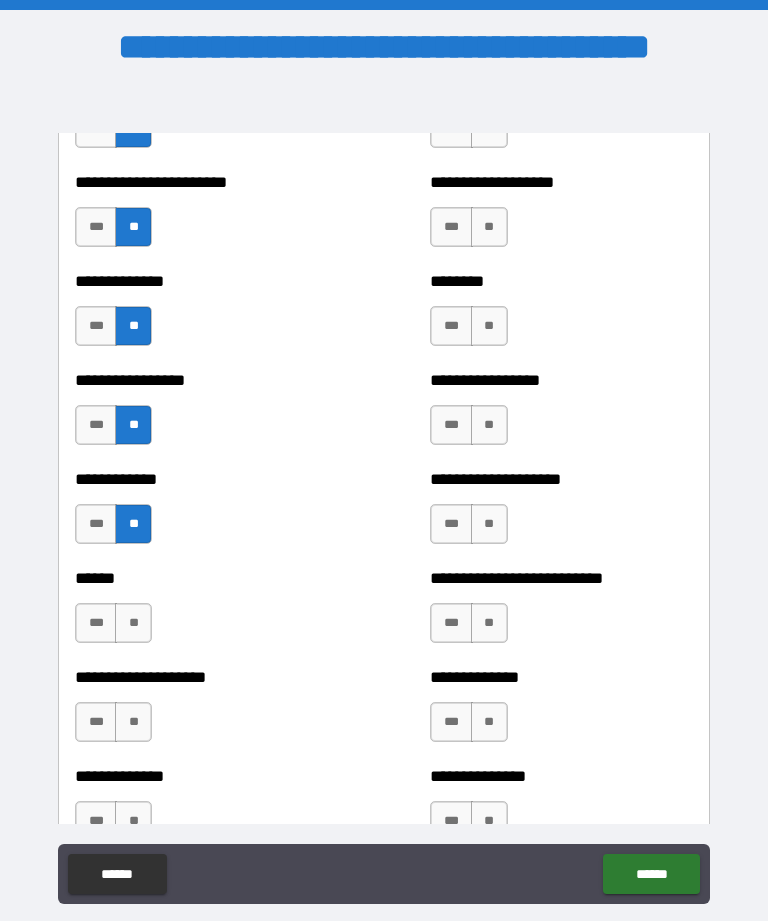 click on "**" at bounding box center [133, 623] 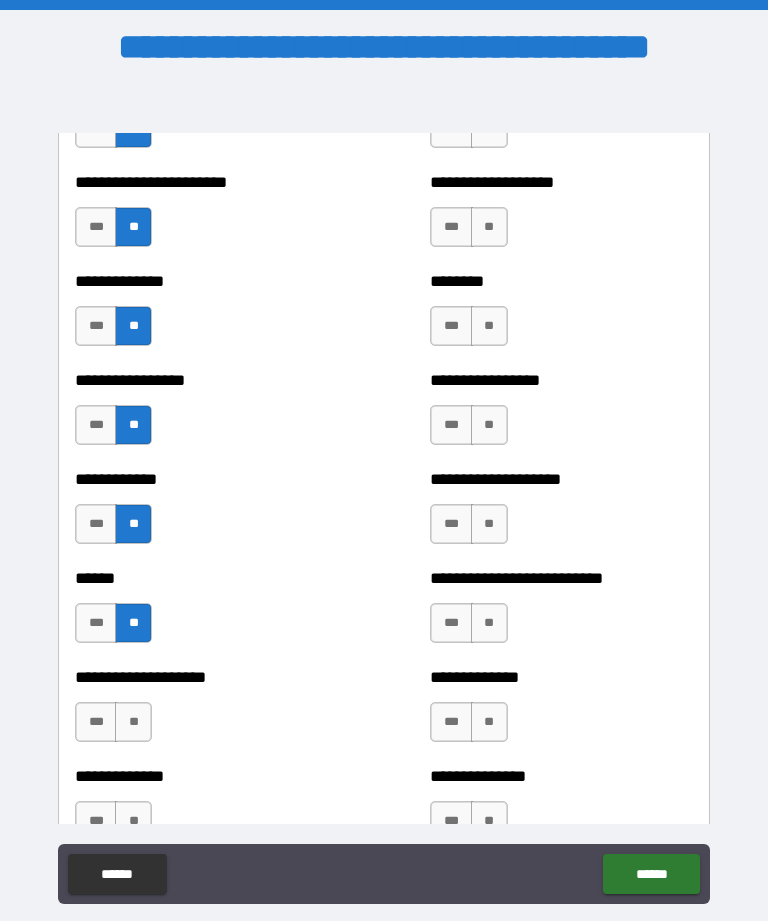 click on "**" at bounding box center (133, 722) 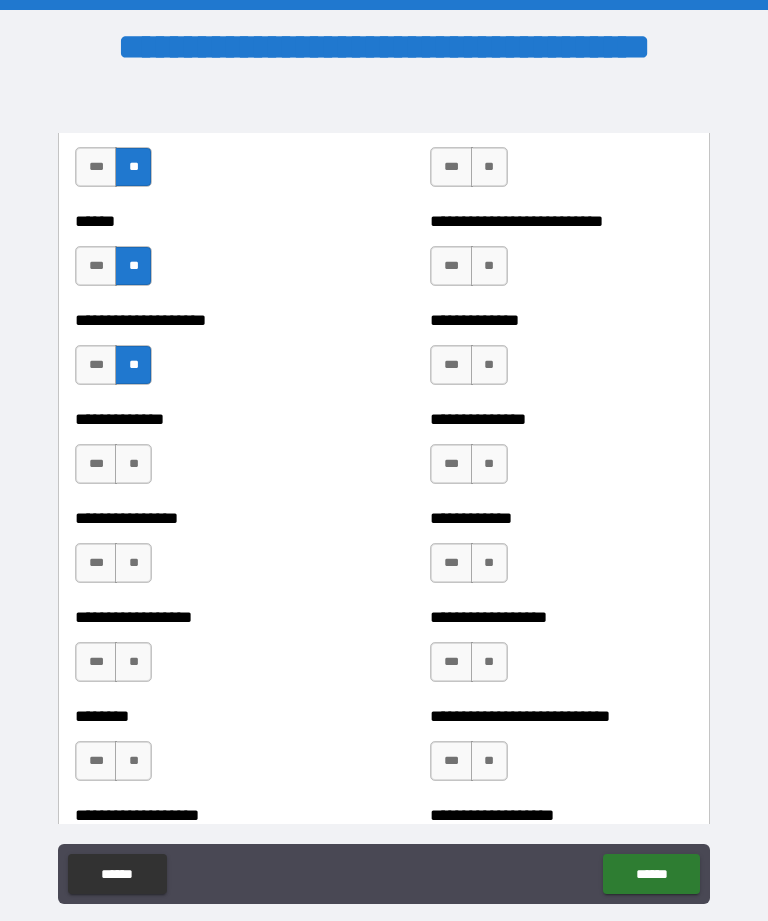 scroll, scrollTop: 4092, scrollLeft: 0, axis: vertical 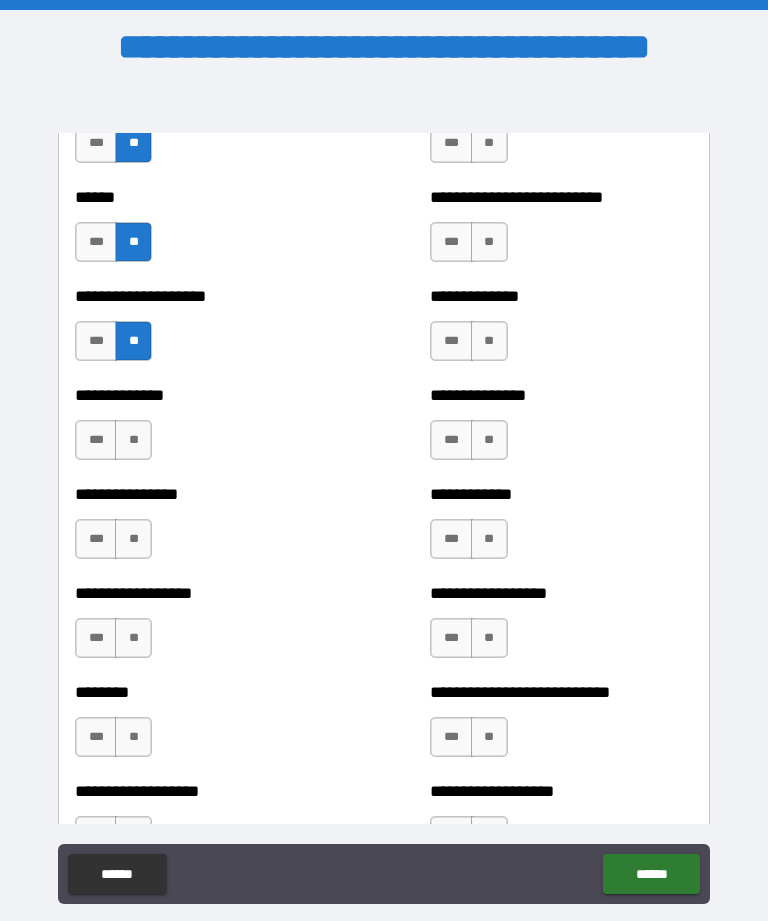 click on "**" at bounding box center [133, 440] 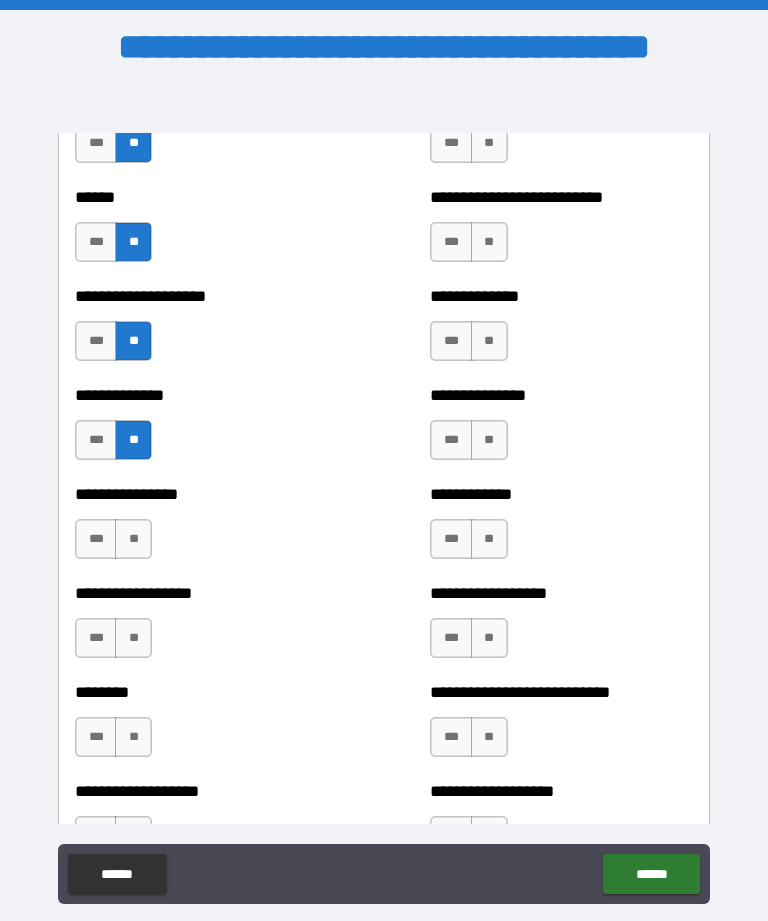click on "**" at bounding box center [133, 539] 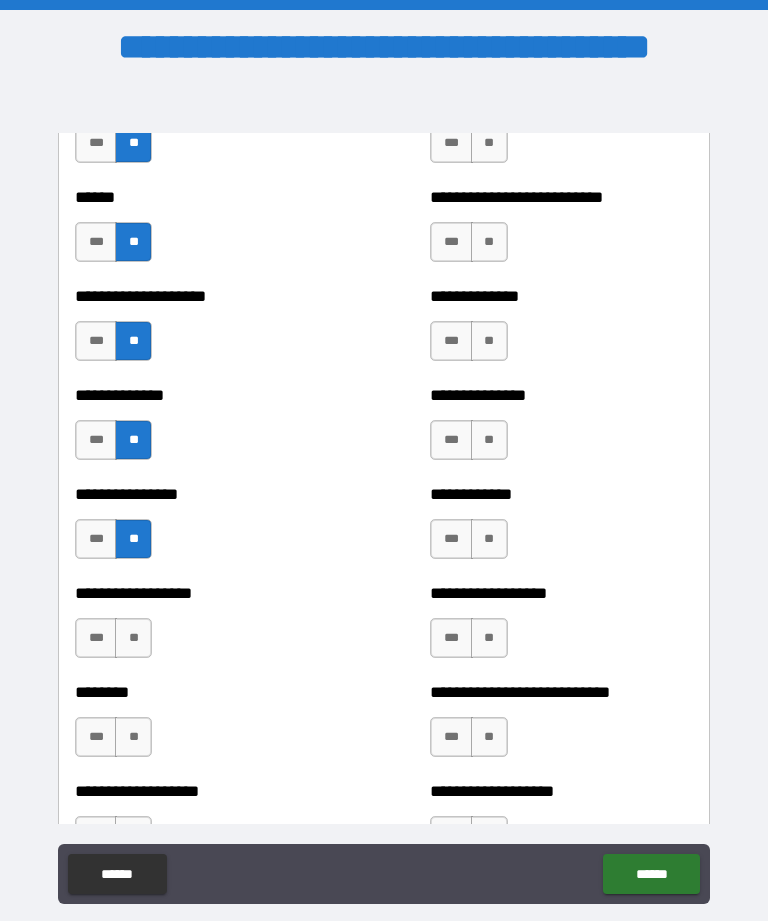 click on "**********" at bounding box center [206, 628] 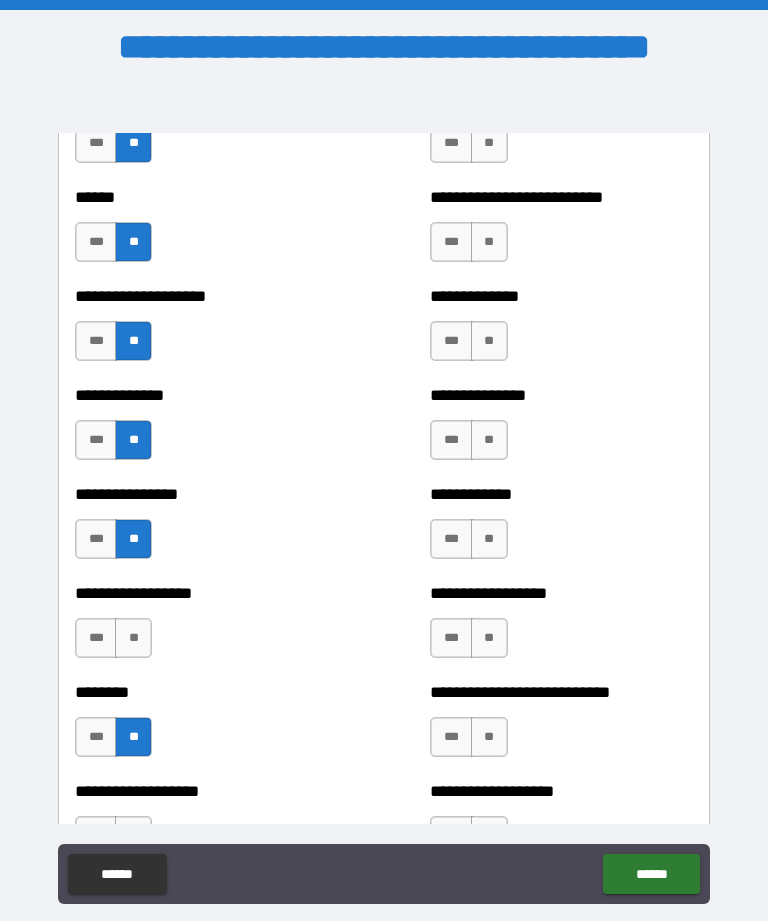 click on "**" at bounding box center (133, 638) 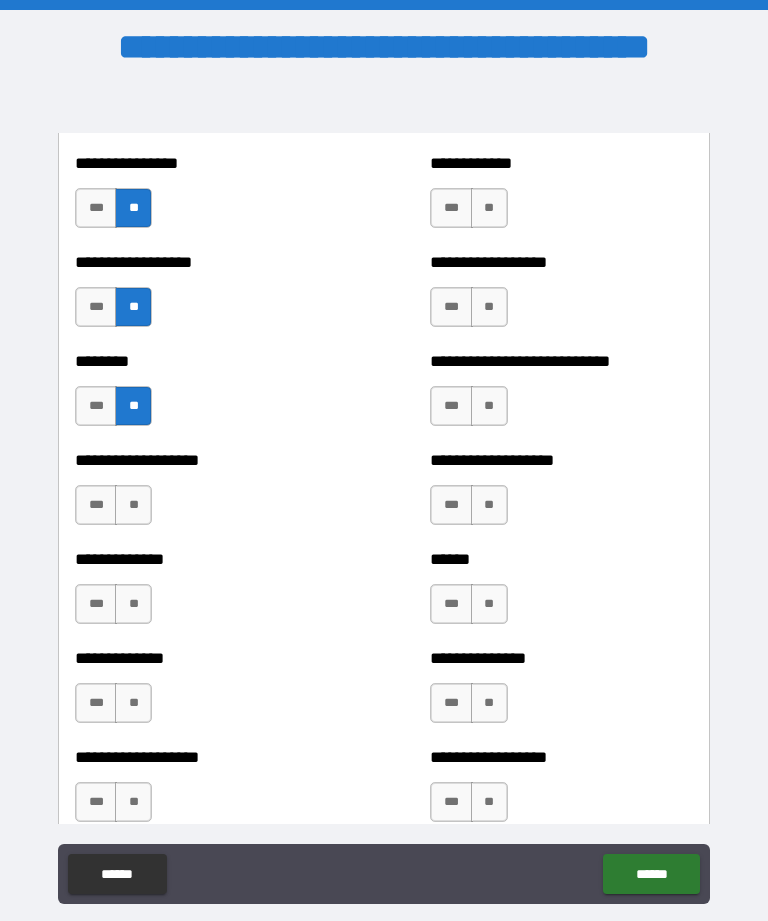 scroll, scrollTop: 4423, scrollLeft: 0, axis: vertical 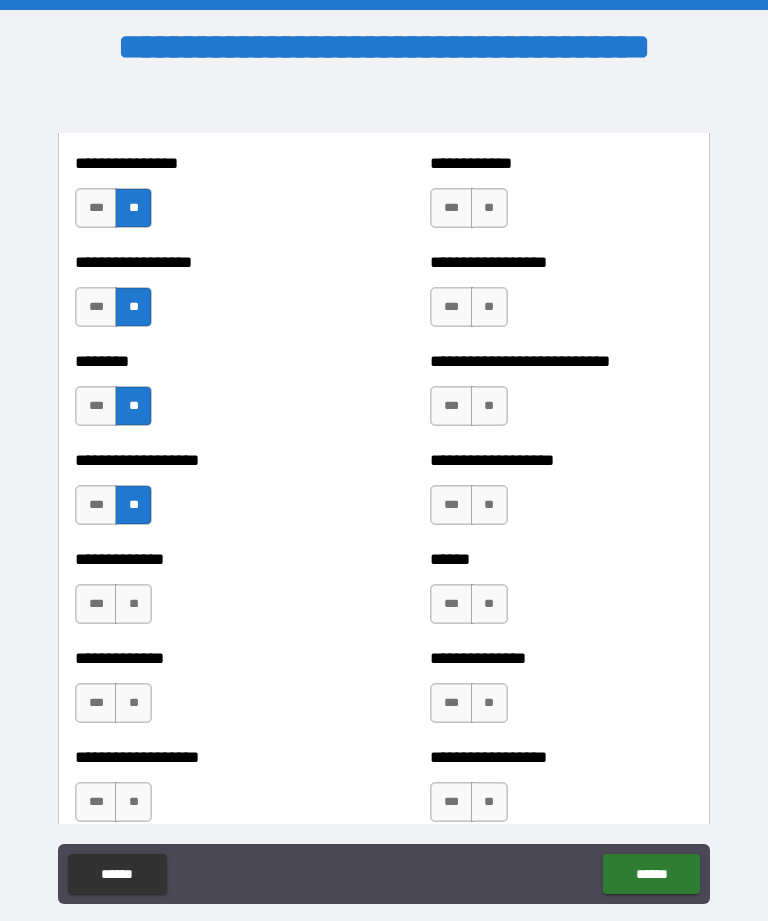 click on "**" at bounding box center [133, 604] 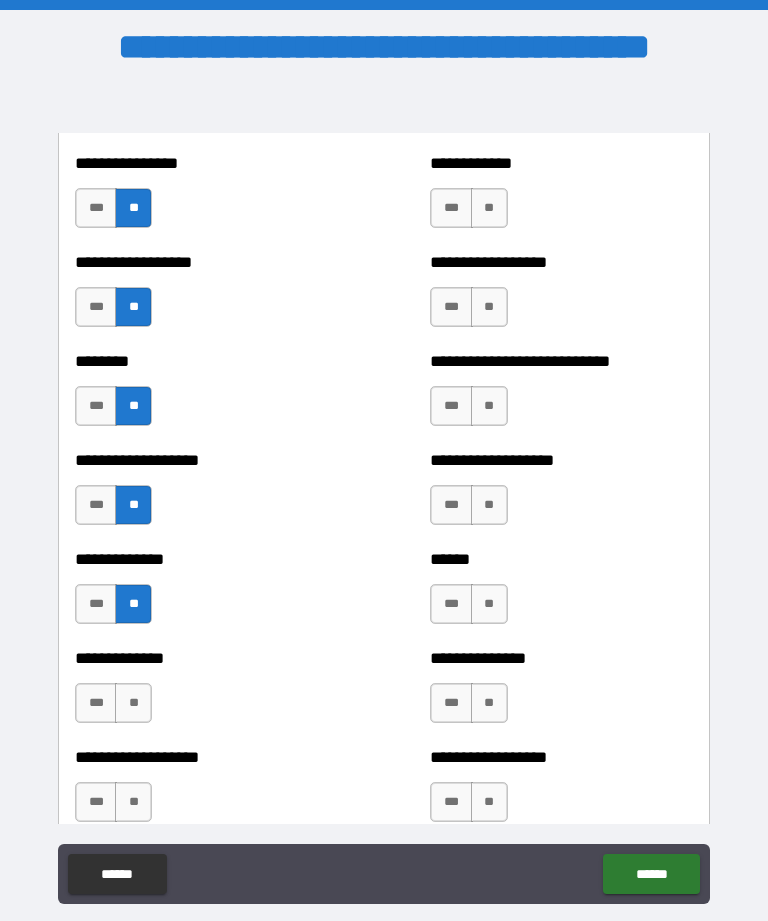 click on "**" at bounding box center [133, 703] 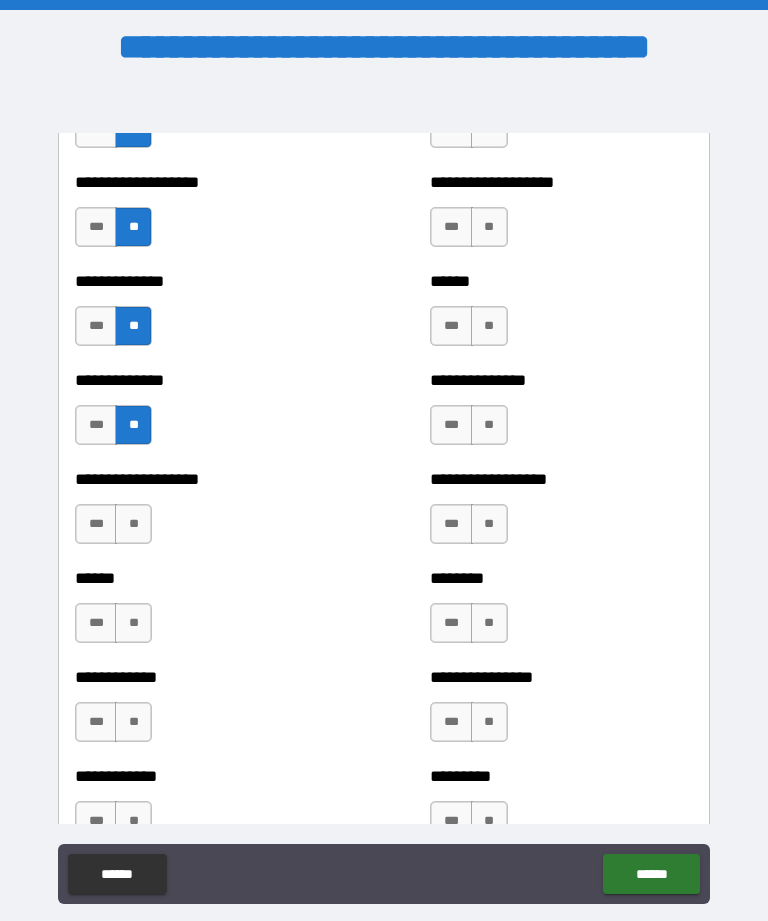 scroll, scrollTop: 4709, scrollLeft: 0, axis: vertical 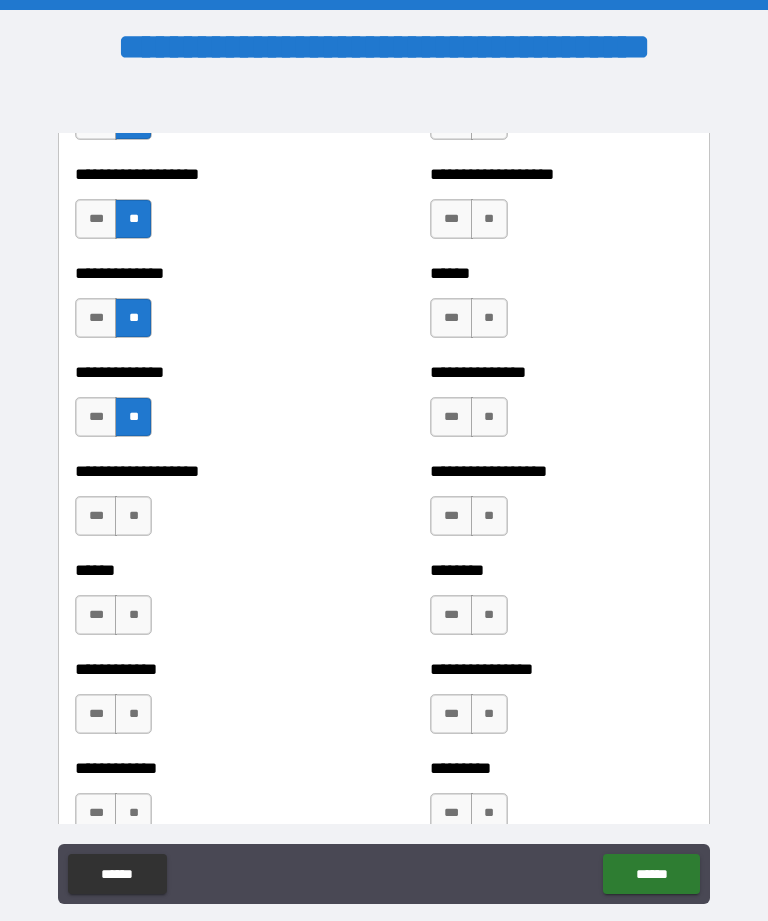 click on "**" at bounding box center [133, 516] 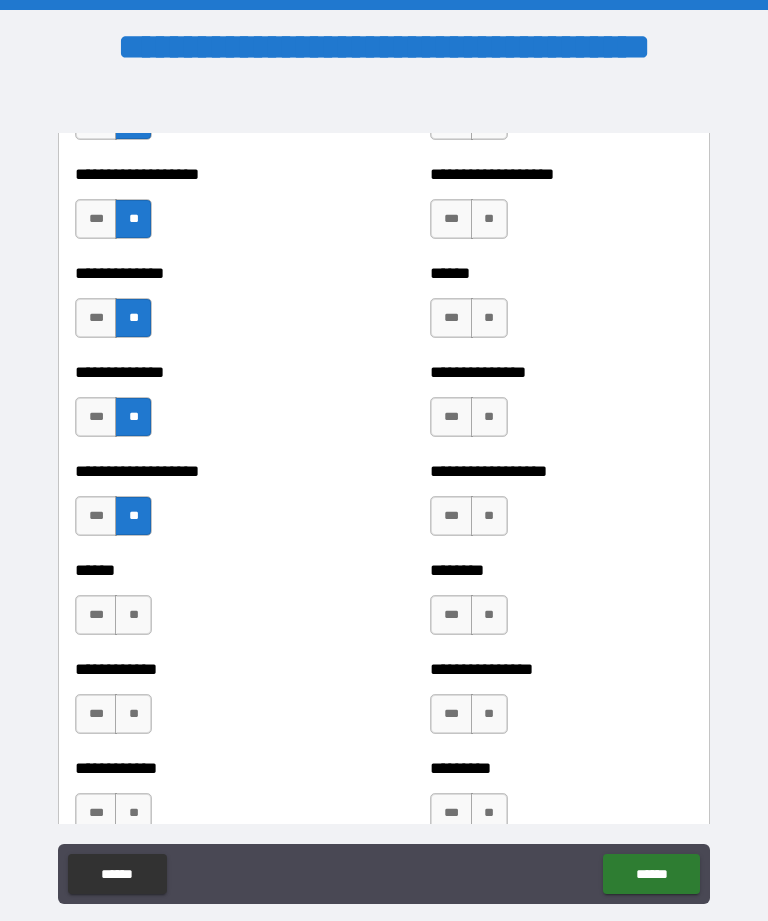 click on "**" at bounding box center [133, 615] 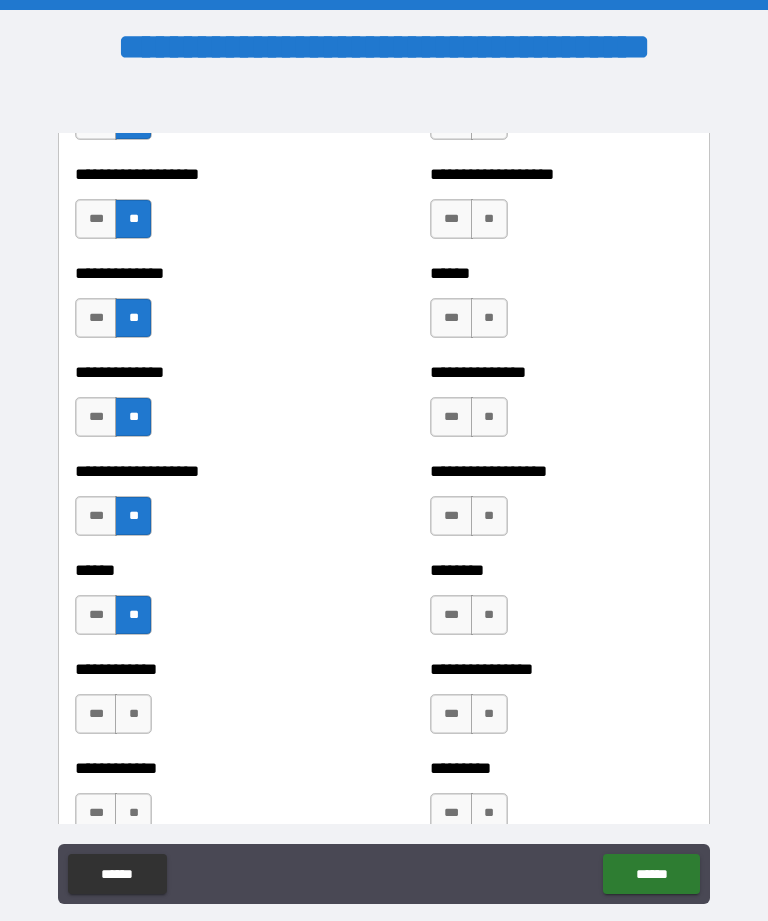 click on "**" at bounding box center [133, 714] 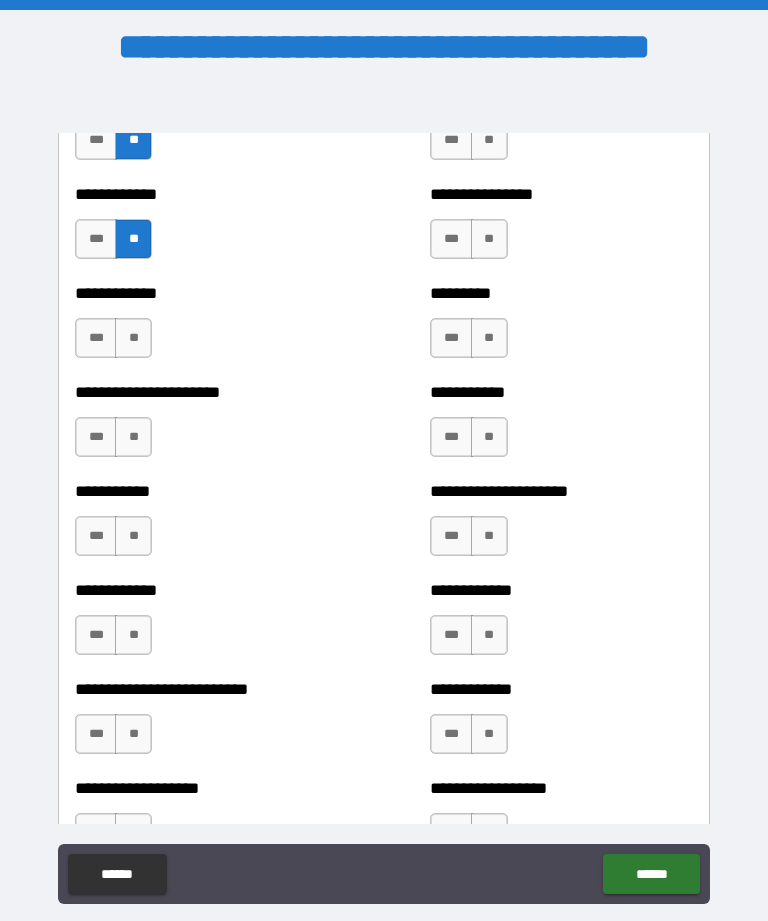 scroll, scrollTop: 5212, scrollLeft: 0, axis: vertical 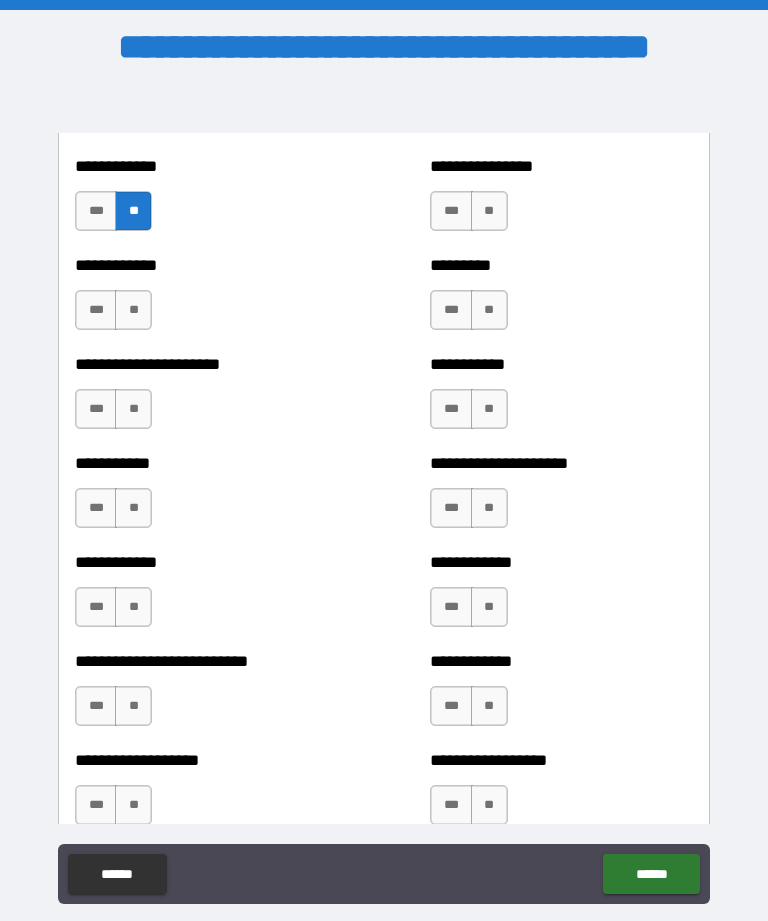 click on "**" at bounding box center (133, 310) 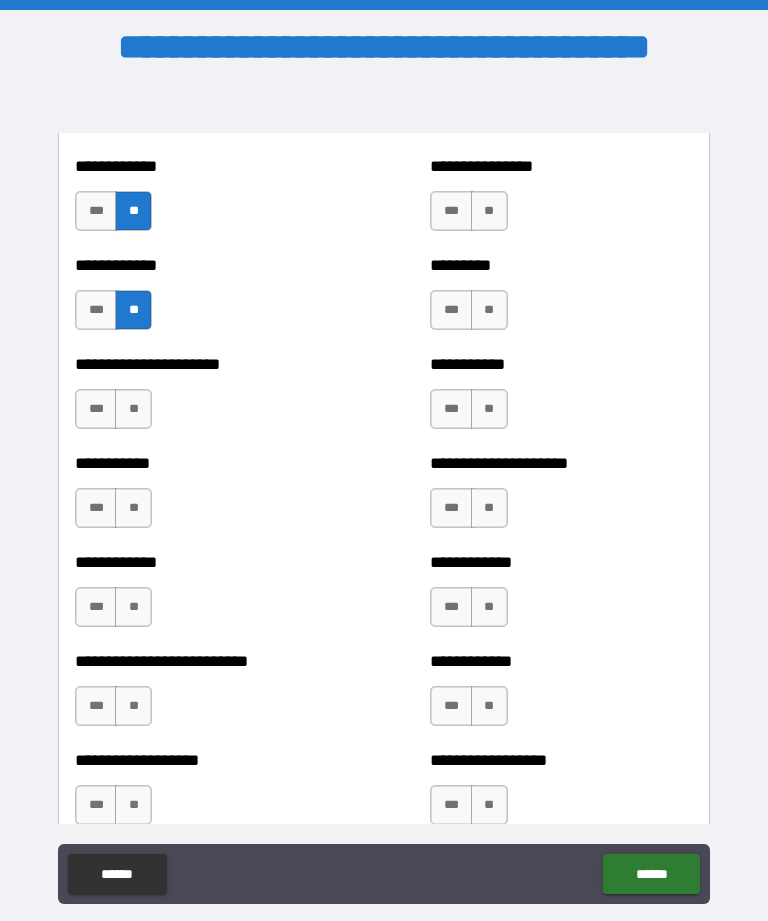 click on "**" at bounding box center (133, 409) 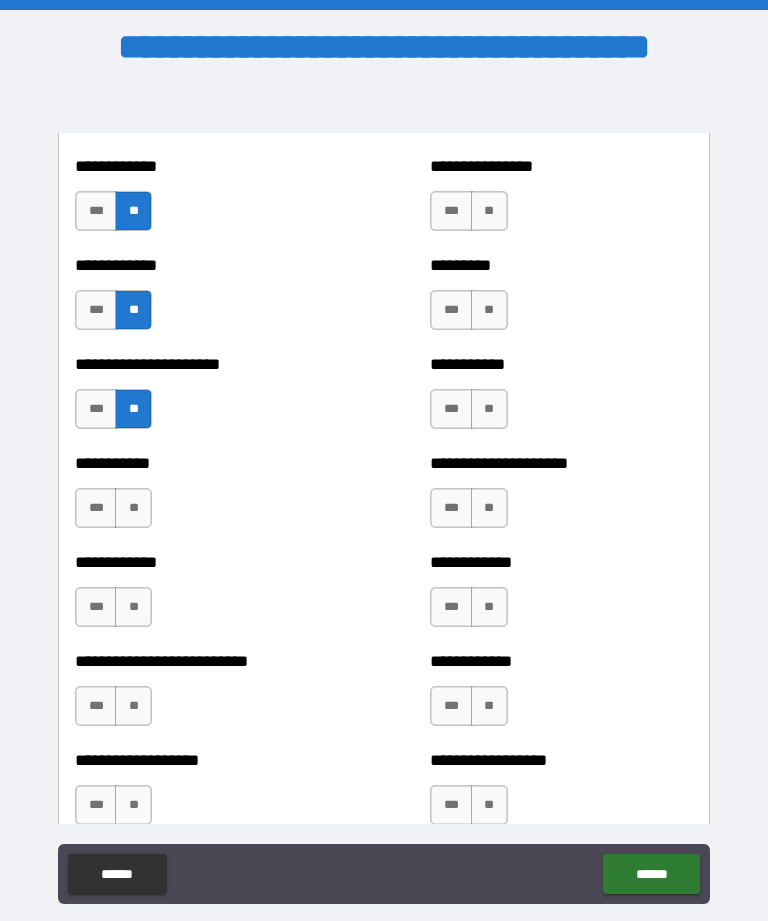 click on "**" at bounding box center [133, 508] 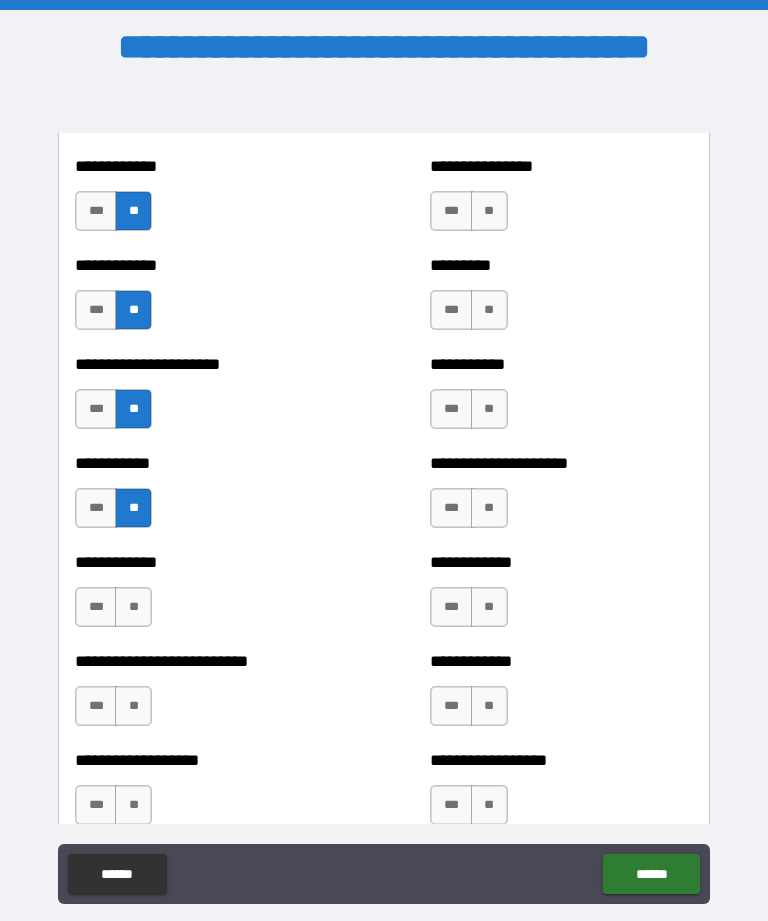 click on "**" at bounding box center [133, 607] 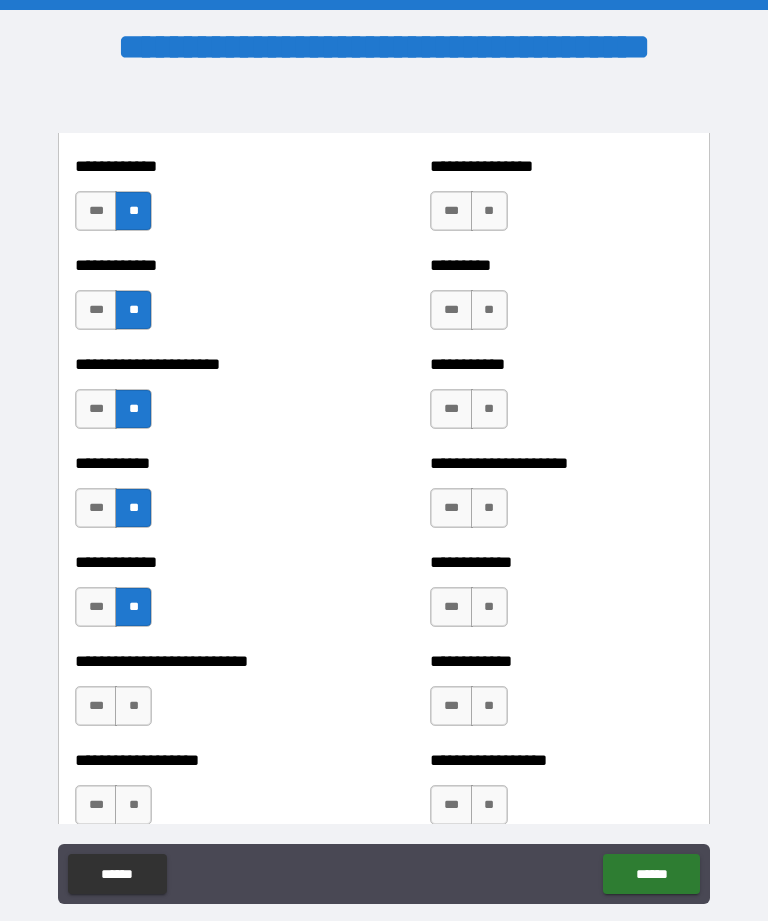click on "**" at bounding box center [133, 706] 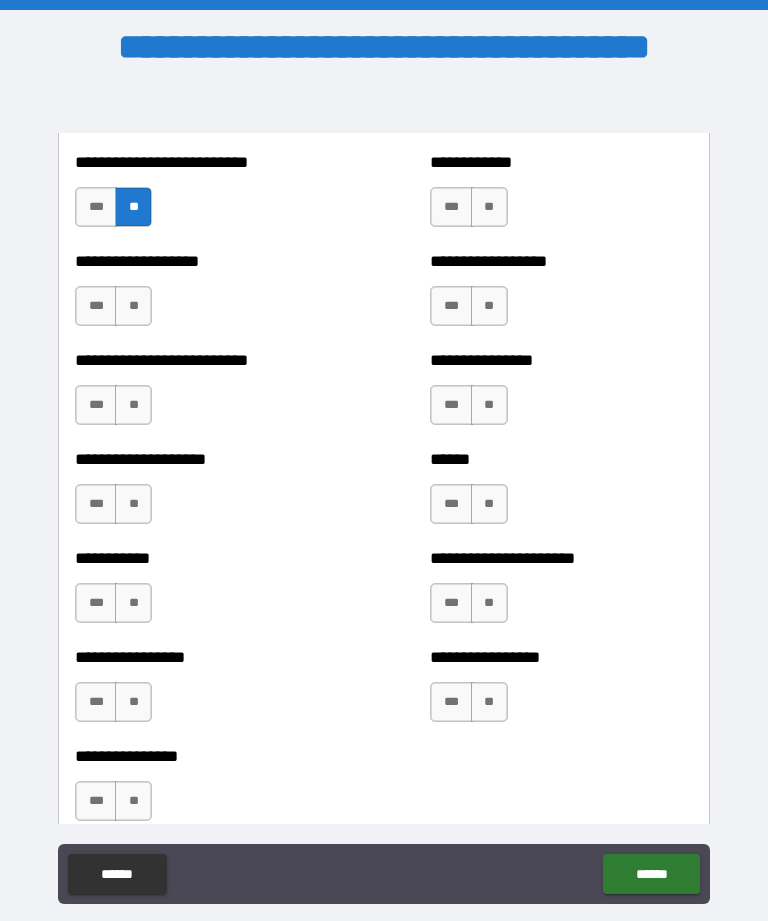 scroll, scrollTop: 5726, scrollLeft: 0, axis: vertical 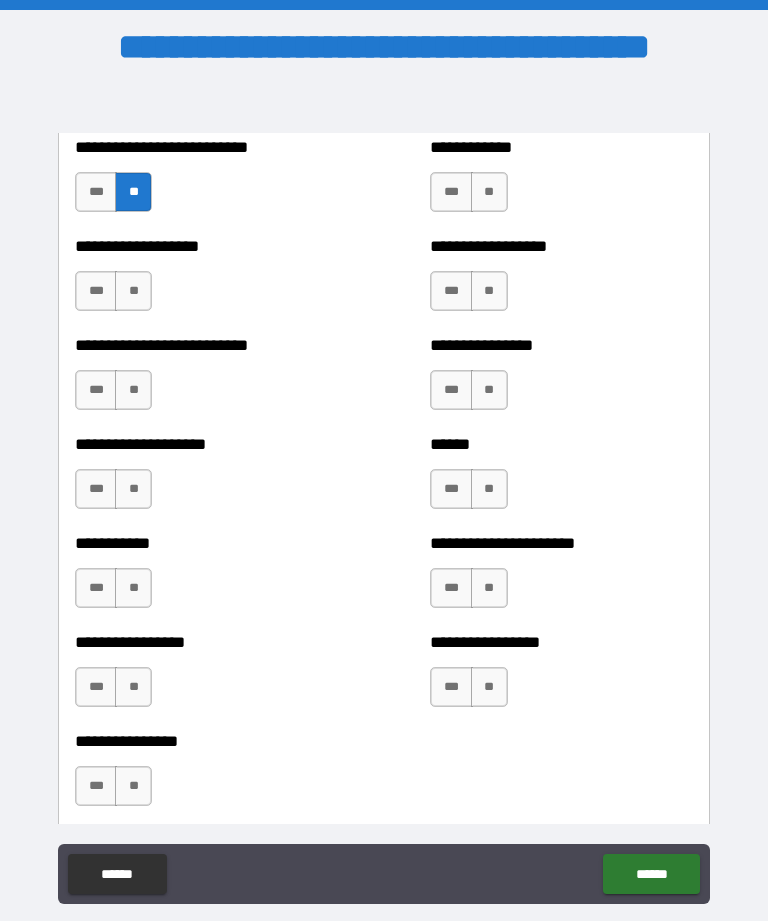 click on "**" at bounding box center (133, 291) 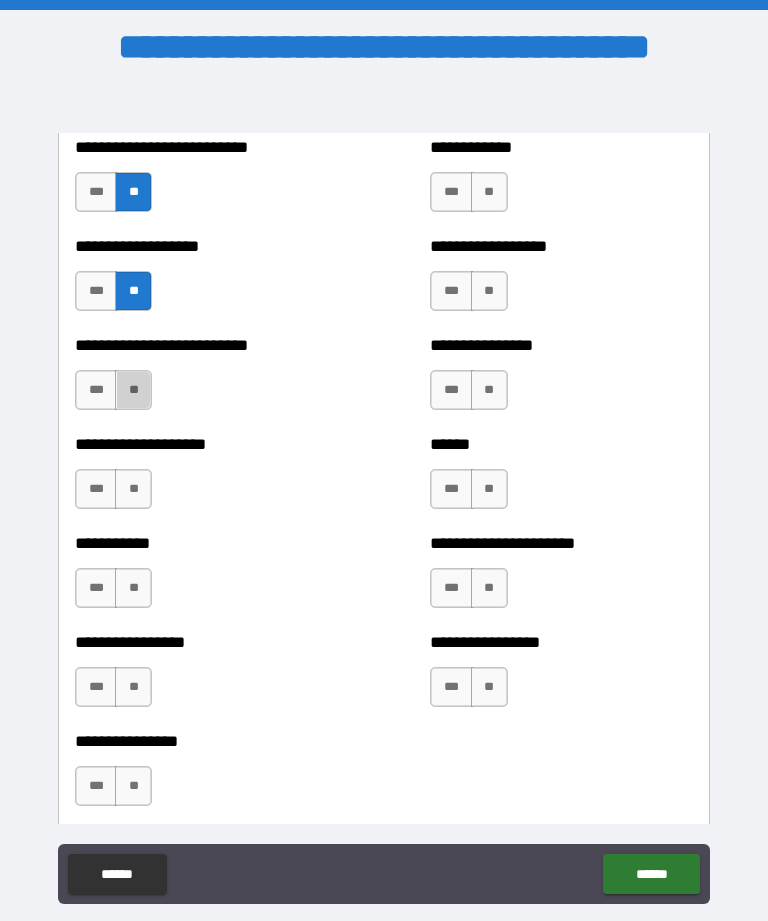 click on "**" at bounding box center [133, 390] 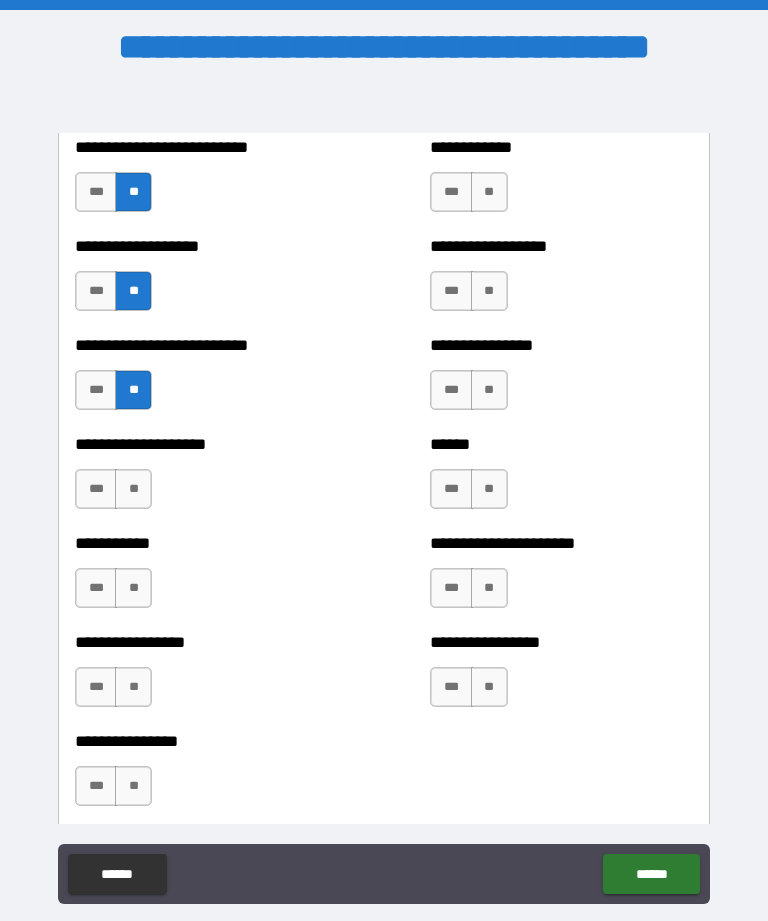 click on "**" at bounding box center [133, 489] 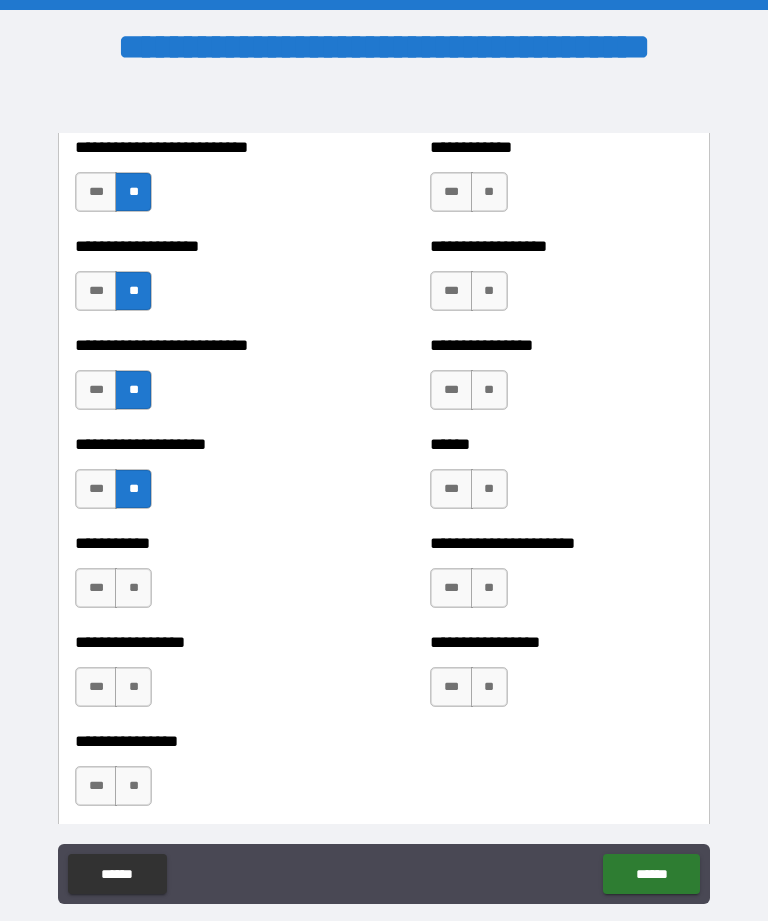 click on "**" at bounding box center [133, 588] 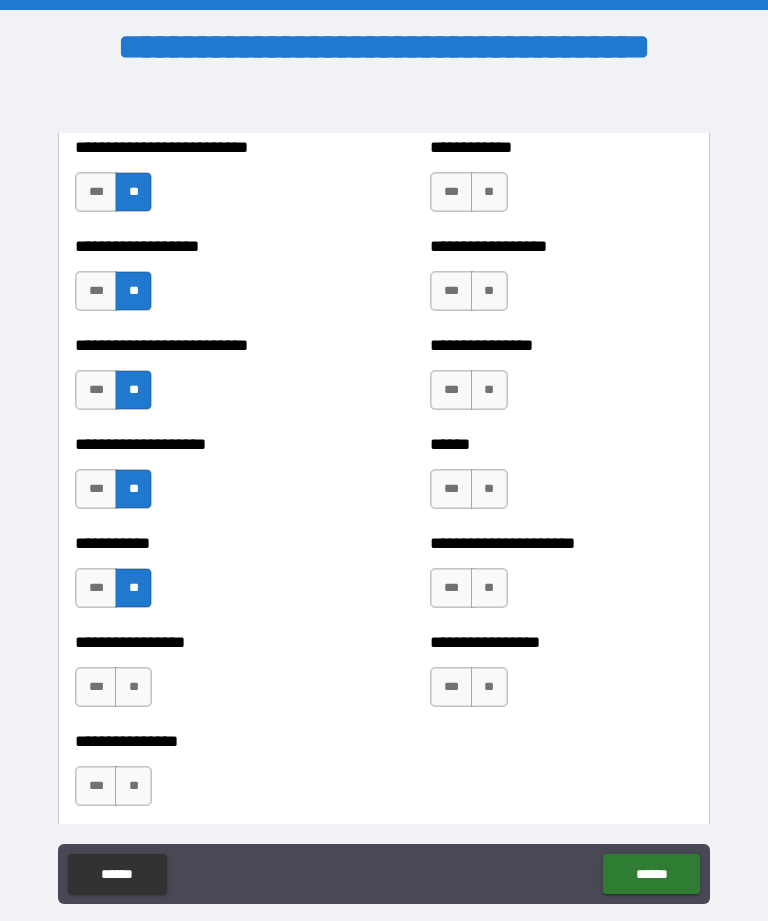 click on "**" at bounding box center [133, 687] 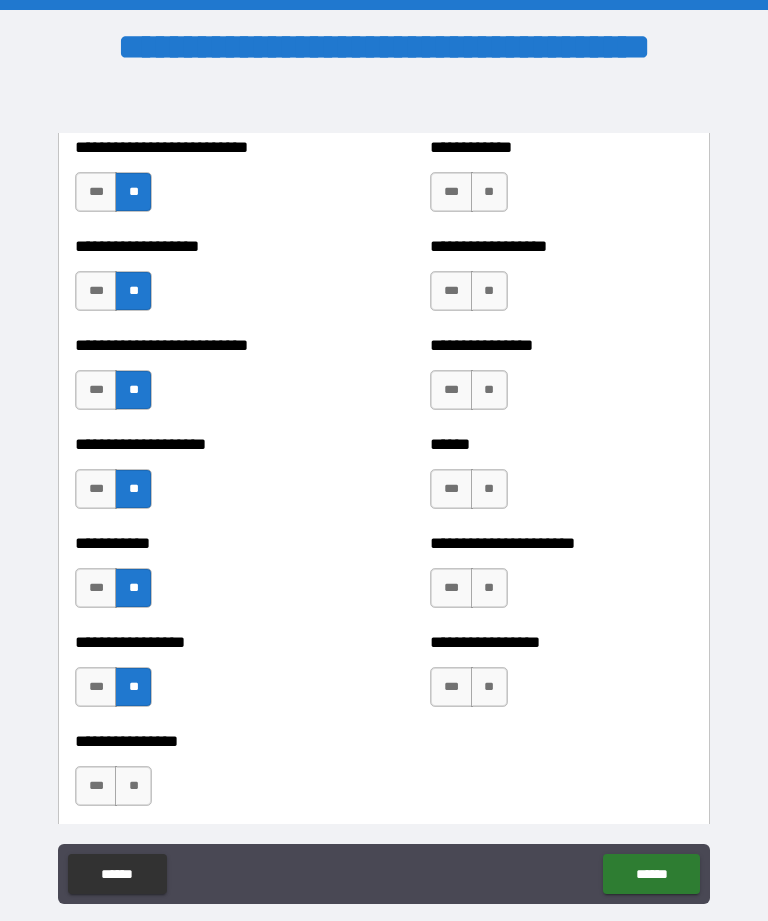 click on "***" at bounding box center (96, 687) 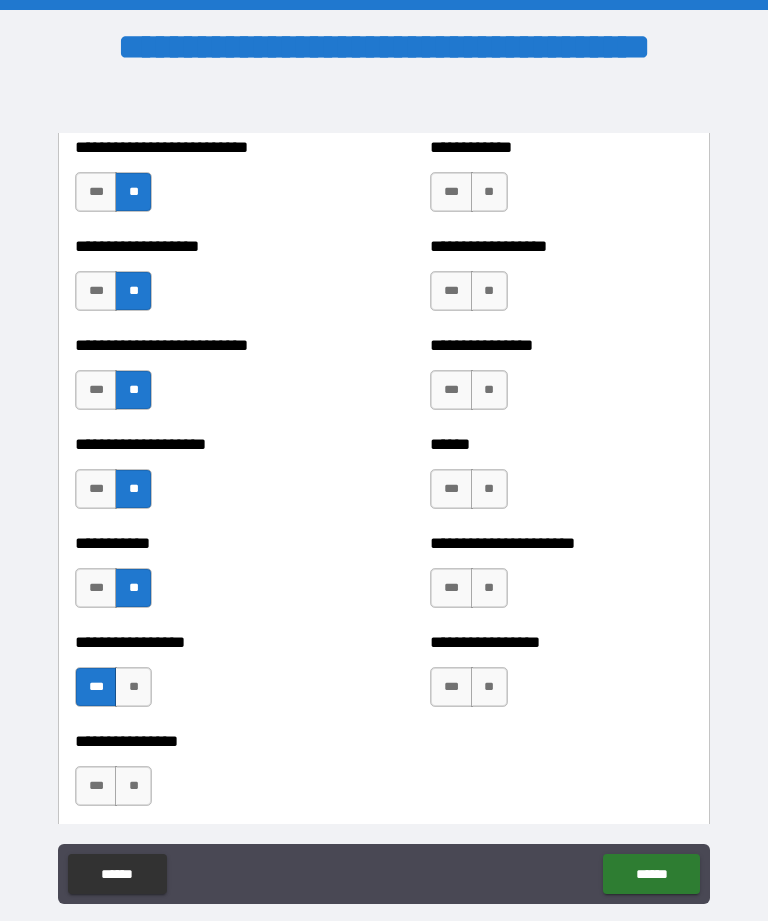 click on "**" at bounding box center [133, 687] 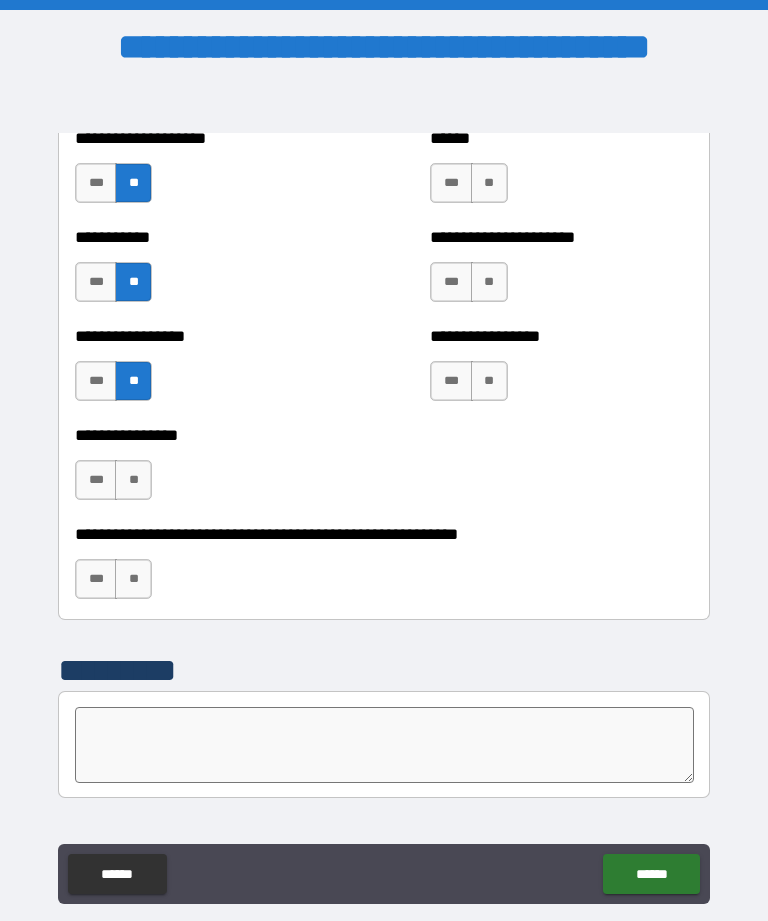 scroll, scrollTop: 6033, scrollLeft: 0, axis: vertical 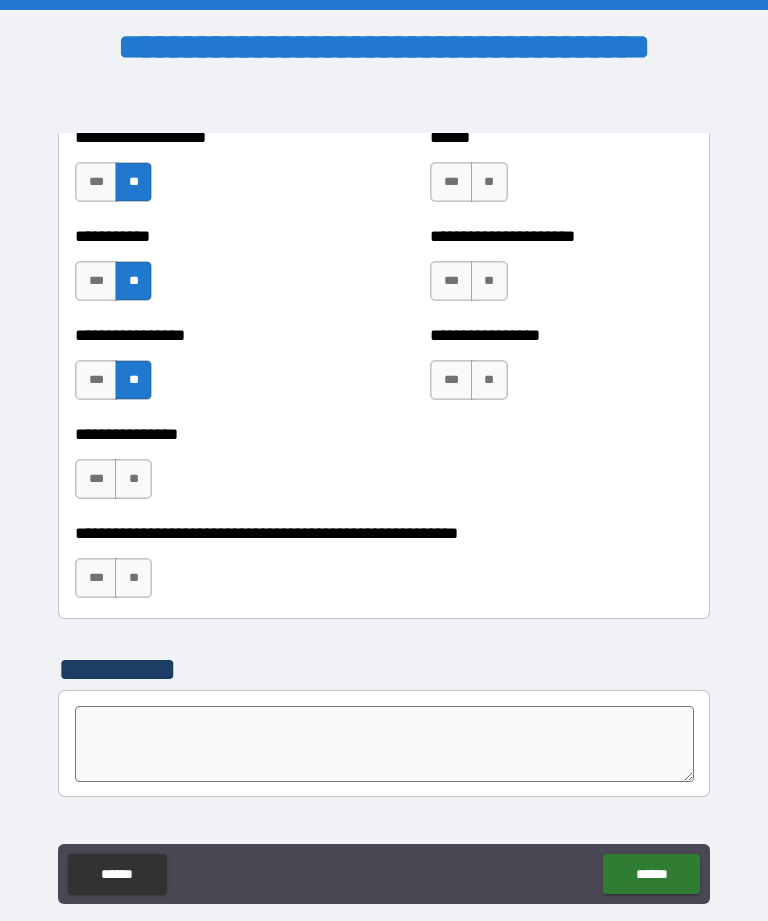 click on "**" at bounding box center [133, 479] 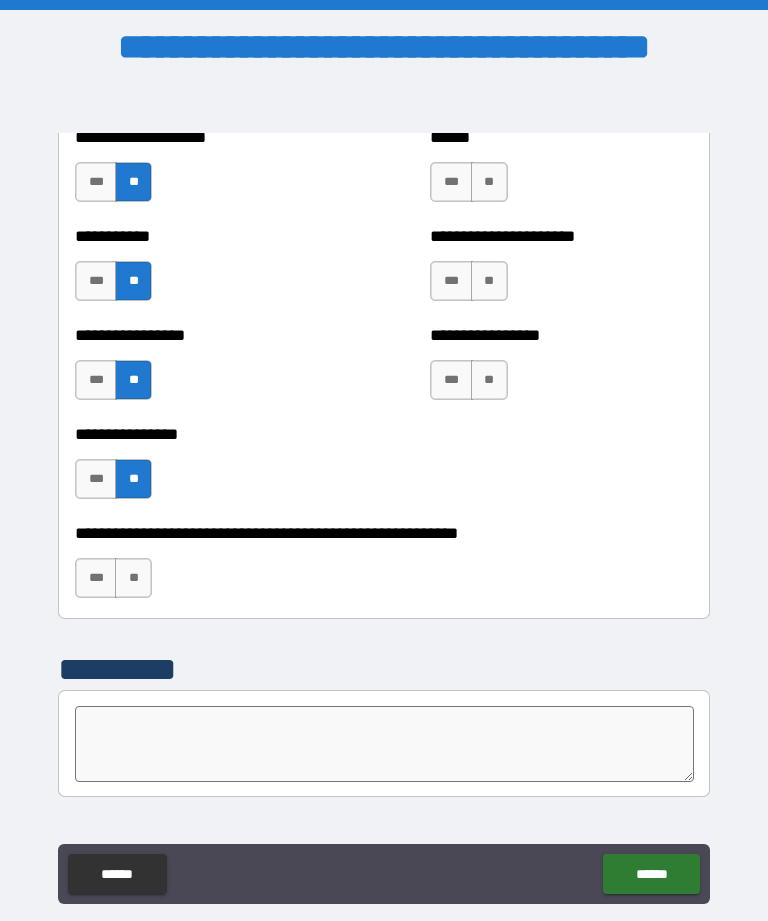 click on "**" at bounding box center (133, 578) 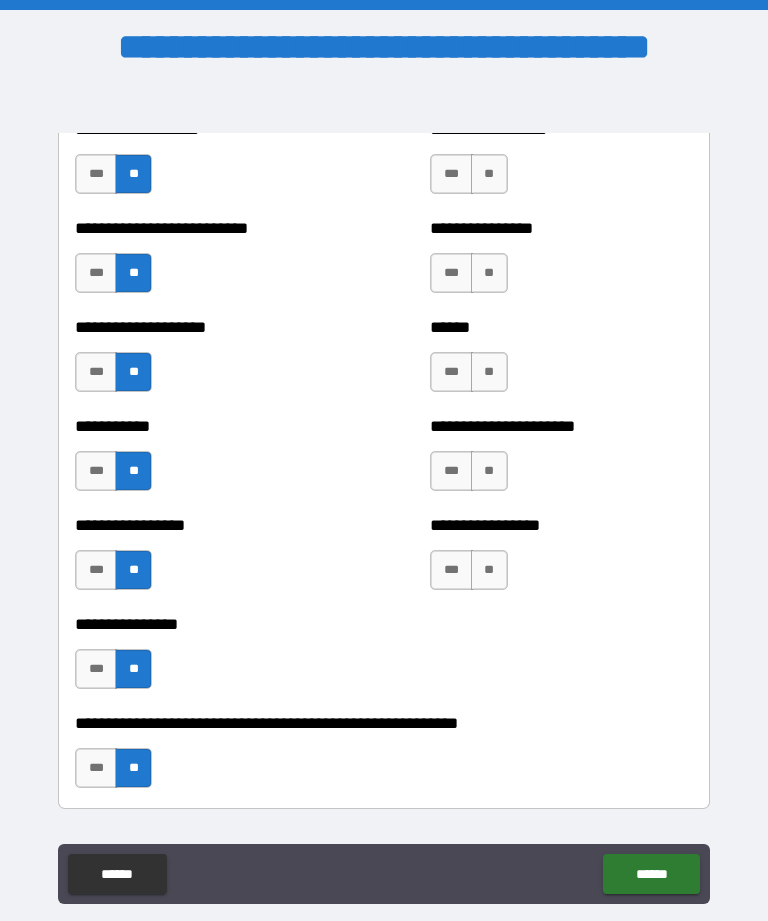 scroll, scrollTop: 5819, scrollLeft: 0, axis: vertical 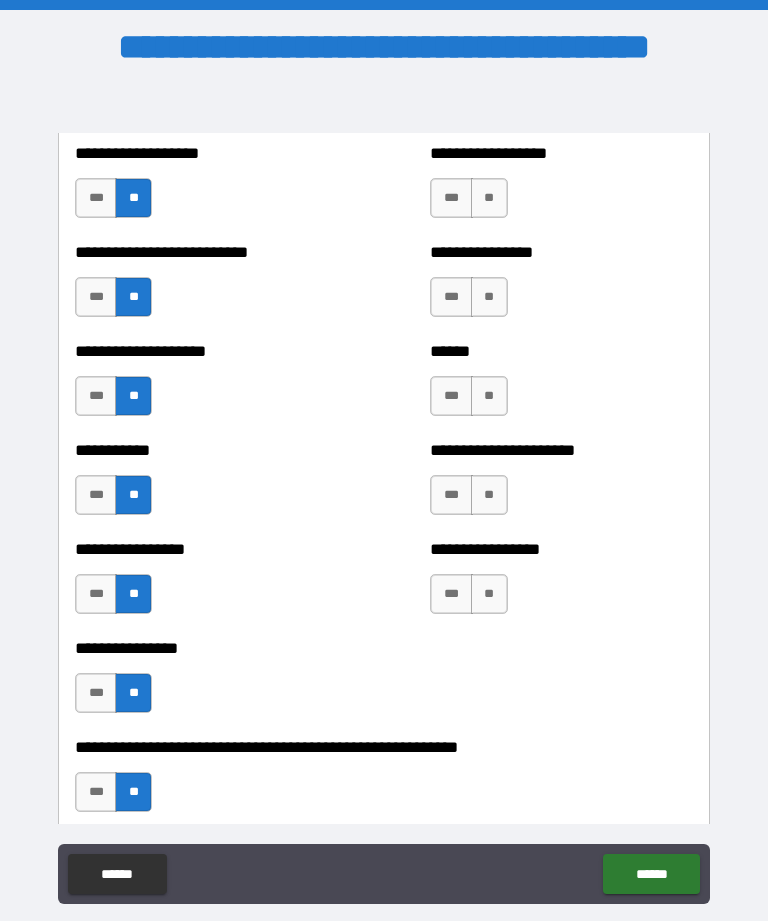 click on "**" at bounding box center (489, 594) 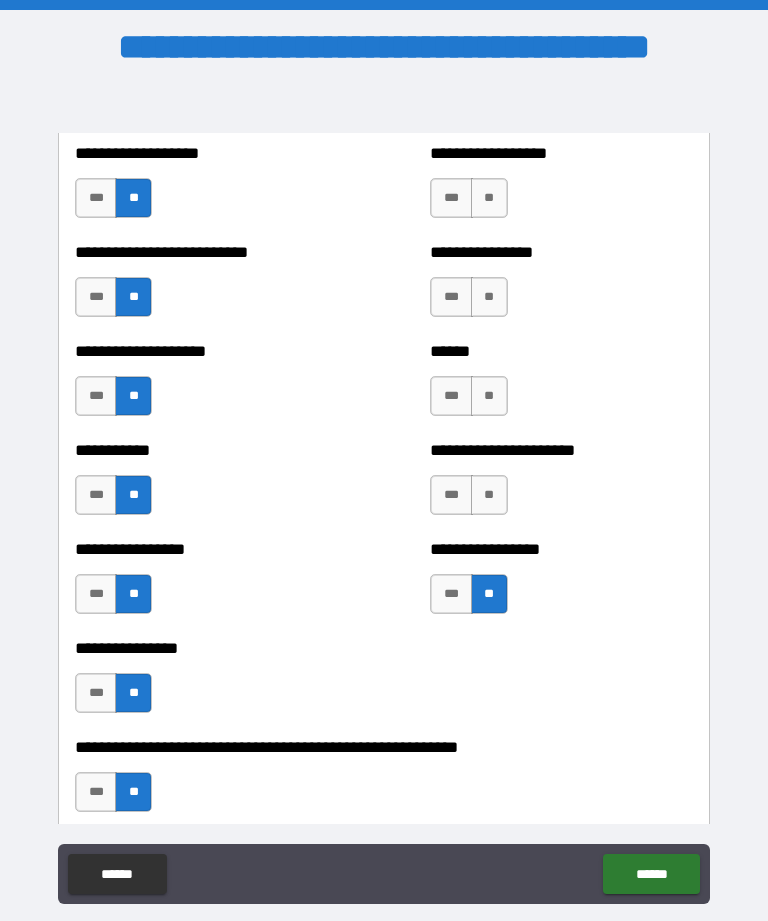 click on "**" at bounding box center (489, 495) 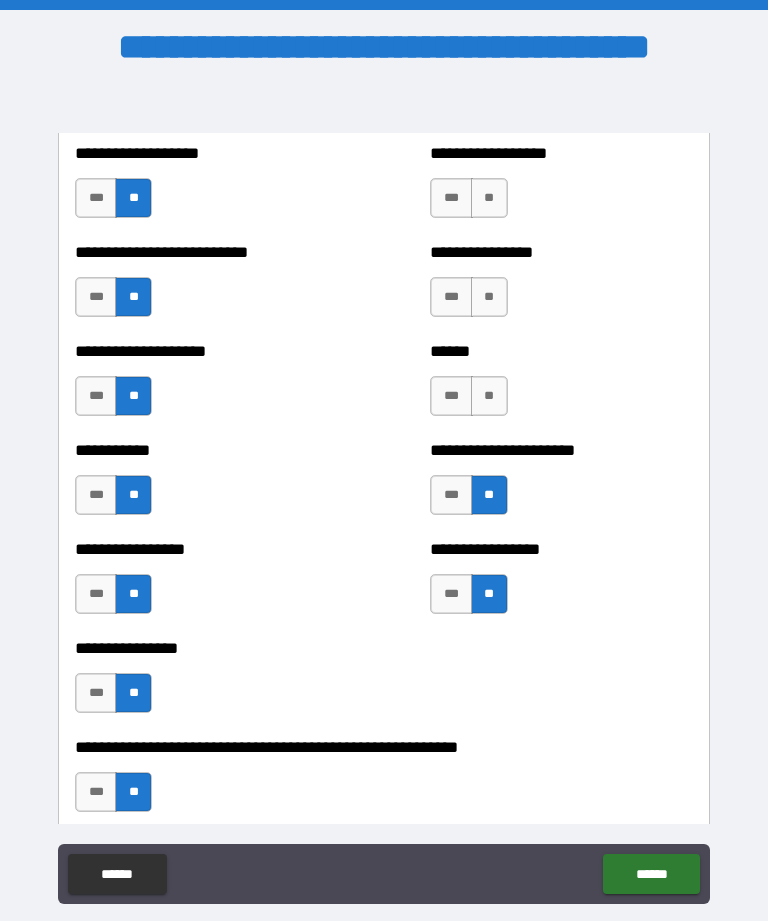 click on "**" at bounding box center [489, 396] 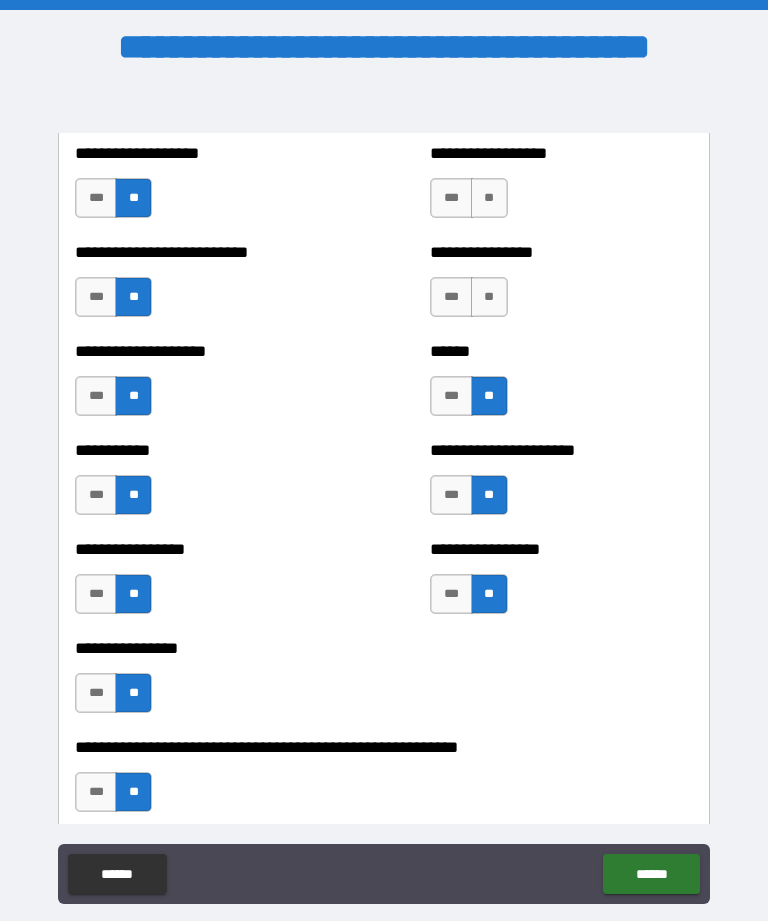 click on "**" at bounding box center (489, 297) 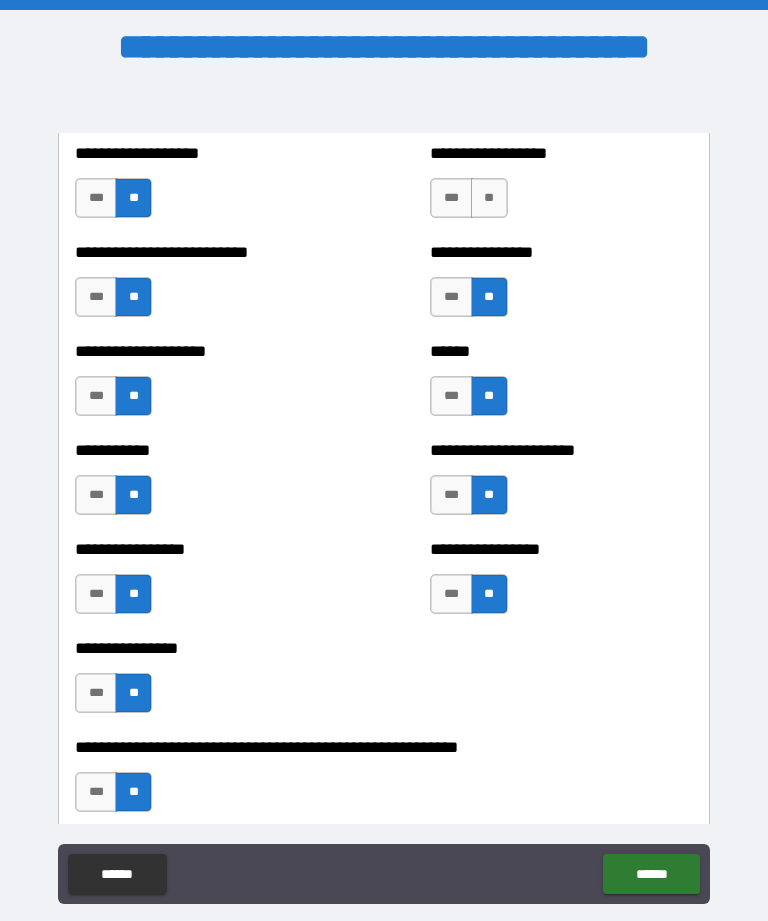 click on "**" at bounding box center [489, 198] 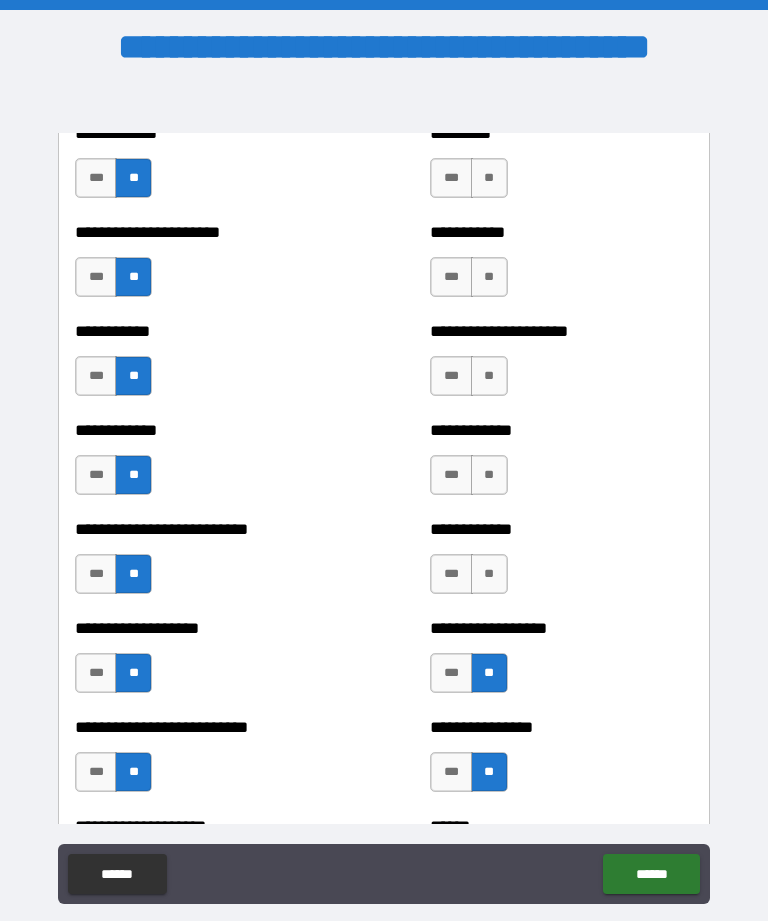 scroll, scrollTop: 5344, scrollLeft: 0, axis: vertical 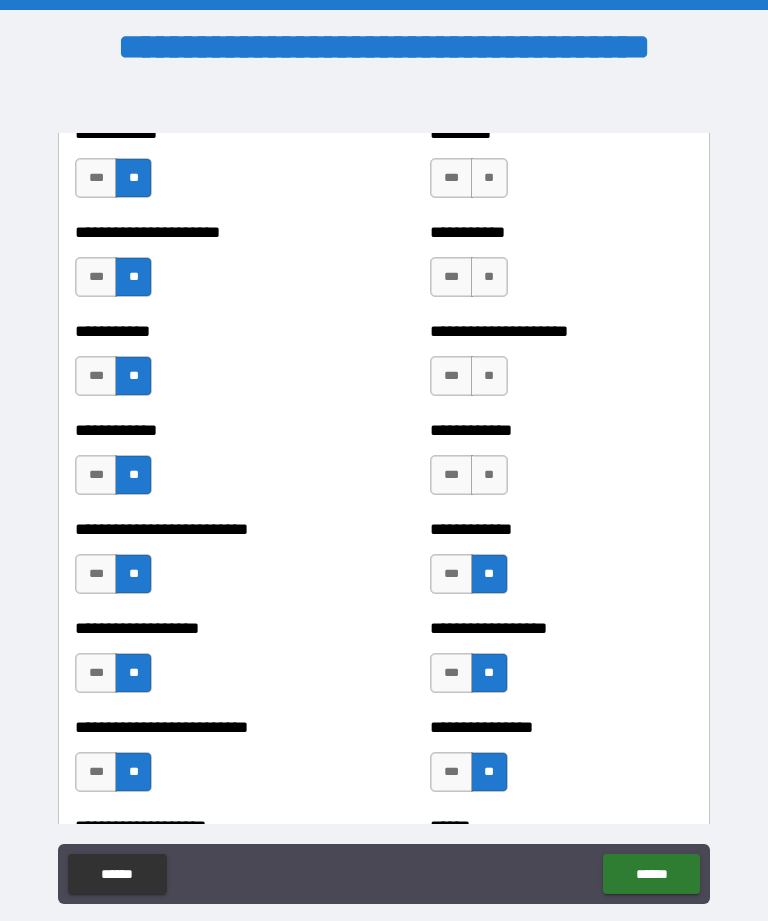 click on "**" at bounding box center [489, 475] 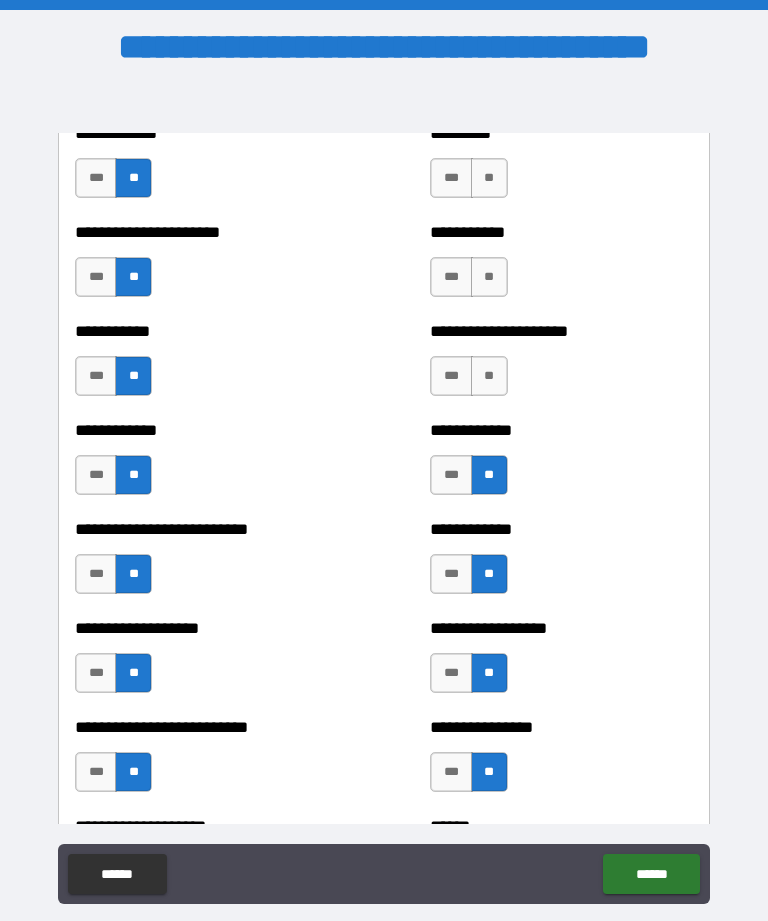 click on "**" at bounding box center [489, 376] 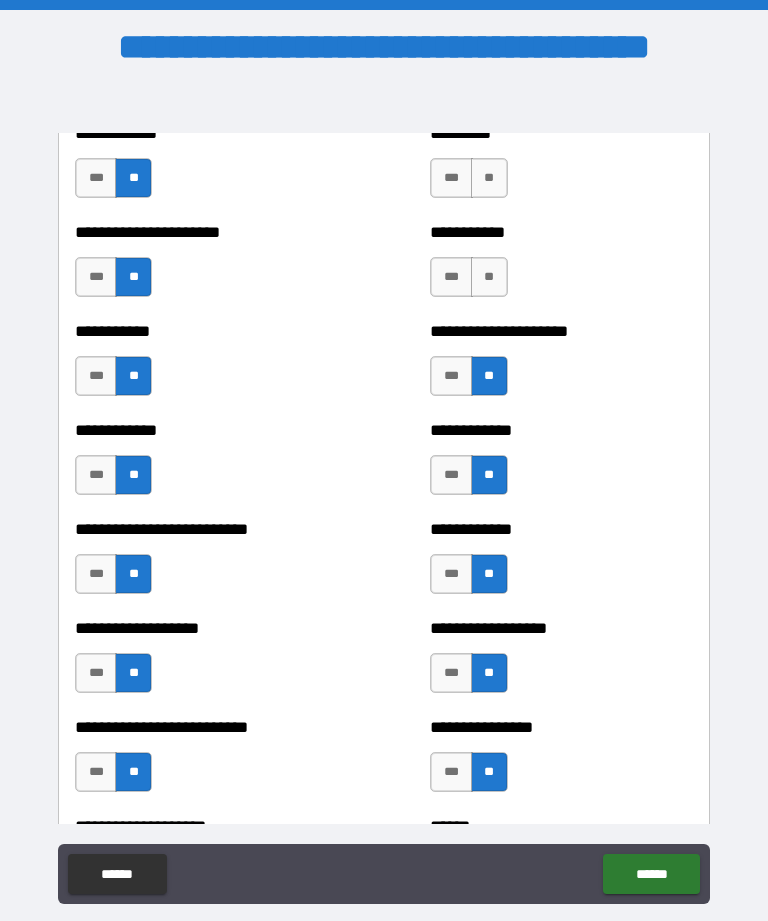 click on "**" at bounding box center [489, 277] 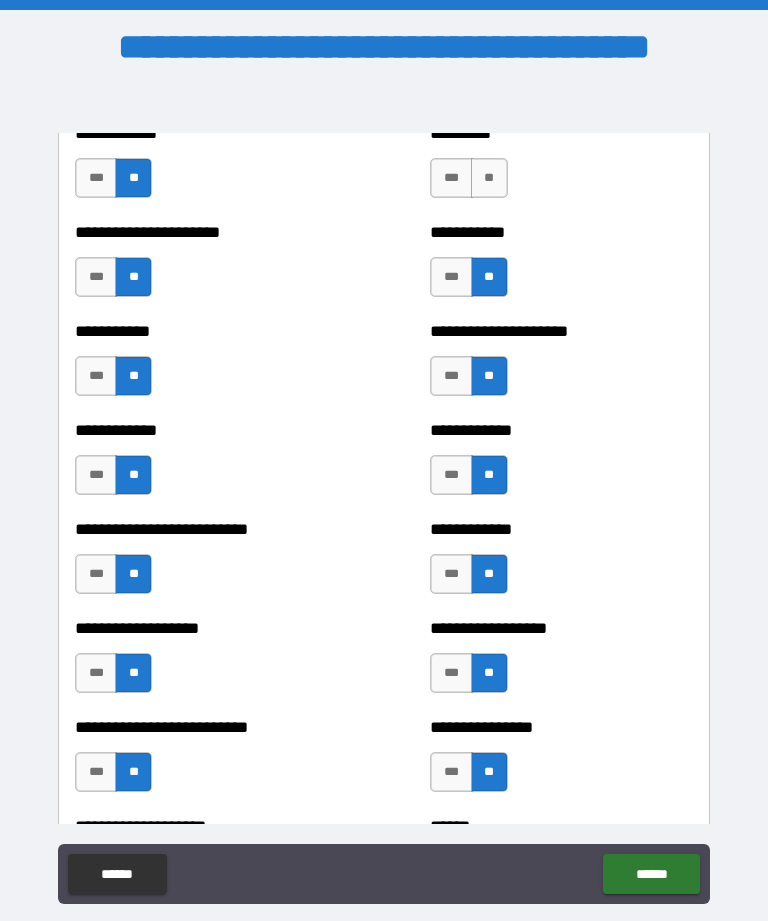 click on "**" at bounding box center (489, 178) 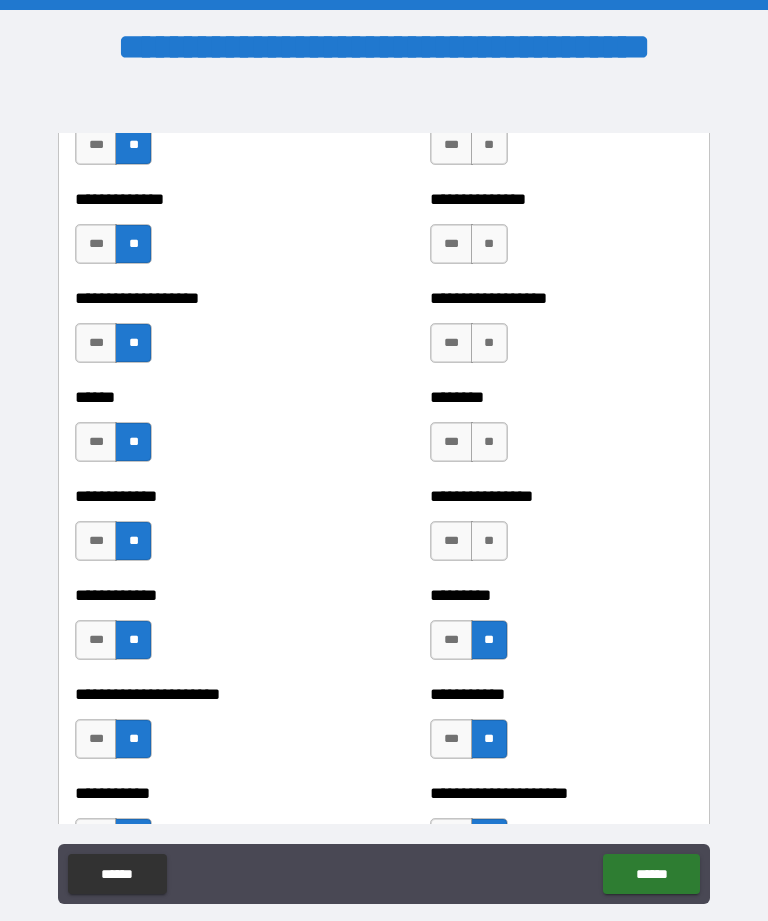scroll, scrollTop: 4856, scrollLeft: 0, axis: vertical 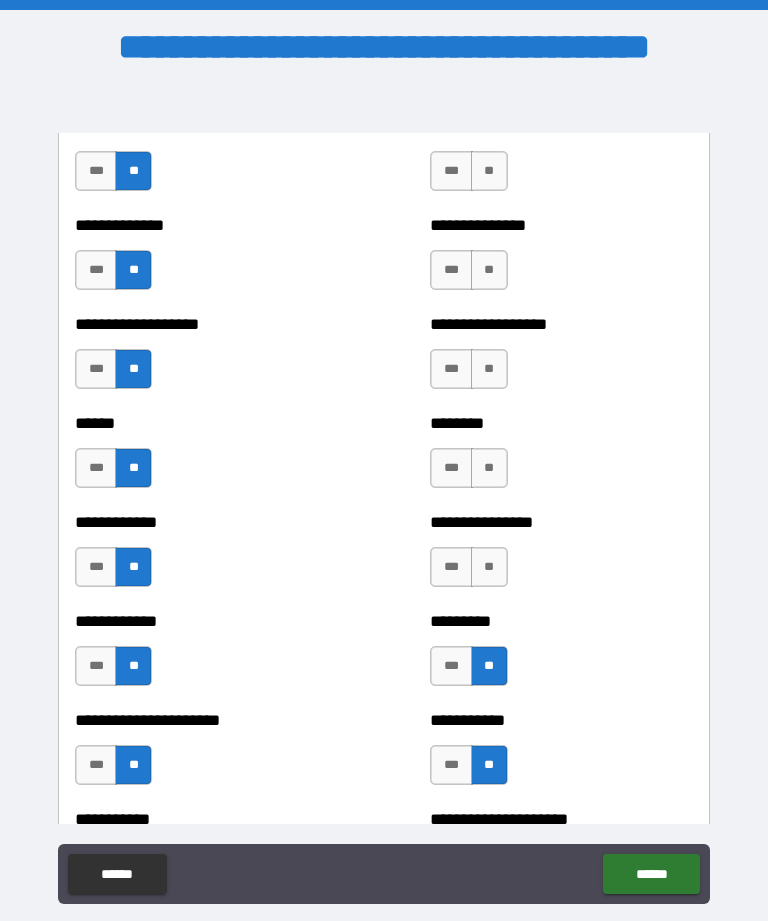click on "**" at bounding box center (489, 567) 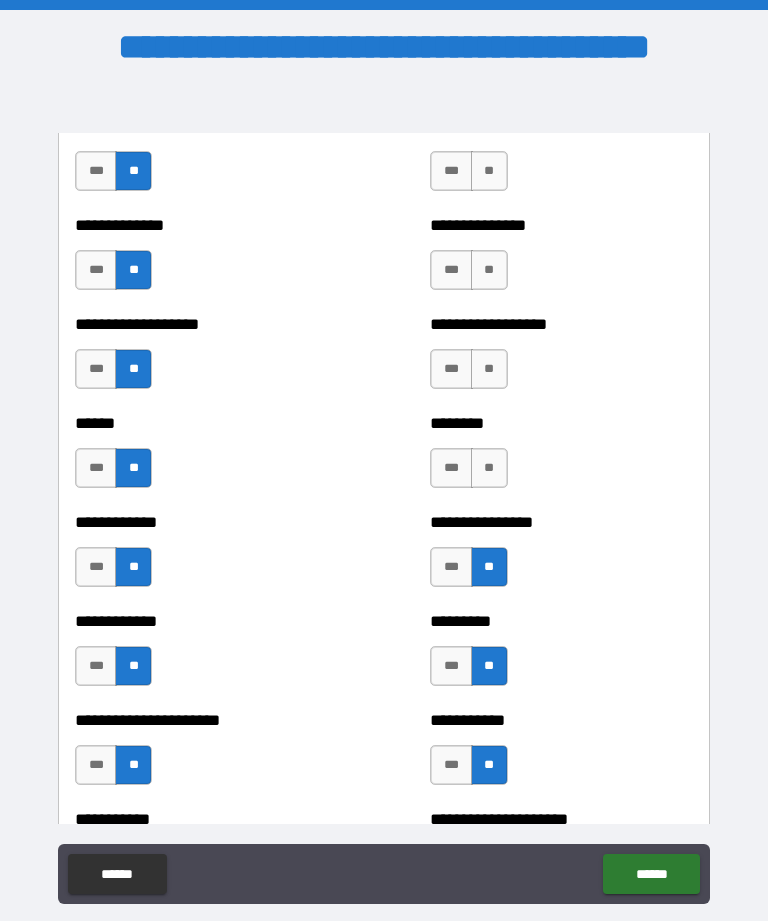 click on "**" at bounding box center (489, 468) 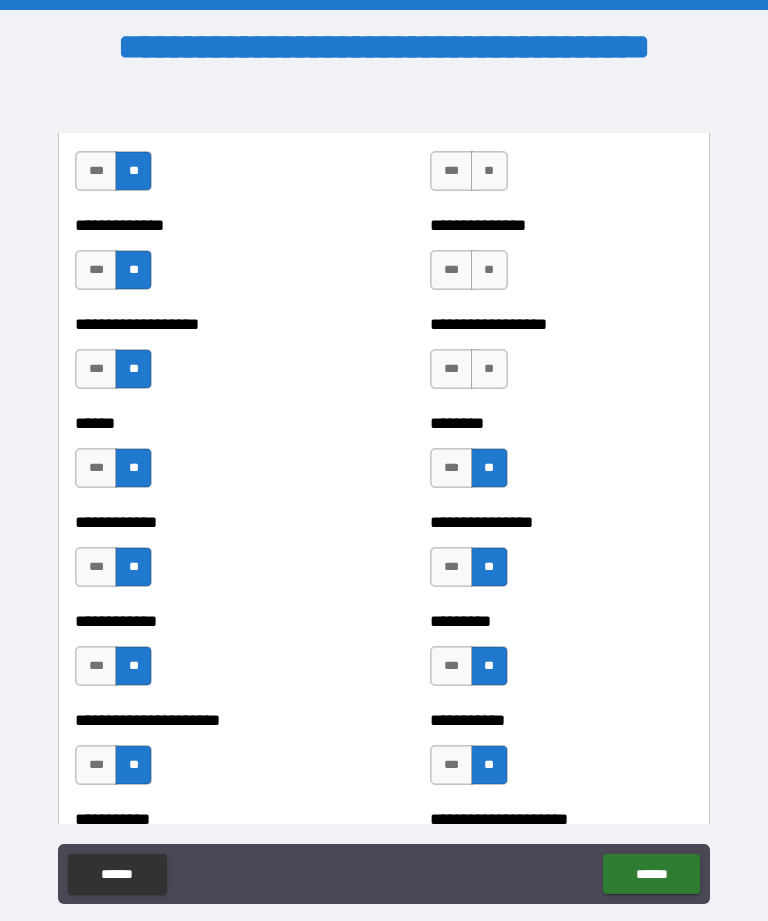 click on "**" at bounding box center [489, 369] 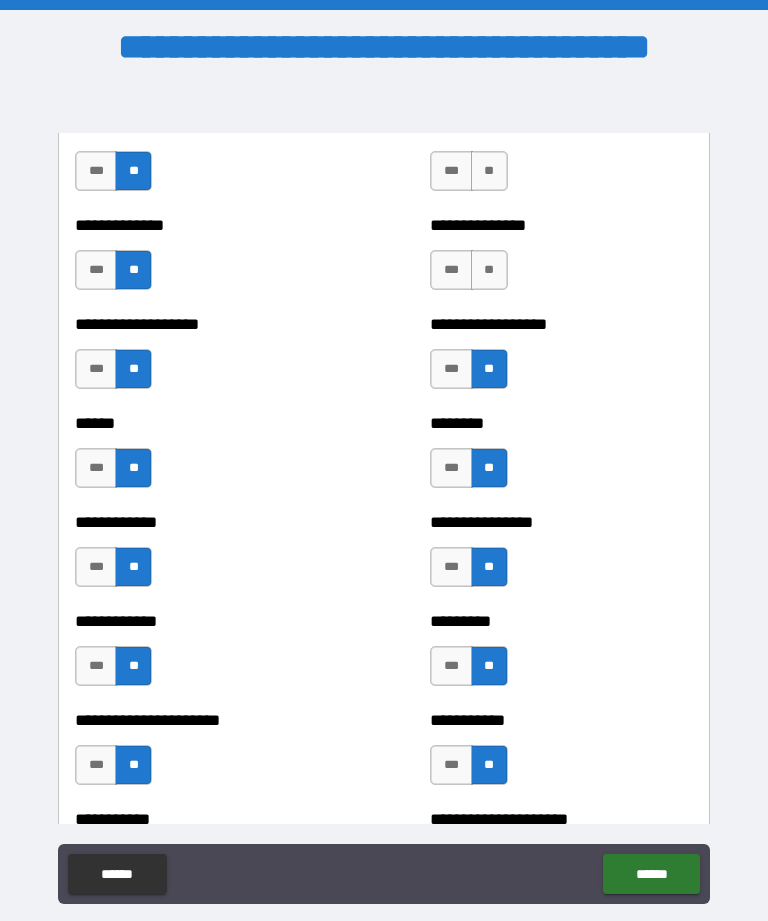 click on "**" at bounding box center [489, 270] 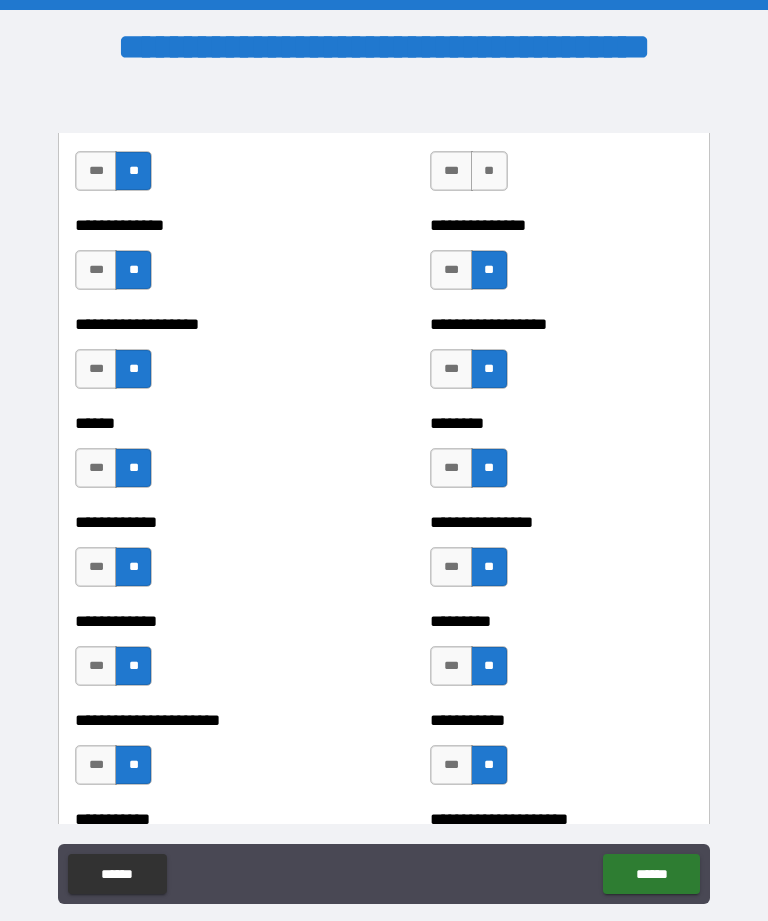 click on "**" at bounding box center (489, 171) 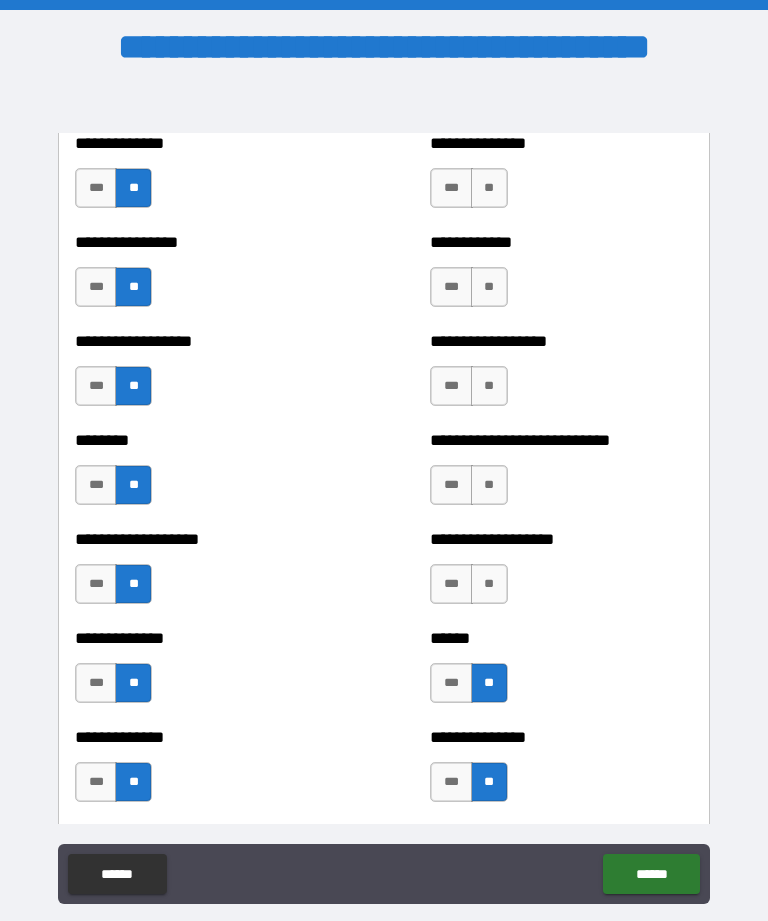 scroll, scrollTop: 4347, scrollLeft: 0, axis: vertical 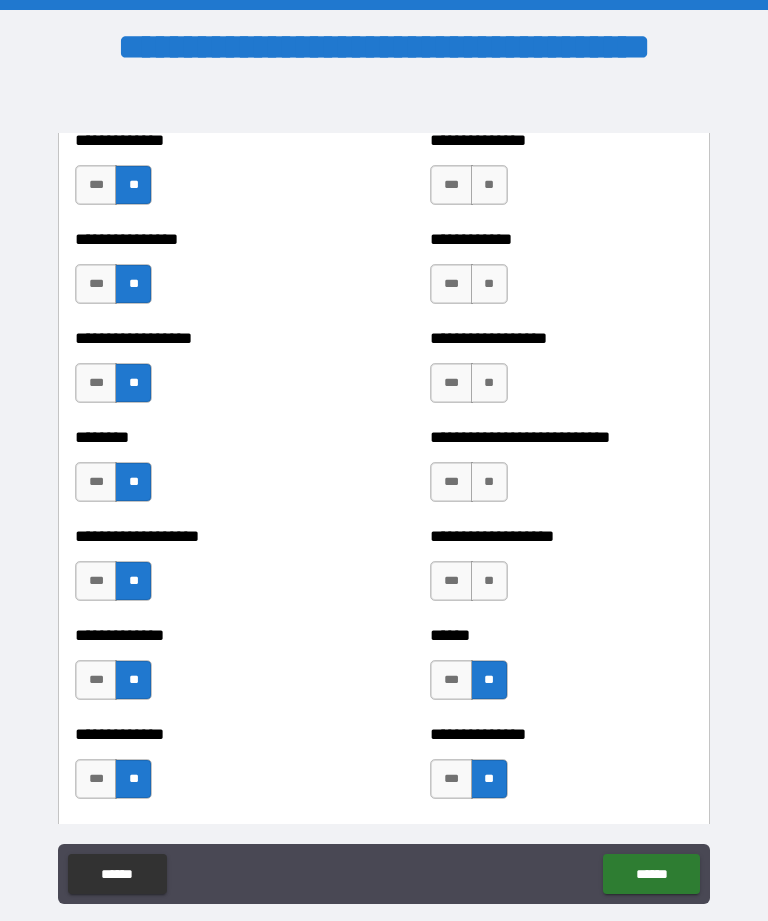 click on "**" at bounding box center [489, 581] 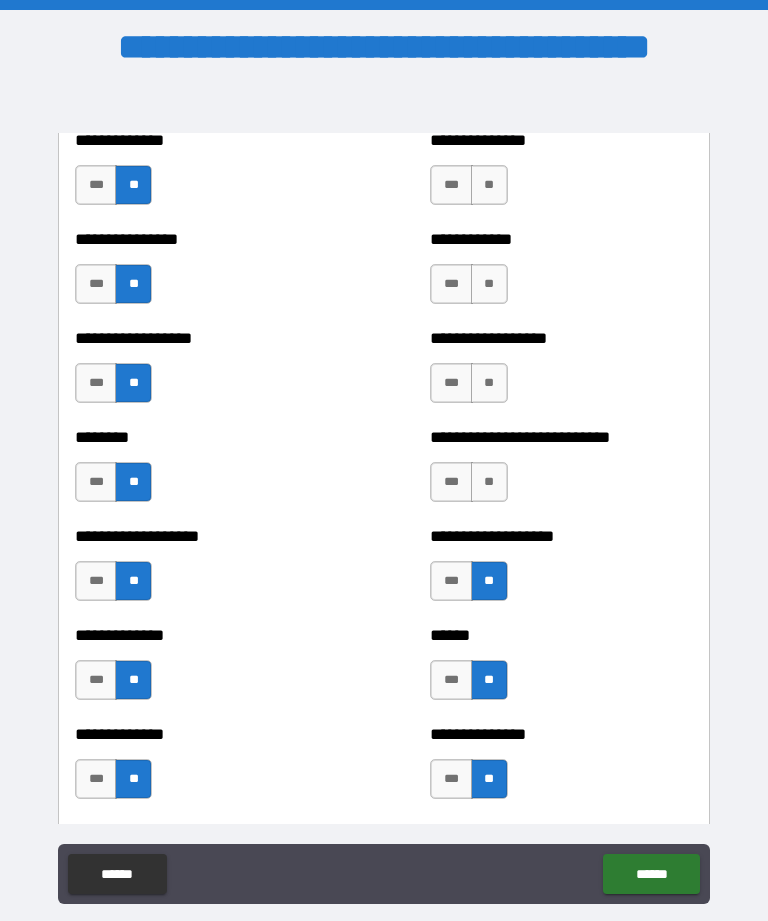 click on "**" at bounding box center [489, 482] 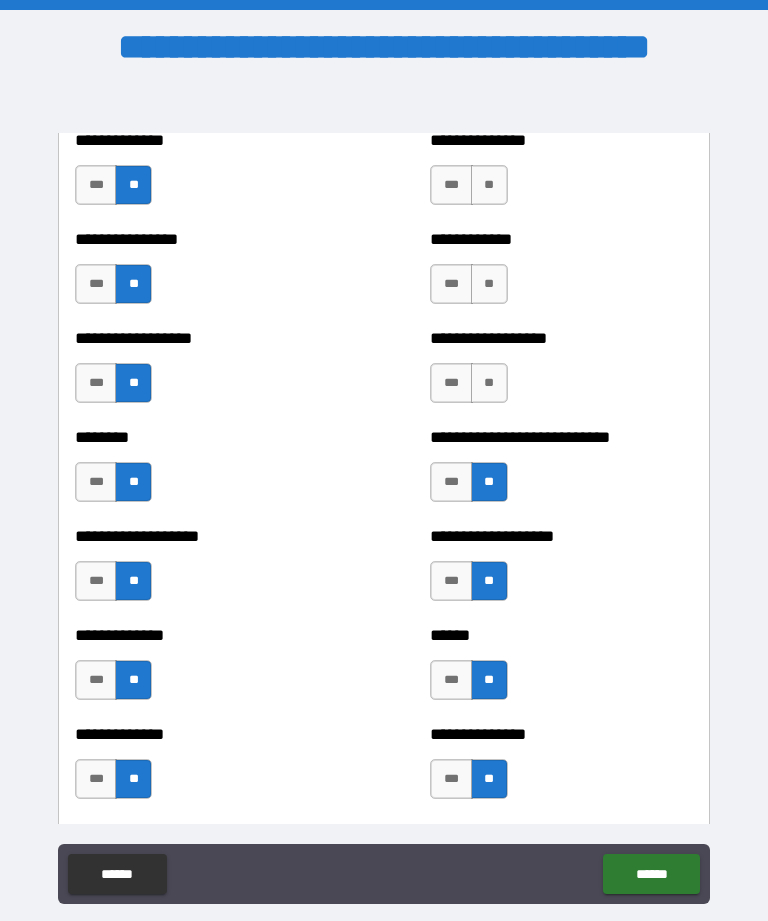 click on "**" at bounding box center (489, 383) 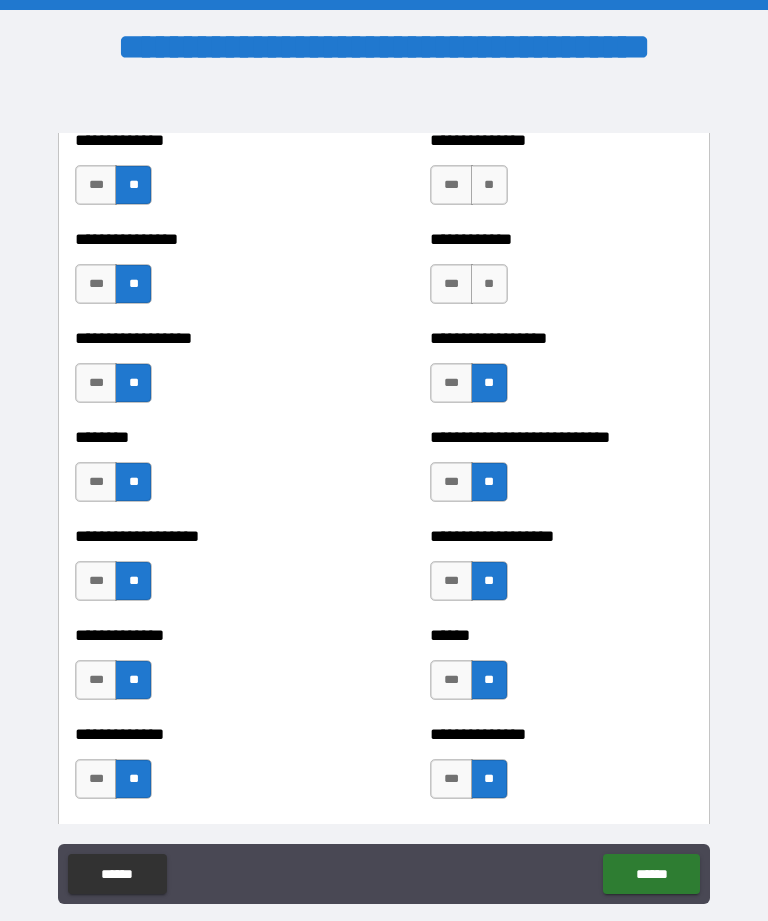 click on "**" at bounding box center [489, 284] 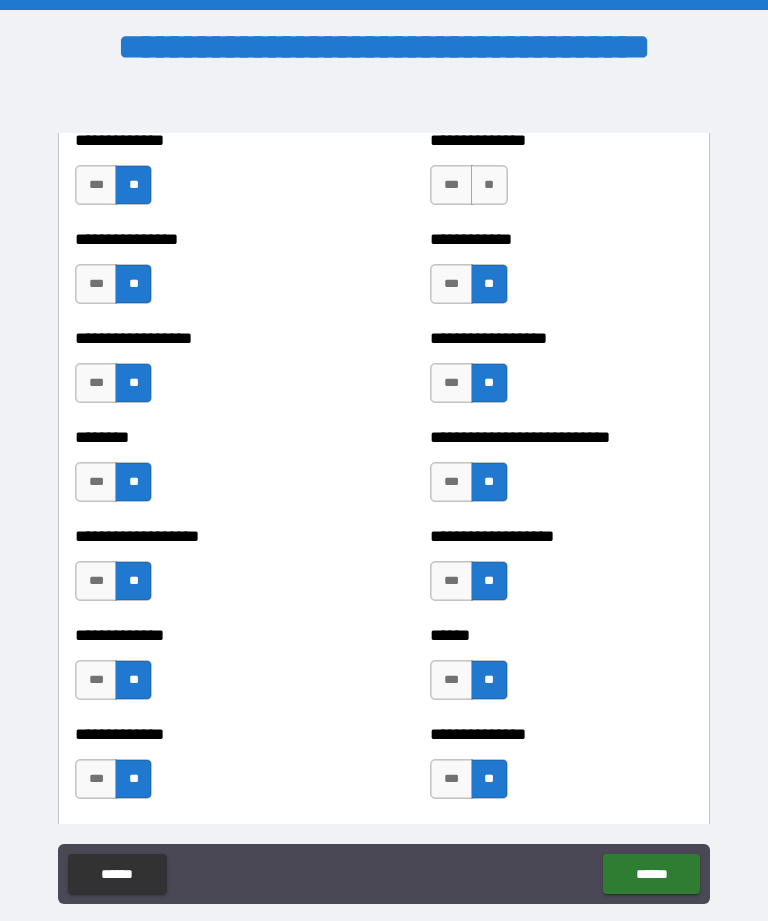 click on "**" at bounding box center [489, 185] 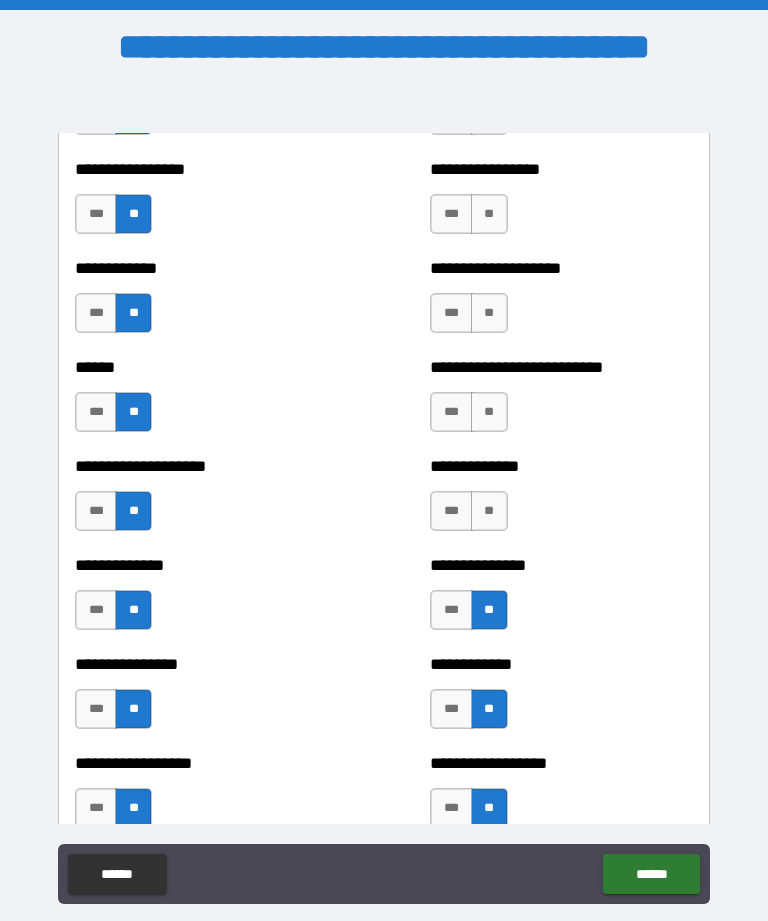 scroll, scrollTop: 3923, scrollLeft: 0, axis: vertical 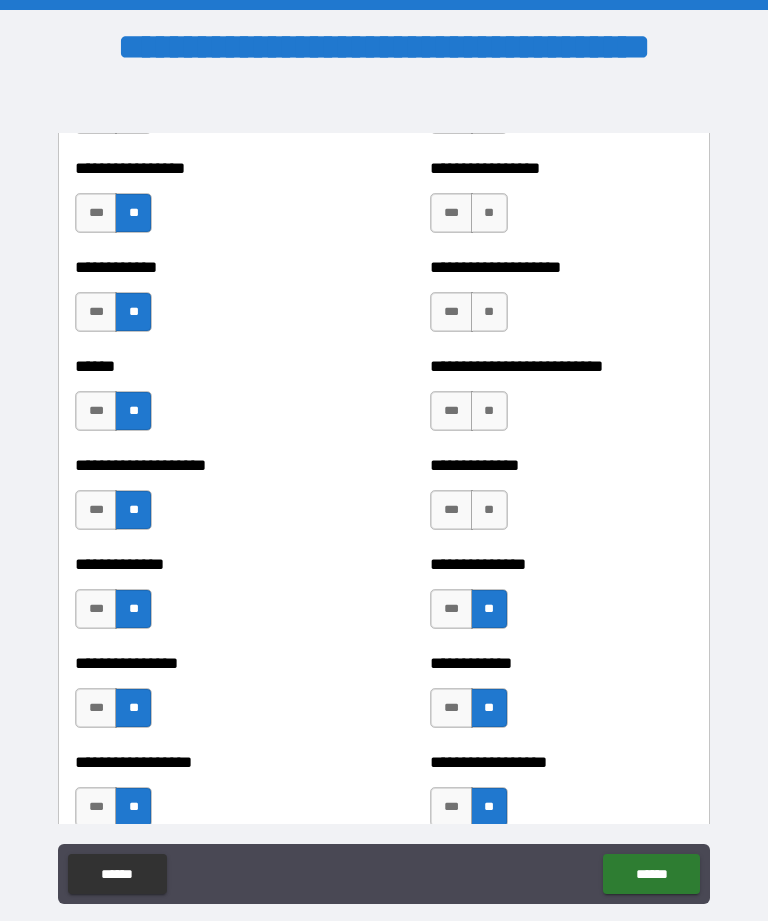 click on "**" at bounding box center [489, 510] 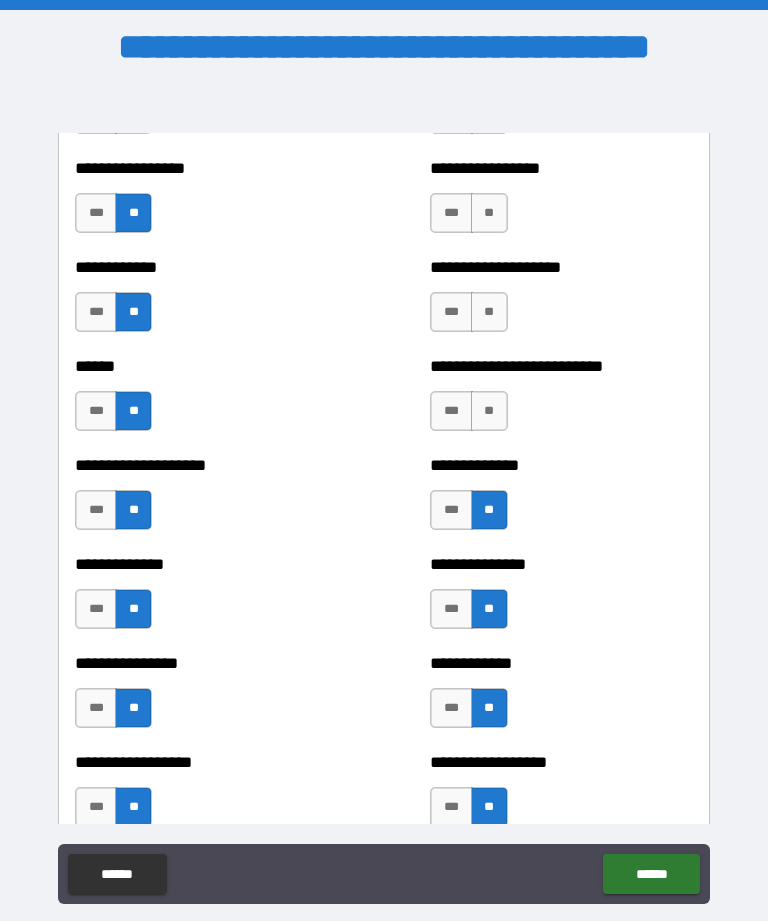 click on "**" at bounding box center (489, 411) 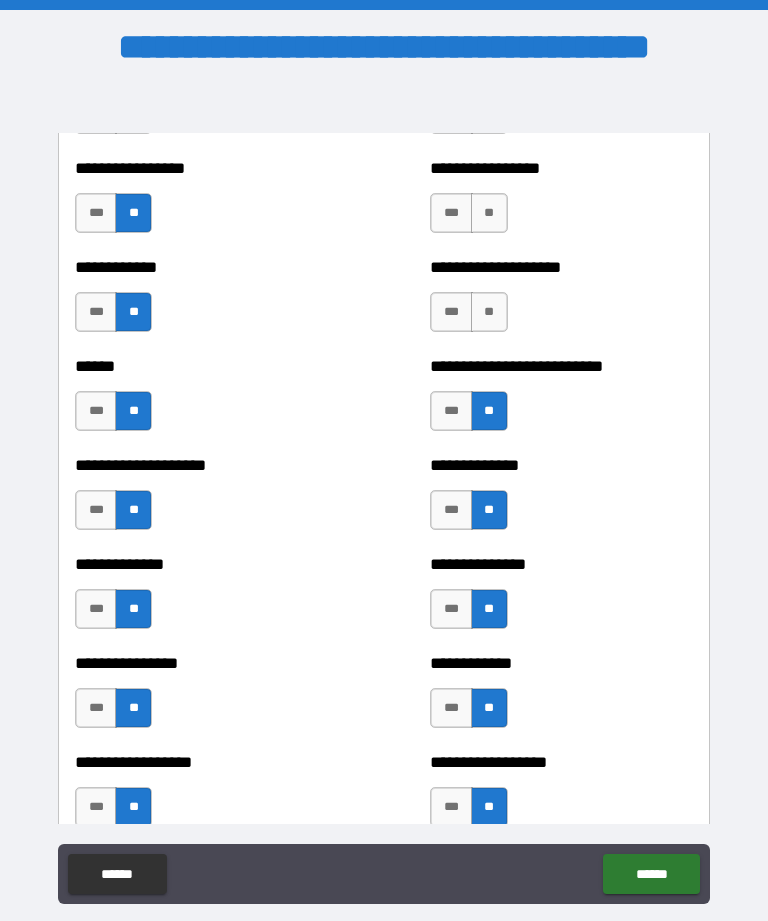 click on "**" at bounding box center [489, 312] 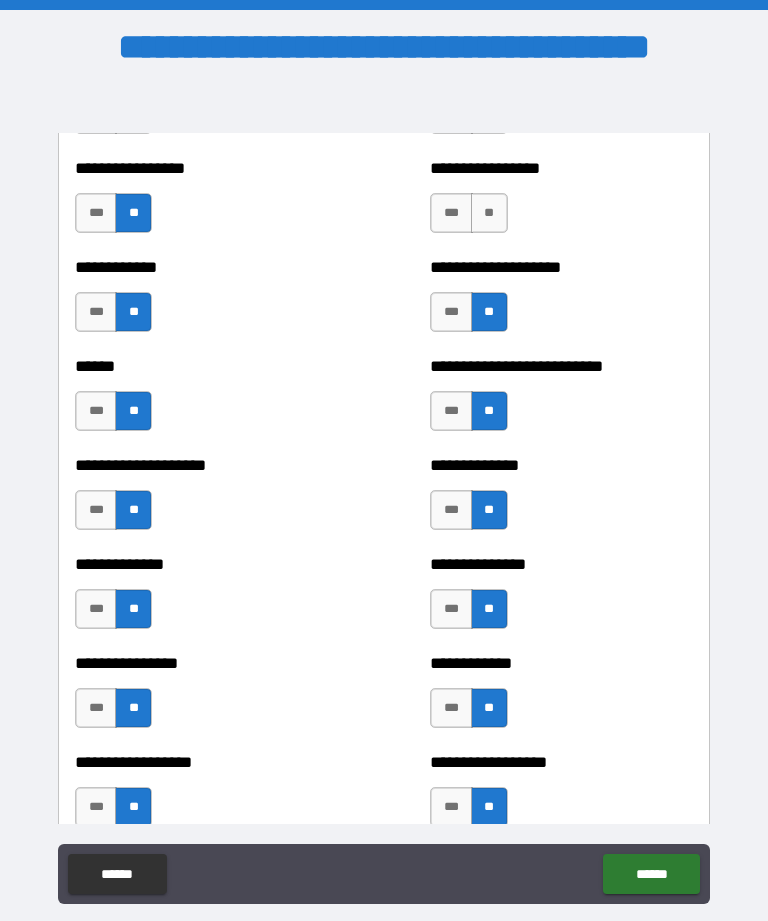 click on "**" at bounding box center [489, 213] 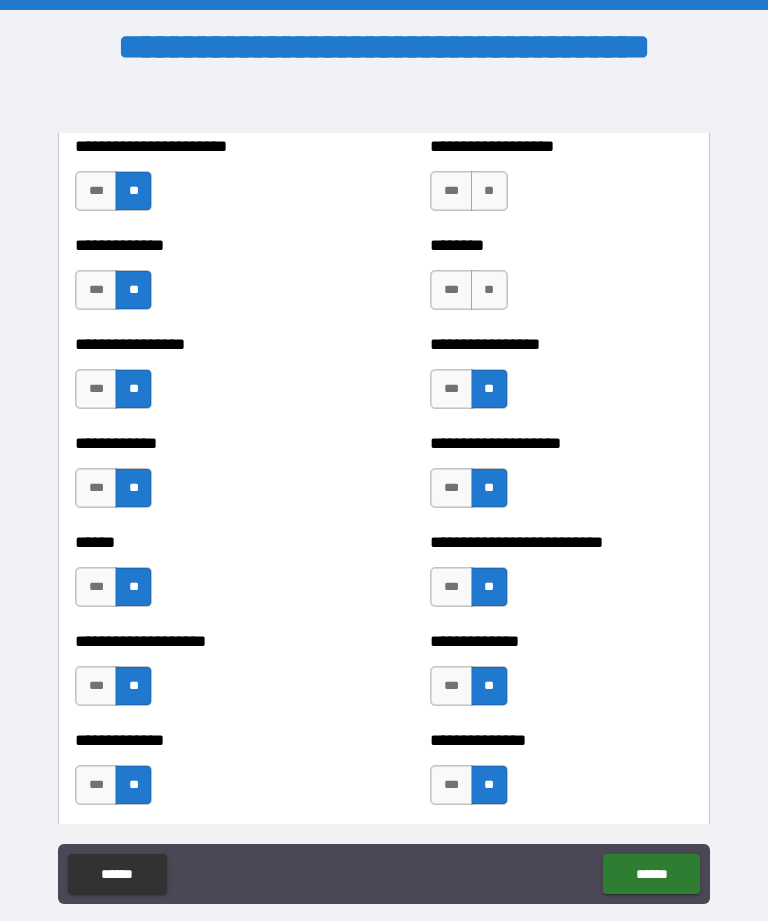scroll, scrollTop: 3756, scrollLeft: 0, axis: vertical 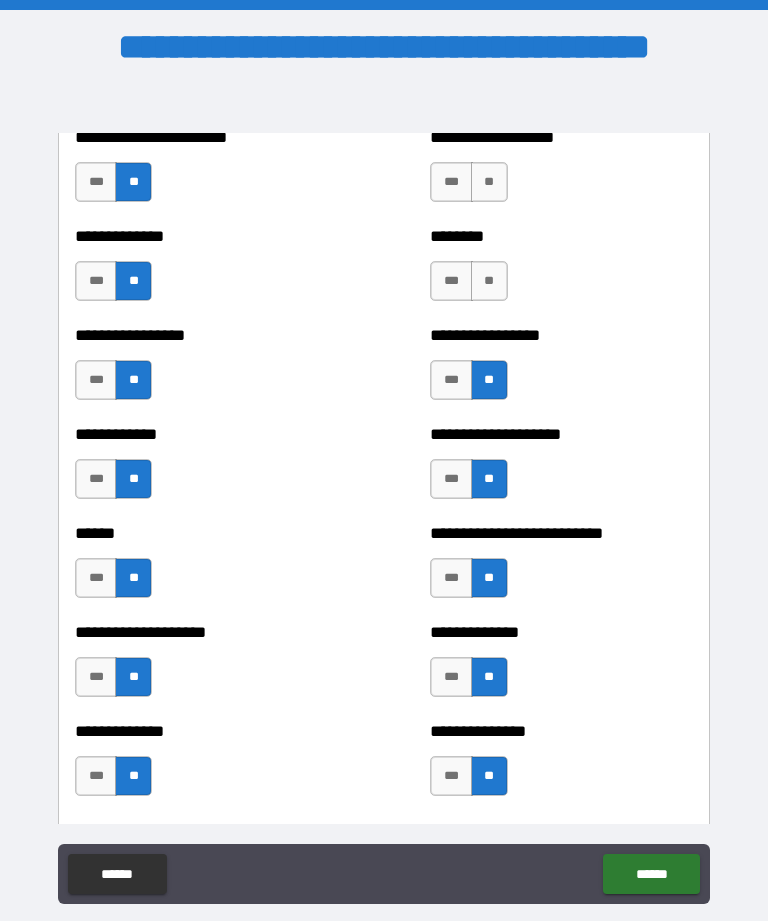 click on "***" at bounding box center (451, 677) 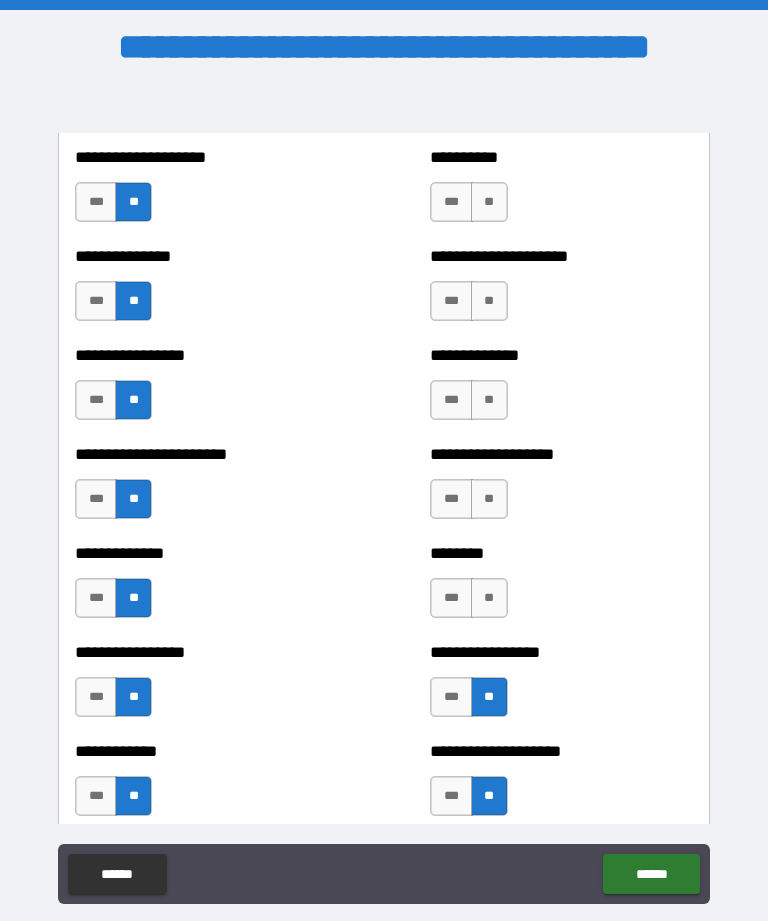scroll, scrollTop: 3438, scrollLeft: 0, axis: vertical 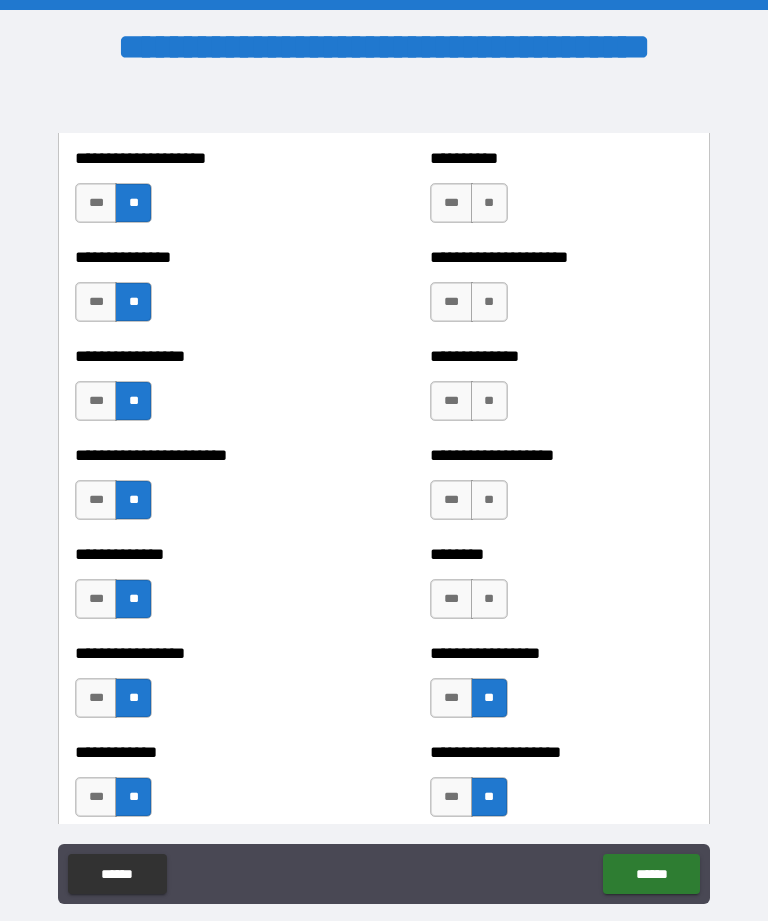 click on "******** *** **" at bounding box center (561, 589) 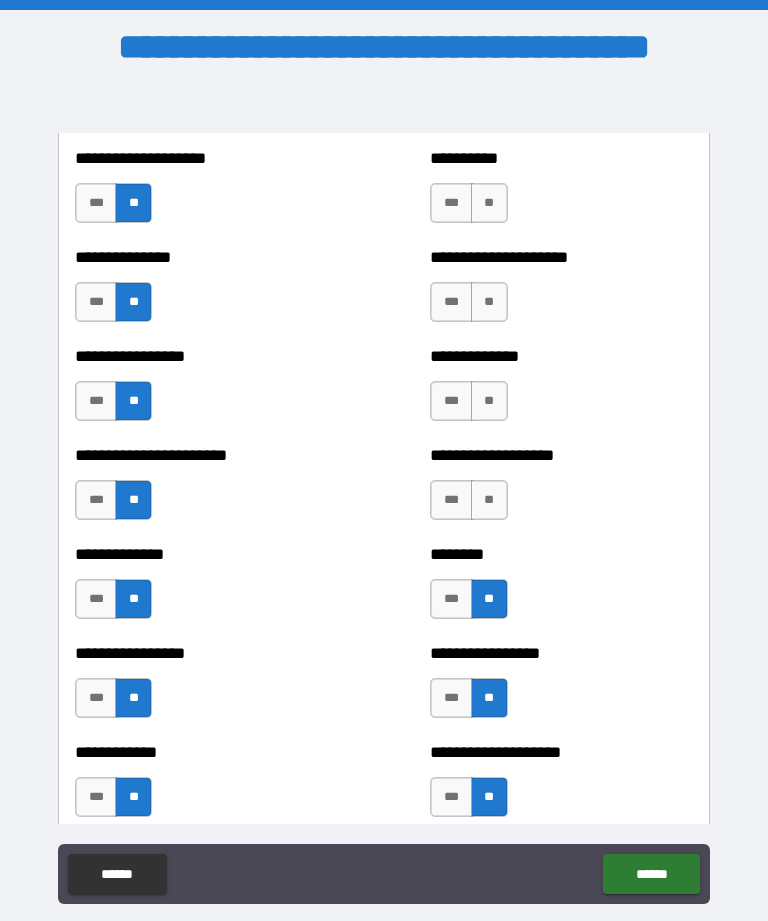 click on "**" at bounding box center [489, 500] 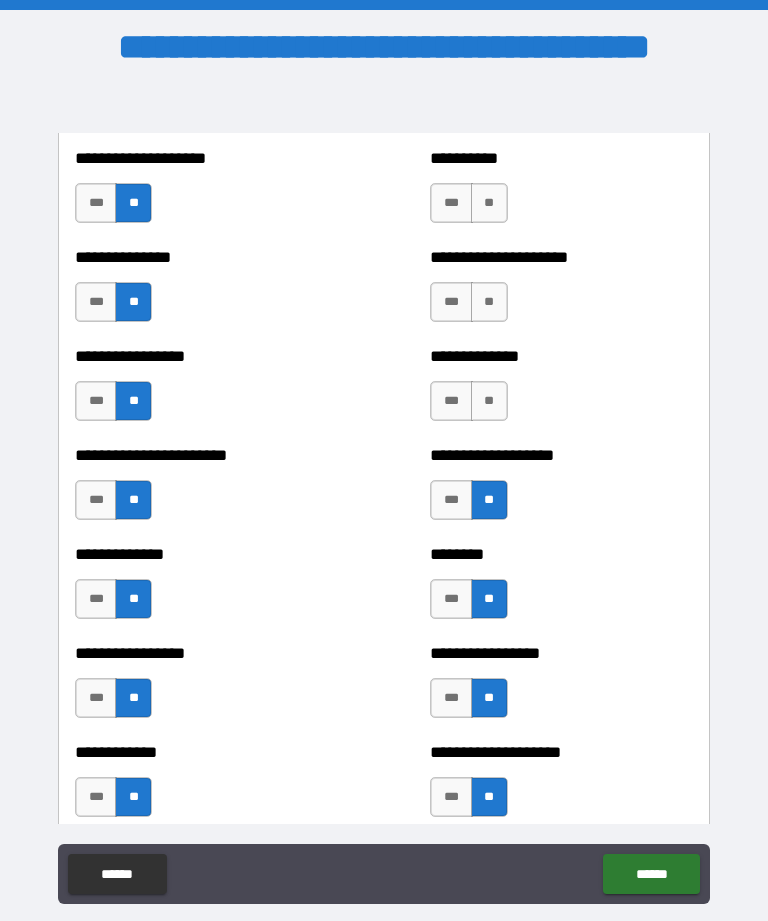 click on "**" at bounding box center [489, 401] 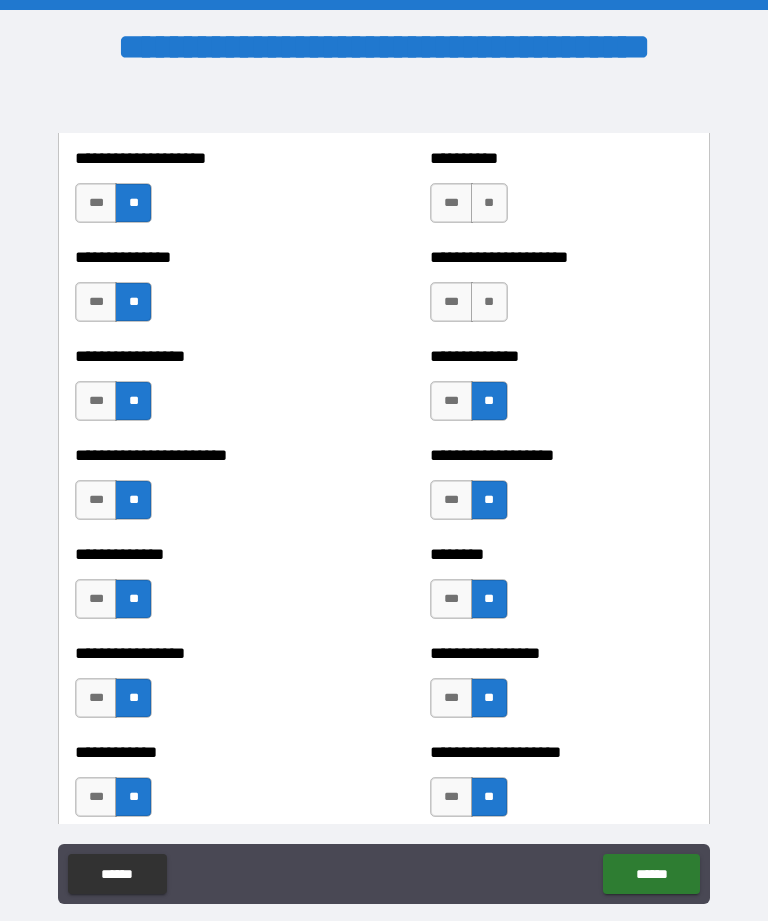click on "**" at bounding box center (489, 302) 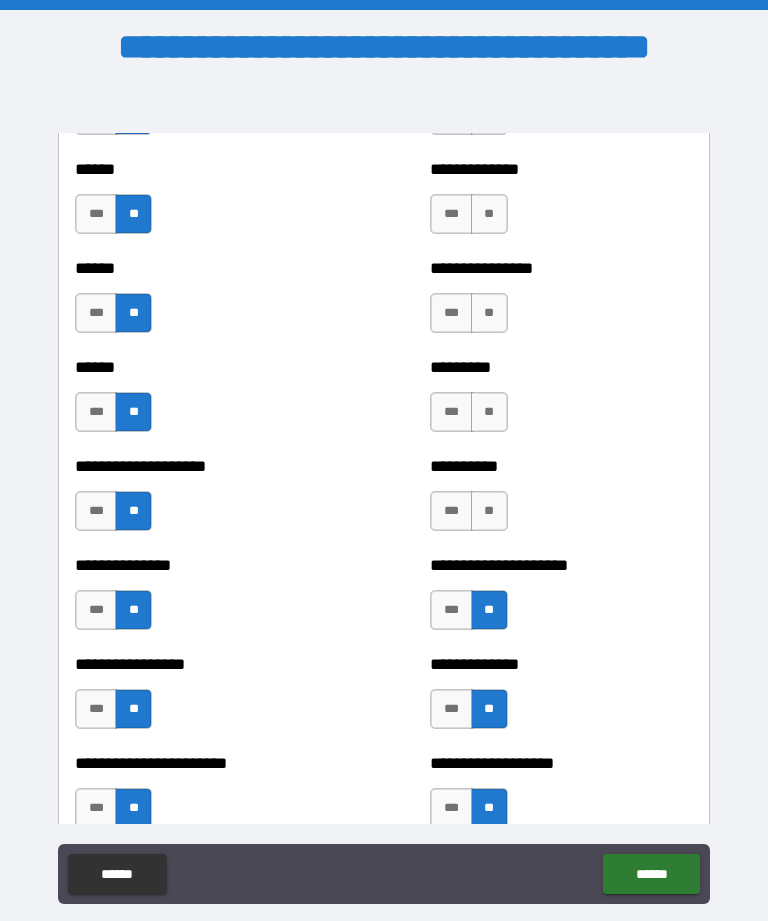 scroll, scrollTop: 3123, scrollLeft: 0, axis: vertical 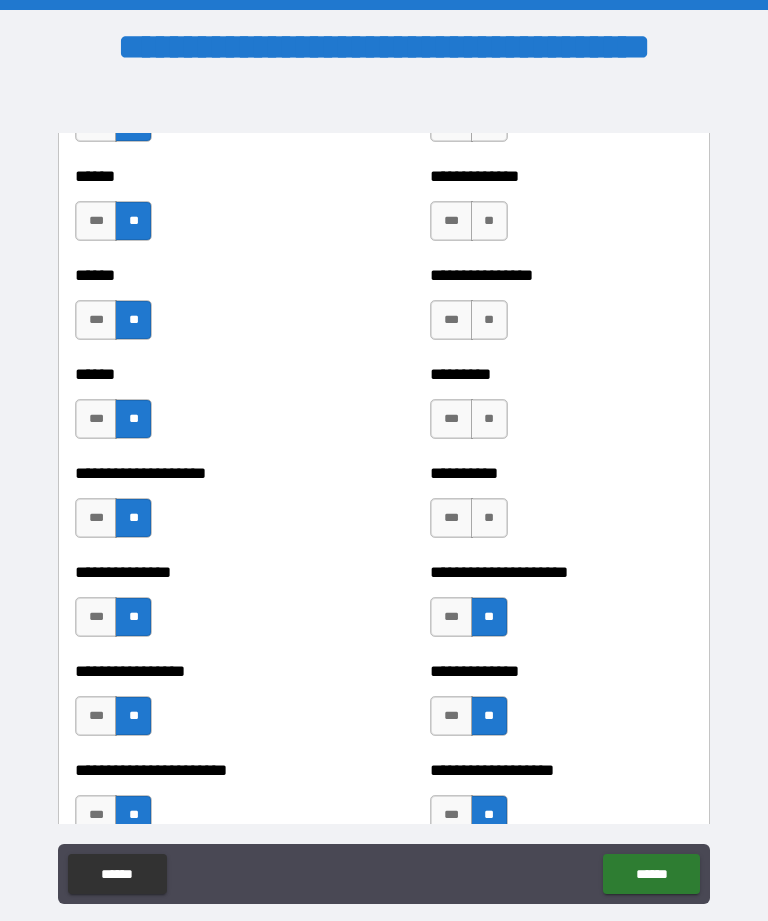 click on "**" at bounding box center (489, 518) 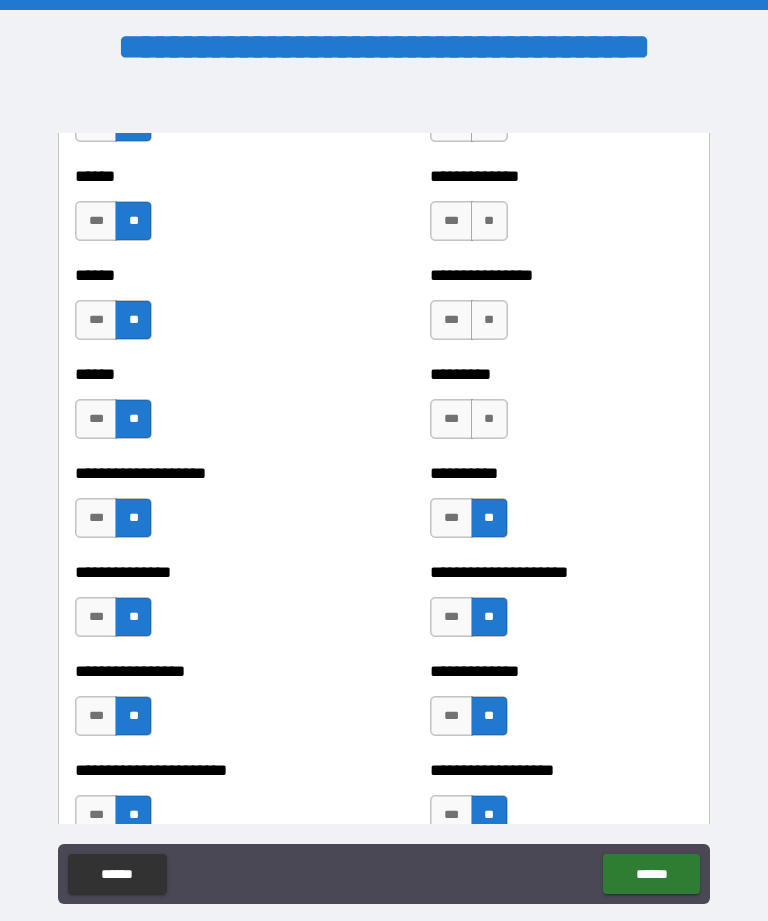 click on "**" at bounding box center (489, 419) 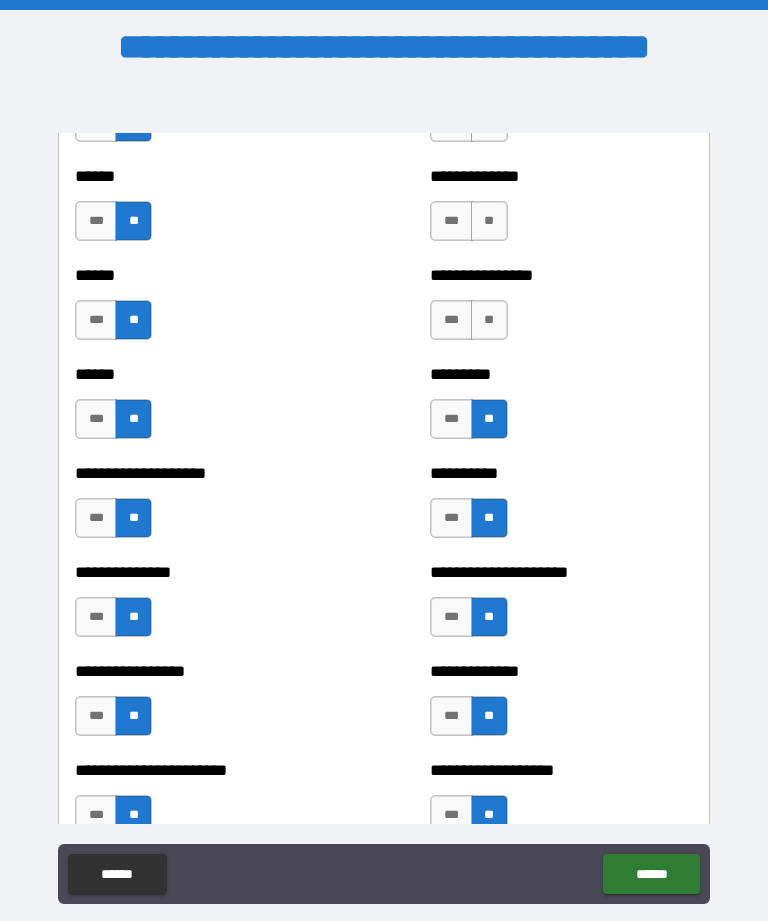 click on "**" at bounding box center (489, 320) 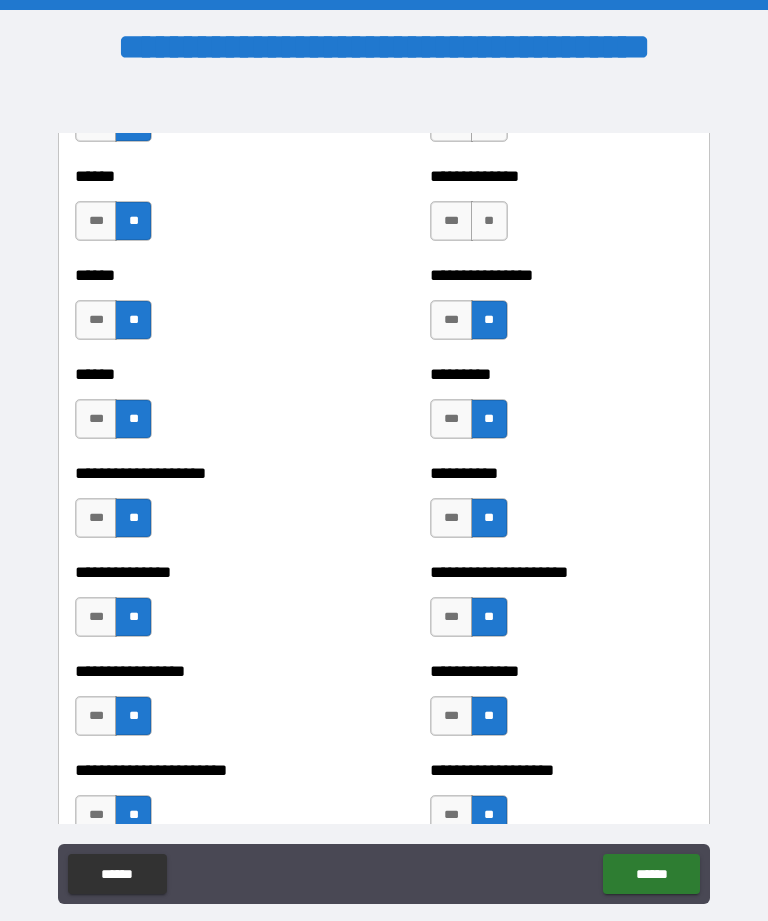 click on "**" at bounding box center (489, 221) 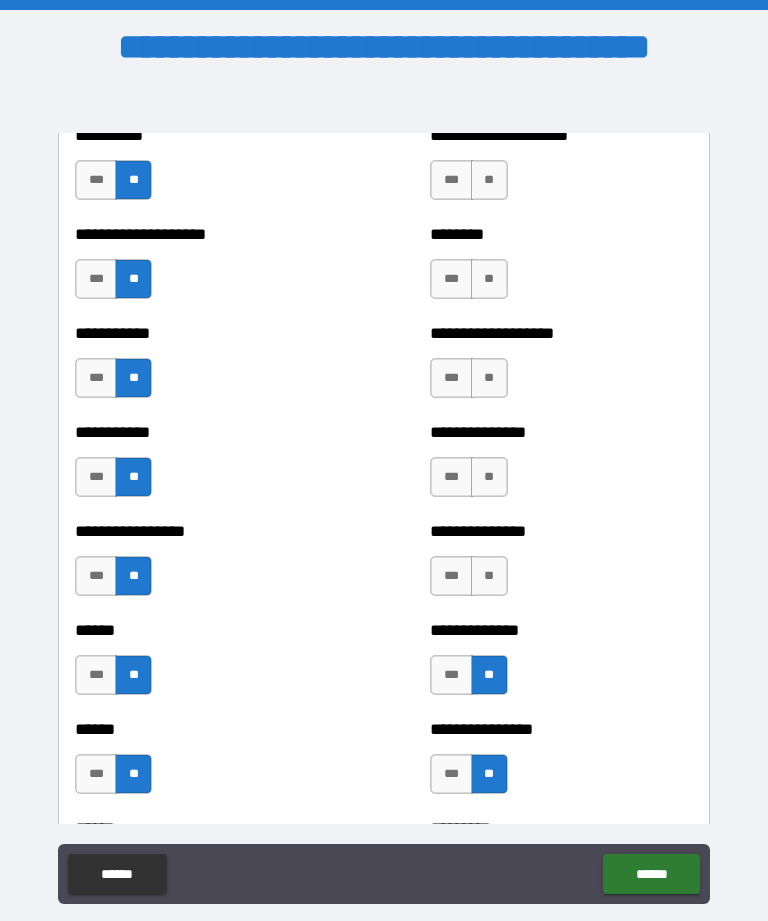 scroll, scrollTop: 2671, scrollLeft: 0, axis: vertical 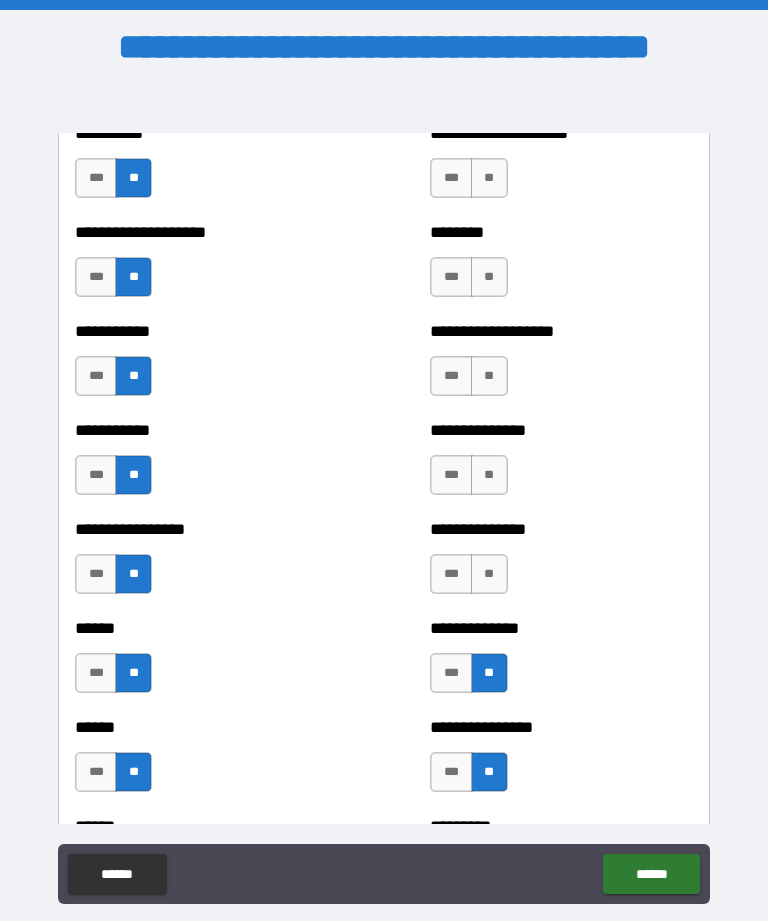 click on "**" at bounding box center [489, 574] 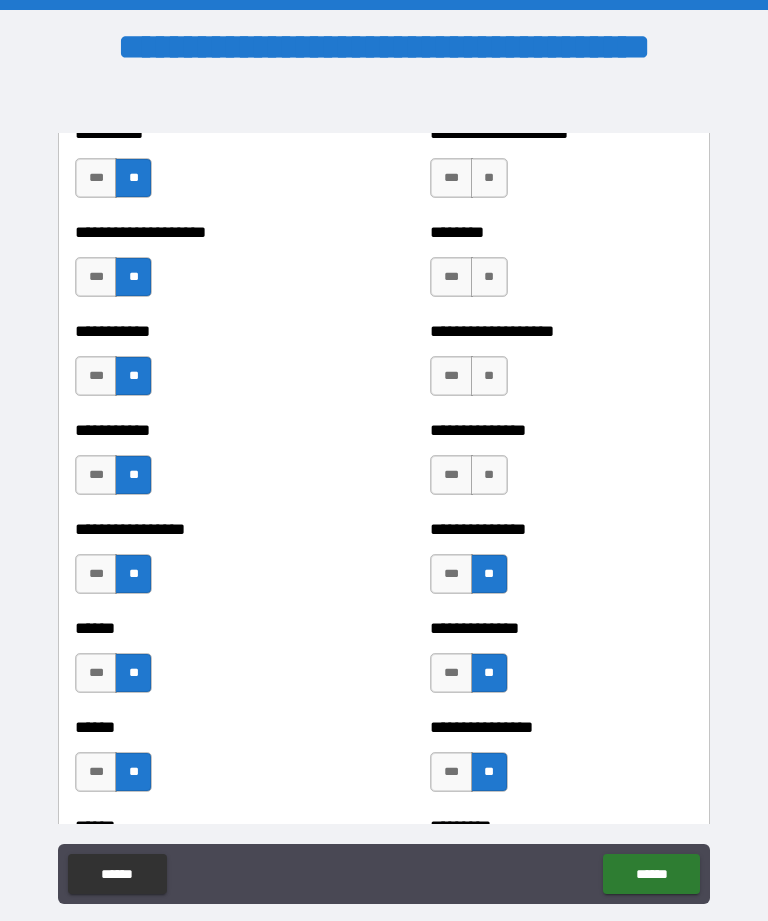 click on "**" at bounding box center (489, 475) 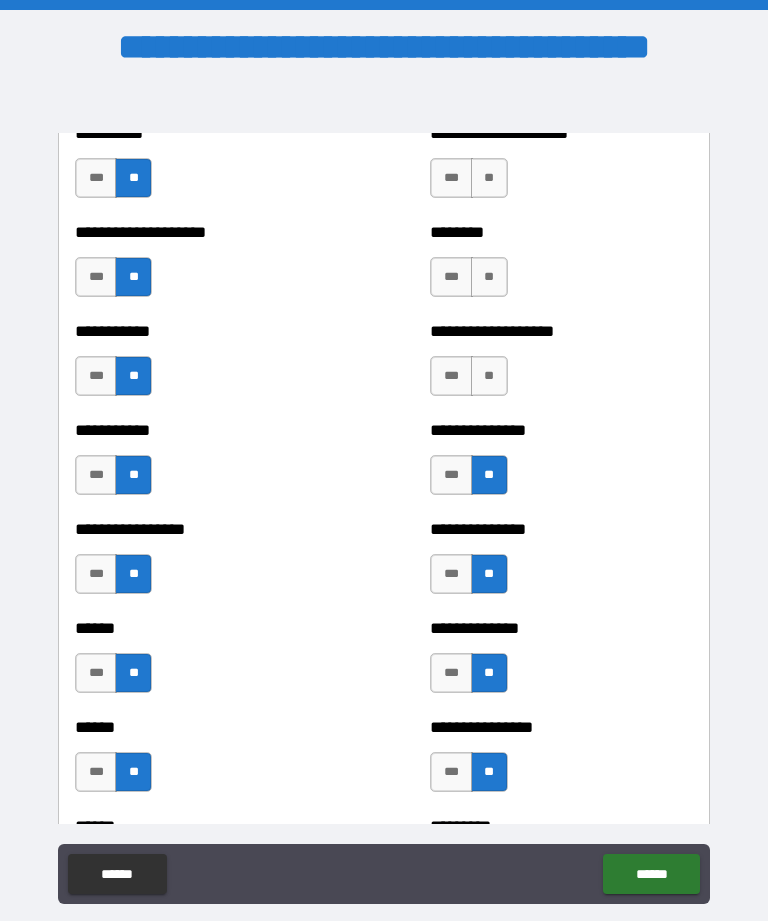 click on "**" at bounding box center (489, 376) 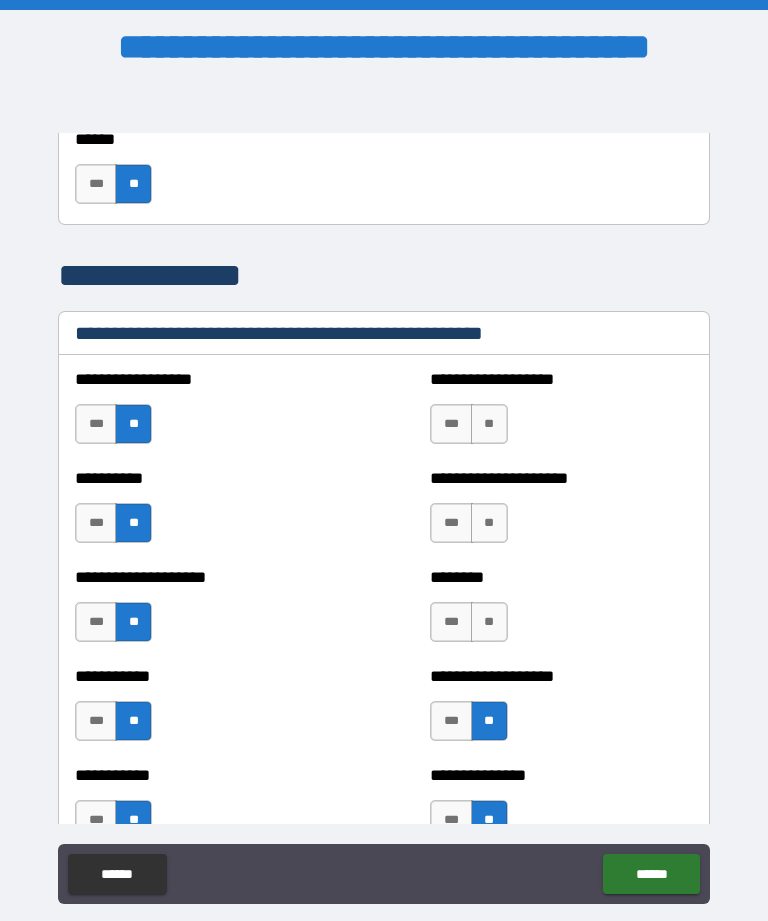 scroll, scrollTop: 2310, scrollLeft: 0, axis: vertical 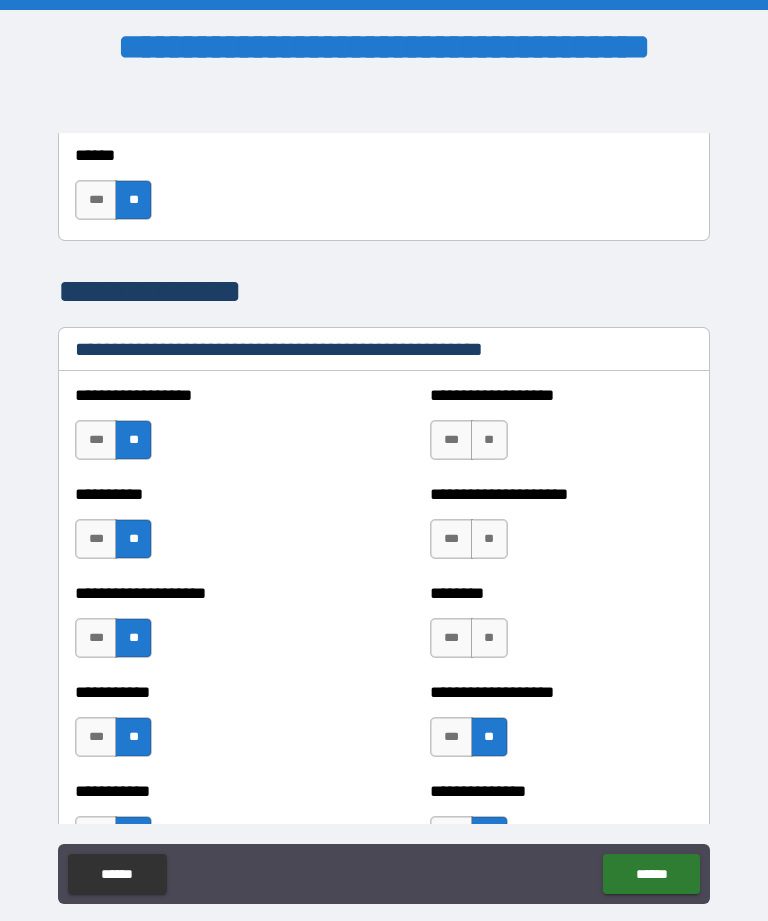 click on "**" at bounding box center [489, 638] 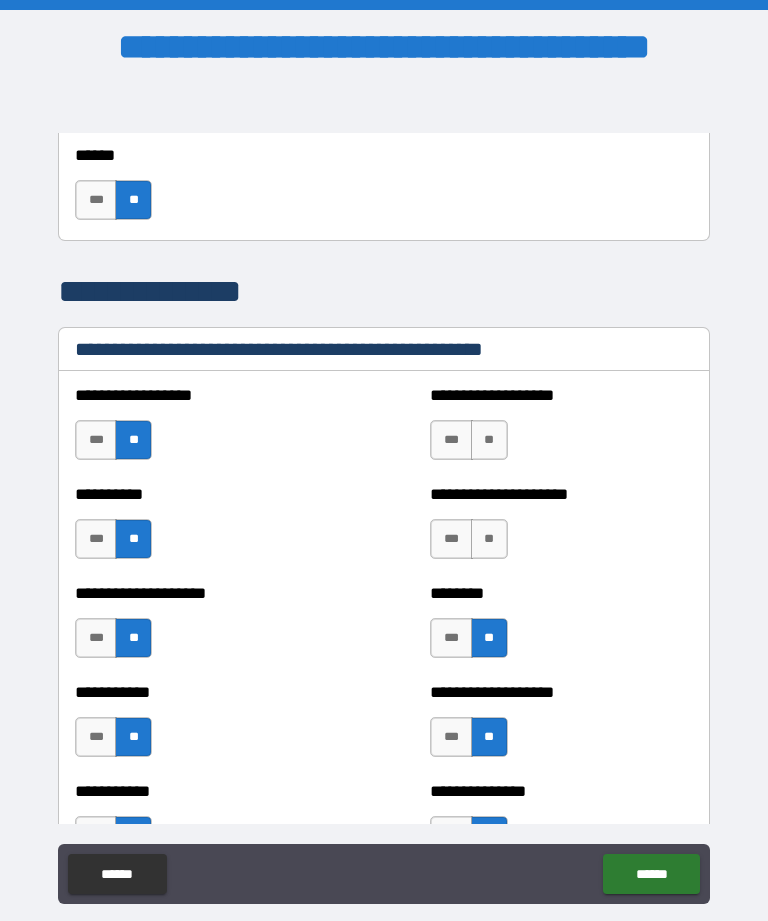 click on "**" at bounding box center [489, 539] 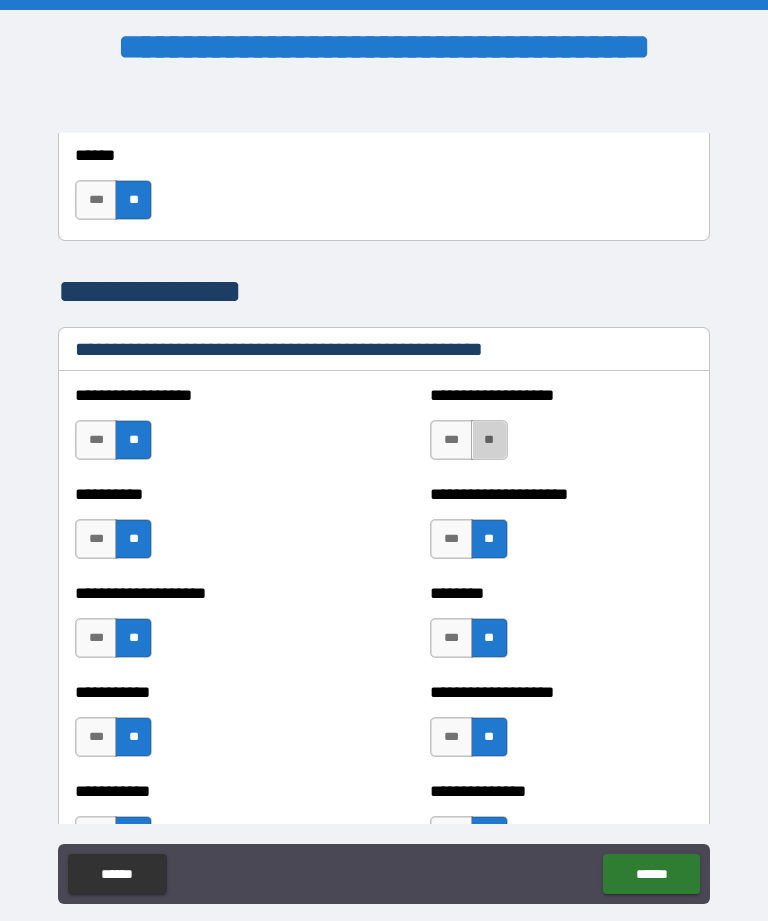 click on "**" at bounding box center (489, 440) 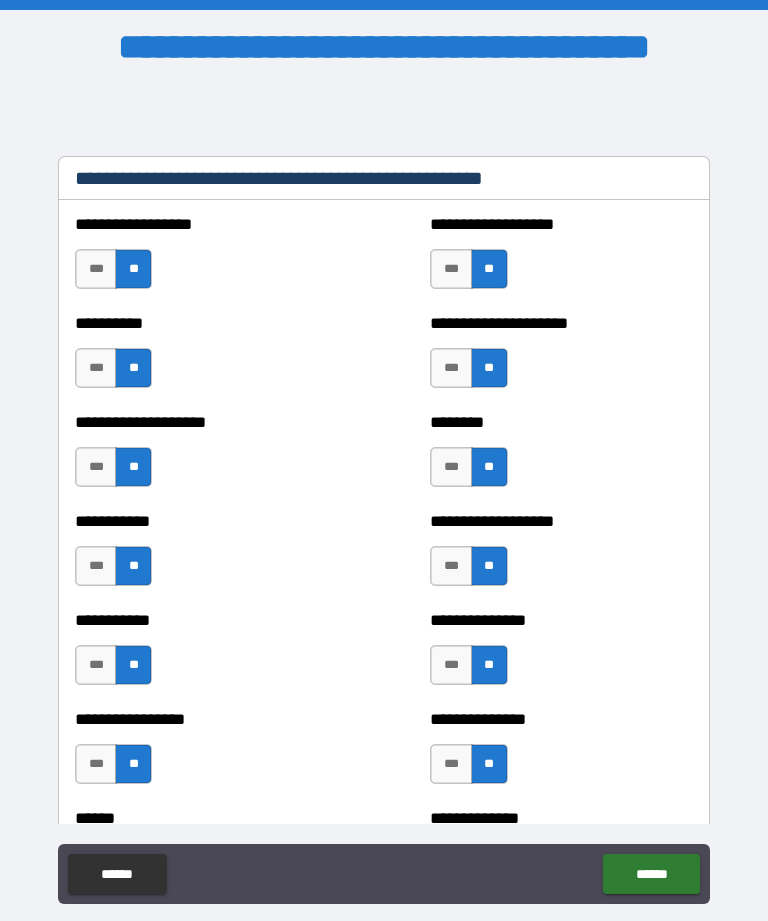 scroll, scrollTop: 2480, scrollLeft: 0, axis: vertical 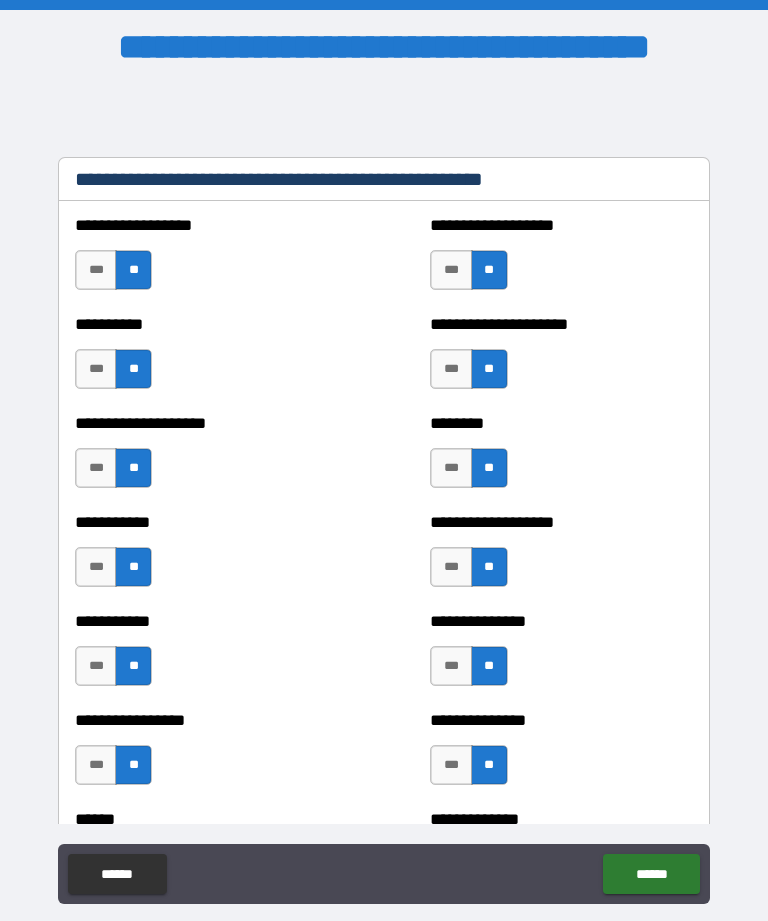click on "**" at bounding box center (489, 270) 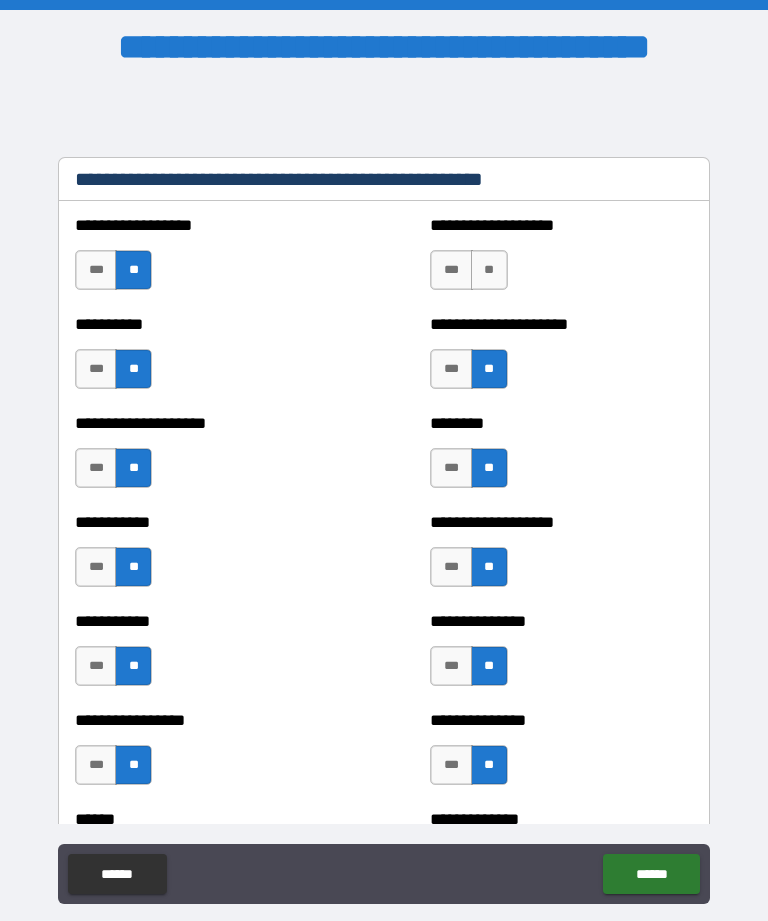 click on "***" at bounding box center (451, 270) 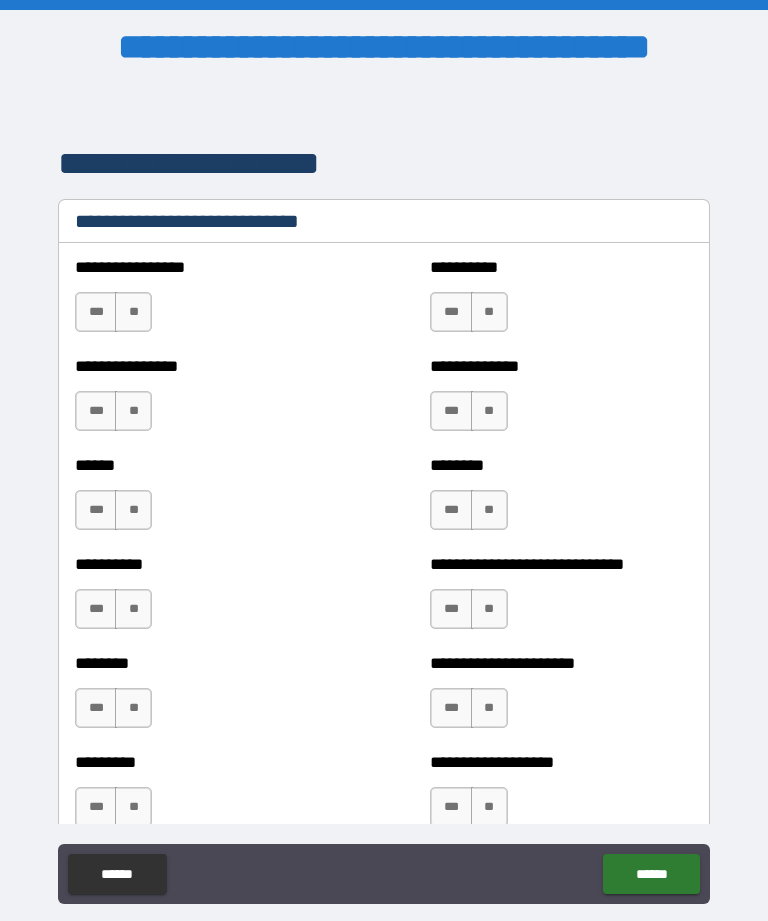 scroll, scrollTop: 6718, scrollLeft: 0, axis: vertical 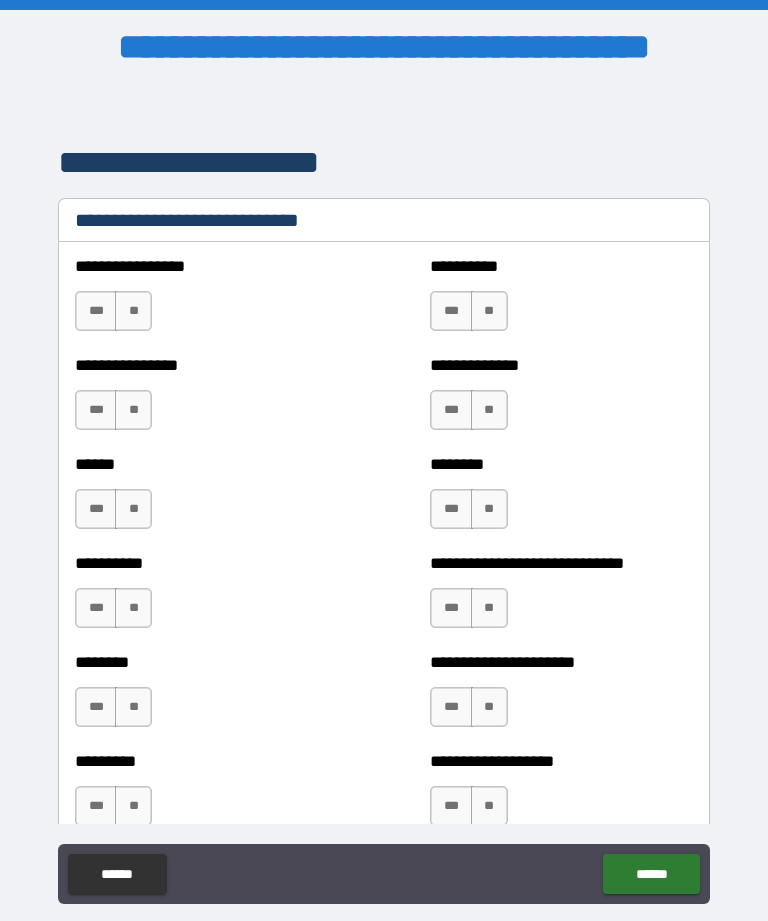 click on "***" at bounding box center [96, 311] 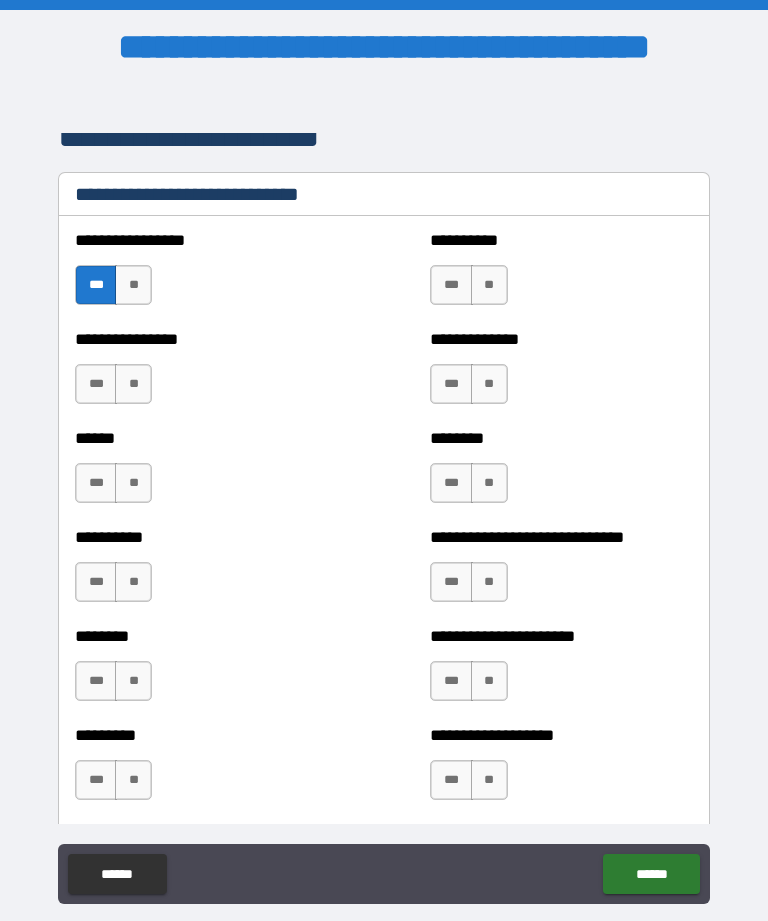 scroll, scrollTop: 6745, scrollLeft: 0, axis: vertical 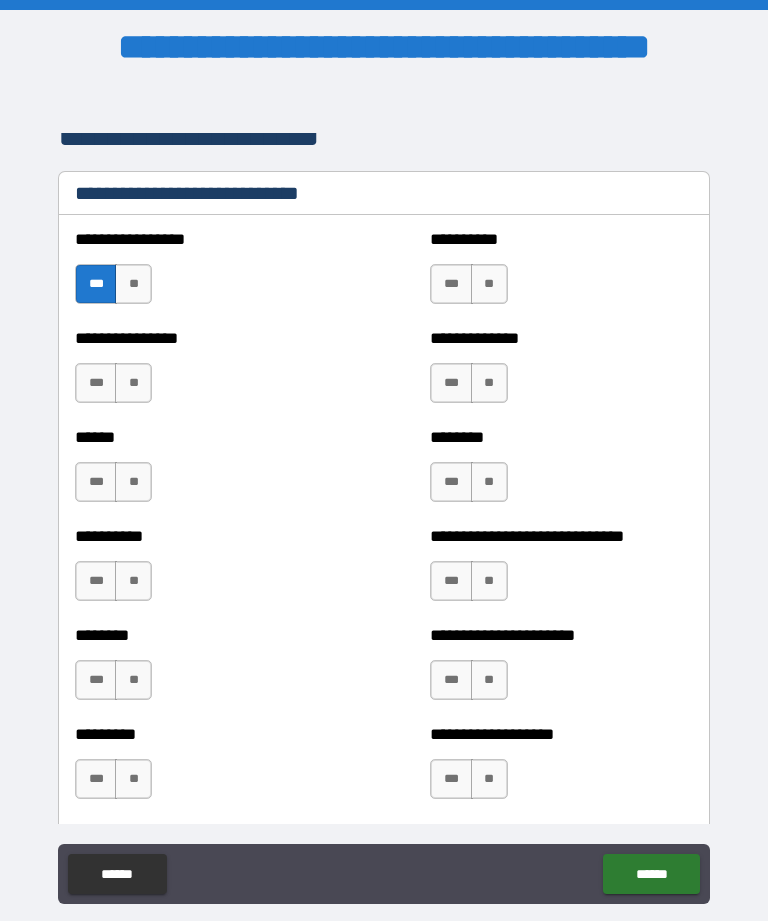 click on "***" at bounding box center [451, 383] 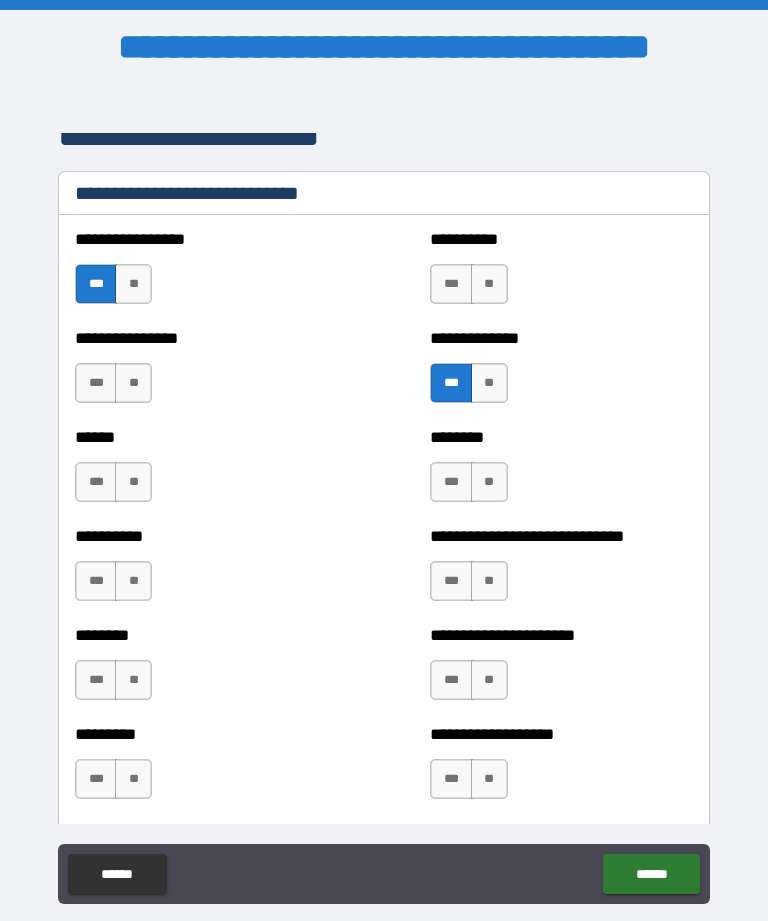 click on "***" at bounding box center [451, 482] 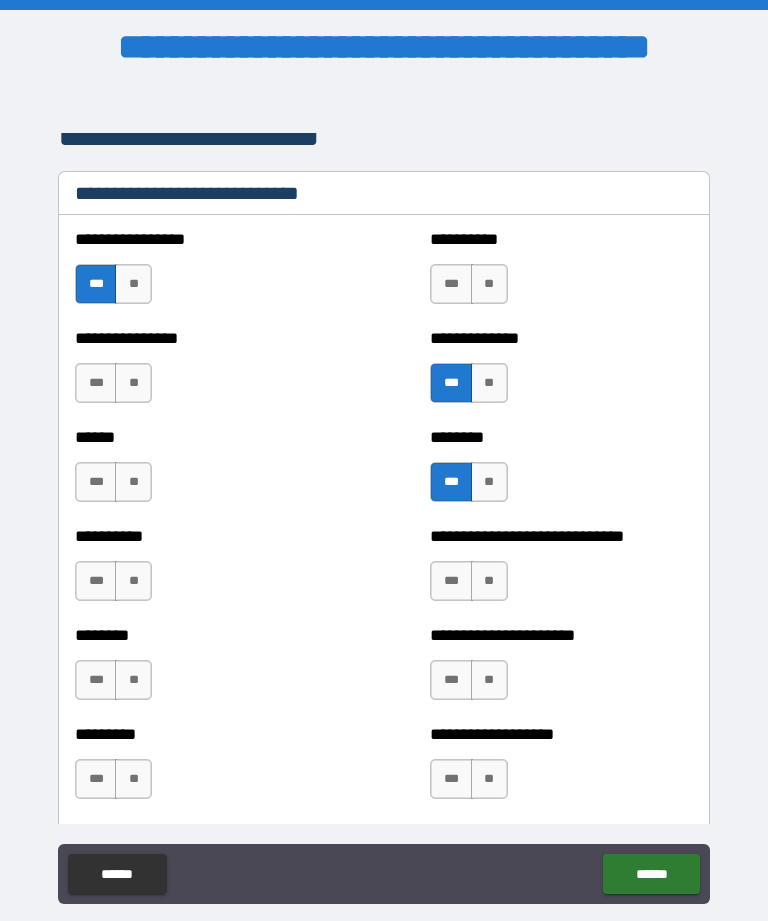 click on "**" at bounding box center [133, 482] 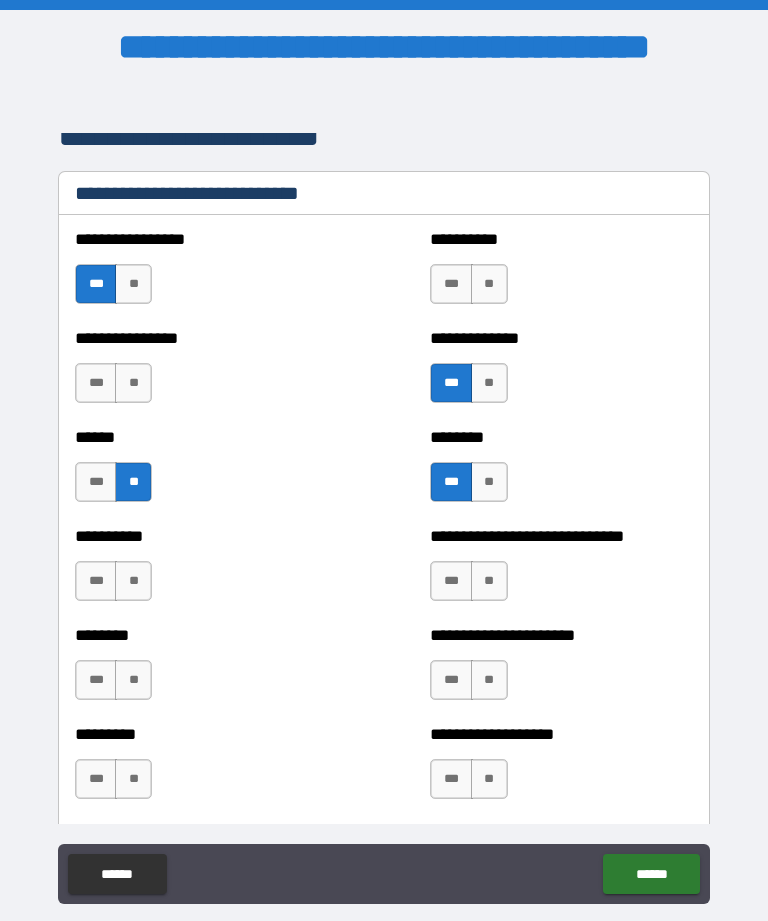 click on "**" at bounding box center [133, 383] 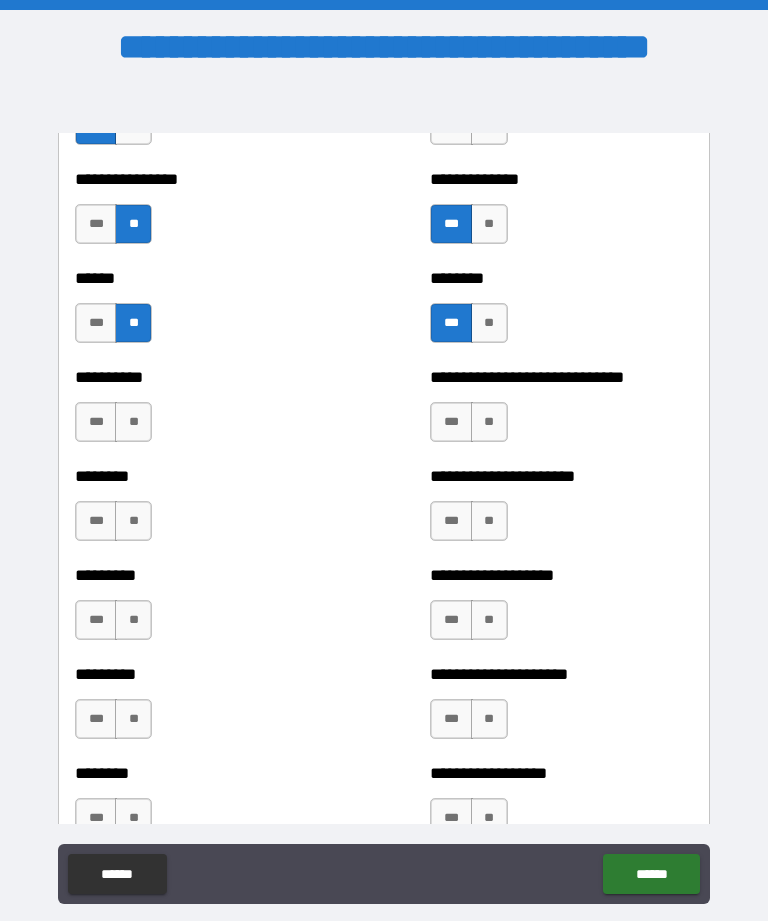 scroll, scrollTop: 6908, scrollLeft: 0, axis: vertical 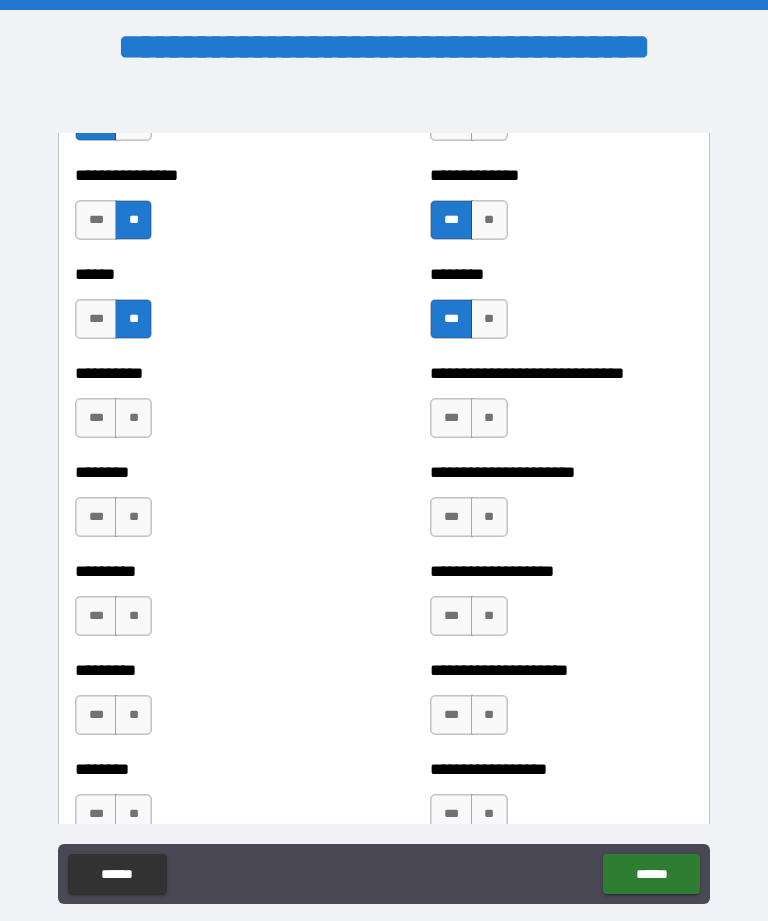 click on "**" at bounding box center (133, 418) 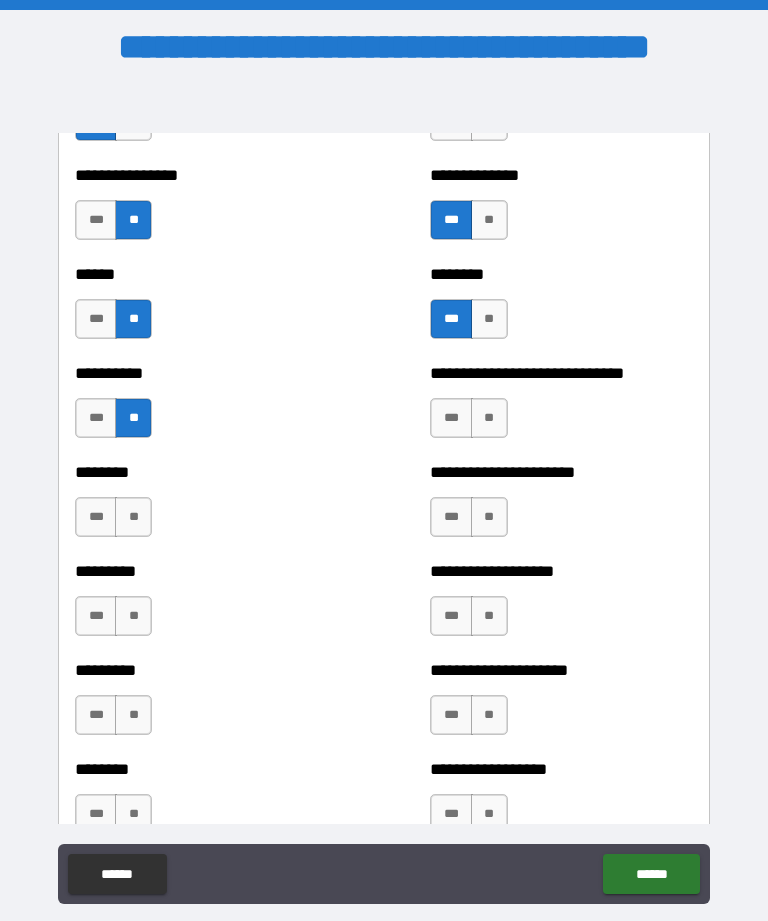 click on "**" at bounding box center (133, 517) 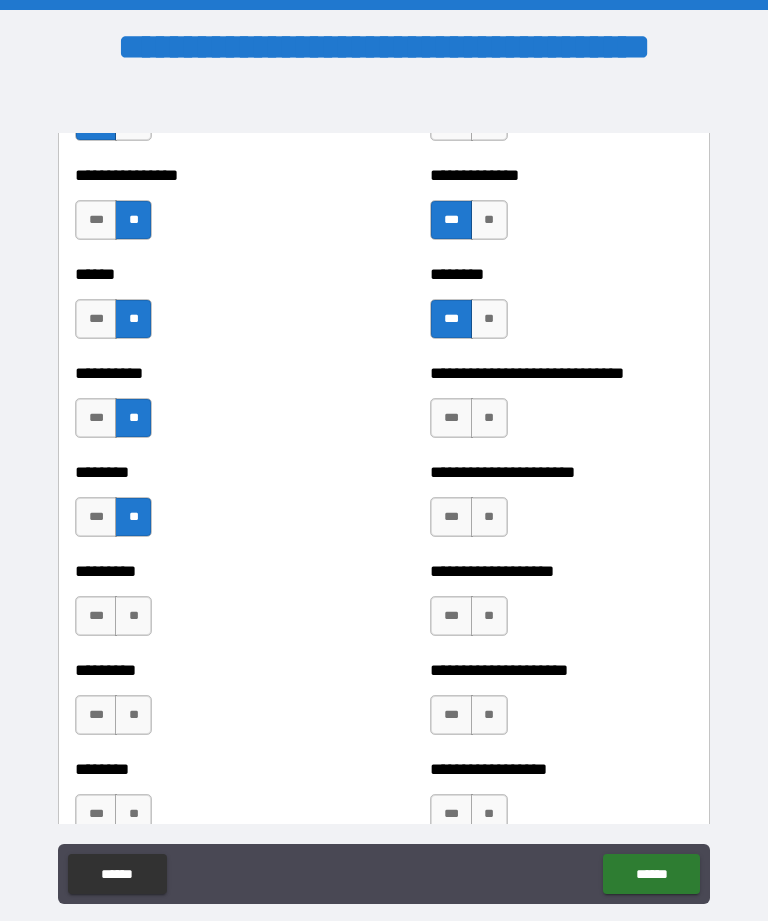 click on "**" at bounding box center [133, 616] 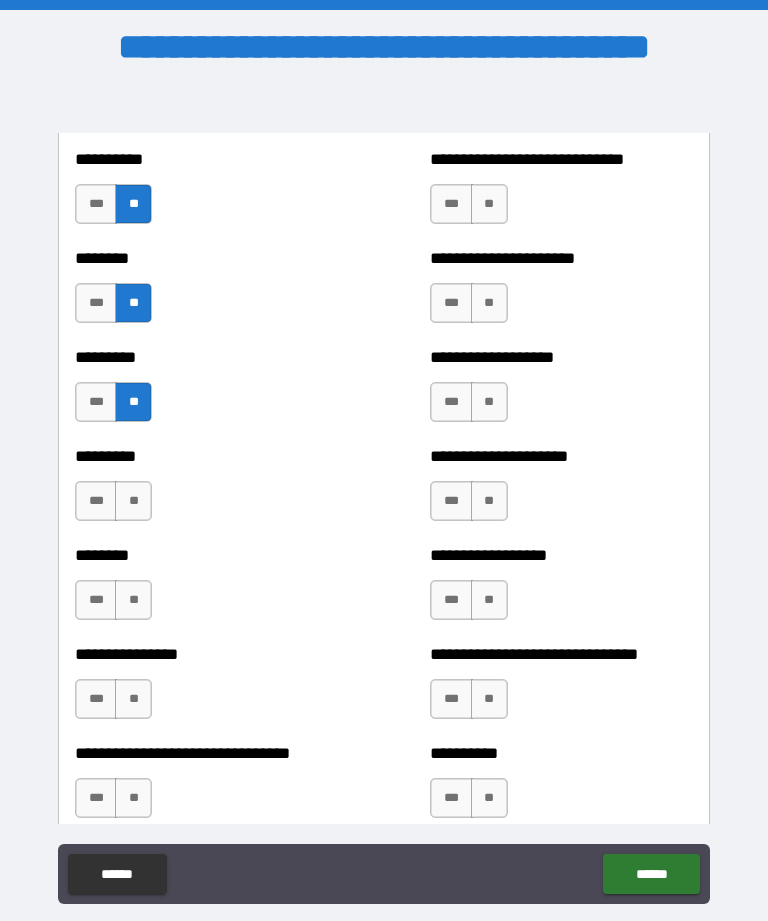 scroll, scrollTop: 7136, scrollLeft: 0, axis: vertical 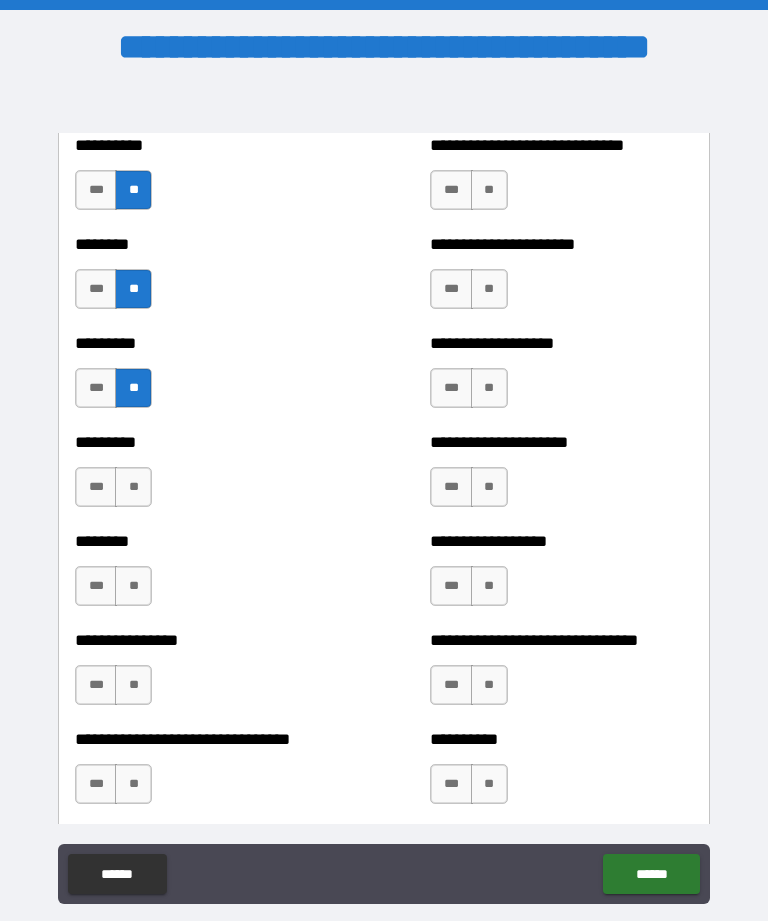 click on "**" at bounding box center (133, 487) 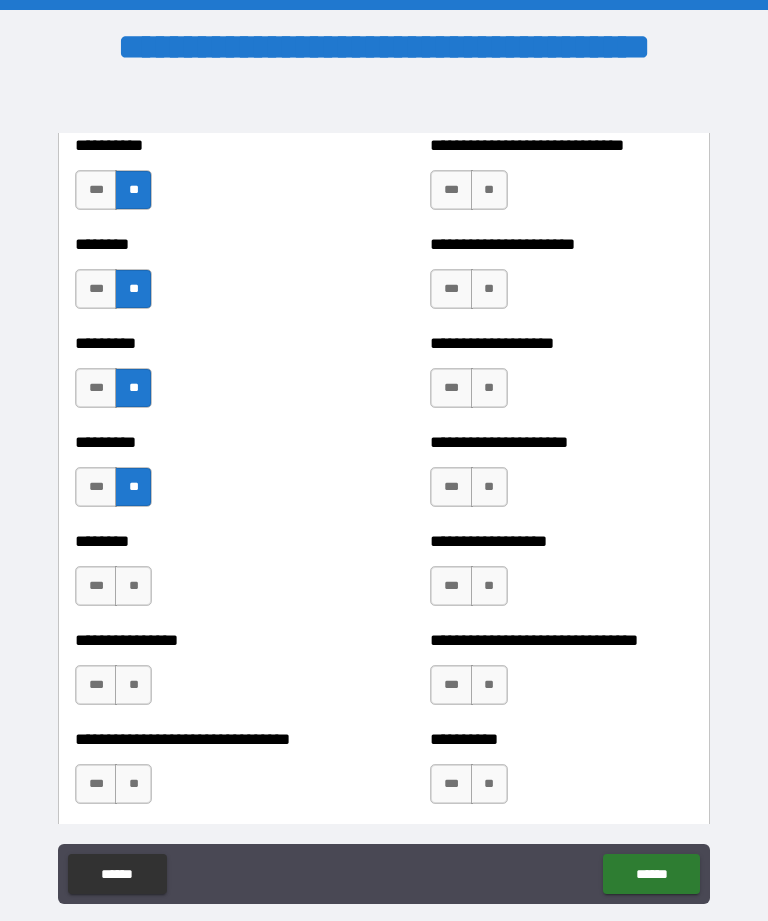 click on "**" at bounding box center (133, 586) 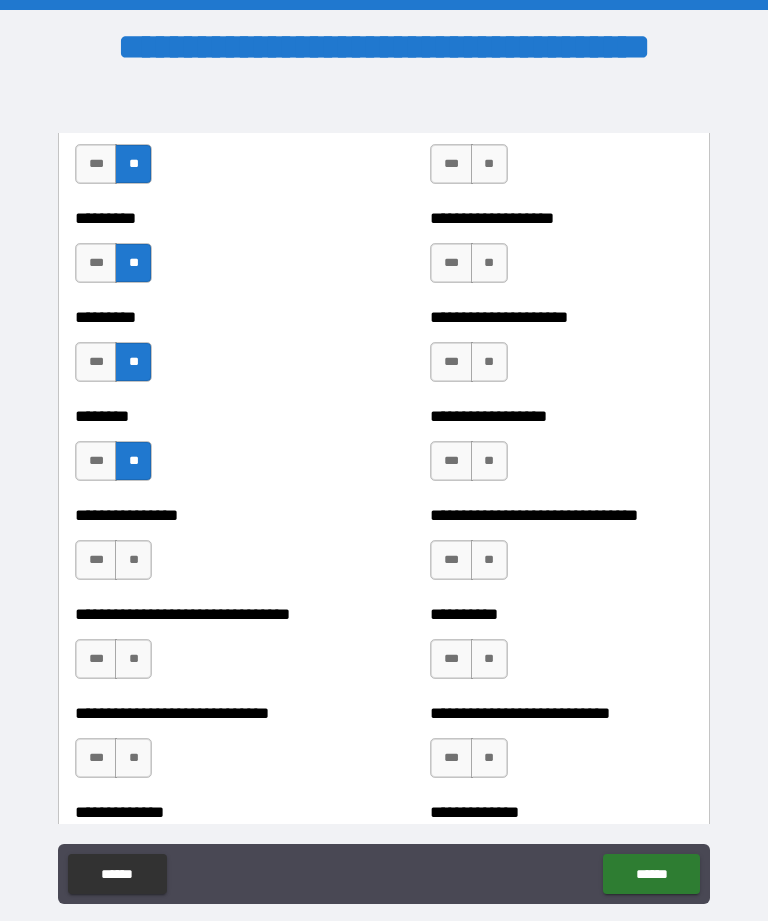 scroll, scrollTop: 7263, scrollLeft: 0, axis: vertical 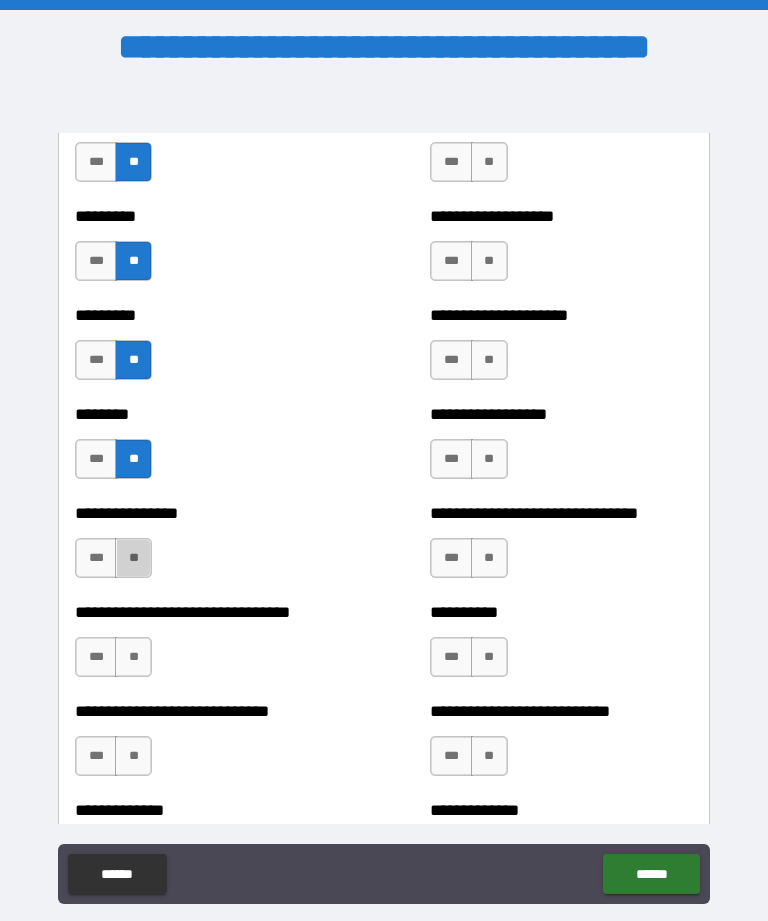 click on "**" at bounding box center [133, 558] 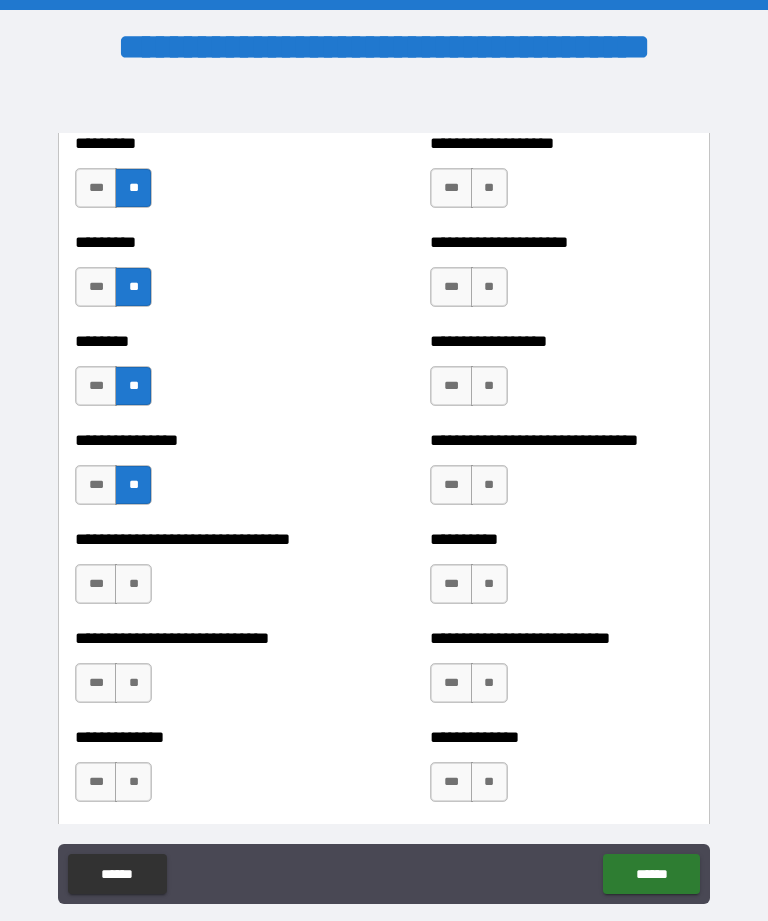 scroll, scrollTop: 7339, scrollLeft: 0, axis: vertical 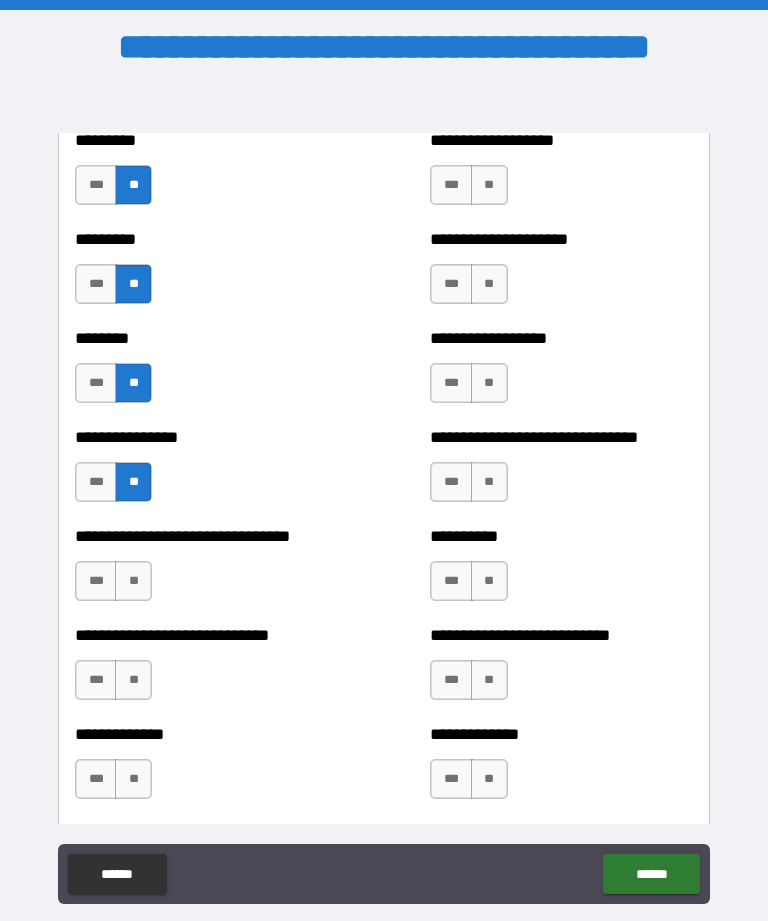 click on "***" at bounding box center (96, 581) 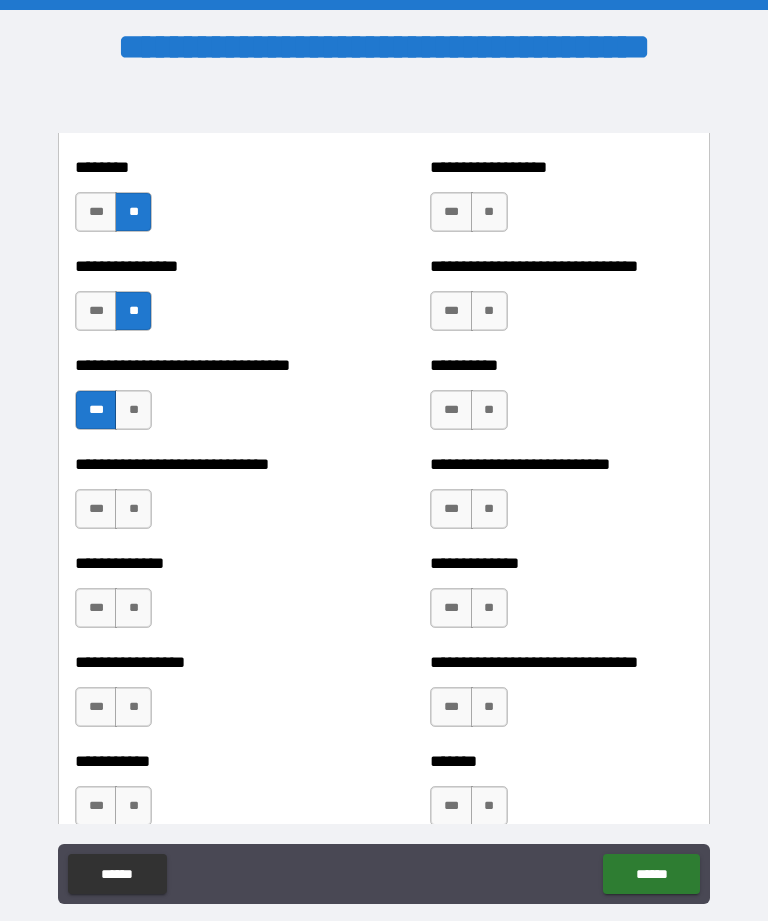 scroll, scrollTop: 7513, scrollLeft: 0, axis: vertical 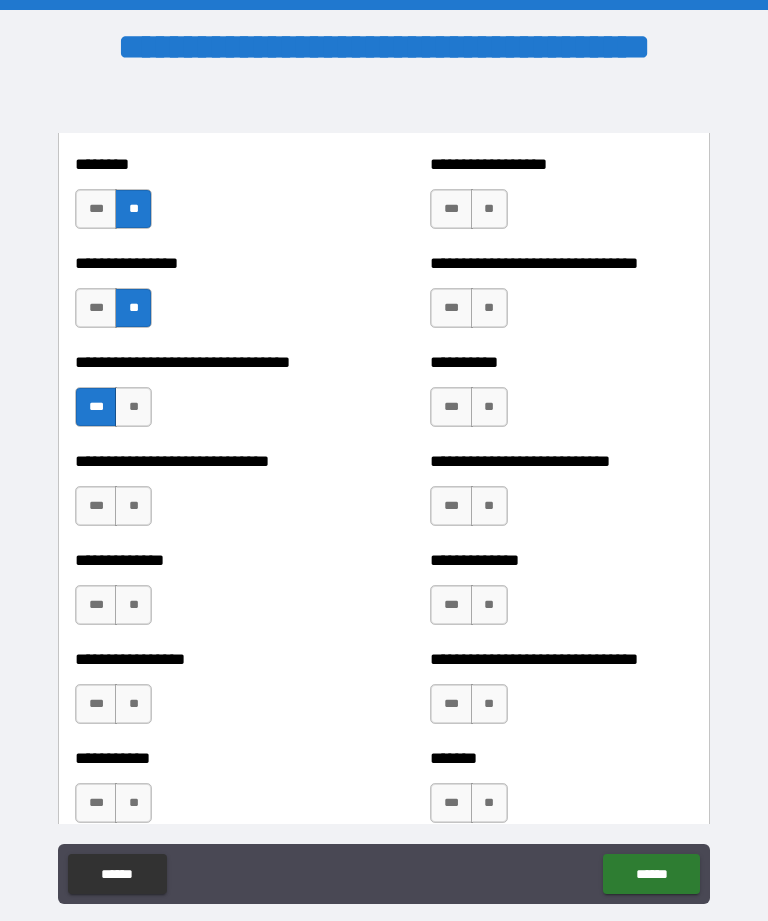 click on "**" at bounding box center [133, 506] 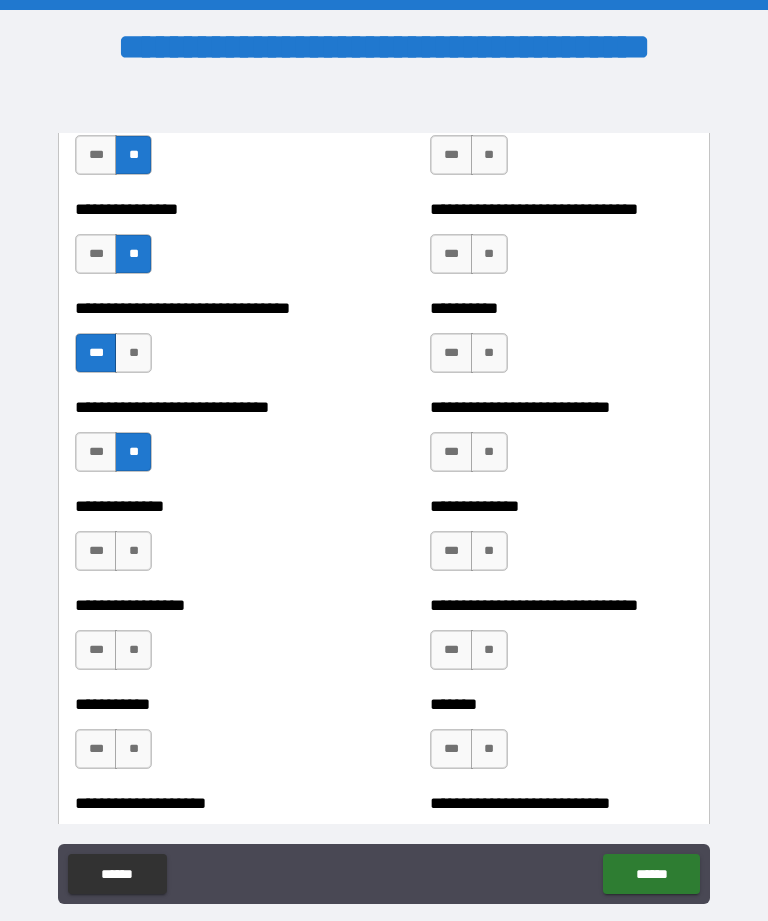 click on "**" at bounding box center (133, 551) 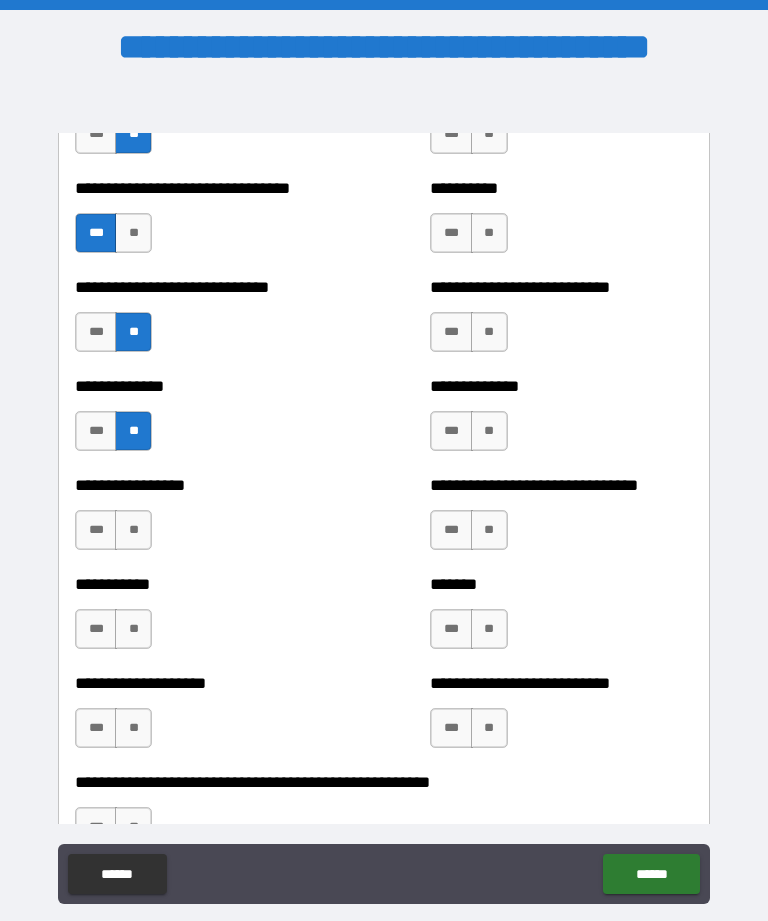 scroll, scrollTop: 7726, scrollLeft: 0, axis: vertical 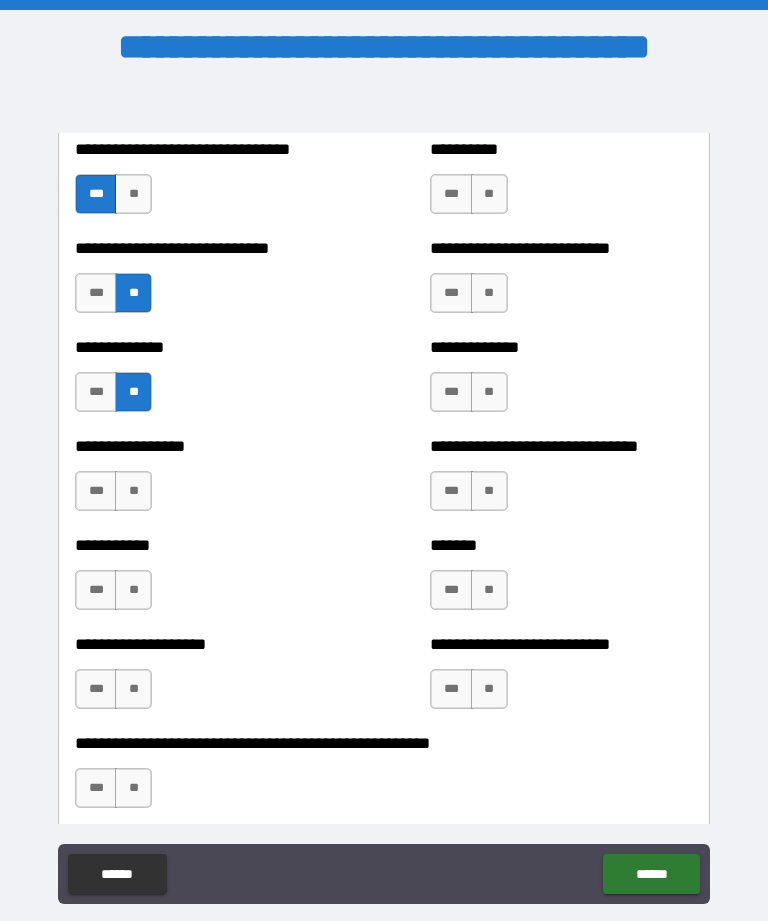 click on "**" at bounding box center (133, 491) 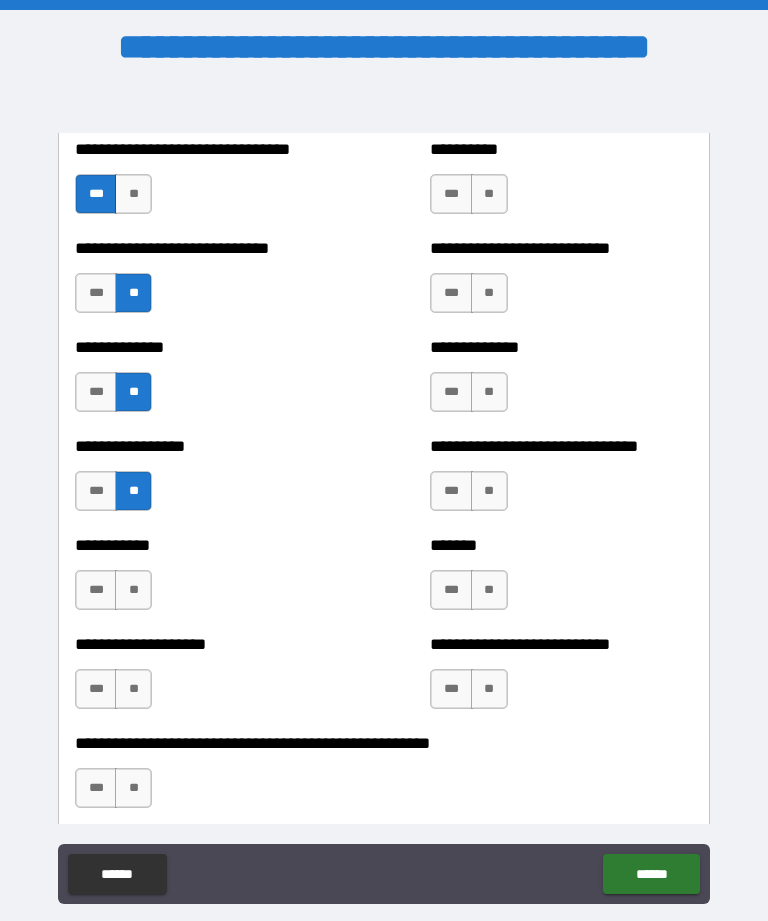 click on "**" at bounding box center (133, 590) 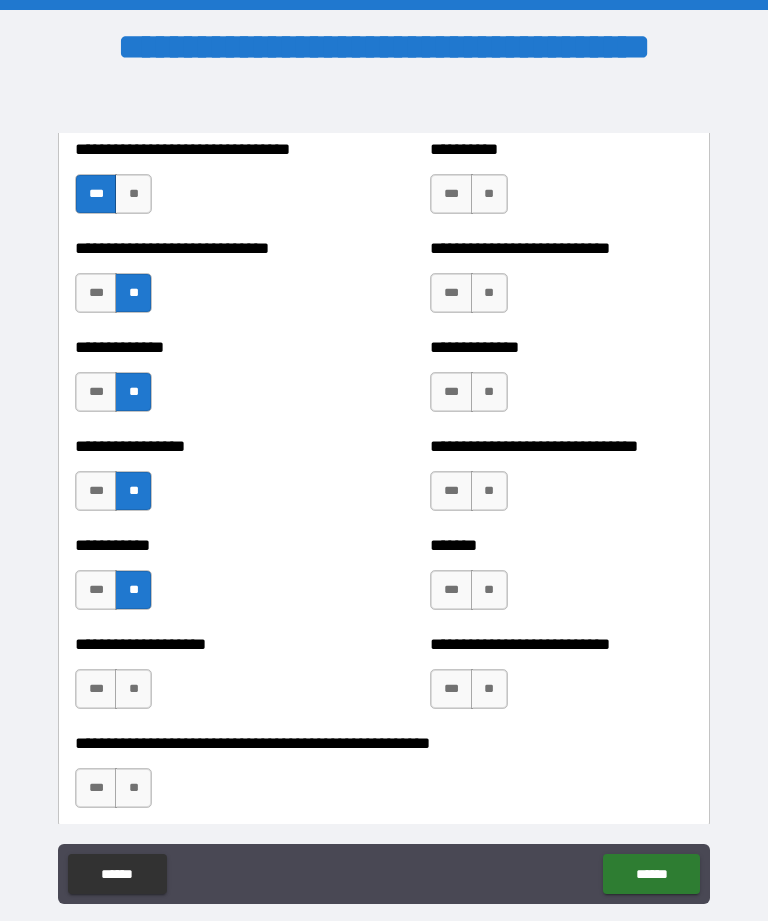 click on "**" at bounding box center [133, 689] 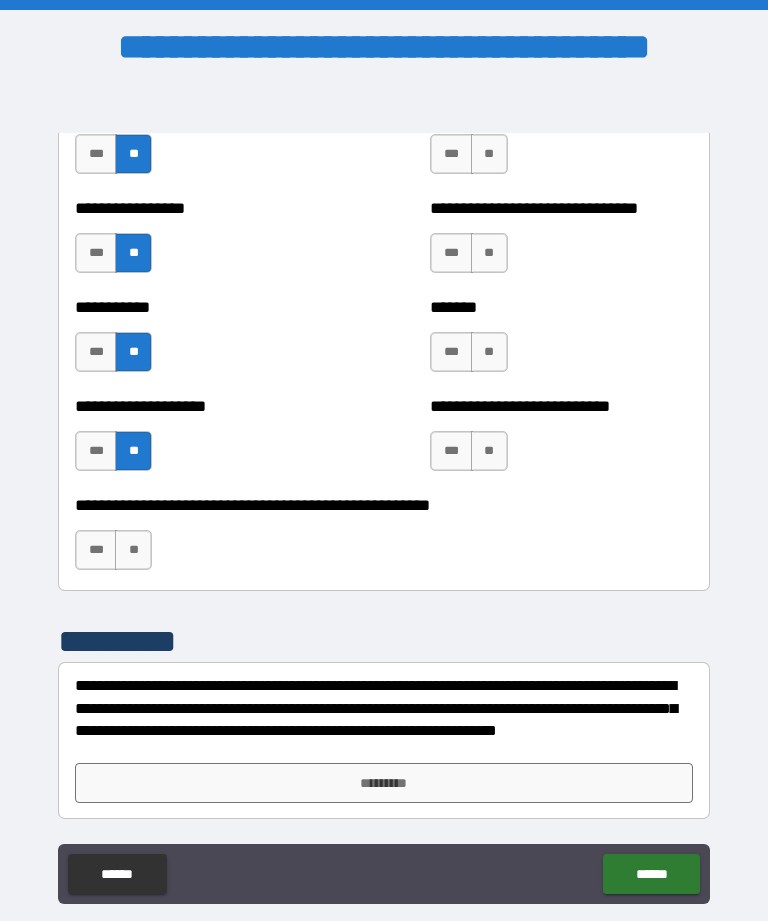 scroll, scrollTop: 7964, scrollLeft: 0, axis: vertical 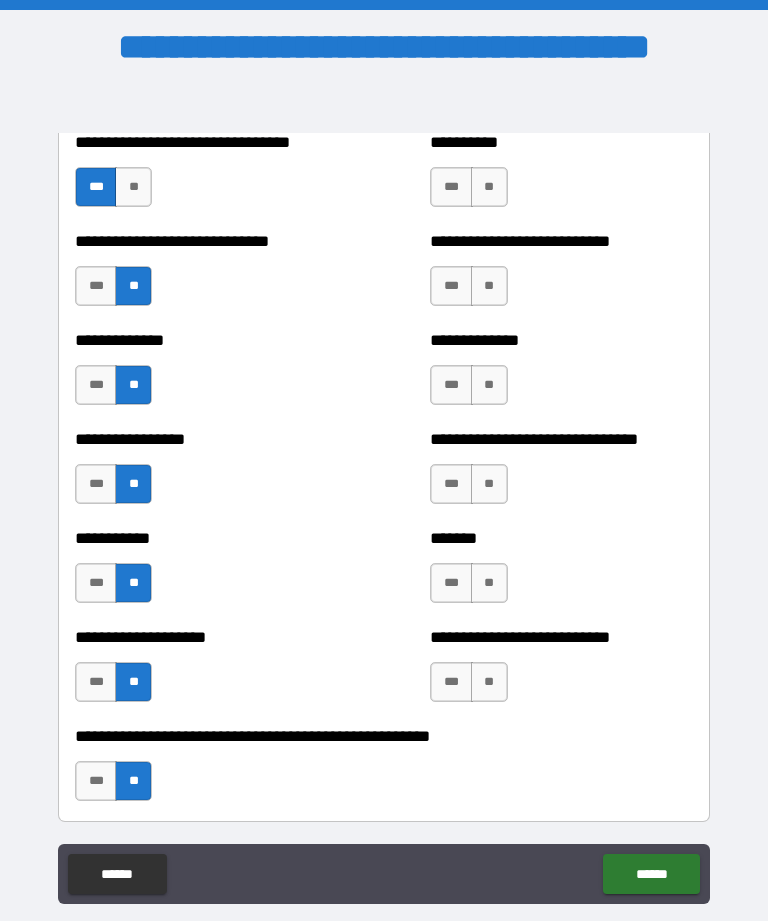 click on "**" at bounding box center [489, 682] 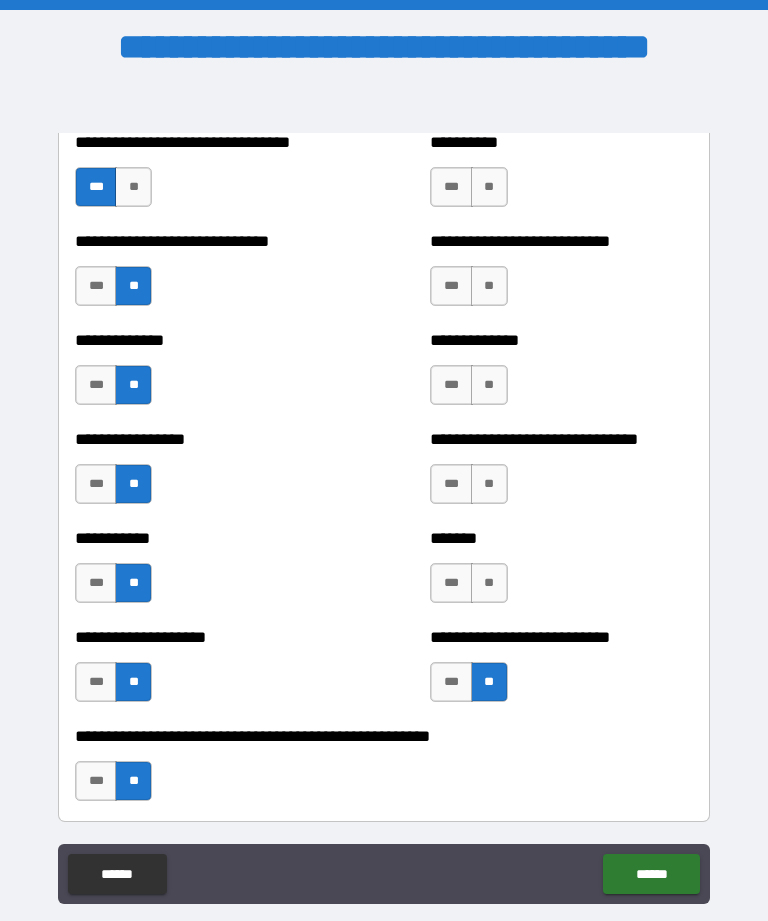 click on "**" at bounding box center [489, 583] 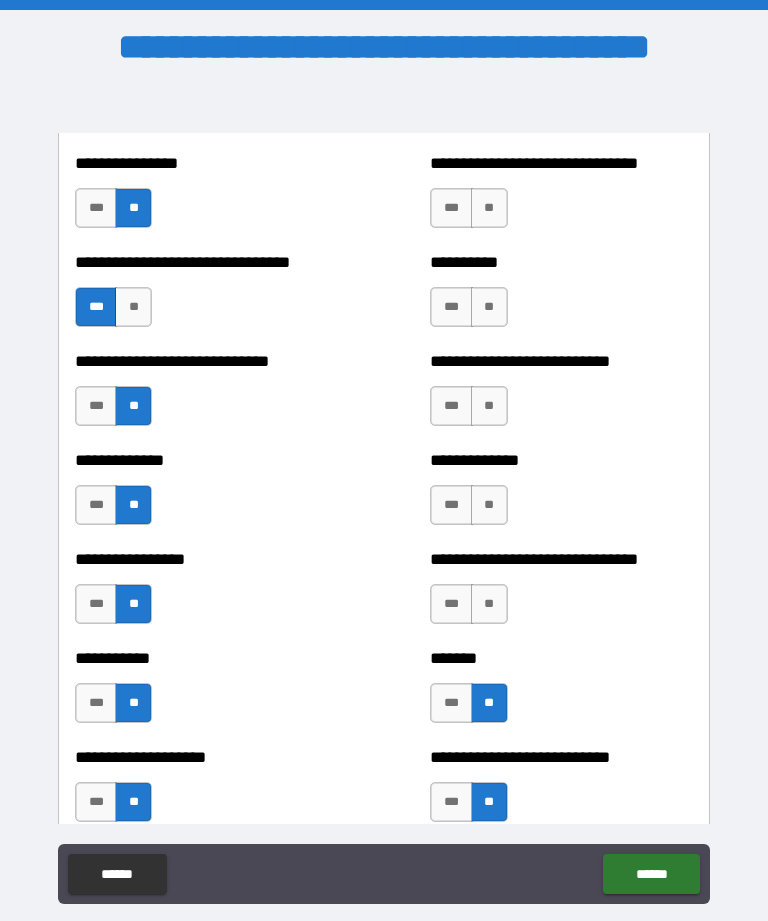scroll, scrollTop: 7557, scrollLeft: 0, axis: vertical 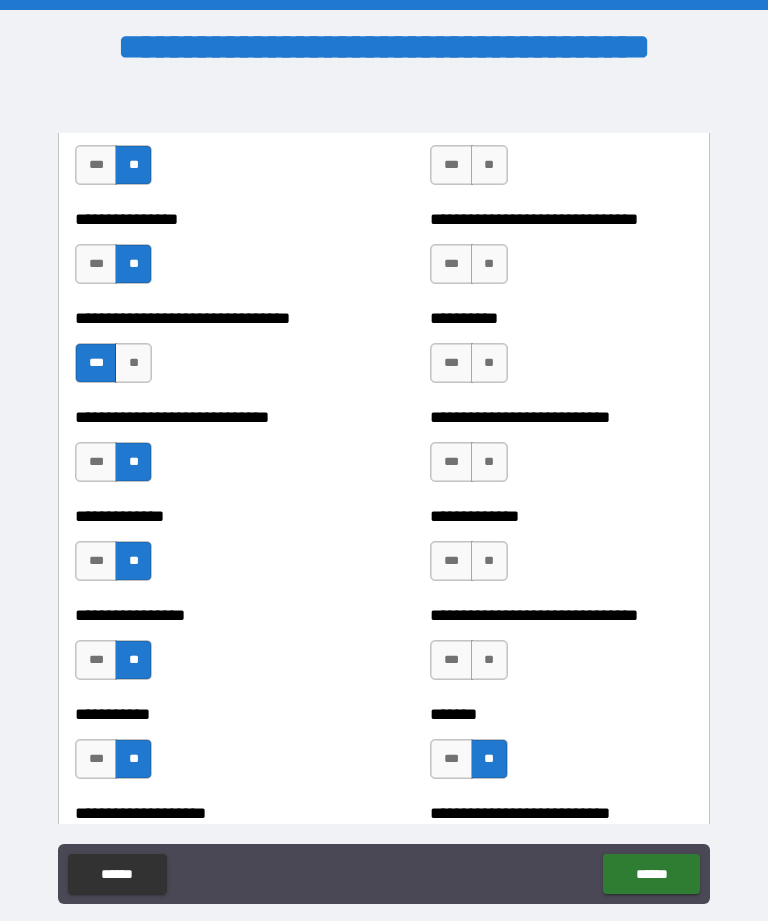 click on "**" at bounding box center (489, 660) 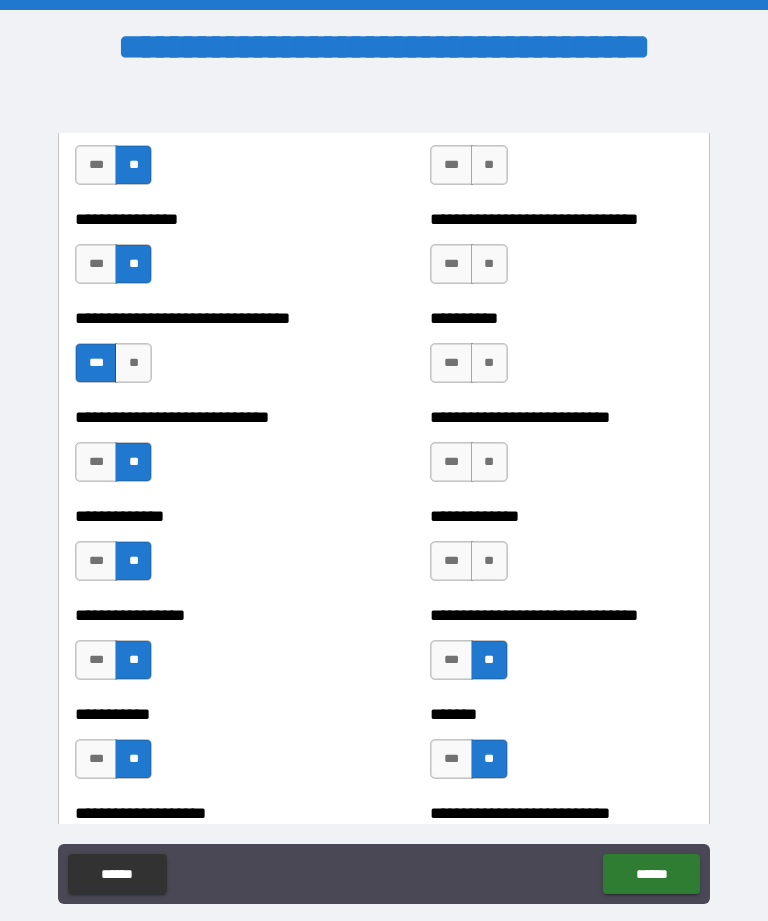 click on "**" at bounding box center [489, 561] 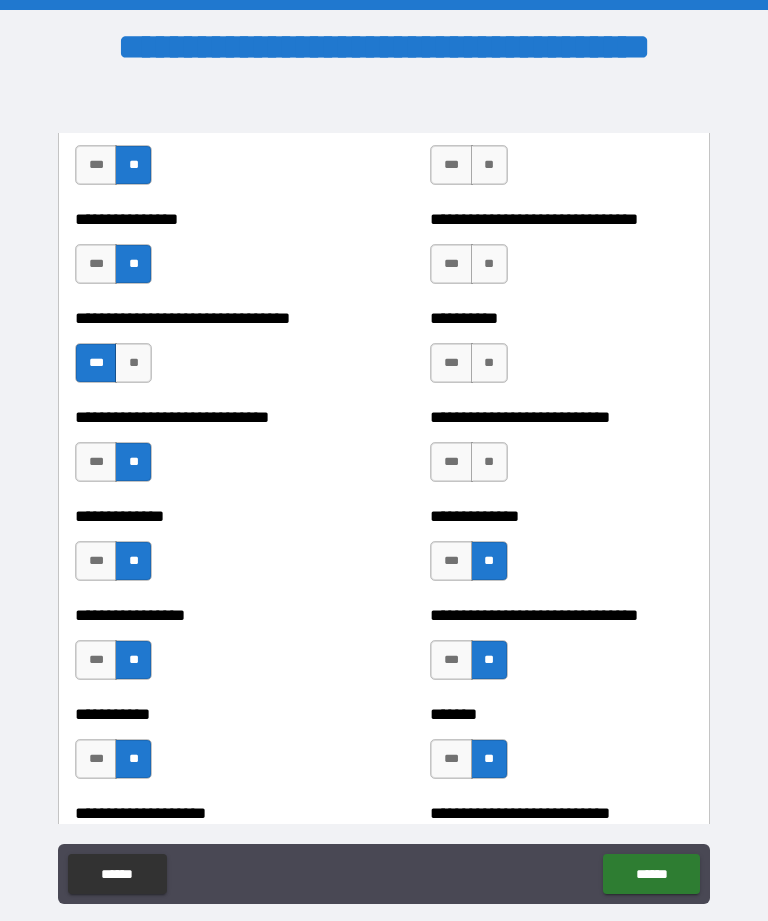 click on "**" at bounding box center (489, 462) 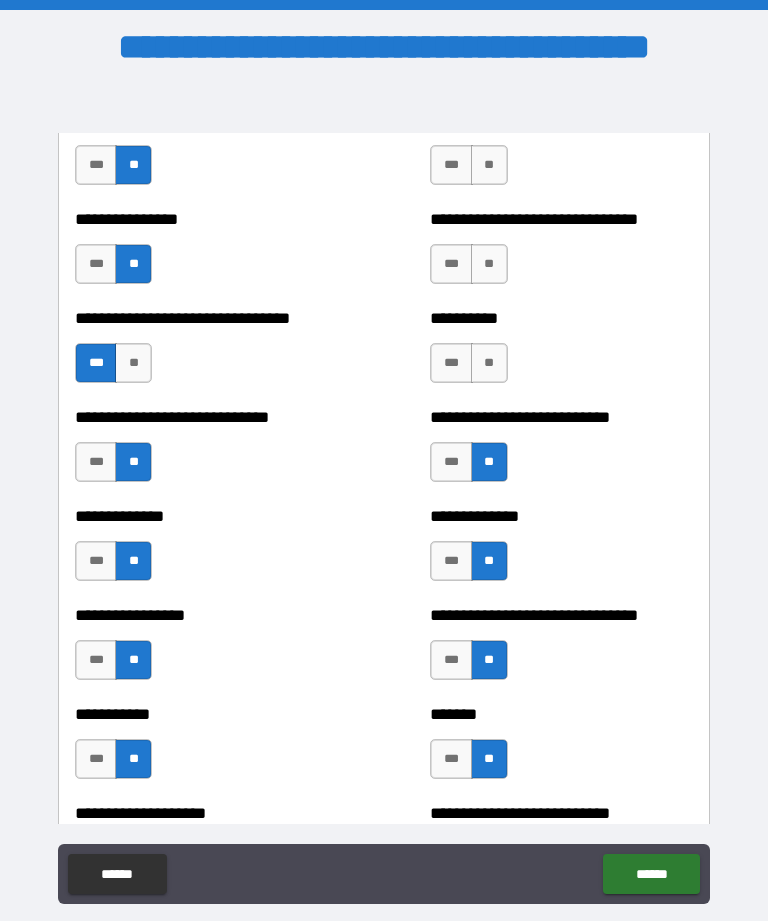 click on "**" at bounding box center (489, 363) 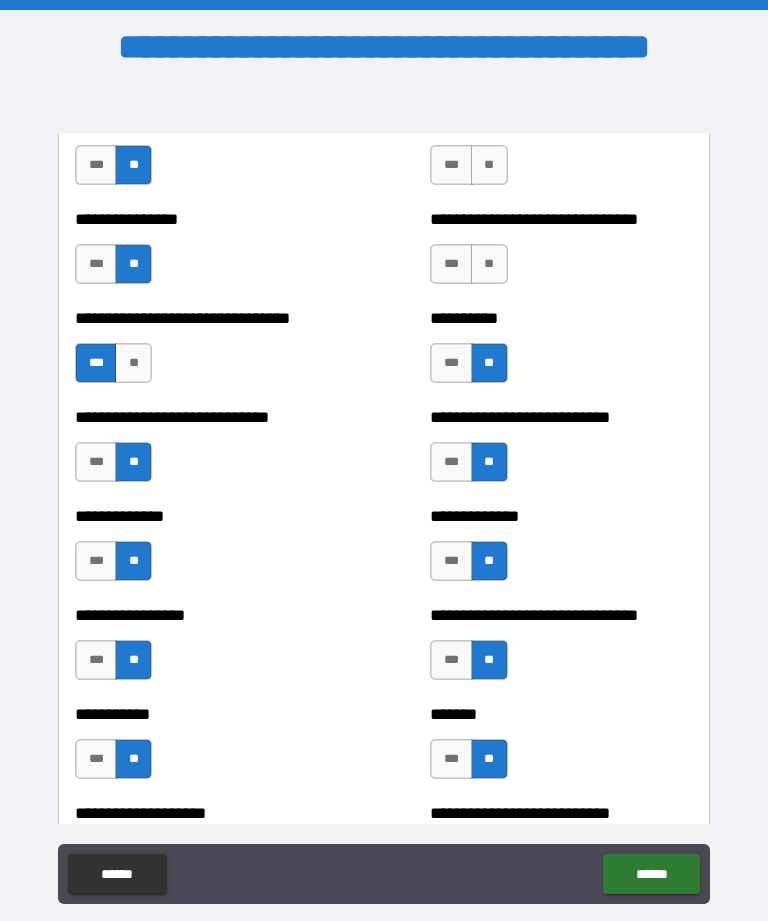 click on "**" at bounding box center (489, 264) 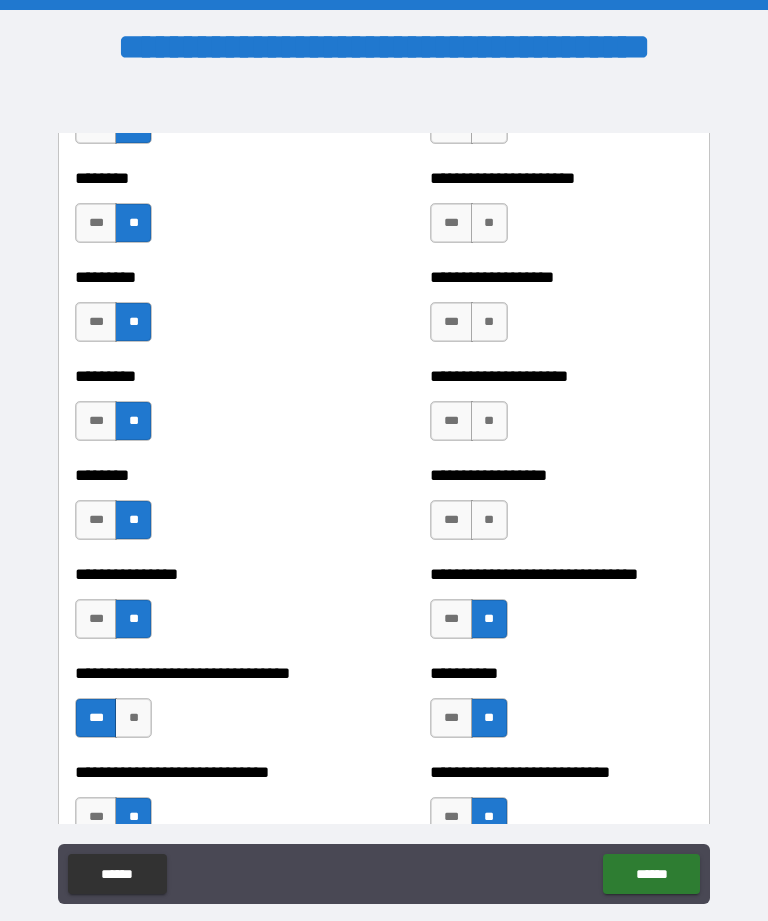 scroll, scrollTop: 7201, scrollLeft: 0, axis: vertical 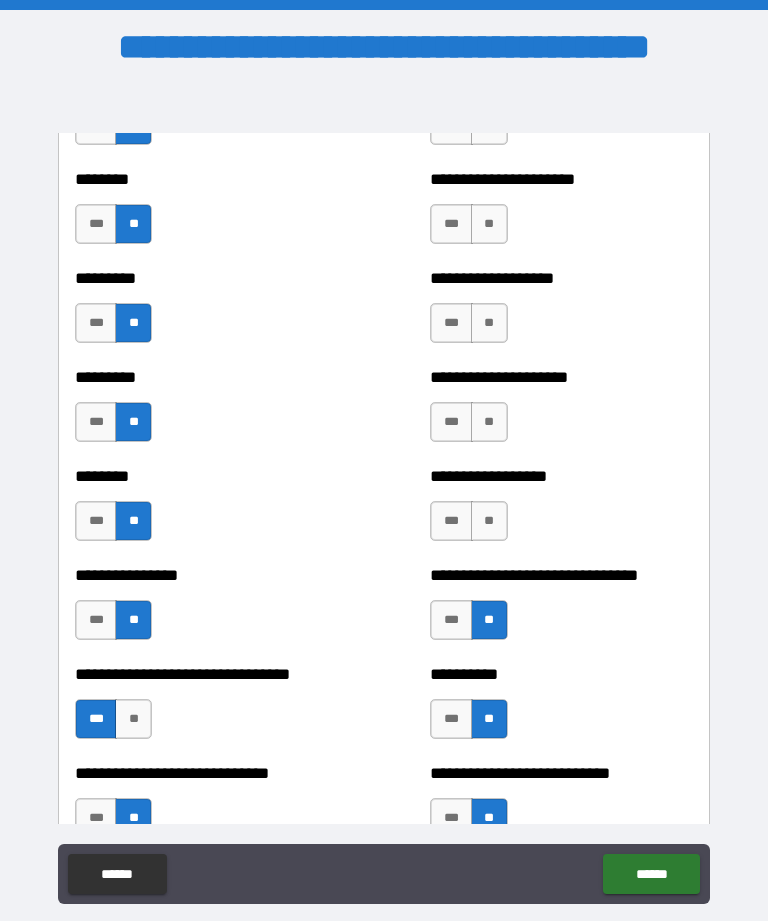click on "***" at bounding box center [451, 719] 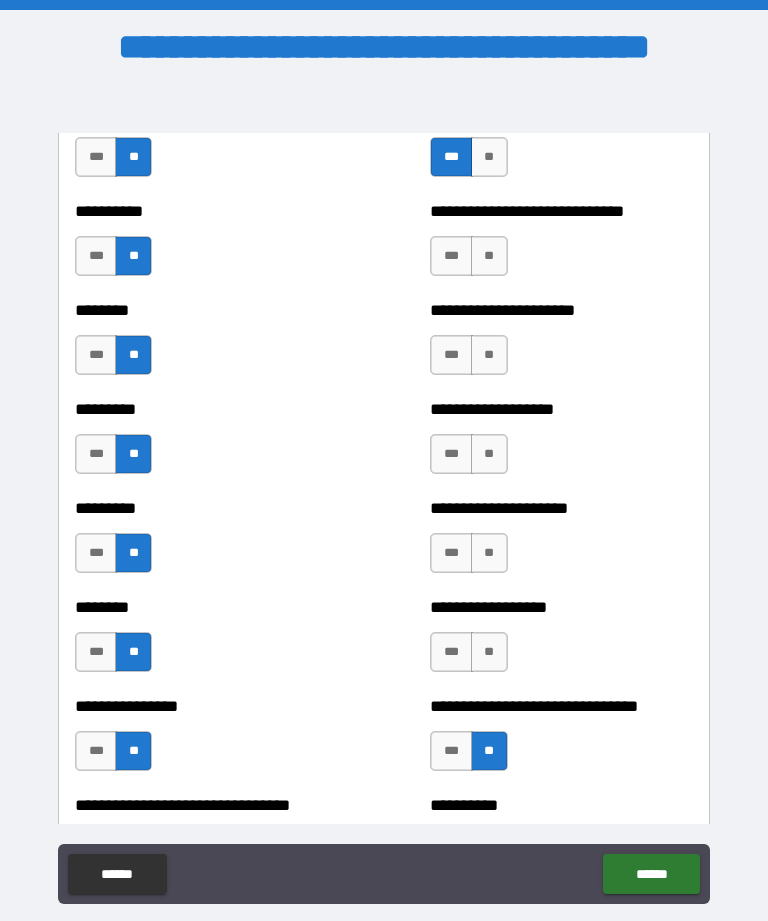 scroll, scrollTop: 7069, scrollLeft: 0, axis: vertical 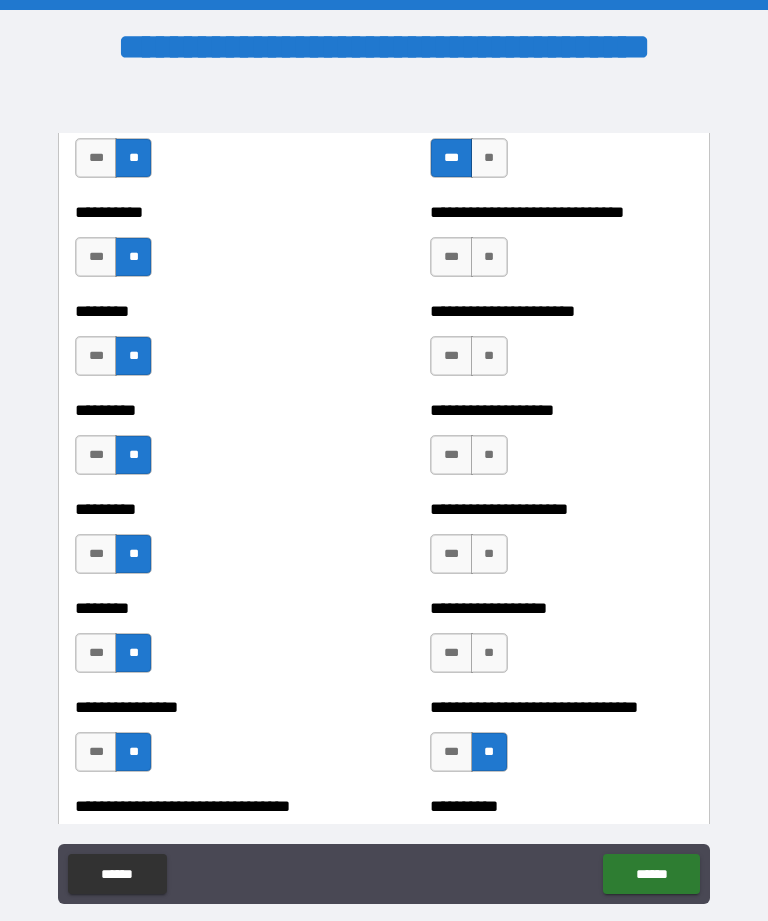 click on "**" at bounding box center (489, 653) 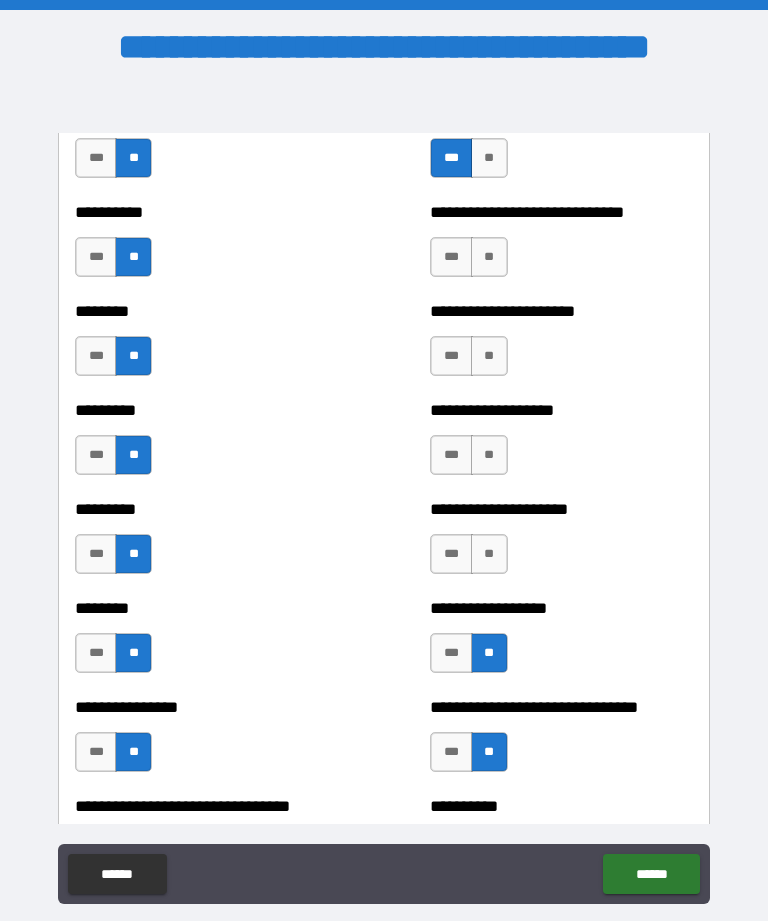 click on "**" at bounding box center (489, 554) 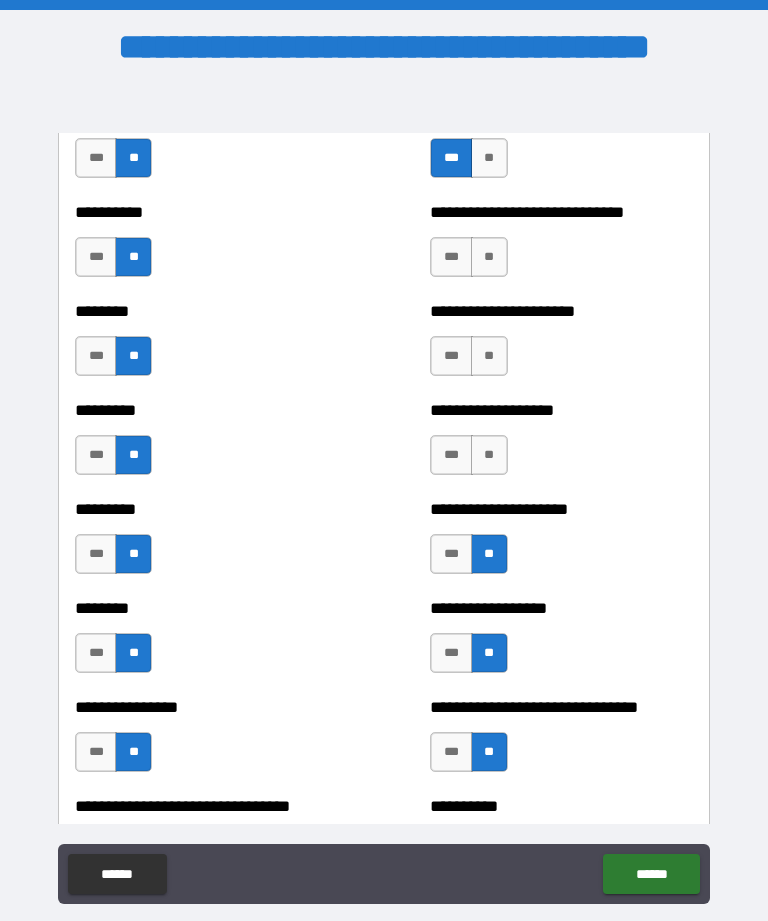 click on "**" at bounding box center [489, 455] 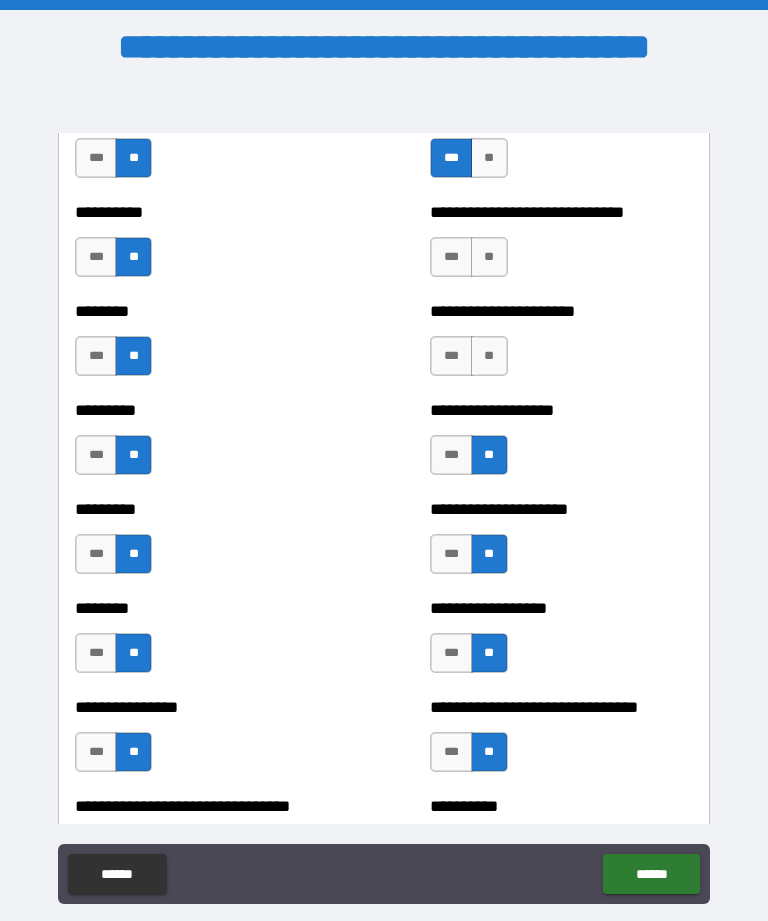 click on "**" at bounding box center [489, 356] 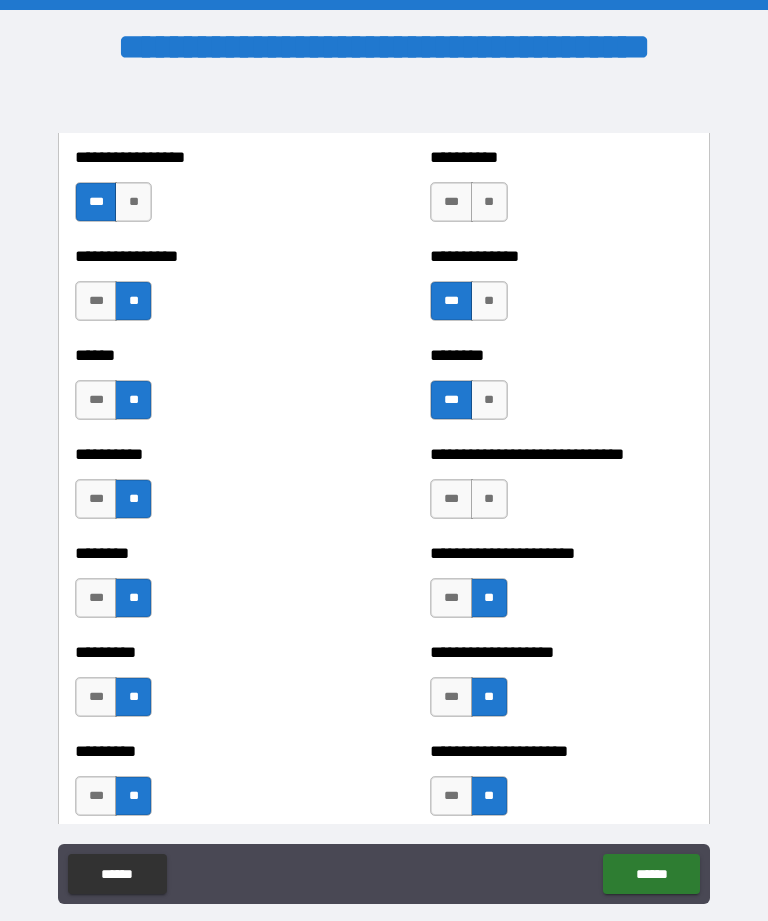 scroll, scrollTop: 6818, scrollLeft: 0, axis: vertical 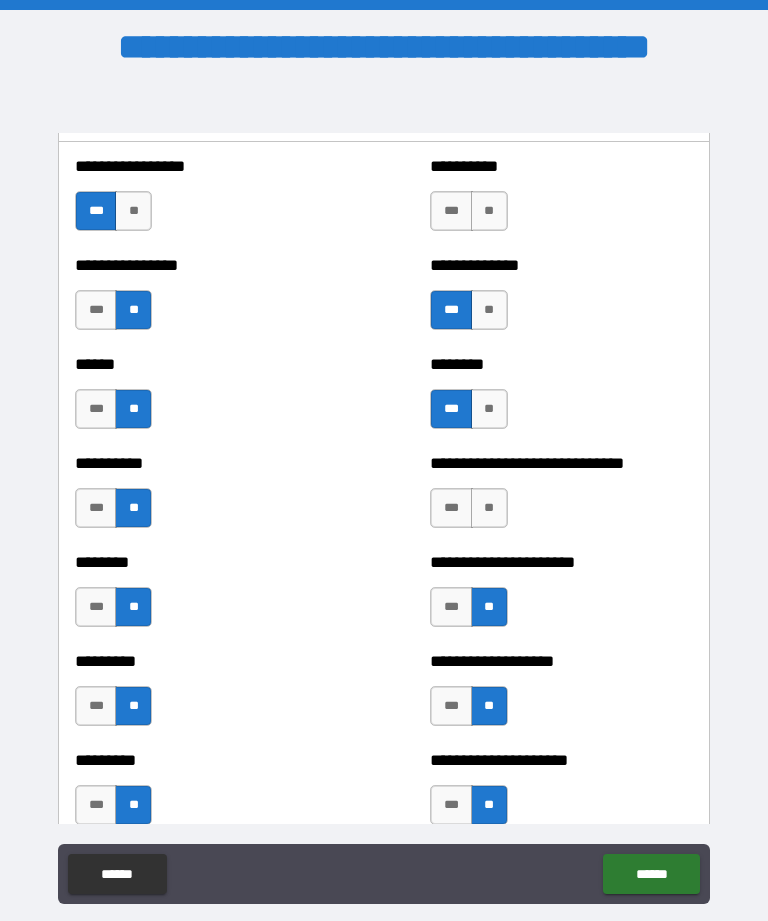 click on "**" at bounding box center [489, 508] 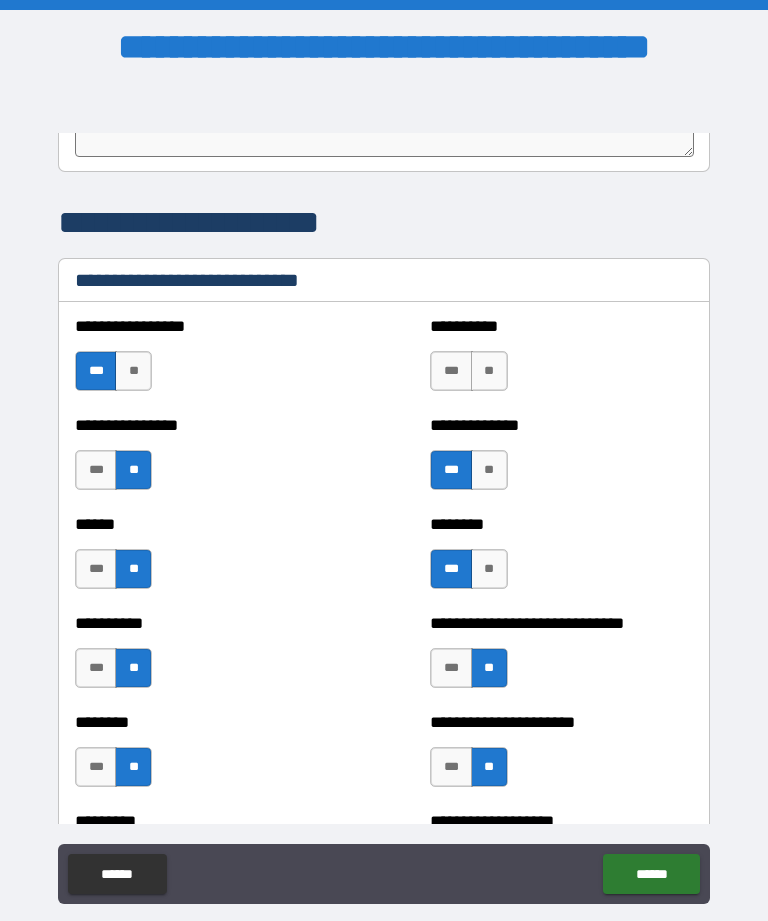 scroll, scrollTop: 6661, scrollLeft: 0, axis: vertical 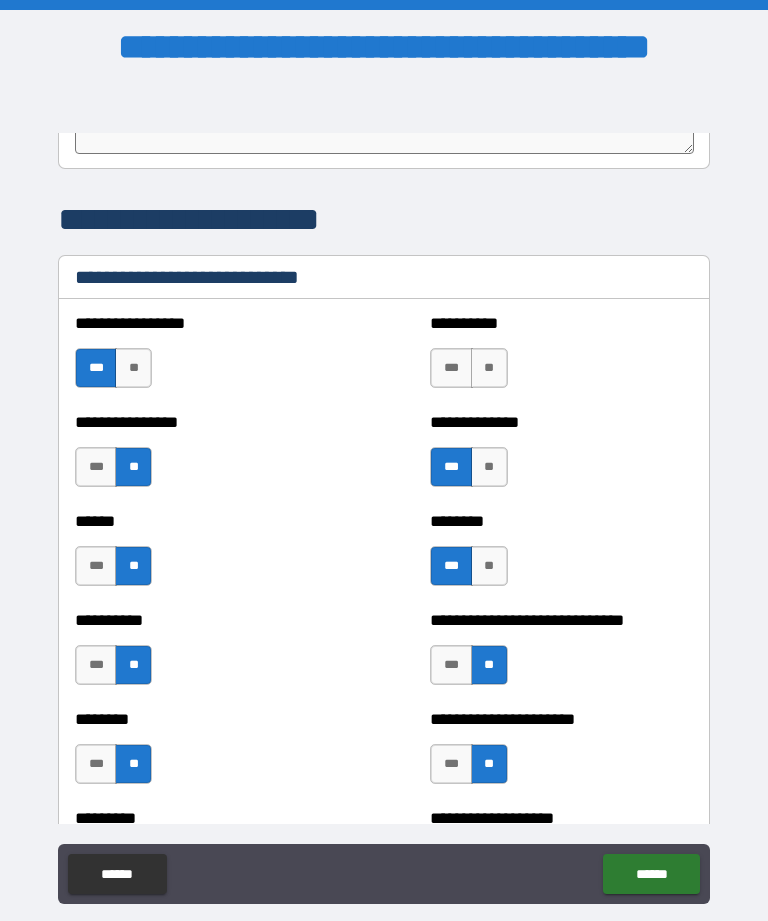 click on "**" at bounding box center [489, 368] 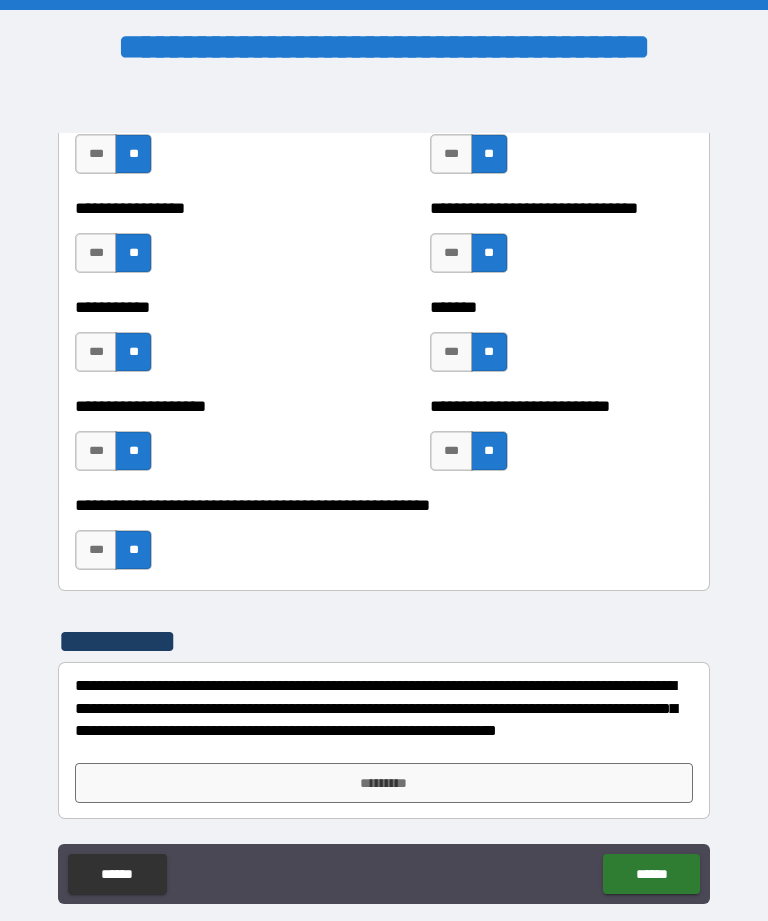 scroll, scrollTop: 7964, scrollLeft: 0, axis: vertical 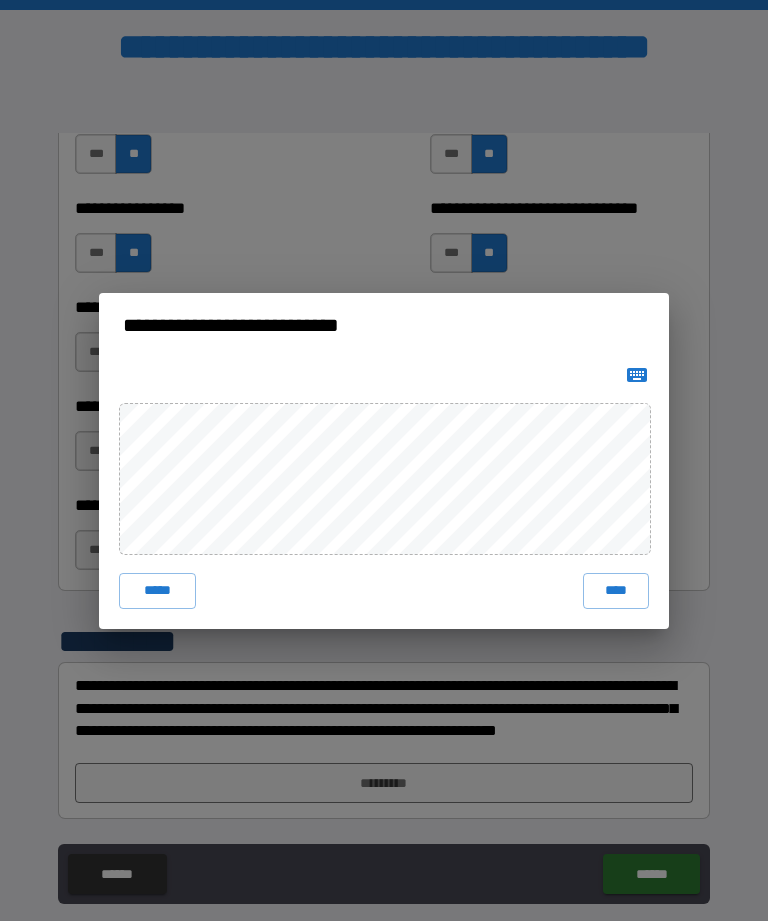 click on "****" at bounding box center [616, 591] 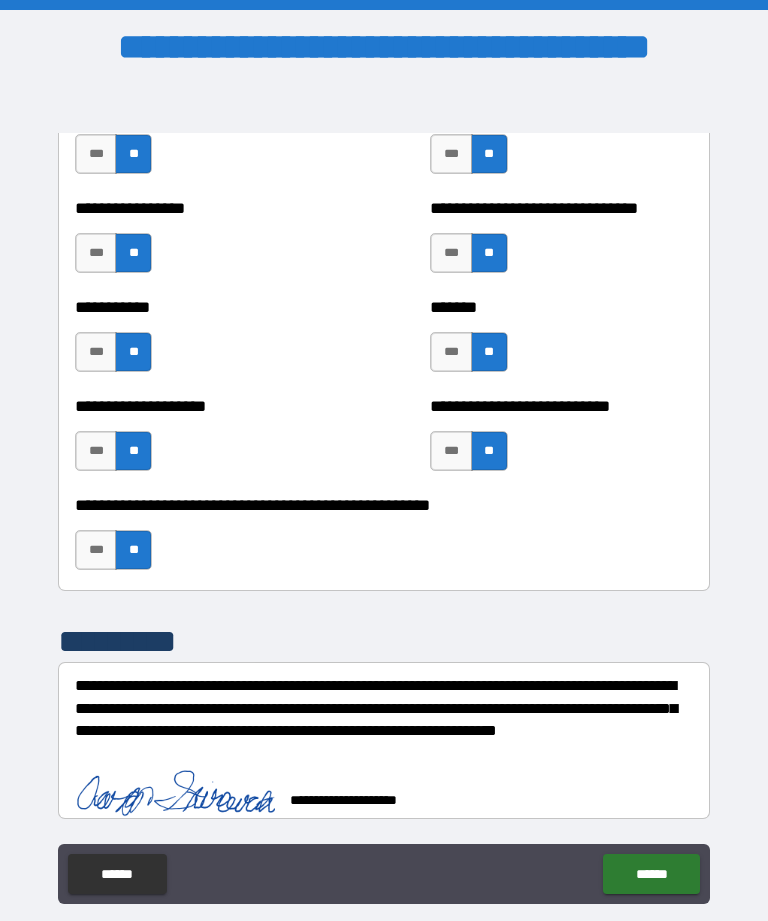 scroll, scrollTop: 7954, scrollLeft: 0, axis: vertical 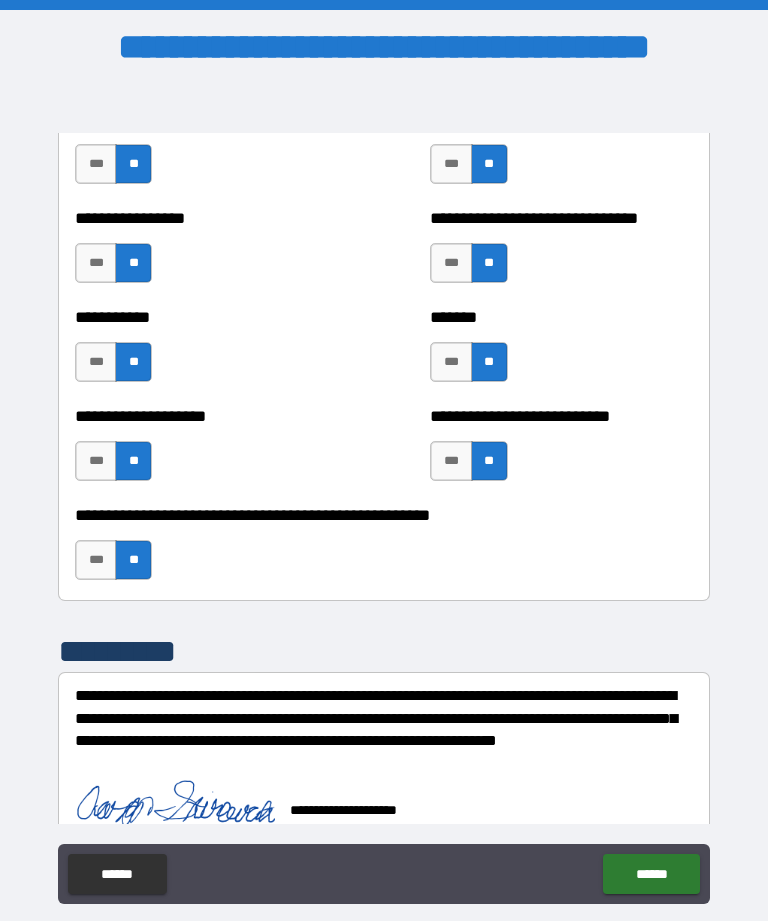 click on "******" at bounding box center [651, 874] 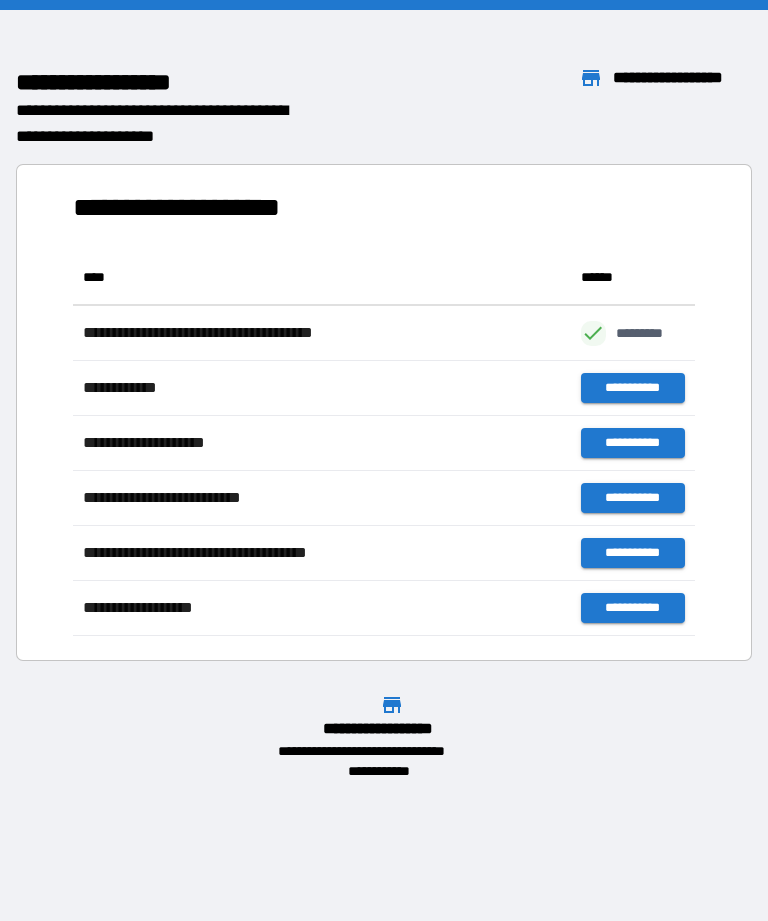 scroll, scrollTop: 1, scrollLeft: 1, axis: both 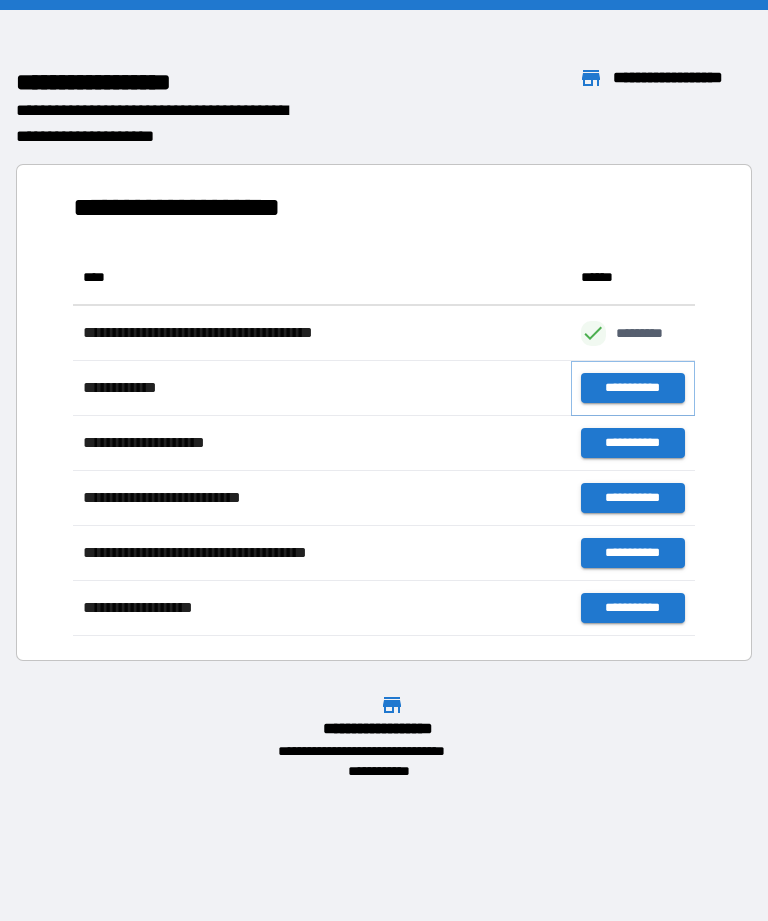 click on "**********" at bounding box center (633, 388) 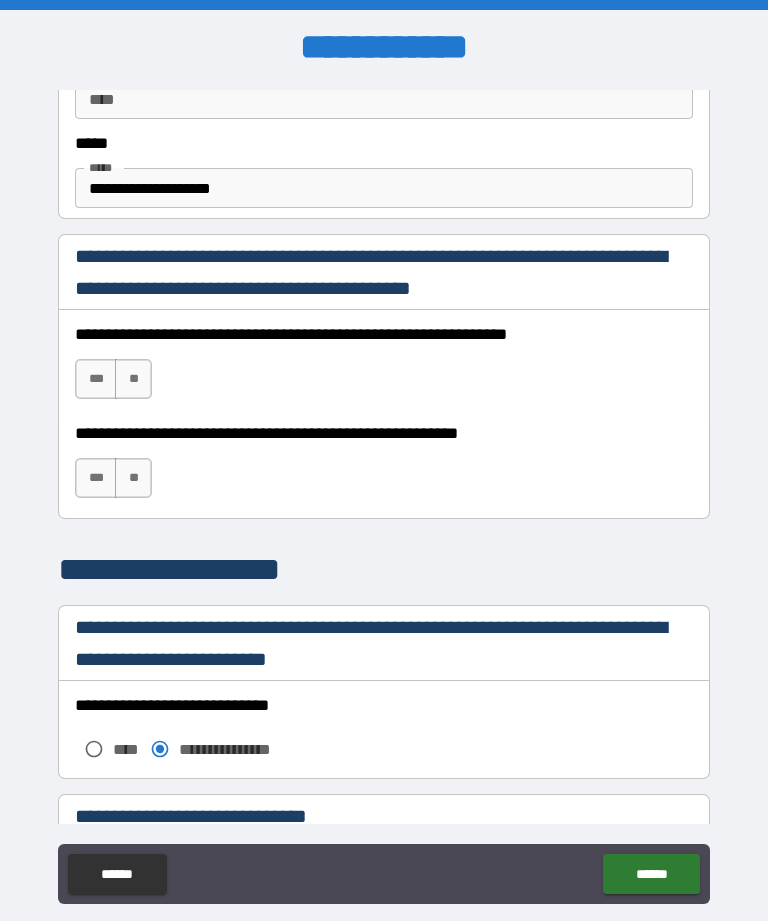 scroll, scrollTop: 1214, scrollLeft: 0, axis: vertical 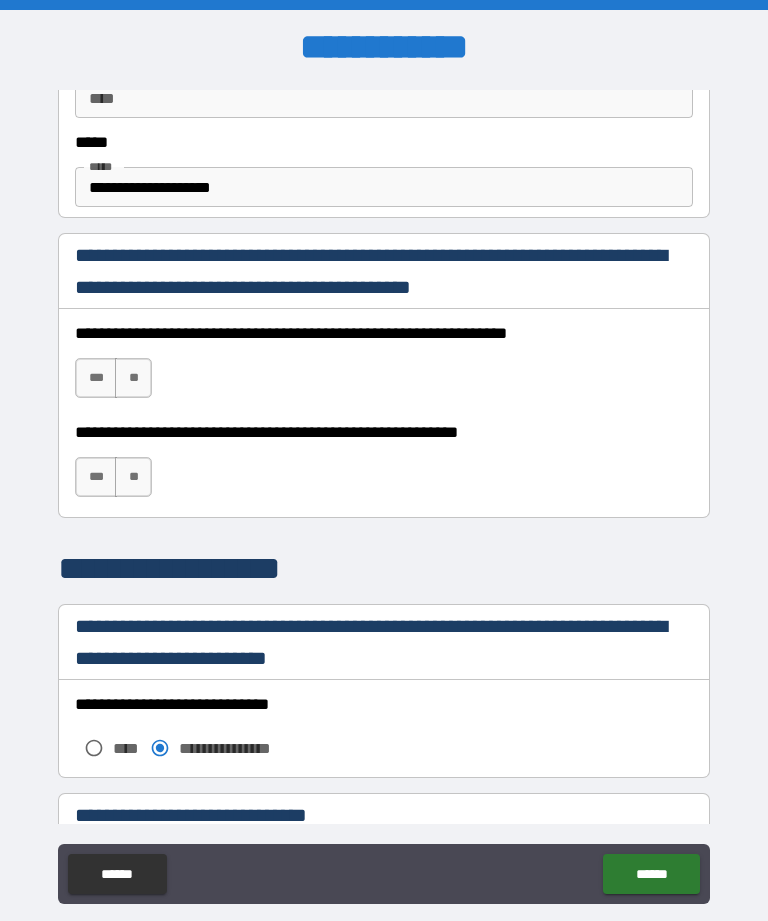 click on "***" at bounding box center (96, 378) 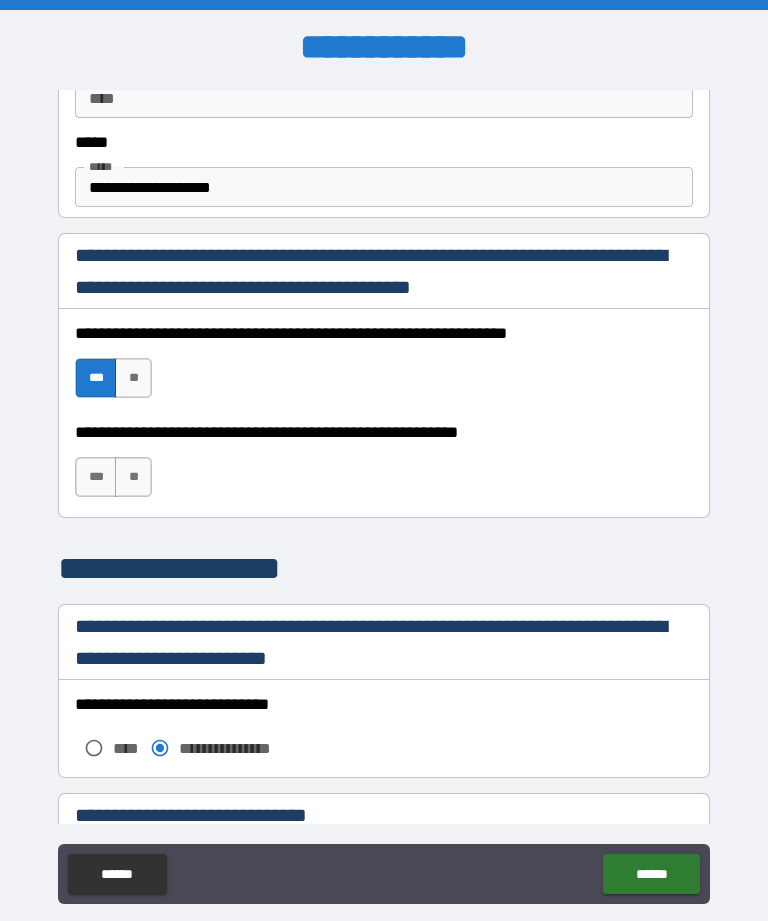 click on "***" at bounding box center [96, 477] 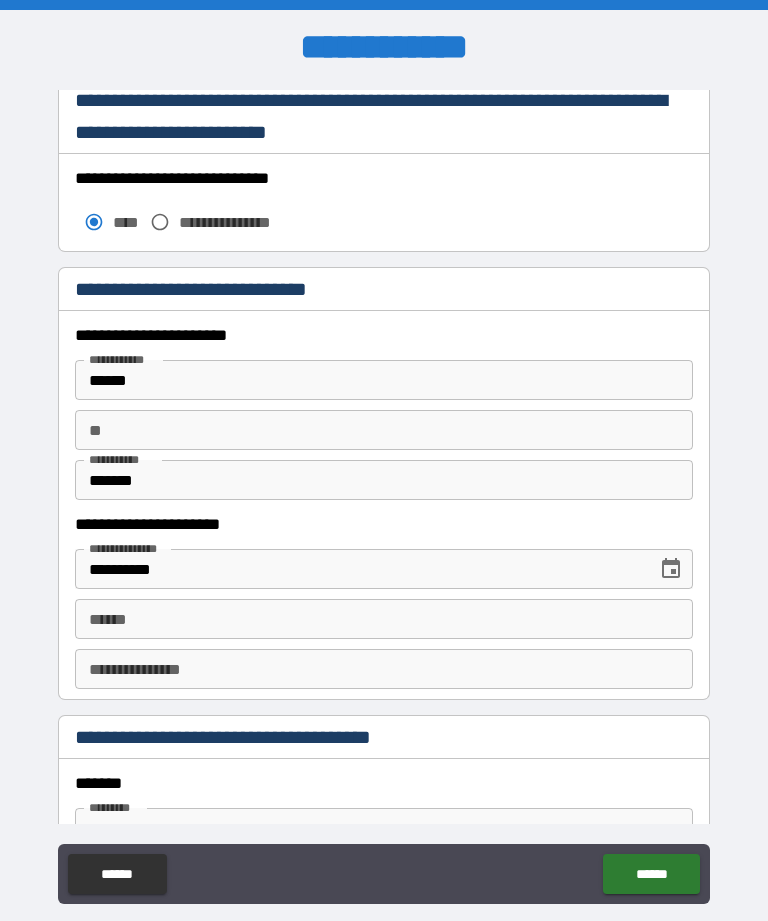 scroll, scrollTop: 1742, scrollLeft: 0, axis: vertical 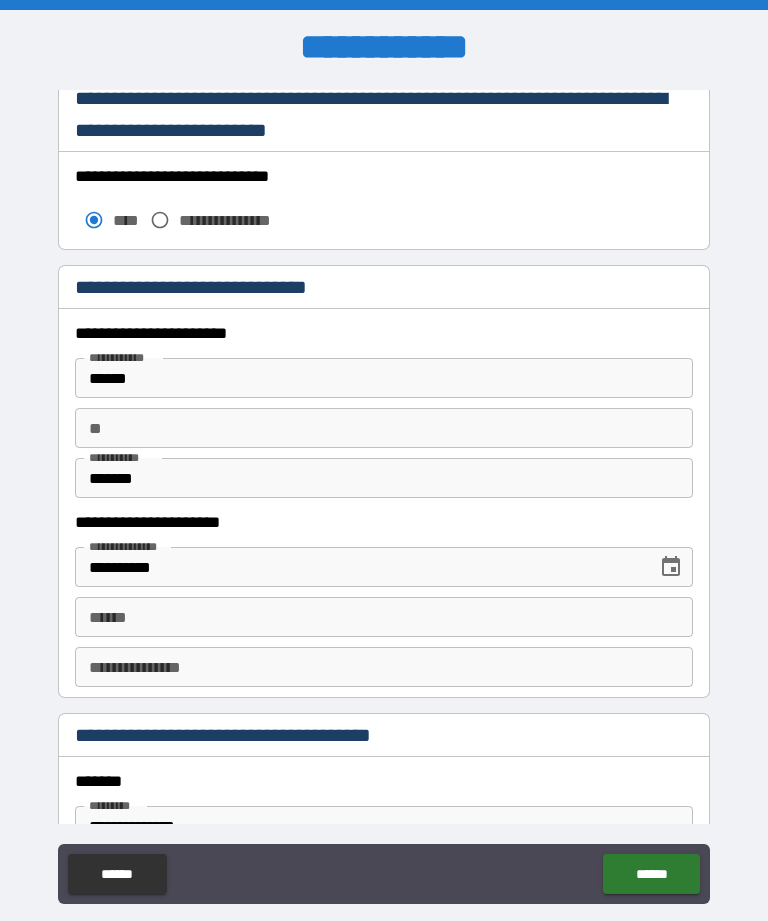 click on "******" at bounding box center (384, 378) 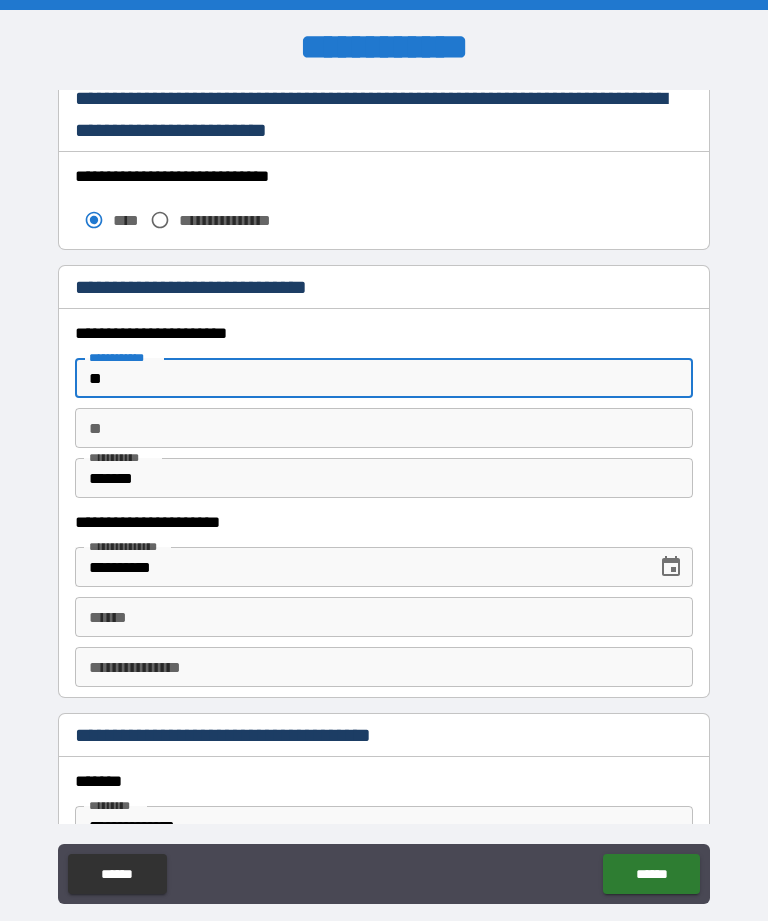 type on "*" 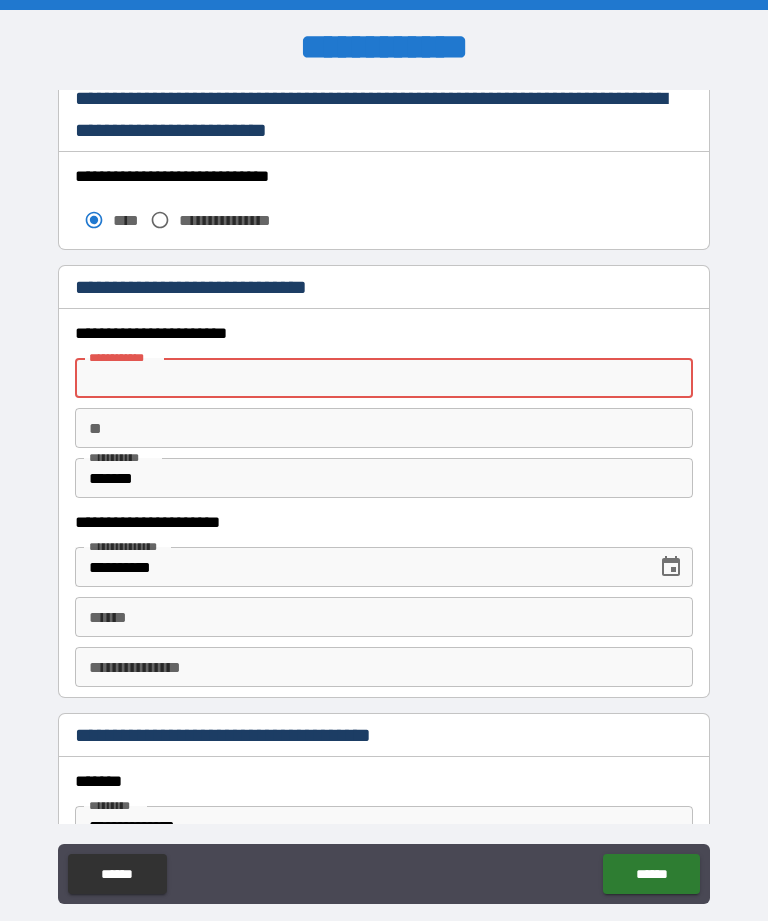 click on "*******" at bounding box center [384, 478] 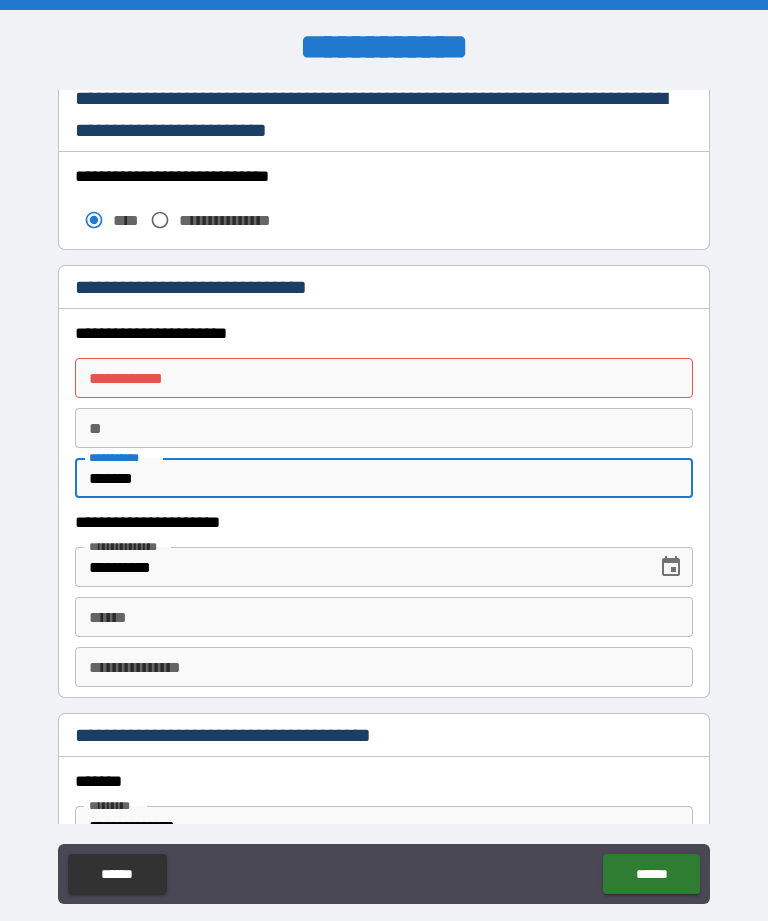 click on "**********" at bounding box center (384, 378) 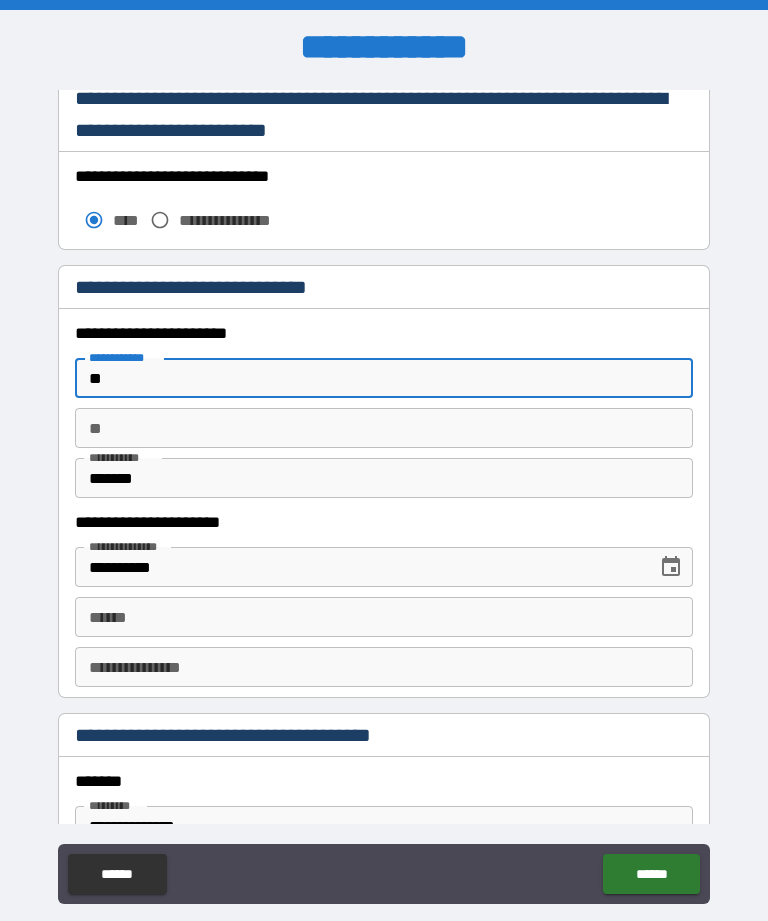type on "*" 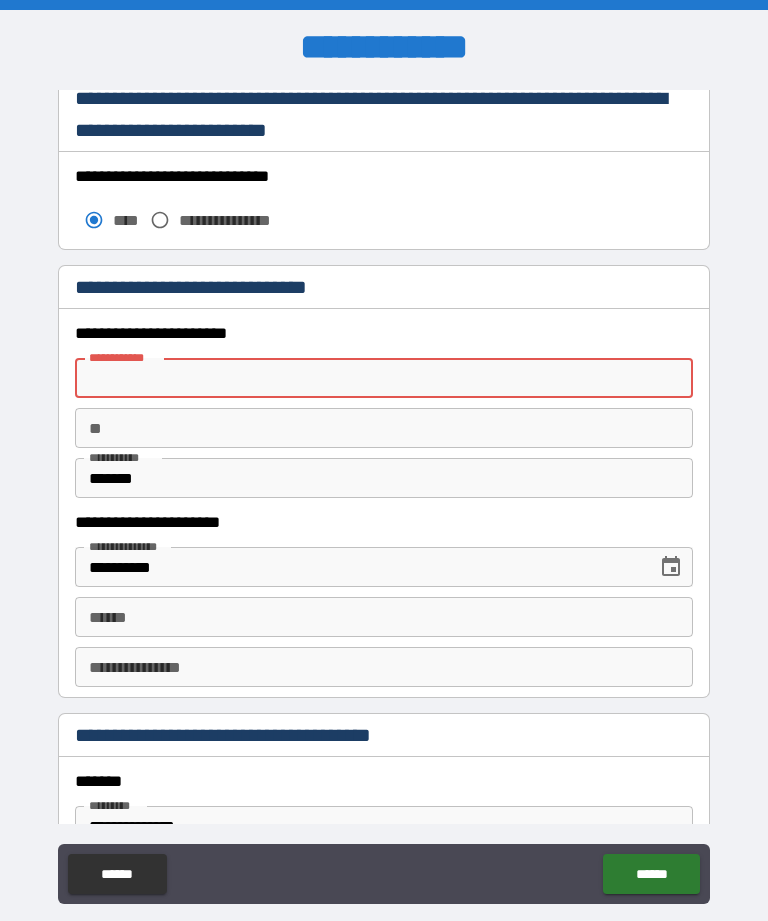 type 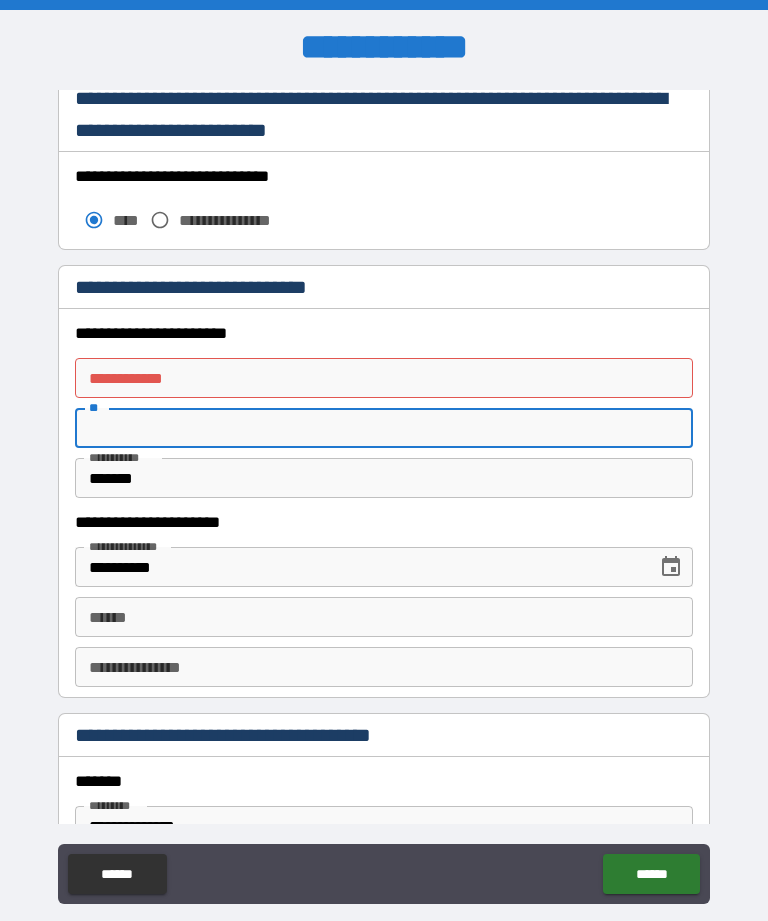 click on "*******" at bounding box center [384, 478] 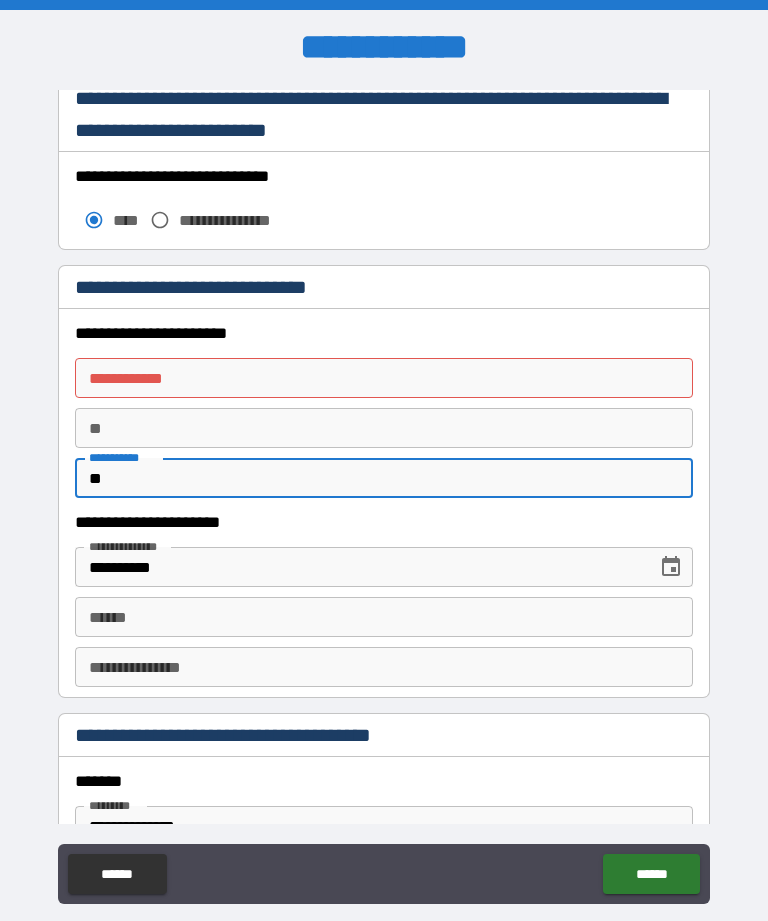 type on "*" 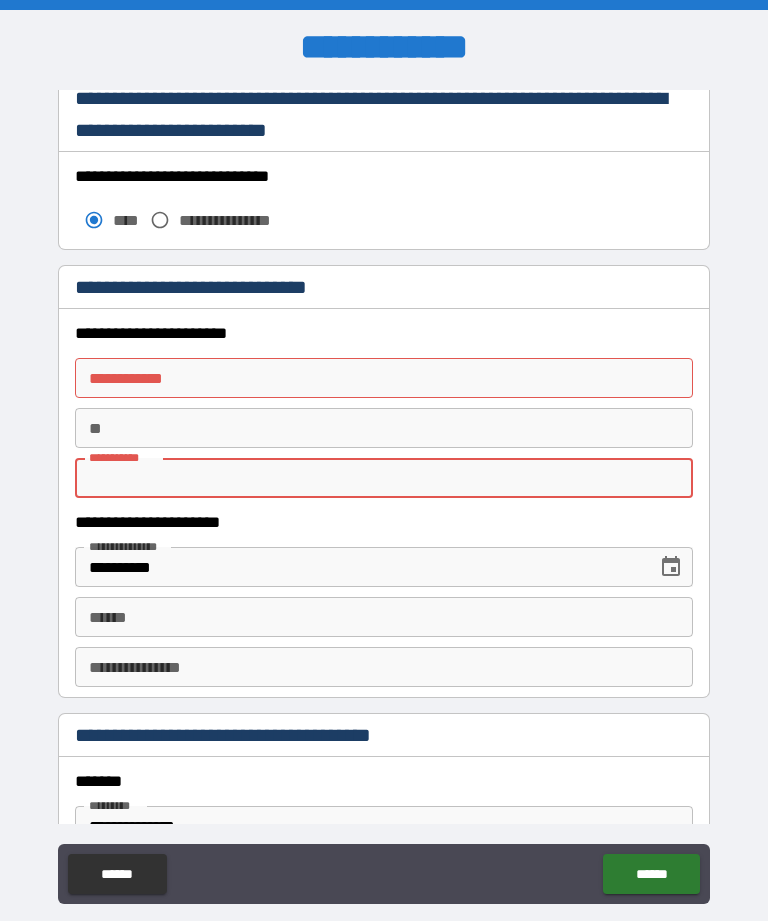 type 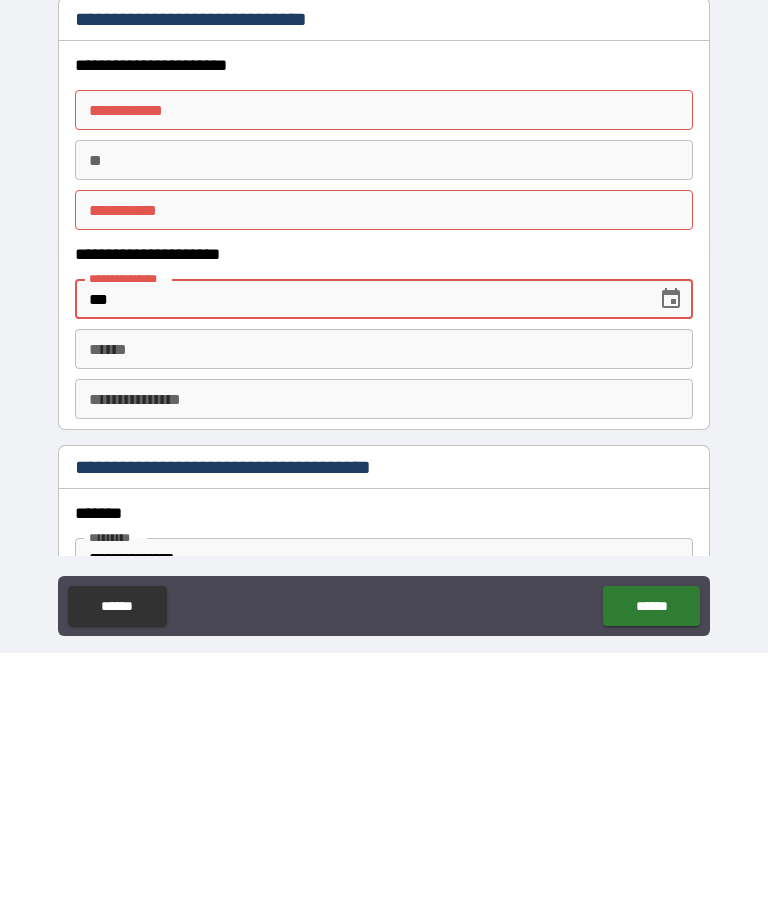 type on "*" 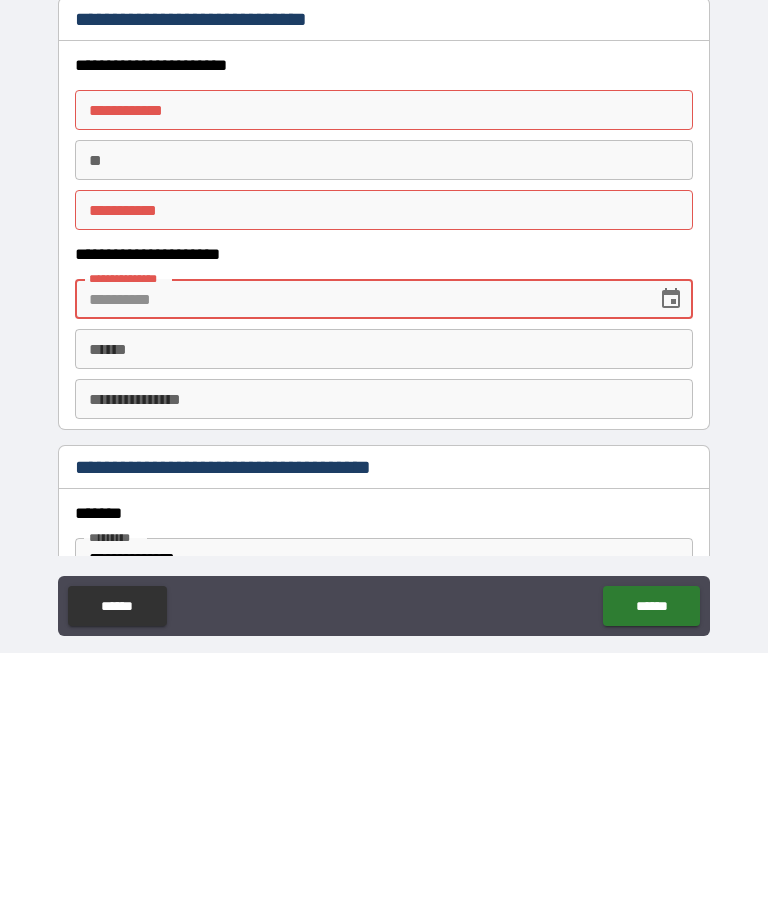 type 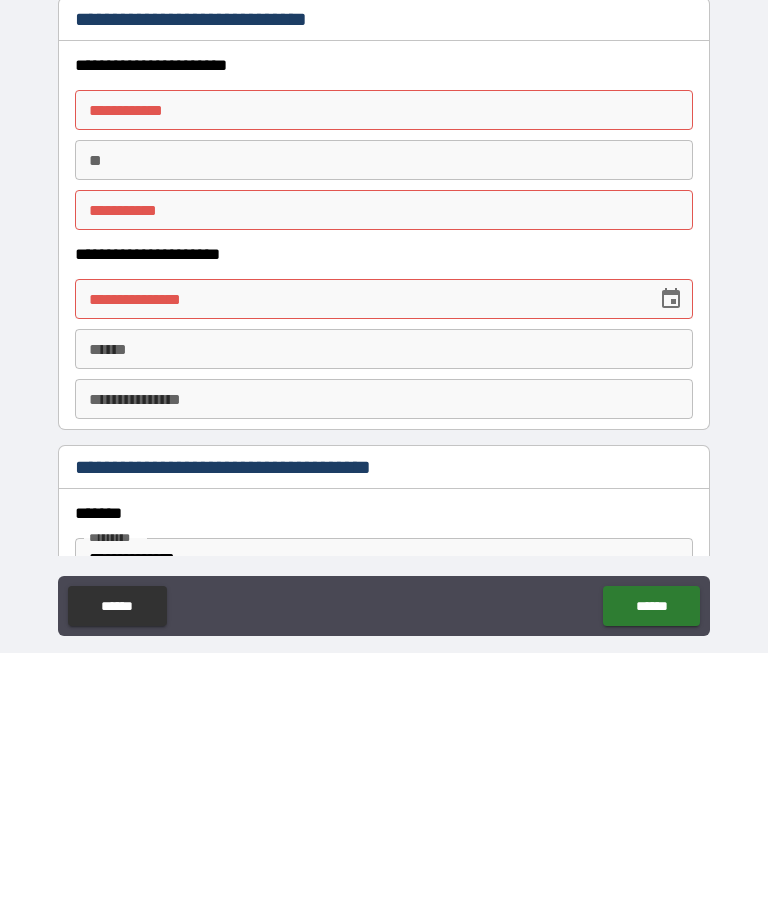 scroll, scrollTop: 64, scrollLeft: 0, axis: vertical 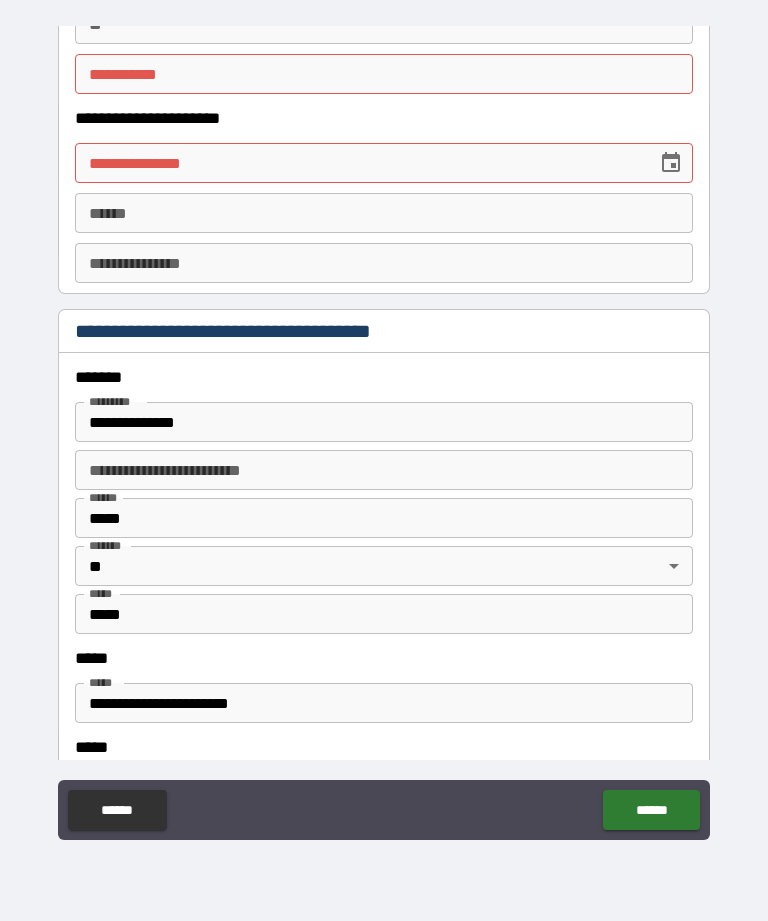 click on "**********" at bounding box center [384, 422] 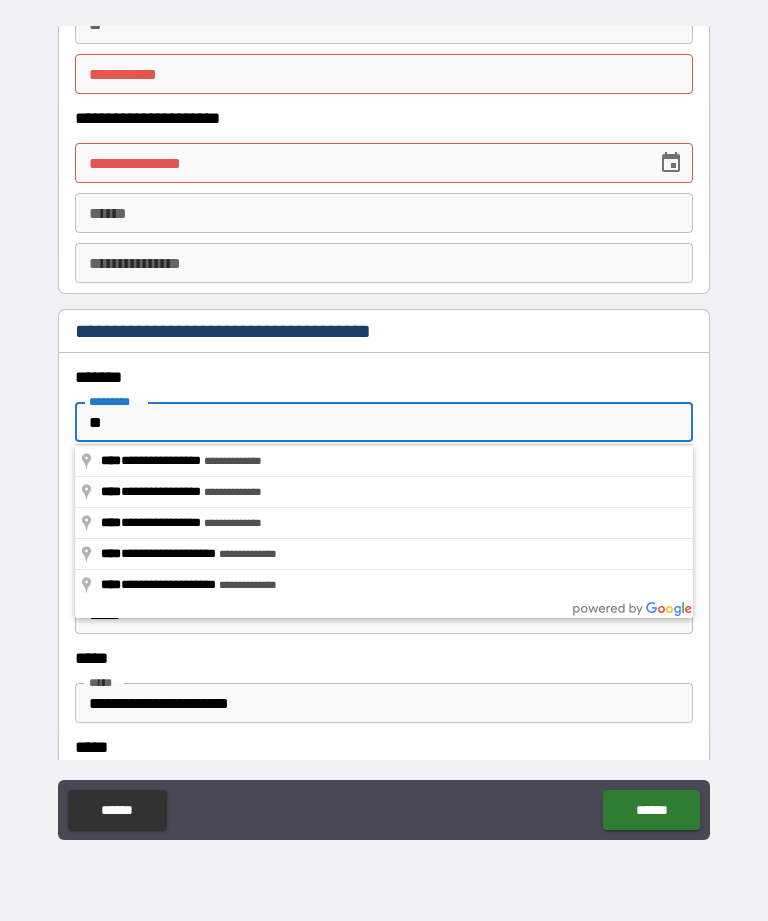 type on "*" 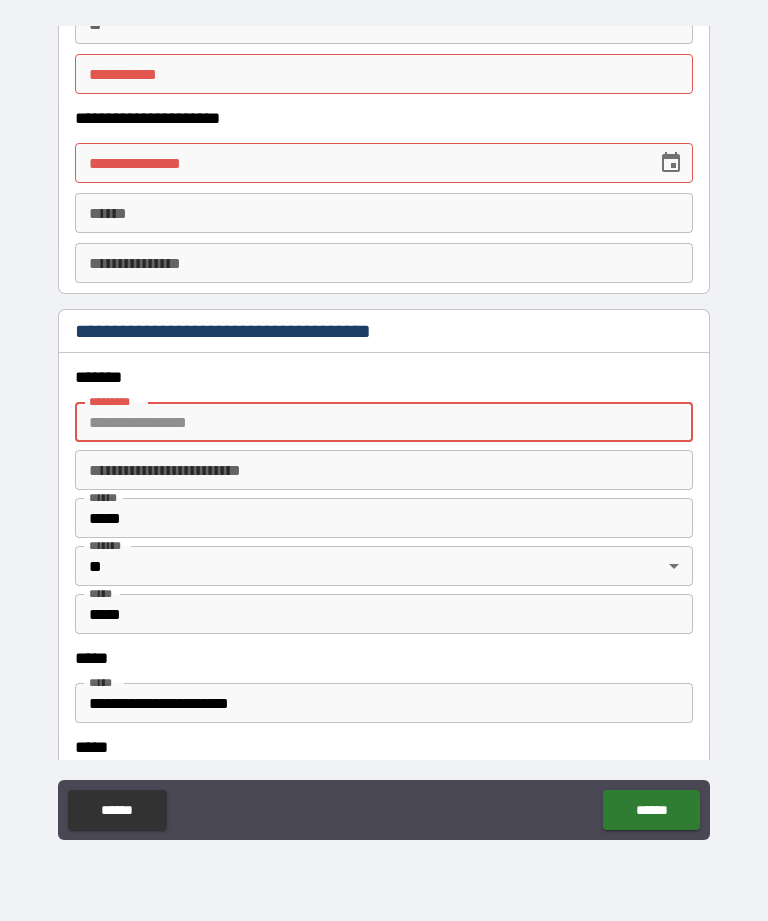 type 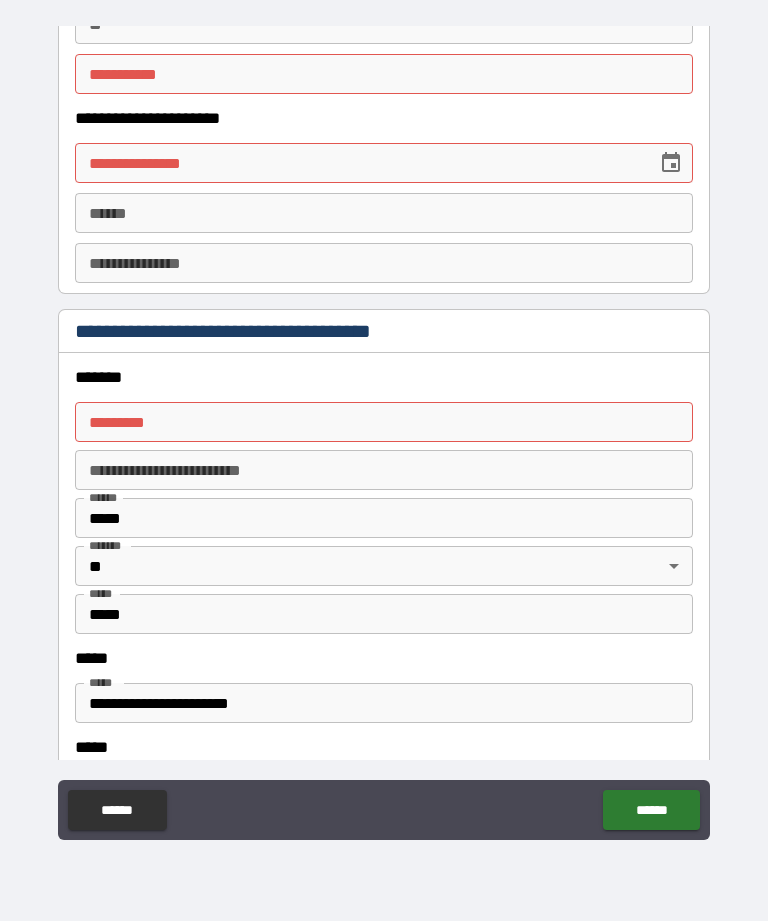 click on "*****" at bounding box center (384, 518) 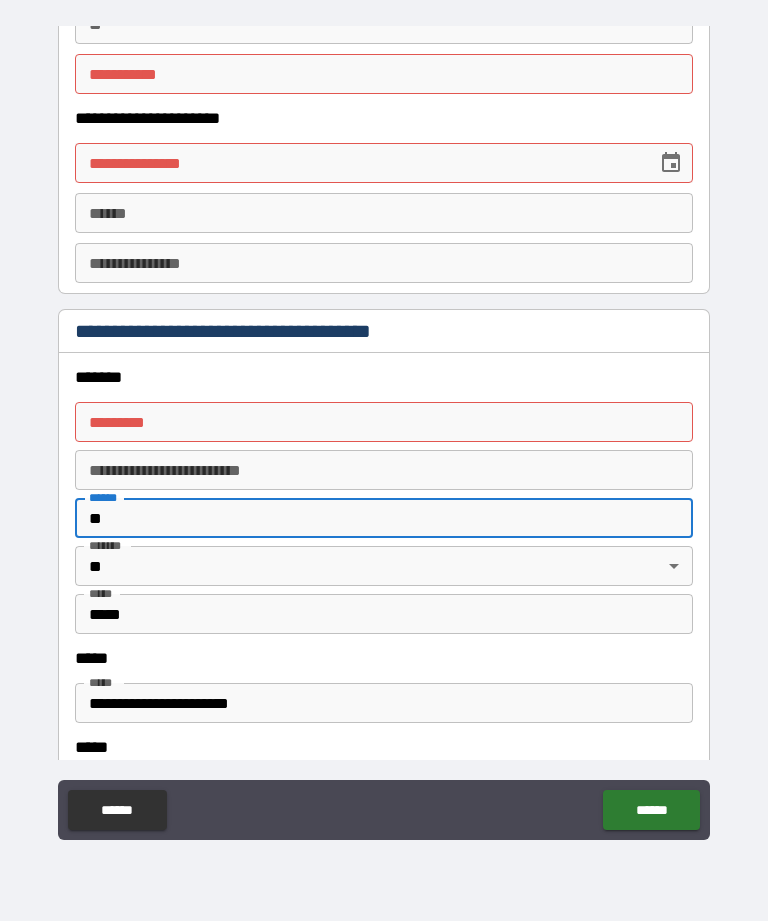 type on "*" 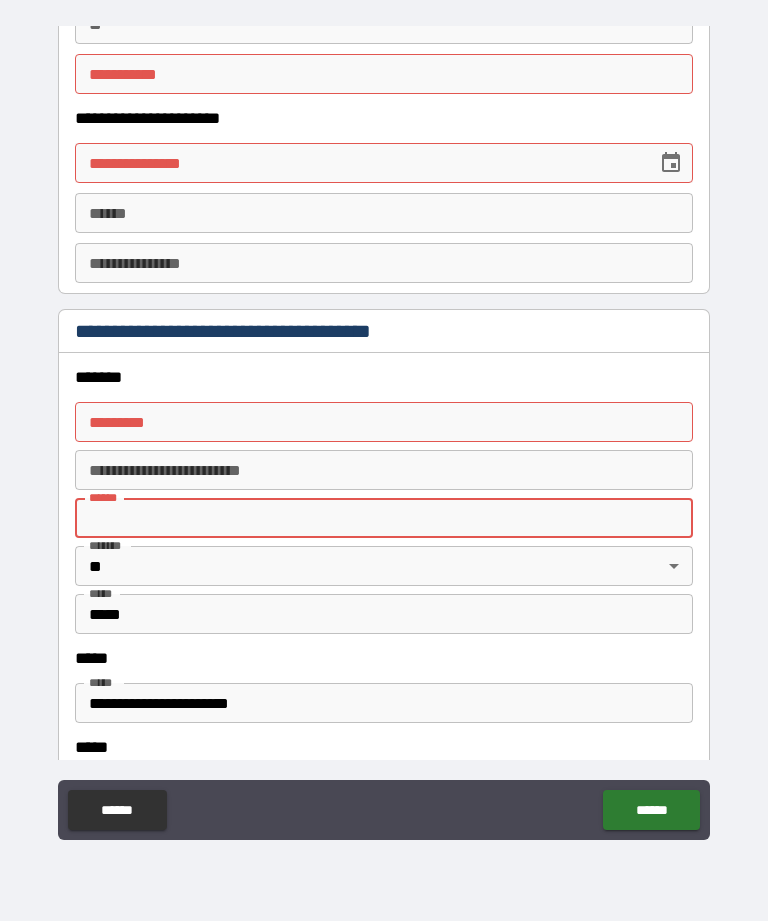 type 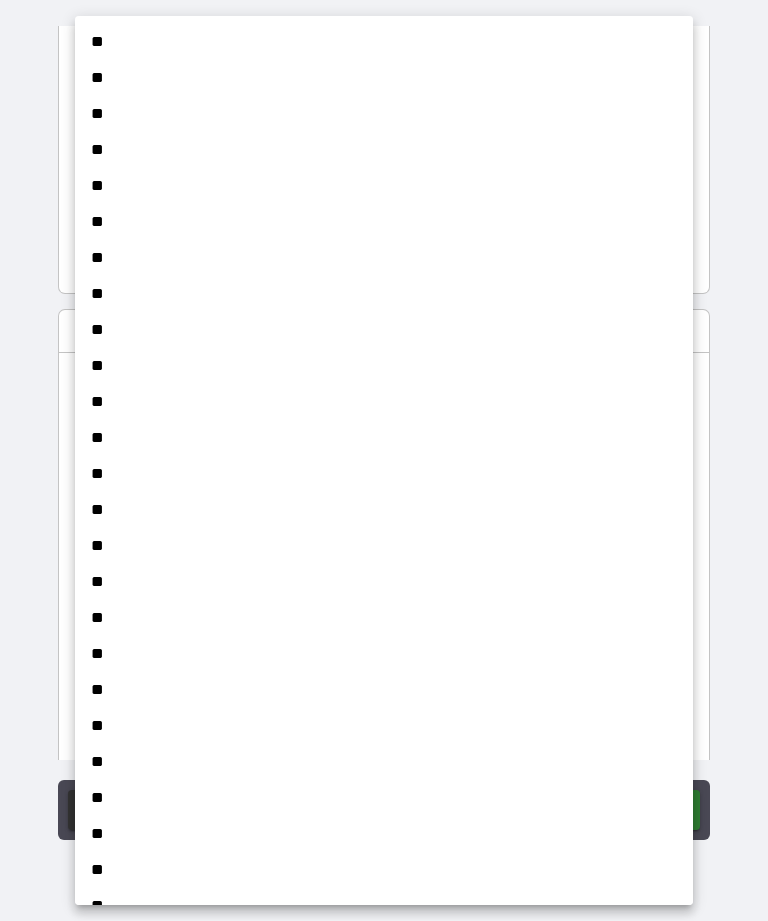 scroll, scrollTop: 1058, scrollLeft: 0, axis: vertical 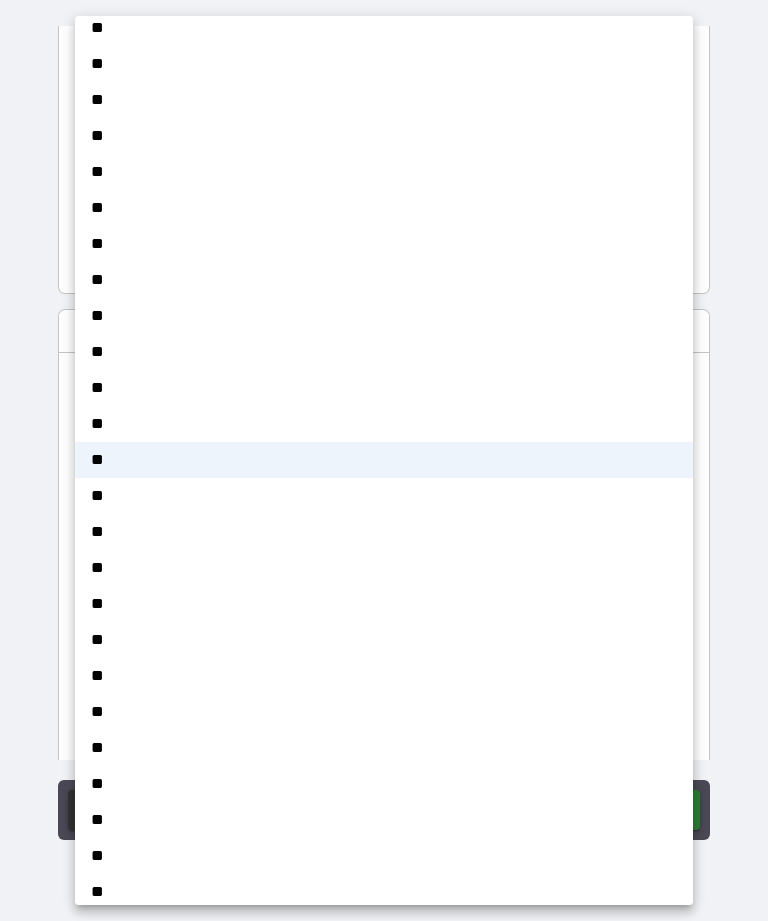 click at bounding box center (384, 460) 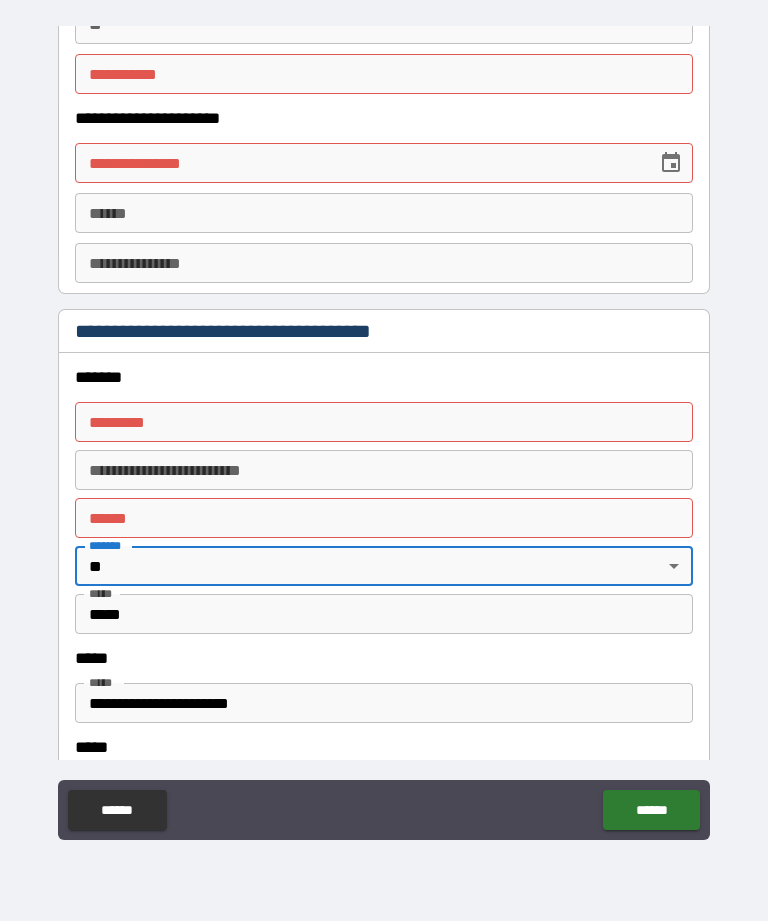 click on "*****" at bounding box center [384, 614] 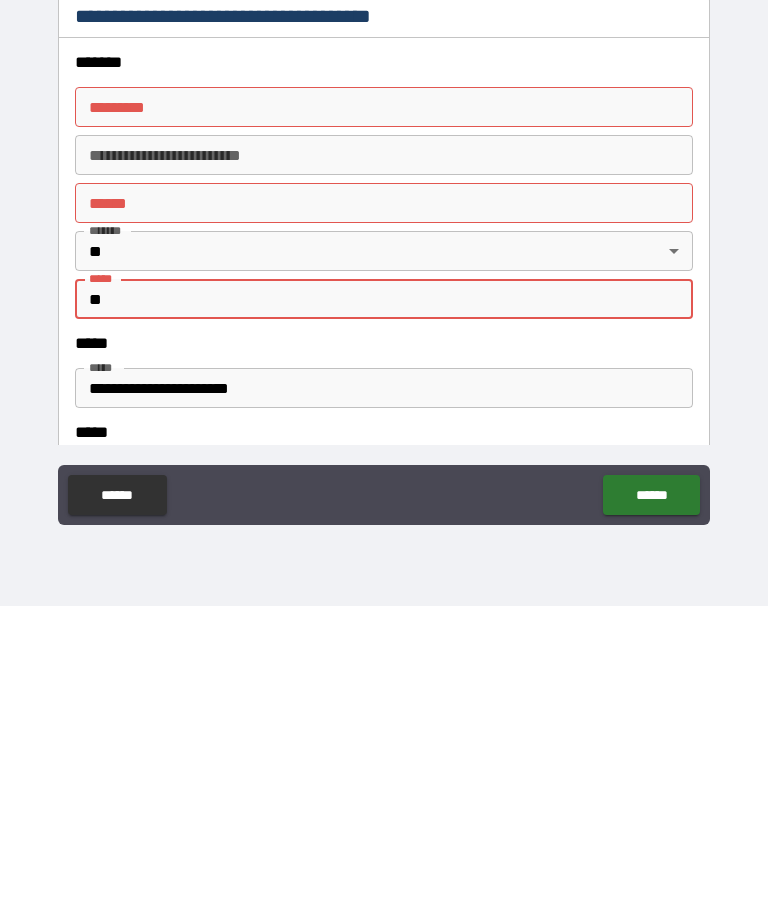 type on "*" 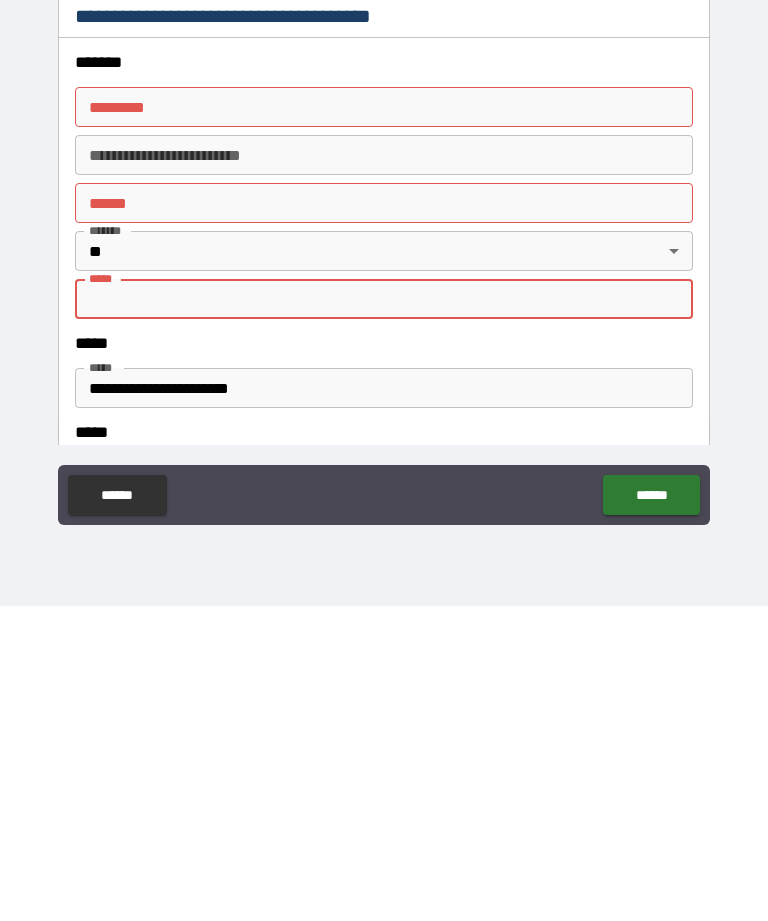 type 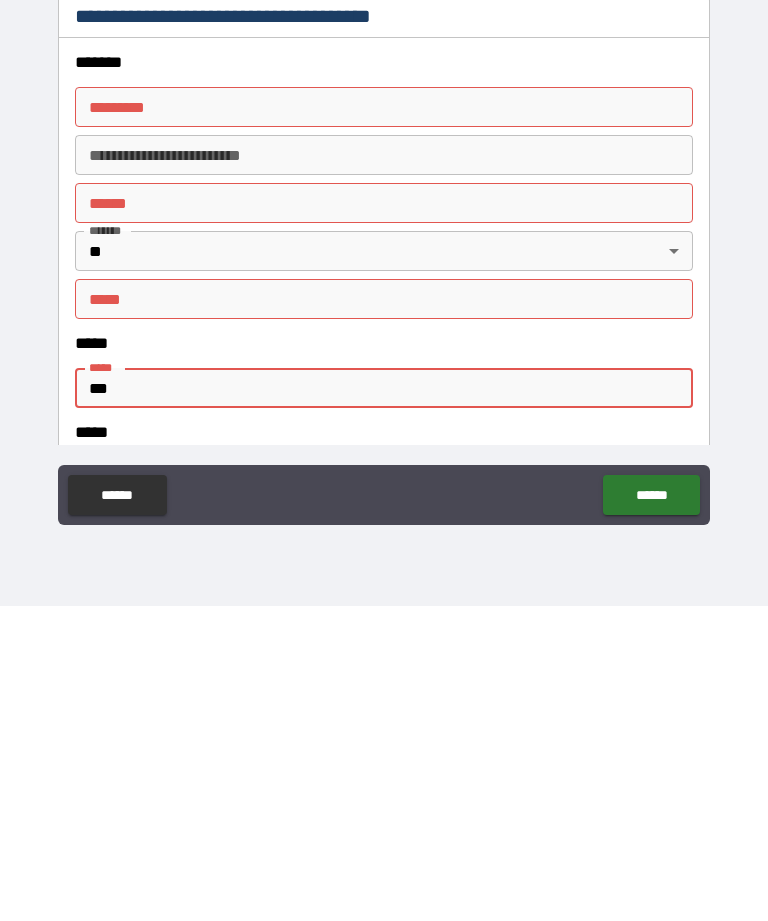 type on "**" 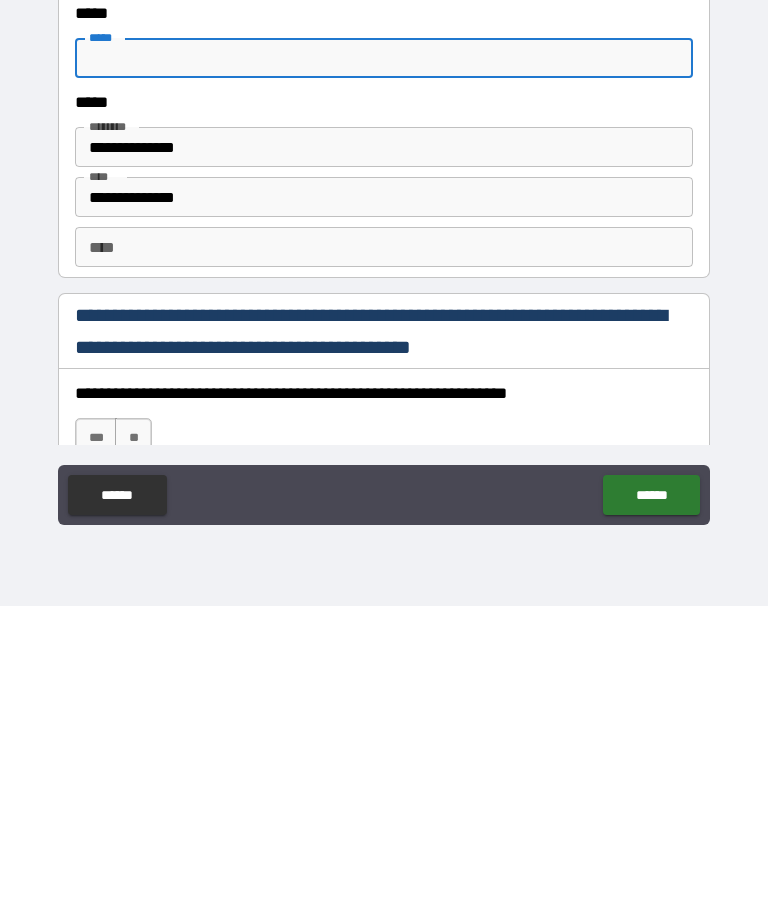 scroll, scrollTop: 2414, scrollLeft: 0, axis: vertical 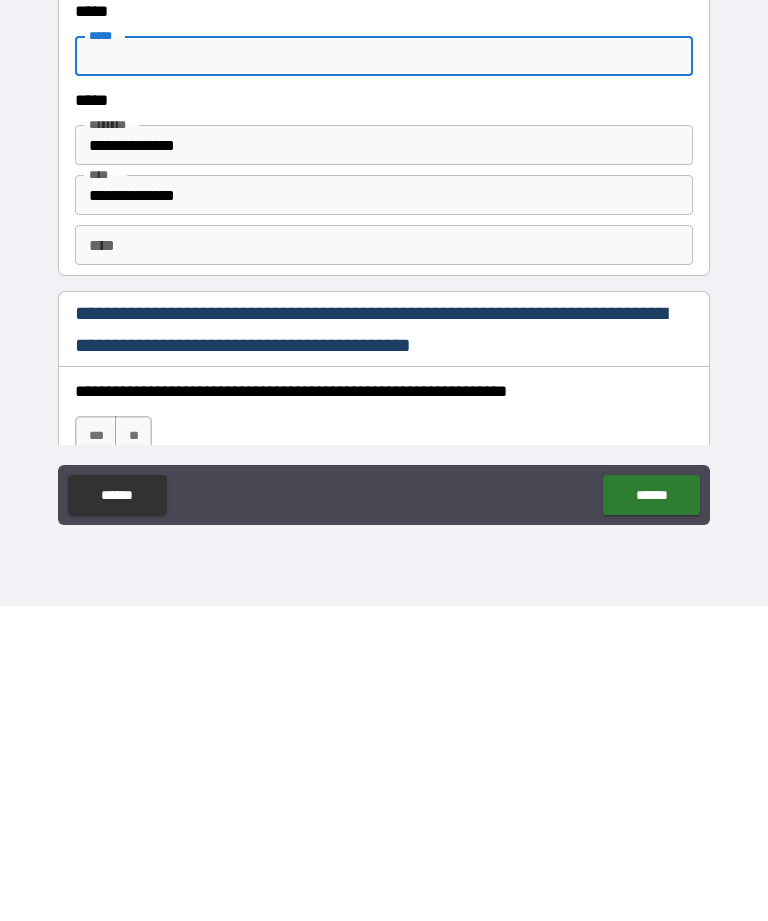type 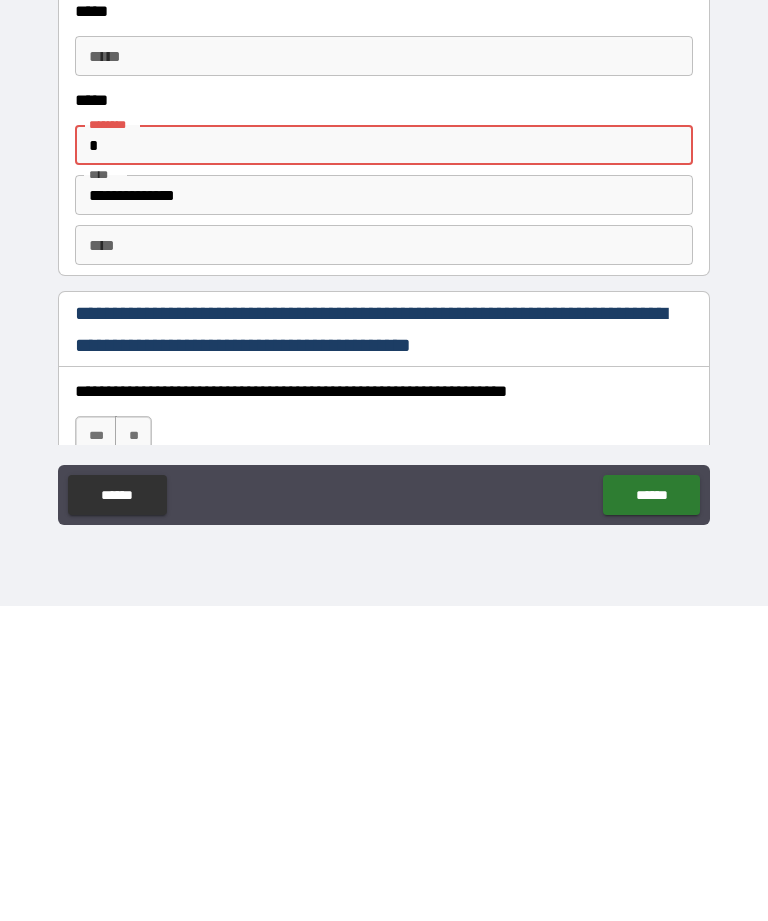 type on "*" 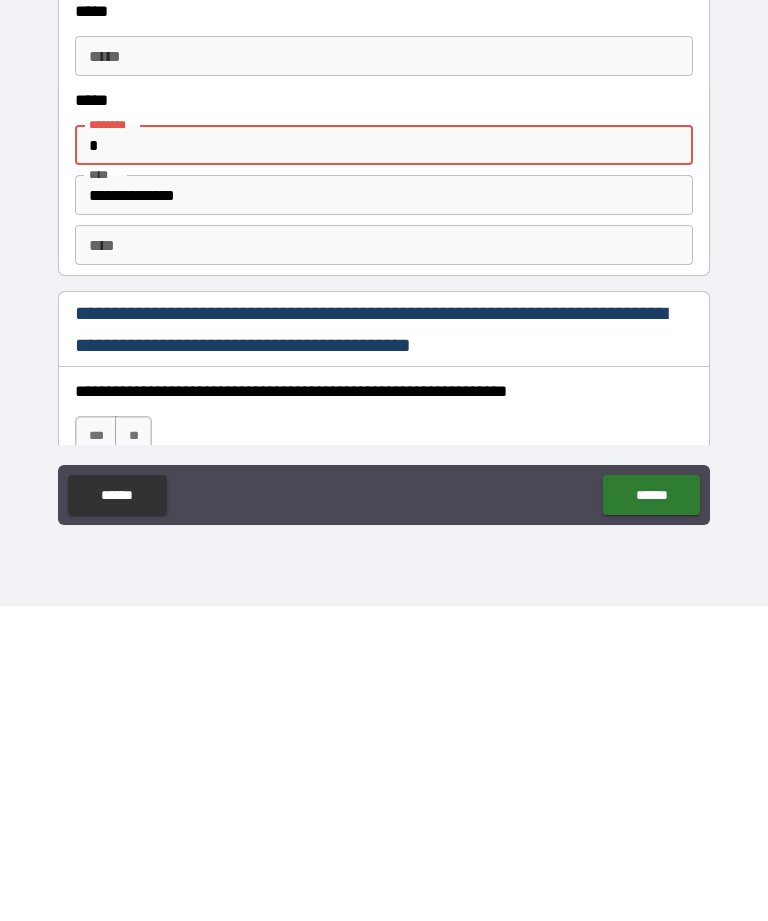 click on "**********" at bounding box center [384, 510] 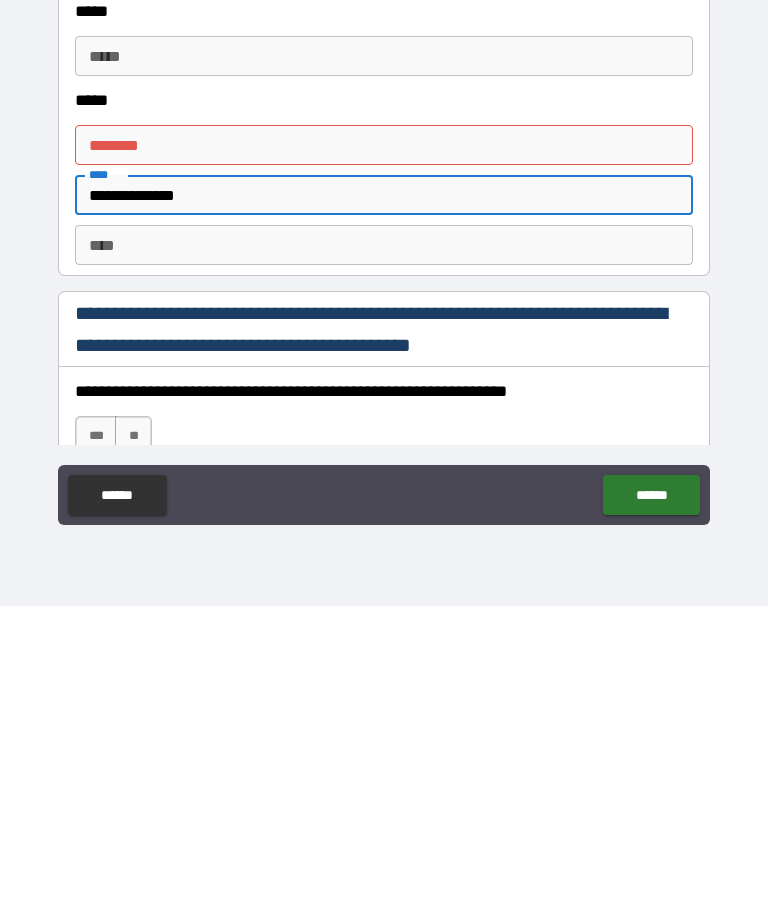 click on "**********" at bounding box center [384, 510] 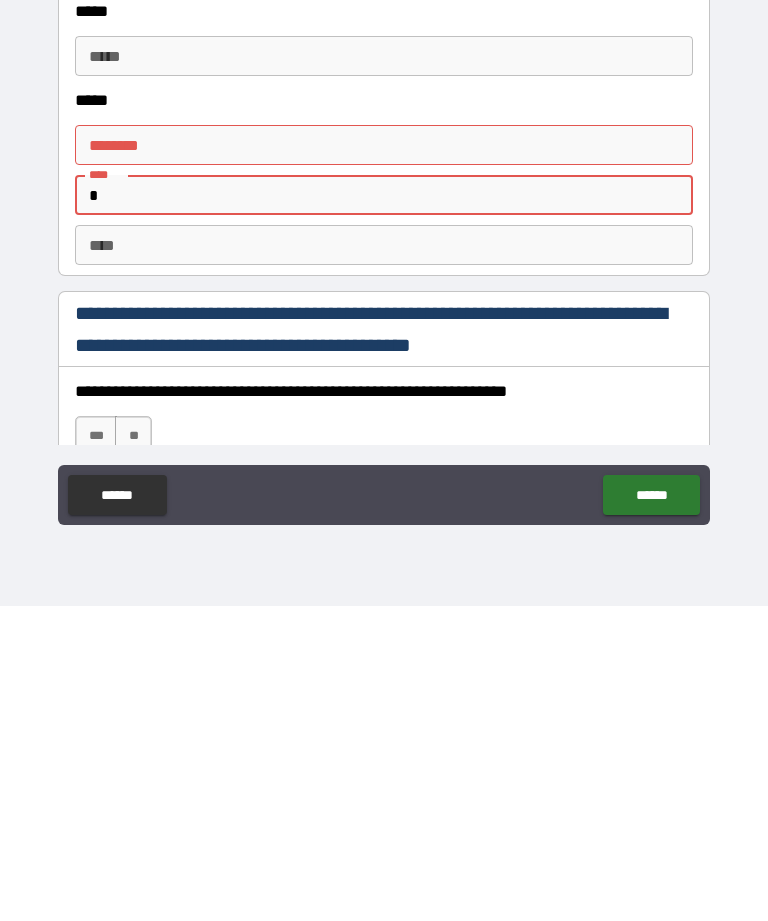 type on "*" 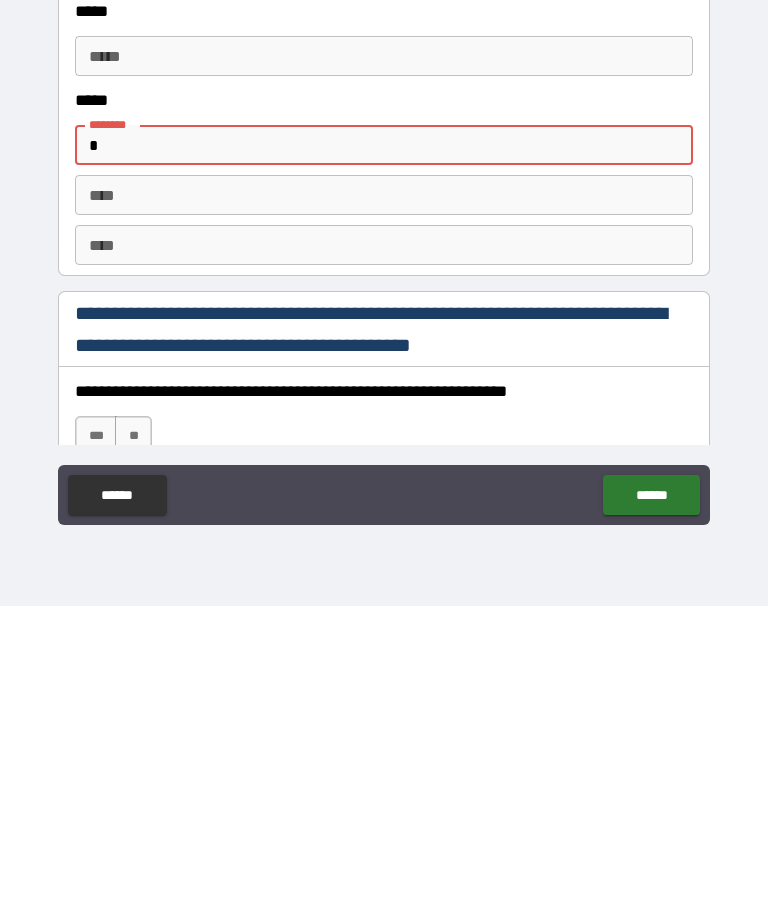 click on "****" at bounding box center (384, 510) 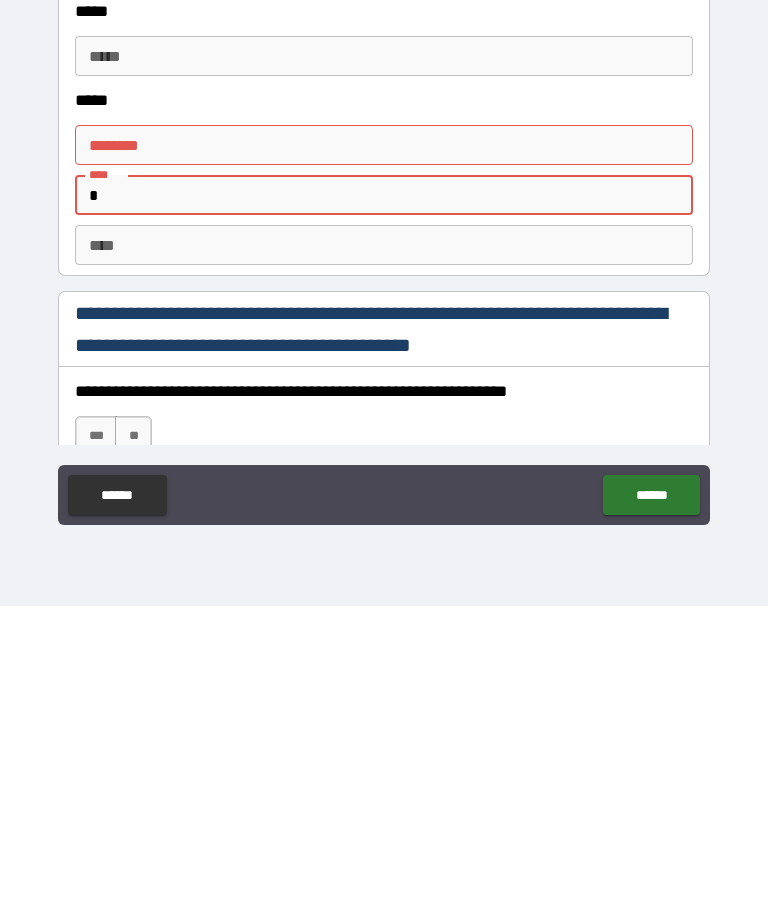 type on "*" 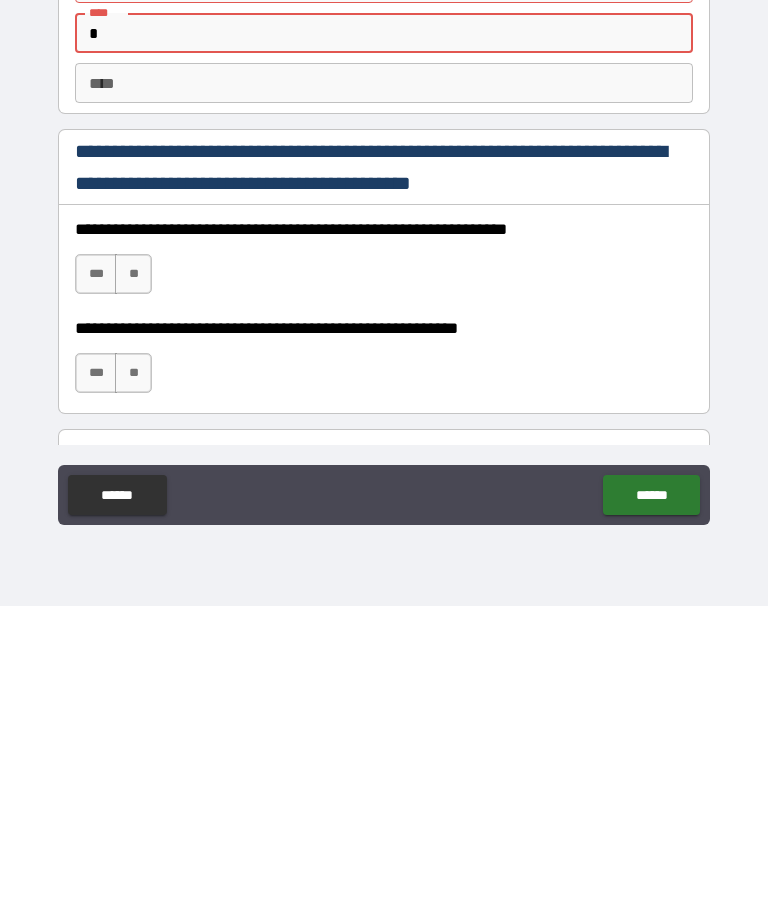 scroll, scrollTop: 2576, scrollLeft: 0, axis: vertical 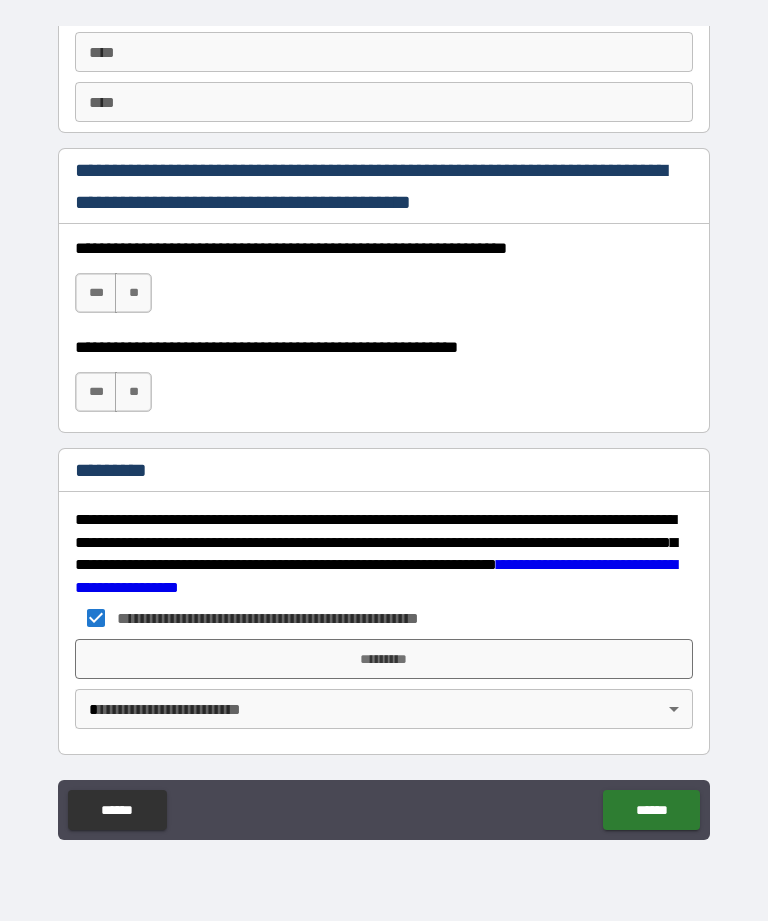 click on "*********" at bounding box center (384, 659) 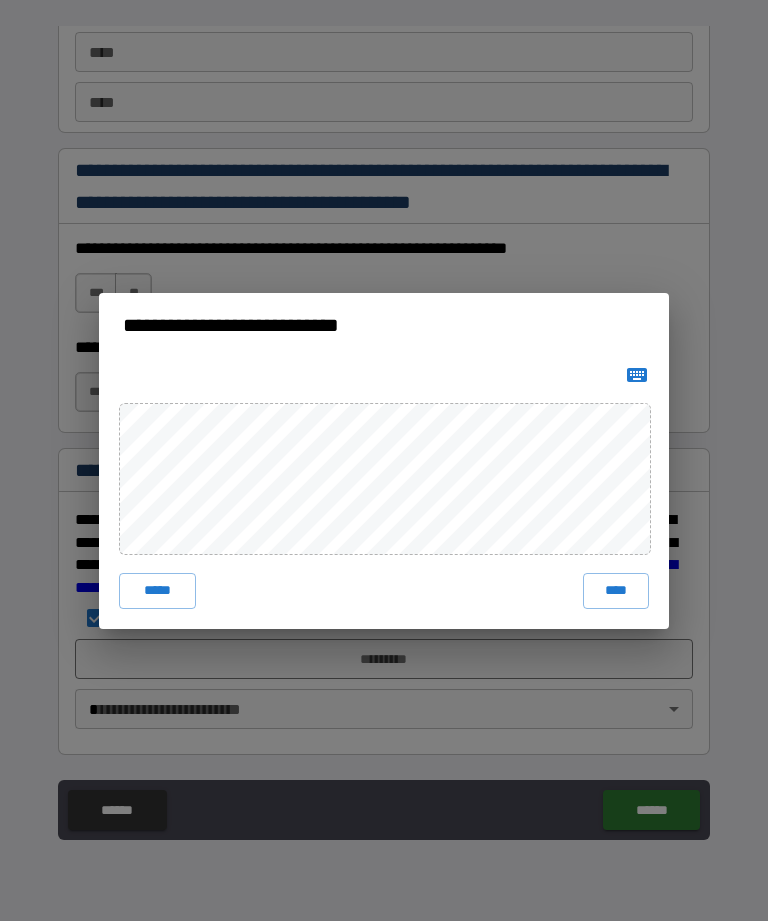 click on "****" at bounding box center [616, 591] 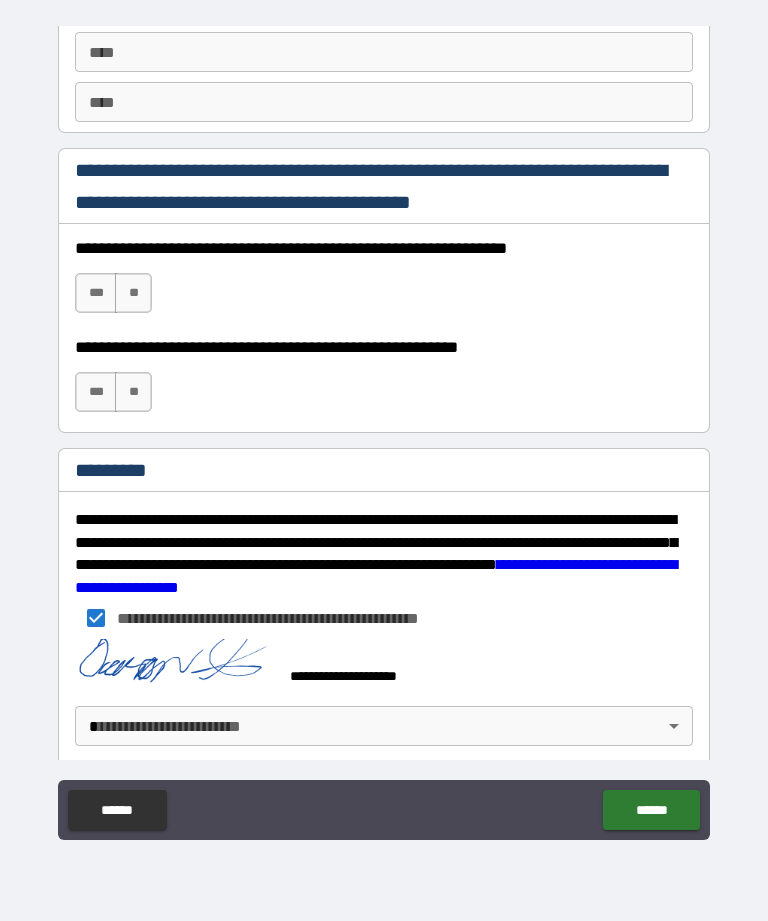 click on "**********" at bounding box center (384, 428) 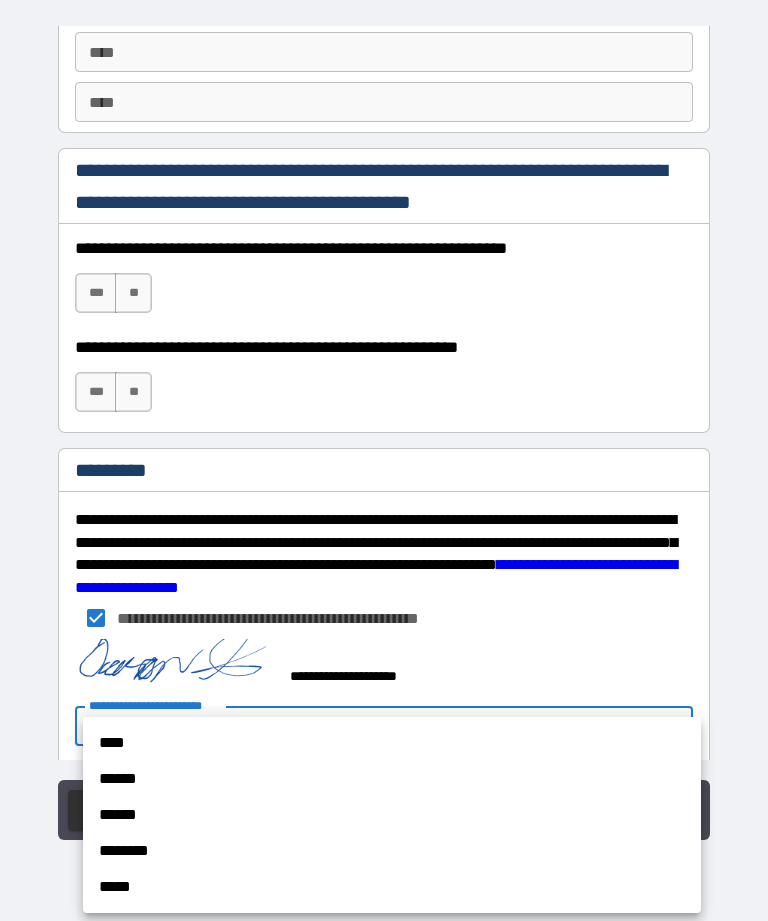 click on "****" at bounding box center [392, 743] 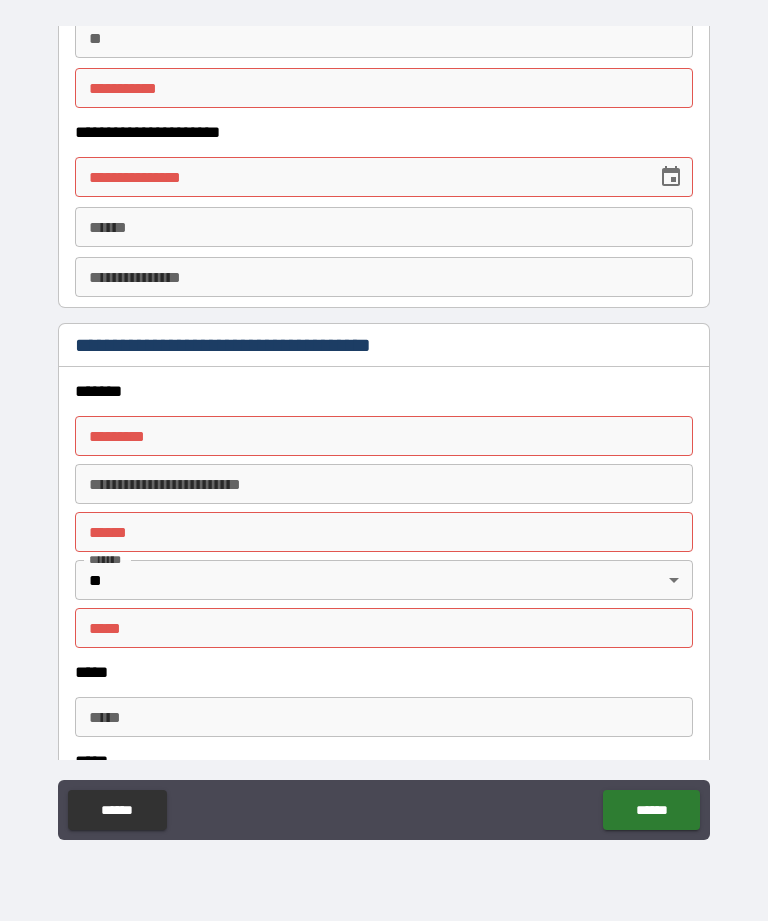 scroll, scrollTop: 2045, scrollLeft: 0, axis: vertical 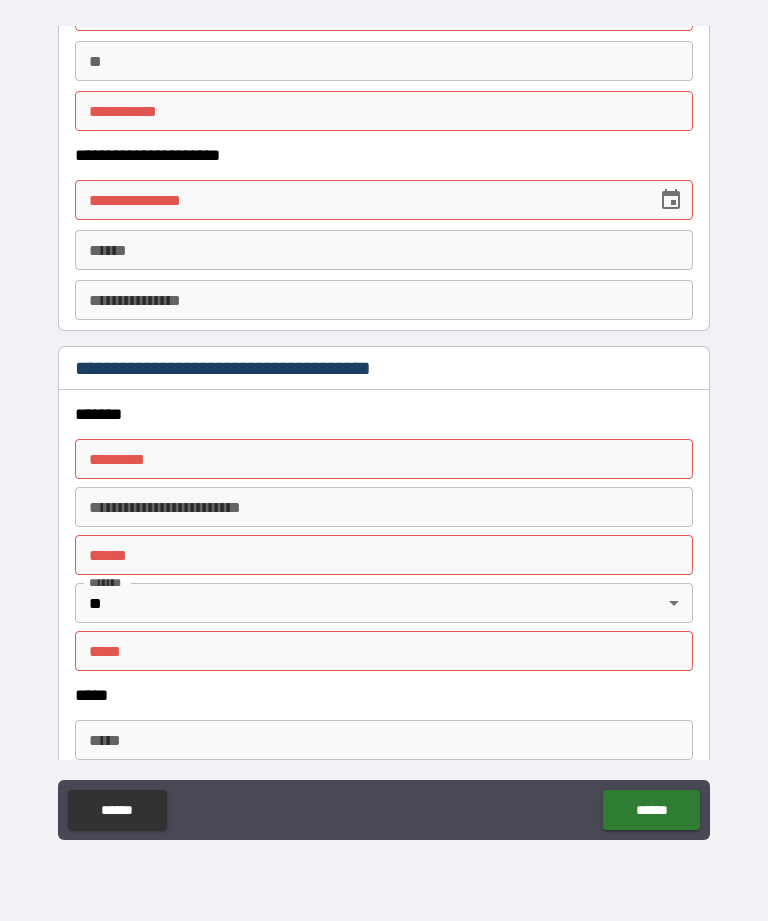 click on "*******   *" at bounding box center [384, 459] 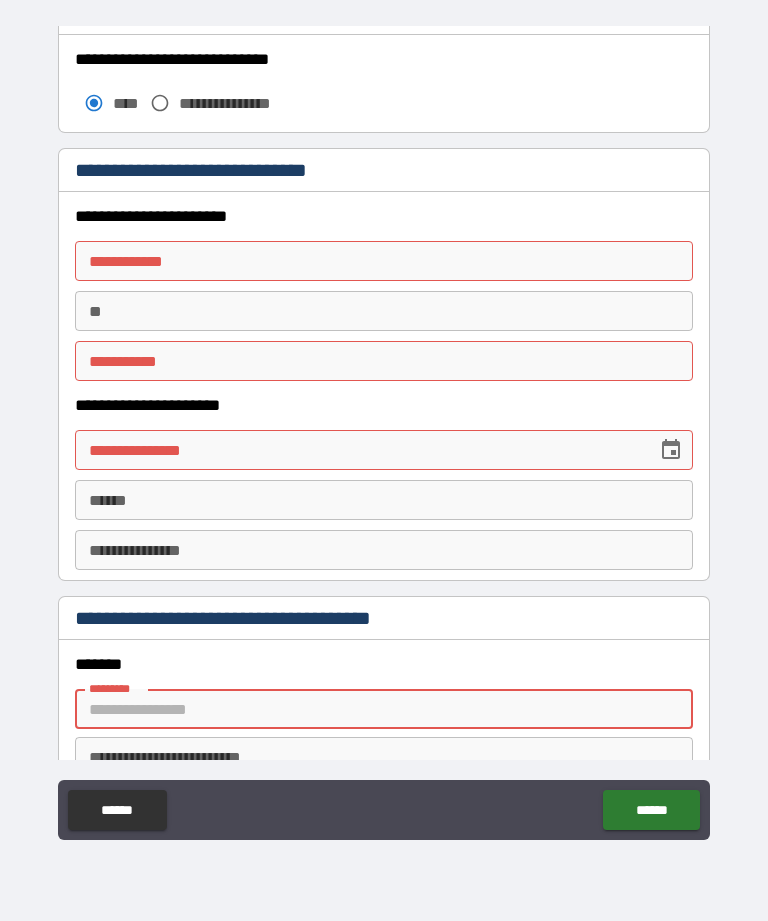 scroll, scrollTop: 1795, scrollLeft: 0, axis: vertical 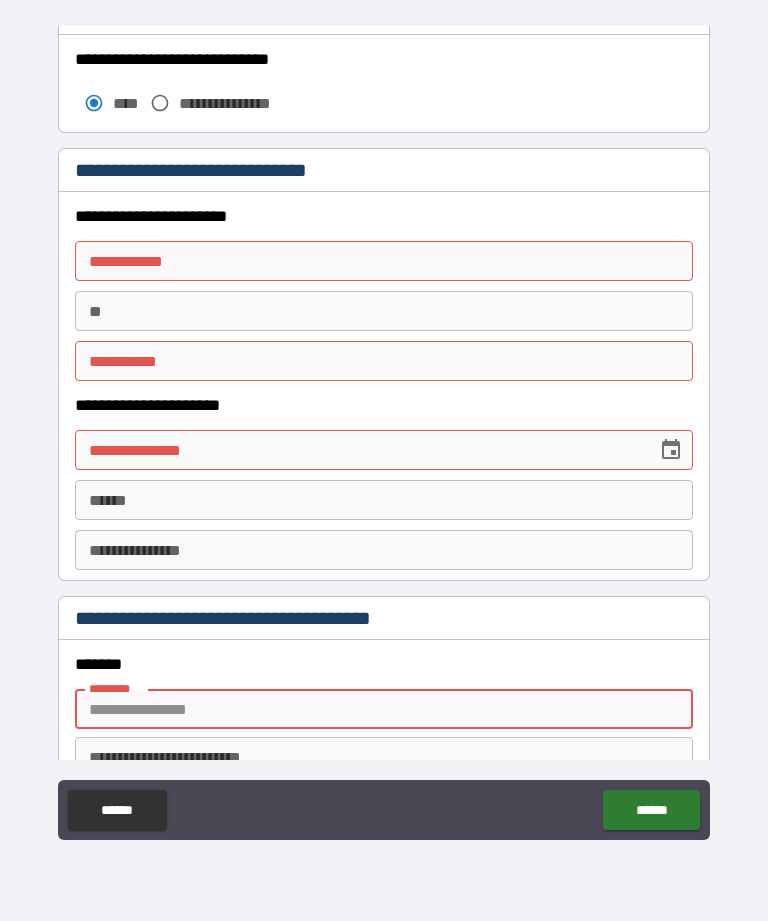 click on "**********" at bounding box center [384, 261] 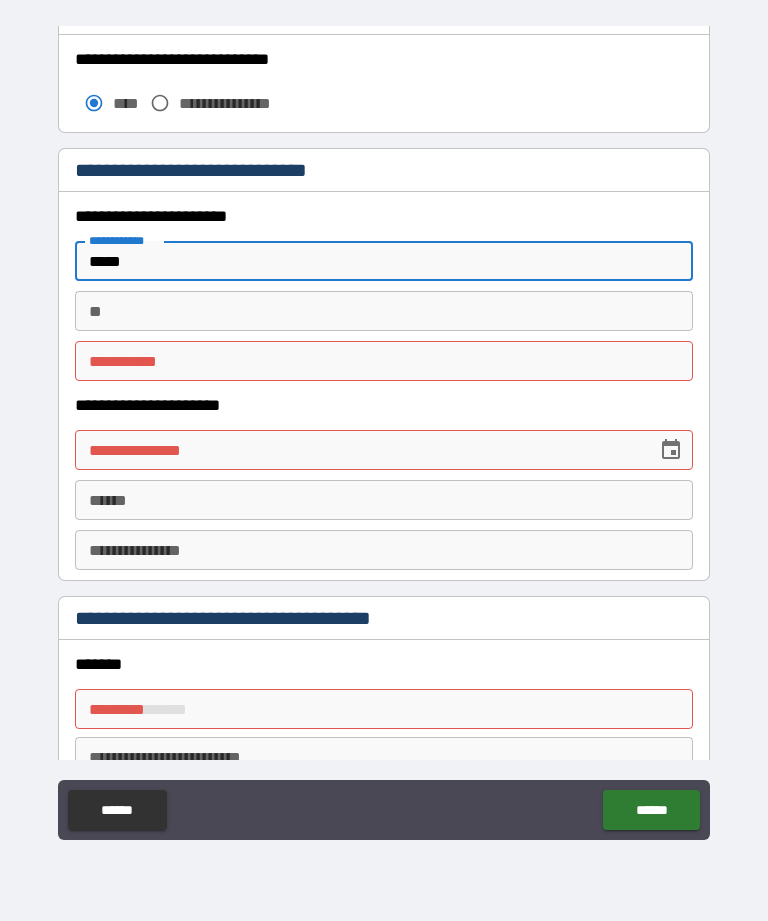 type on "*****" 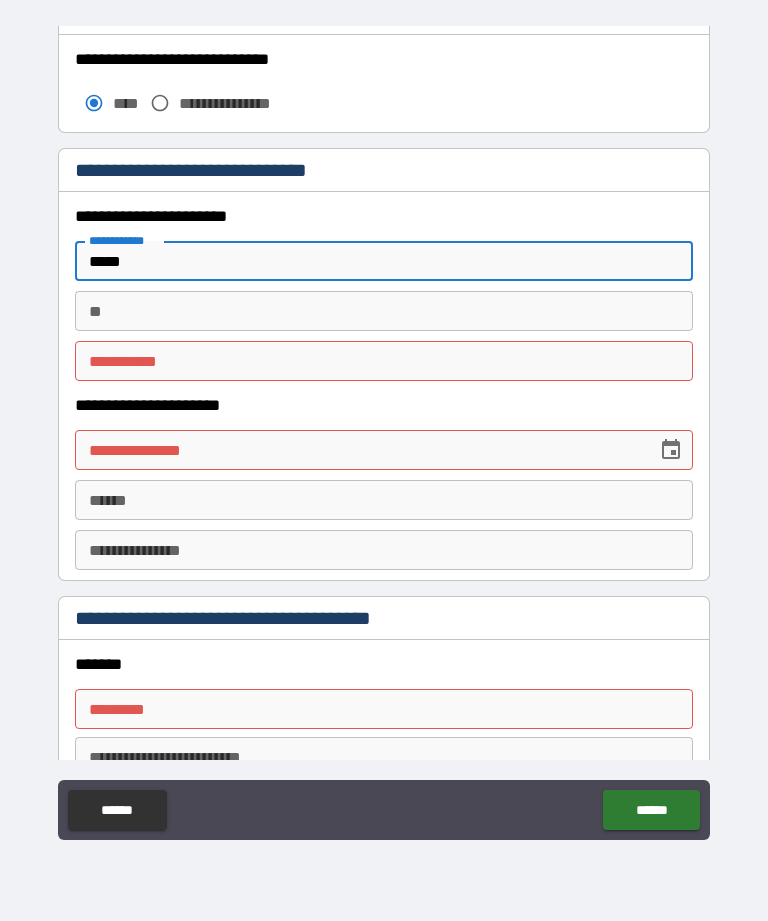 click on "*********   *" at bounding box center (384, 361) 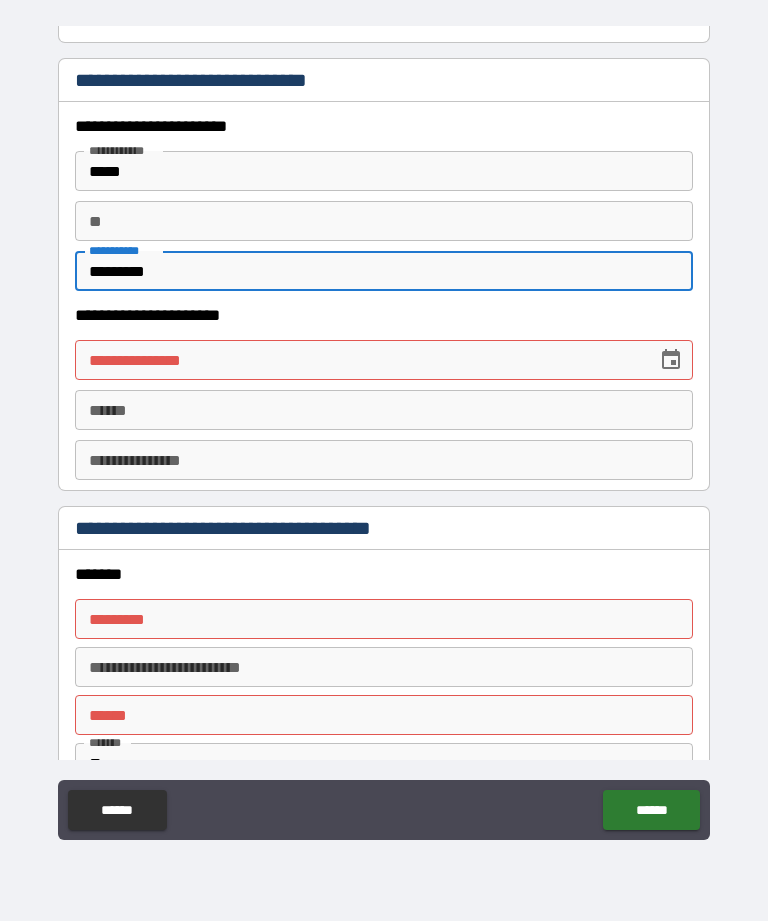 scroll, scrollTop: 1912, scrollLeft: 0, axis: vertical 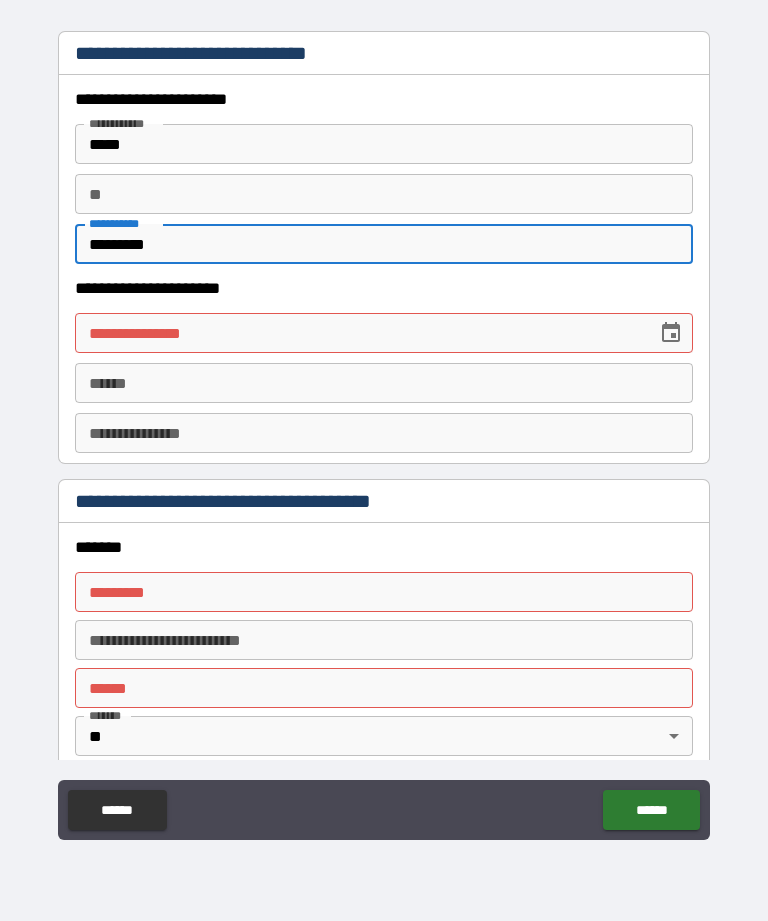 type on "*********" 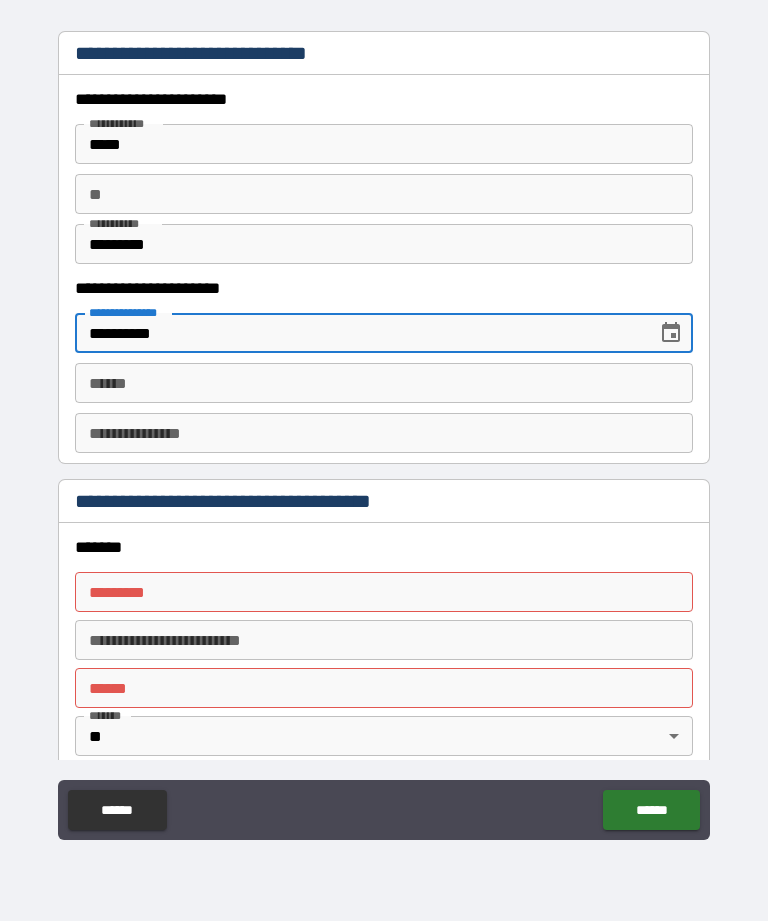 type on "**********" 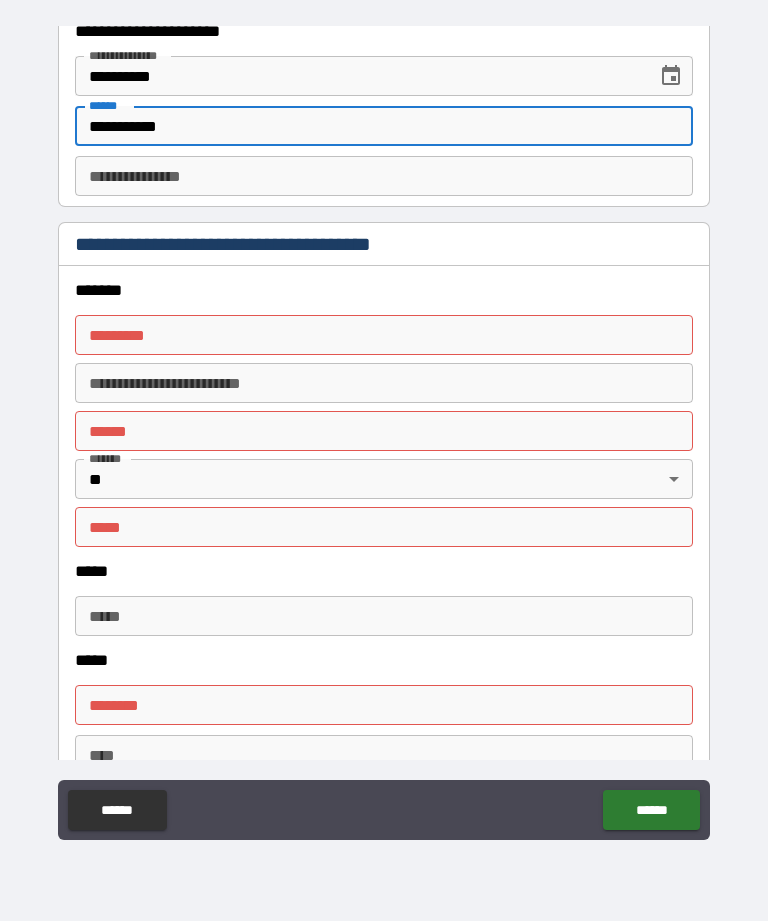 scroll, scrollTop: 2182, scrollLeft: 0, axis: vertical 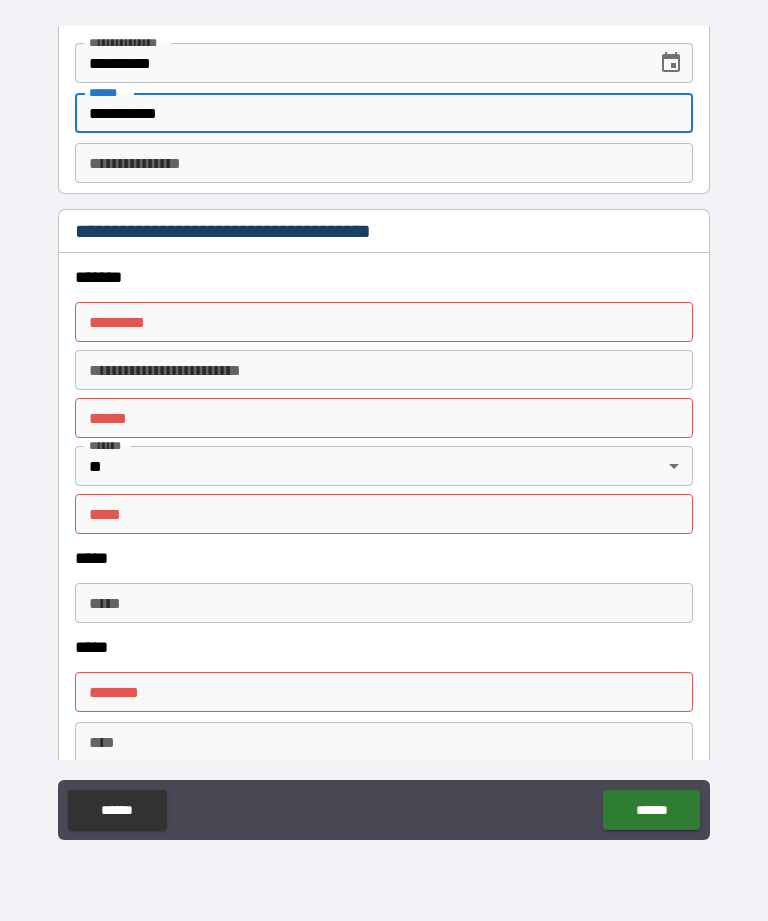 type on "**********" 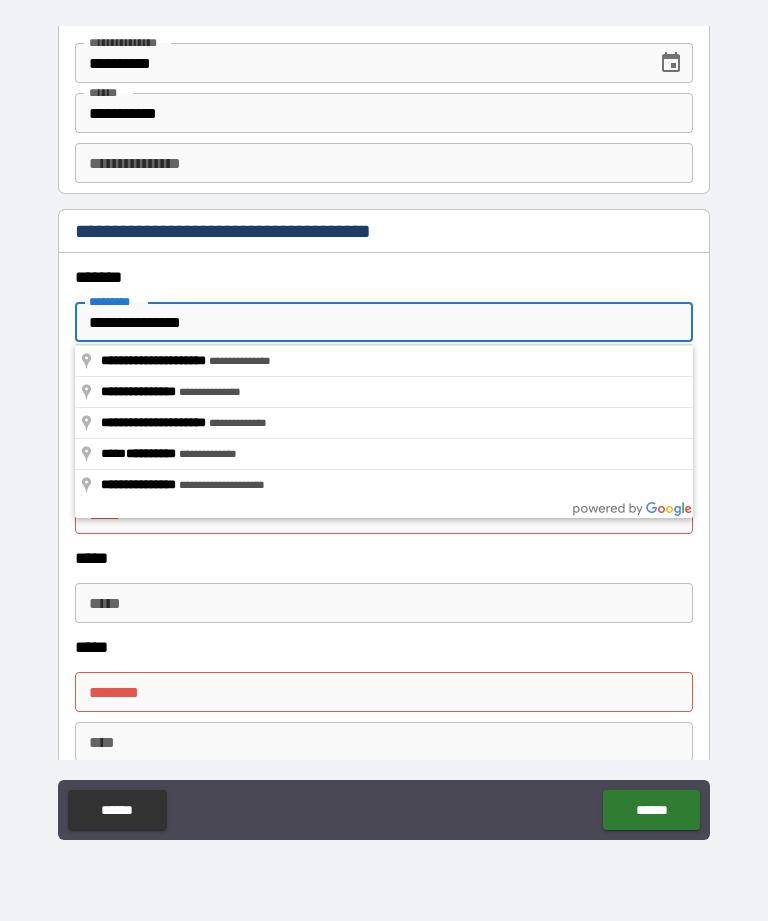 click on "**********" at bounding box center (384, 431) 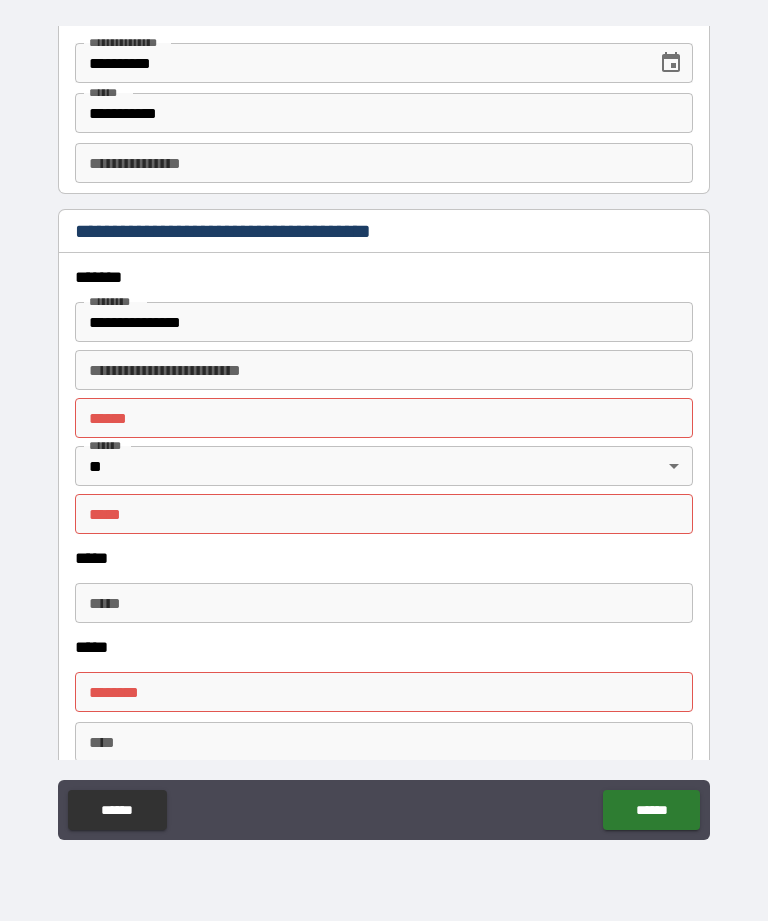 click on "**********" at bounding box center [384, 322] 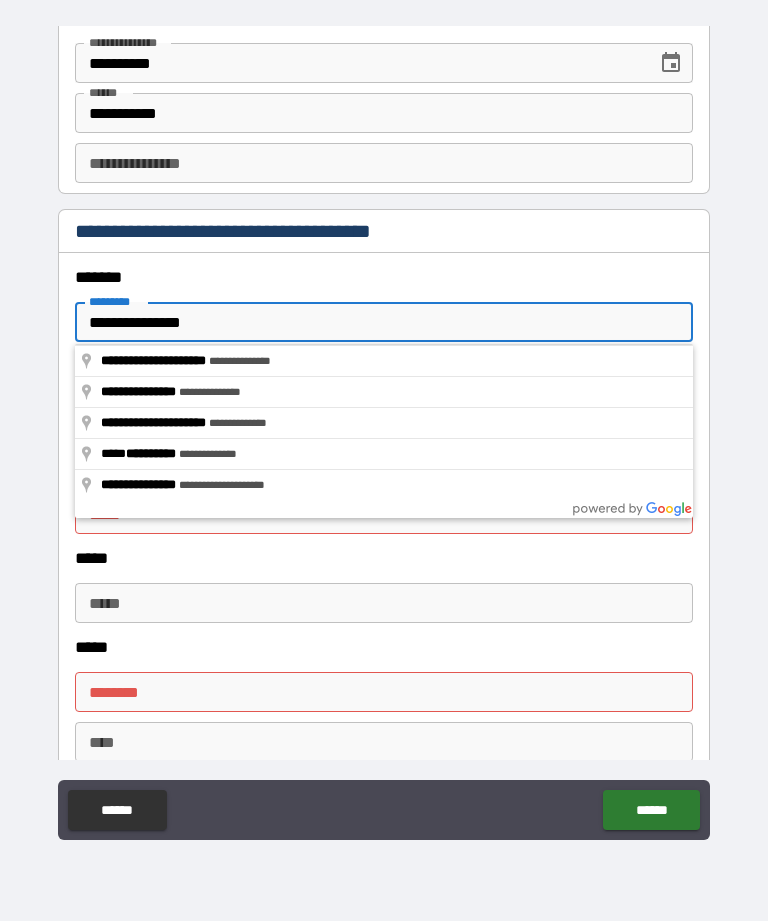 type on "**********" 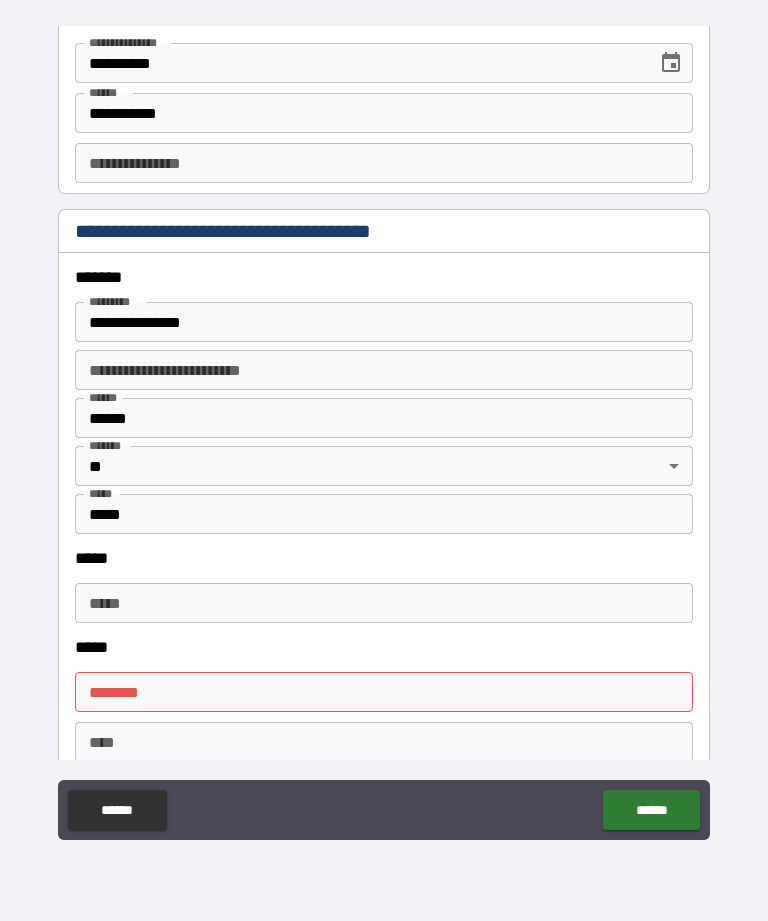 click on "**********" at bounding box center (384, 370) 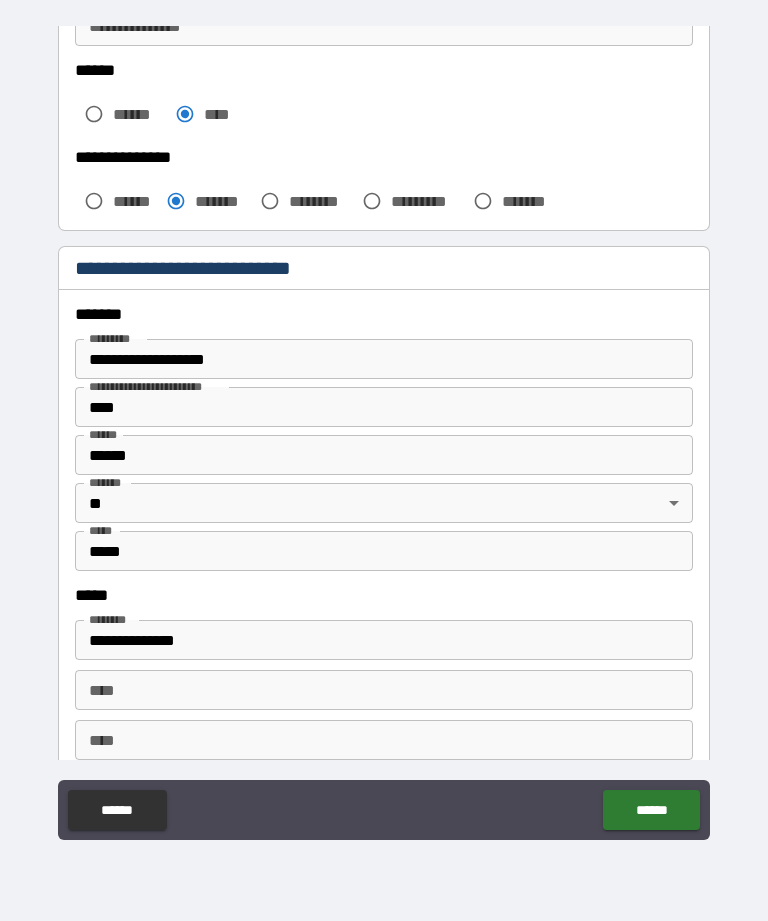 scroll, scrollTop: 527, scrollLeft: 0, axis: vertical 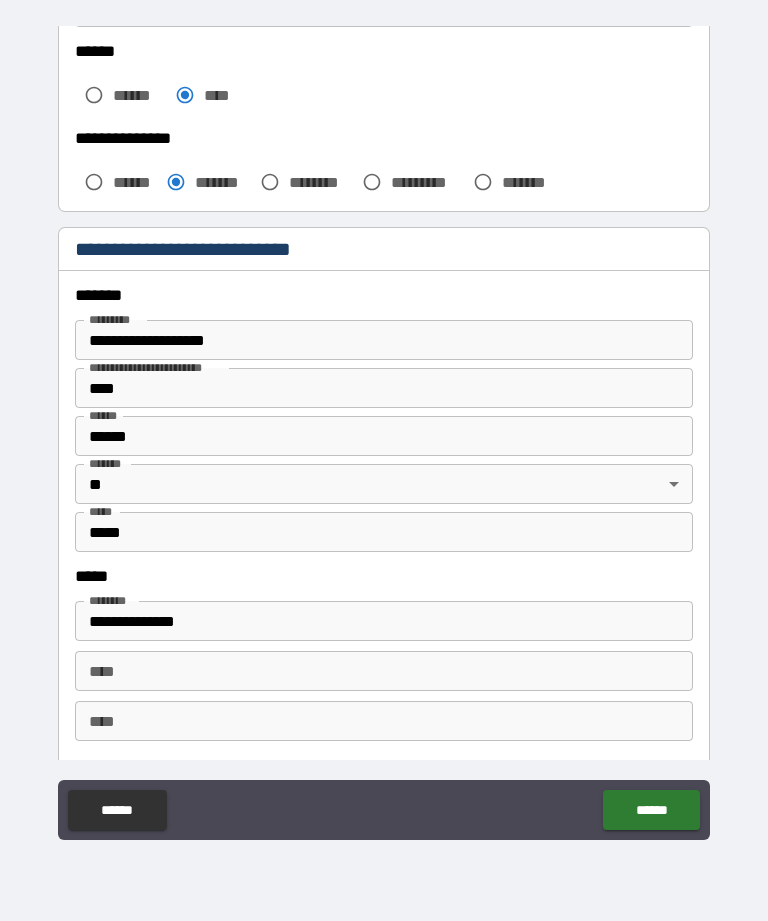type on "*******" 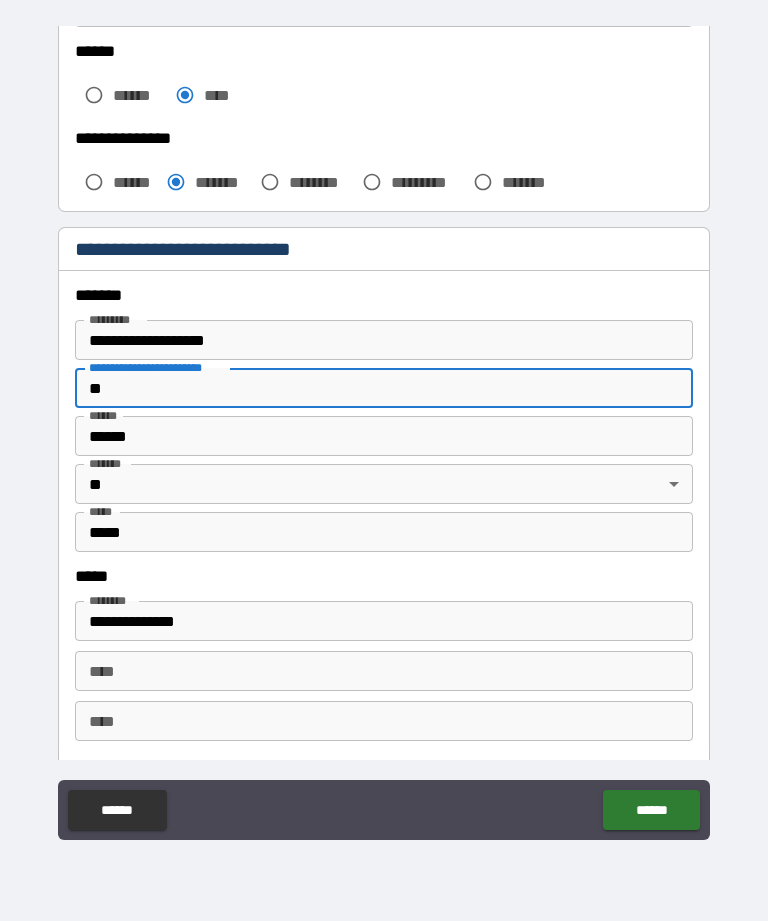 type on "*" 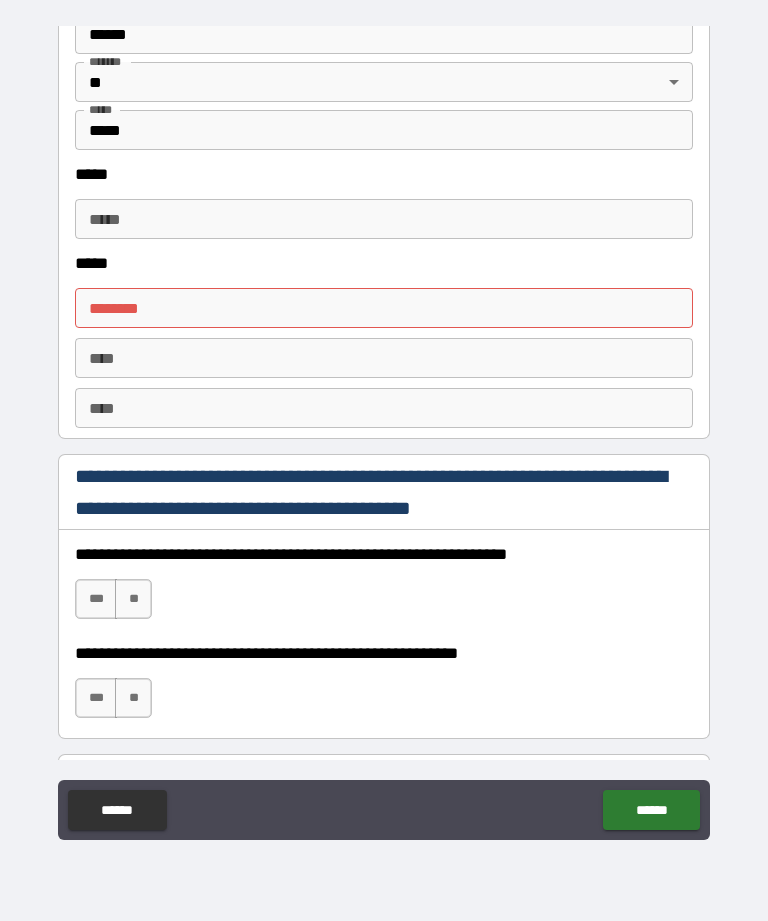 scroll, scrollTop: 2569, scrollLeft: 0, axis: vertical 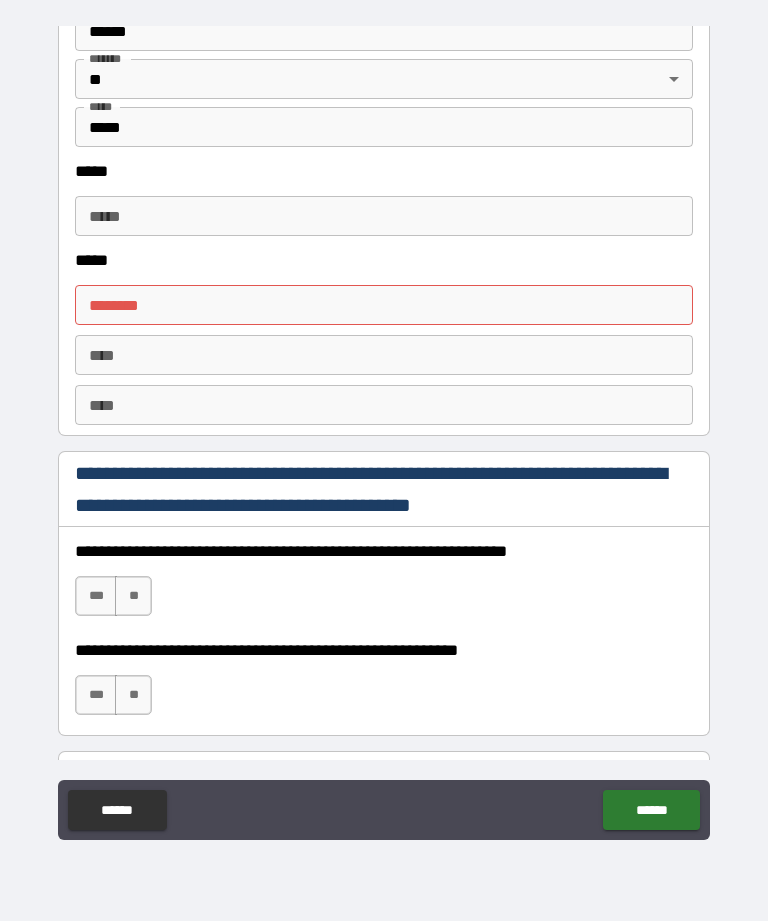 type on "*******" 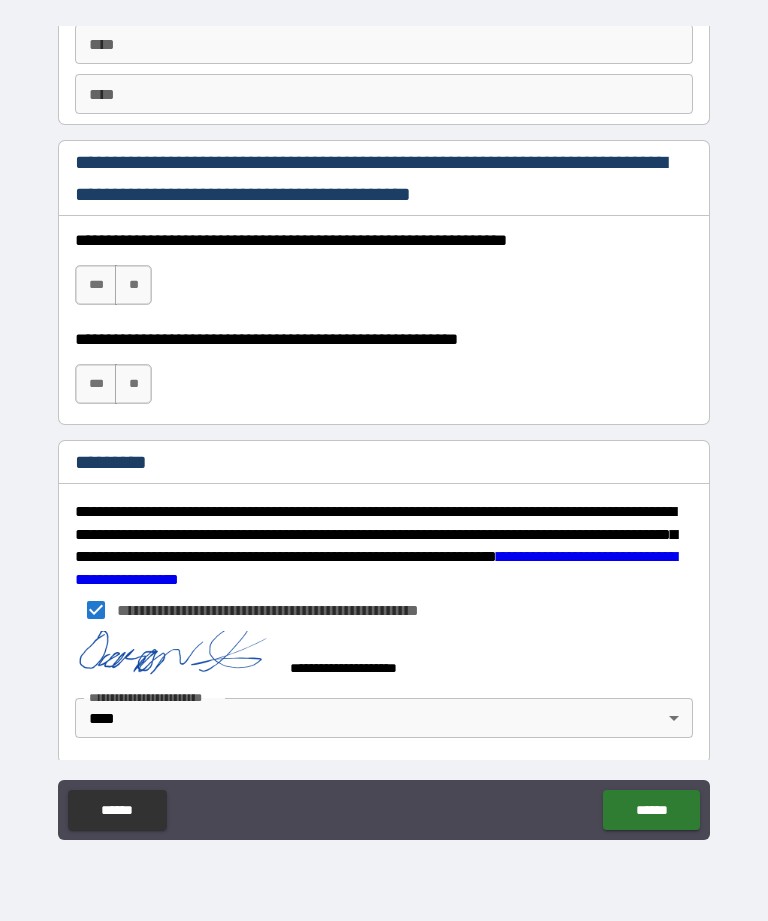 scroll, scrollTop: 2887, scrollLeft: 0, axis: vertical 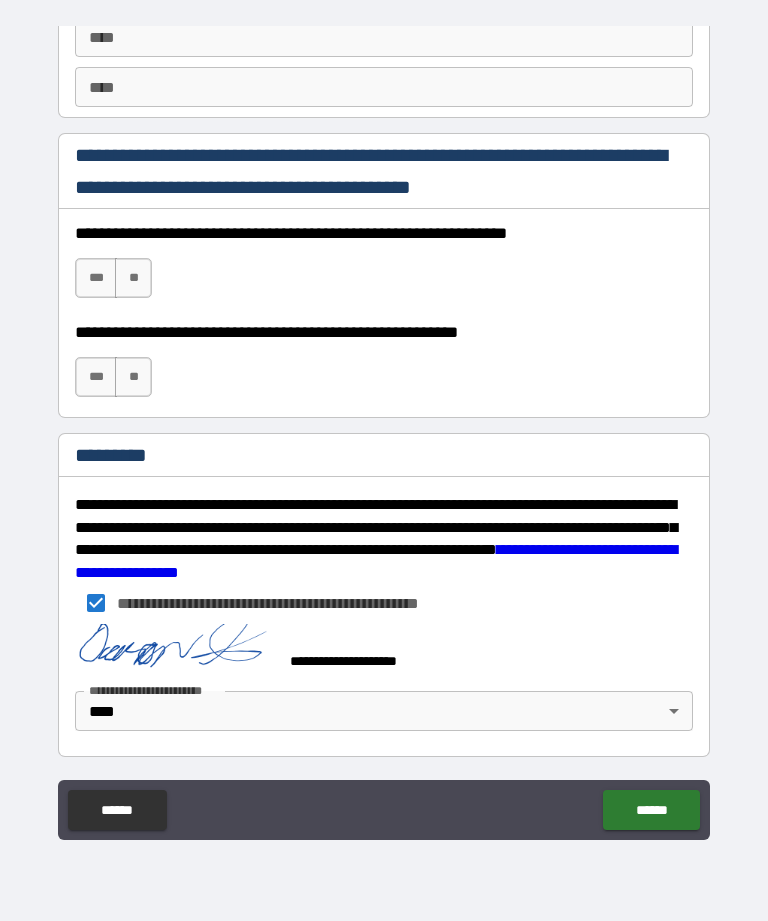 type on "**********" 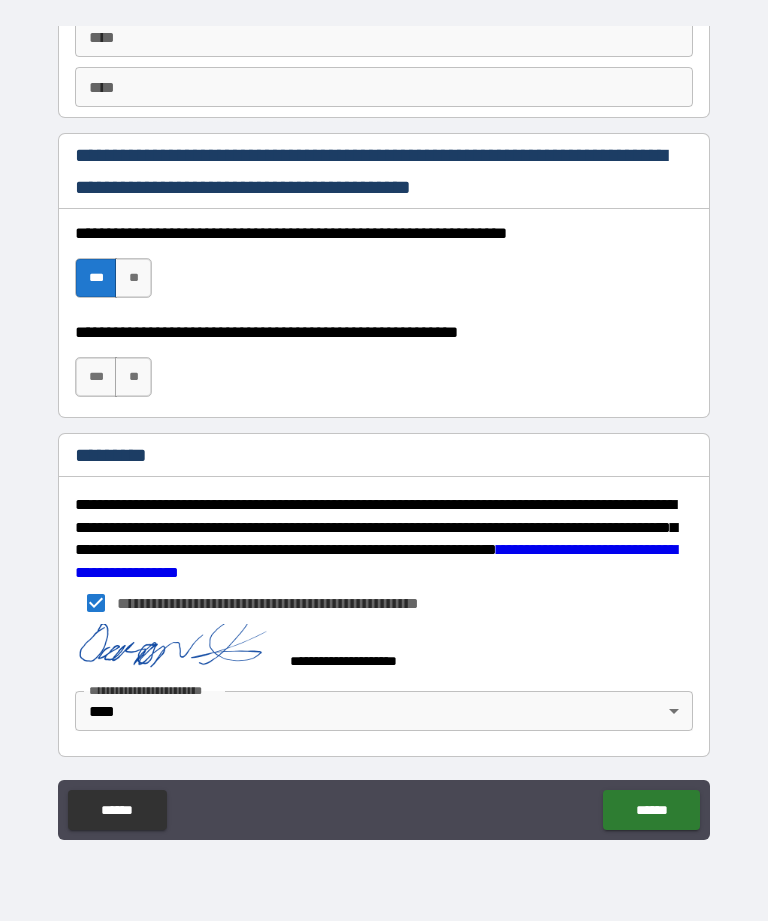 click on "***" at bounding box center [96, 377] 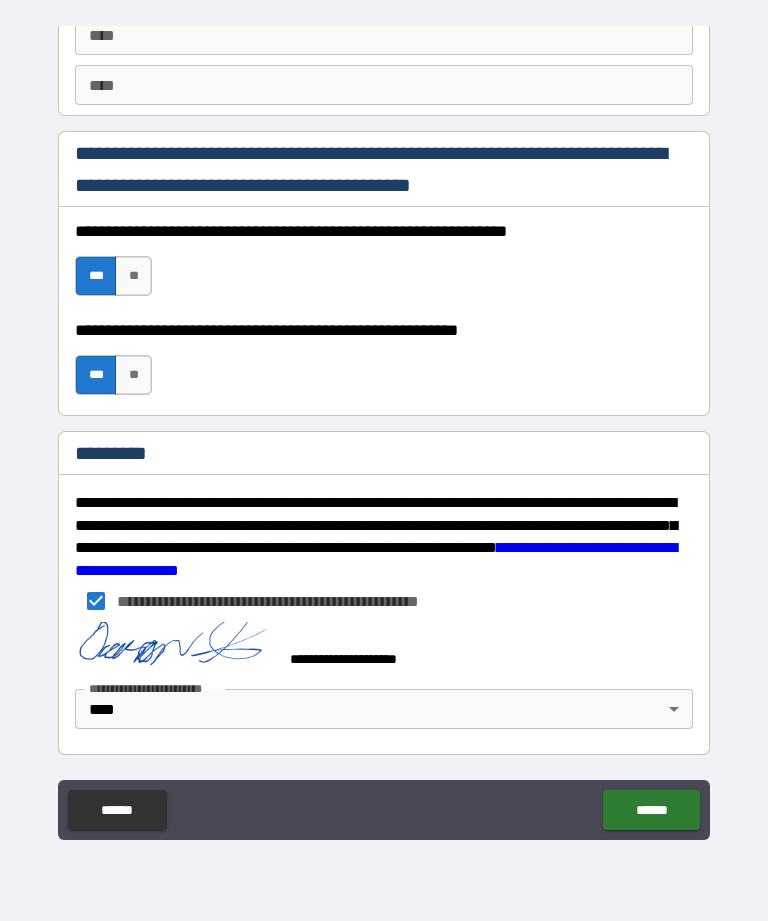scroll, scrollTop: 2889, scrollLeft: 0, axis: vertical 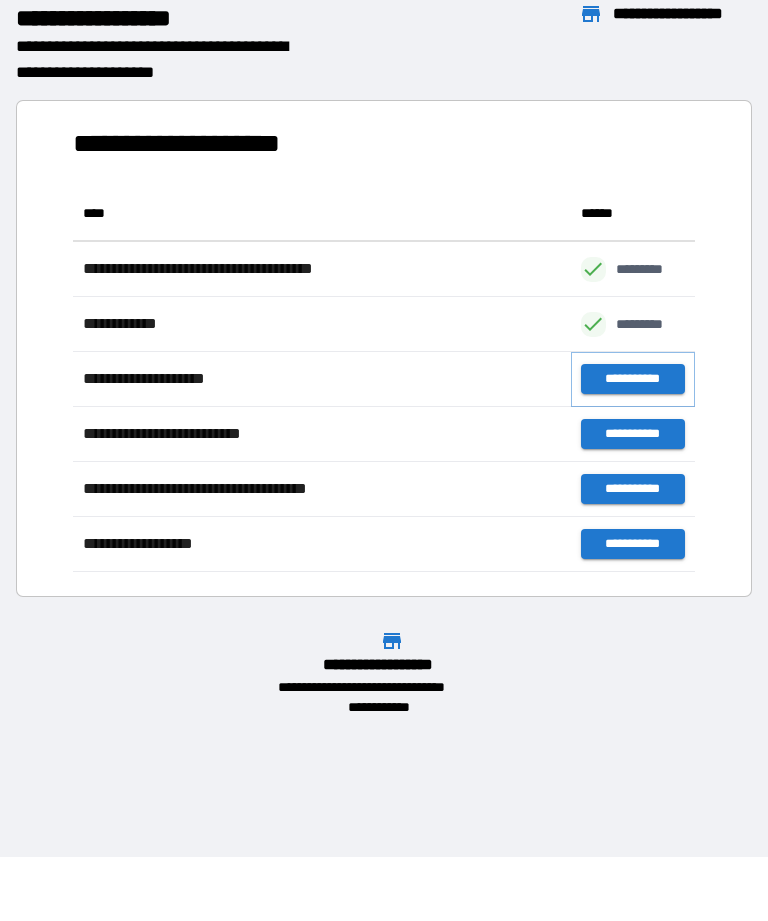 click on "**********" at bounding box center (633, 379) 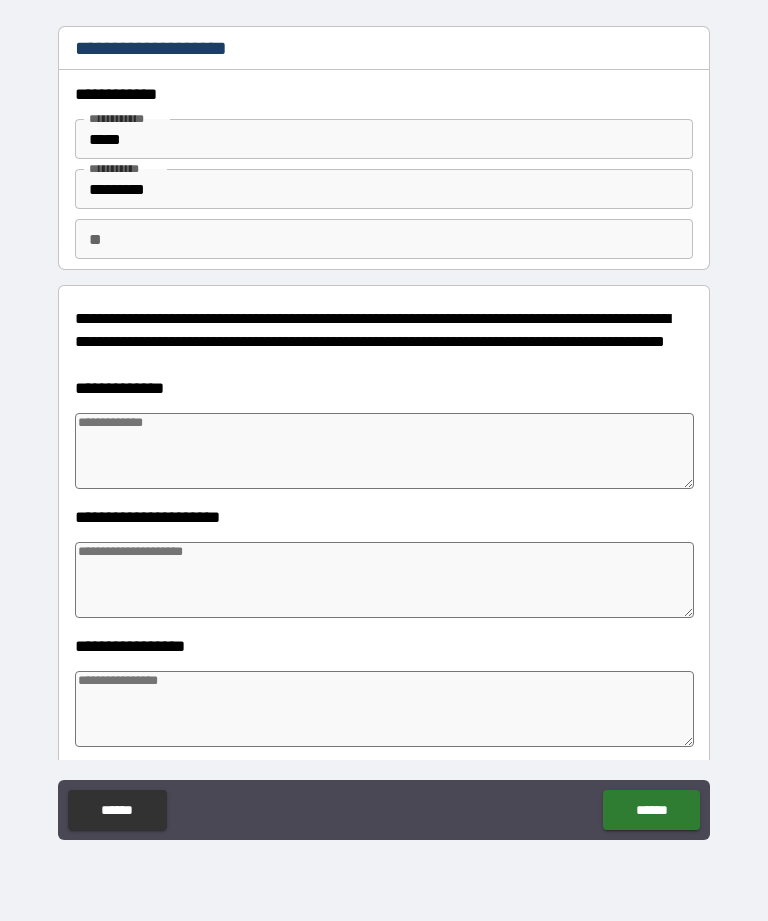 type on "*" 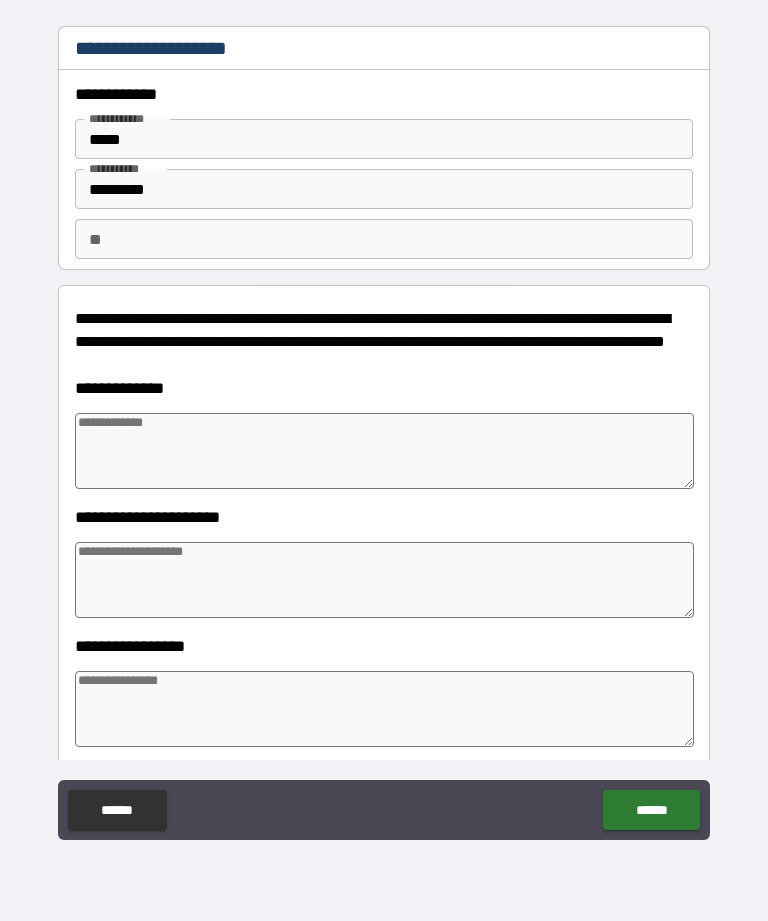 type on "*" 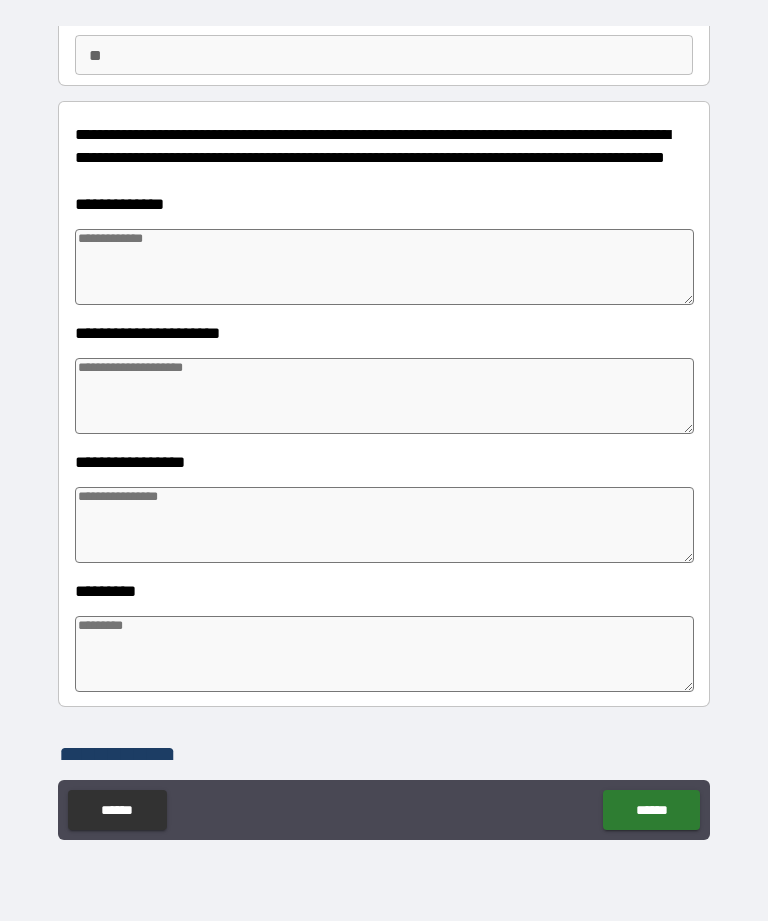 scroll, scrollTop: 170, scrollLeft: 0, axis: vertical 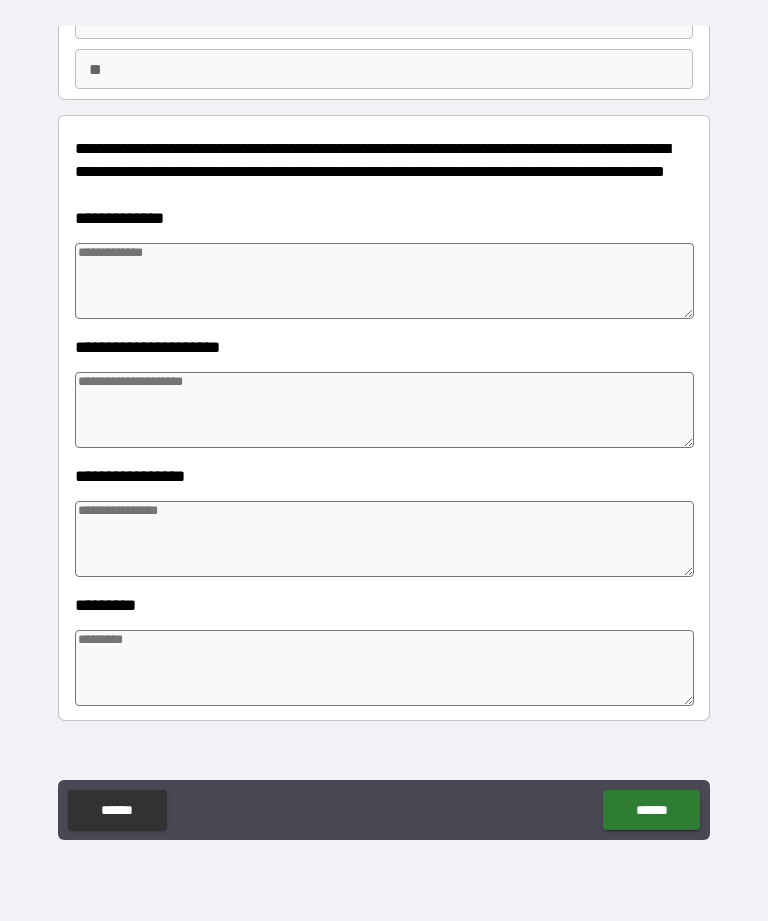 click at bounding box center [384, 281] 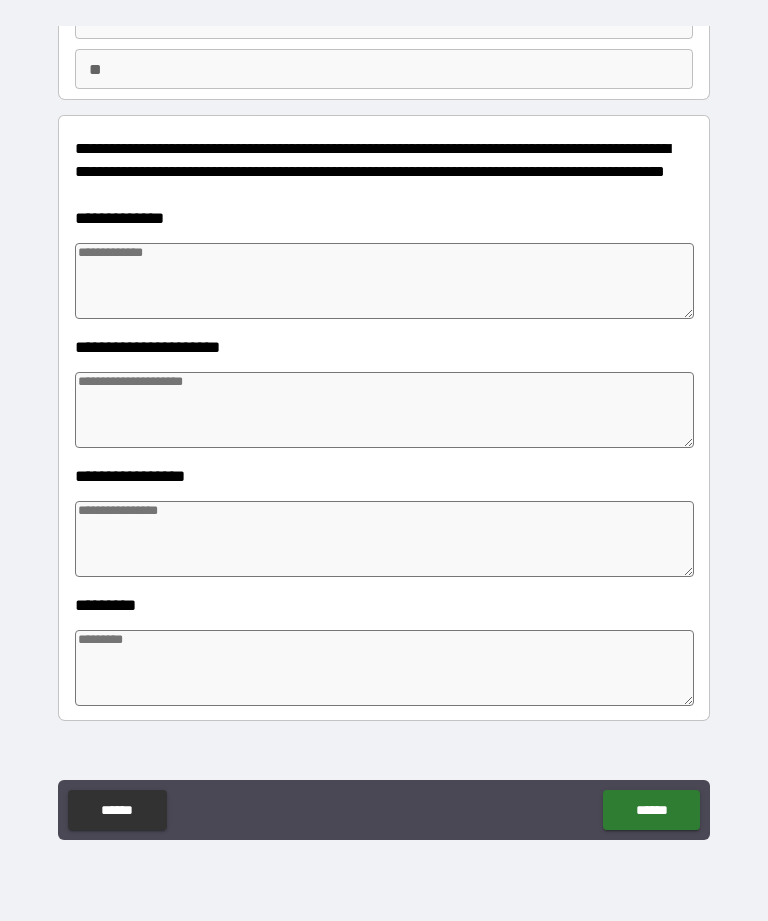 type on "*" 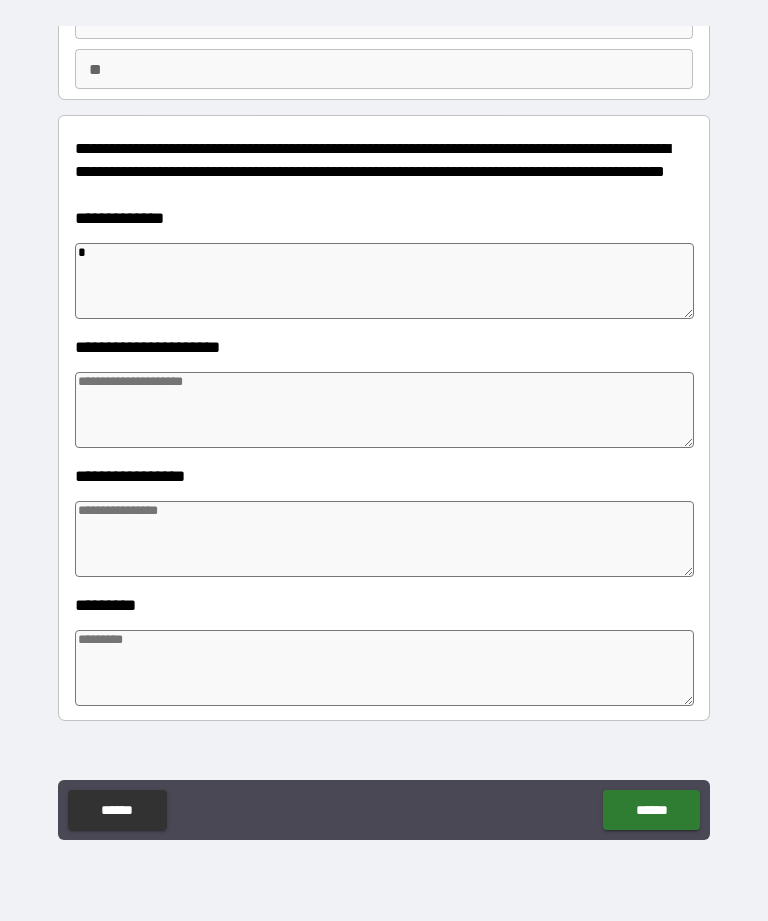type on "*" 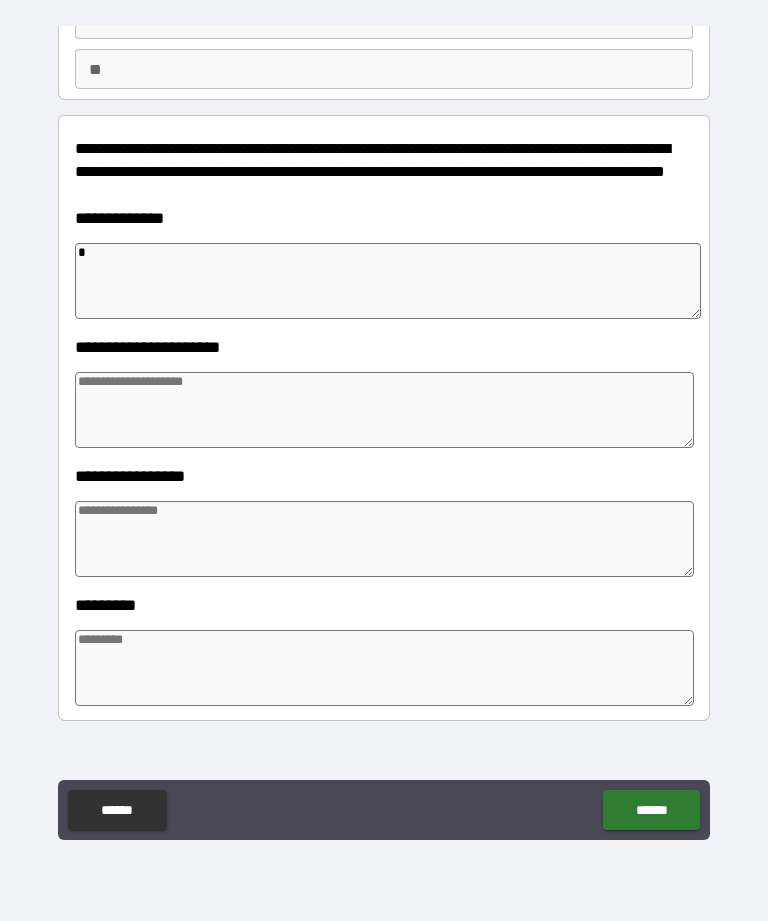 type on "*" 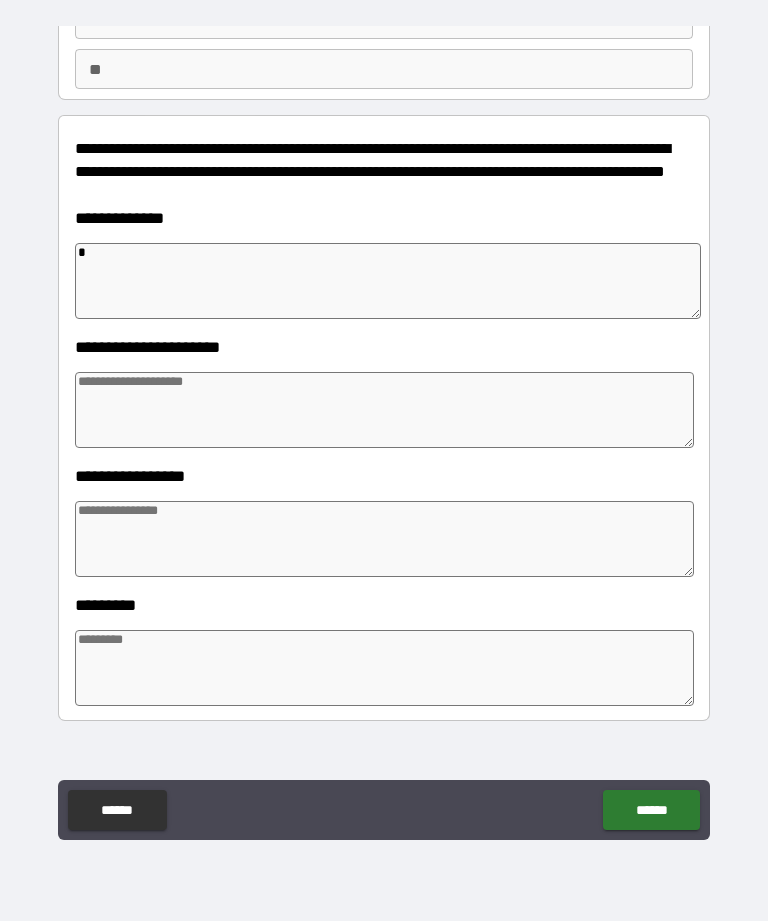 type on "*" 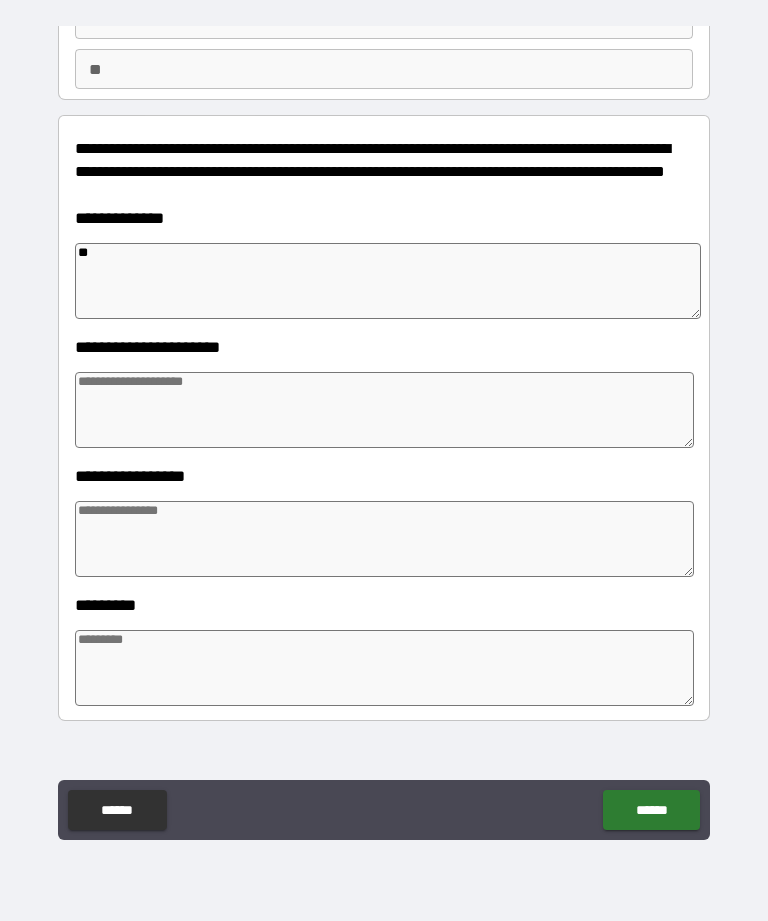 type on "*" 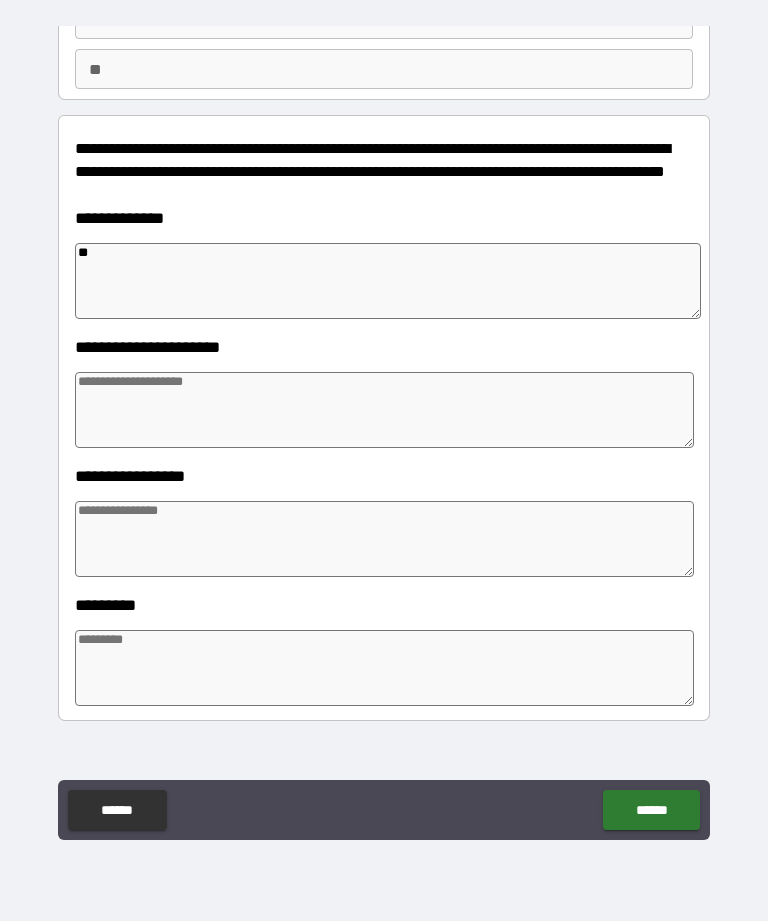 type on "***" 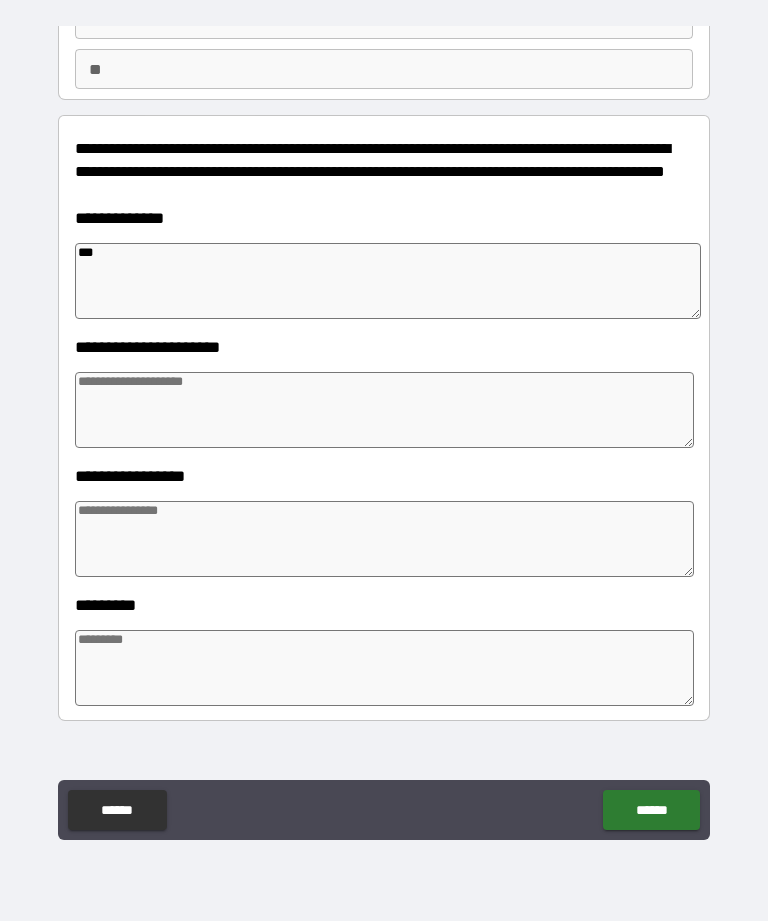 type on "*" 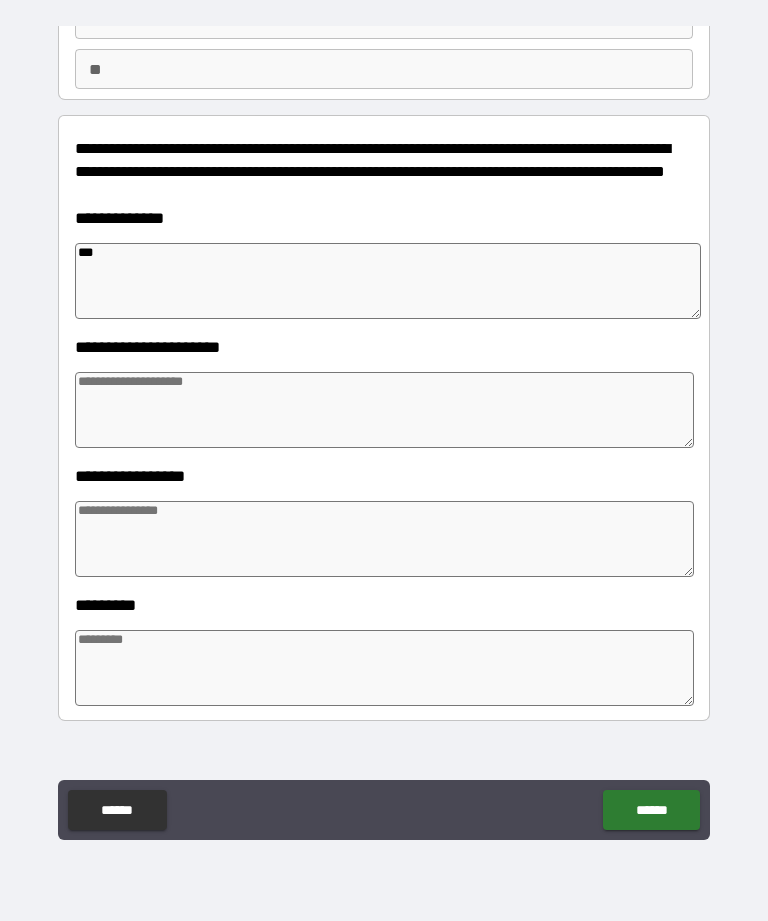 type on "*" 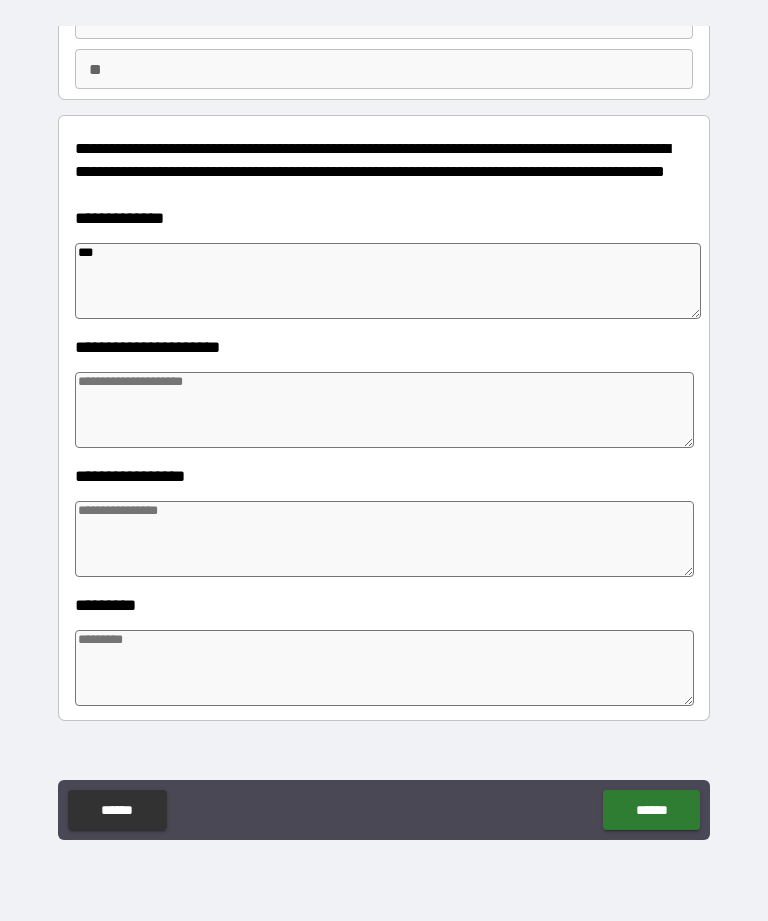 type on "*" 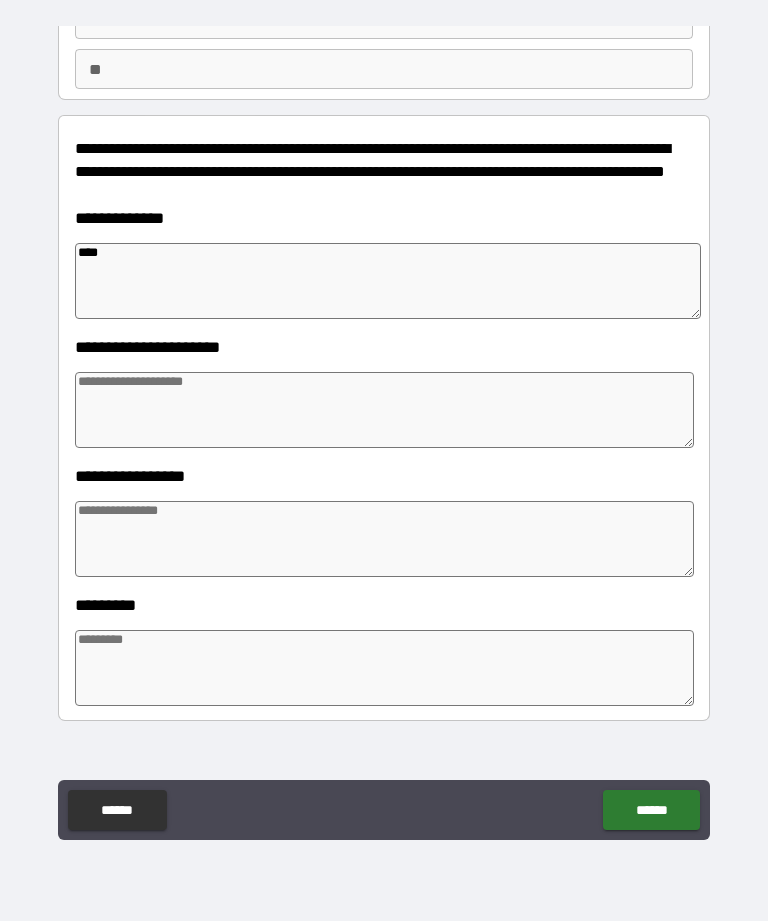 type on "*" 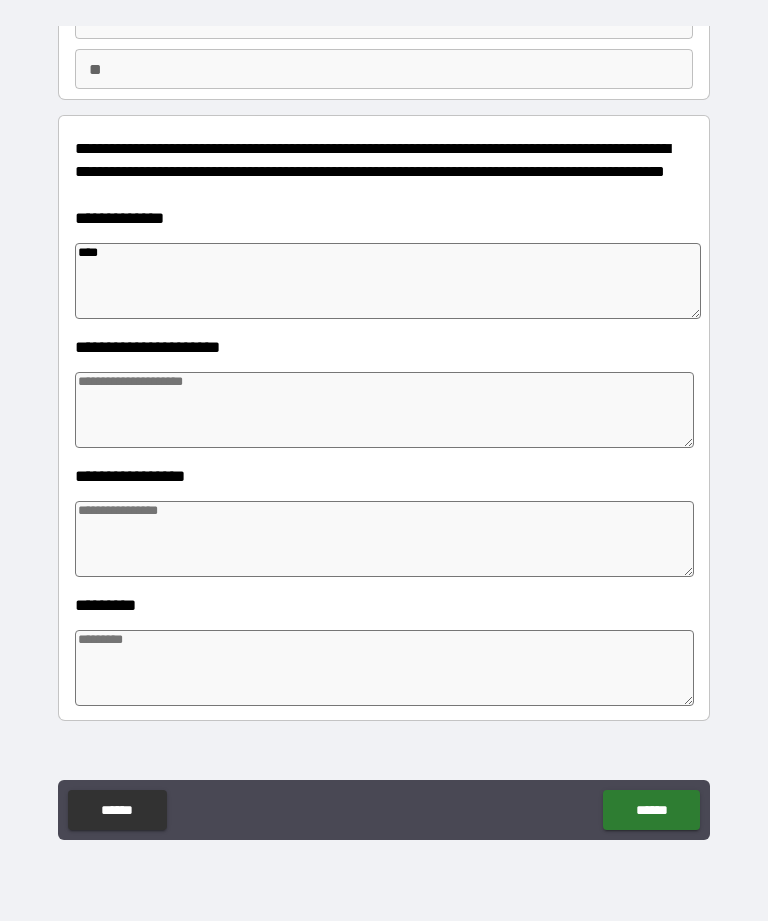 type on "*****" 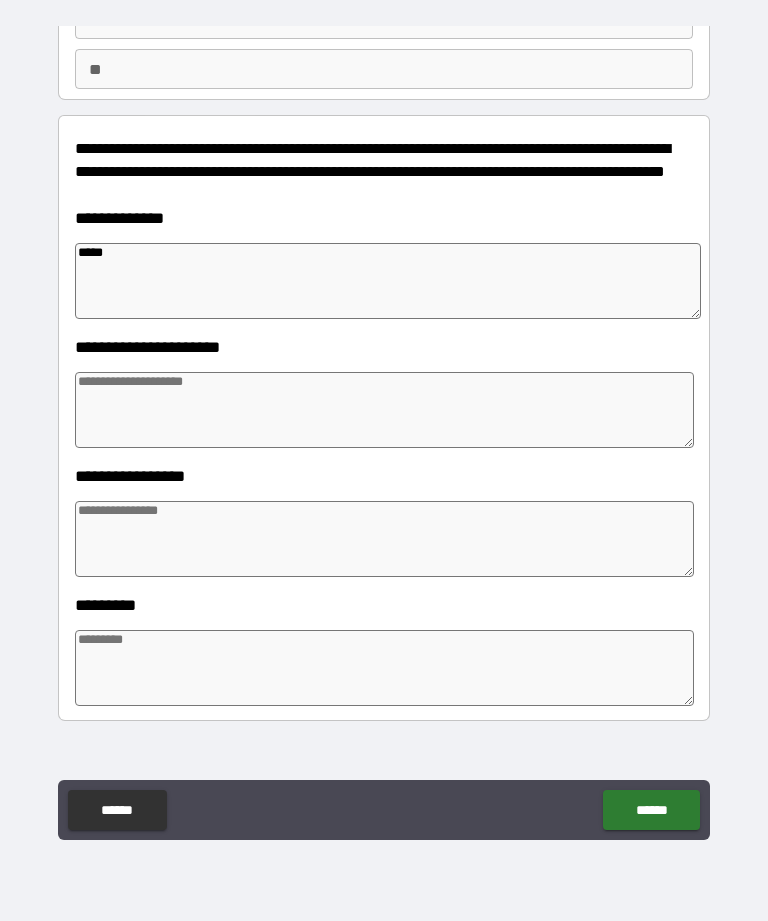 type on "*" 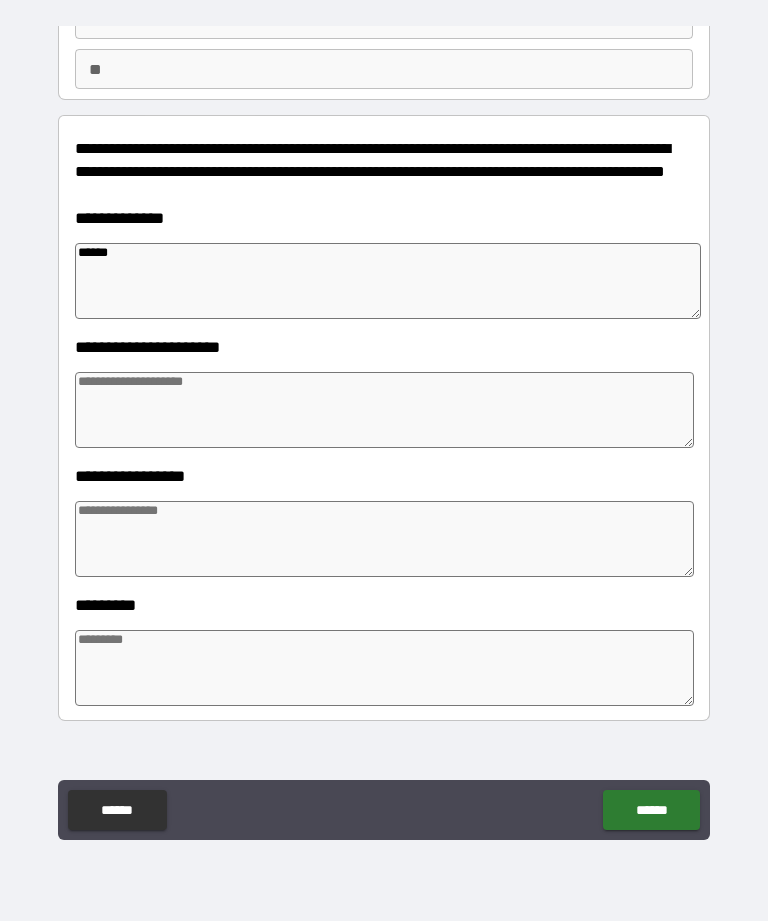 type on "*" 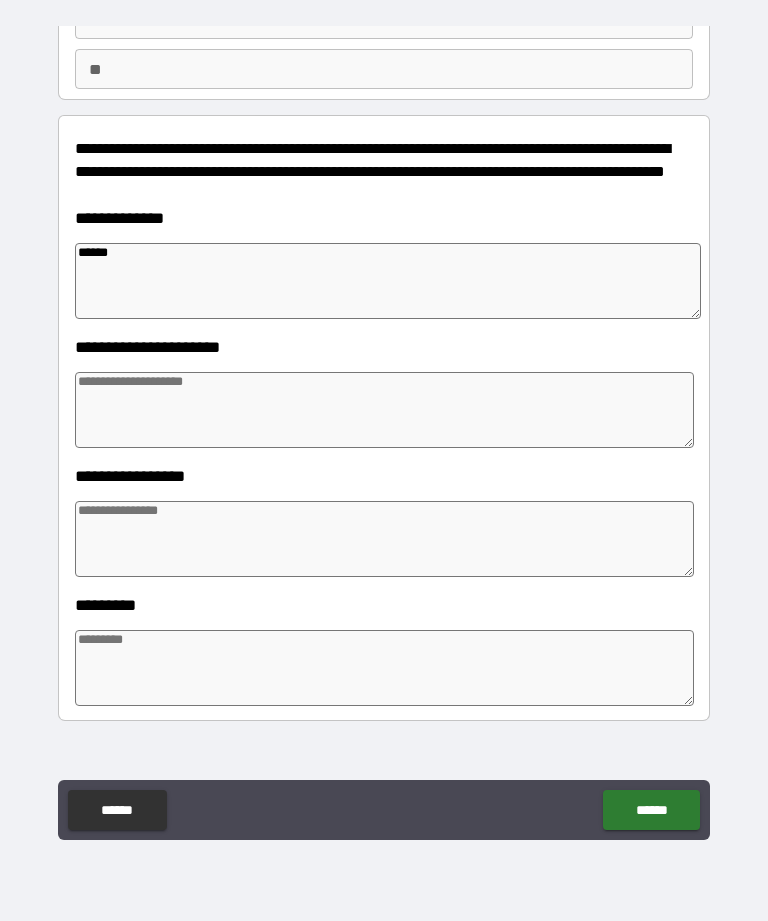 type on "*******" 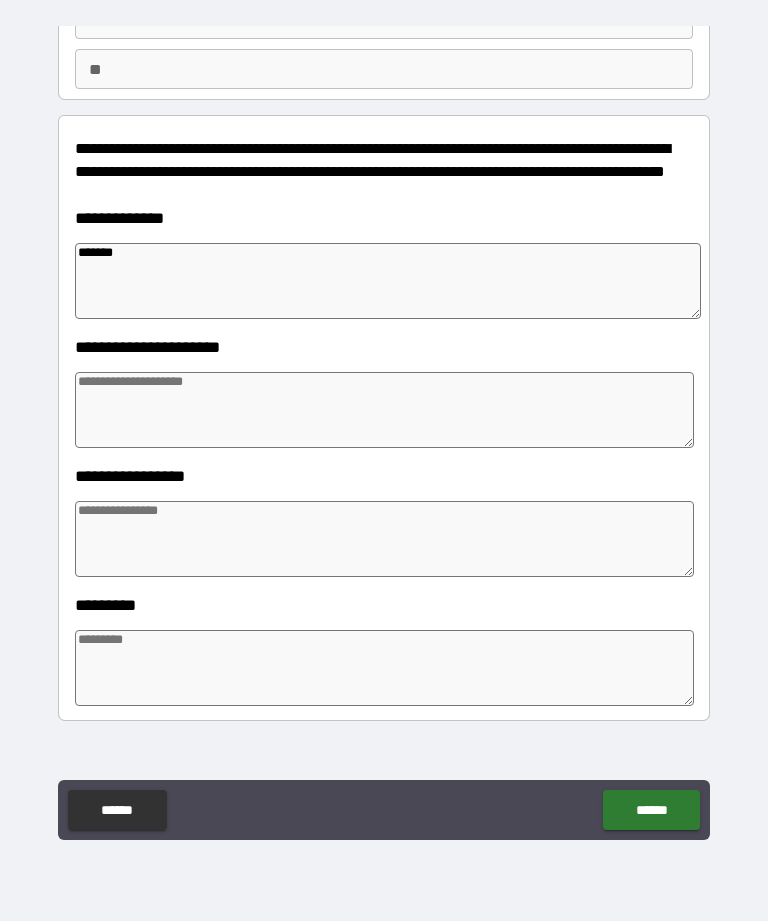 type on "*" 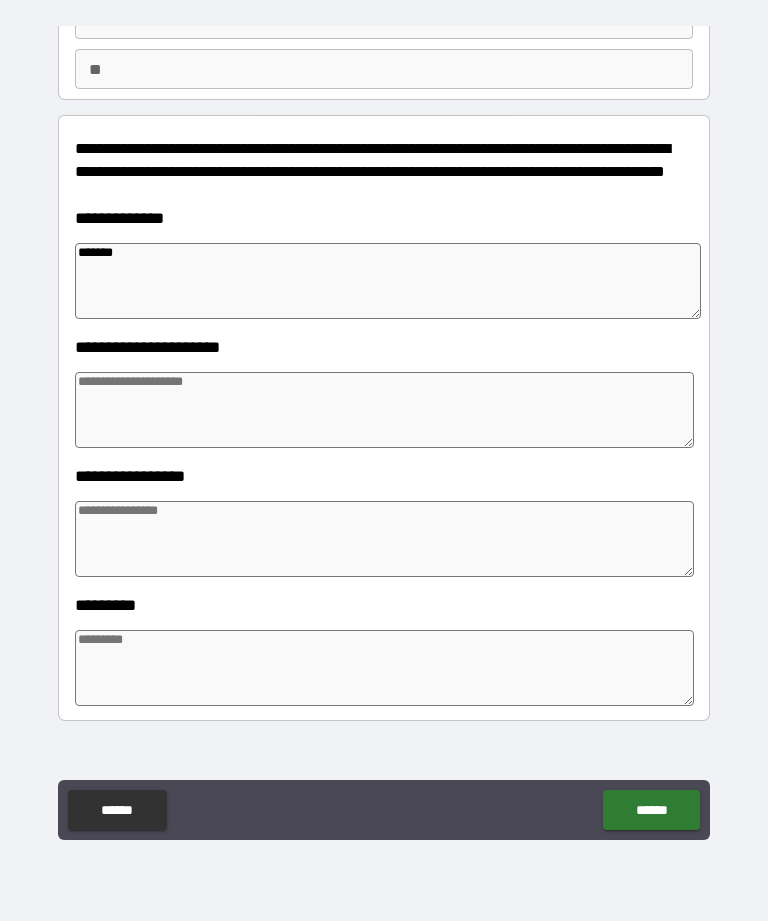 type on "********" 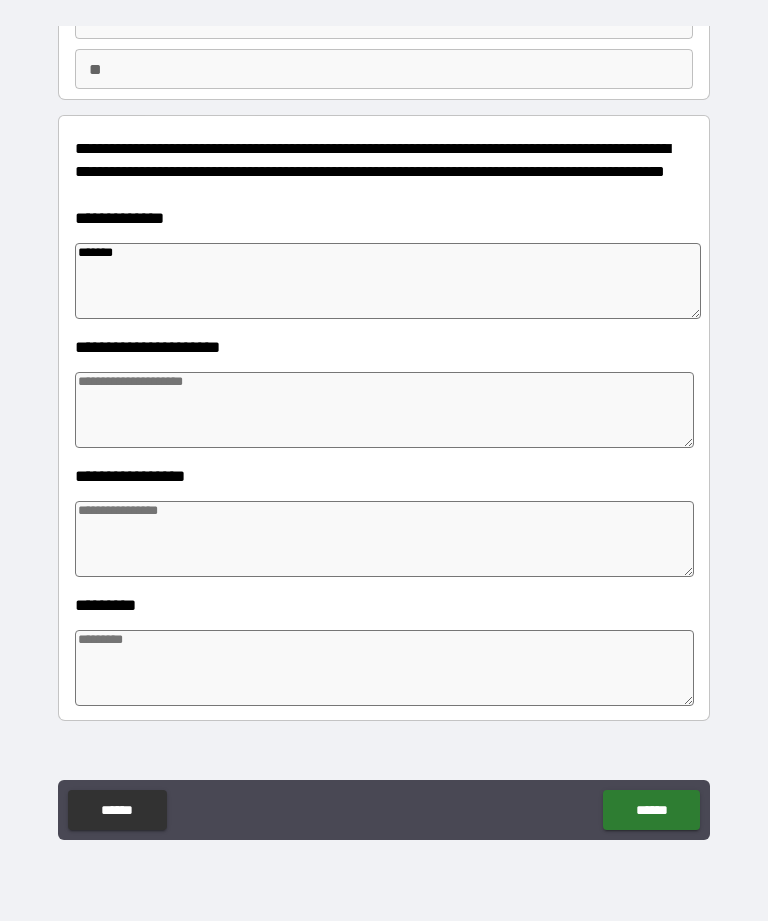 type on "*" 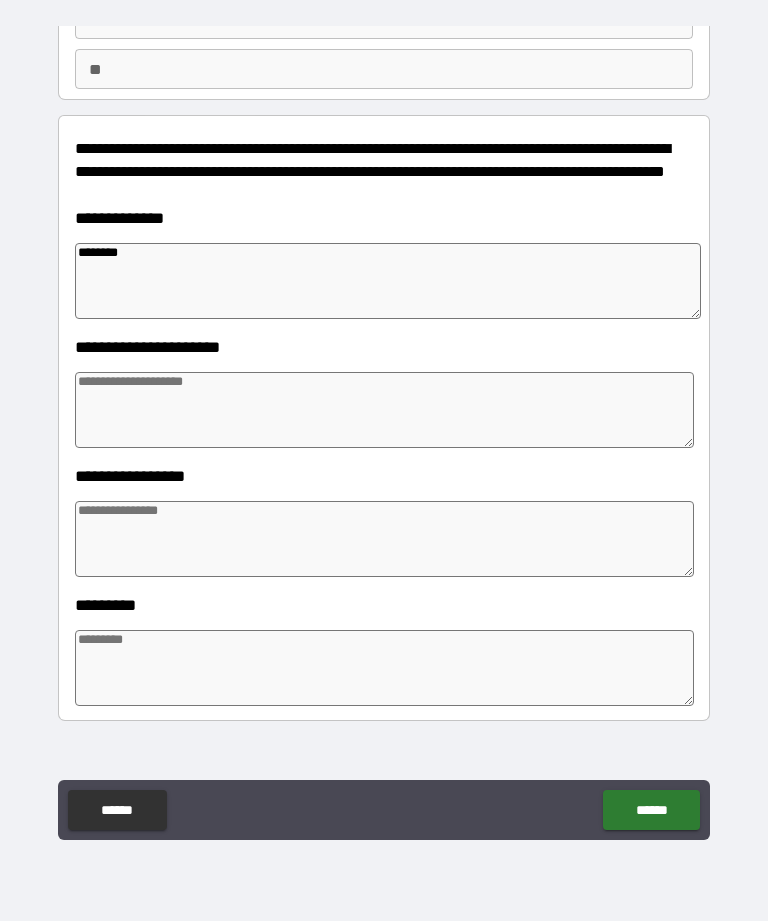 type on "*********" 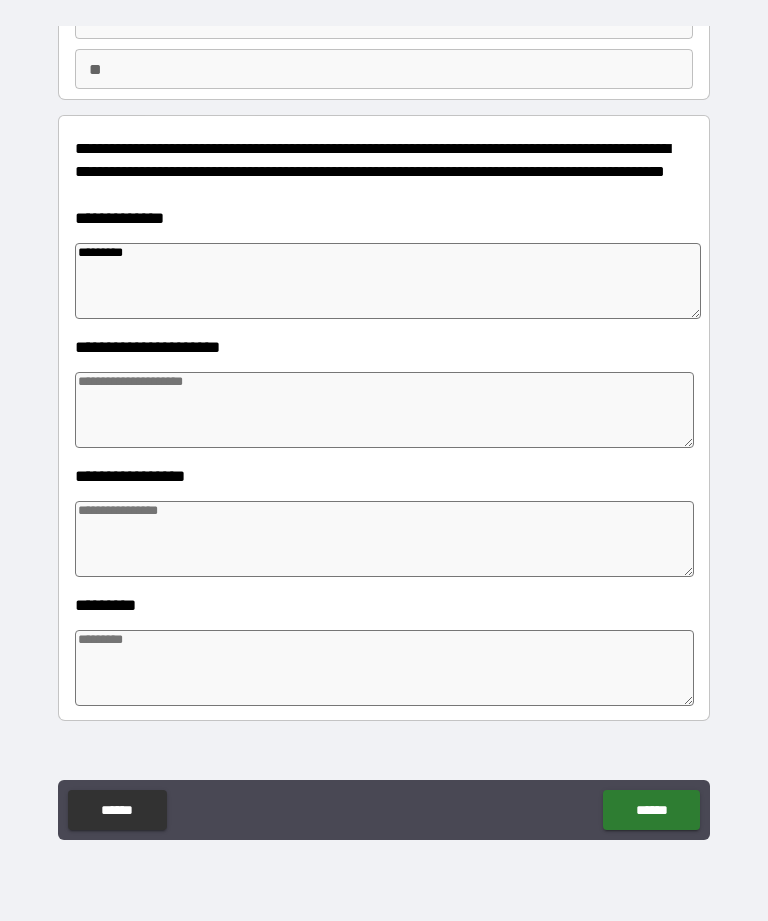 type on "*" 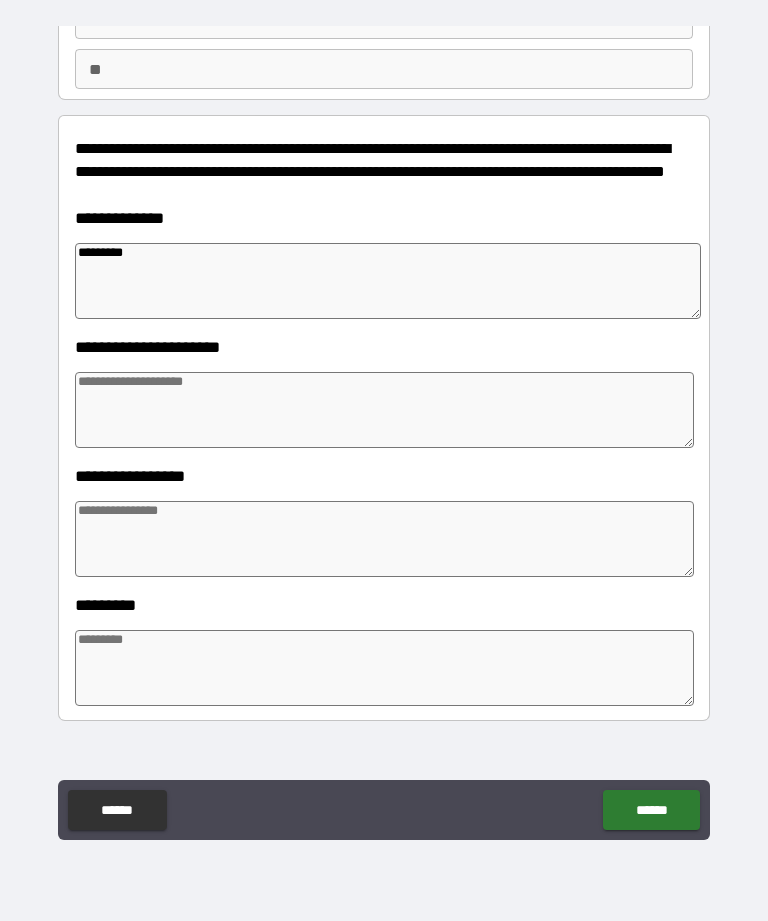 type on "*" 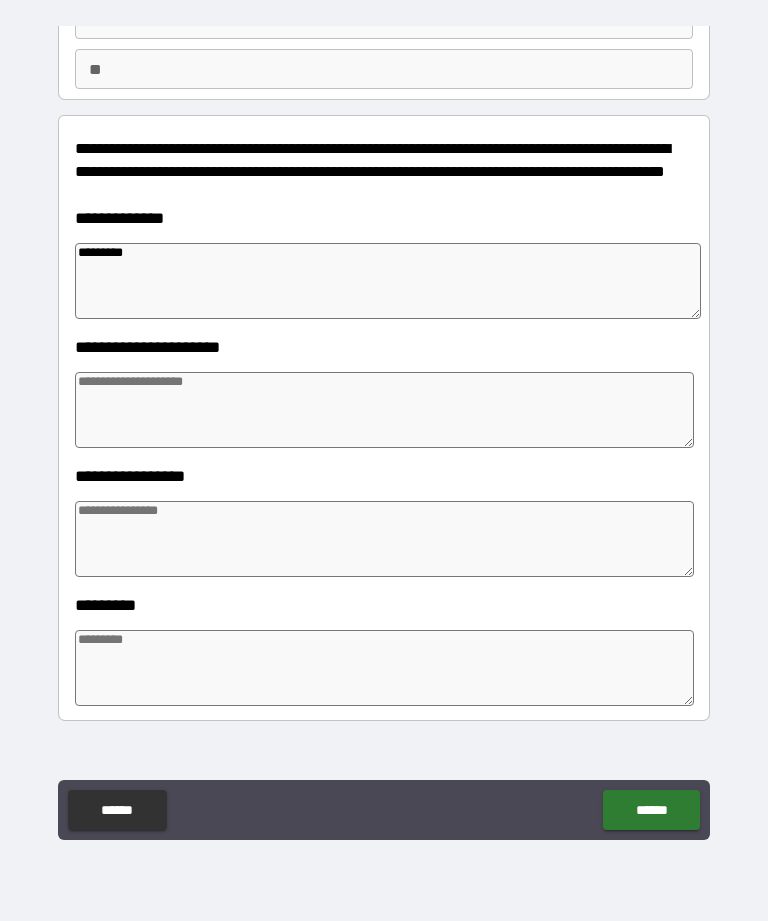 type on "*" 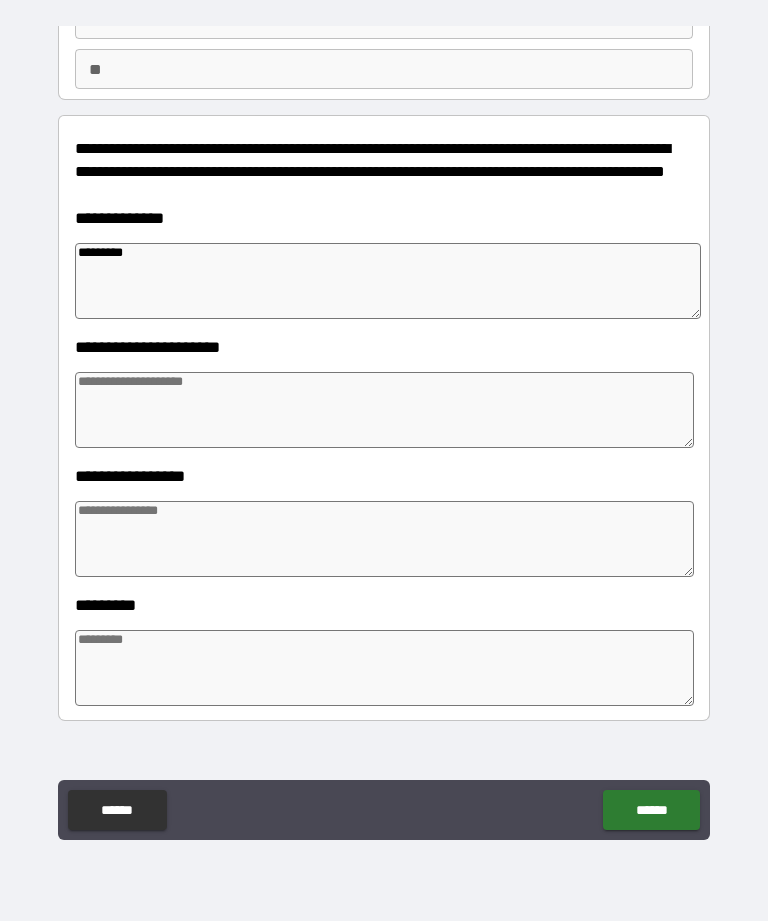 type on "*" 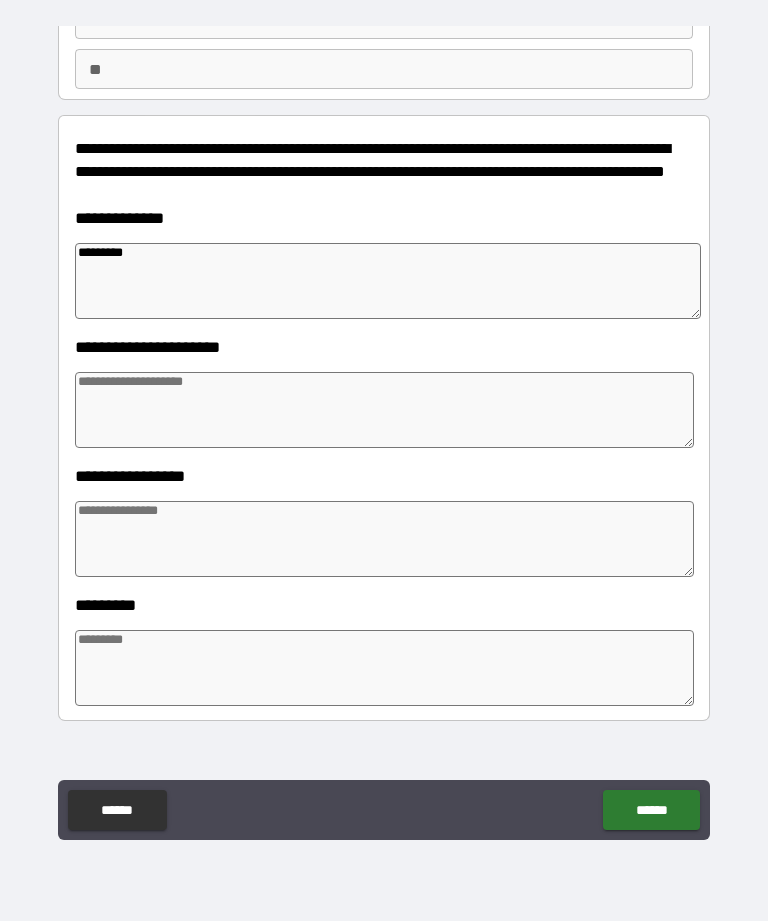 type on "*" 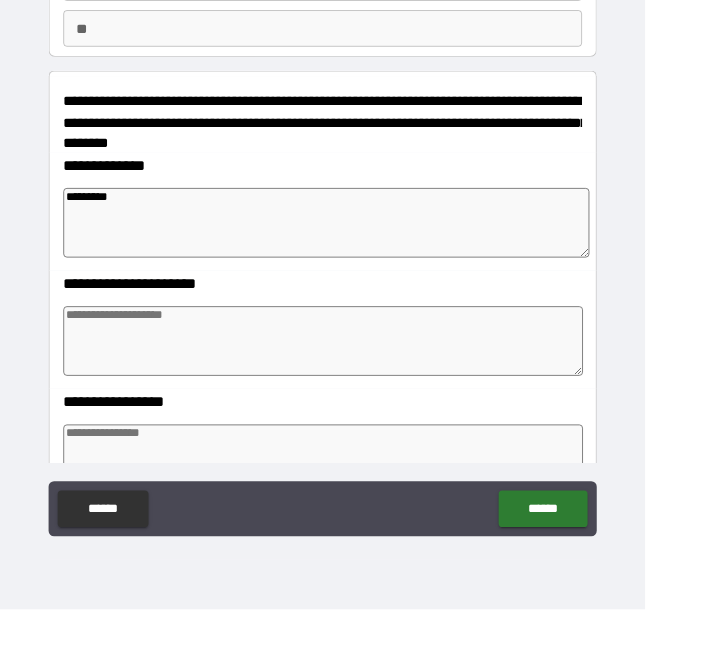 type on "*" 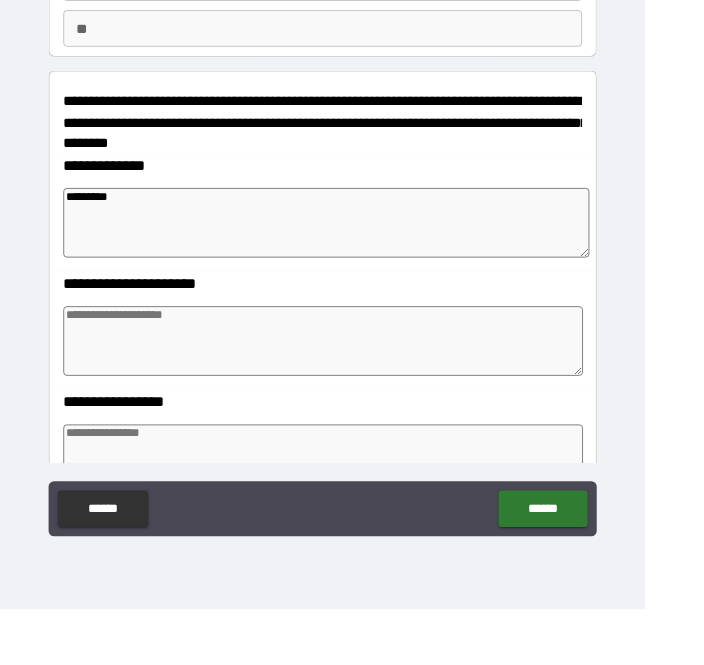 type on "*" 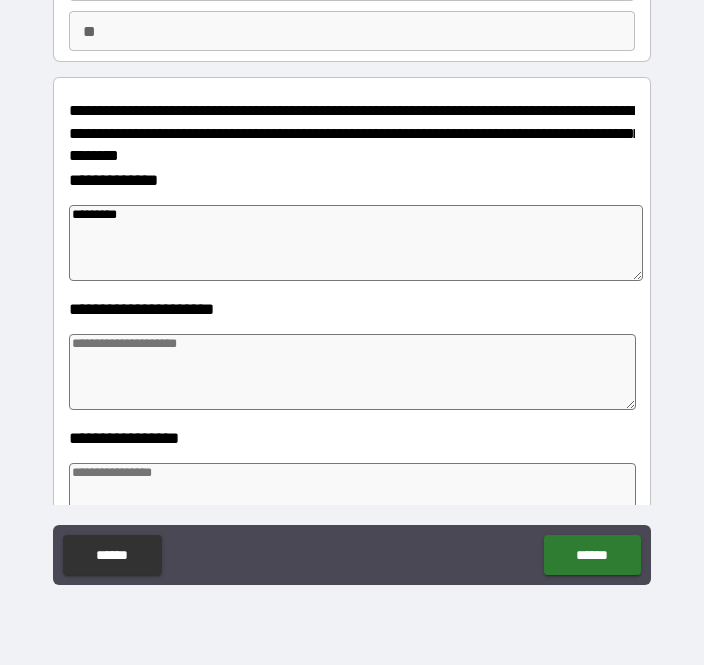 type on "*" 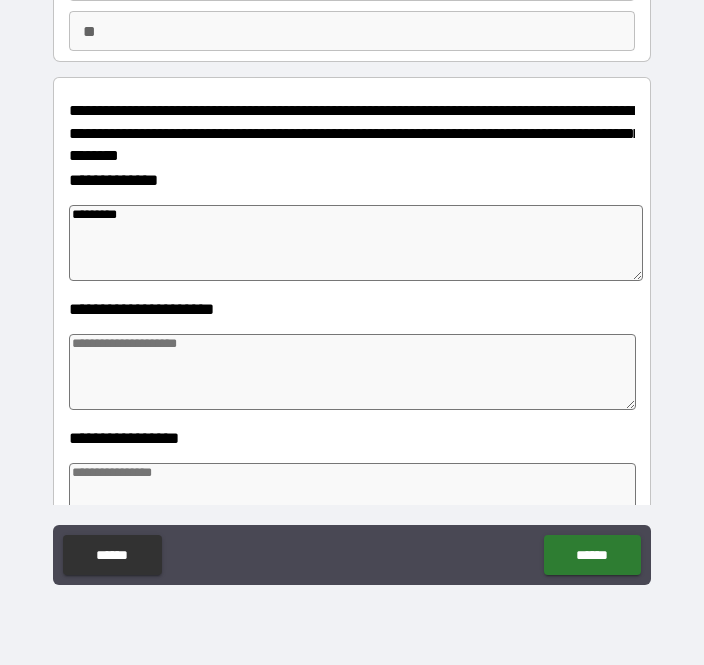 type on "*" 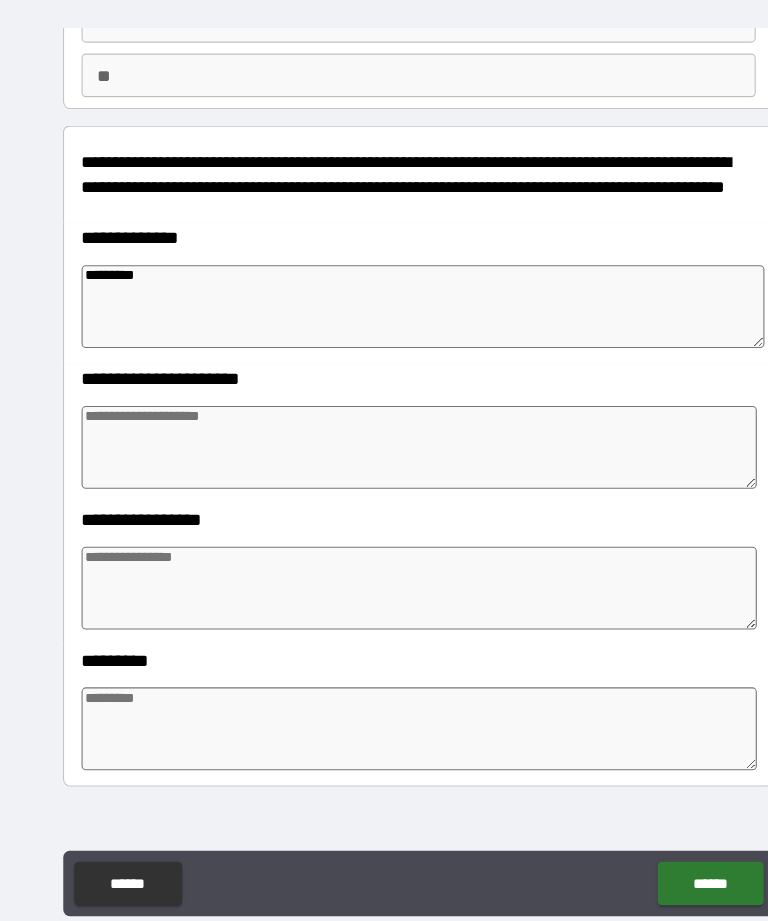 type on "*" 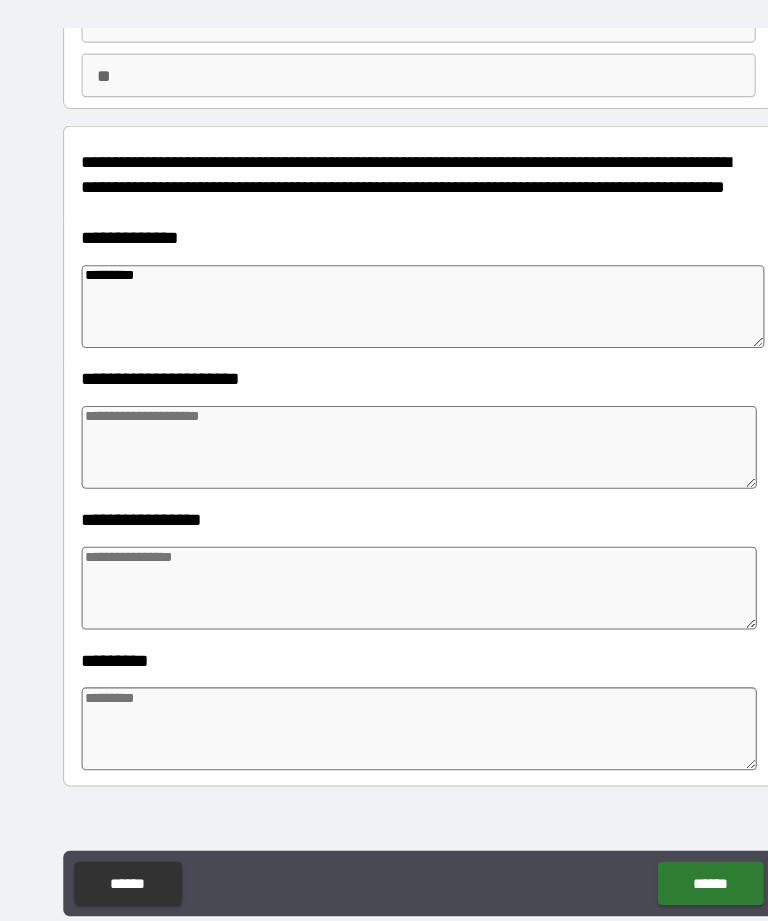 type on "*" 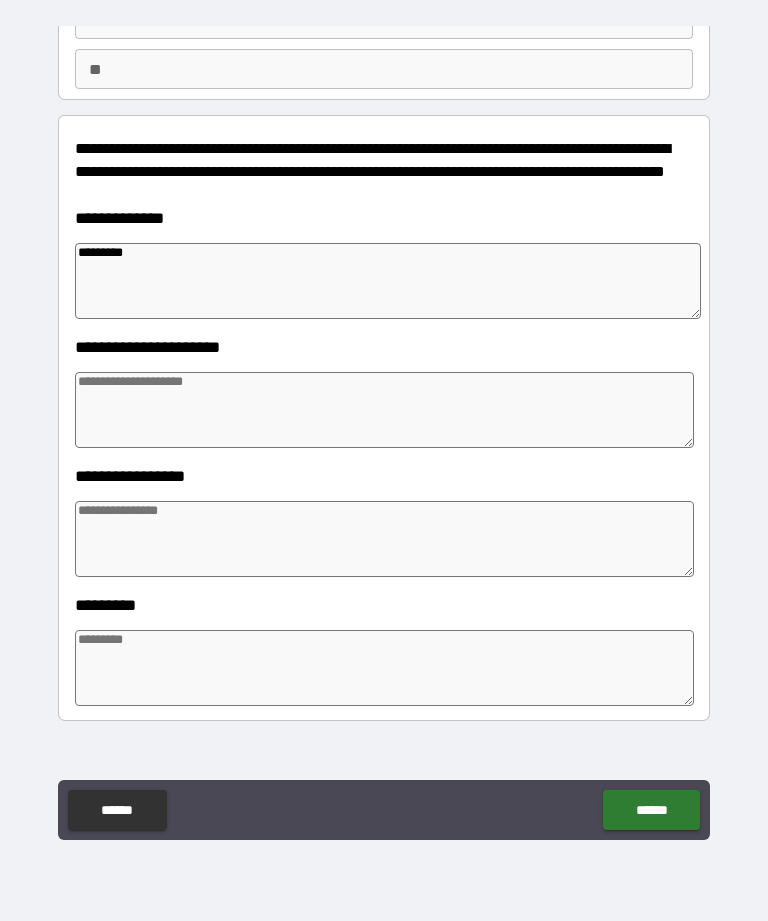 click on "*********" at bounding box center [388, 281] 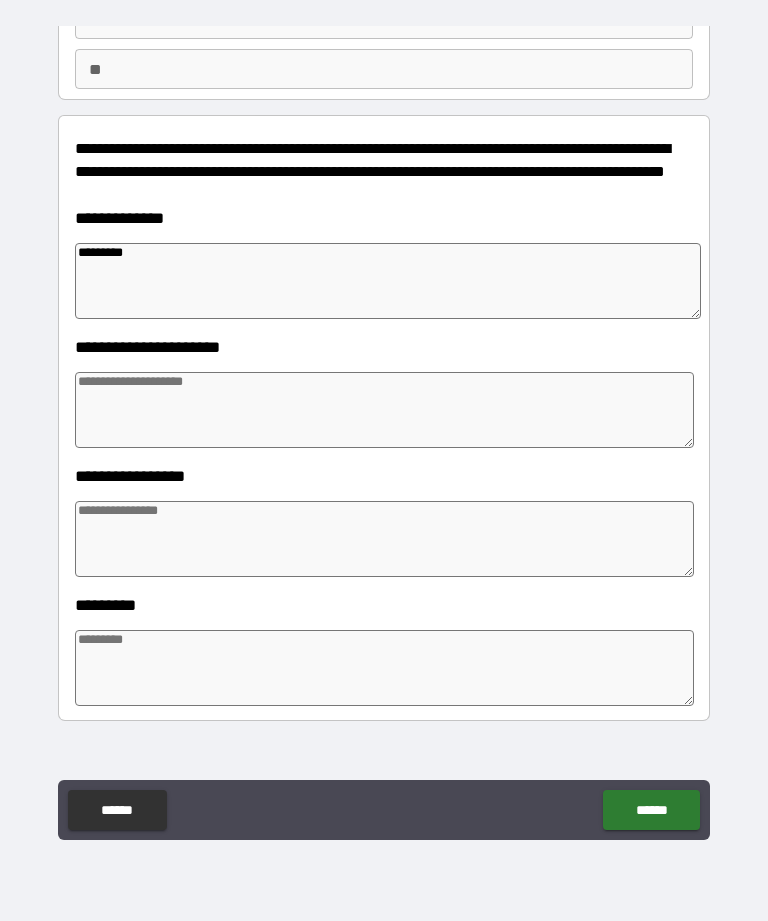 type on "*********" 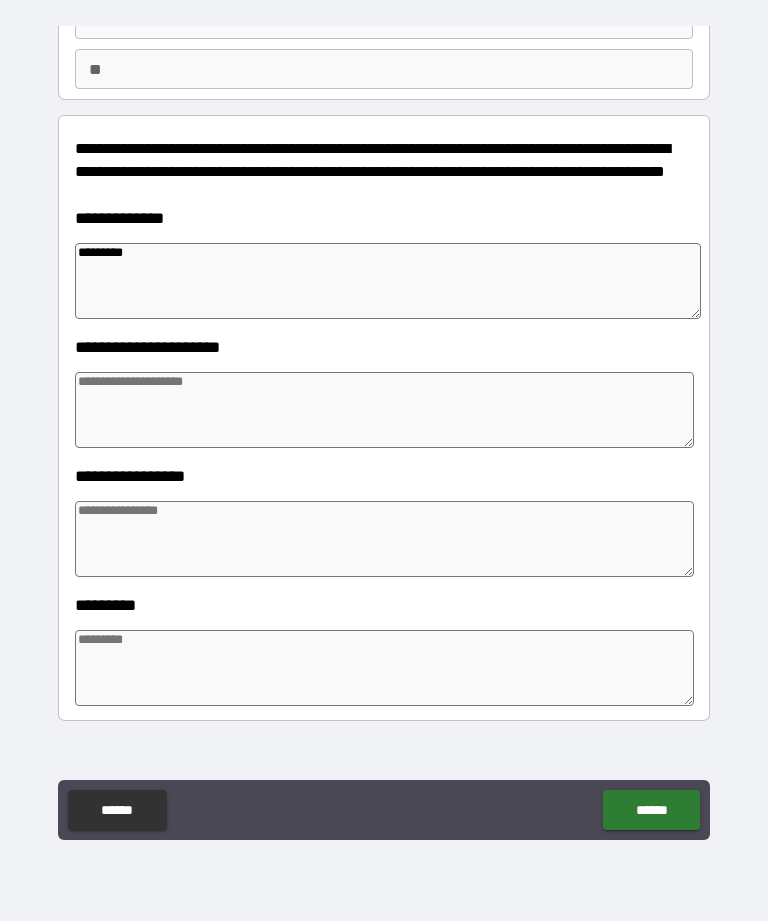 type on "*" 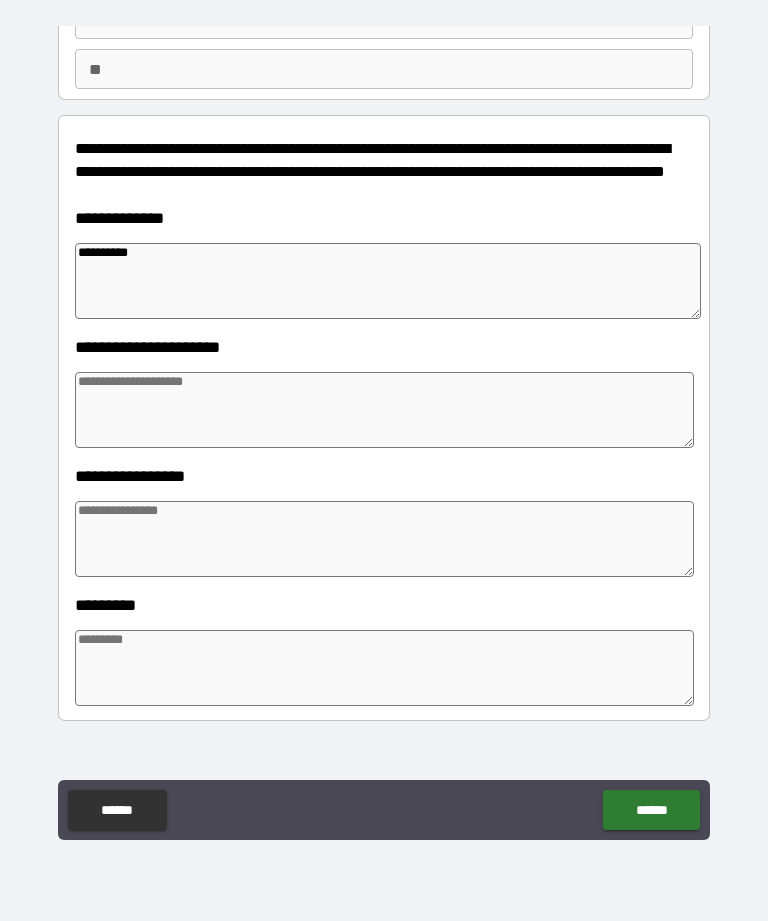 type on "*********" 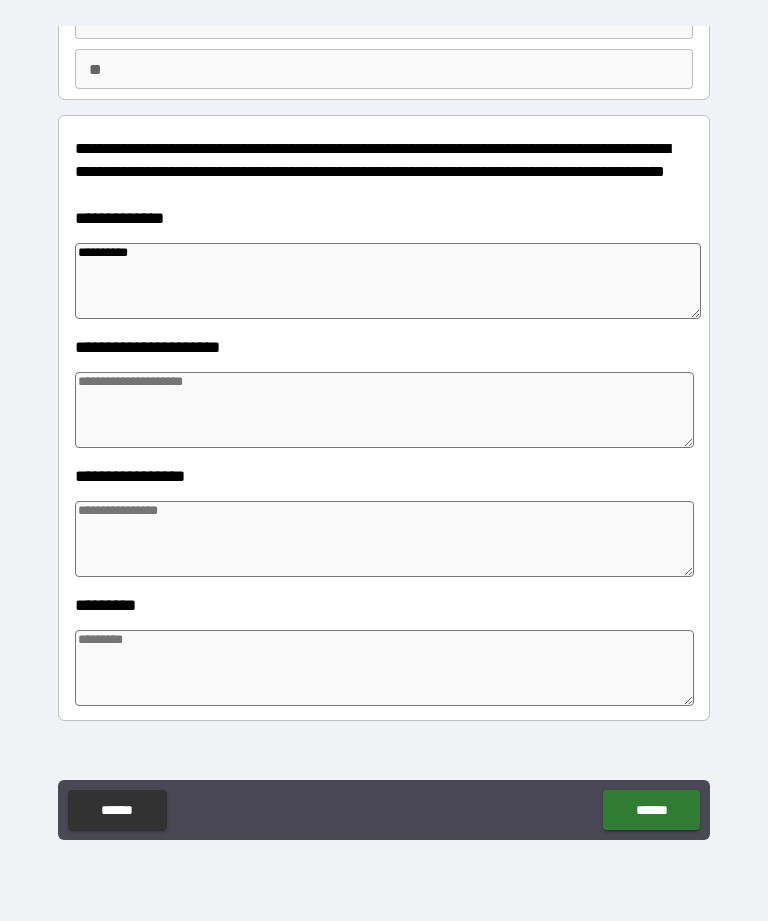 type on "*" 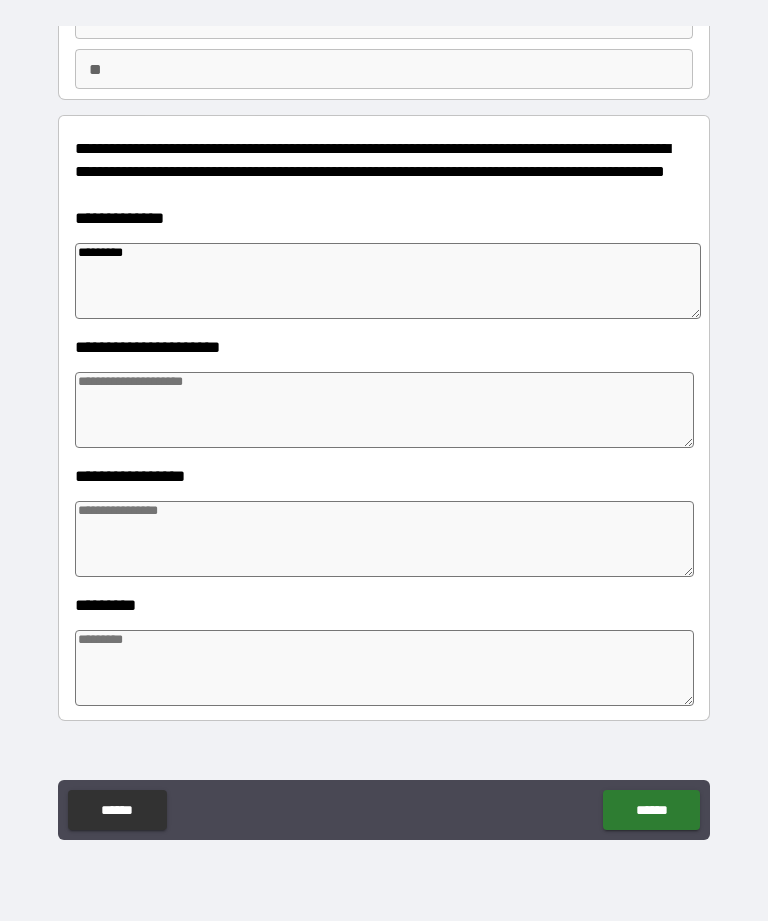 type on "********" 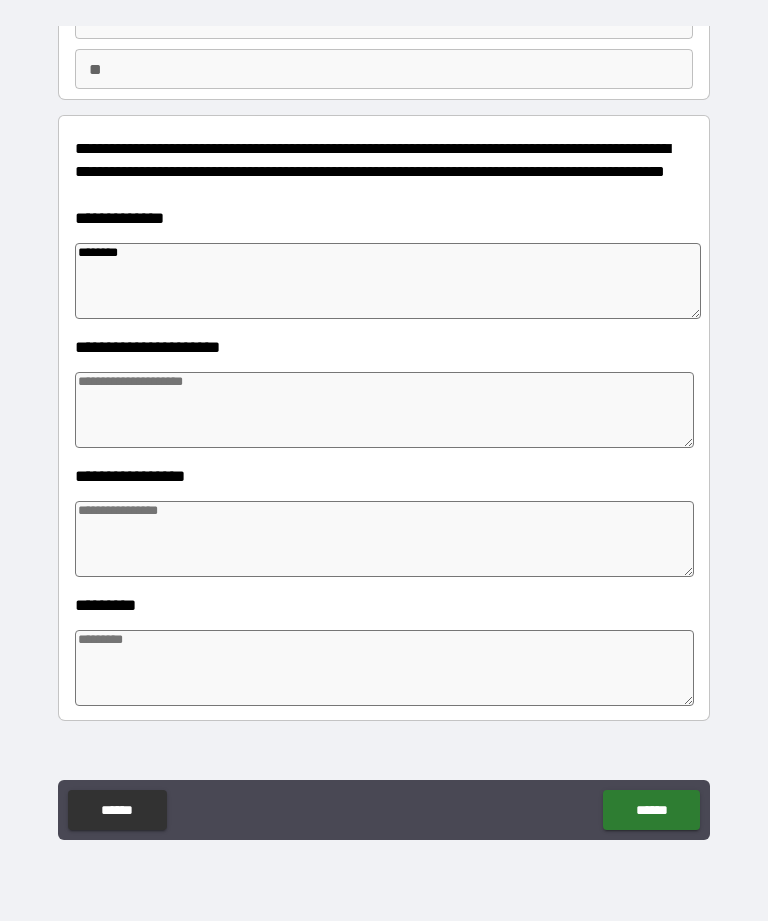 type on "*******" 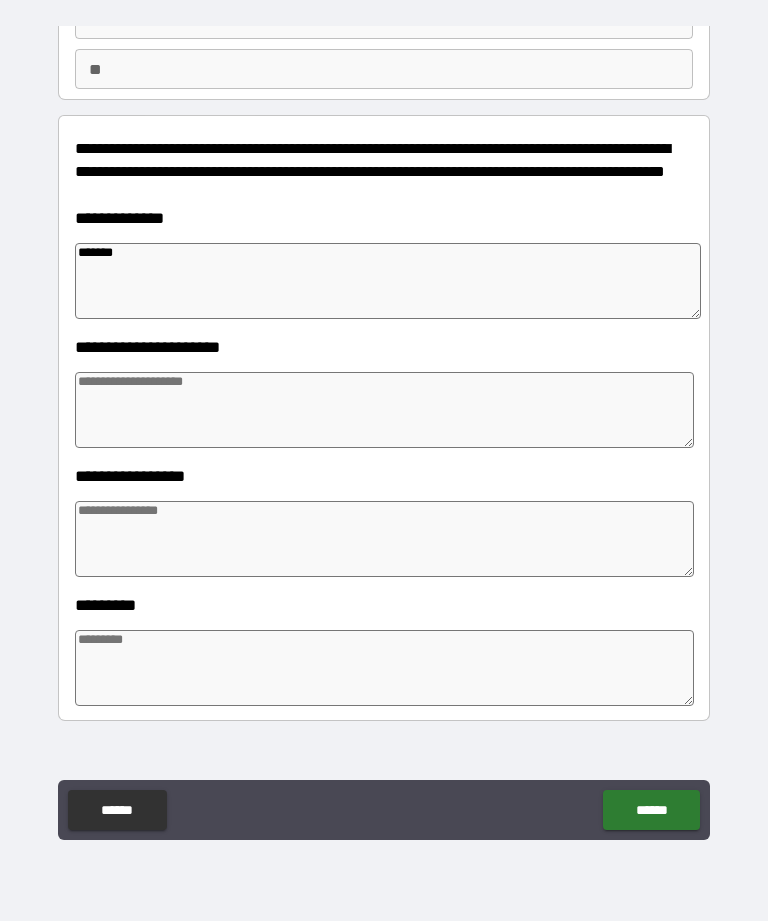 type on "*" 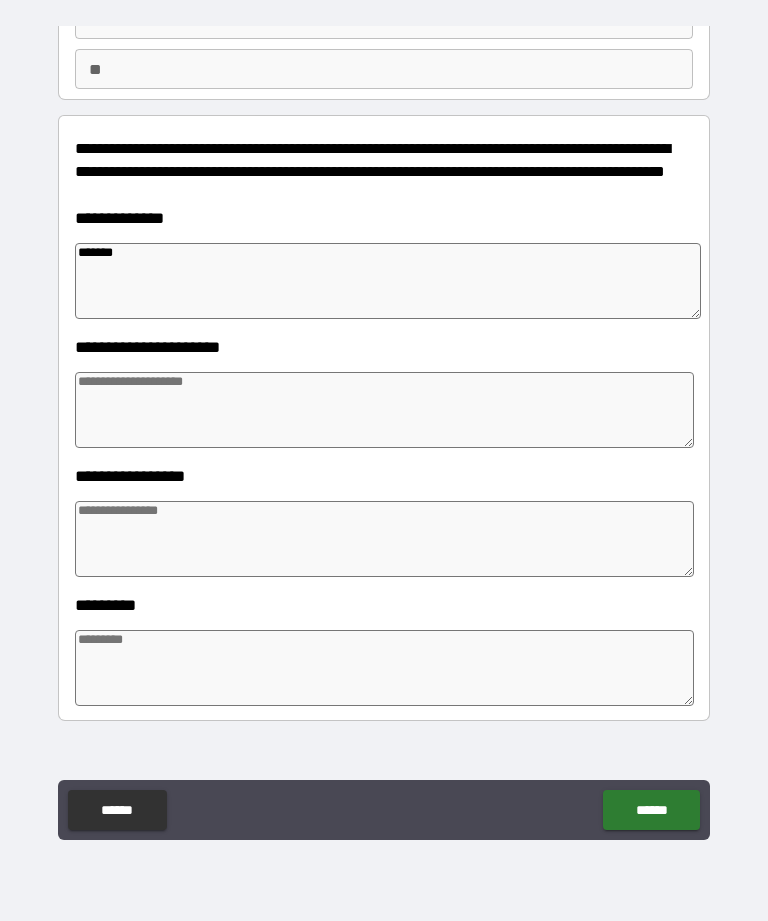 type on "******" 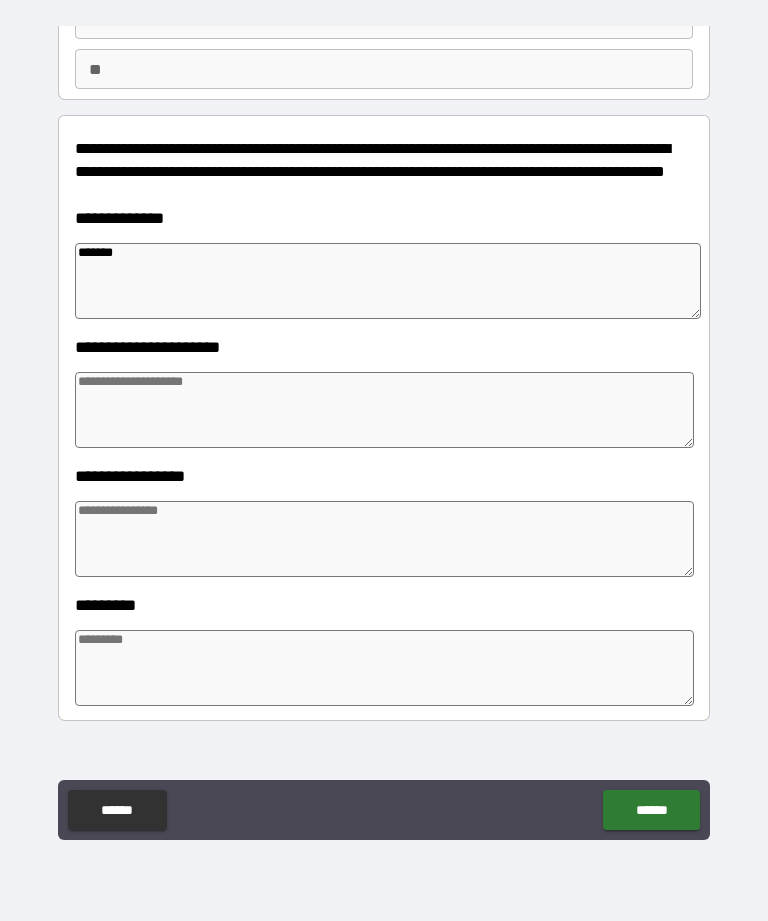 type on "*" 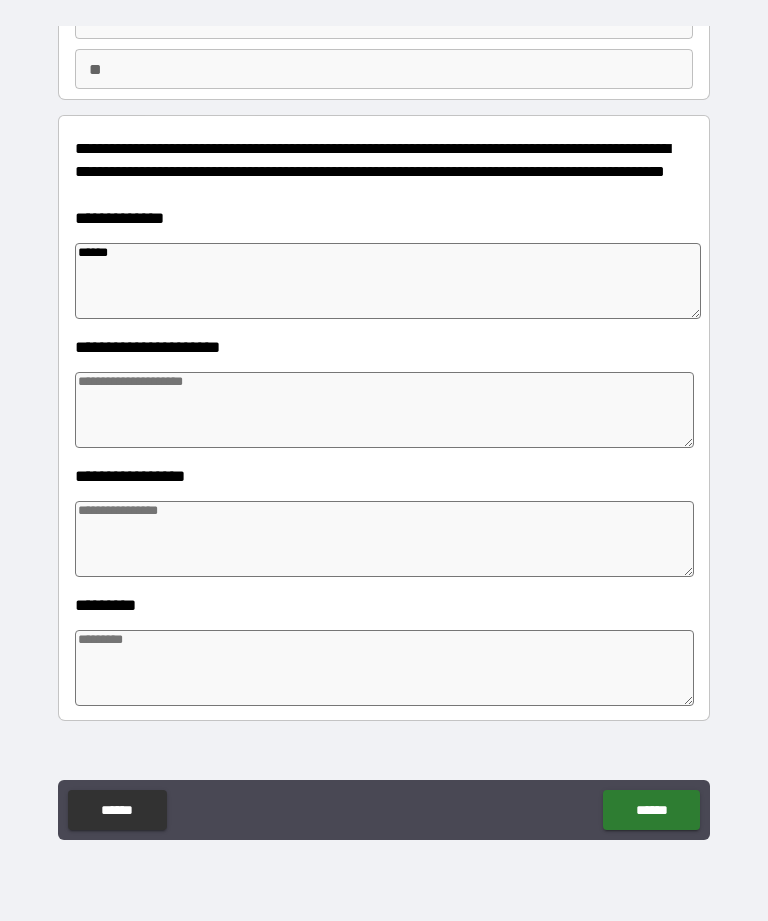 type on "*****" 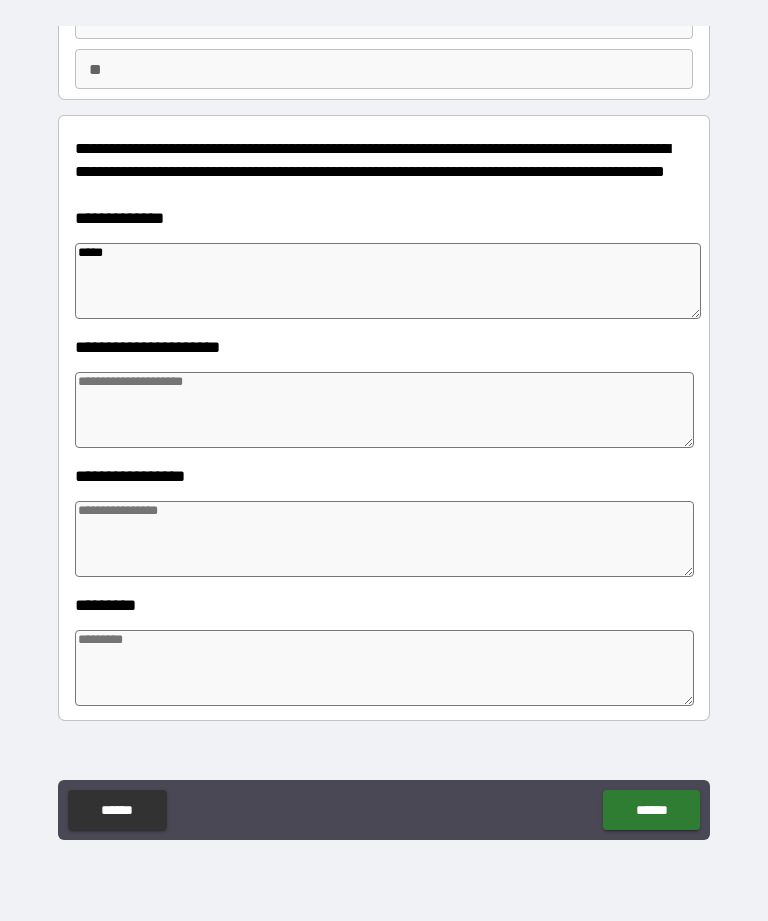 type on "*" 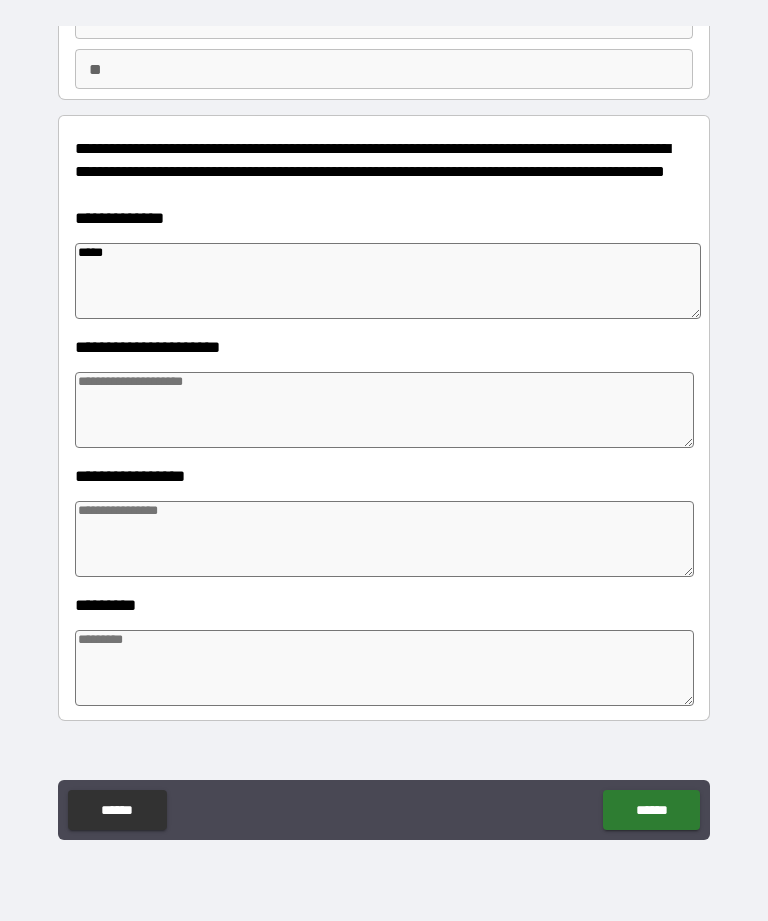 type on "****" 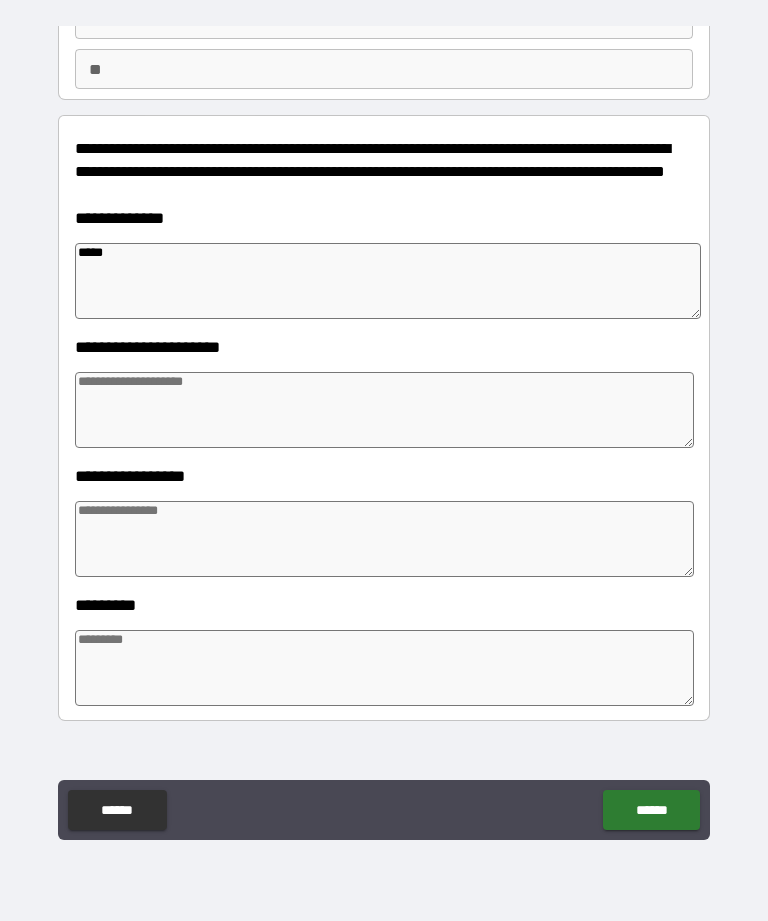 type on "*" 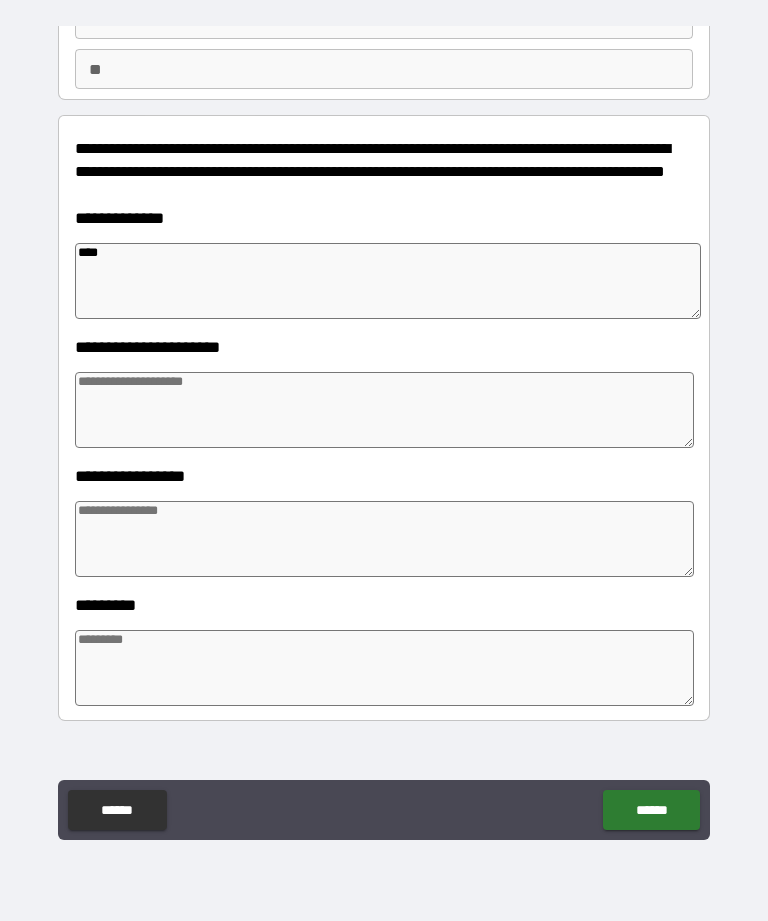 type on "***" 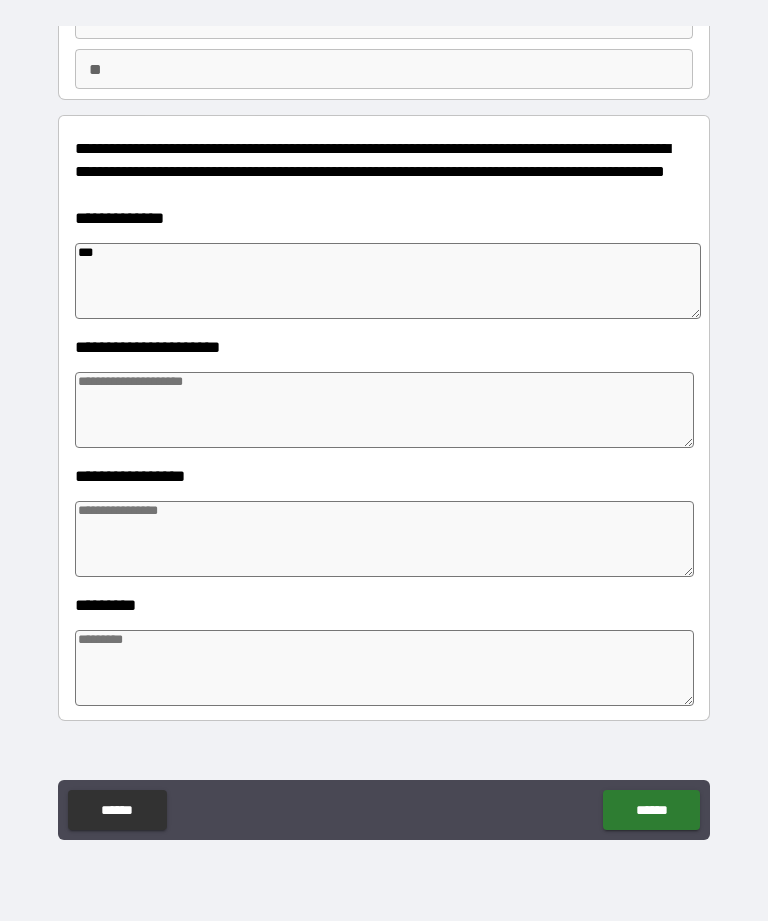 type on "*" 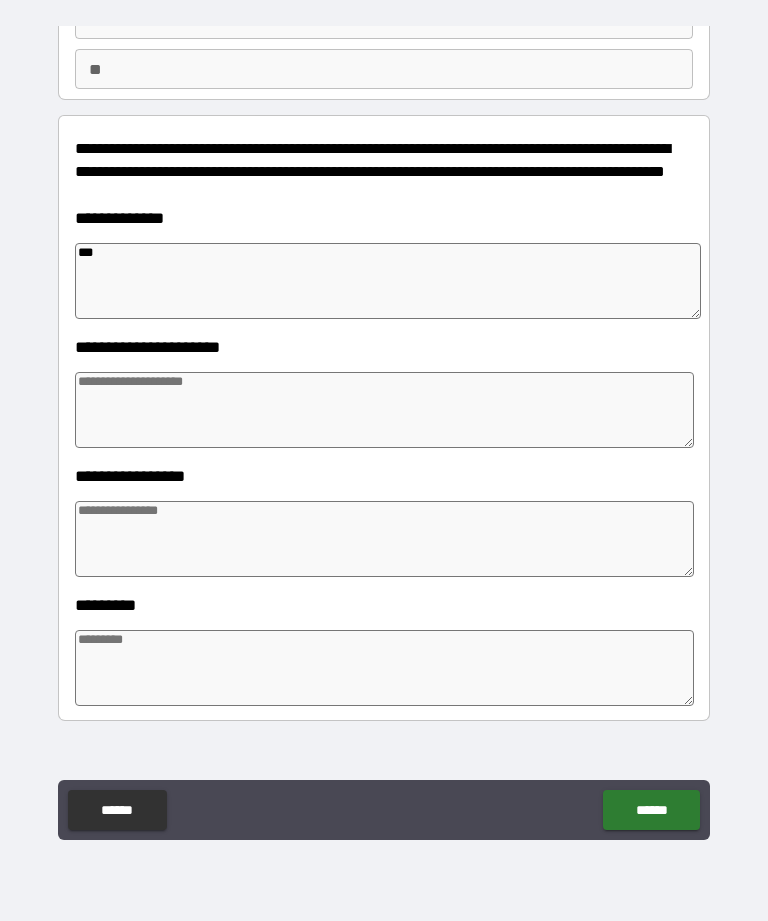 type on "**" 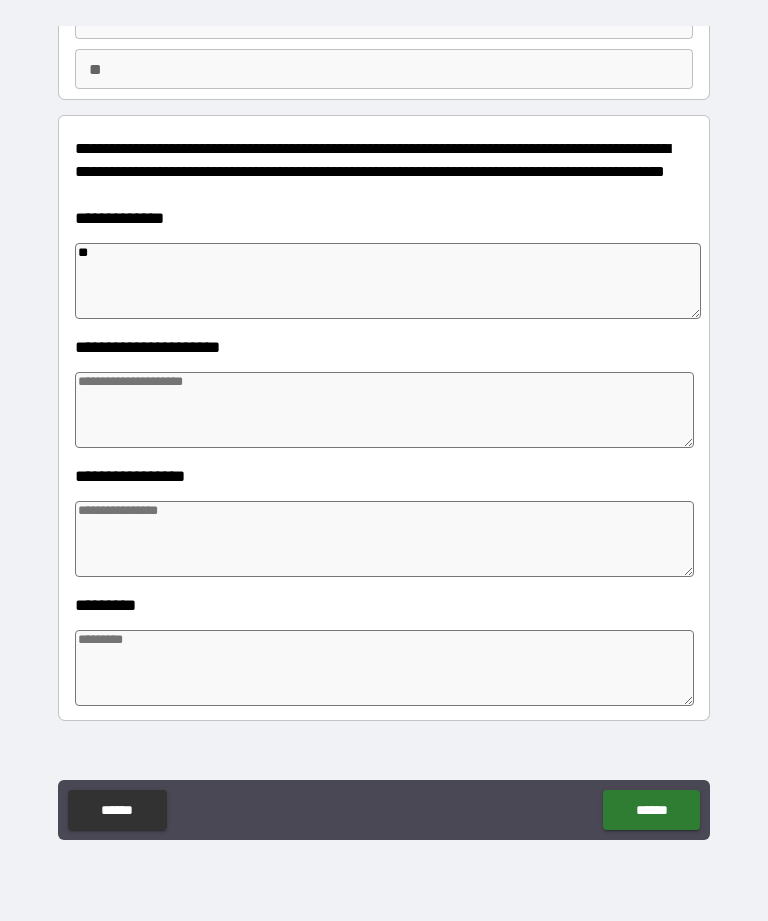 type on "*" 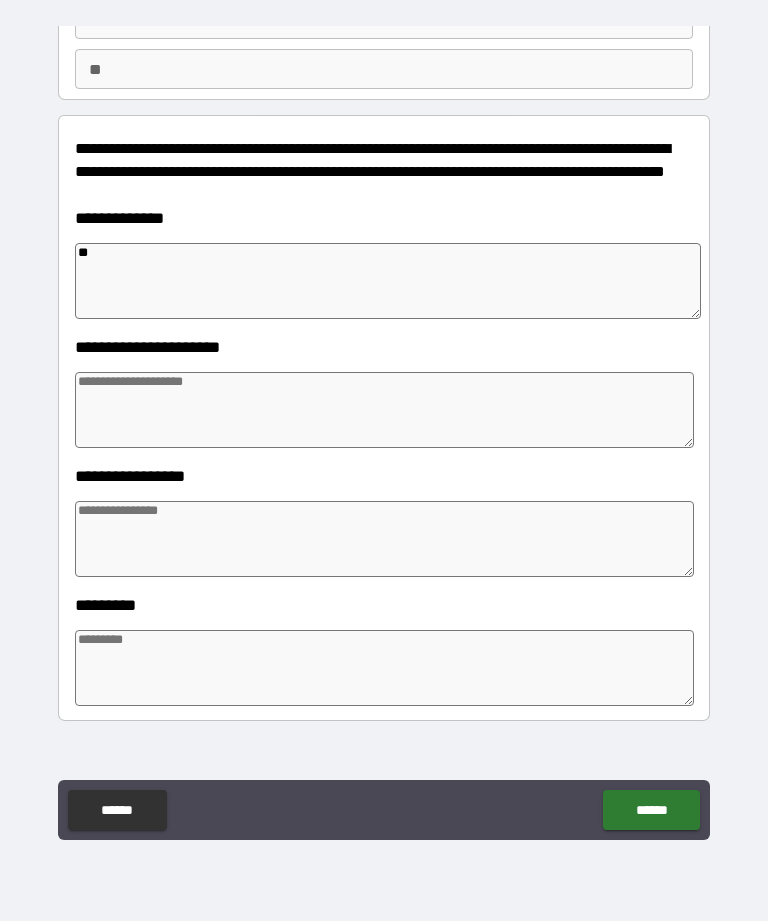 type on "*" 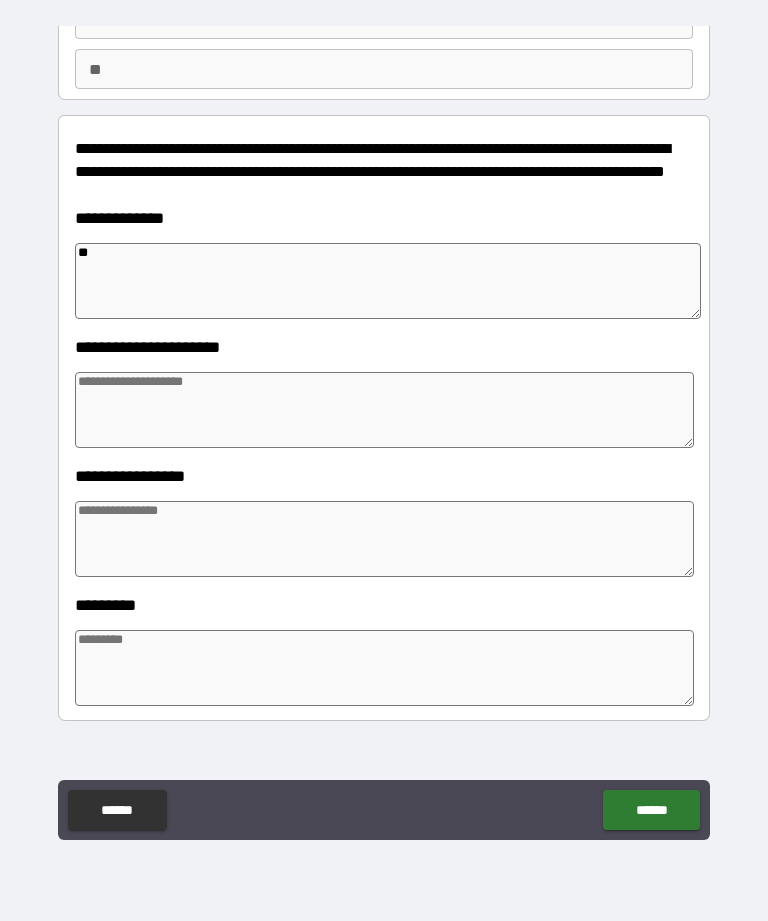 type on "*" 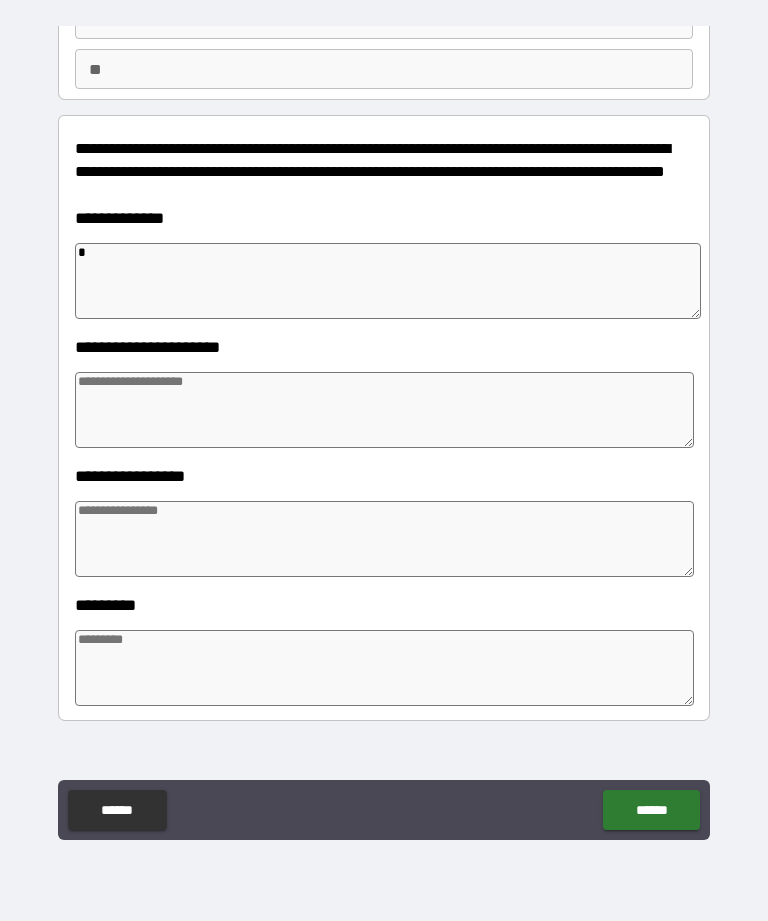 type 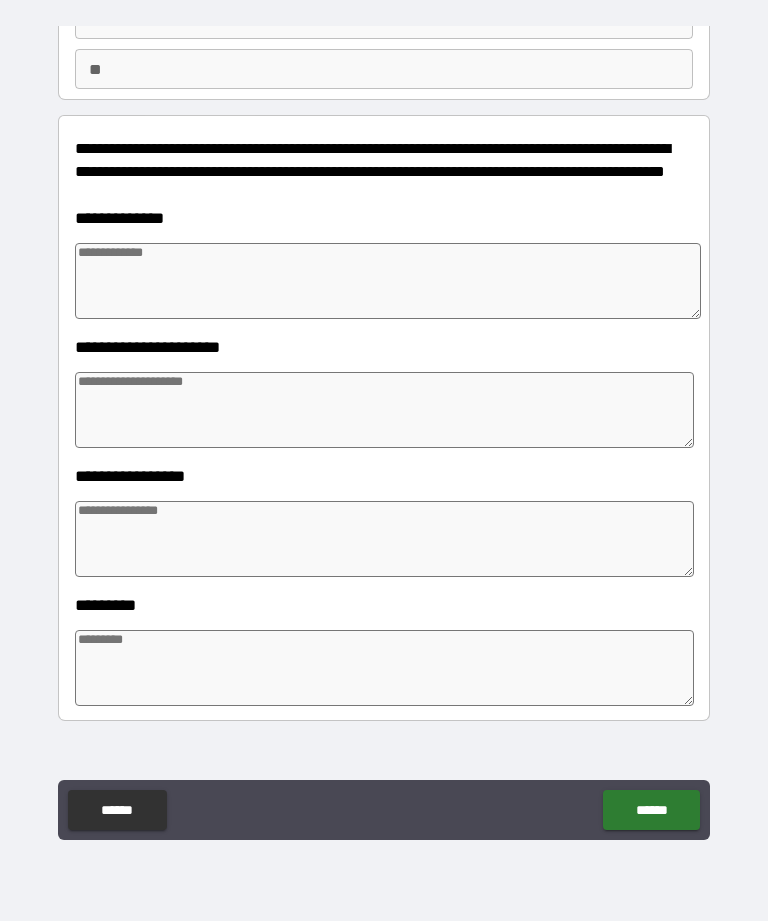 type on "*" 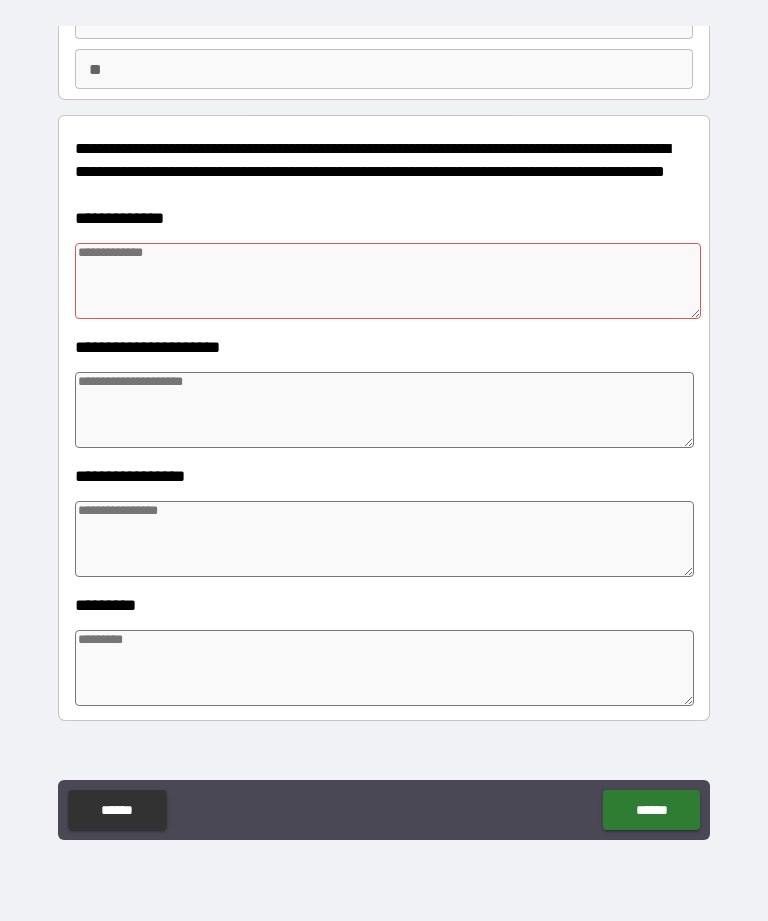 type on "*" 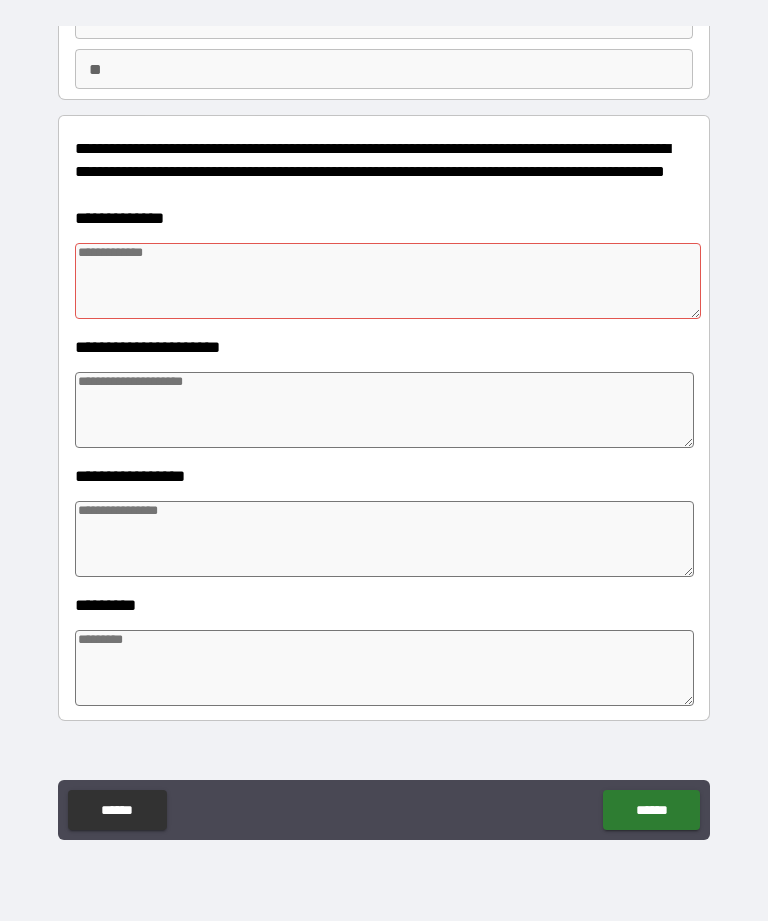 type on "*" 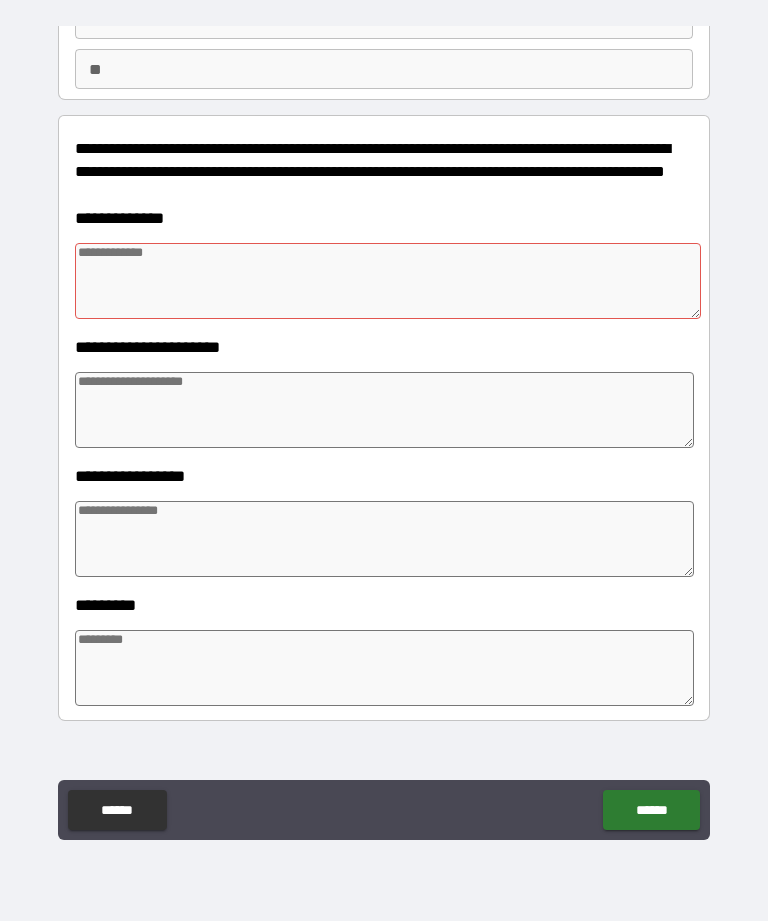 type on "*" 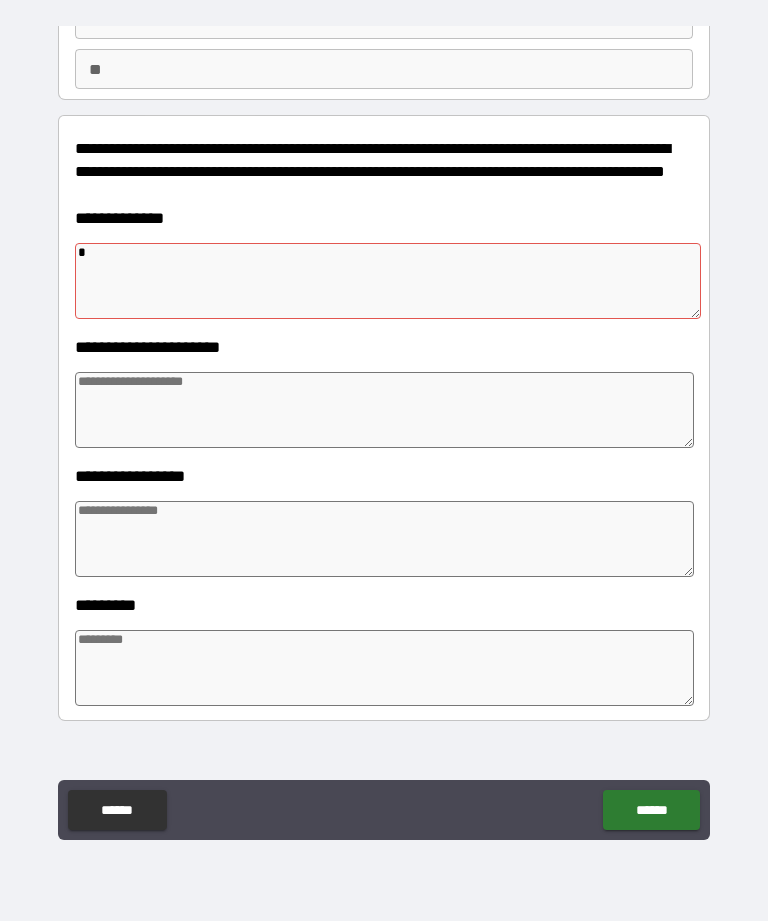 type on "*" 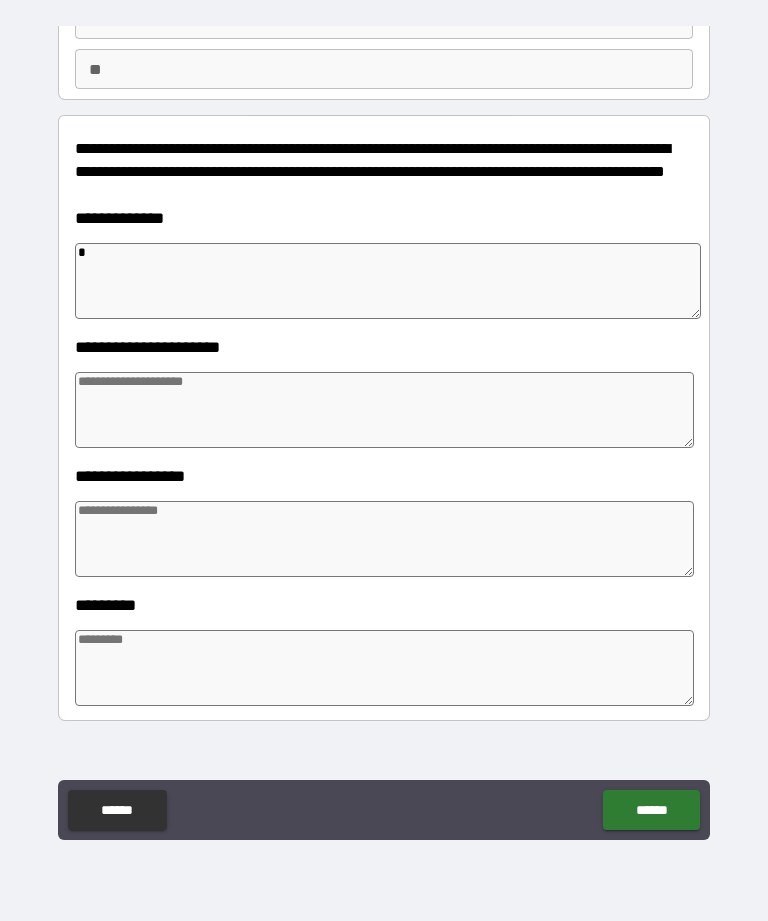 type on "*" 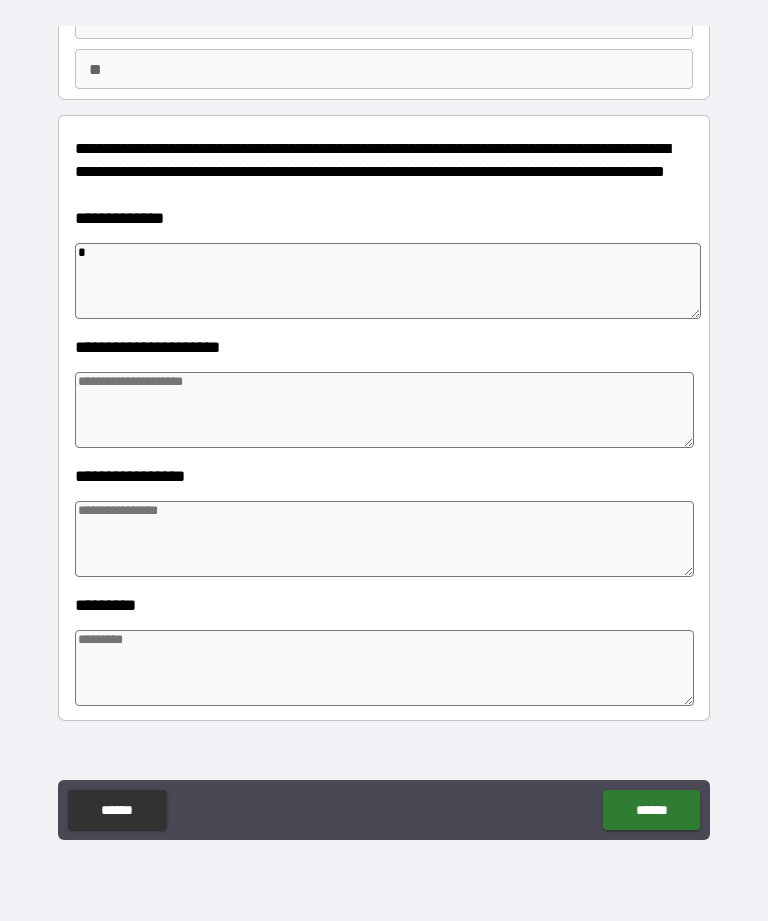 type on "*" 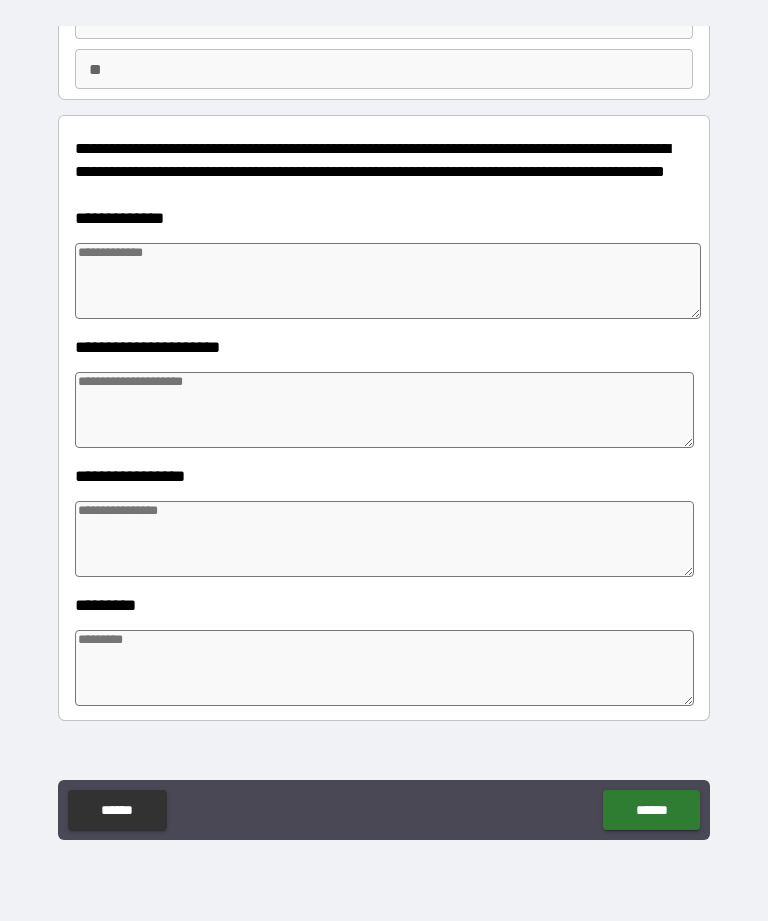 type on "*" 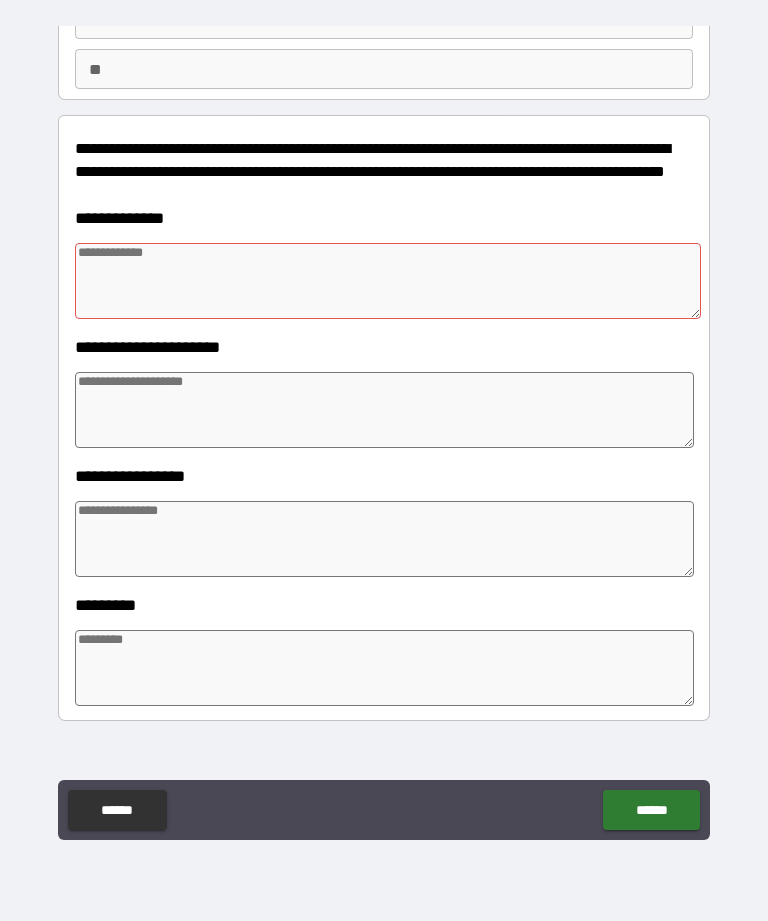 type on "*" 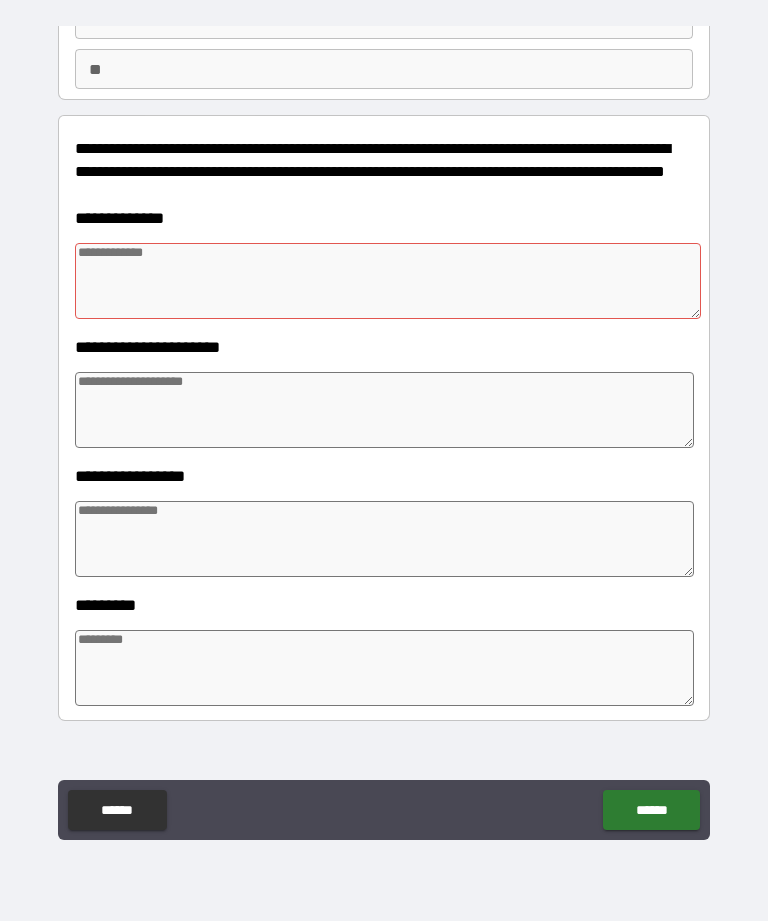 type on "*" 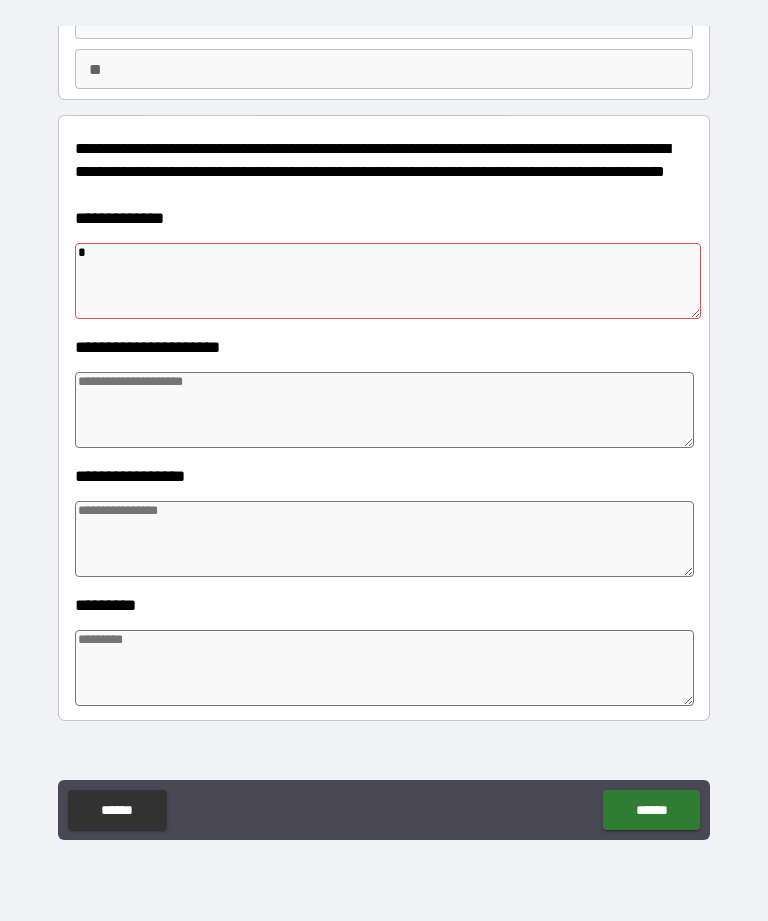 type on "*" 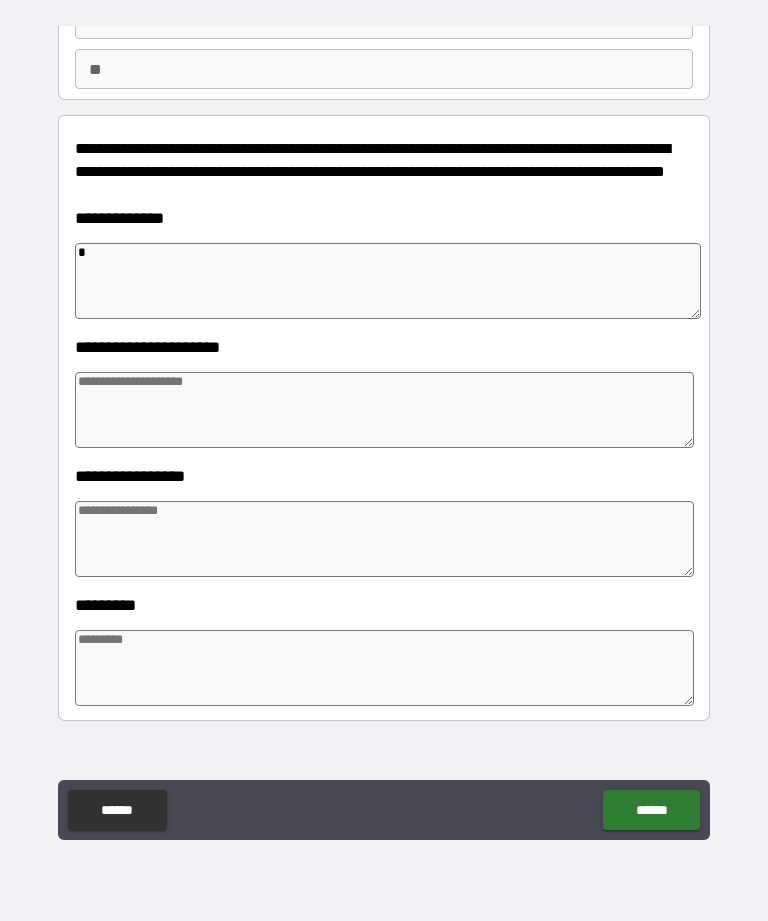 type on "**" 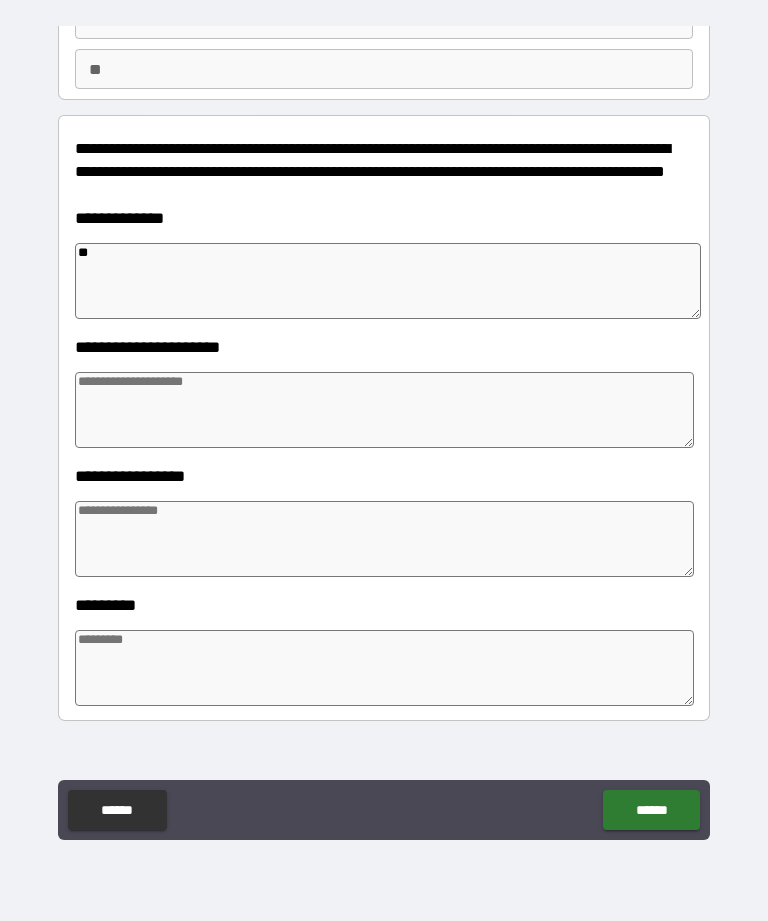 type 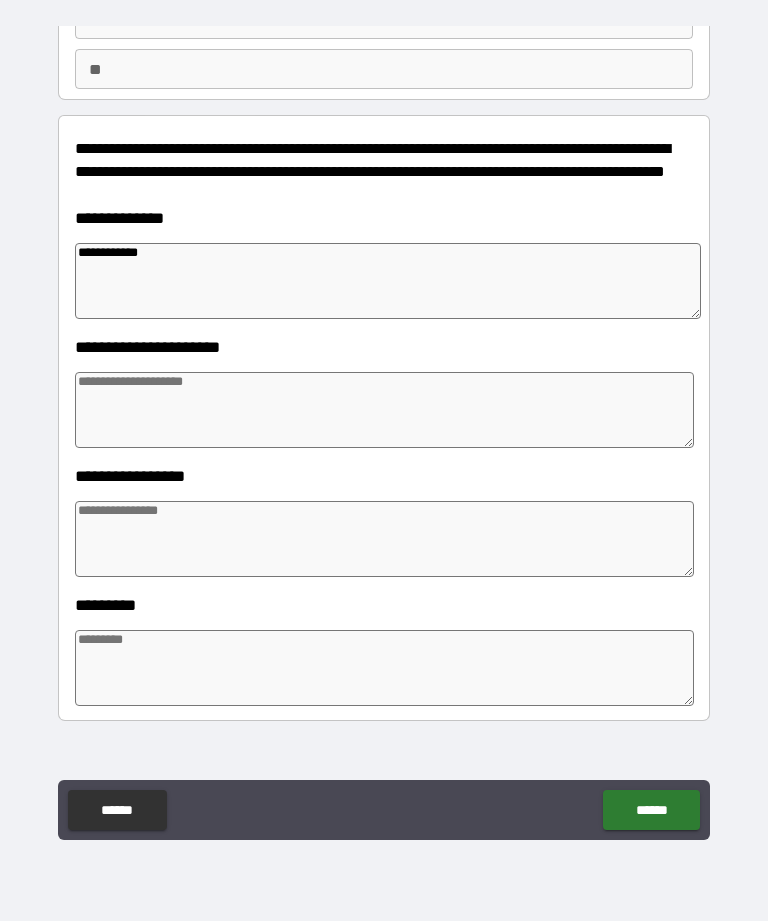 click at bounding box center (384, 410) 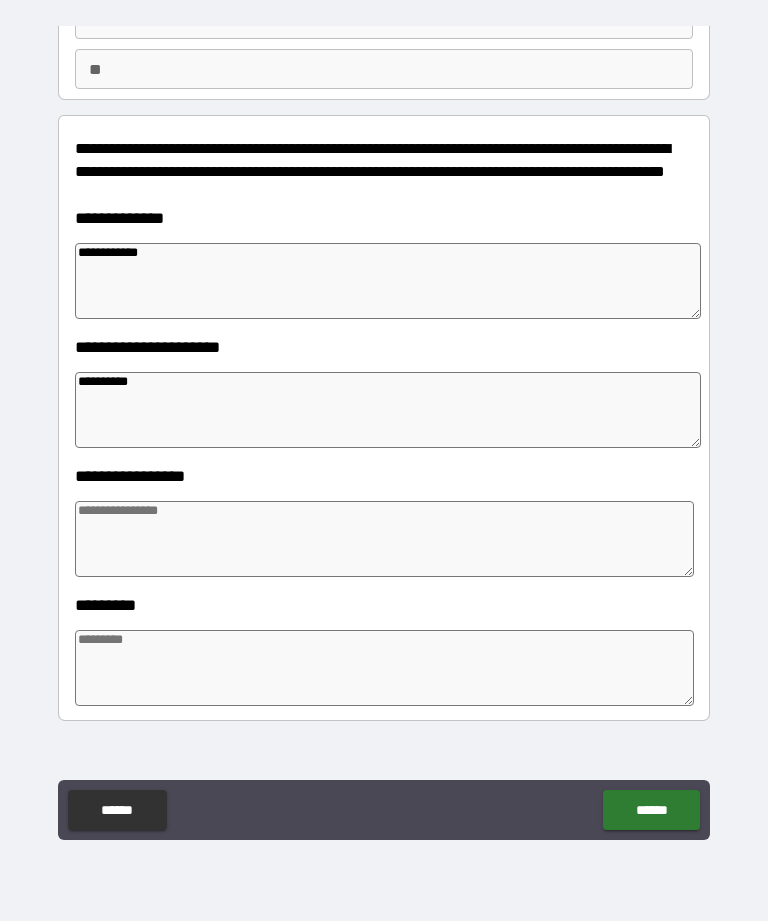 click at bounding box center [384, 539] 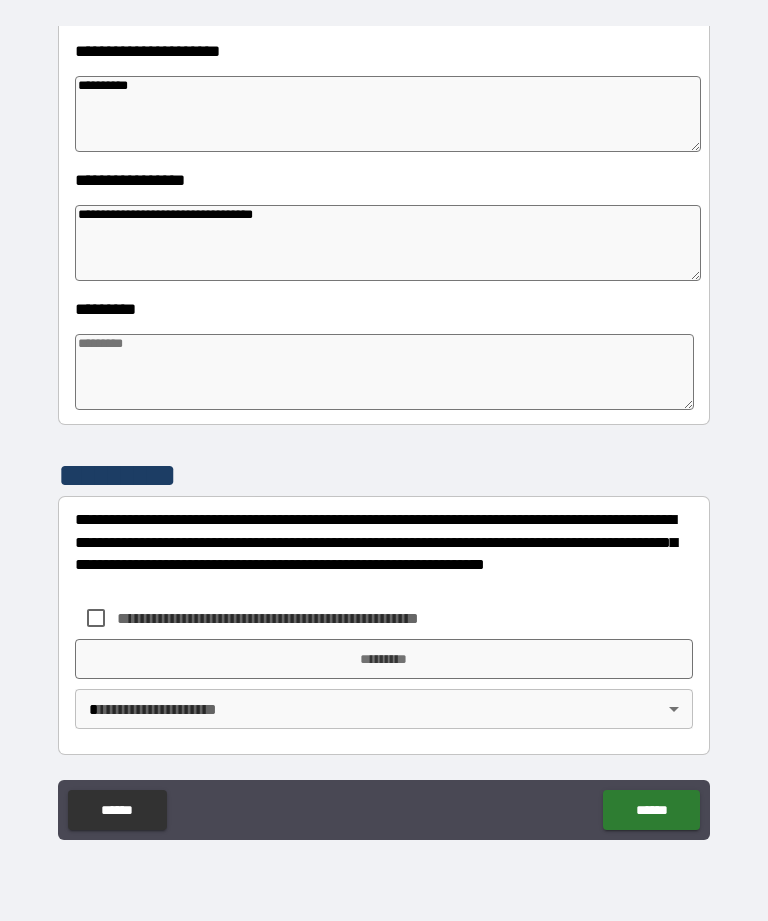 scroll, scrollTop: 466, scrollLeft: 0, axis: vertical 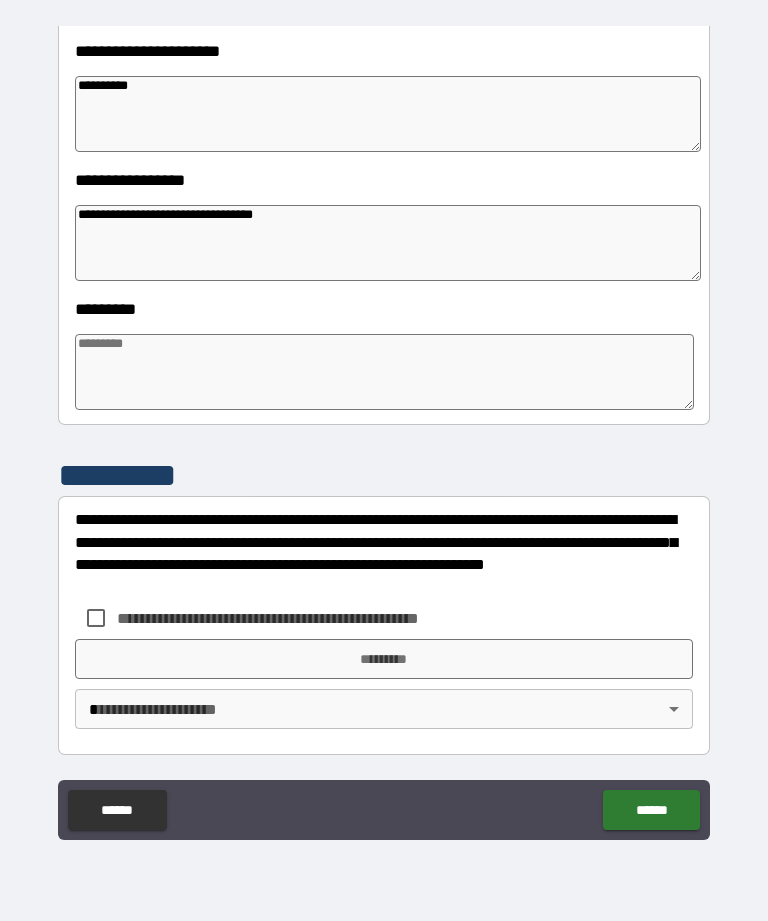 click at bounding box center (384, 372) 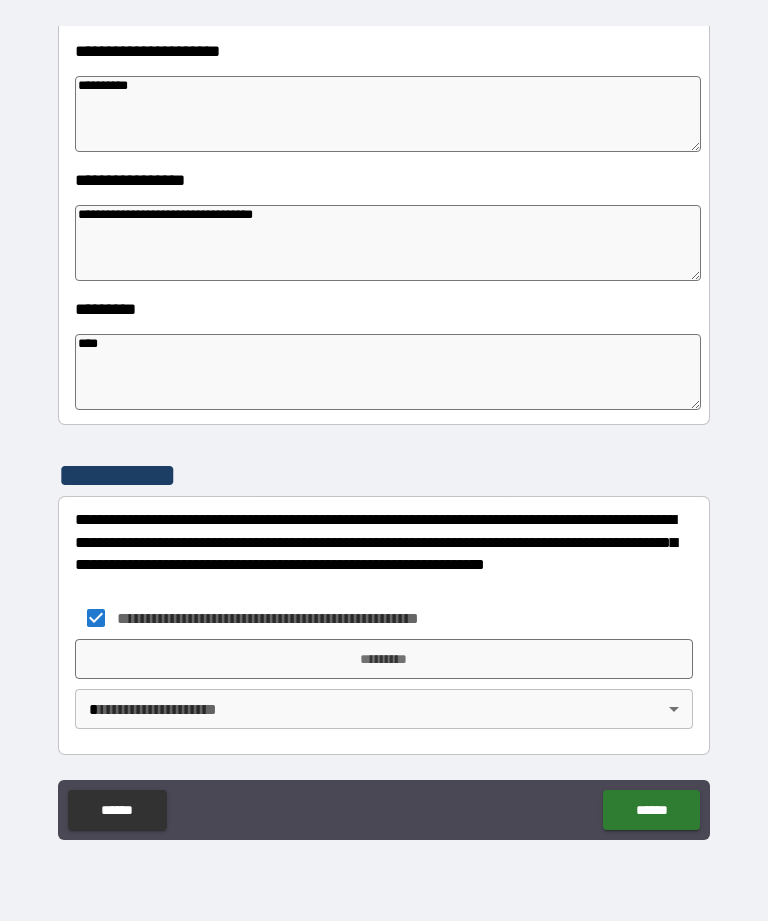 click on "*********" at bounding box center [384, 659] 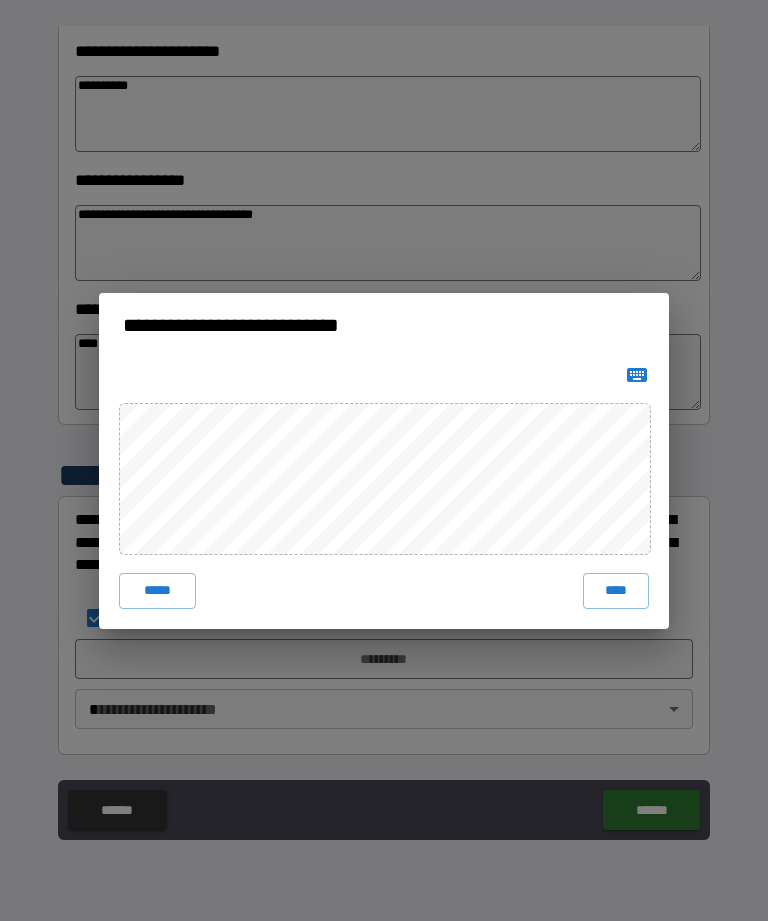 click on "****" at bounding box center (616, 591) 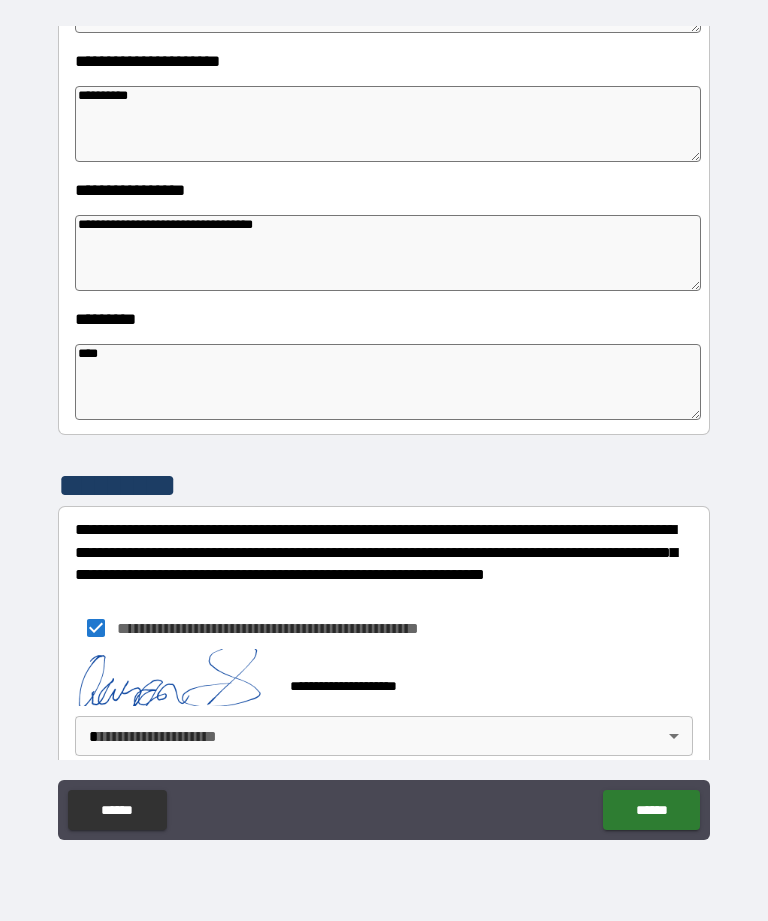 click on "**********" at bounding box center [384, 428] 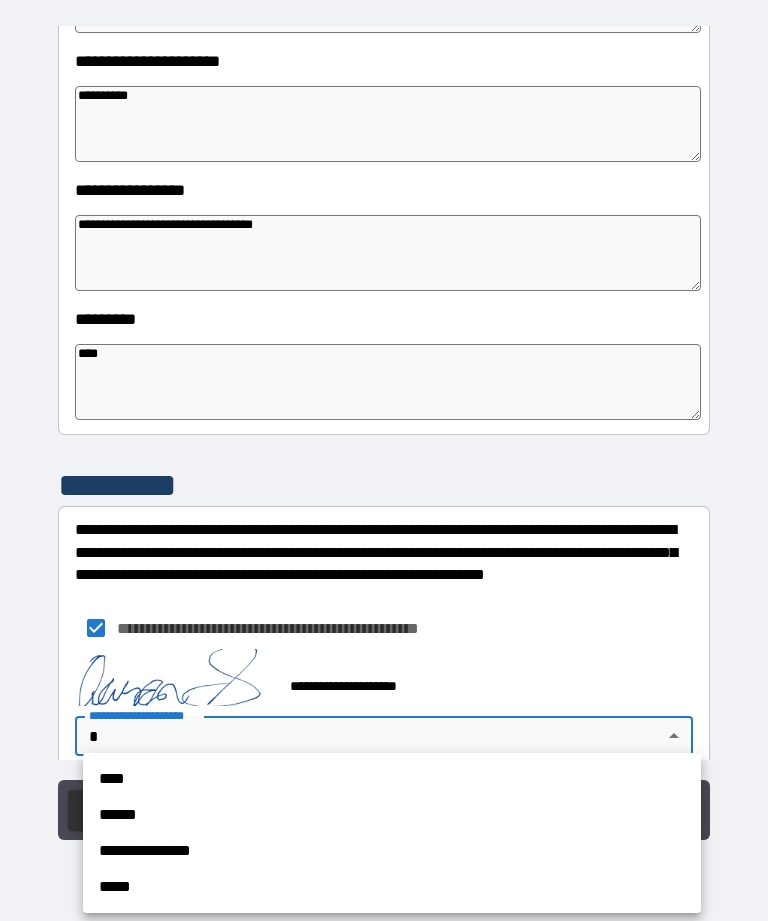 click on "****" at bounding box center (392, 779) 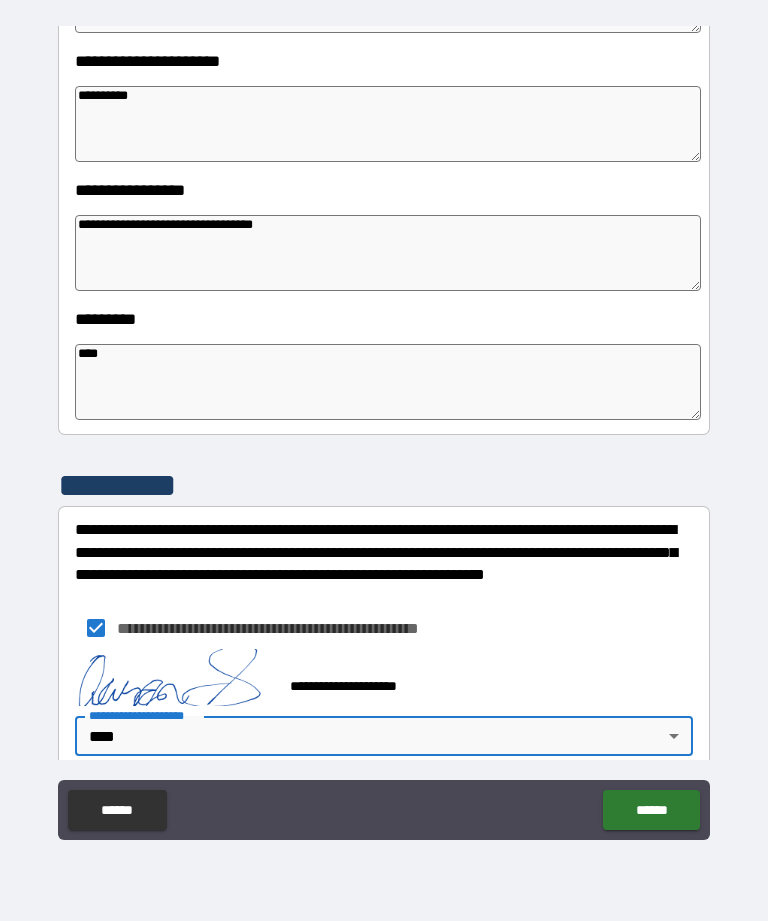 click on "******" at bounding box center (651, 810) 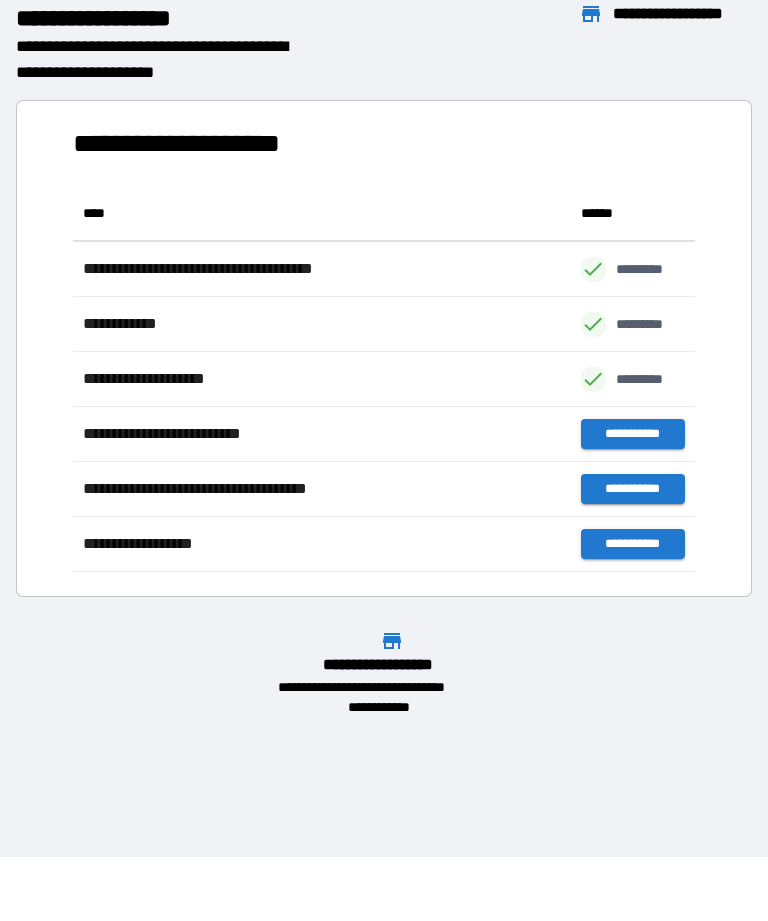 scroll, scrollTop: 1, scrollLeft: 1, axis: both 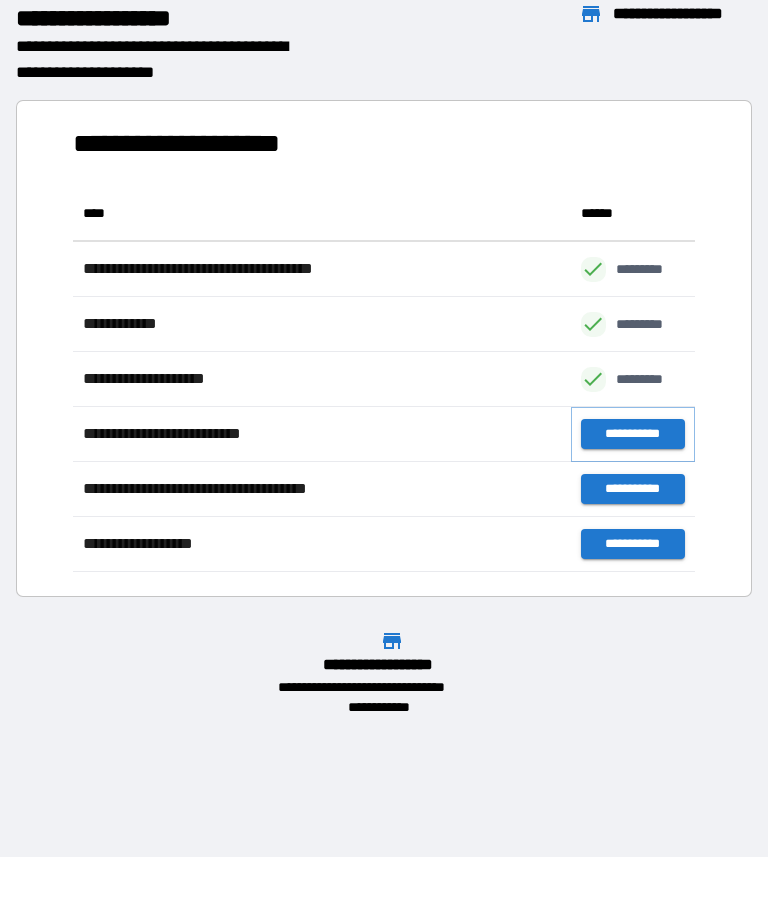 click on "**********" at bounding box center (633, 434) 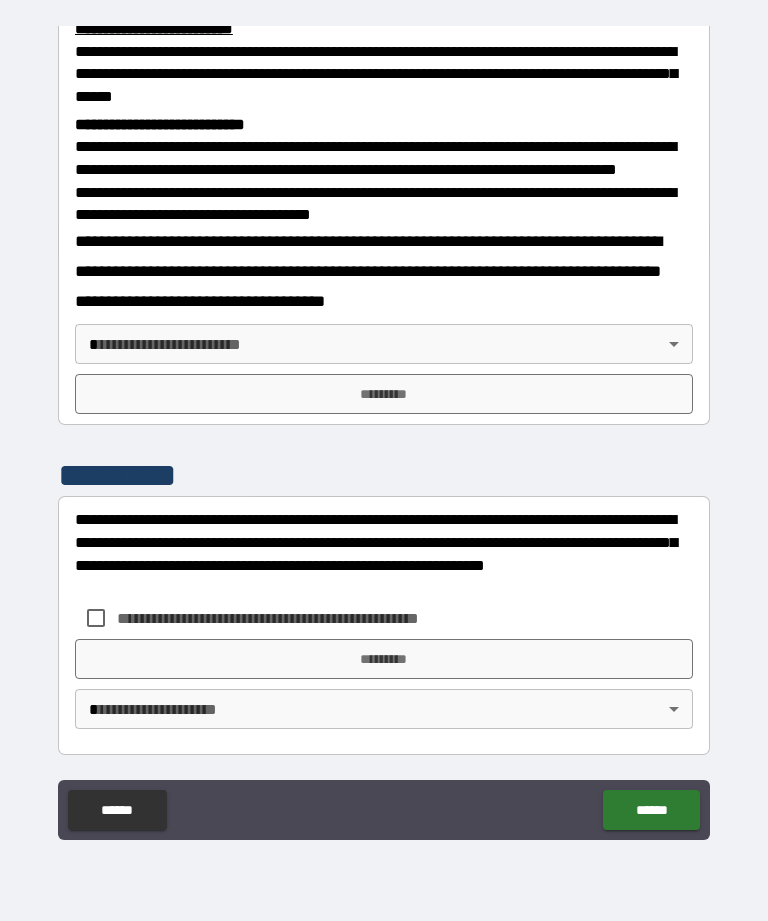 scroll, scrollTop: 734, scrollLeft: 0, axis: vertical 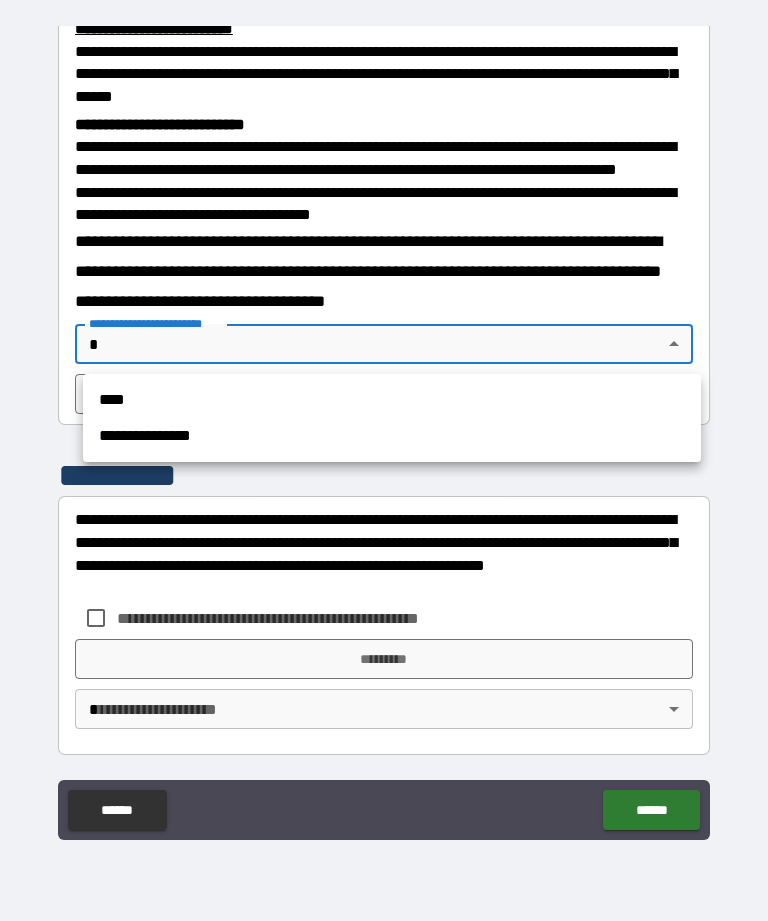 click on "****" at bounding box center (392, 400) 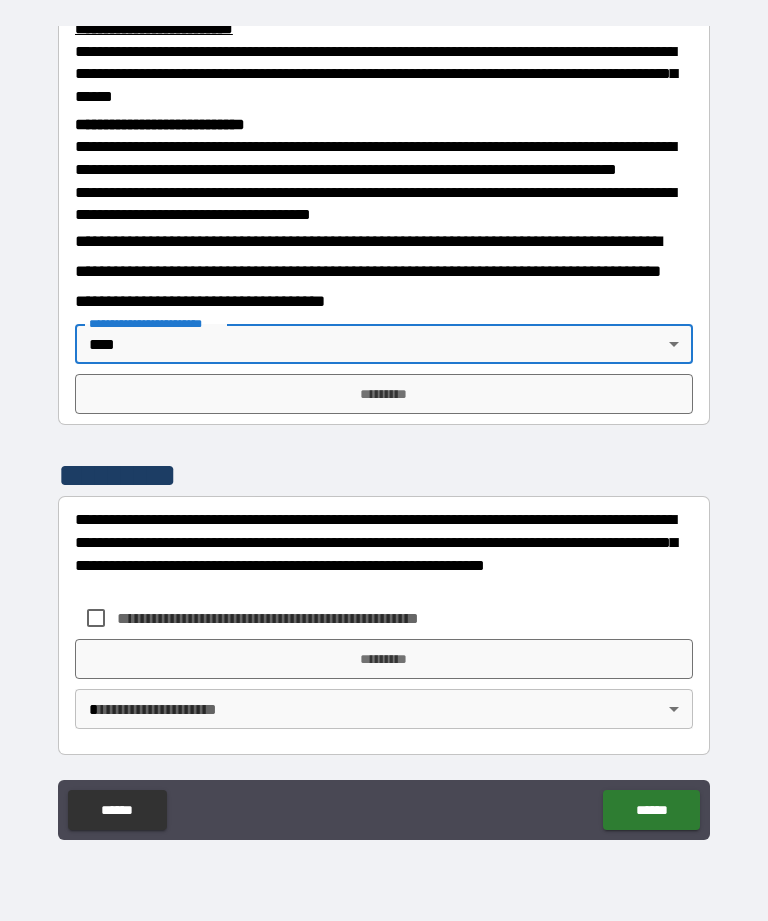 click on "*********" at bounding box center [384, 394] 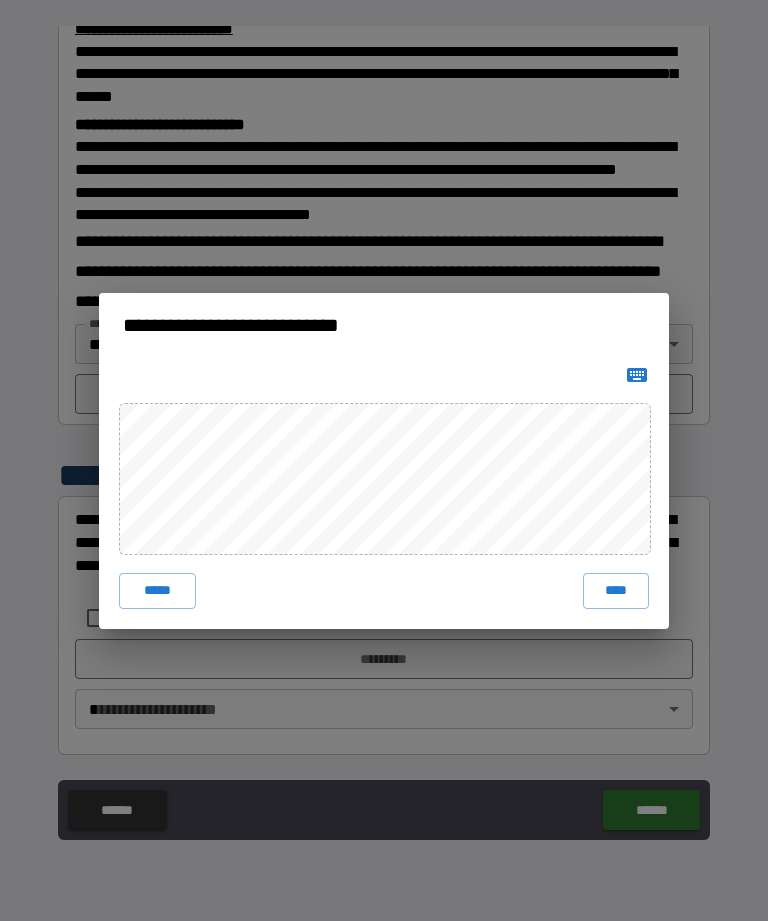 click on "***** ****" at bounding box center [384, 493] 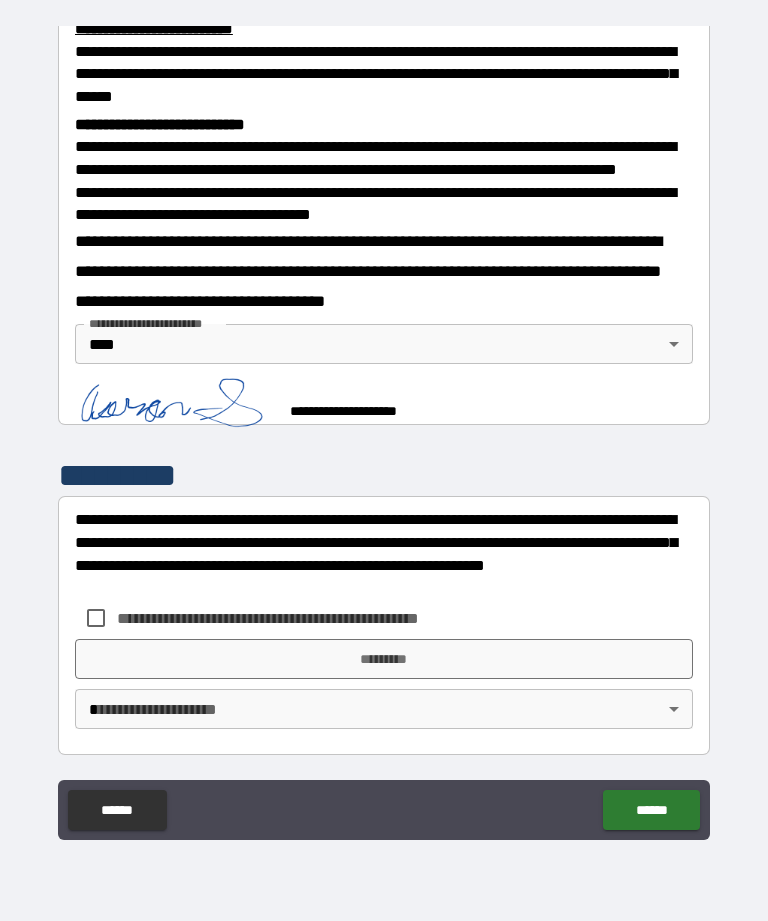 scroll, scrollTop: 724, scrollLeft: 0, axis: vertical 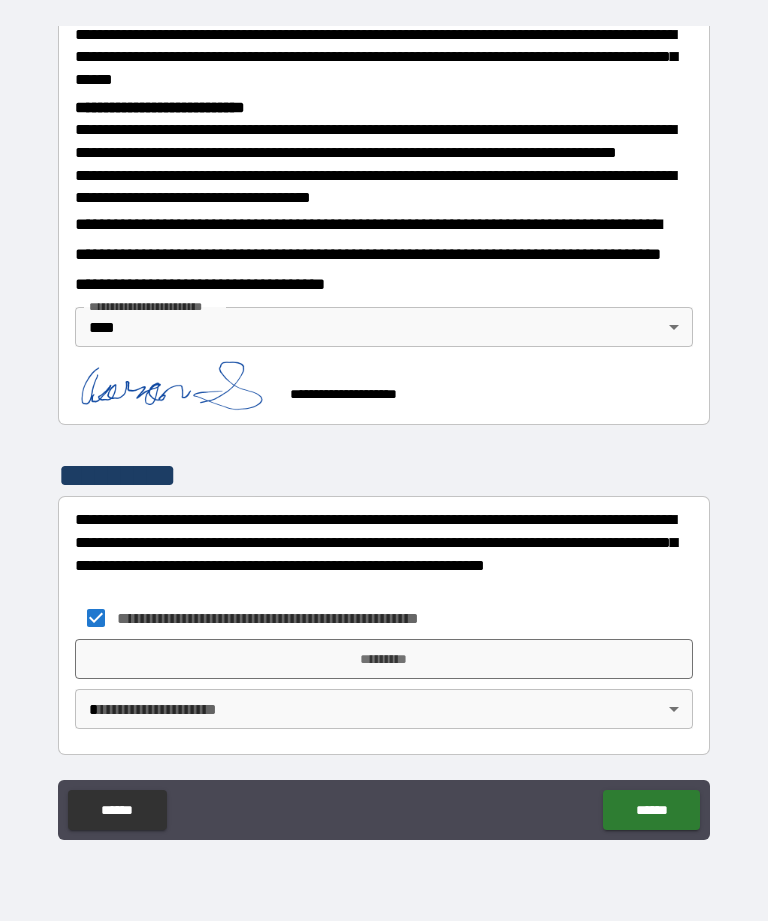 click on "*********" at bounding box center (384, 659) 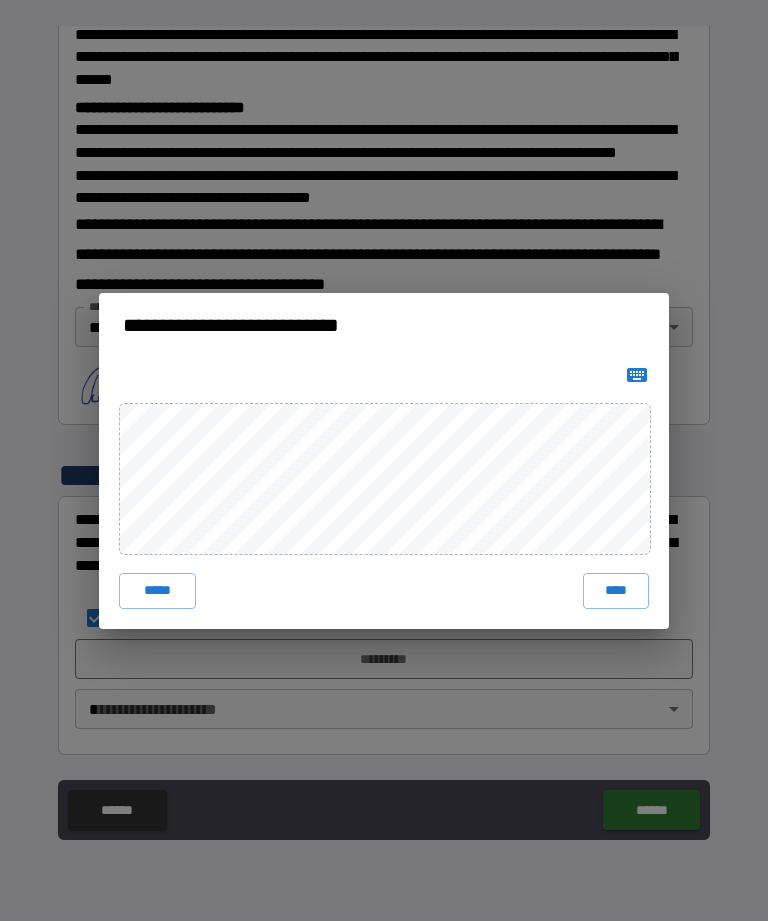 click on "****" at bounding box center (616, 591) 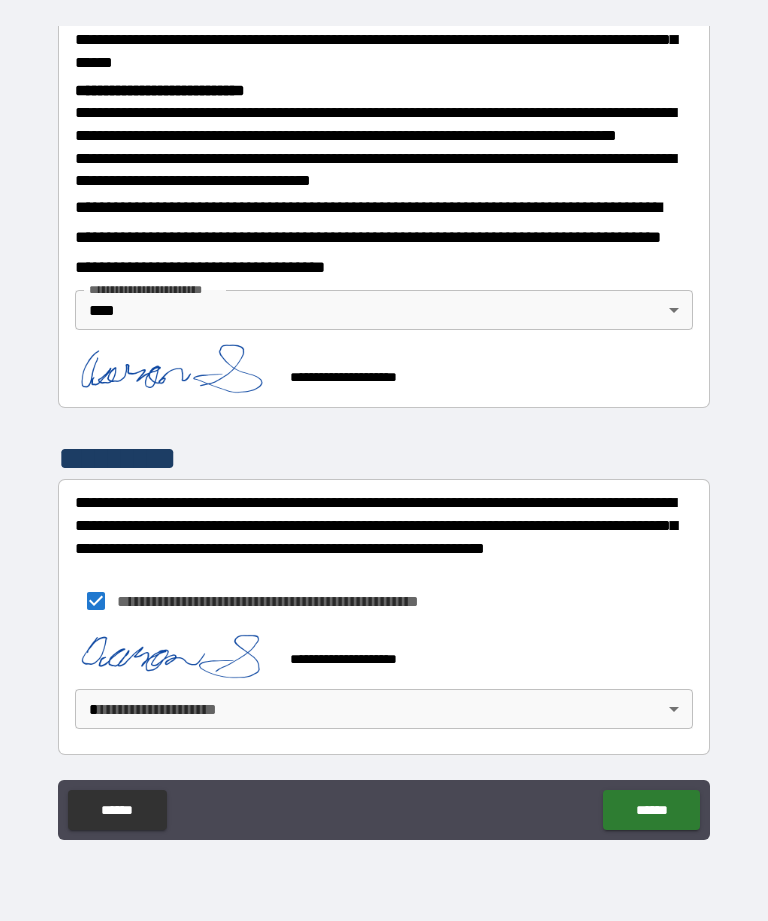 scroll, scrollTop: 768, scrollLeft: 0, axis: vertical 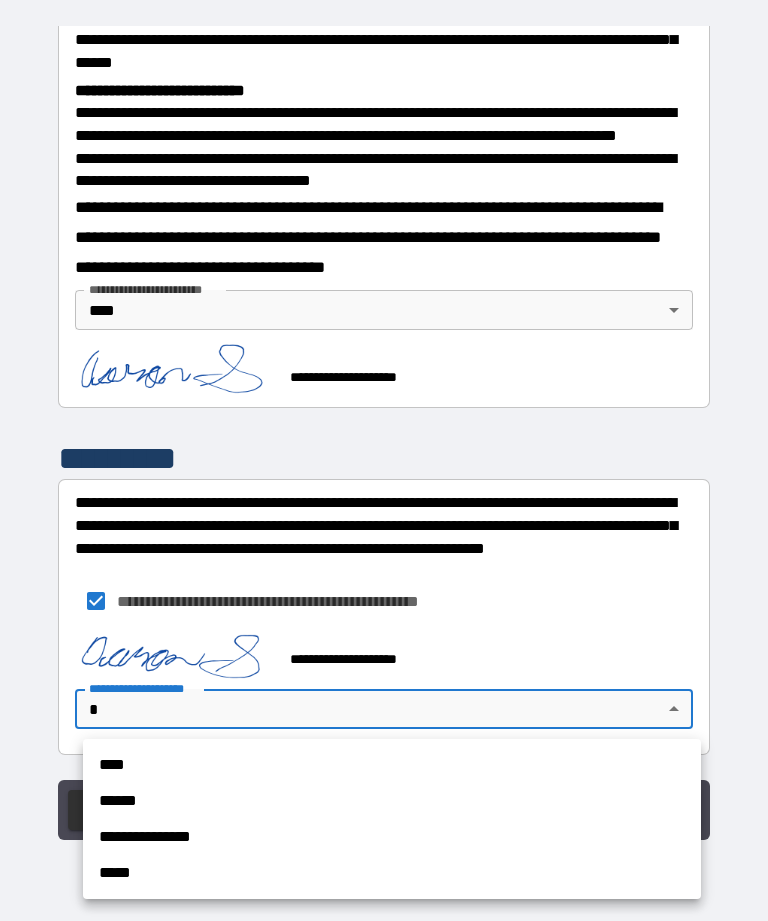 click on "****" at bounding box center (392, 765) 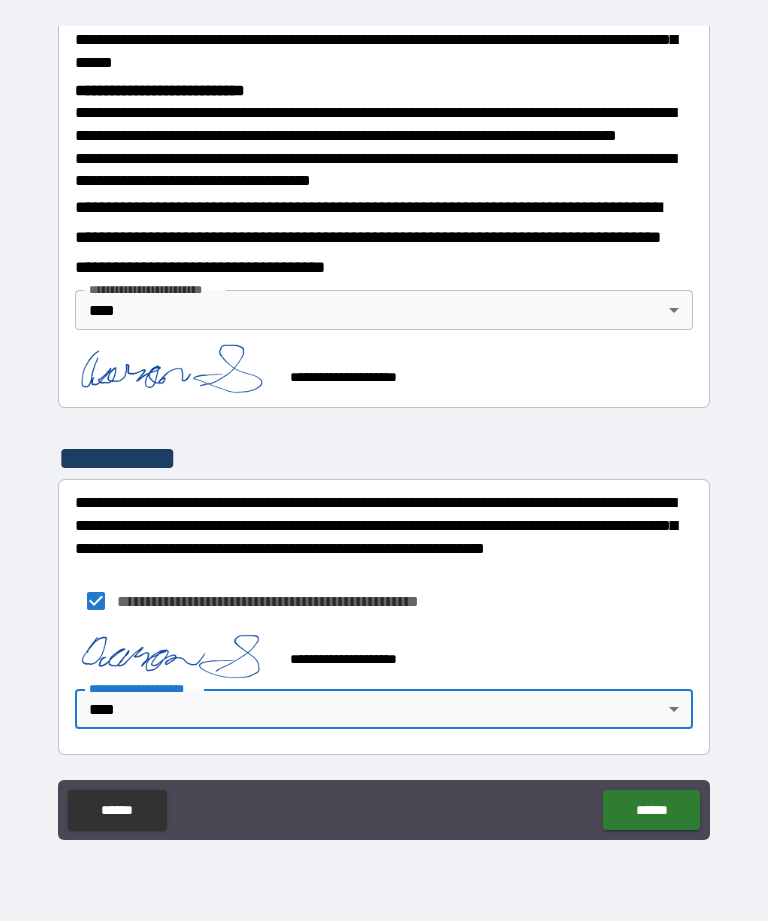 click on "******" at bounding box center (651, 810) 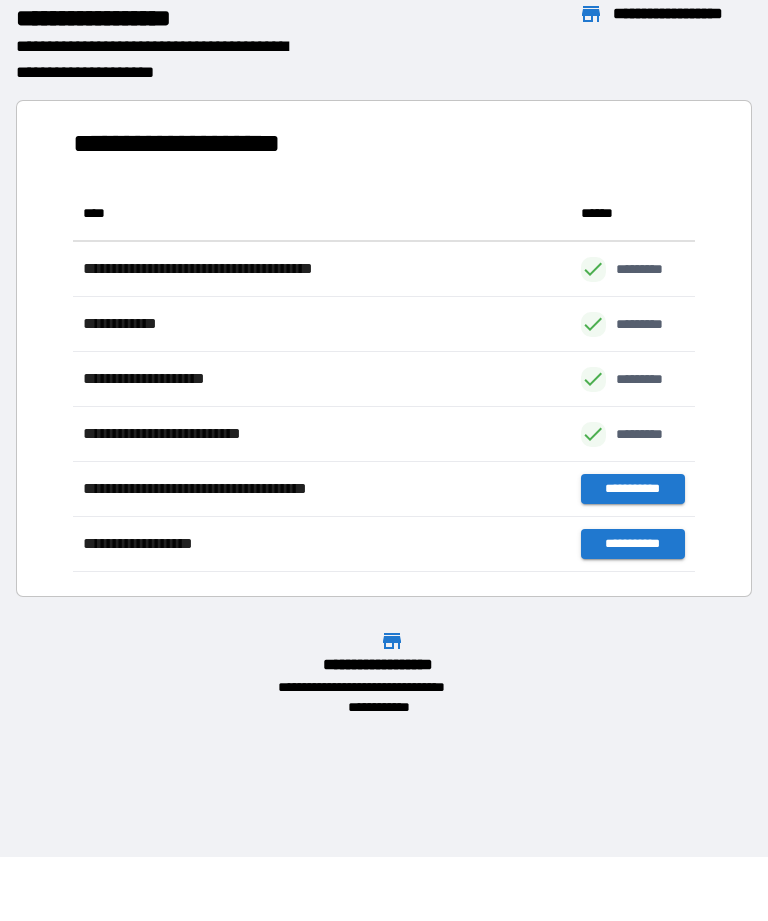 scroll, scrollTop: 386, scrollLeft: 622, axis: both 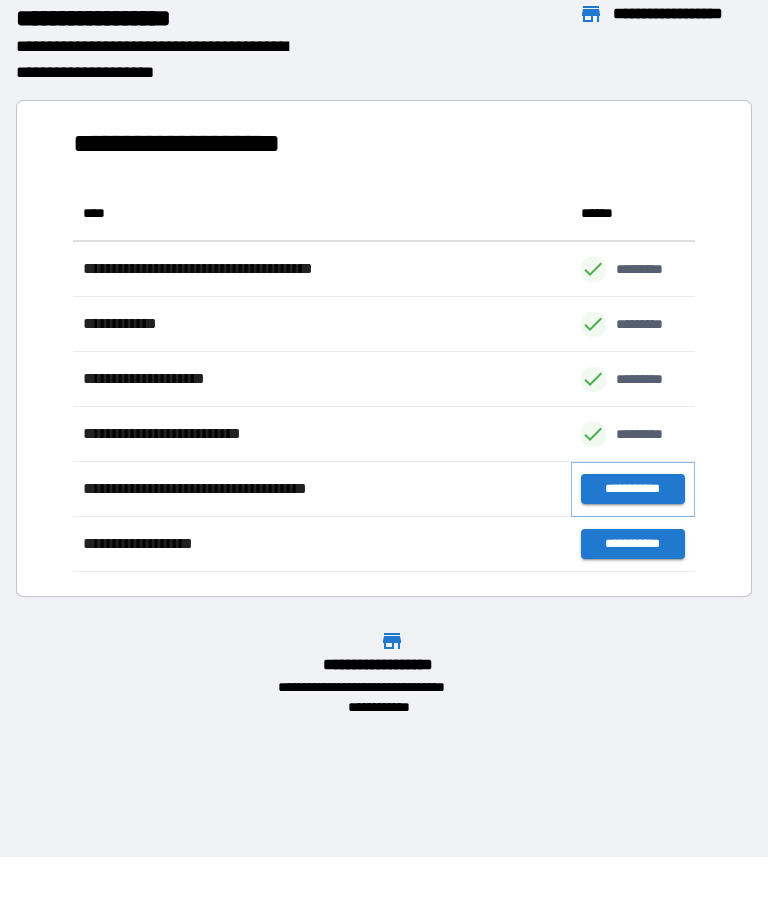 click on "**********" at bounding box center (633, 489) 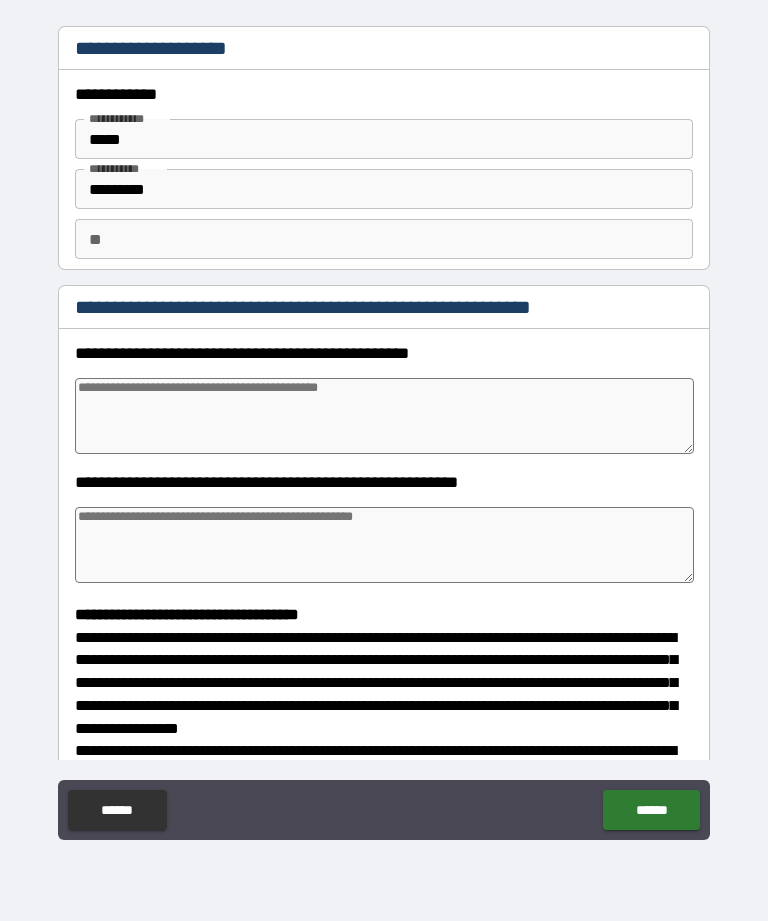 click at bounding box center (384, 416) 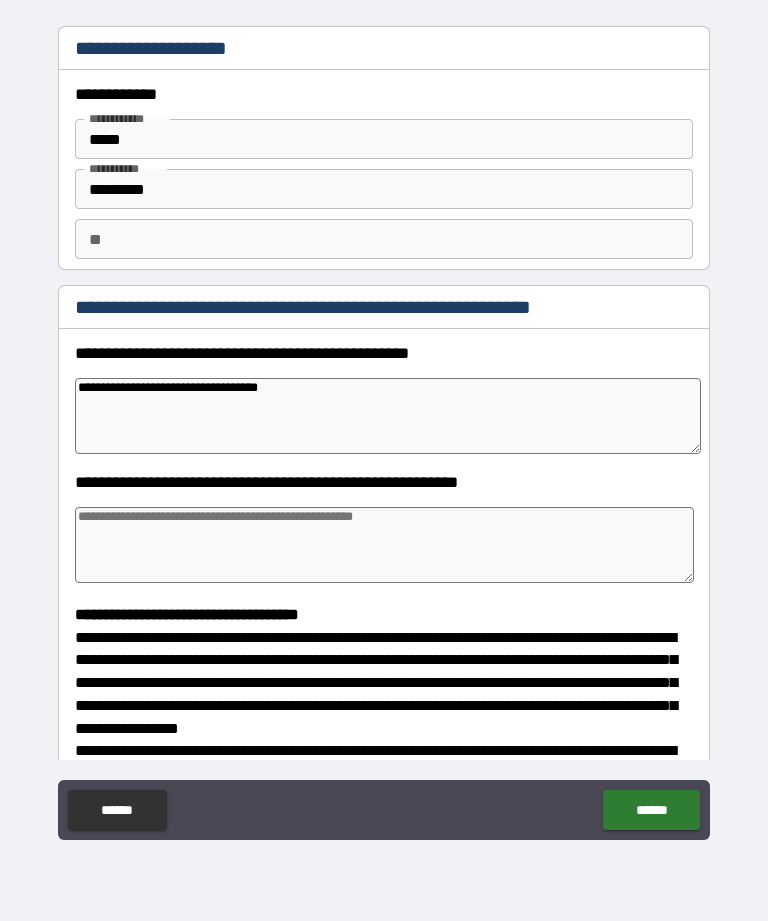 click at bounding box center (384, 545) 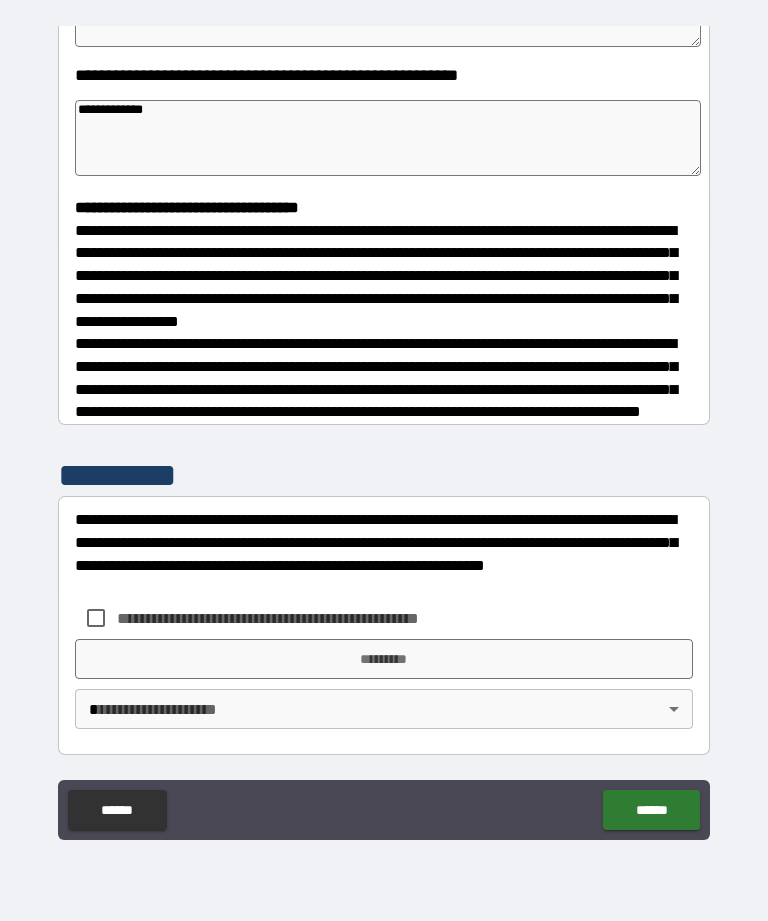 scroll, scrollTop: 422, scrollLeft: 0, axis: vertical 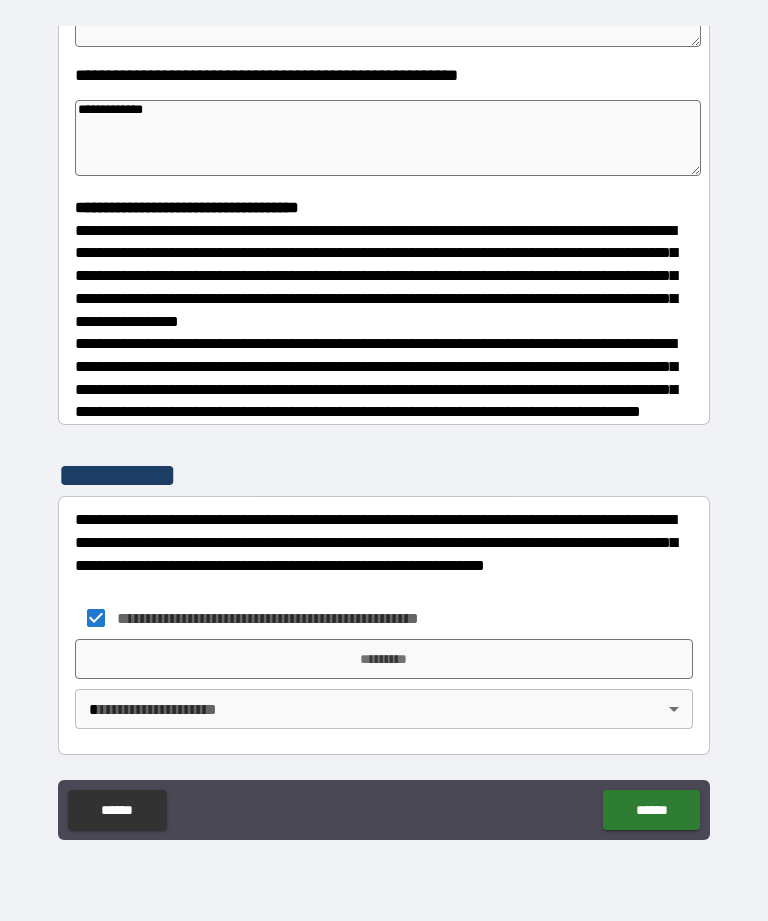 click on "*********" at bounding box center [384, 659] 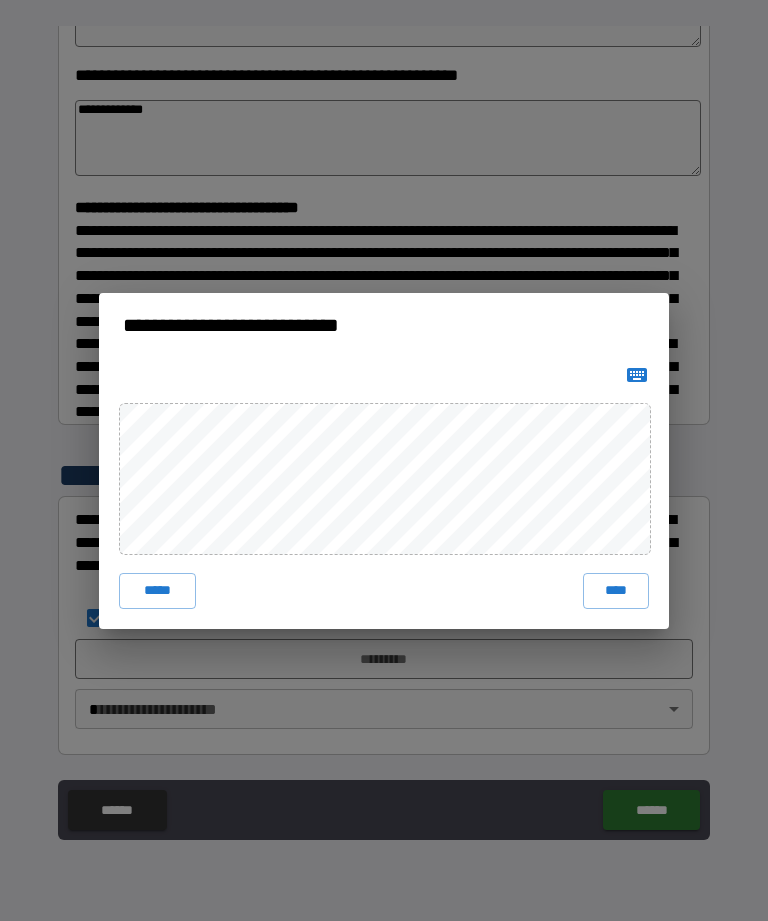 click on "****" at bounding box center (616, 591) 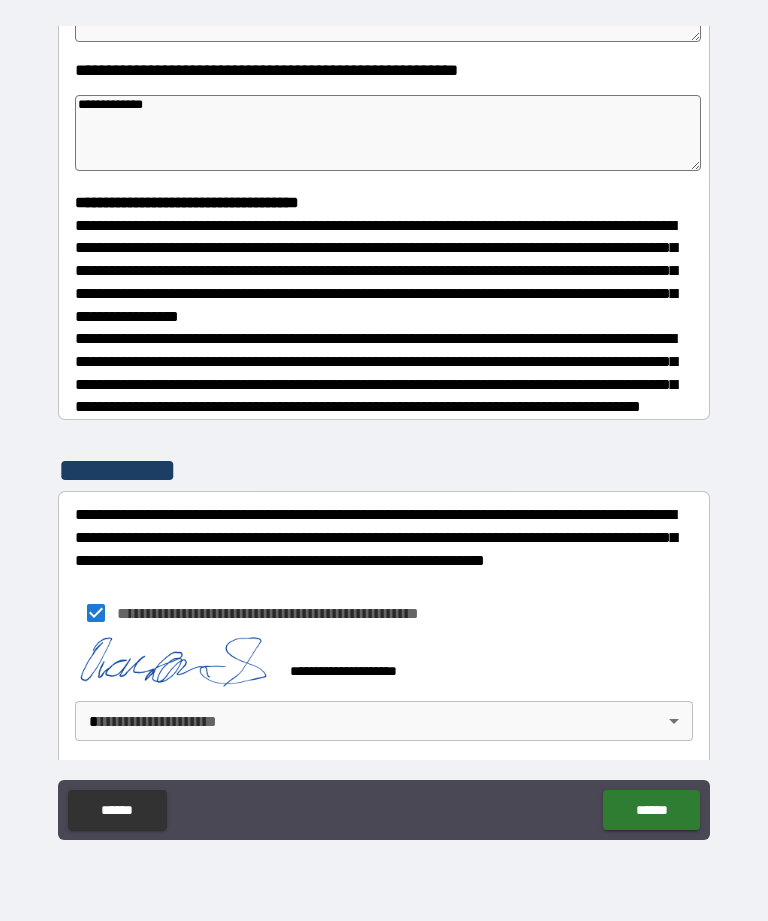 click on "**********" at bounding box center [384, 428] 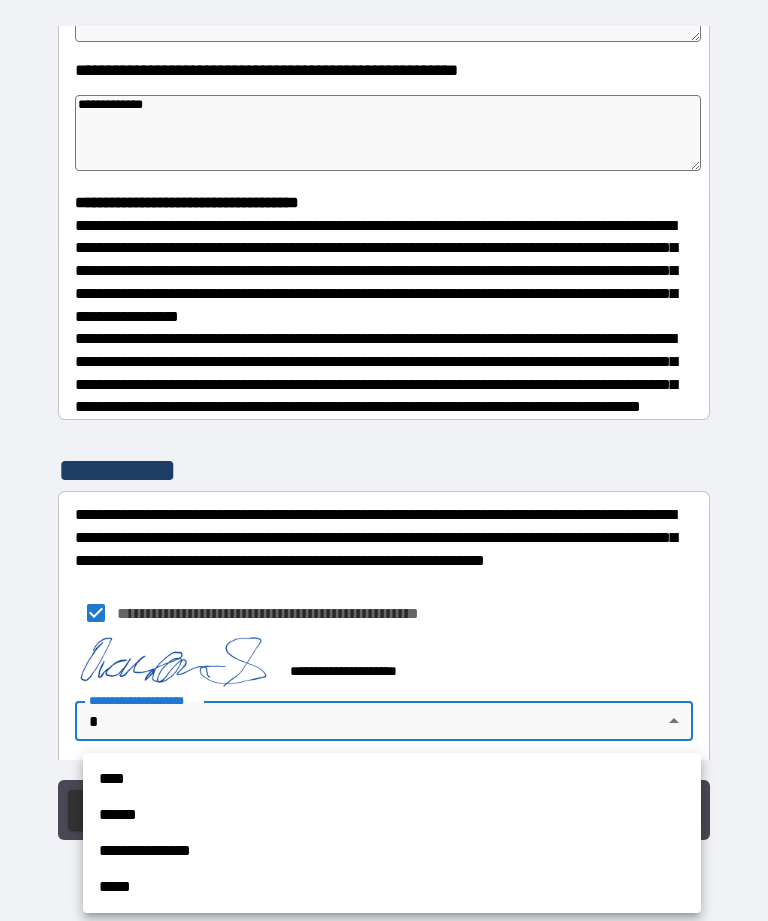 click on "****" at bounding box center [392, 779] 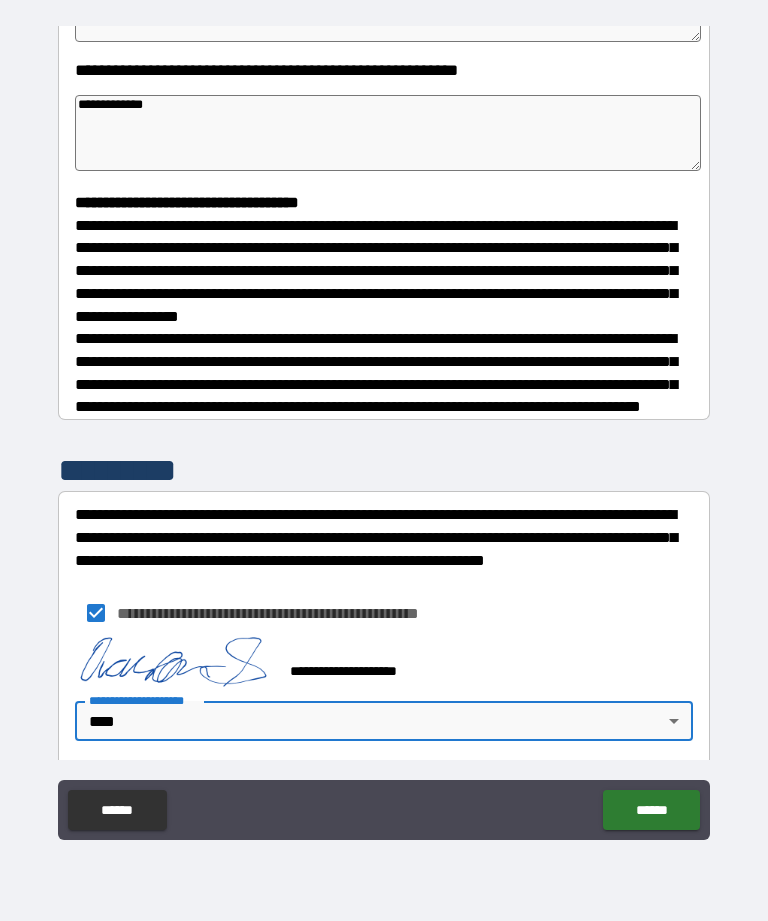 click on "****" at bounding box center [392, 773] 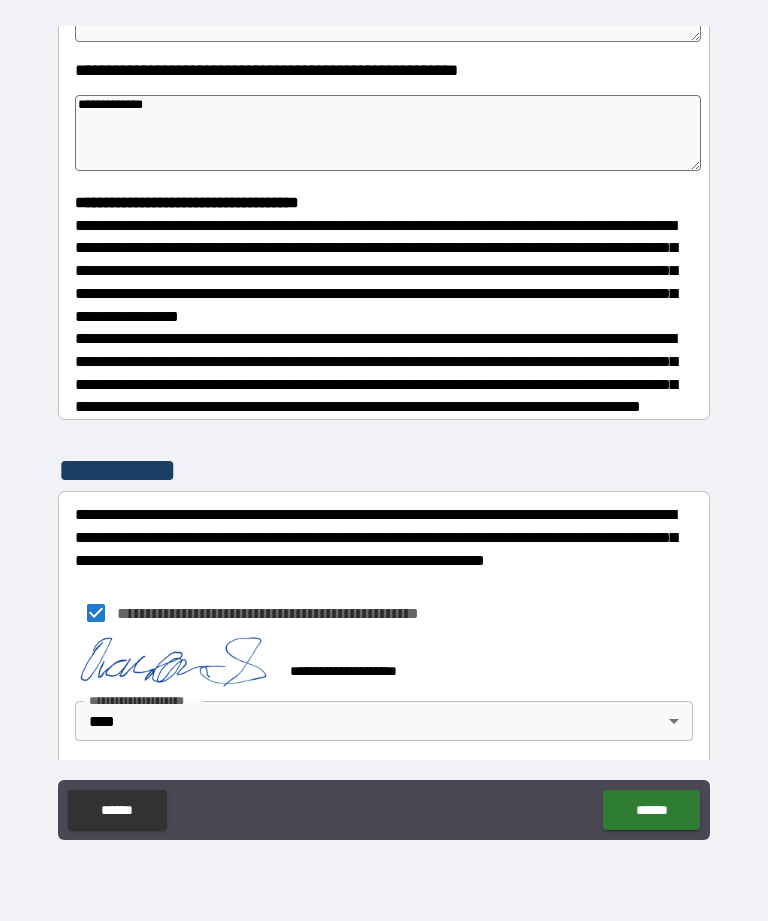 click on "******" at bounding box center [651, 810] 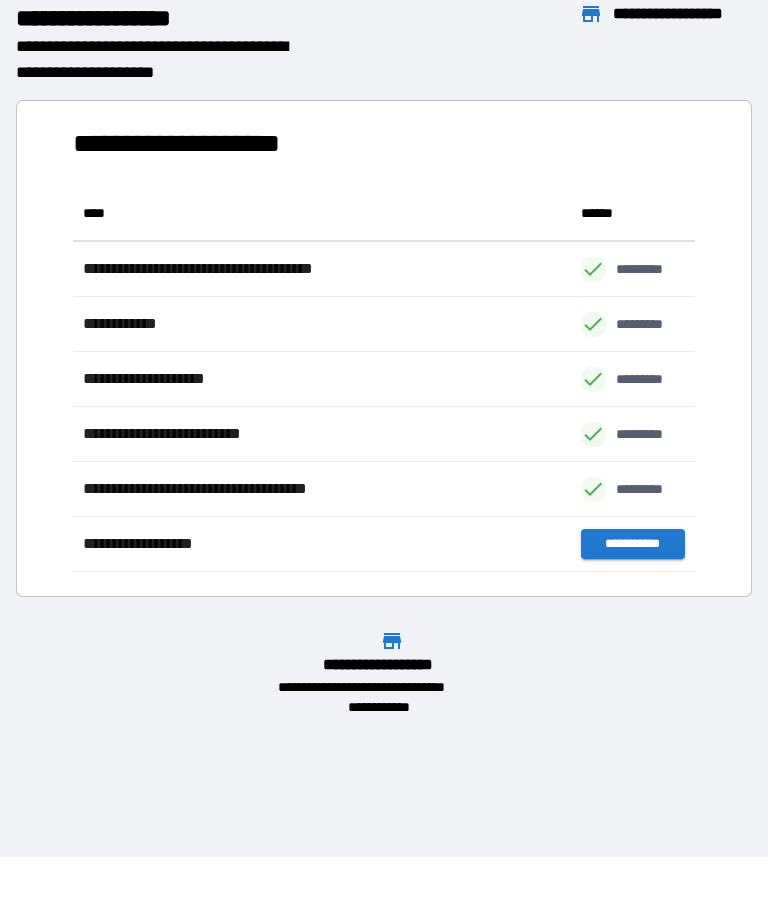scroll, scrollTop: 1, scrollLeft: 1, axis: both 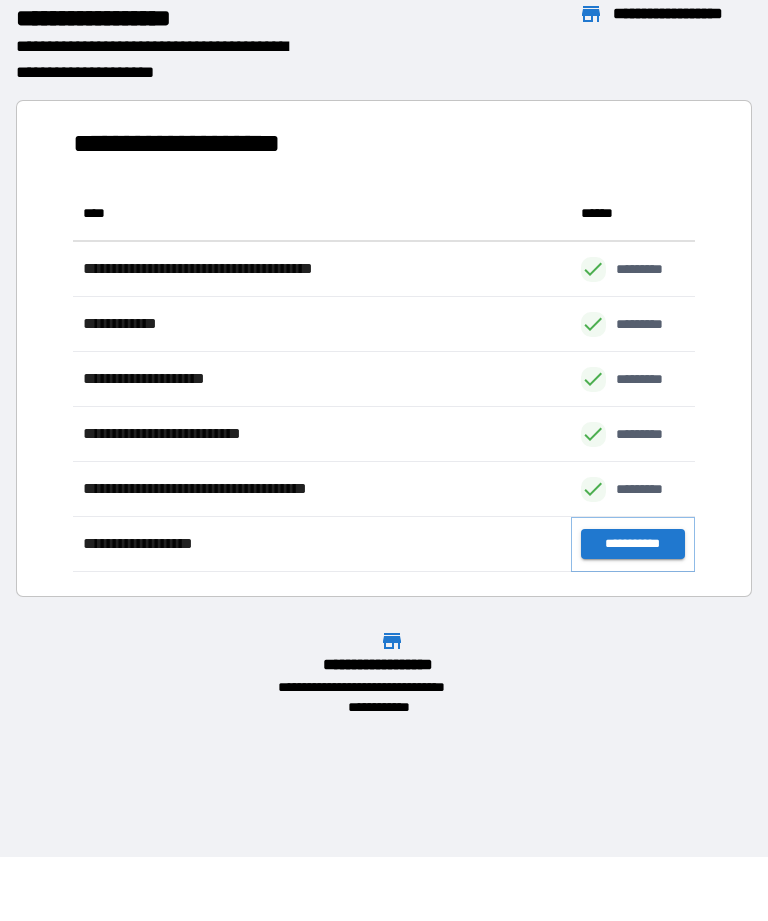 click on "**********" at bounding box center [633, 544] 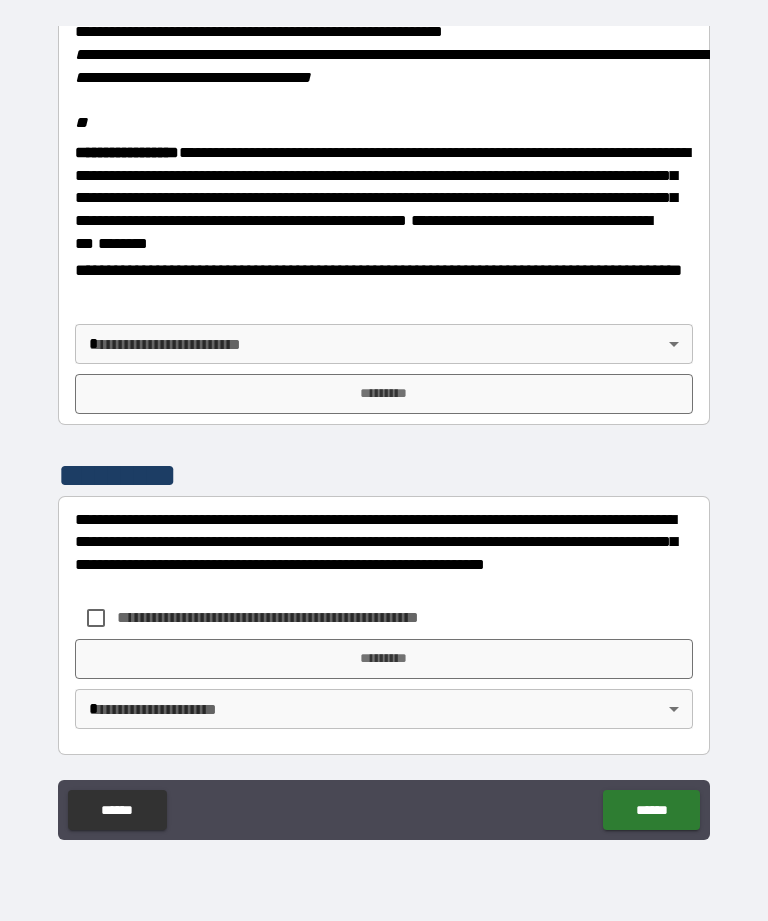 scroll, scrollTop: 2448, scrollLeft: 0, axis: vertical 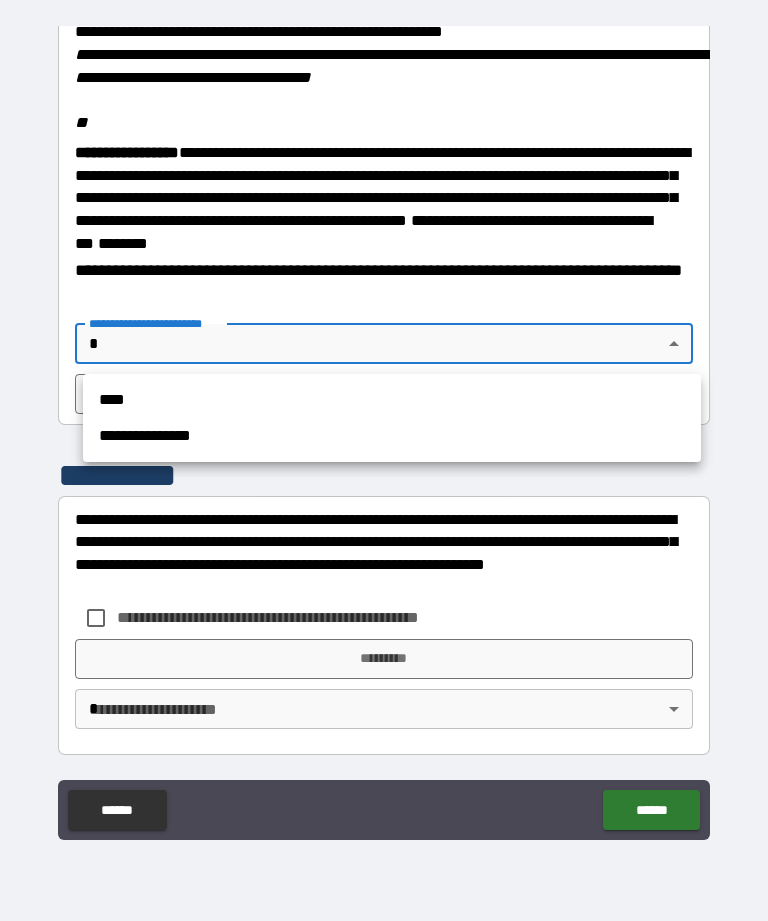 click on "****" at bounding box center (392, 400) 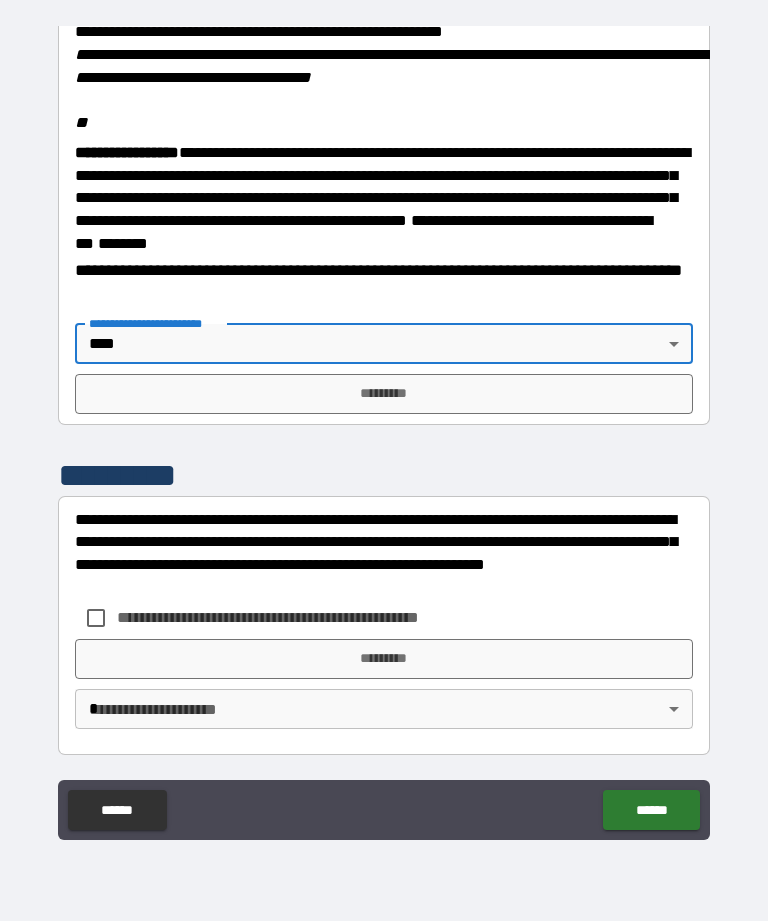 click on "*********" at bounding box center [384, 394] 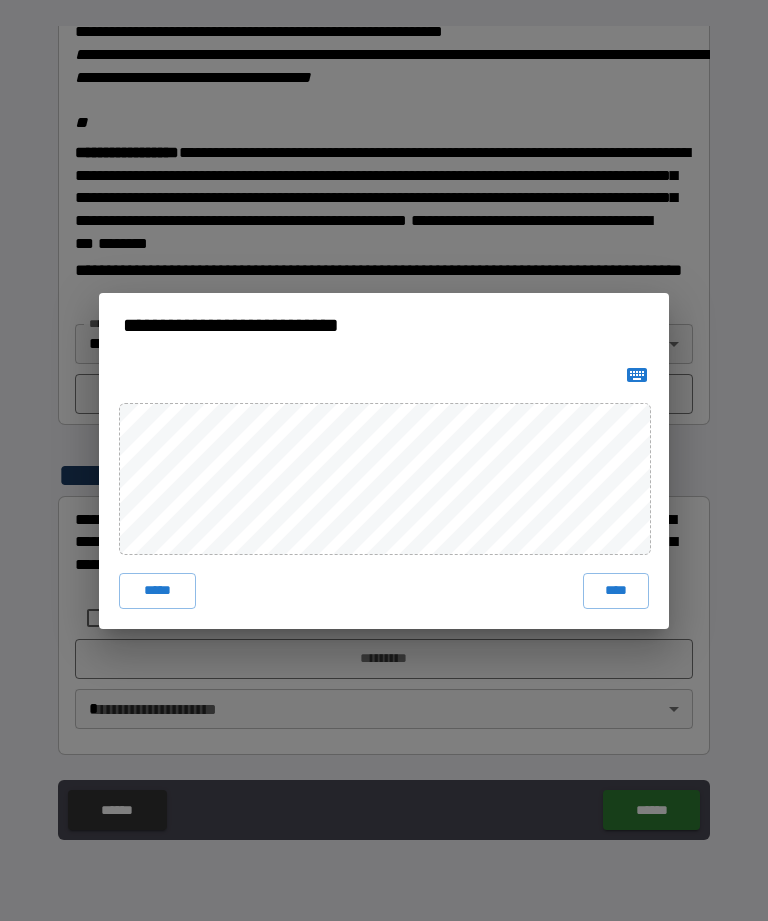 click on "****" at bounding box center (616, 591) 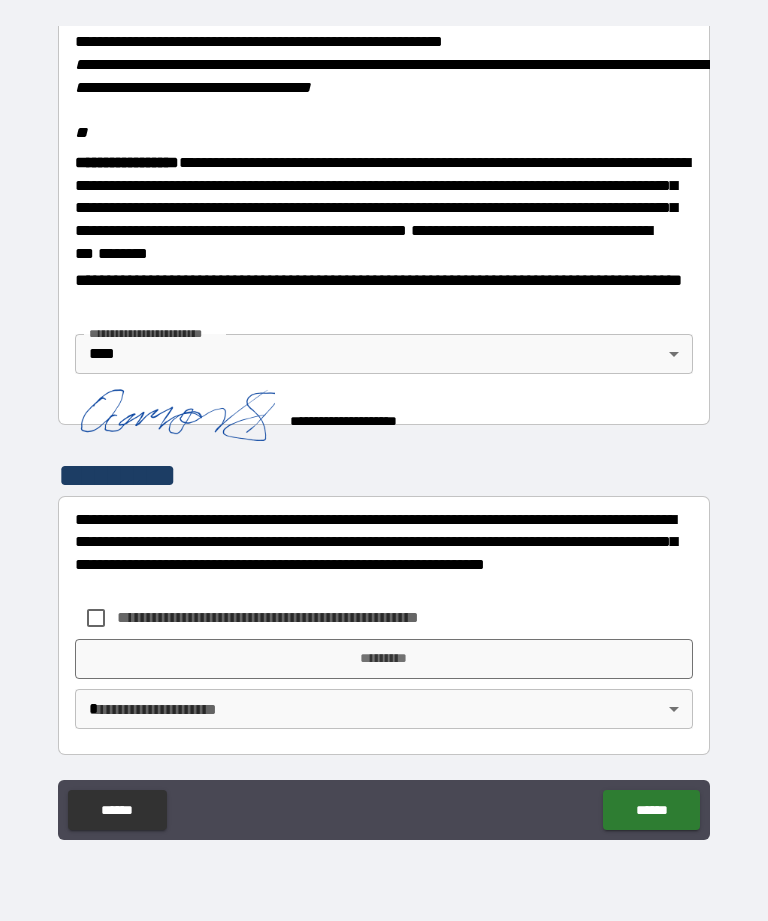 scroll, scrollTop: 2438, scrollLeft: 0, axis: vertical 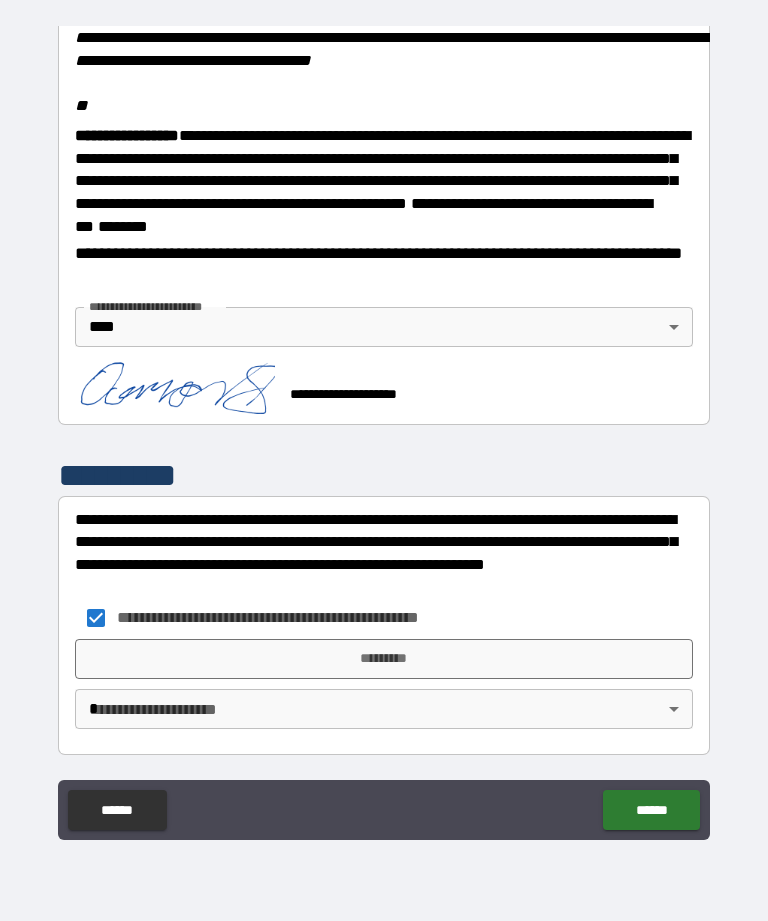 click on "*********" at bounding box center [384, 659] 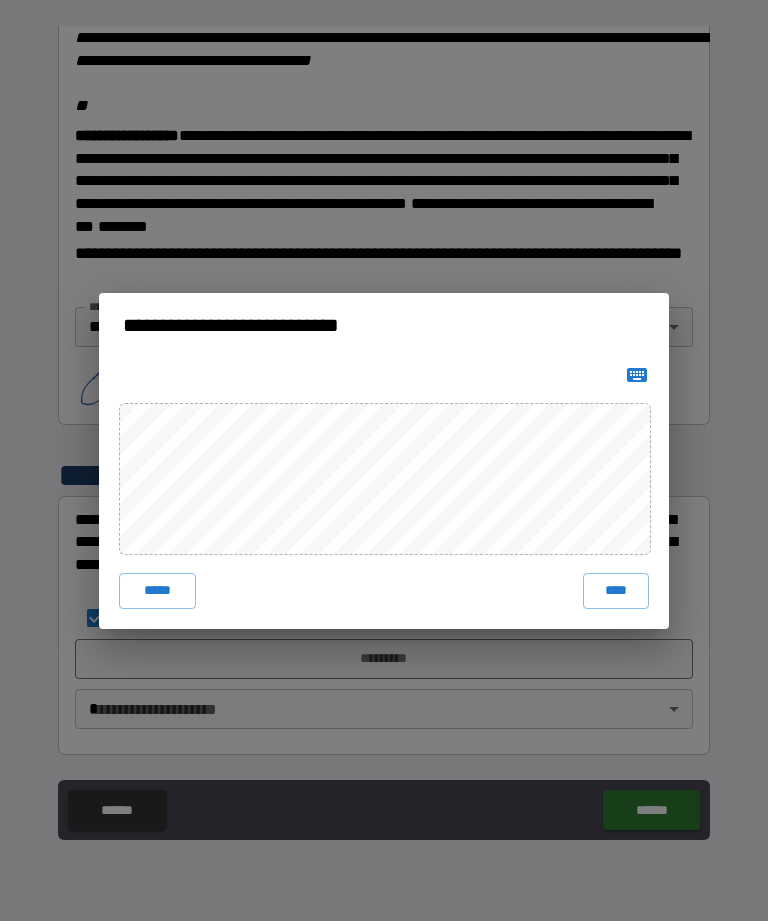 click on "****" at bounding box center (616, 591) 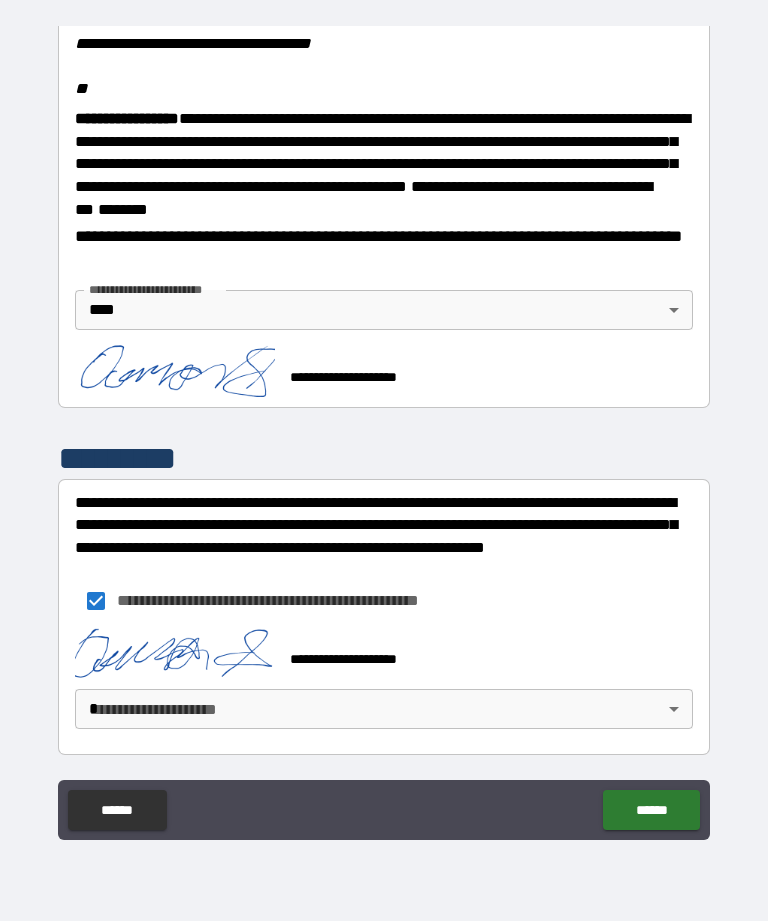 click on "**********" at bounding box center (384, 428) 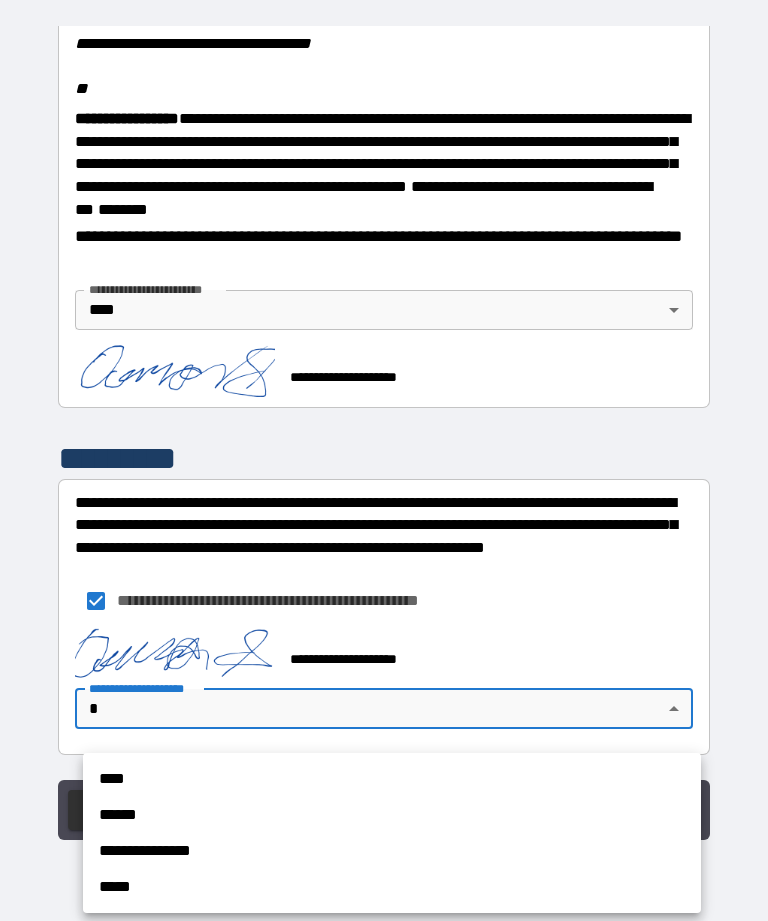 click on "****" at bounding box center (392, 779) 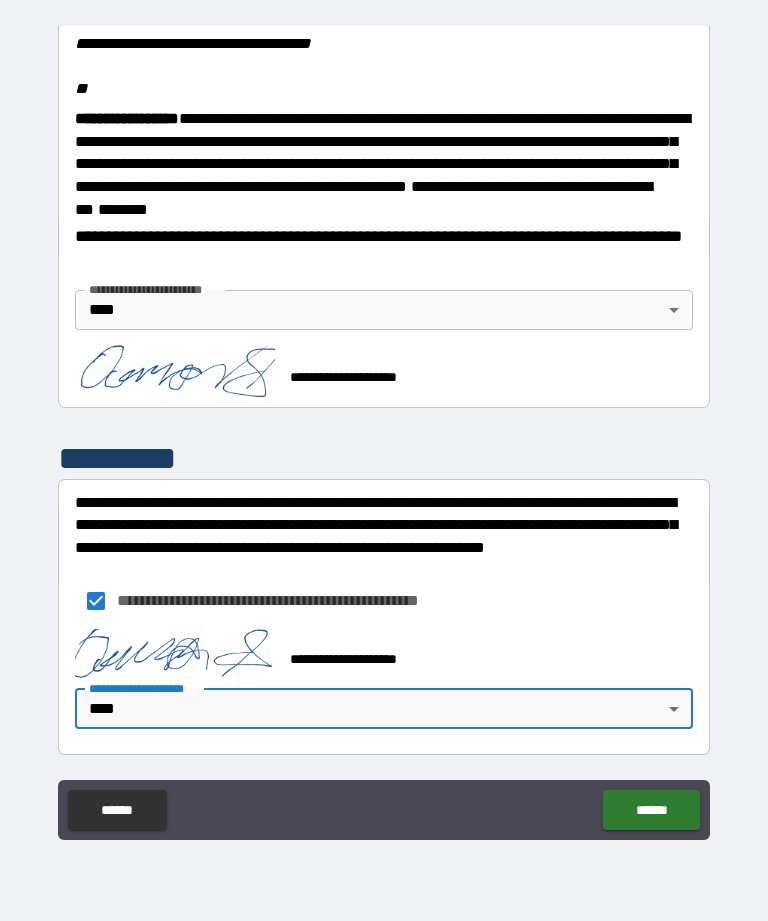 scroll, scrollTop: 2451, scrollLeft: 0, axis: vertical 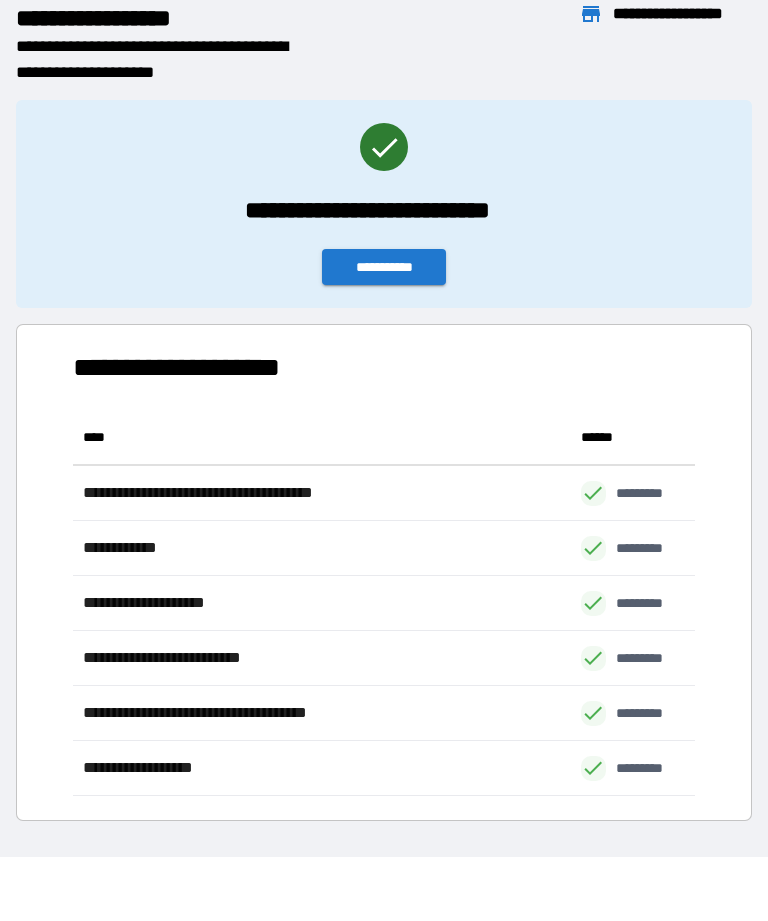click on "**********" at bounding box center (384, 267) 